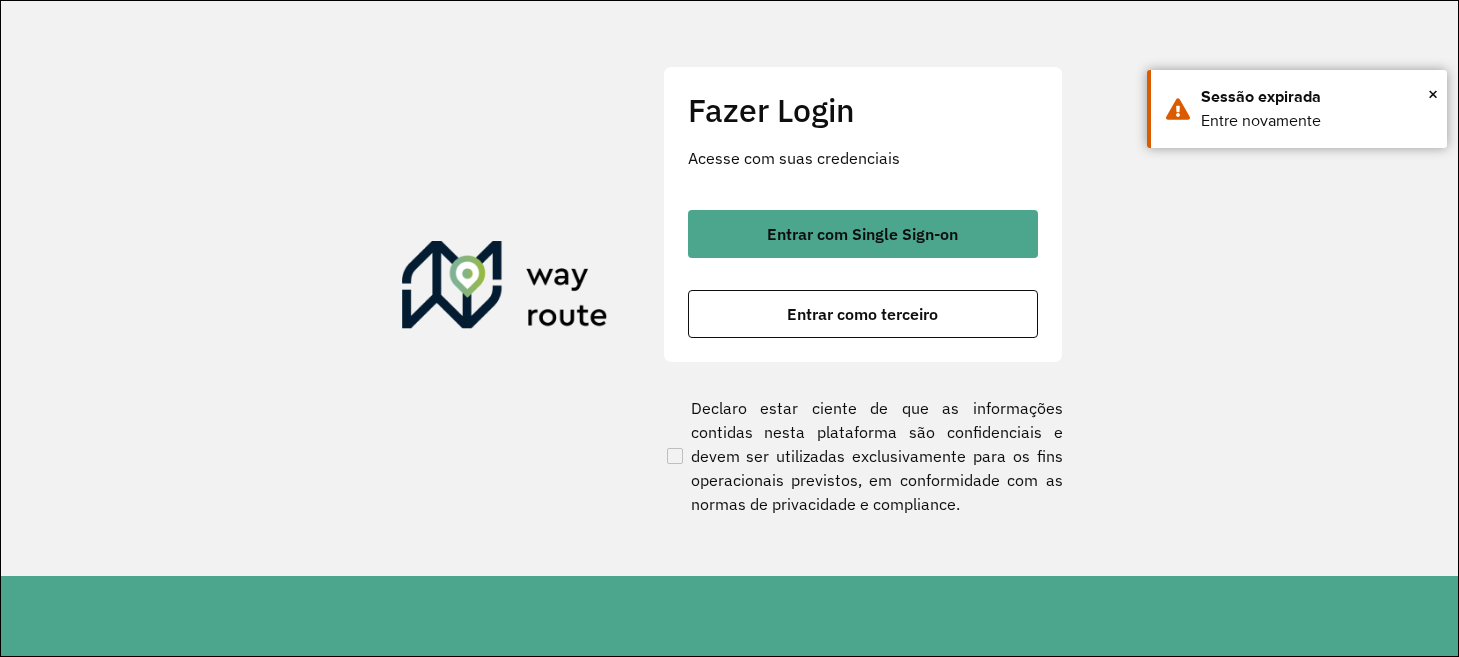 scroll, scrollTop: 0, scrollLeft: 0, axis: both 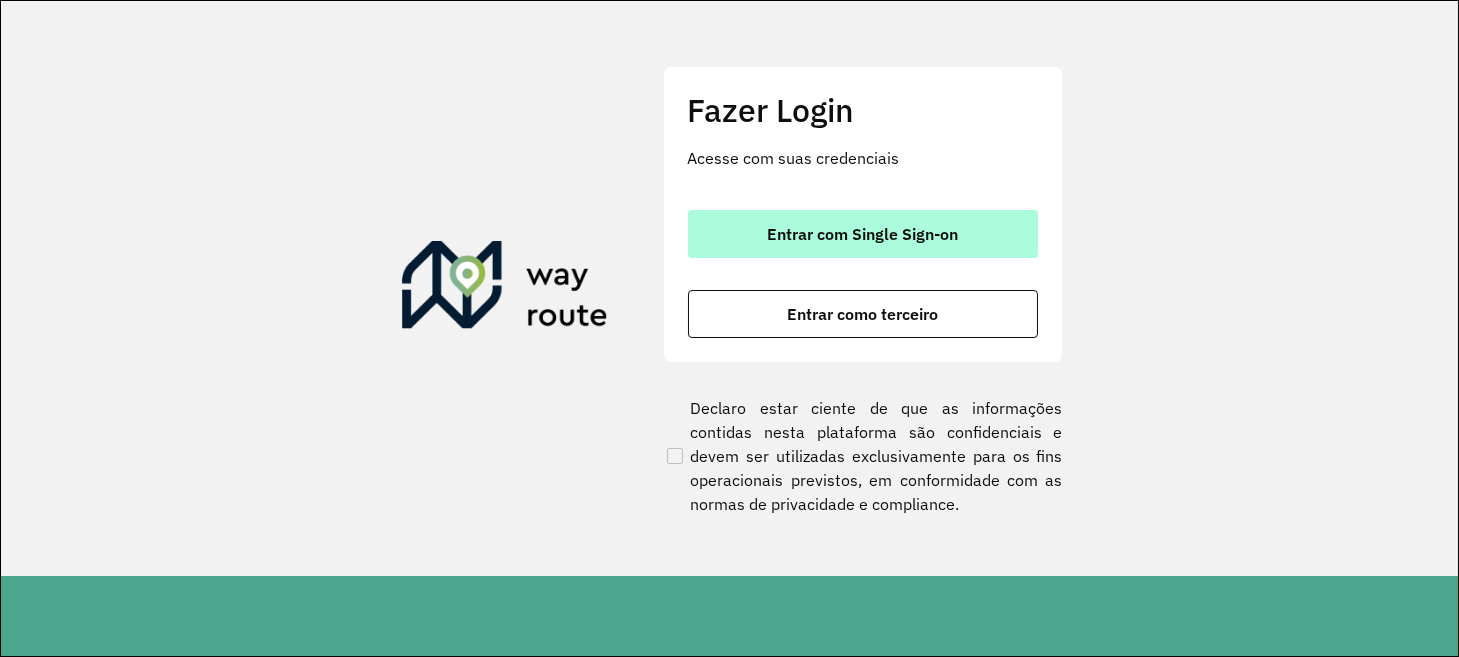 click on "Entrar com Single Sign-on" at bounding box center [863, 234] 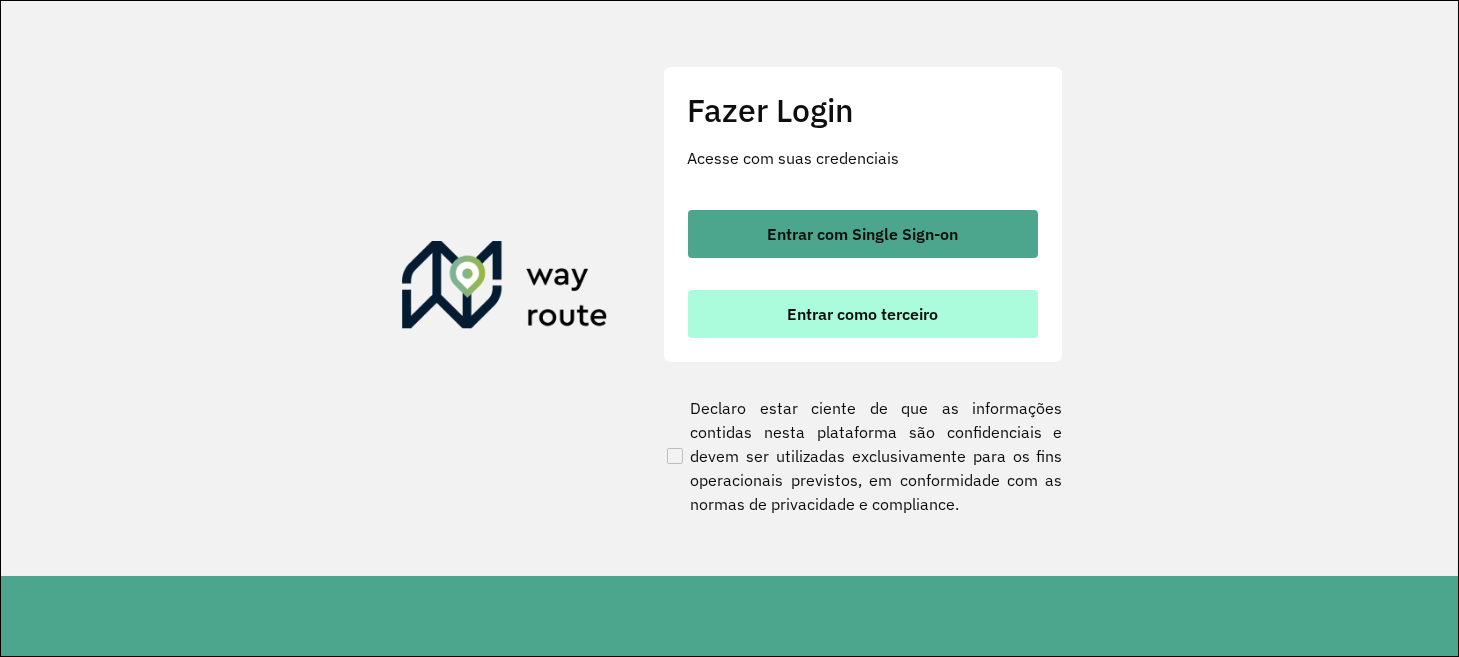 click on "Entrar como terceiro" at bounding box center [863, 314] 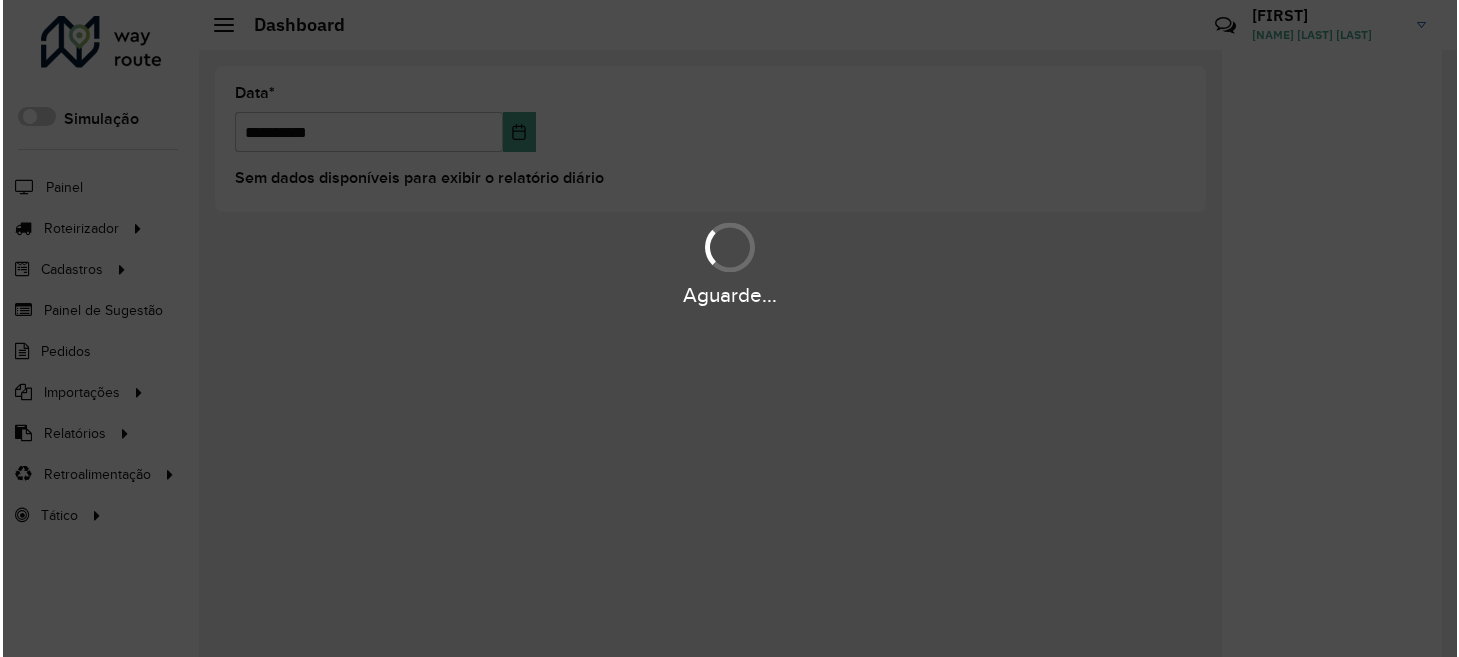 scroll, scrollTop: 0, scrollLeft: 0, axis: both 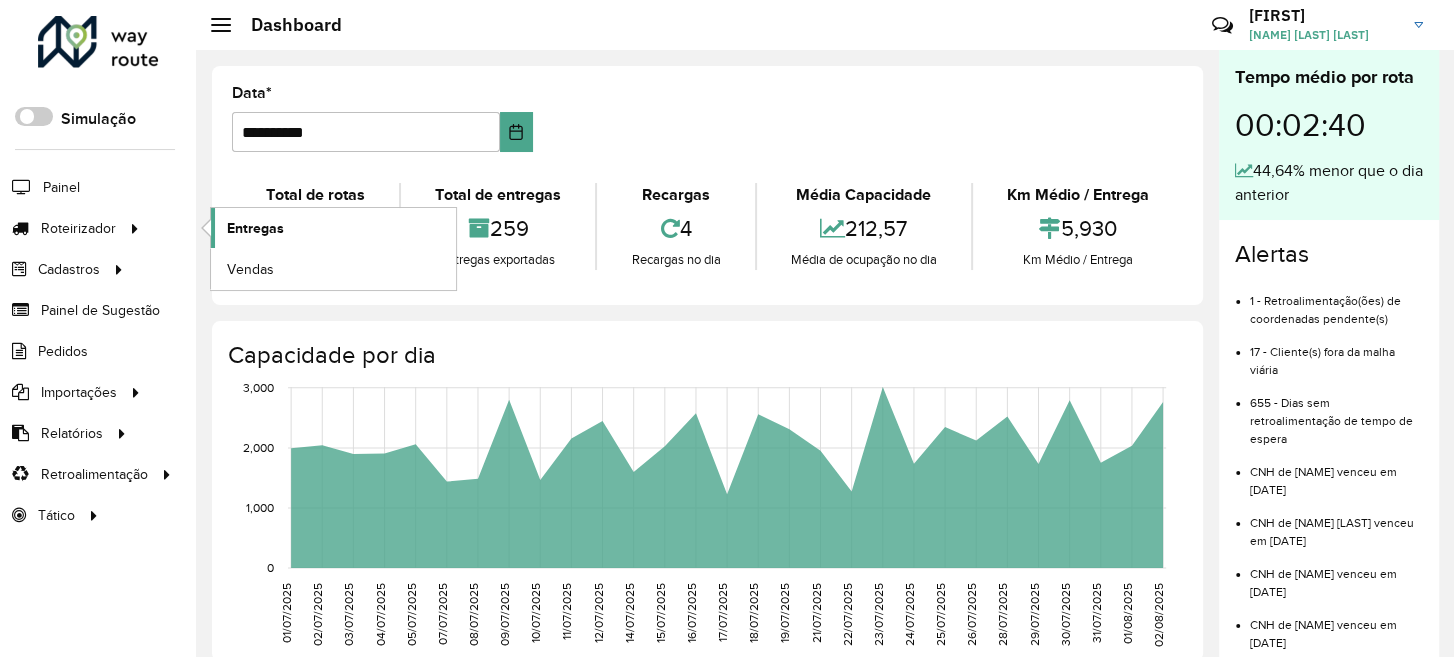 click on "Entregas" 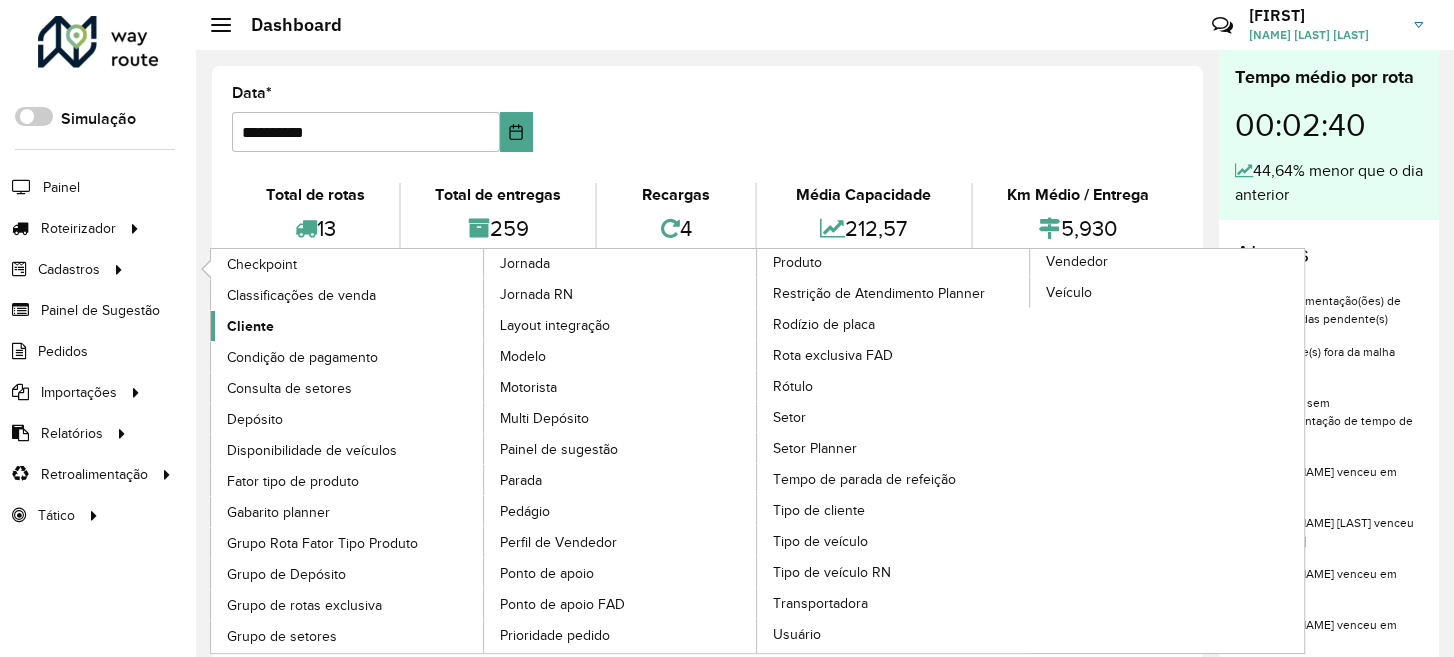 click on "Cliente" 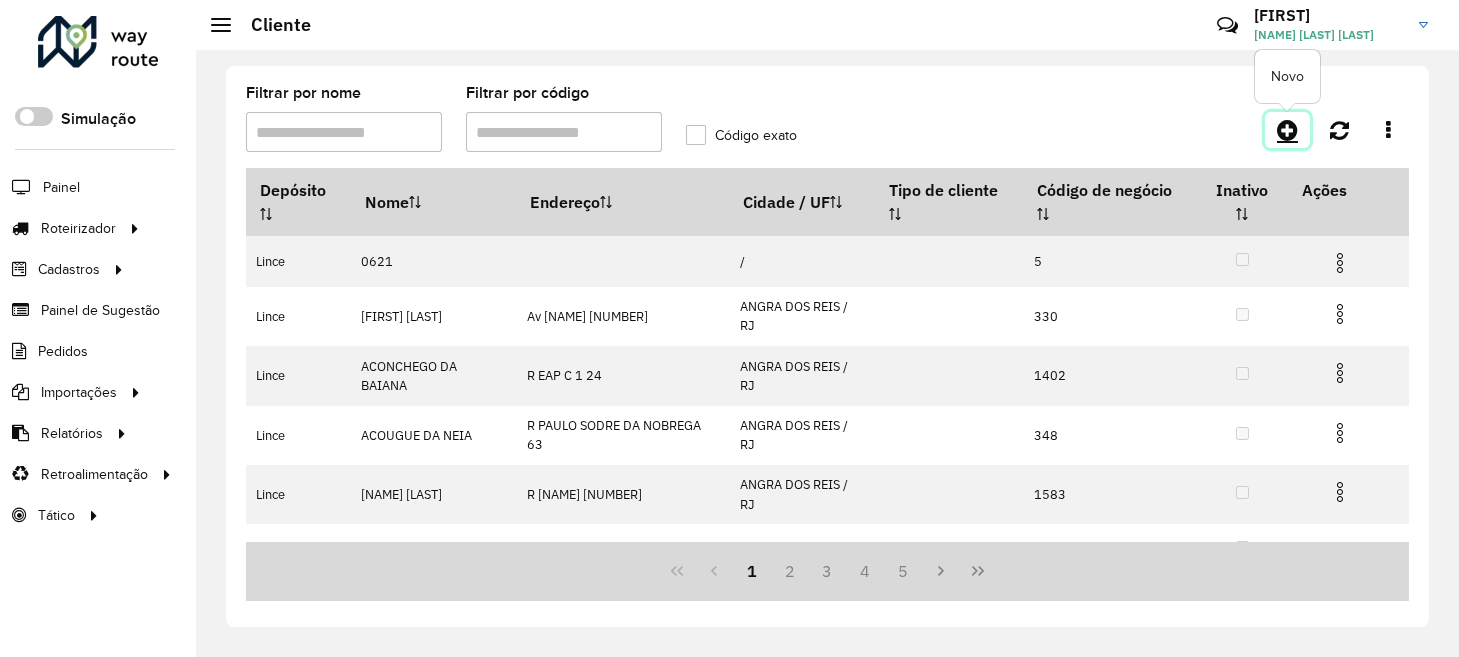 click 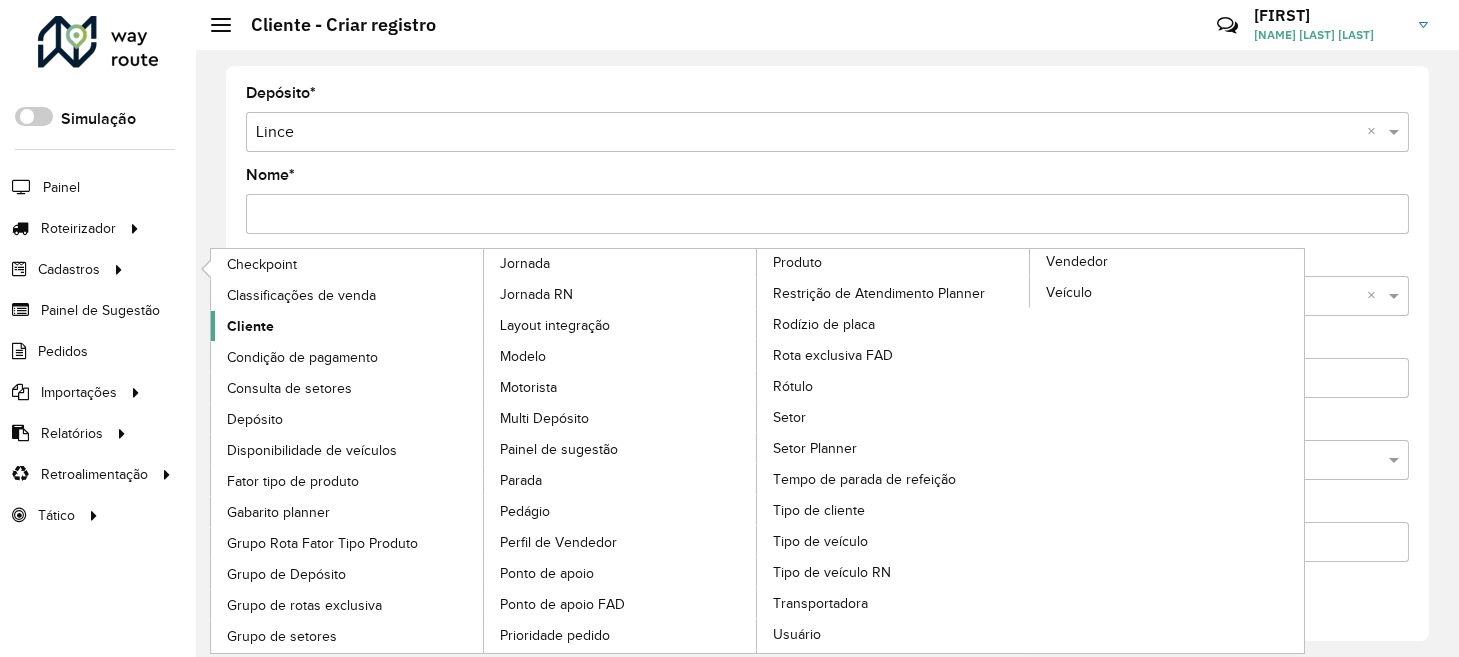 click on "Cliente" 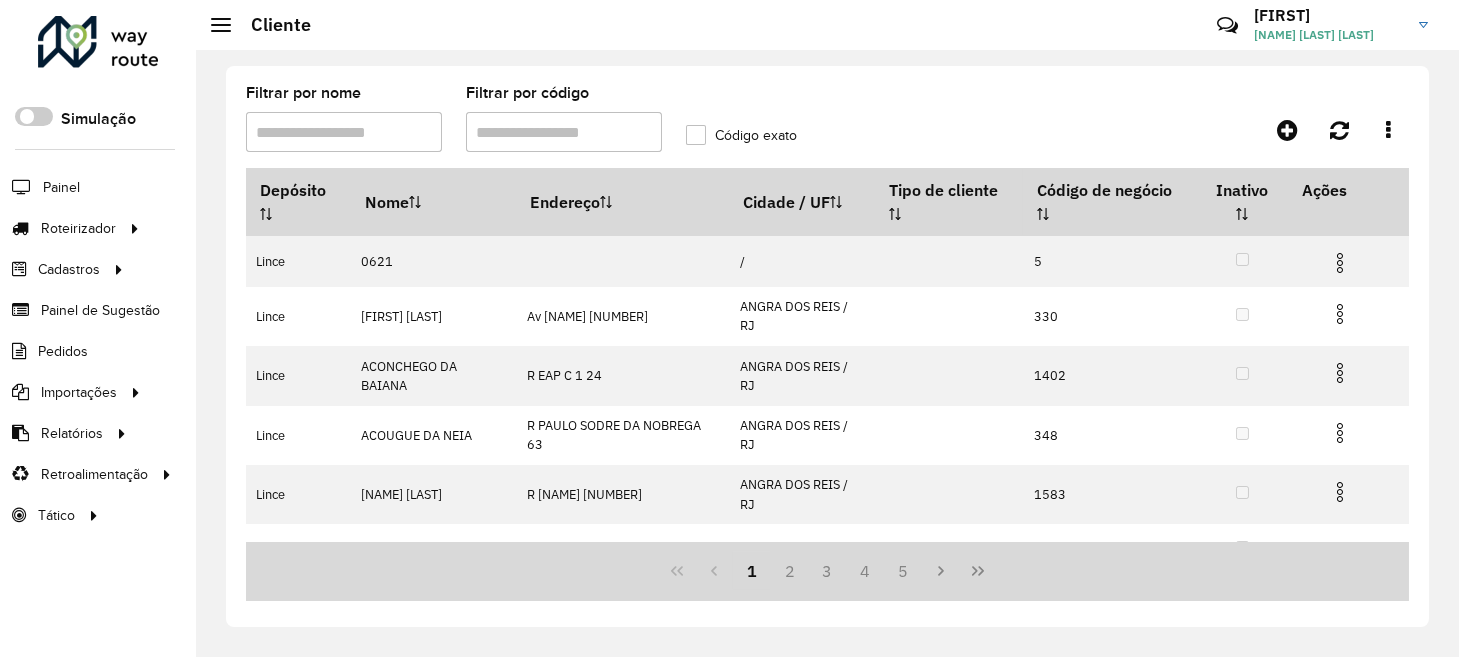 click on "Filtrar por código" at bounding box center [564, 132] 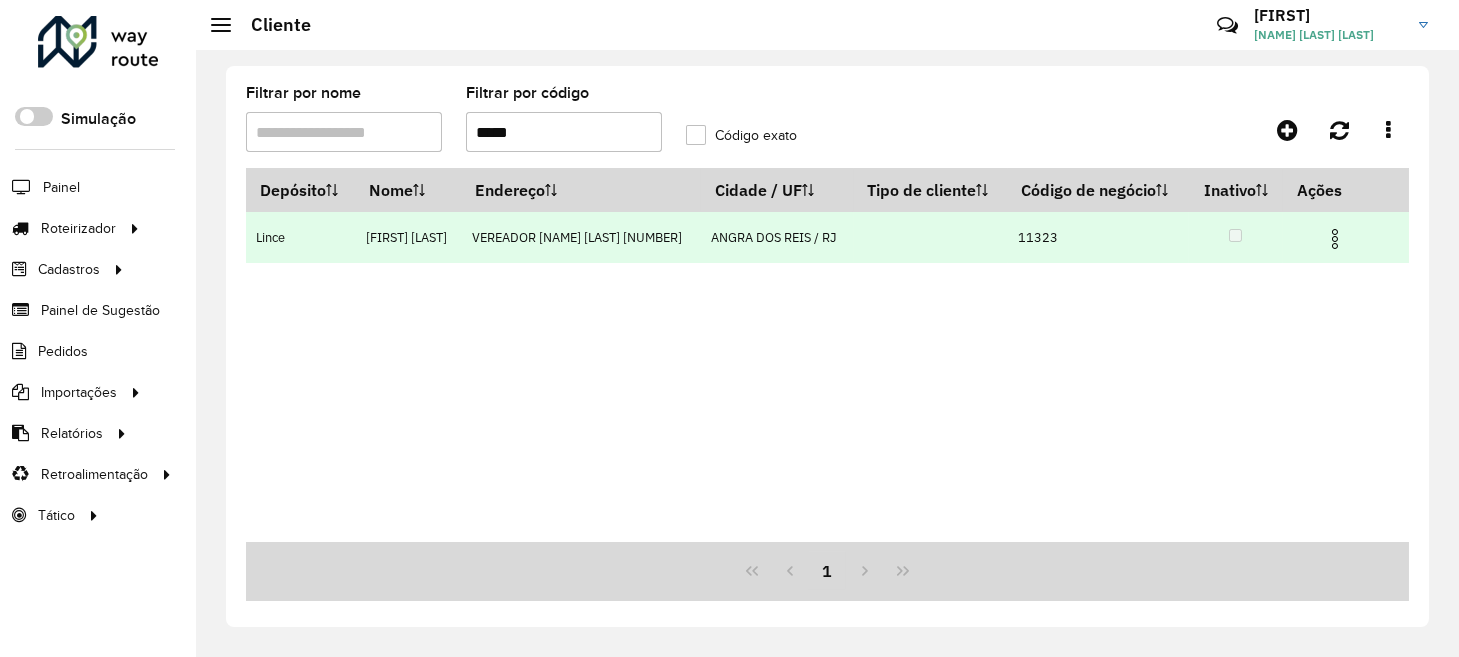 type on "*****" 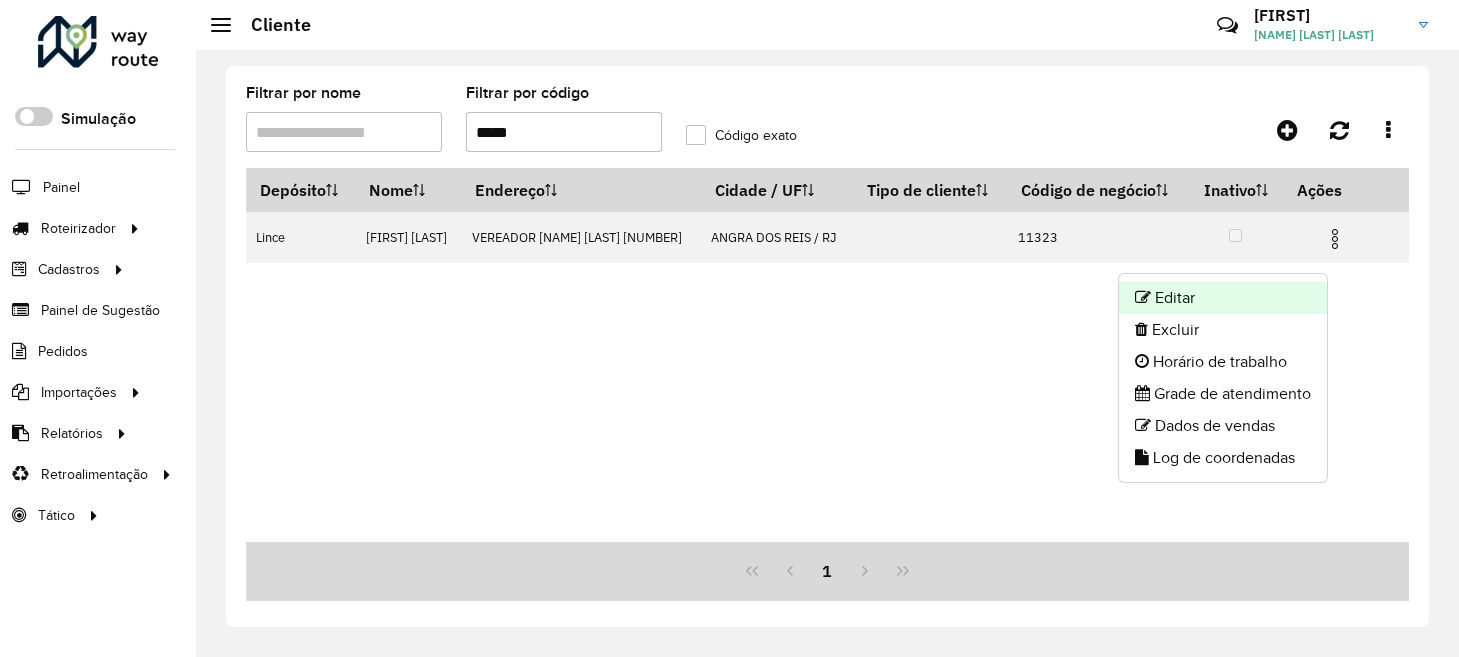 click on "Editar" 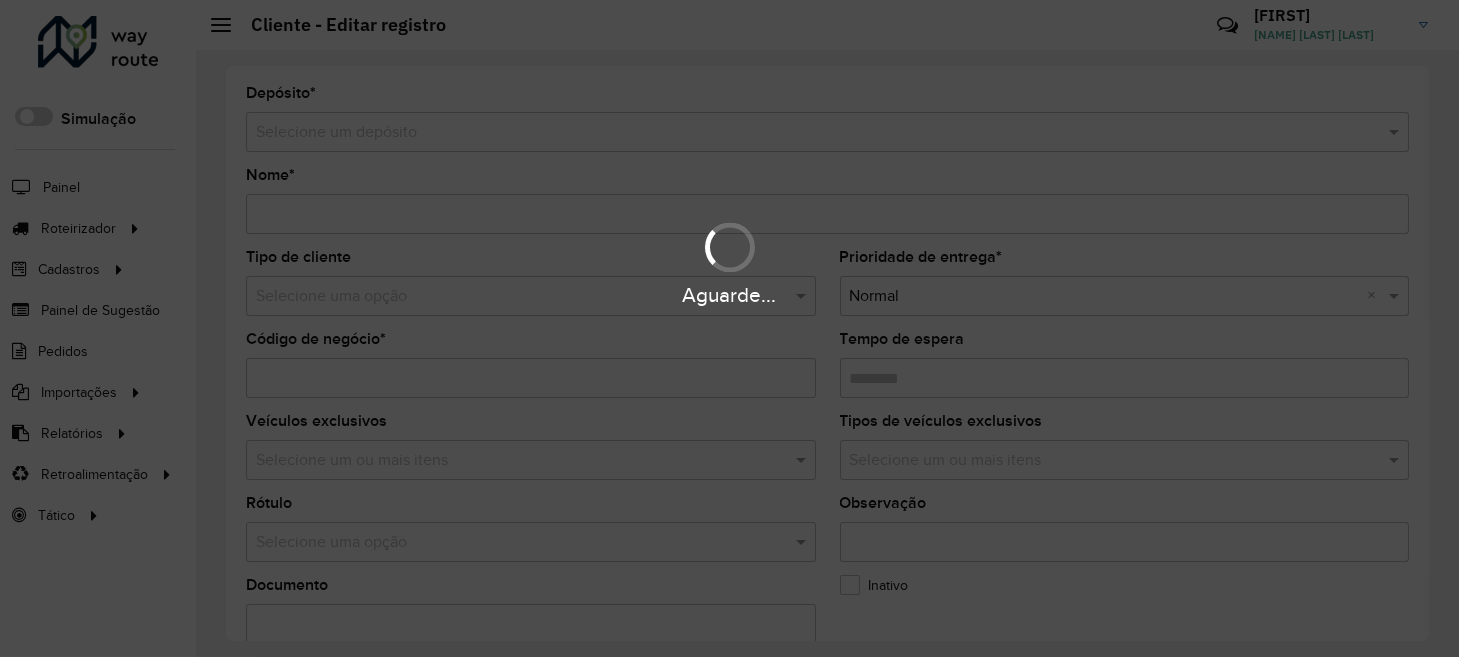 type on "**********" 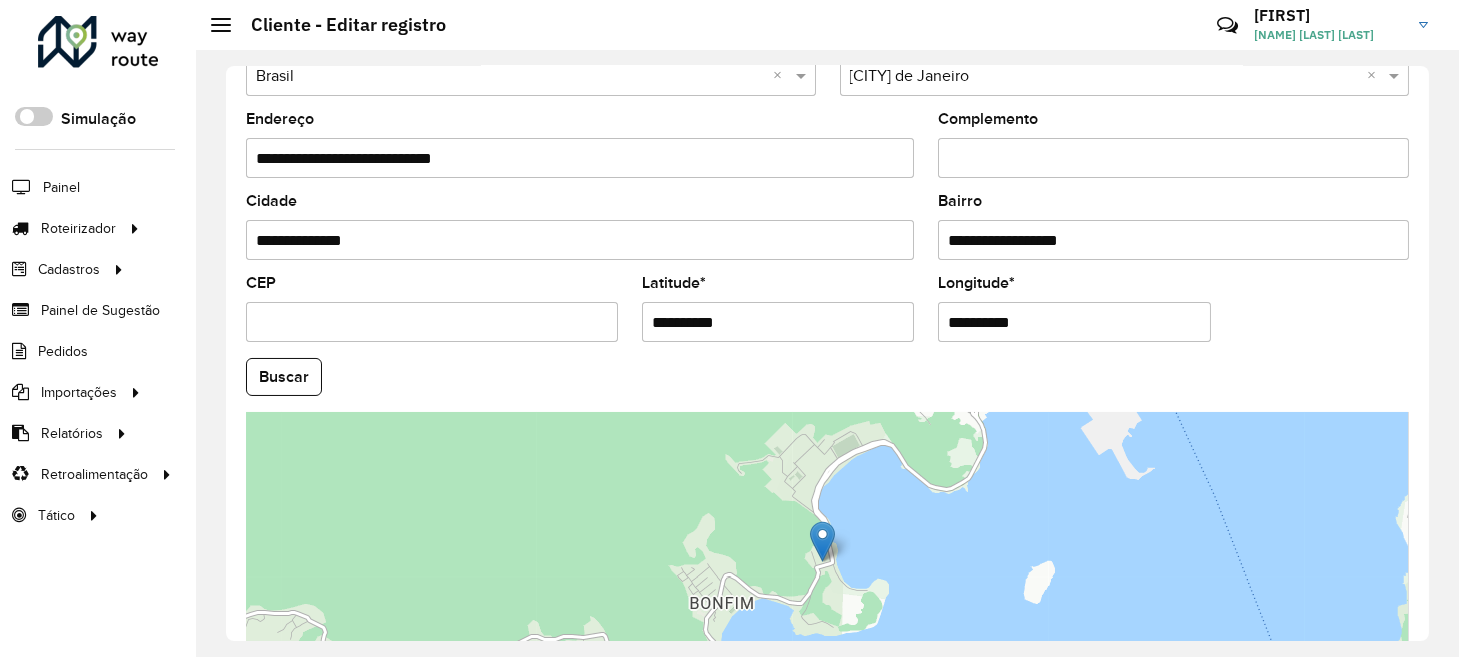 scroll, scrollTop: 700, scrollLeft: 0, axis: vertical 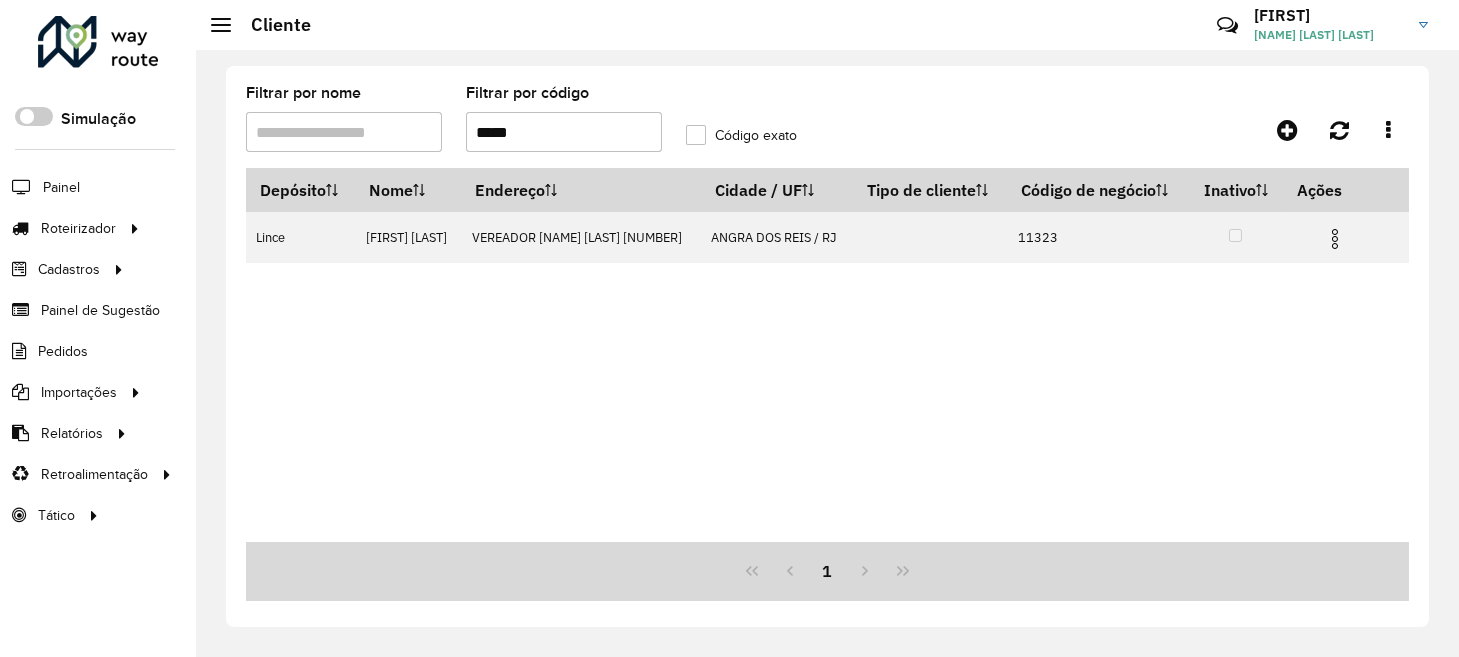 drag, startPoint x: 553, startPoint y: 122, endPoint x: 403, endPoint y: 147, distance: 152.06906 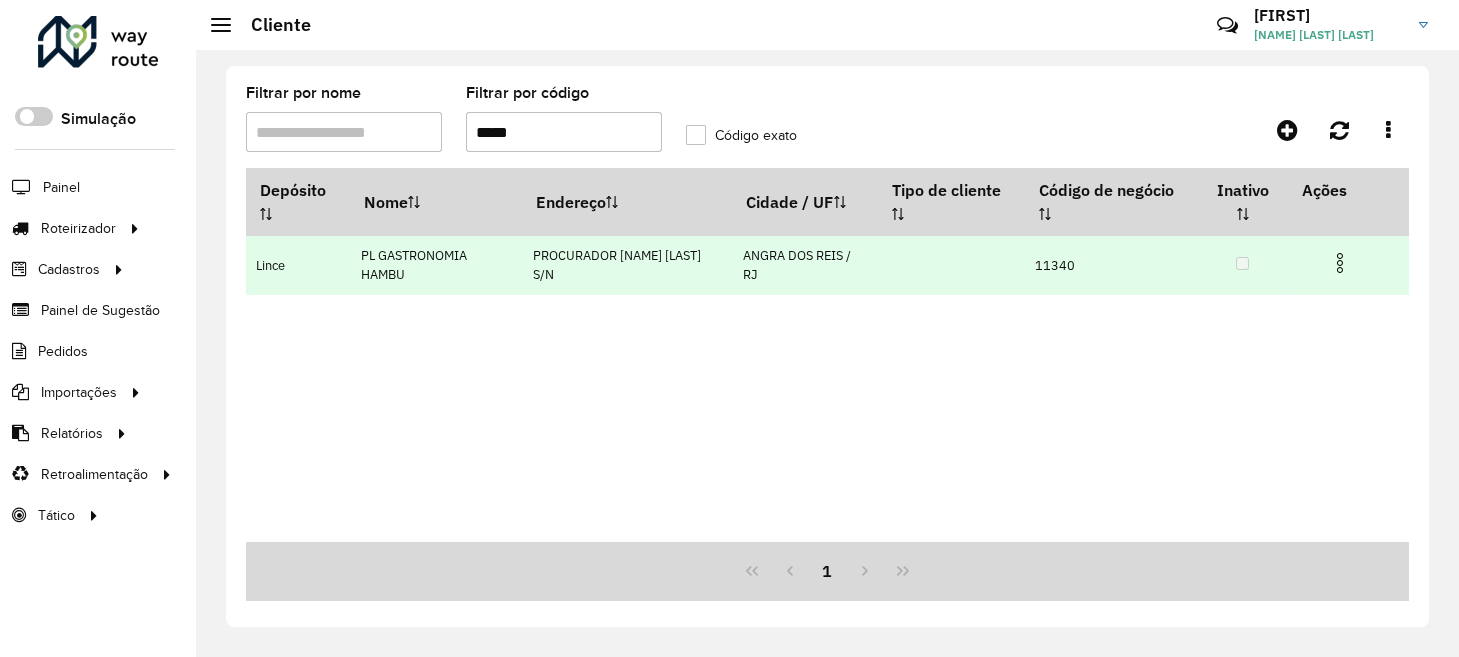 type on "*****" 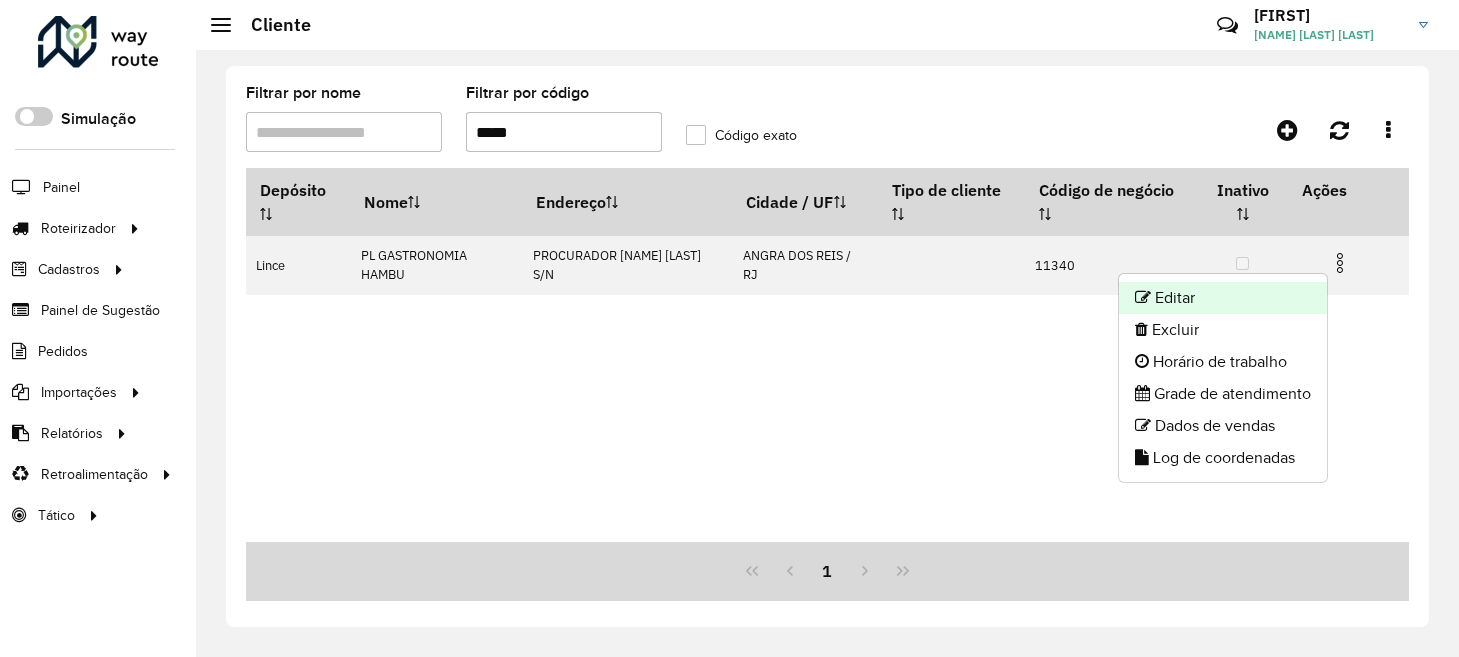 click on "Editar" 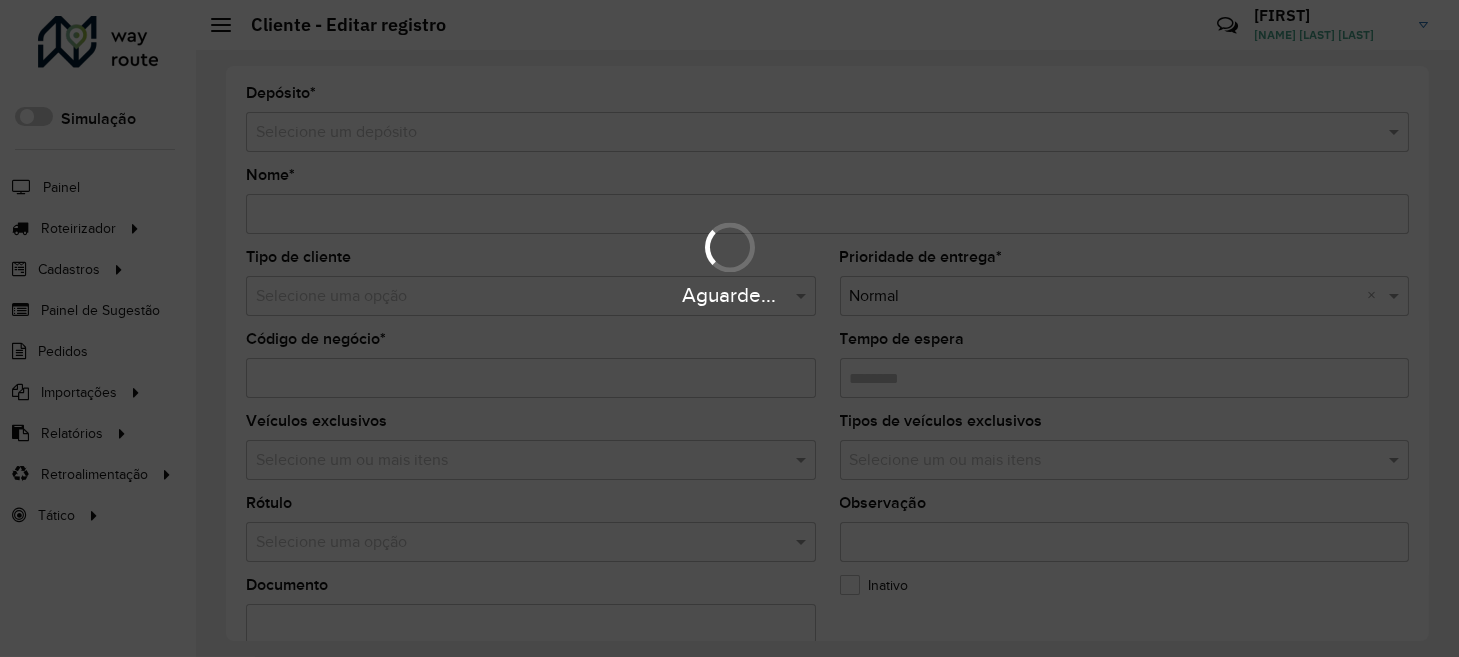 type on "**********" 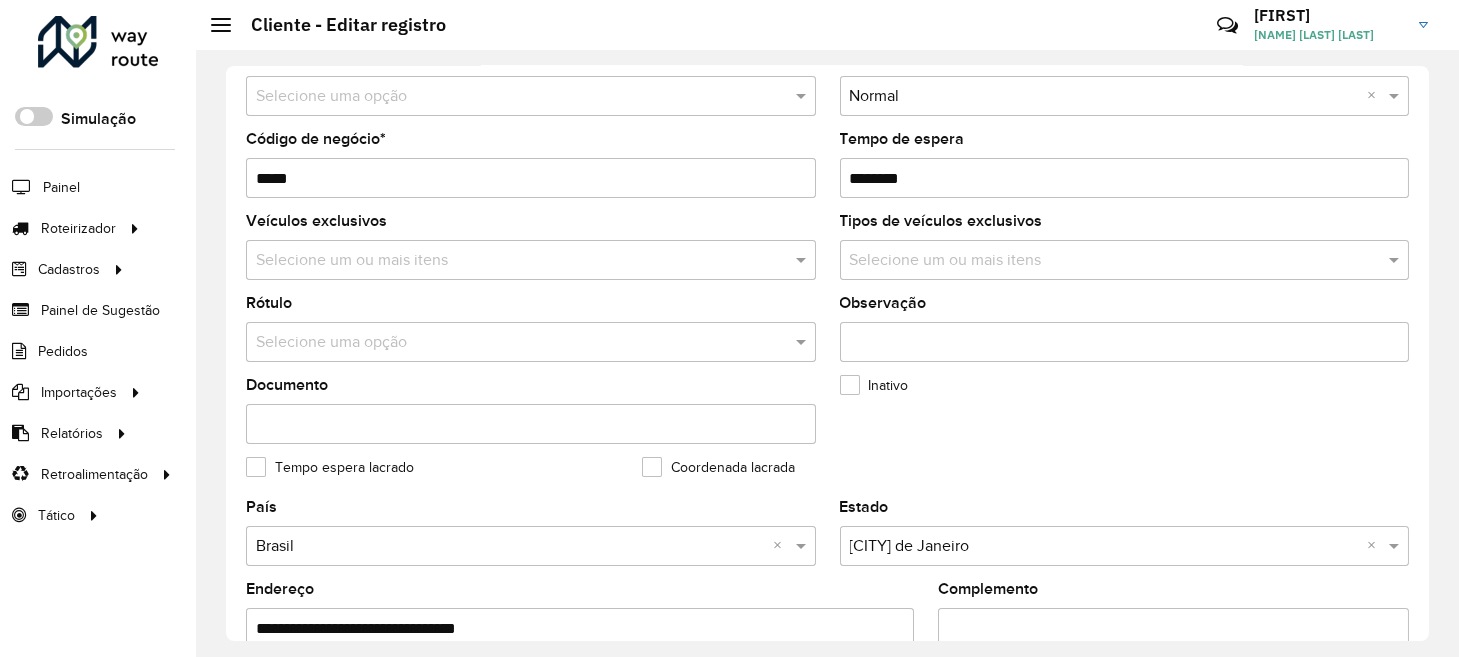 scroll, scrollTop: 99, scrollLeft: 0, axis: vertical 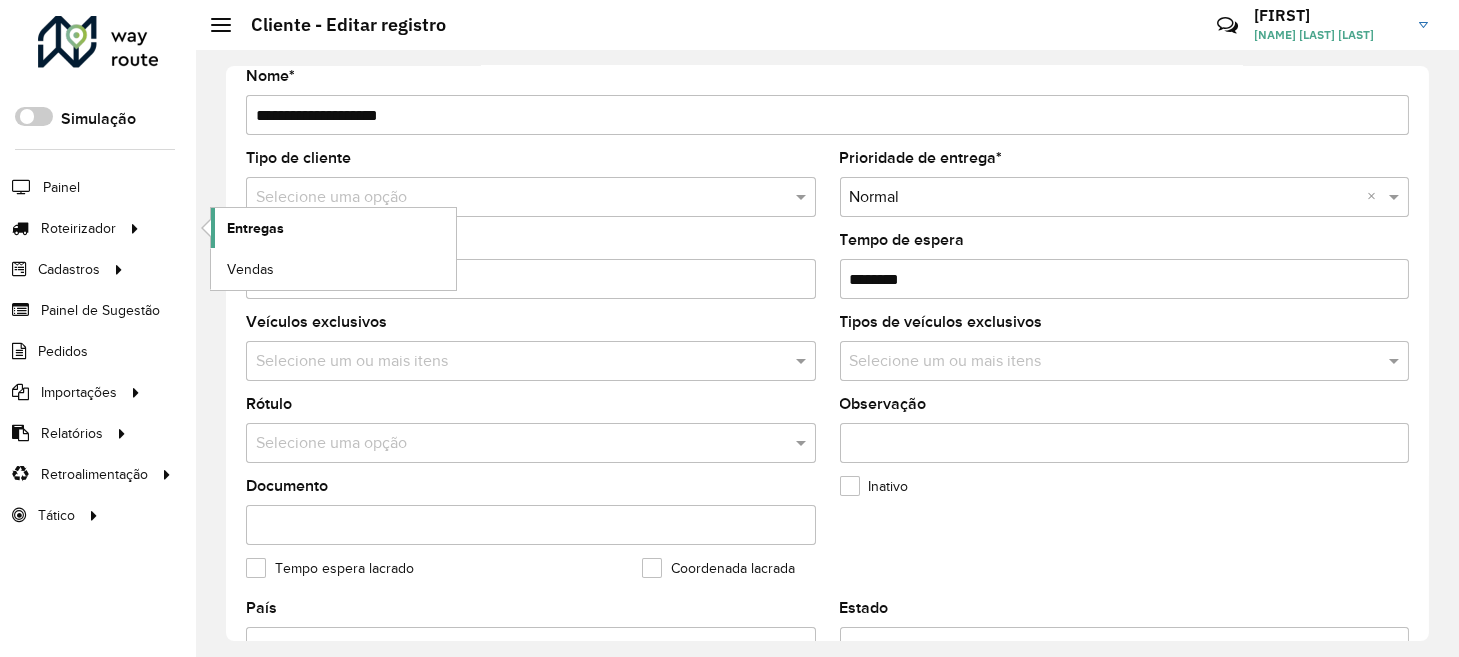 click on "Entregas" 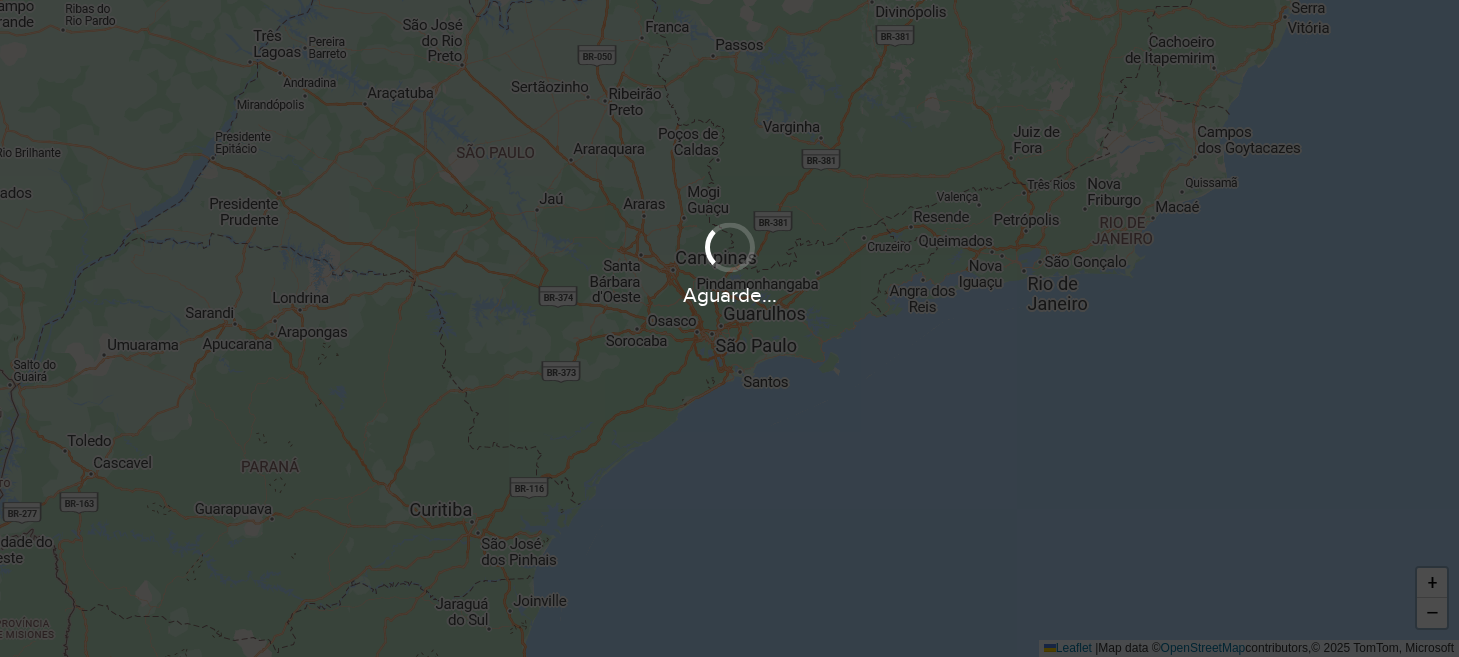 scroll, scrollTop: 0, scrollLeft: 0, axis: both 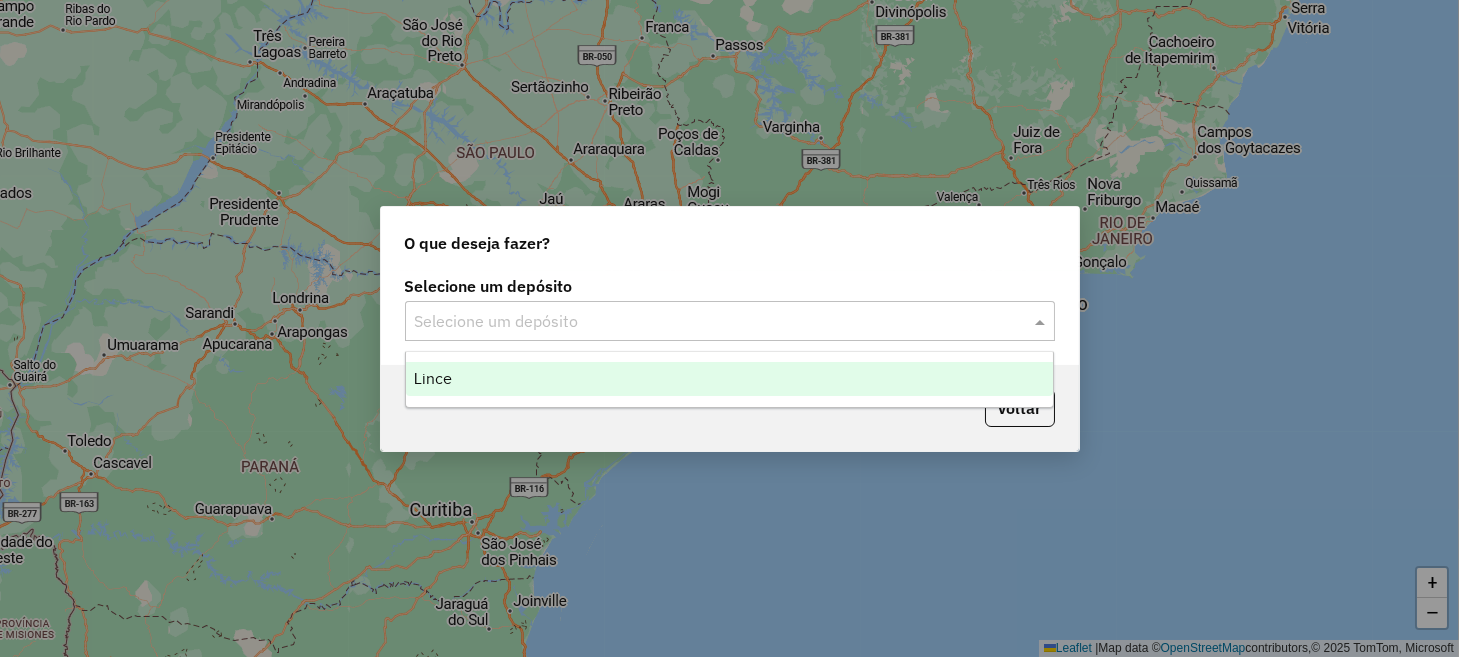 click 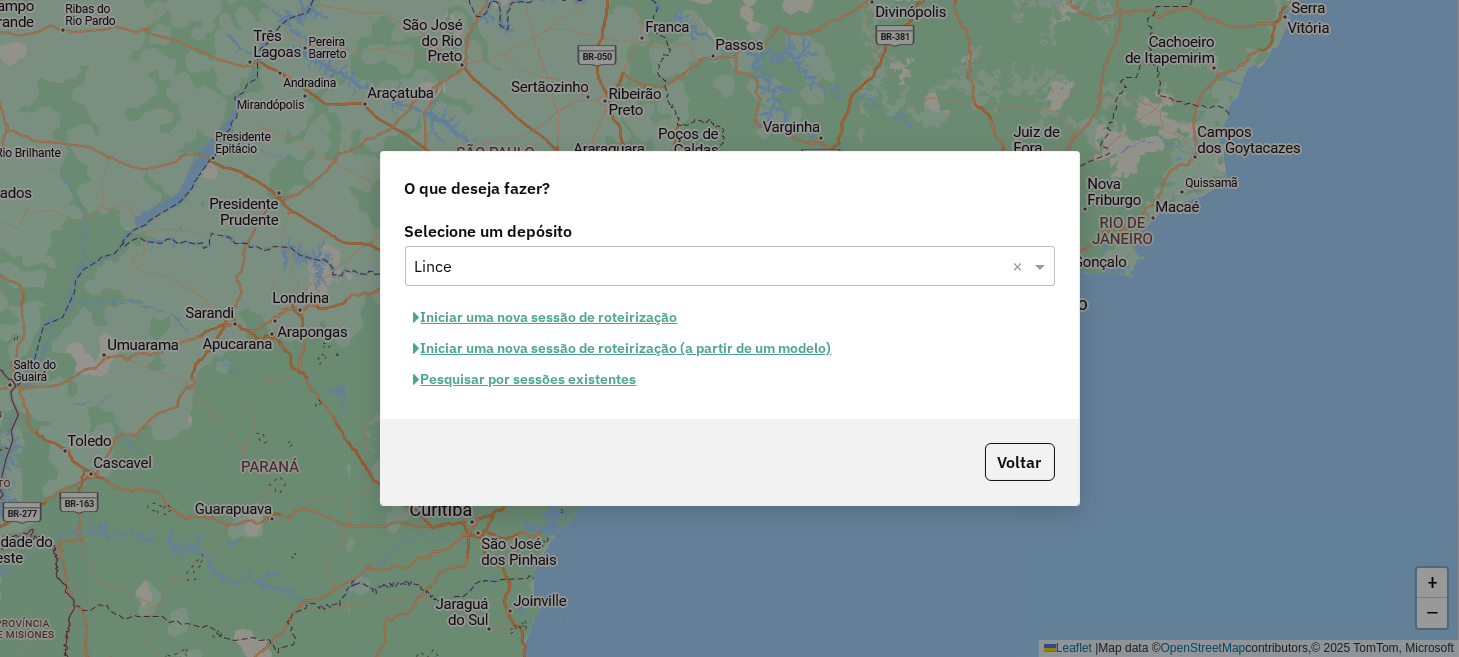 click on "Iniciar uma nova sessão de roteirização" 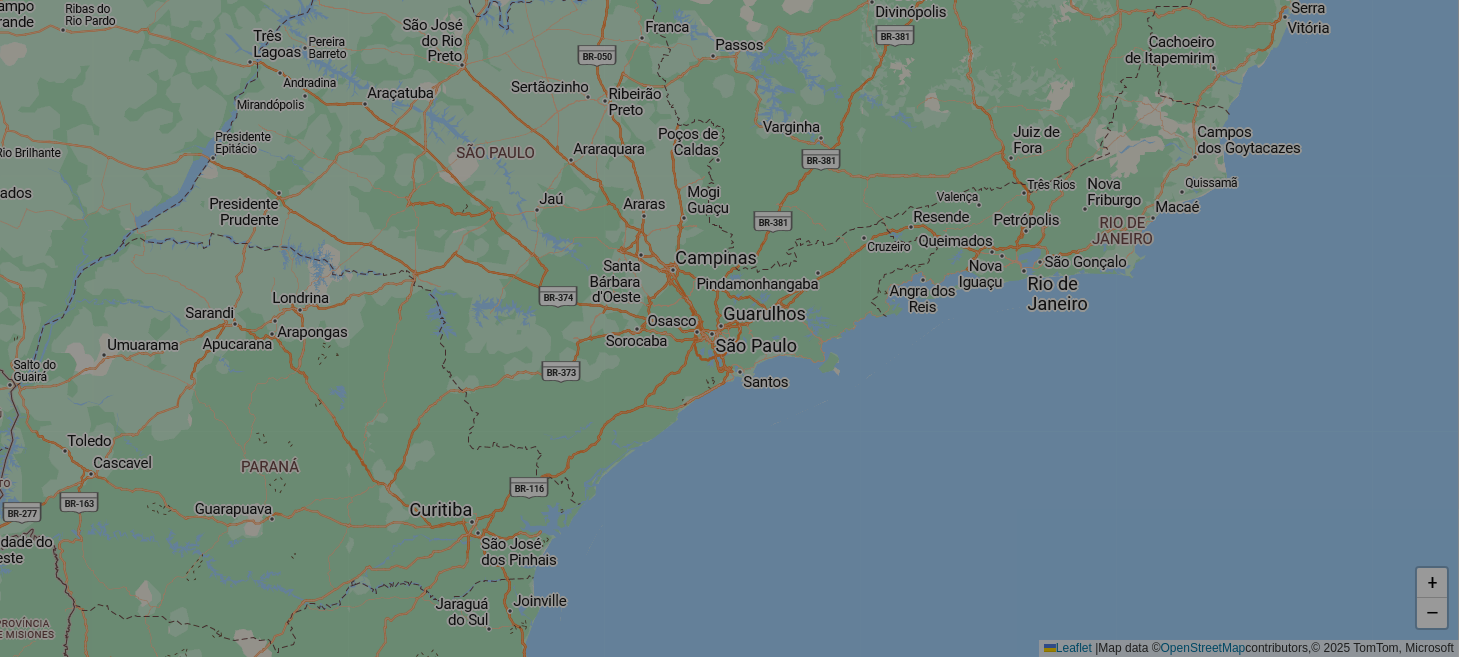 select on "*" 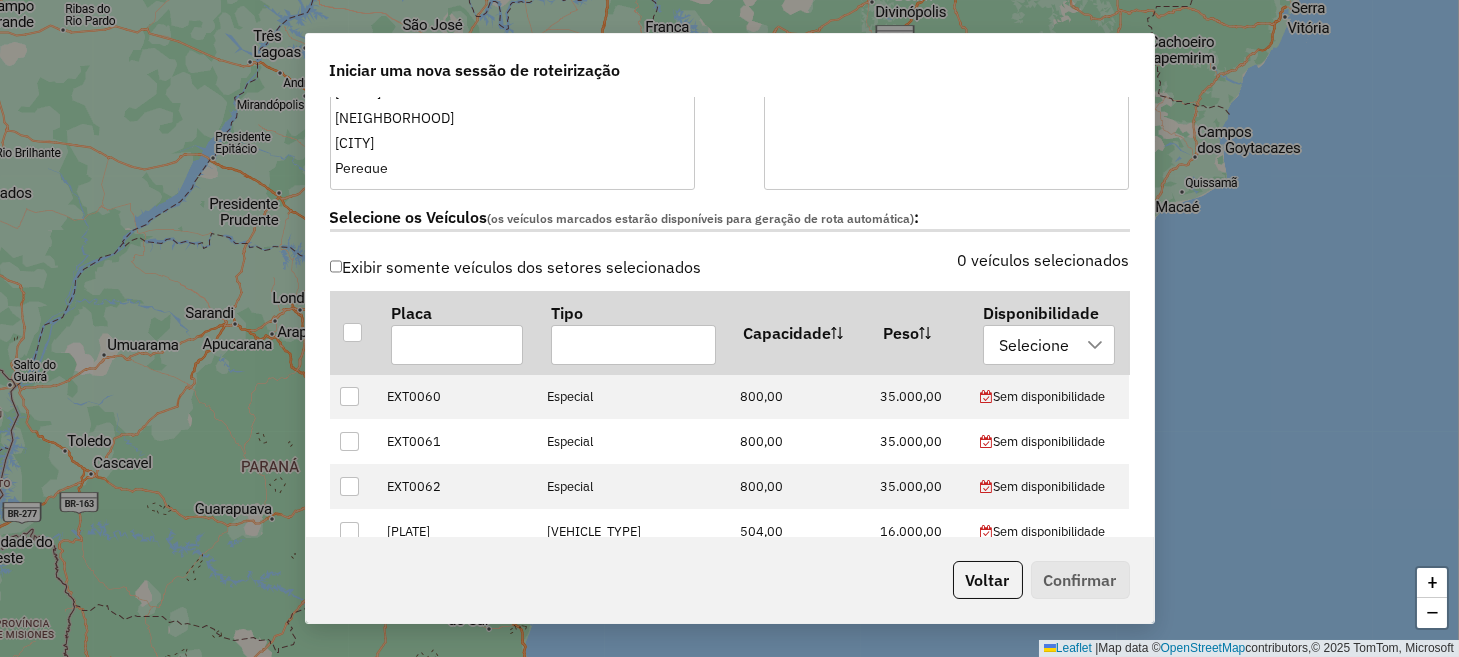 scroll, scrollTop: 700, scrollLeft: 0, axis: vertical 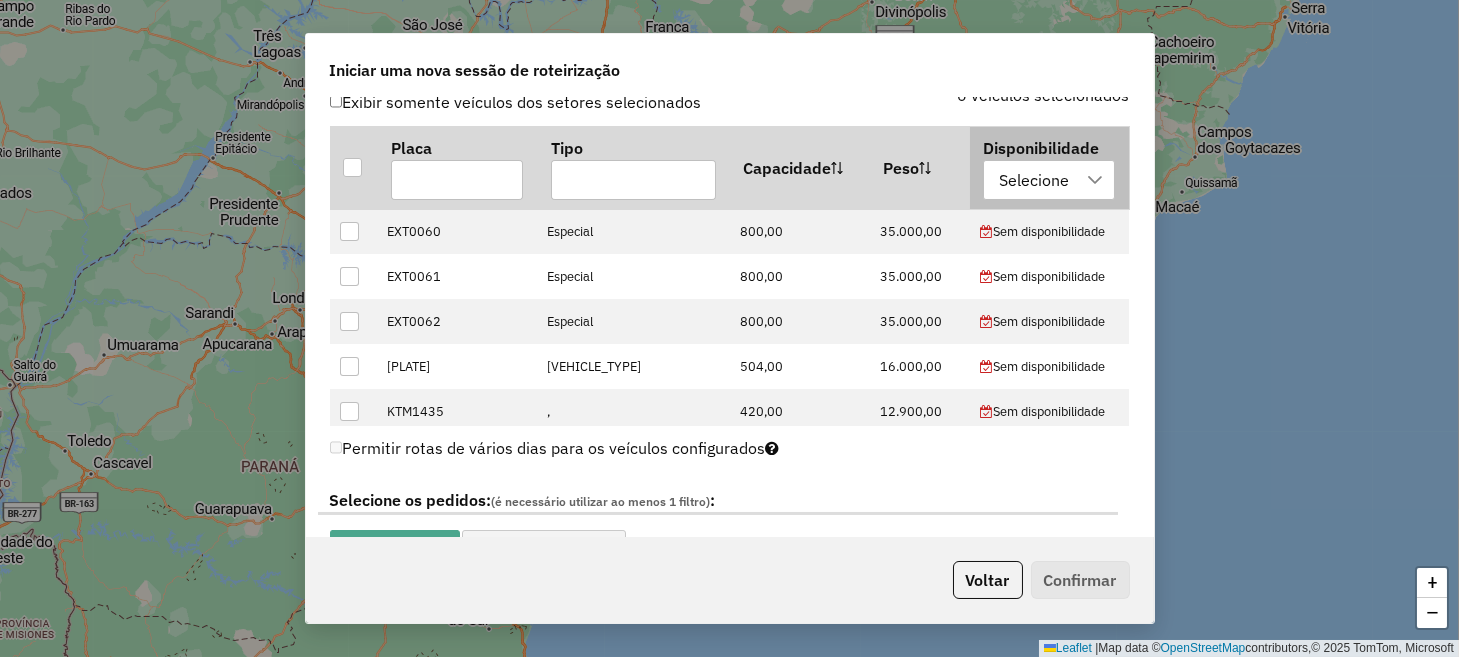 click 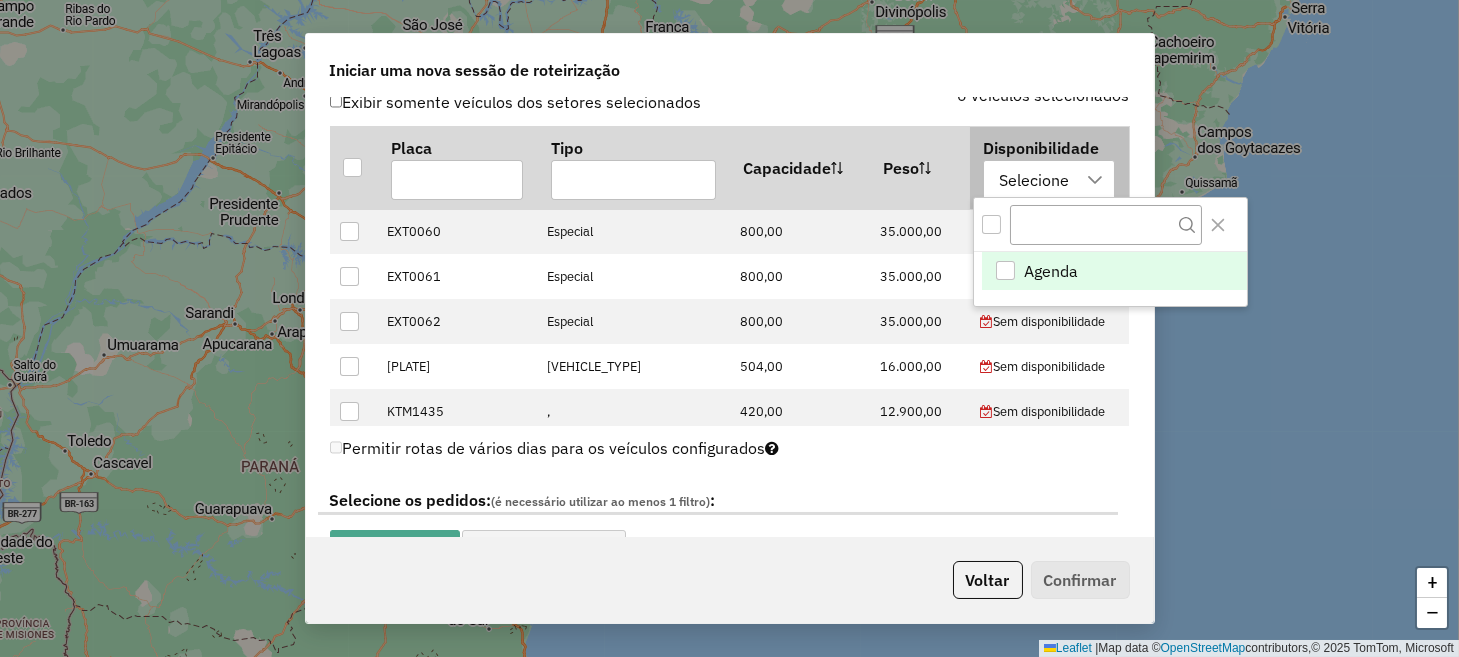 scroll, scrollTop: 14, scrollLeft: 92, axis: both 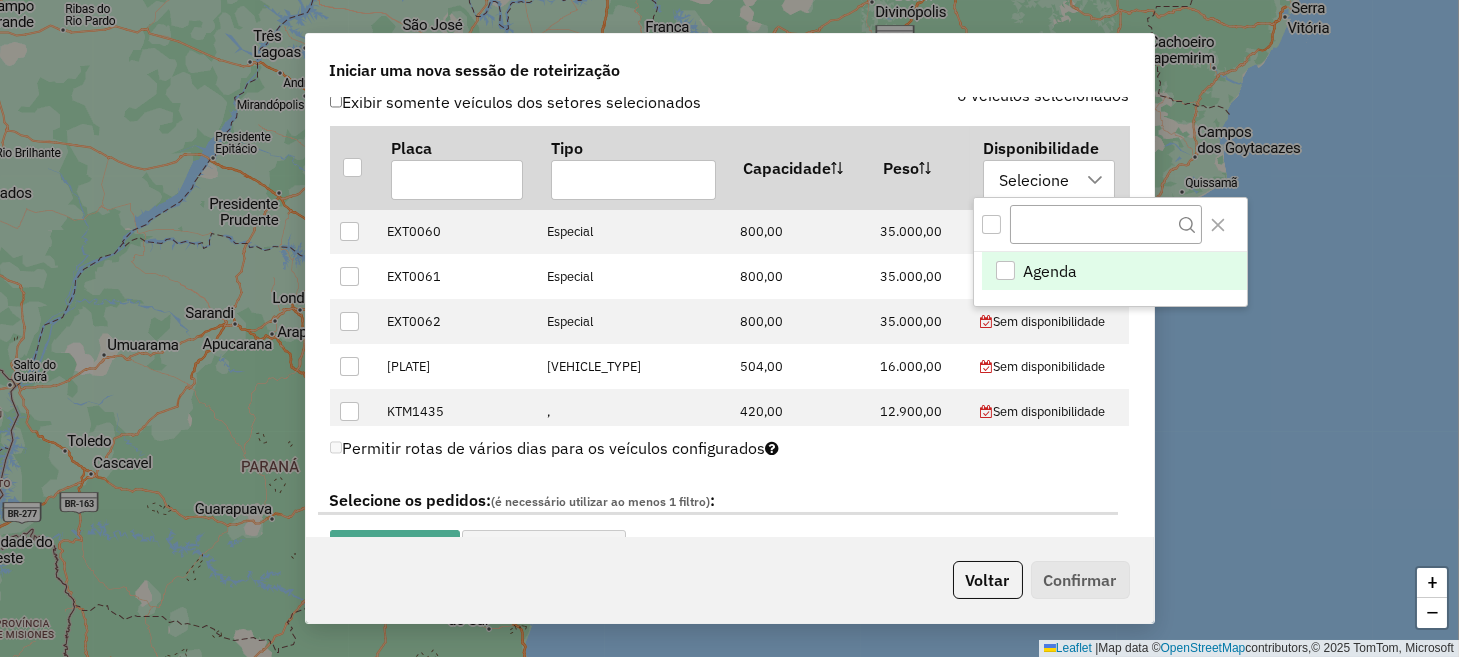 click on "Agenda" at bounding box center [1114, 271] 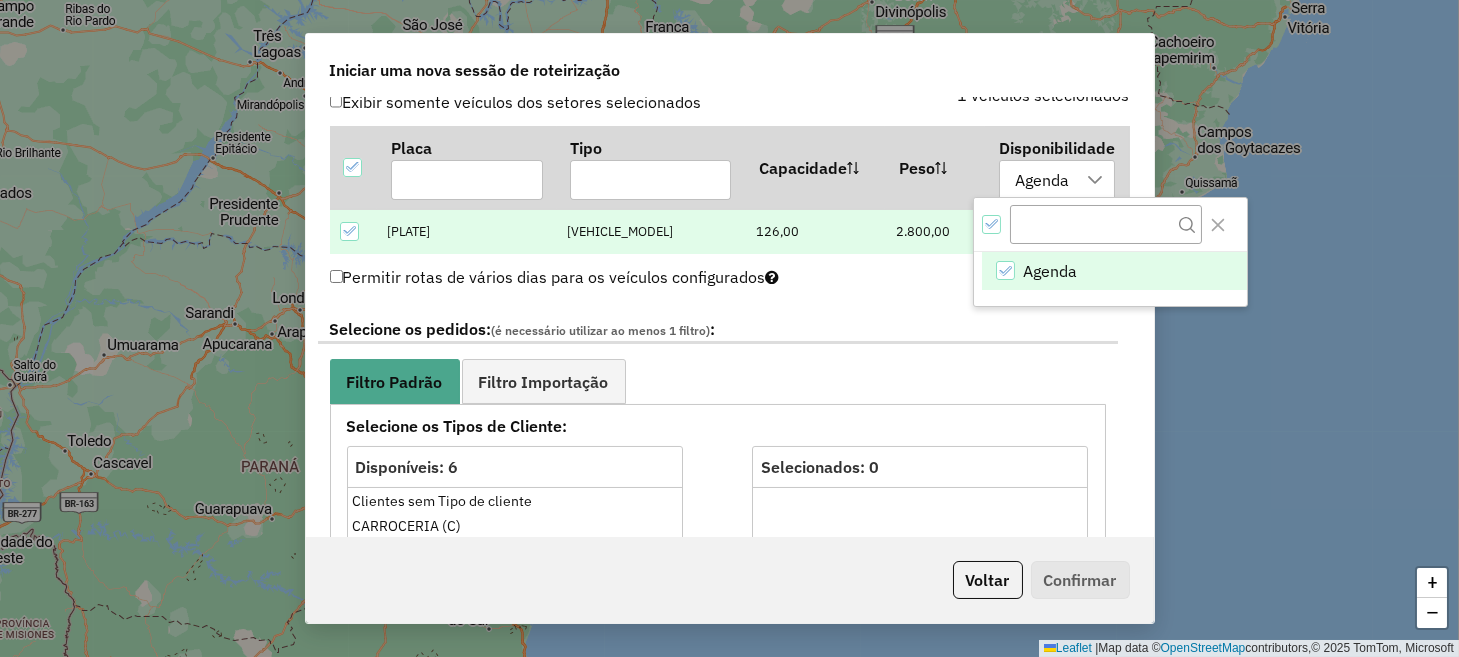 click 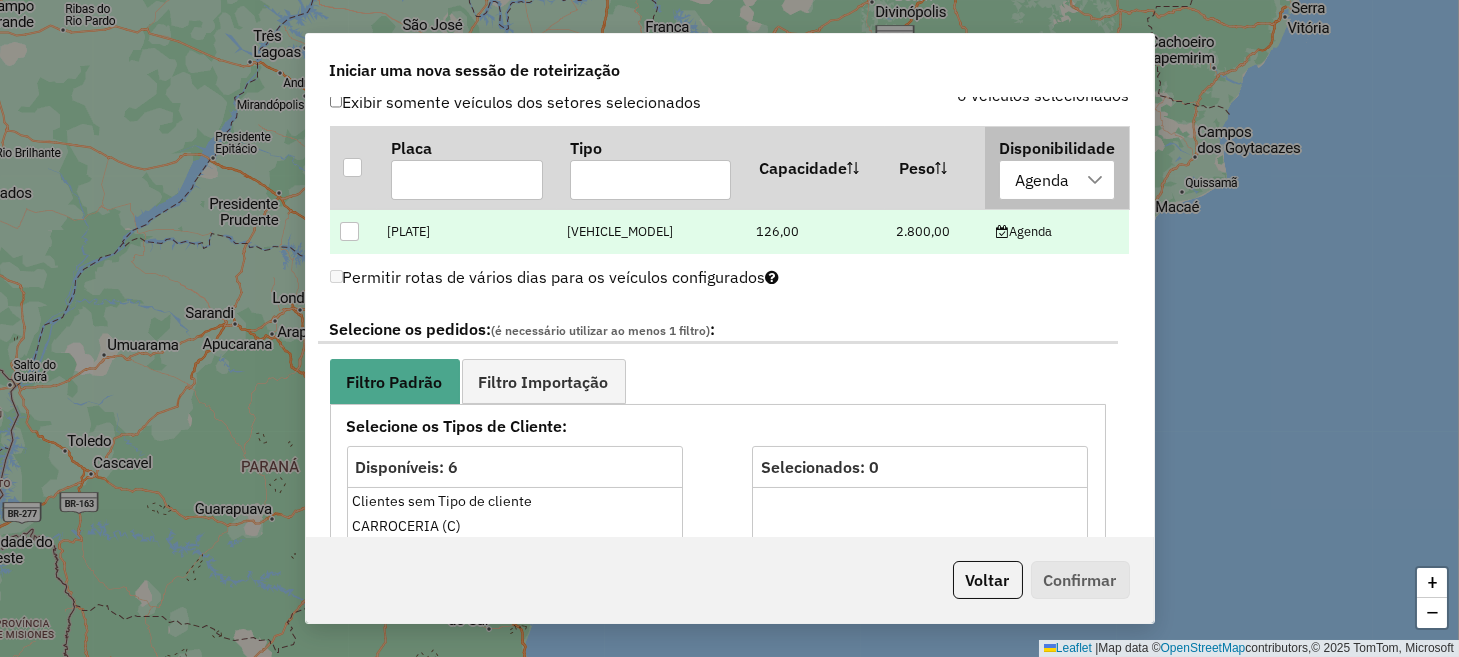 click at bounding box center (1095, 180) 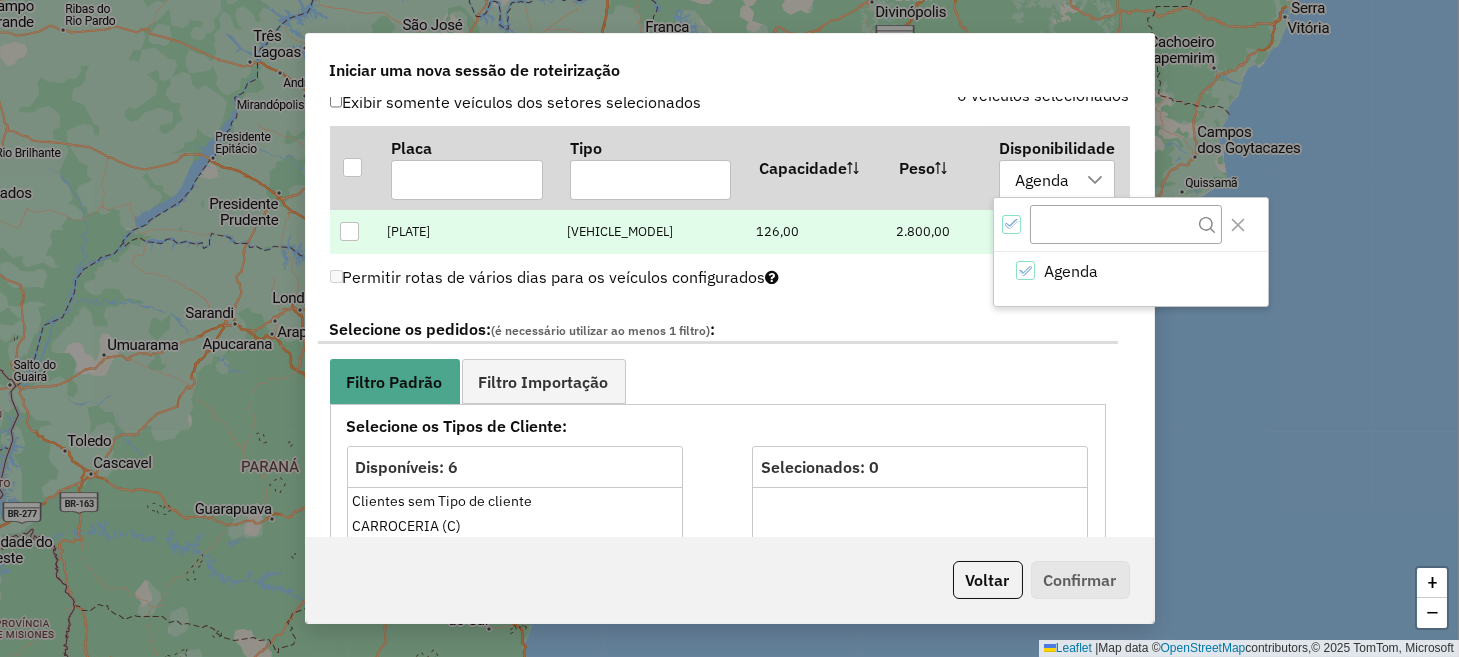 click at bounding box center (1011, 224) 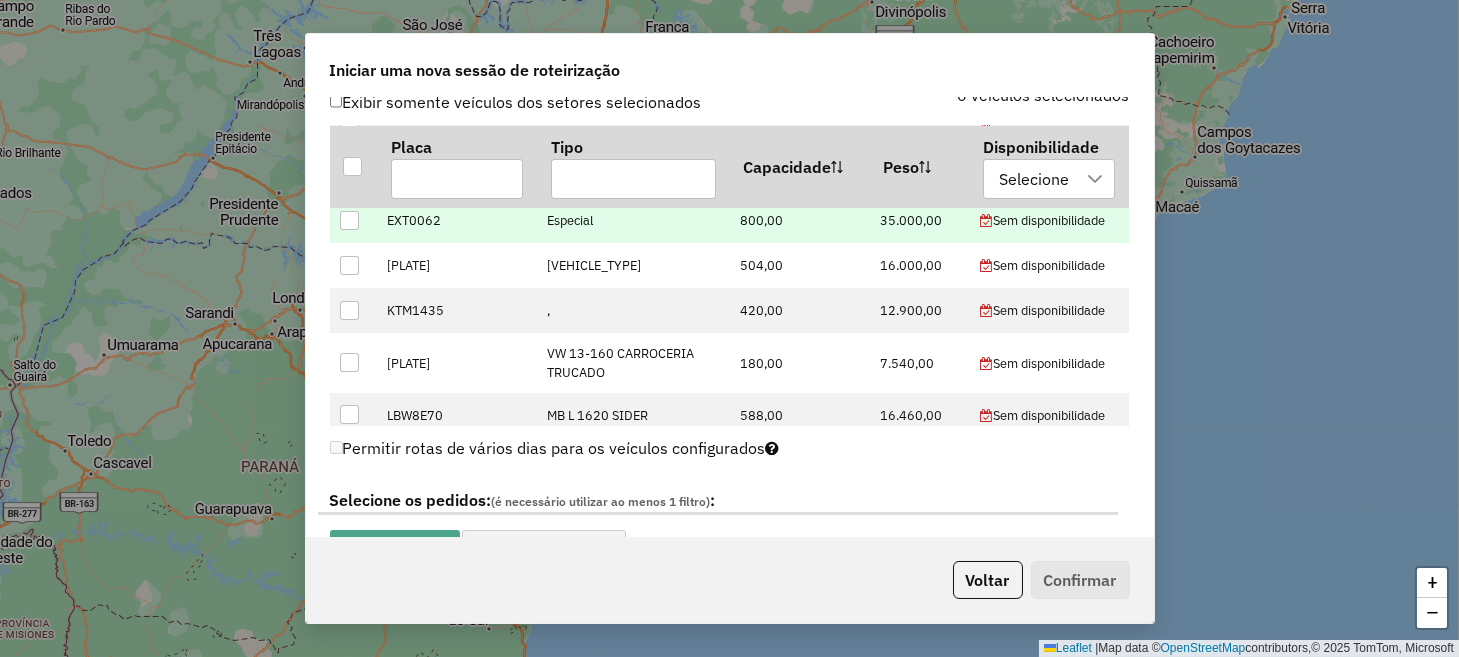 scroll, scrollTop: 200, scrollLeft: 0, axis: vertical 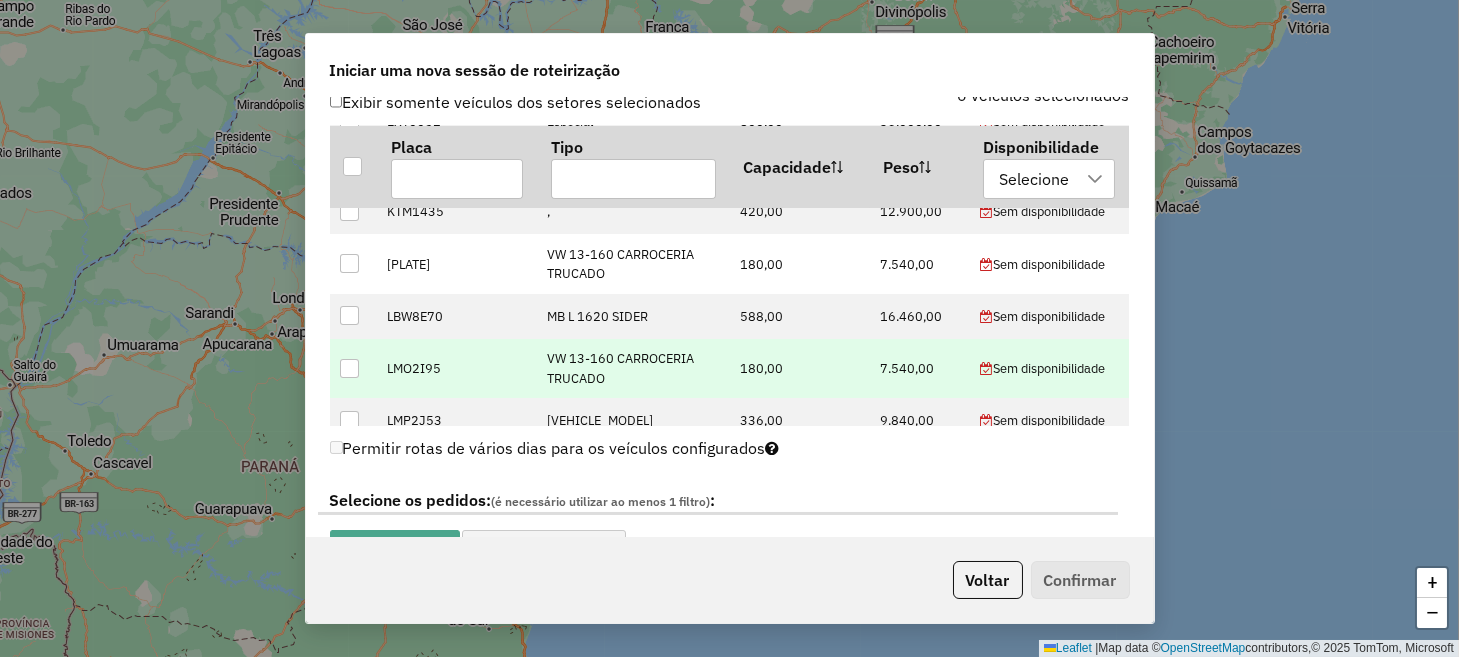 click at bounding box center (349, 368) 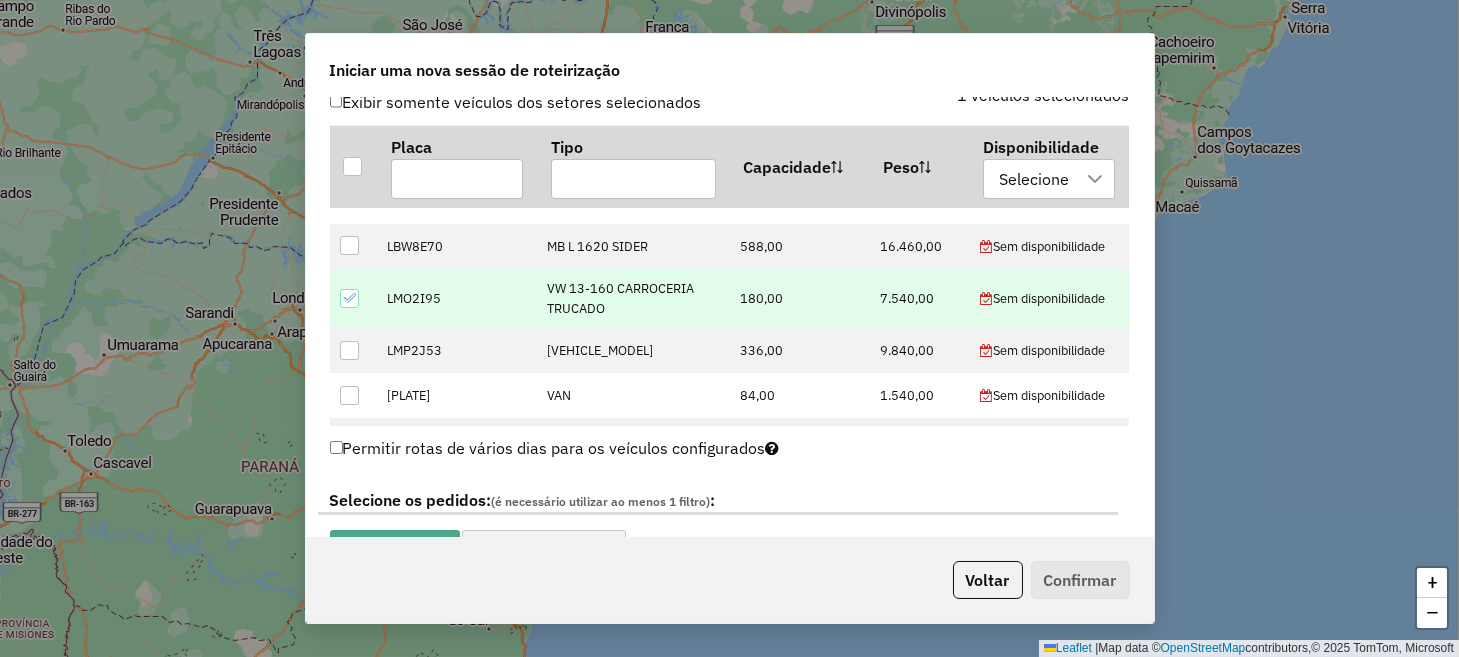 scroll, scrollTop: 300, scrollLeft: 0, axis: vertical 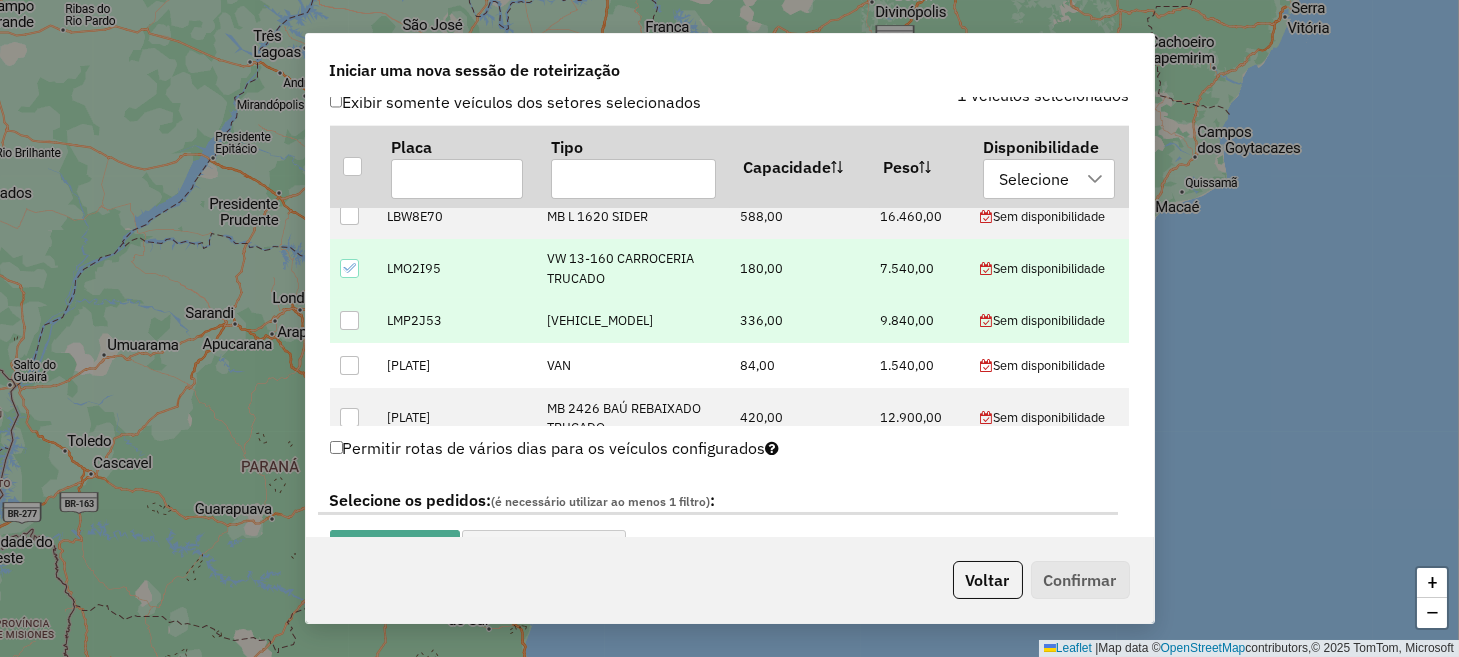 click at bounding box center (349, 320) 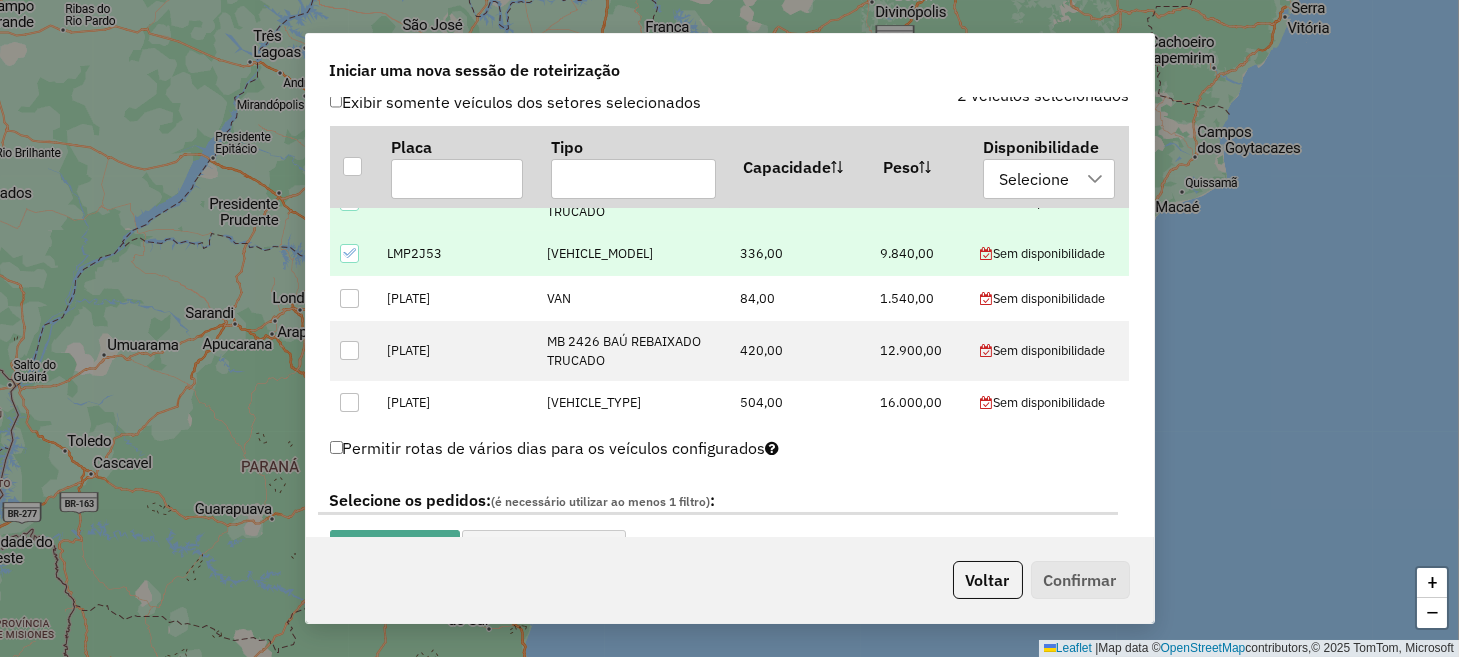 scroll, scrollTop: 400, scrollLeft: 0, axis: vertical 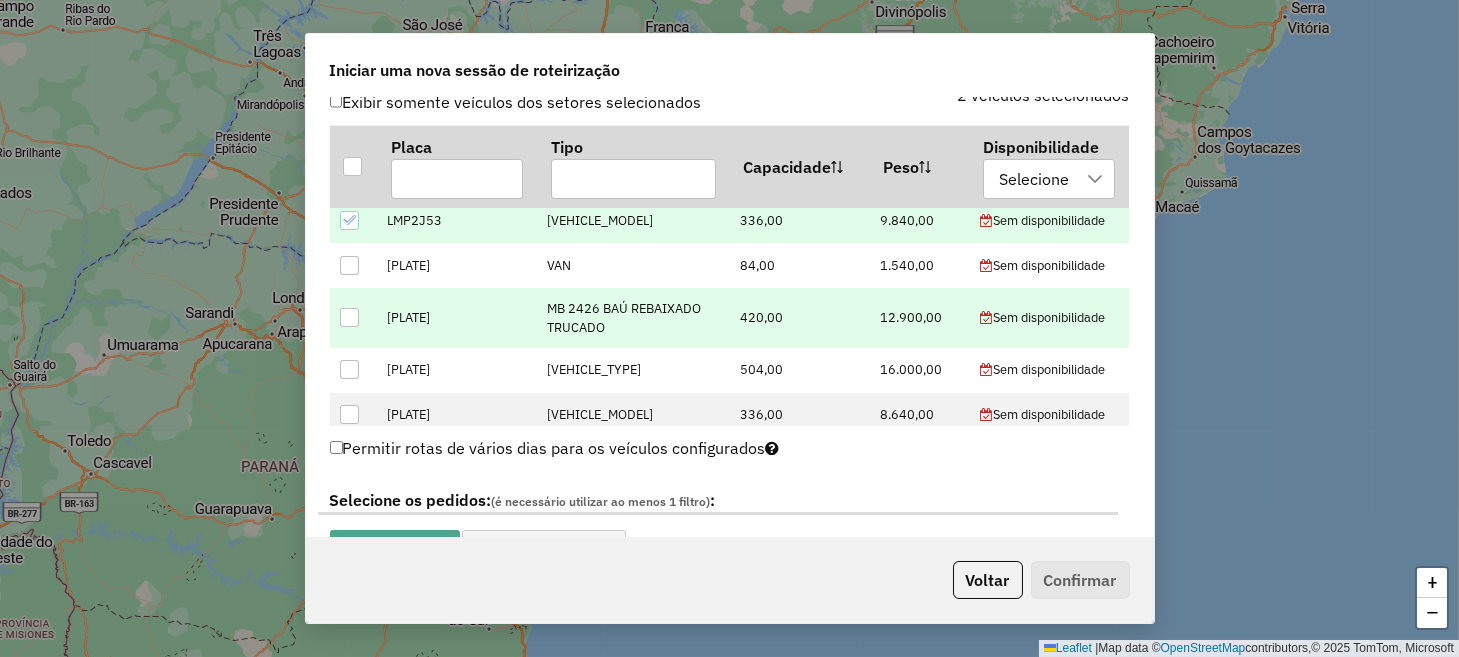 click at bounding box center [349, 317] 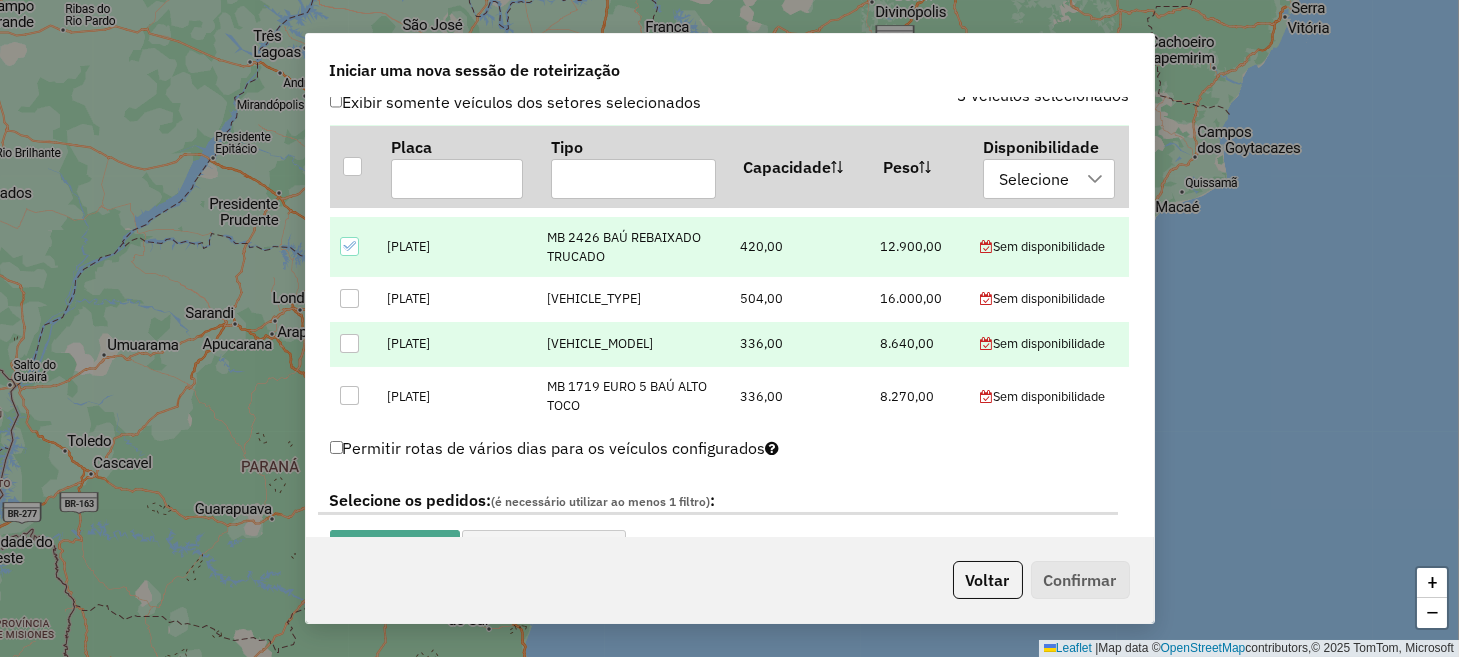 scroll, scrollTop: 499, scrollLeft: 0, axis: vertical 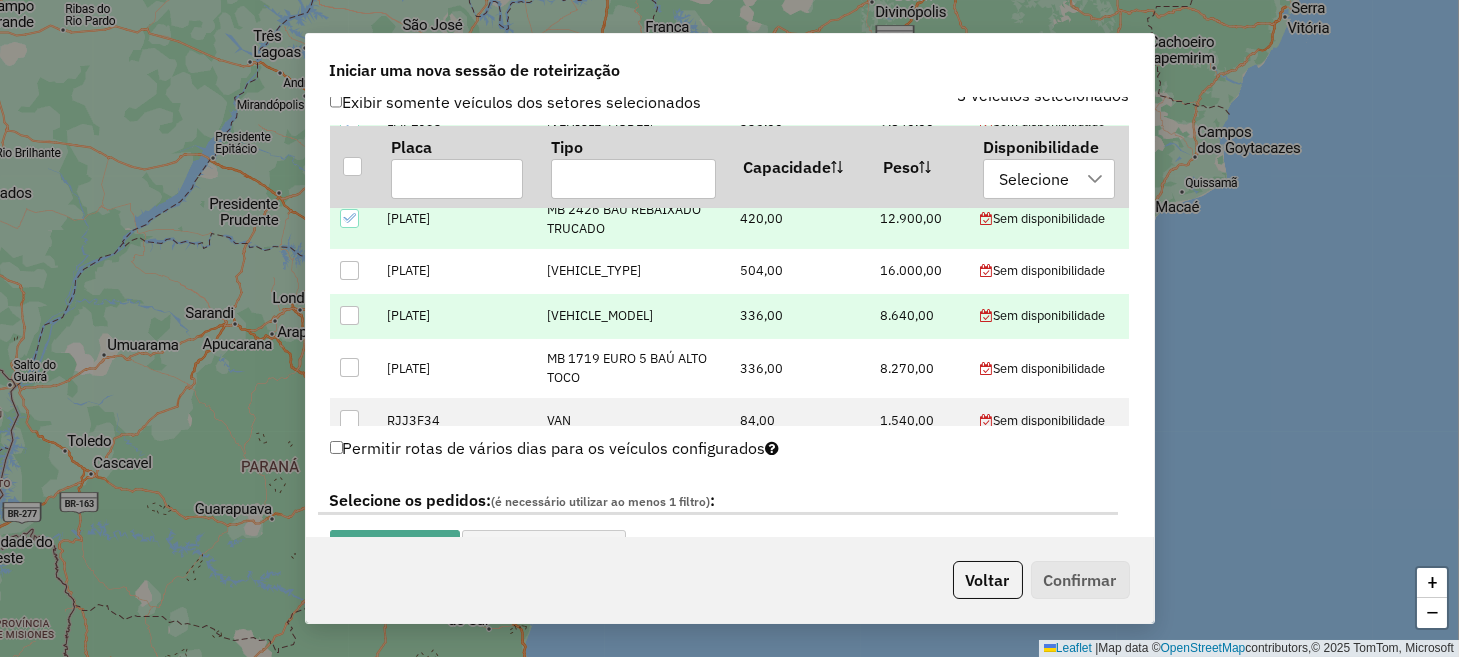 click at bounding box center [349, 315] 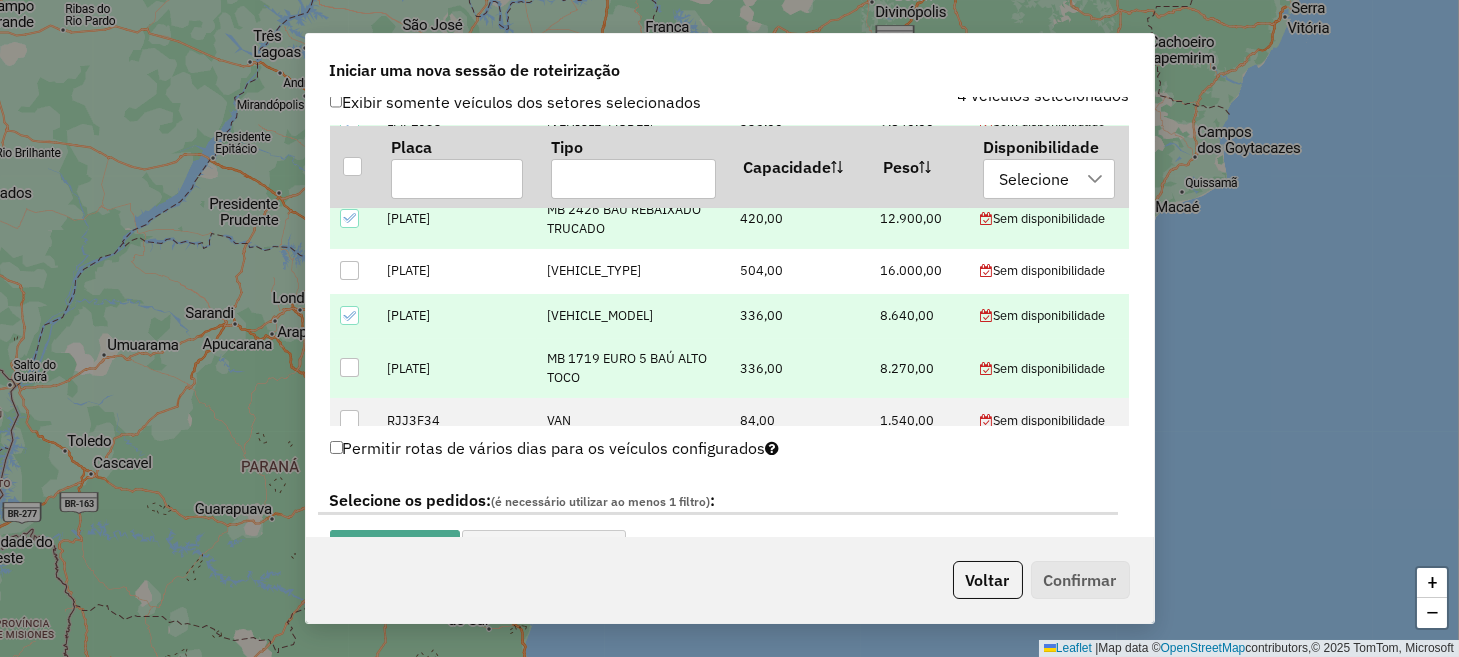 click at bounding box center [349, 367] 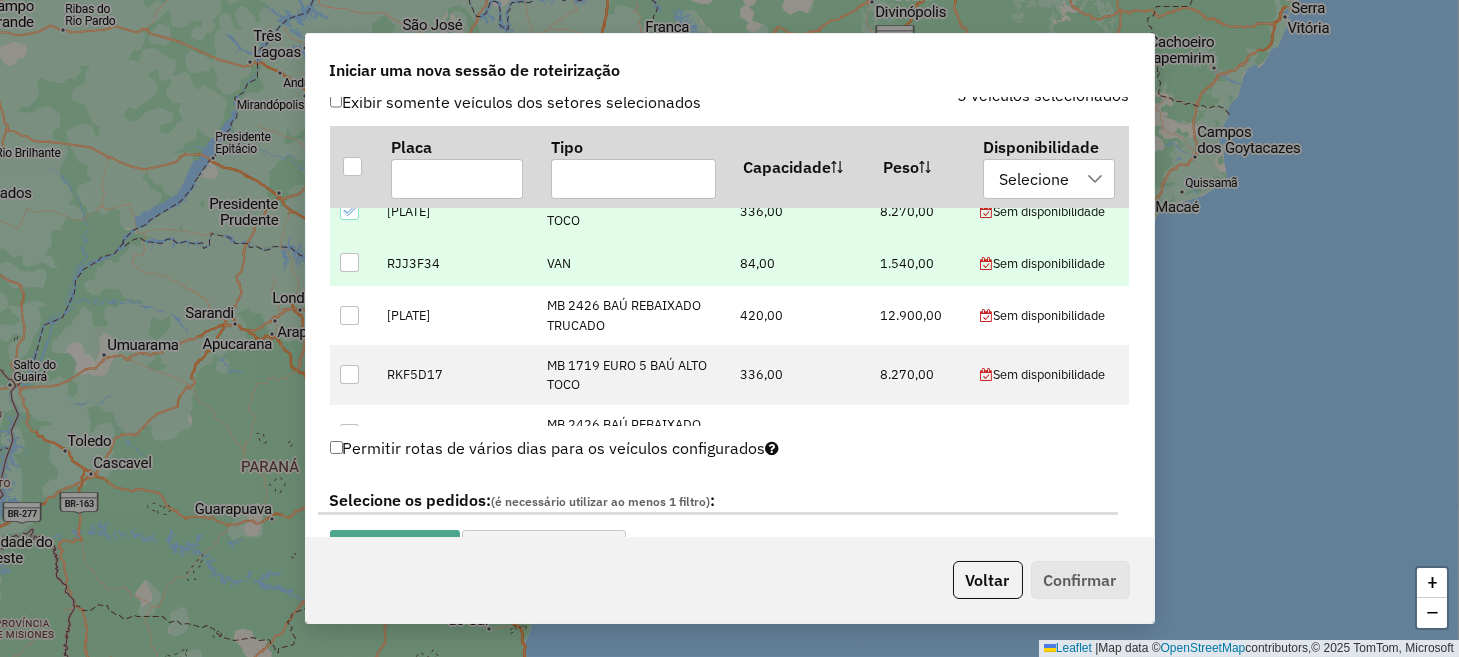 scroll, scrollTop: 700, scrollLeft: 0, axis: vertical 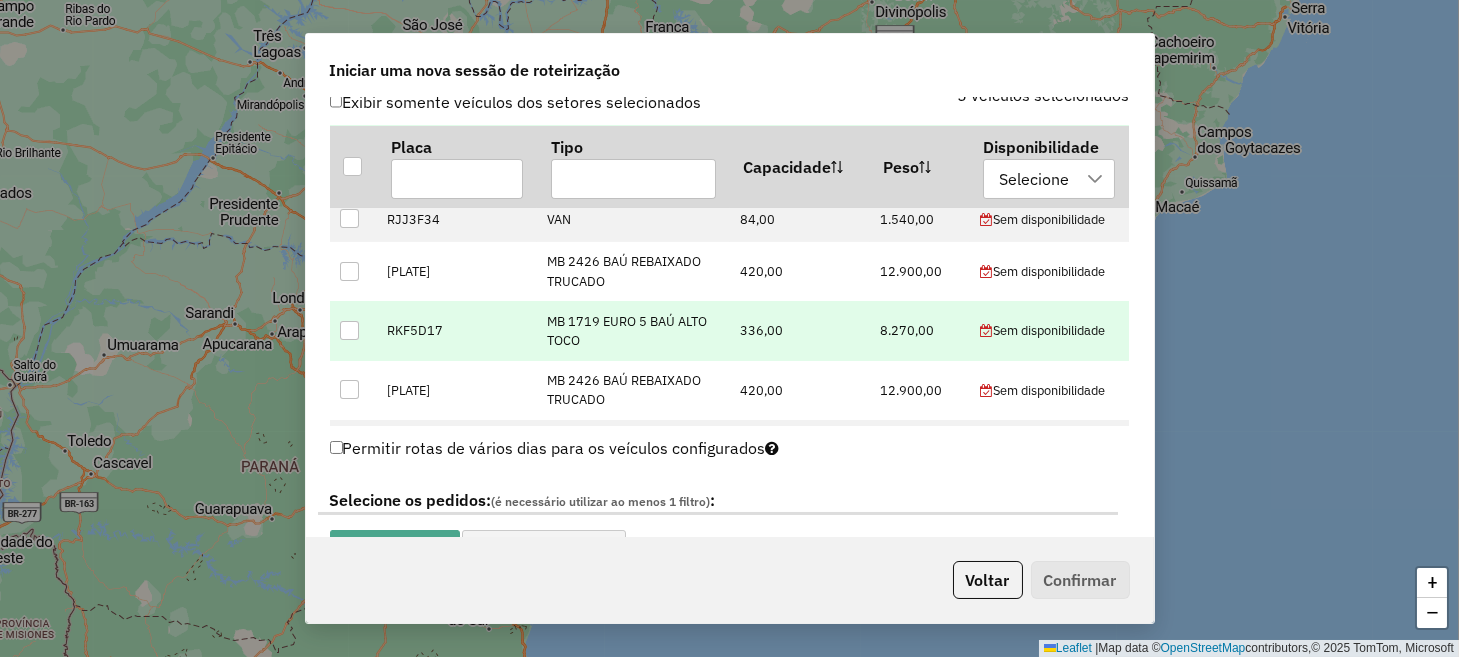 click at bounding box center [349, 330] 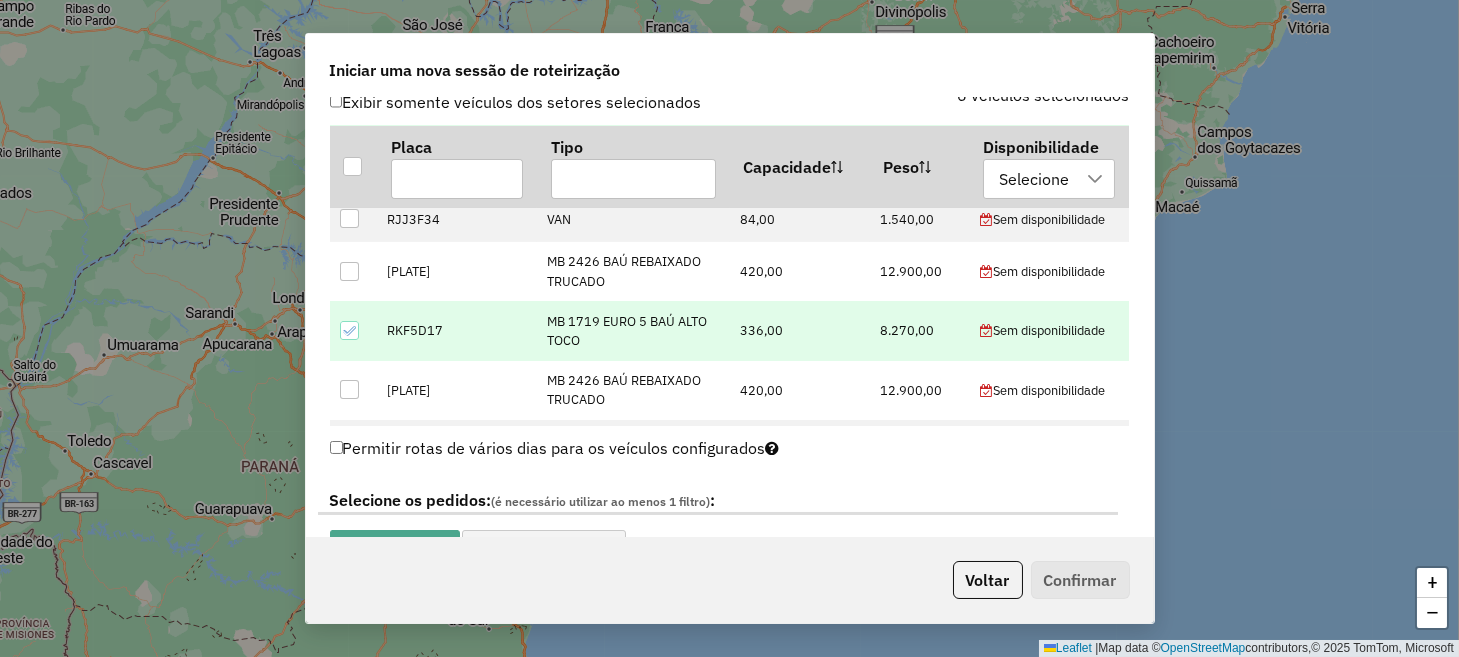 scroll, scrollTop: 800, scrollLeft: 0, axis: vertical 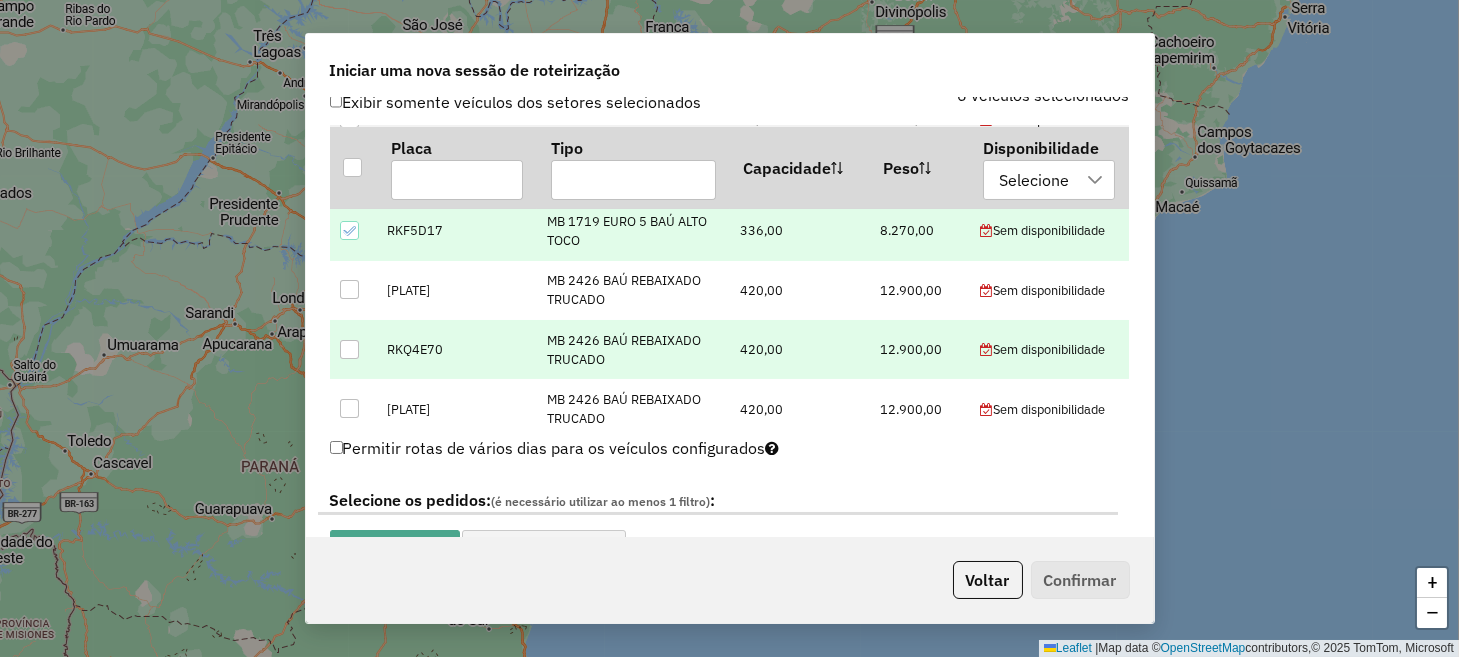 click at bounding box center (349, 349) 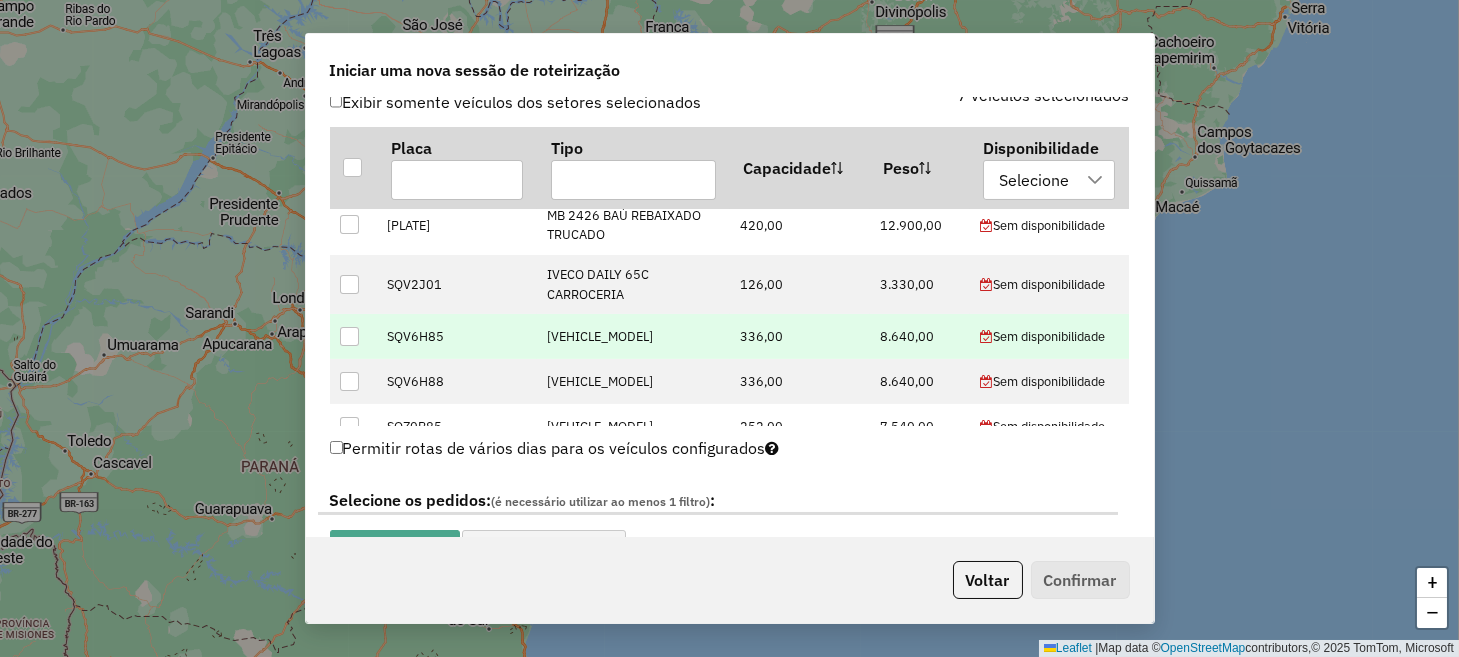 scroll, scrollTop: 1000, scrollLeft: 0, axis: vertical 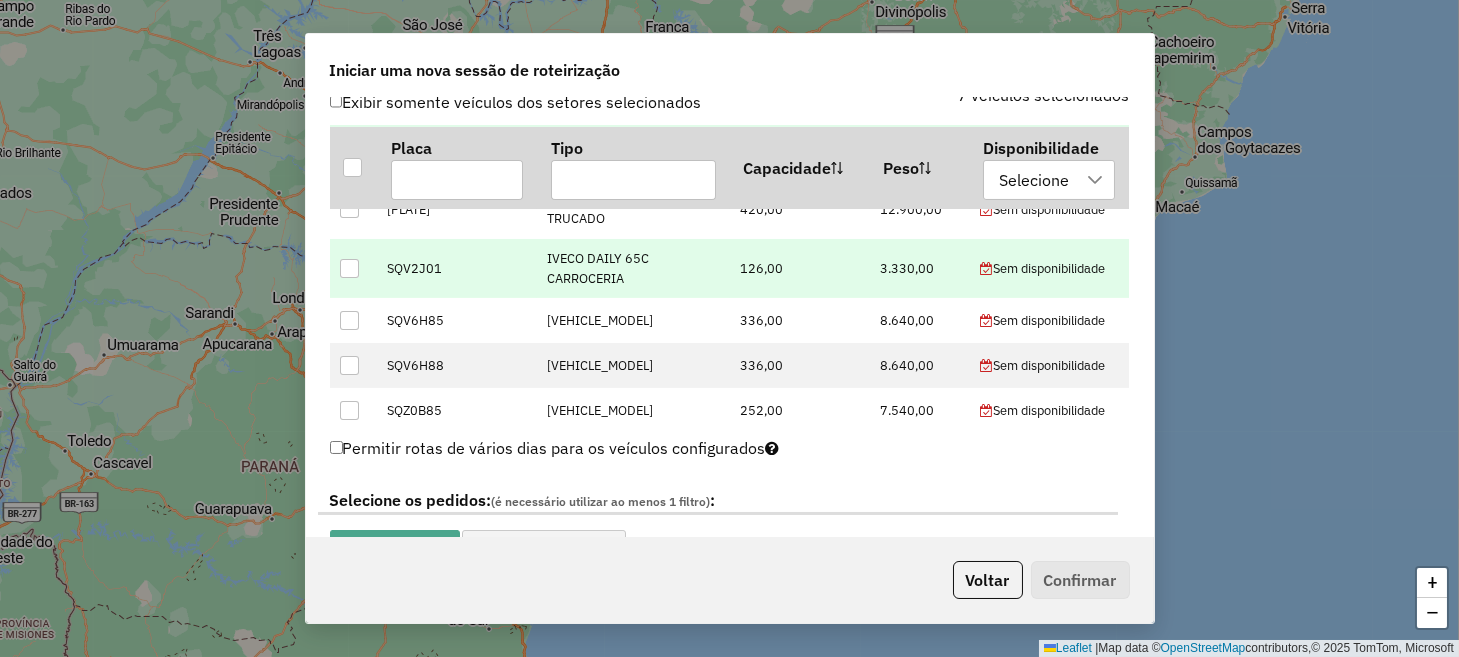 click at bounding box center (349, 268) 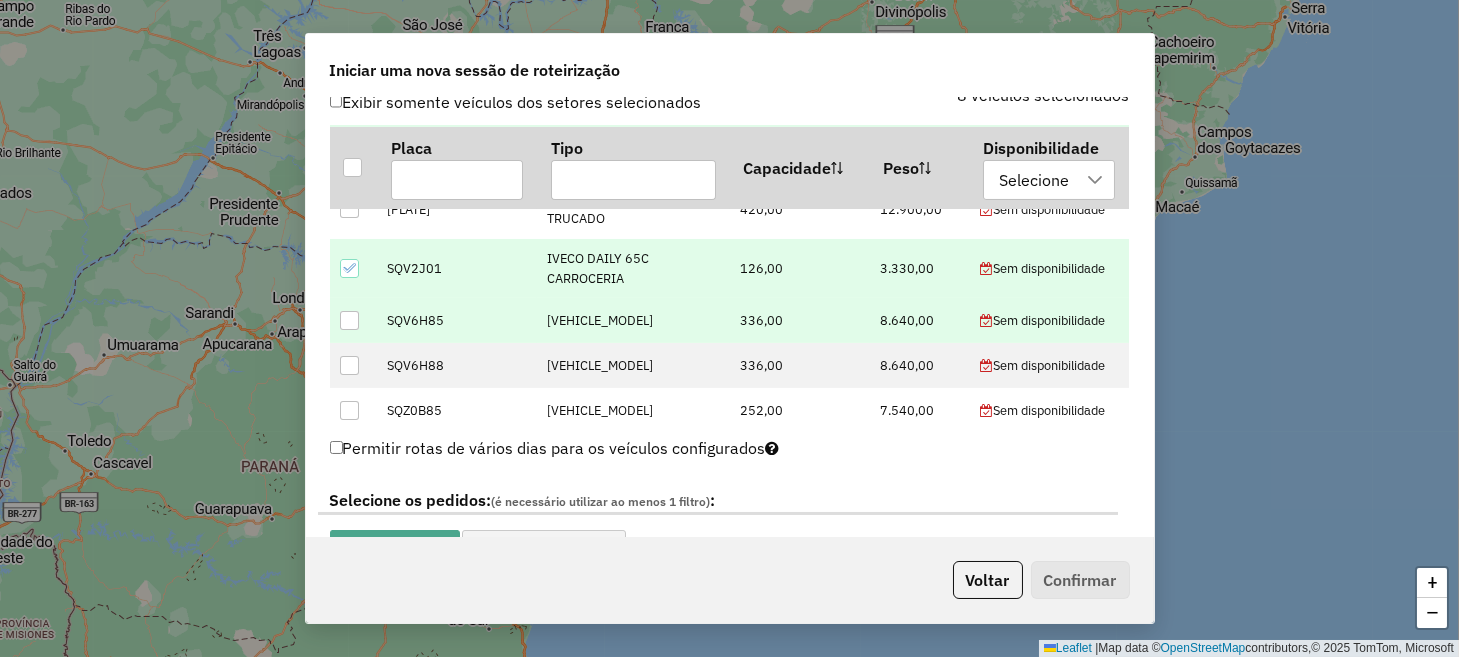 click at bounding box center (349, 320) 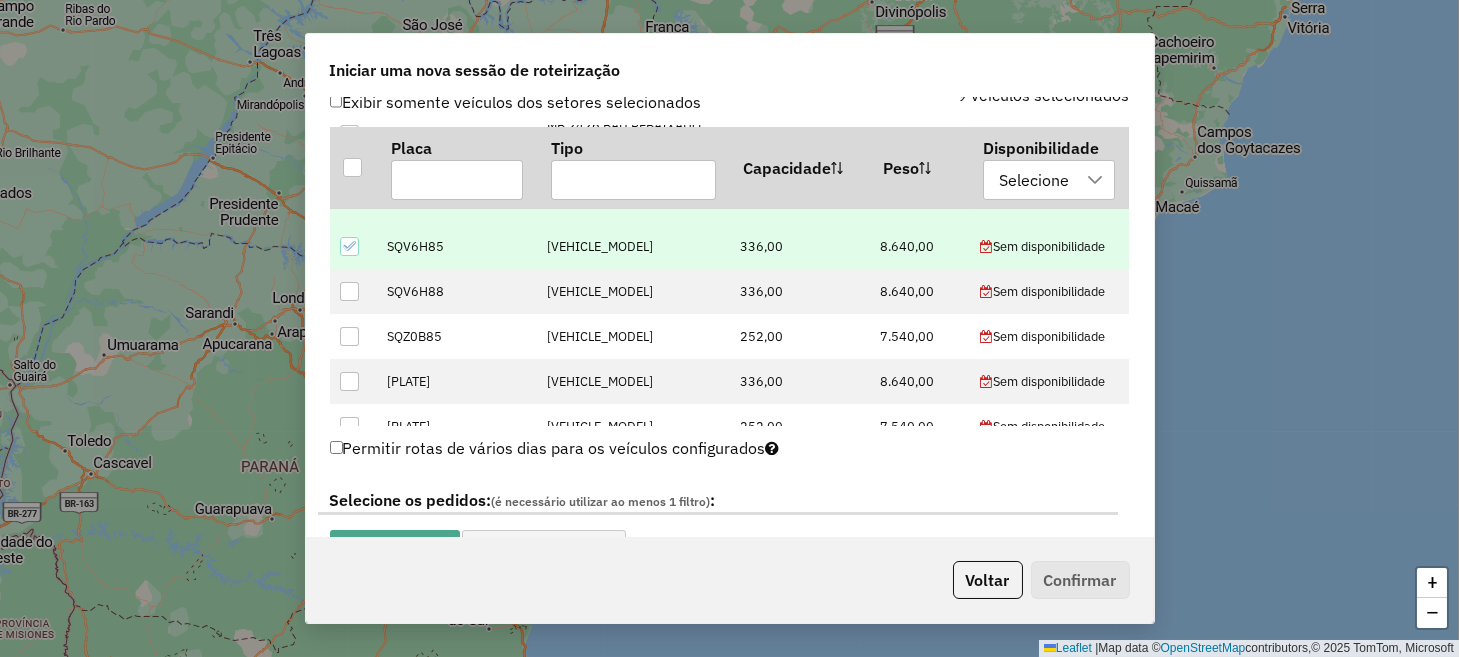 scroll, scrollTop: 1100, scrollLeft: 0, axis: vertical 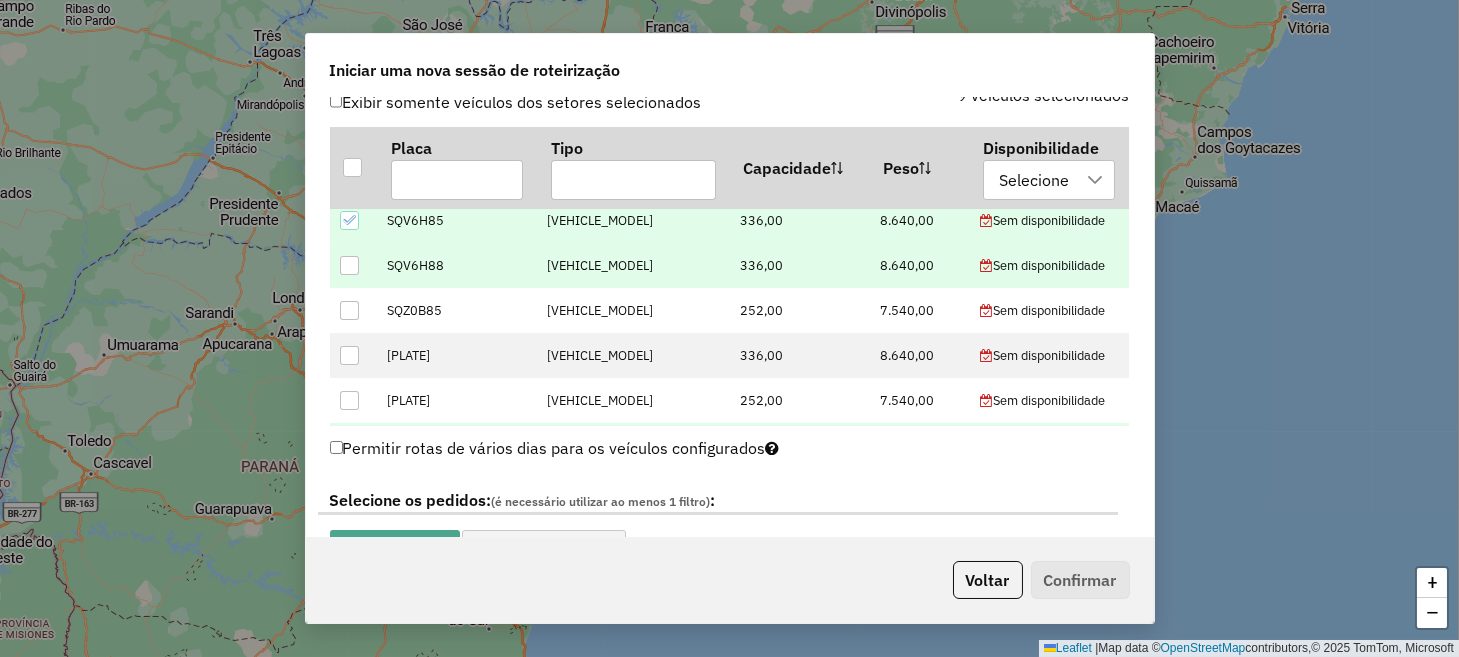 click at bounding box center [350, 266] 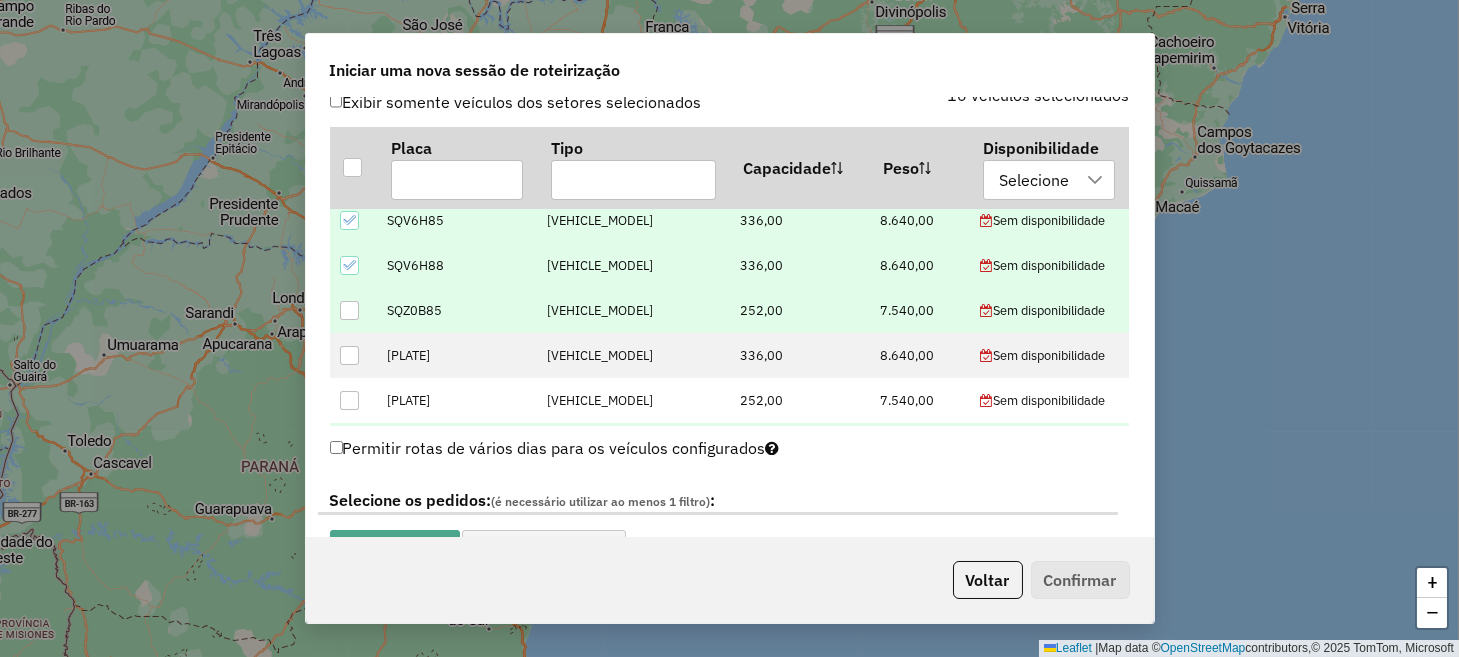 click at bounding box center (349, 310) 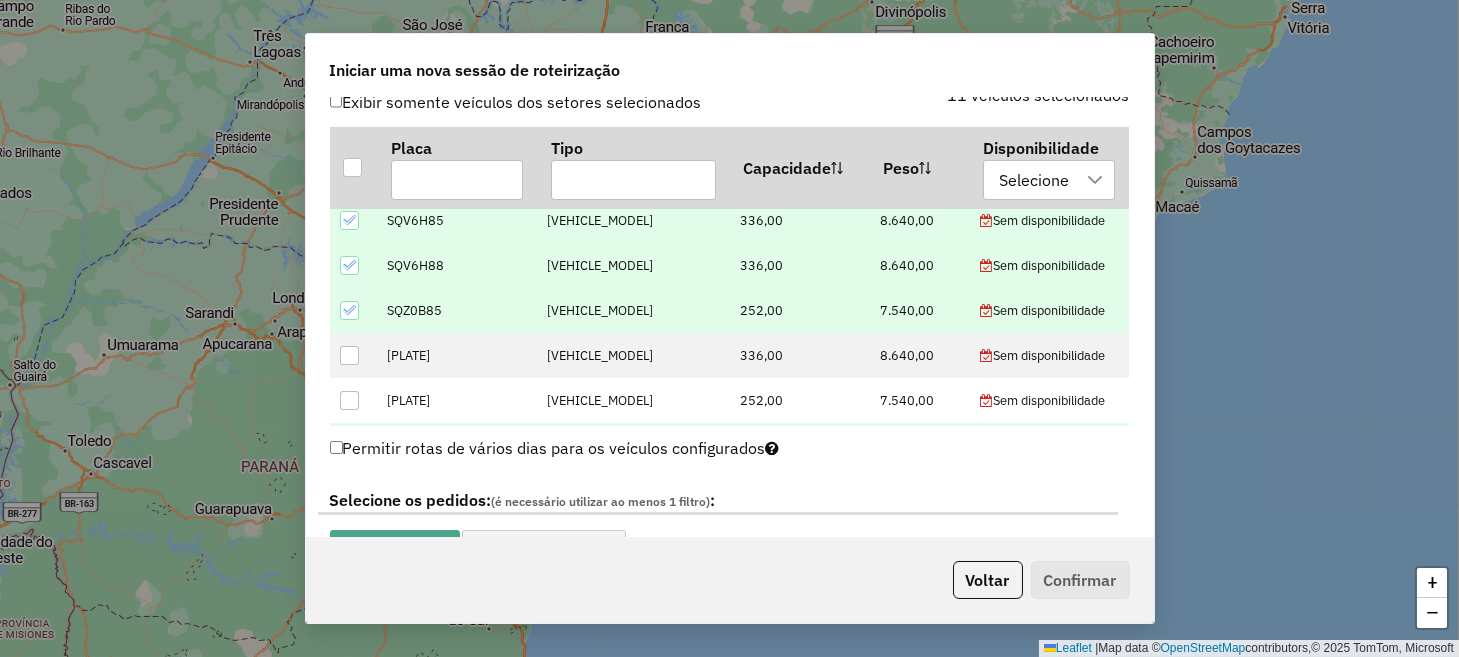 scroll, scrollTop: 1200, scrollLeft: 0, axis: vertical 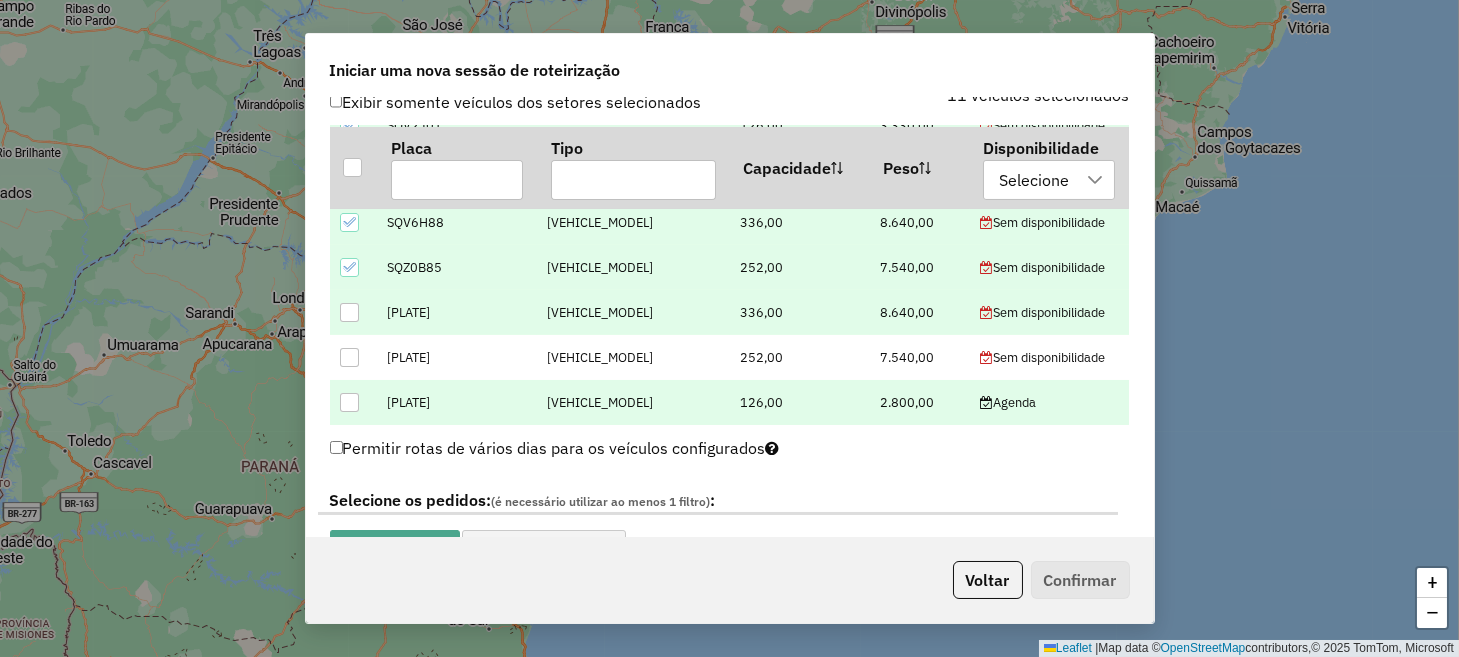 drag, startPoint x: 348, startPoint y: 319, endPoint x: 348, endPoint y: 338, distance: 19 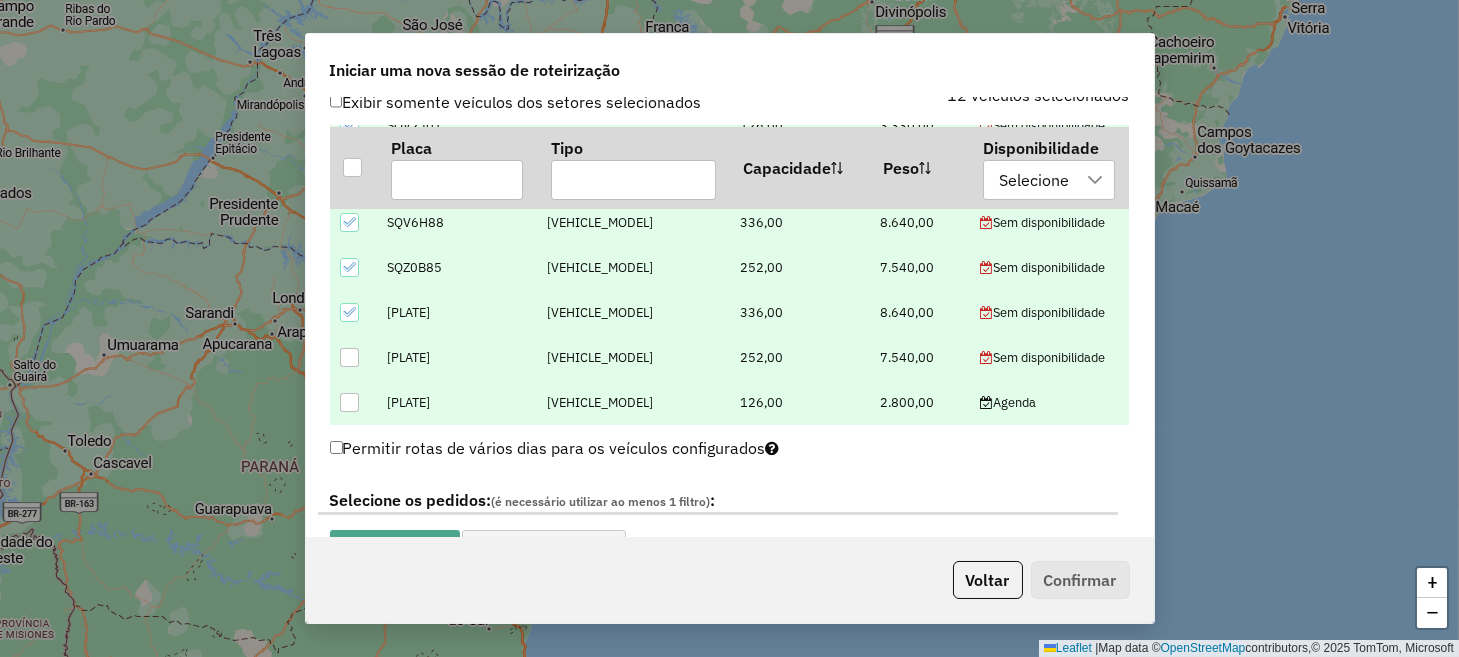click at bounding box center [349, 357] 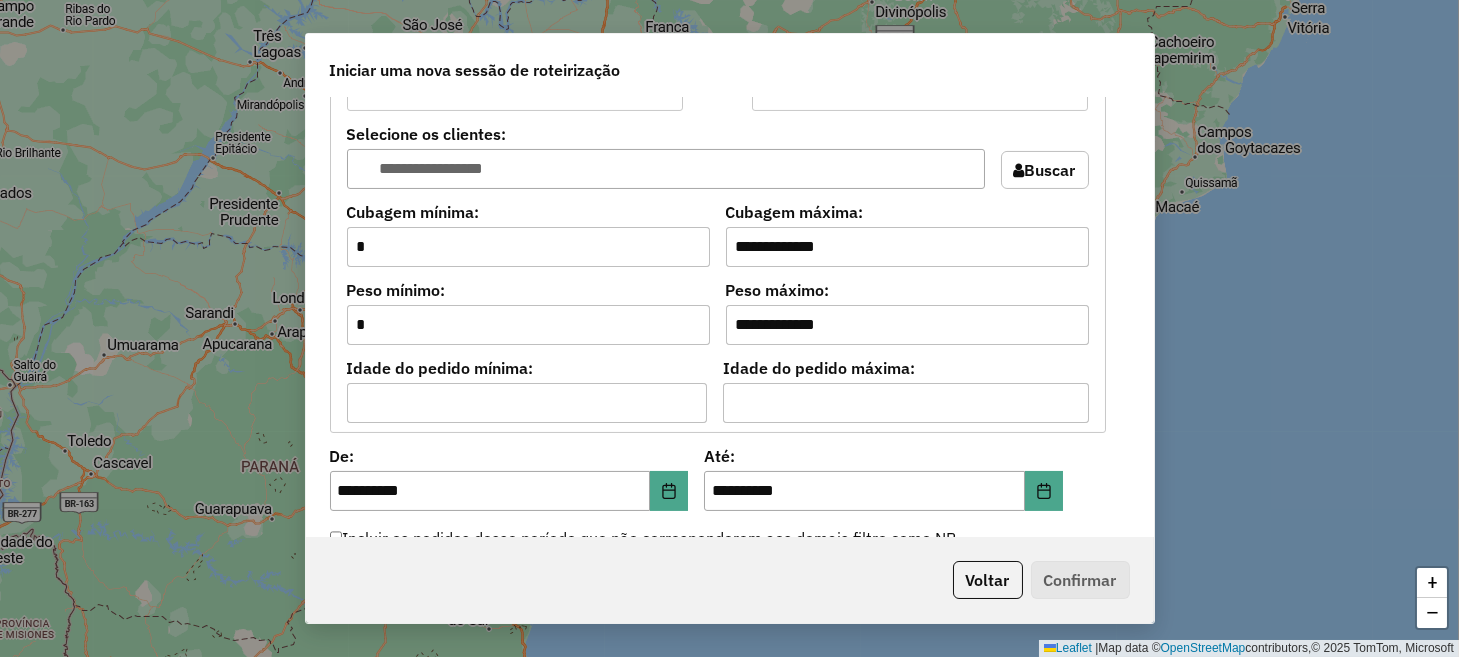 scroll, scrollTop: 1699, scrollLeft: 0, axis: vertical 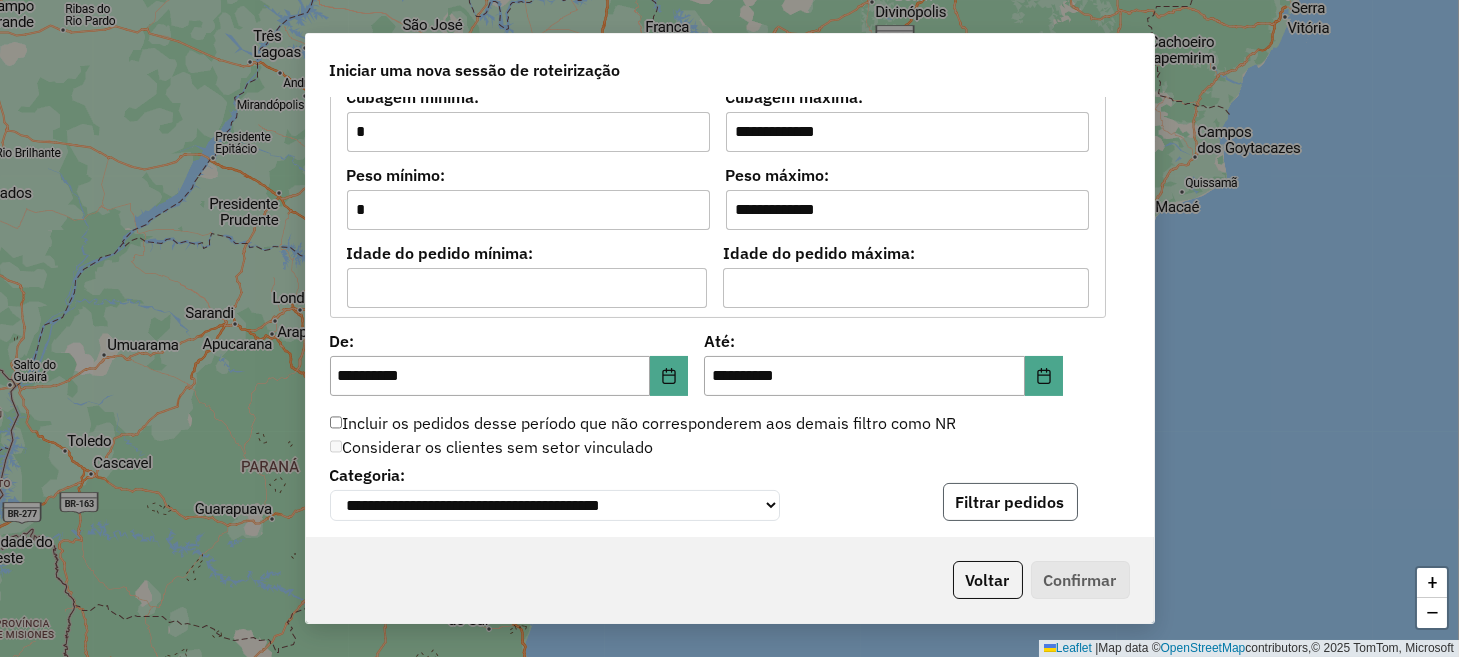 click on "Filtrar pedidos" 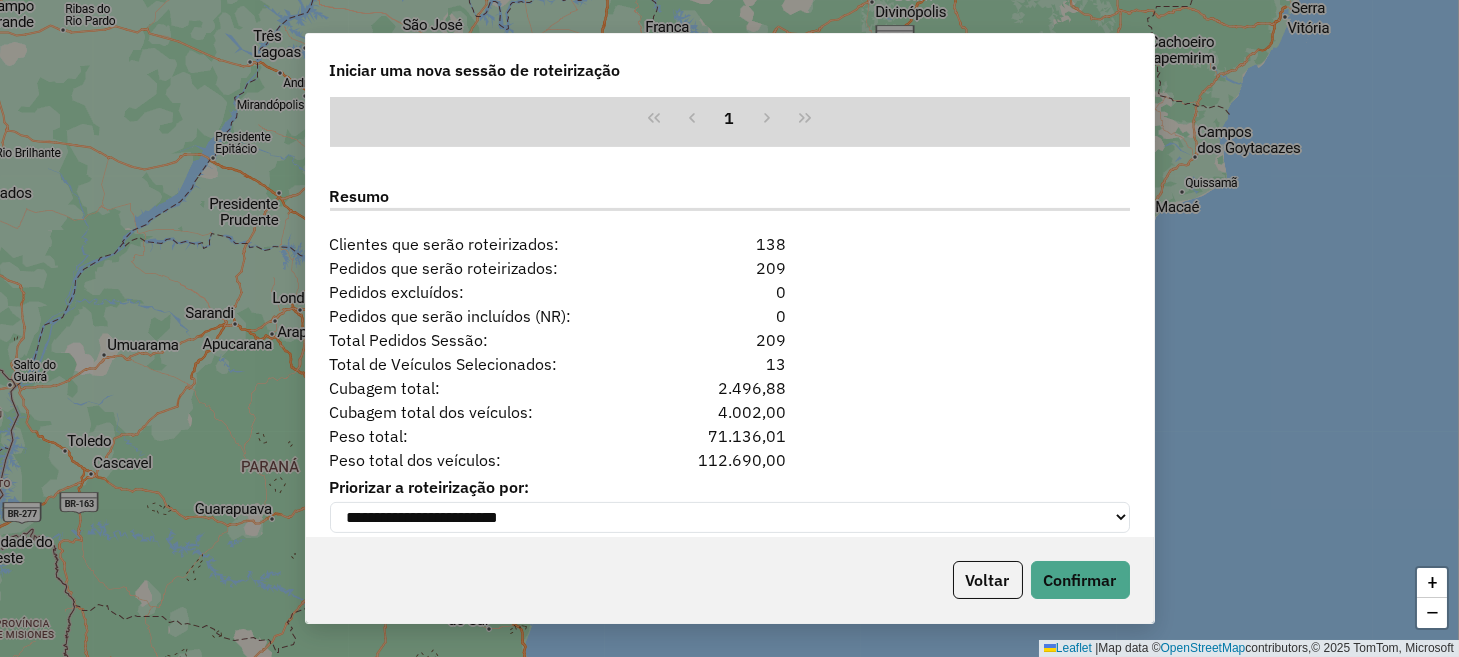 scroll, scrollTop: 2499, scrollLeft: 0, axis: vertical 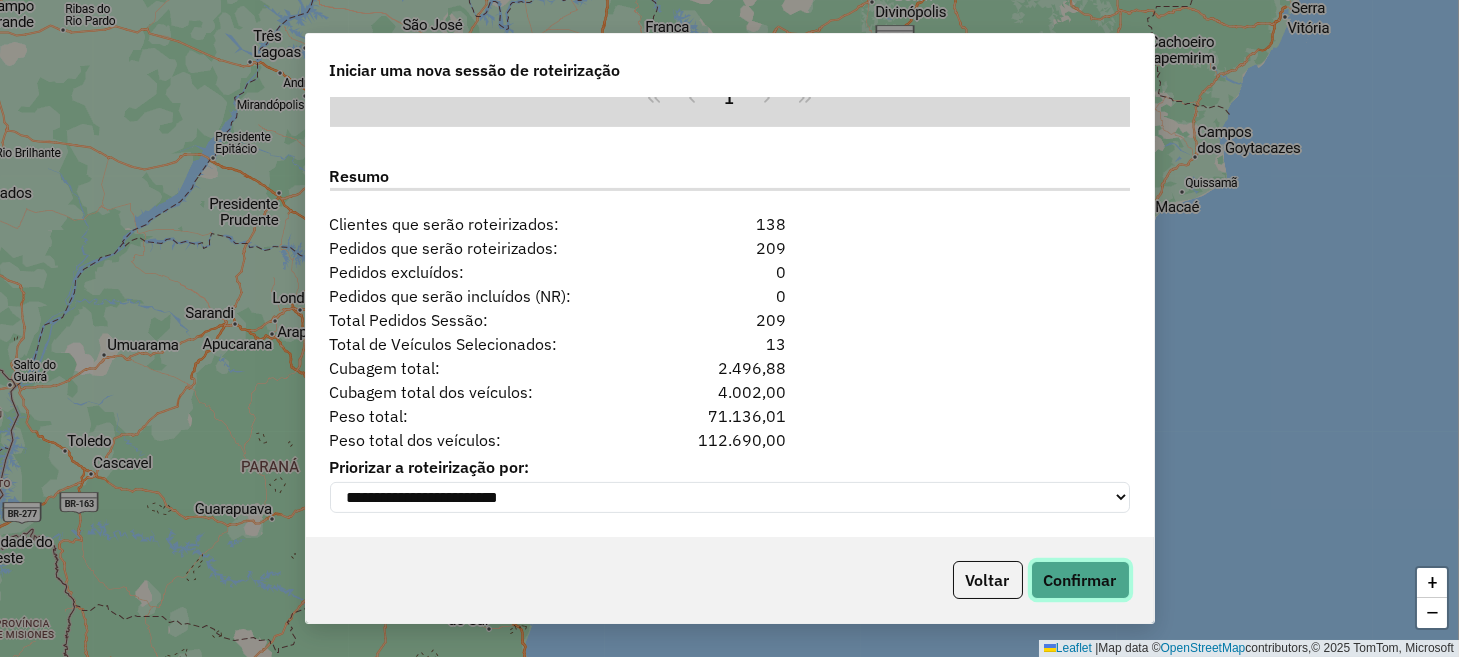 click on "Confirmar" 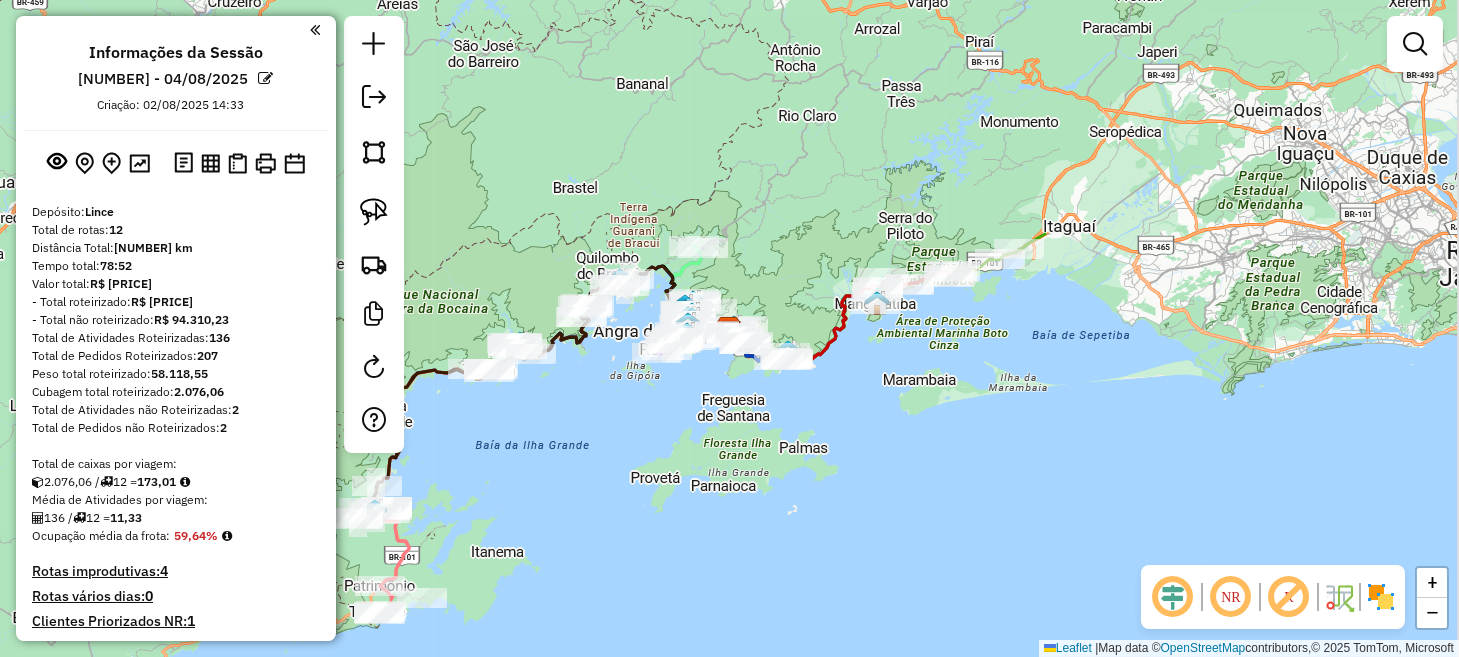 drag, startPoint x: 940, startPoint y: 548, endPoint x: 934, endPoint y: 524, distance: 24.738634 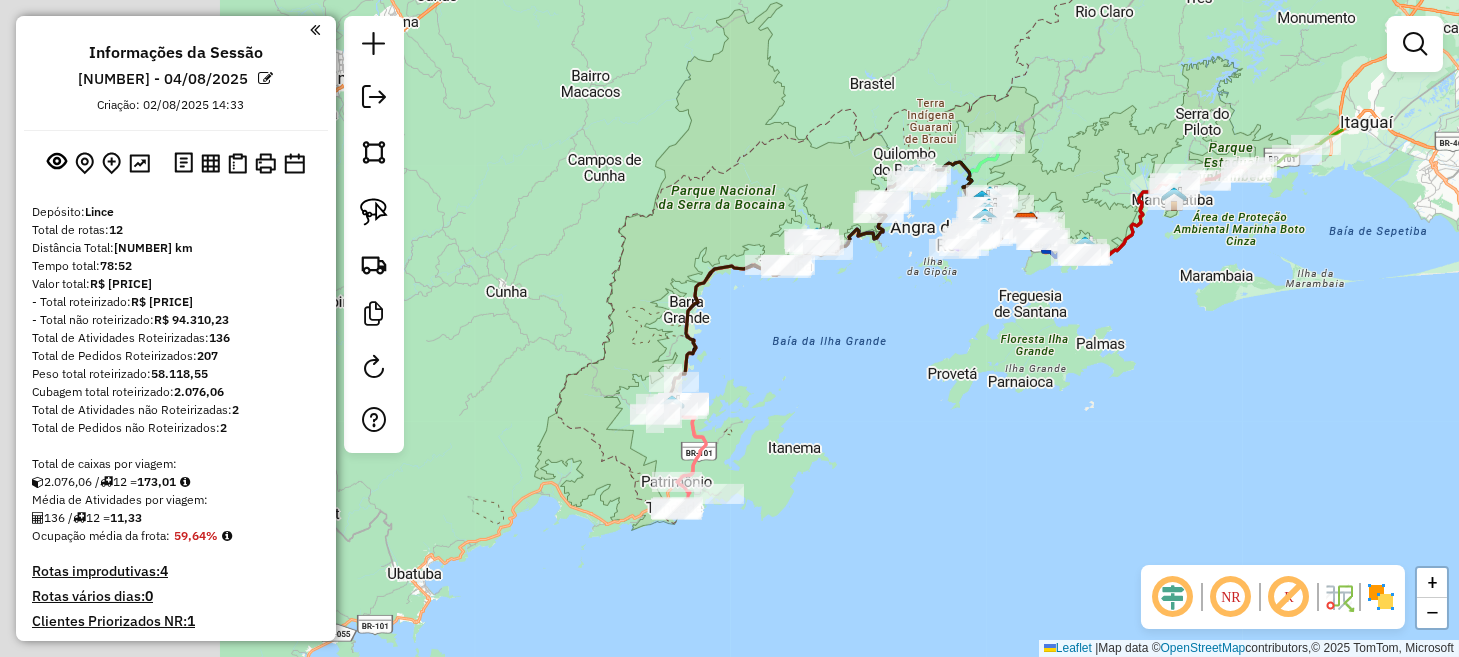 drag, startPoint x: 551, startPoint y: 563, endPoint x: 841, endPoint y: 464, distance: 306.4327 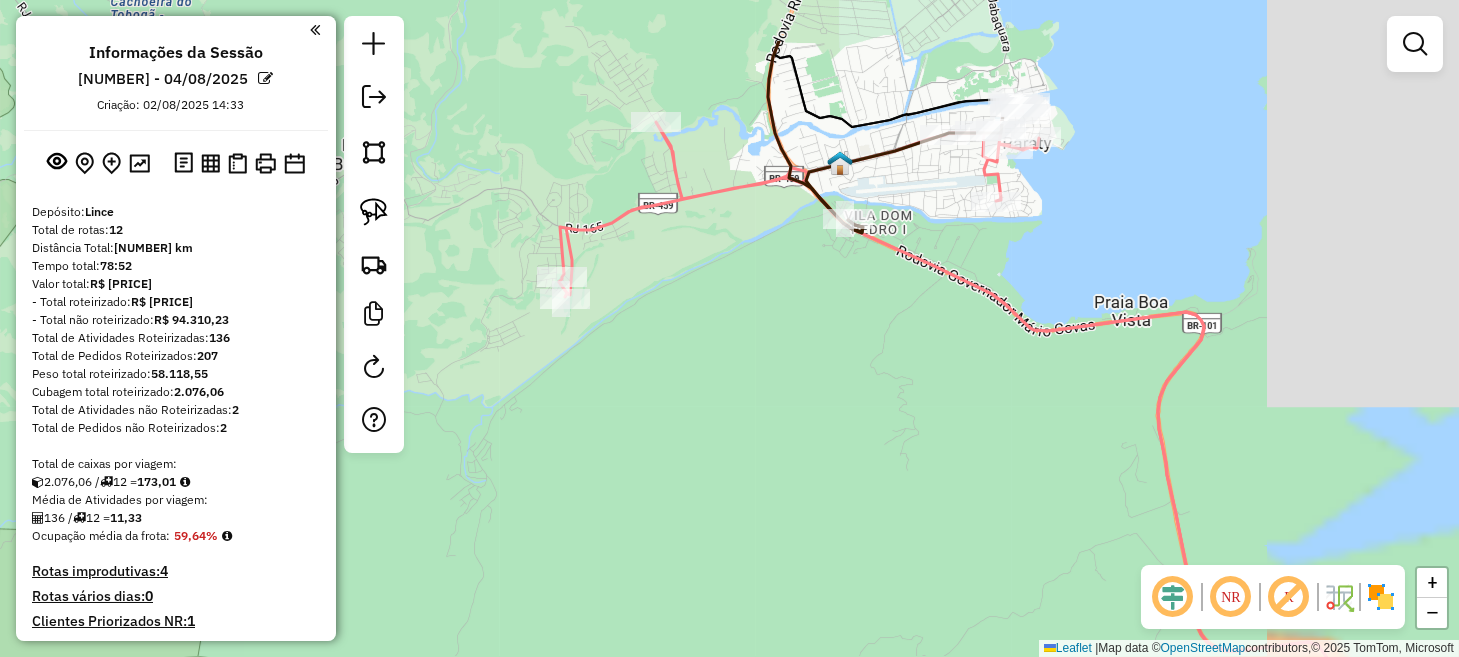 drag, startPoint x: 826, startPoint y: 420, endPoint x: 554, endPoint y: 583, distance: 317.10092 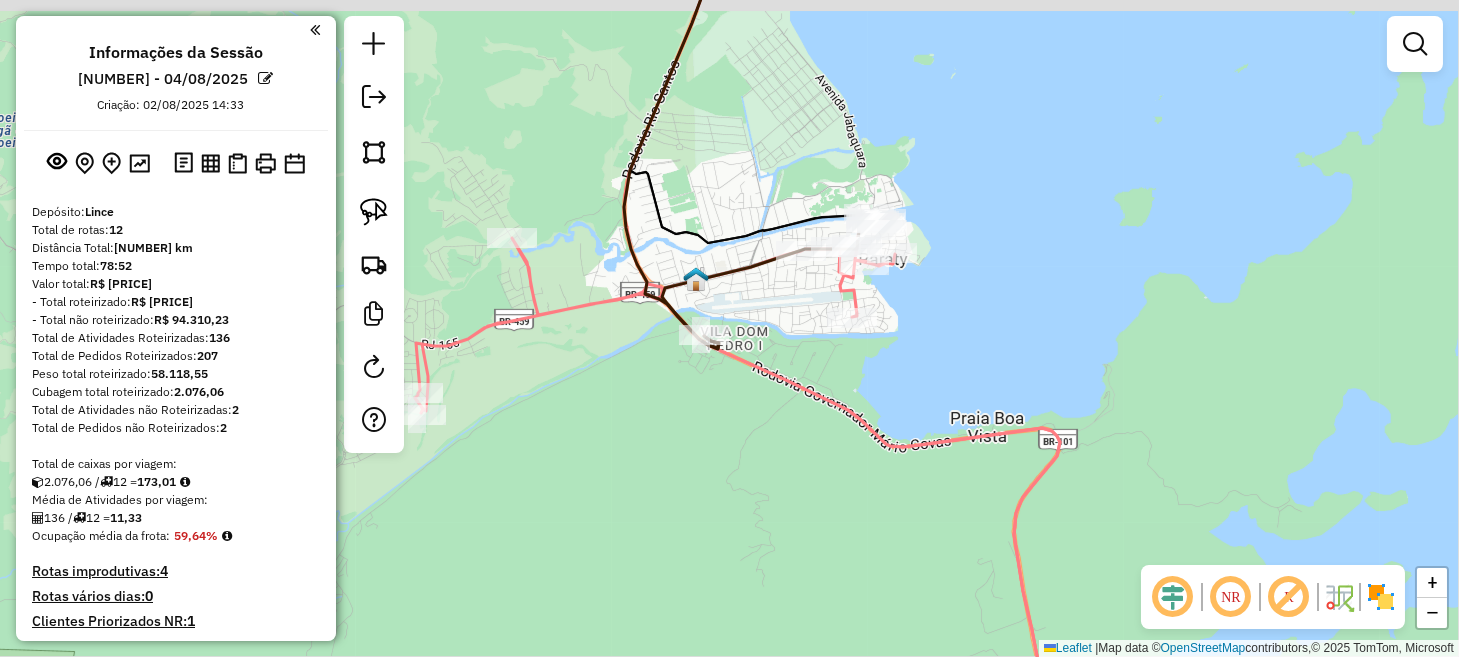drag, startPoint x: 698, startPoint y: 471, endPoint x: 556, endPoint y: 583, distance: 180.85353 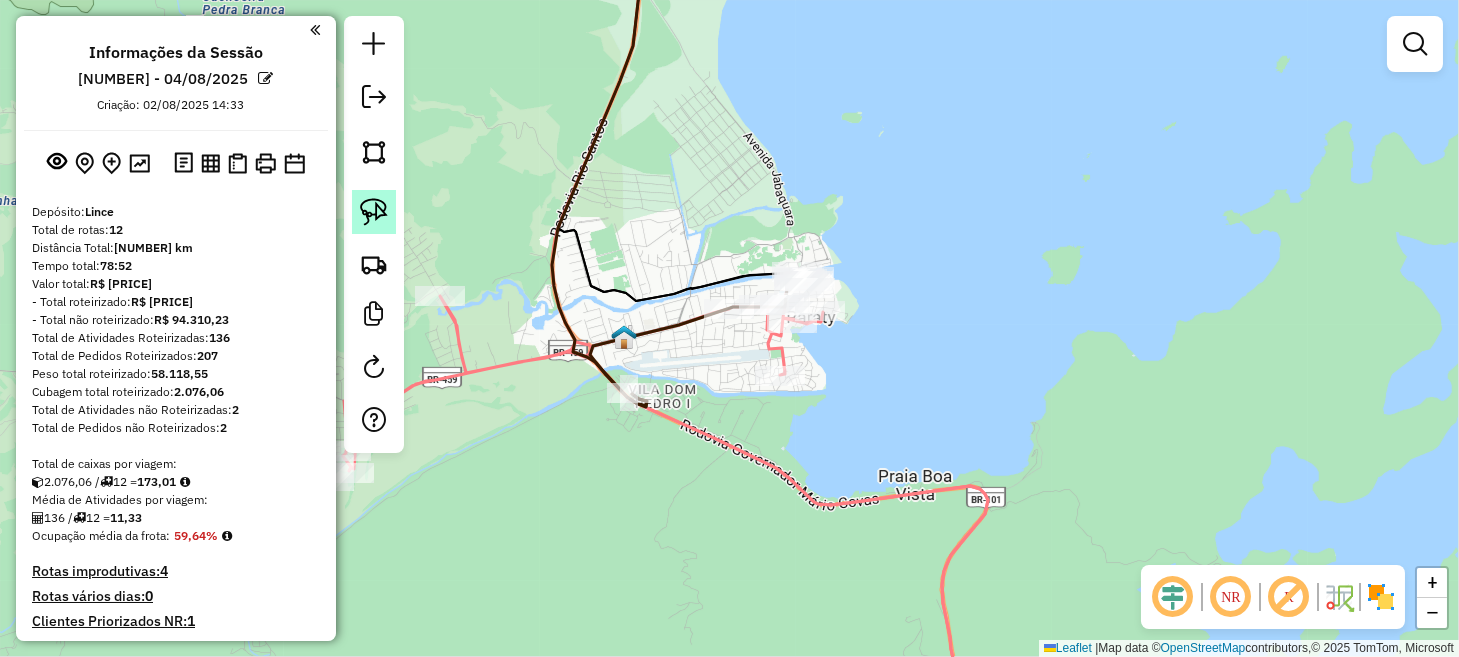 click 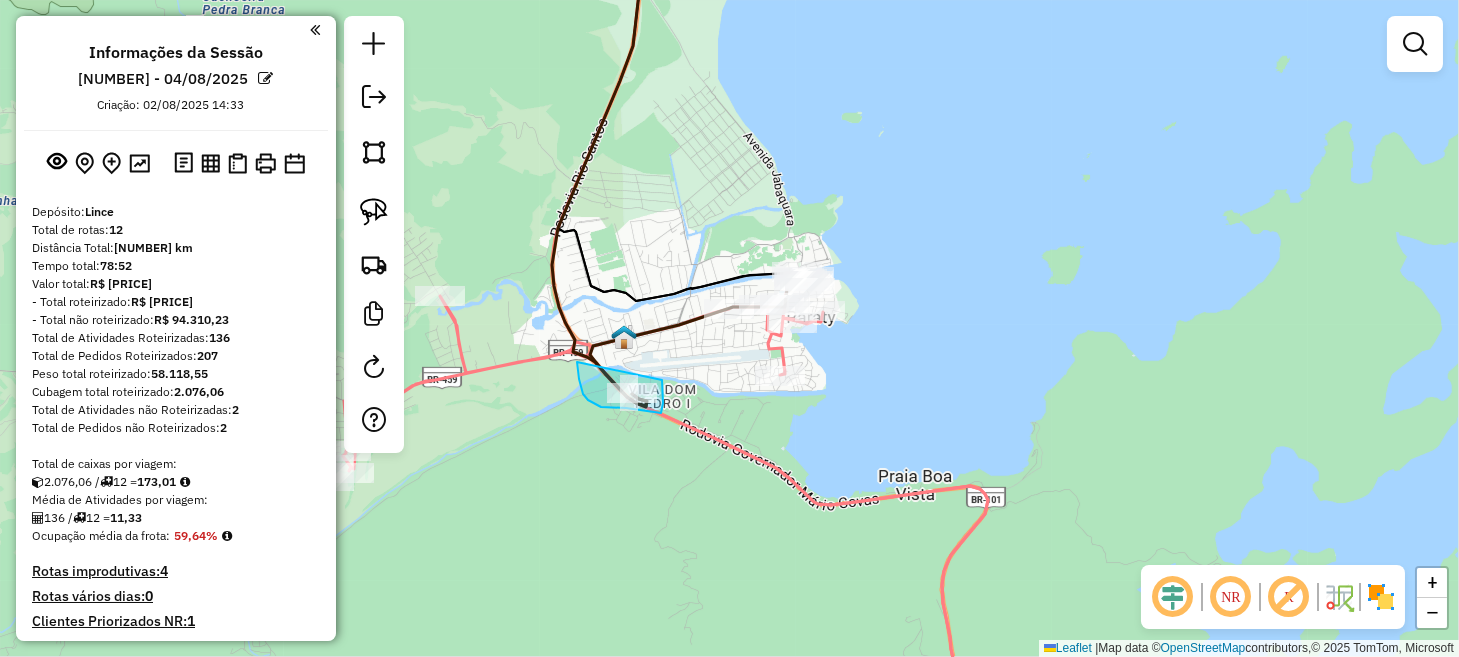 drag, startPoint x: 577, startPoint y: 362, endPoint x: 649, endPoint y: 374, distance: 72.99315 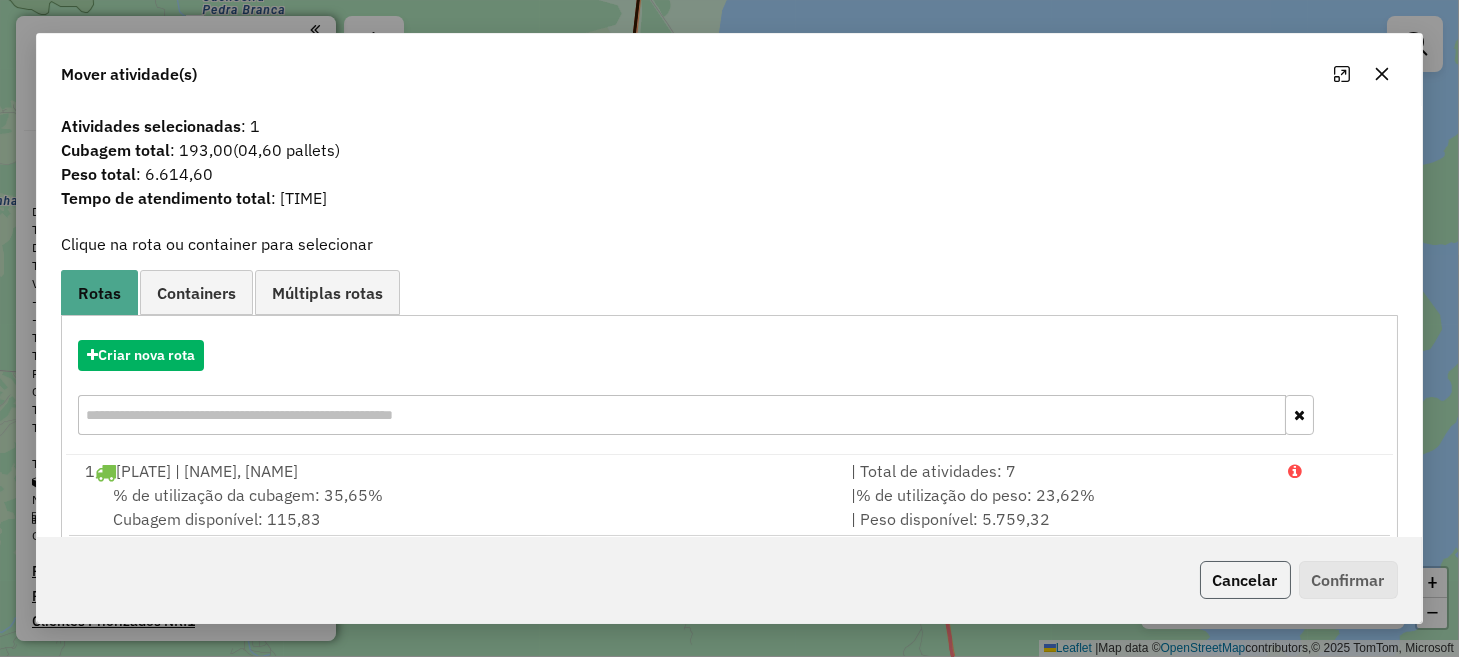 click on "Cancelar" 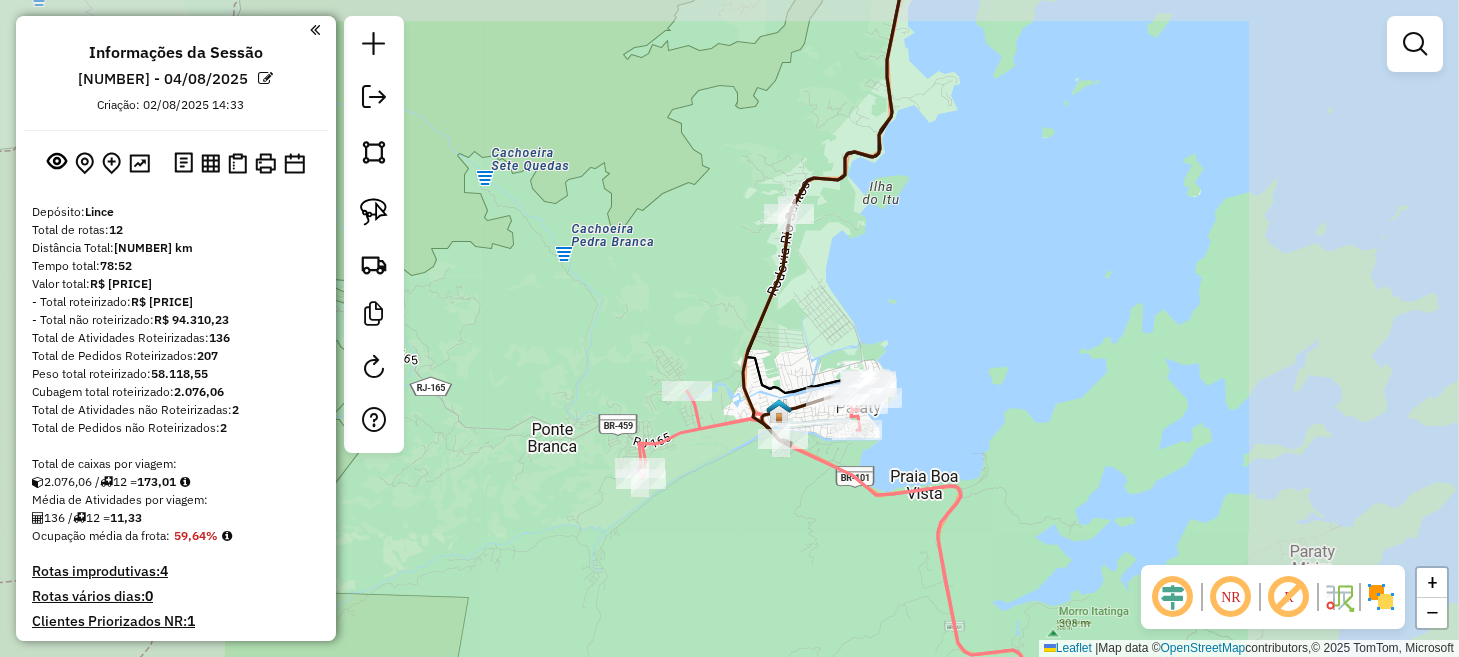 drag, startPoint x: 824, startPoint y: 523, endPoint x: 867, endPoint y: 512, distance: 44.38468 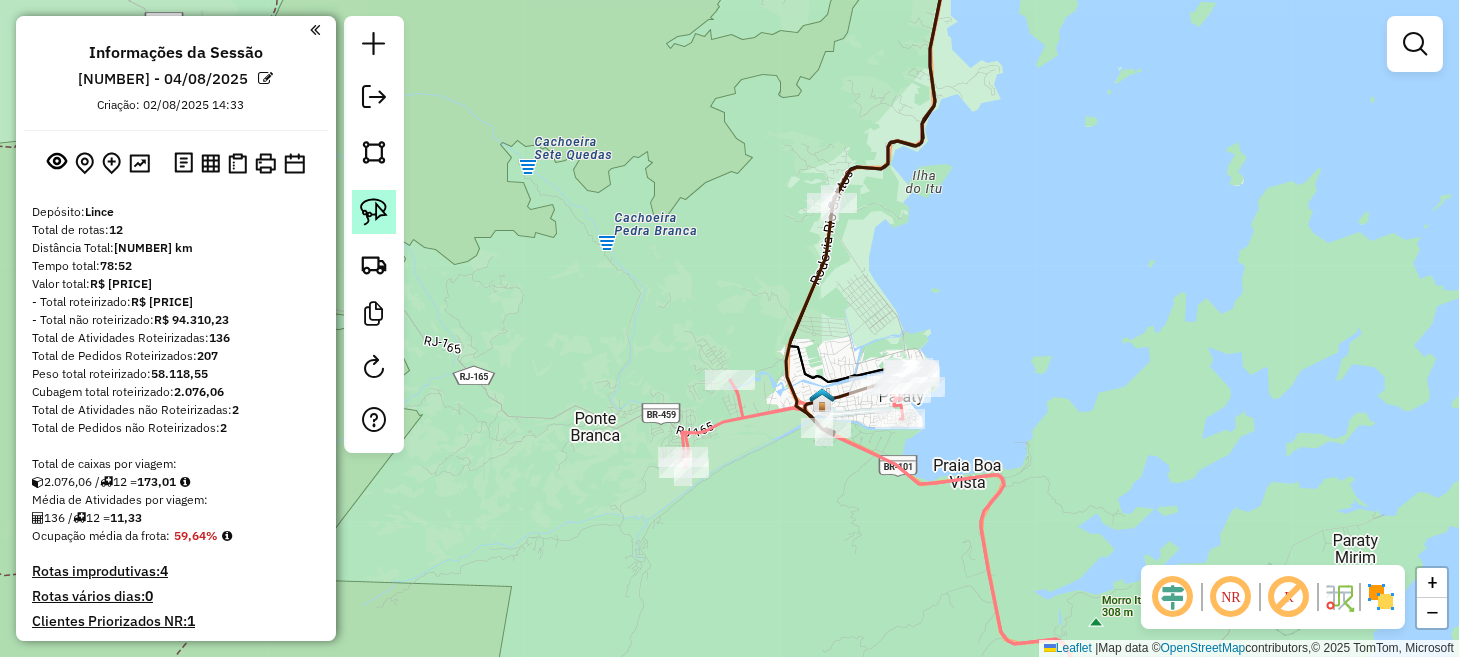 click 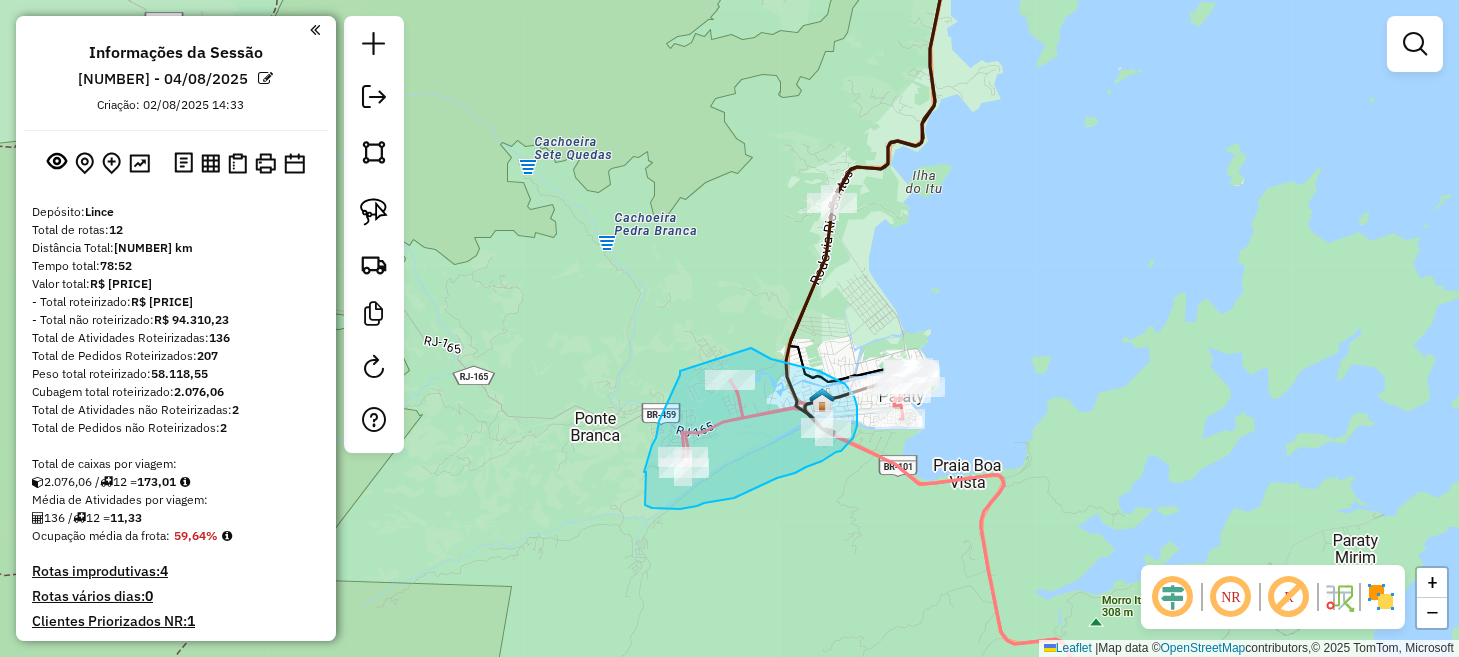 drag, startPoint x: 680, startPoint y: 371, endPoint x: 738, endPoint y: 344, distance: 63.97656 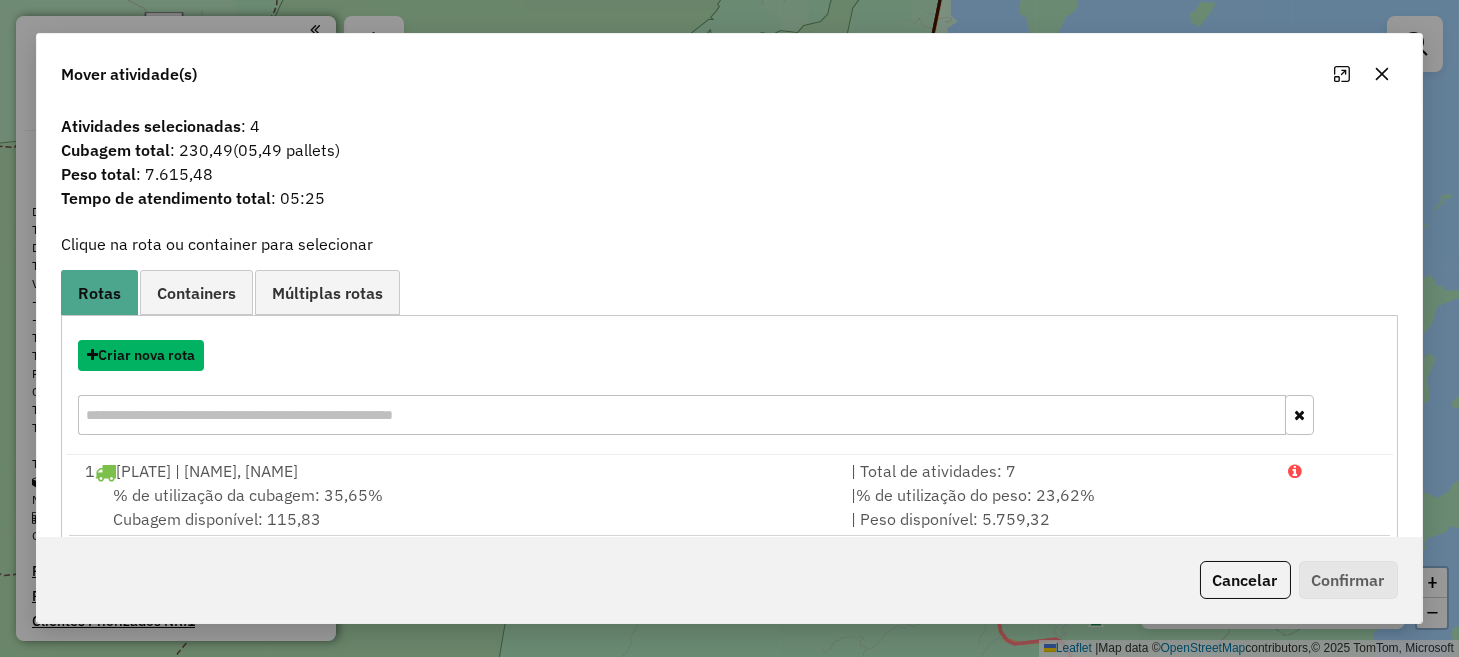 click on "Criar nova rota" at bounding box center (141, 355) 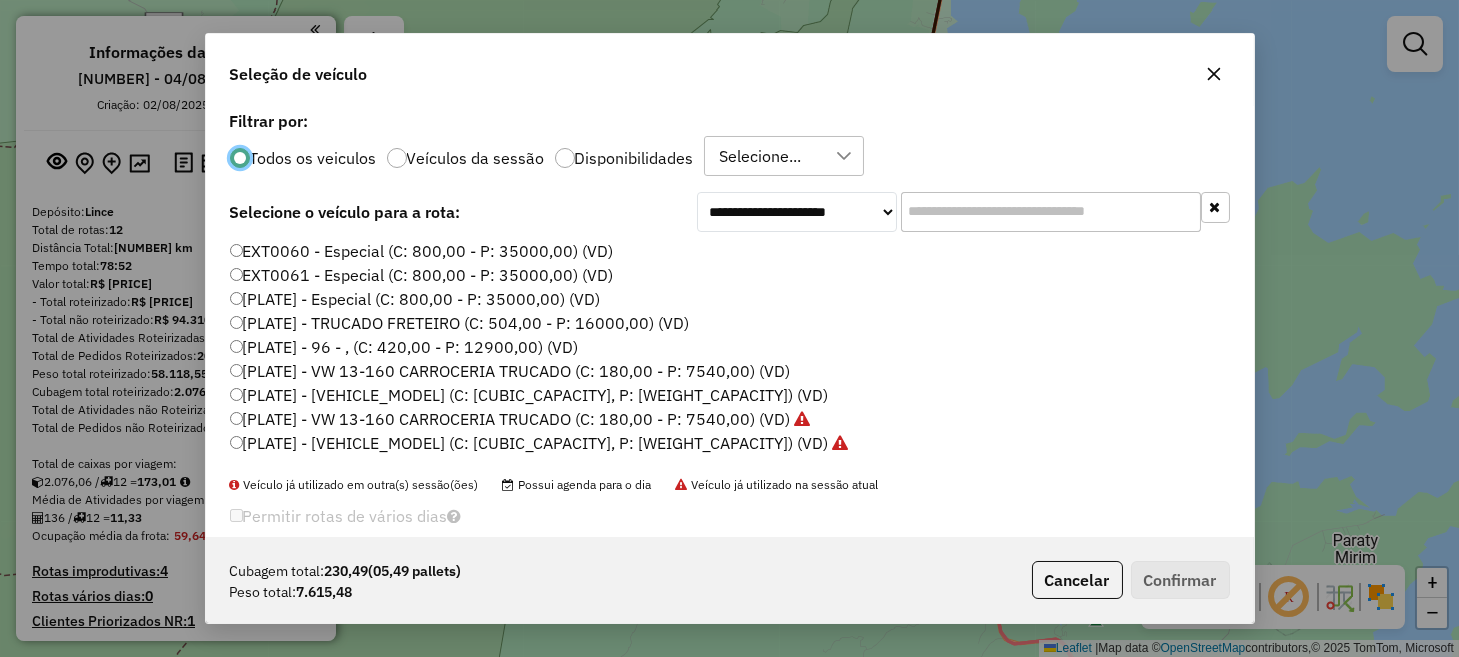 scroll, scrollTop: 10, scrollLeft: 6, axis: both 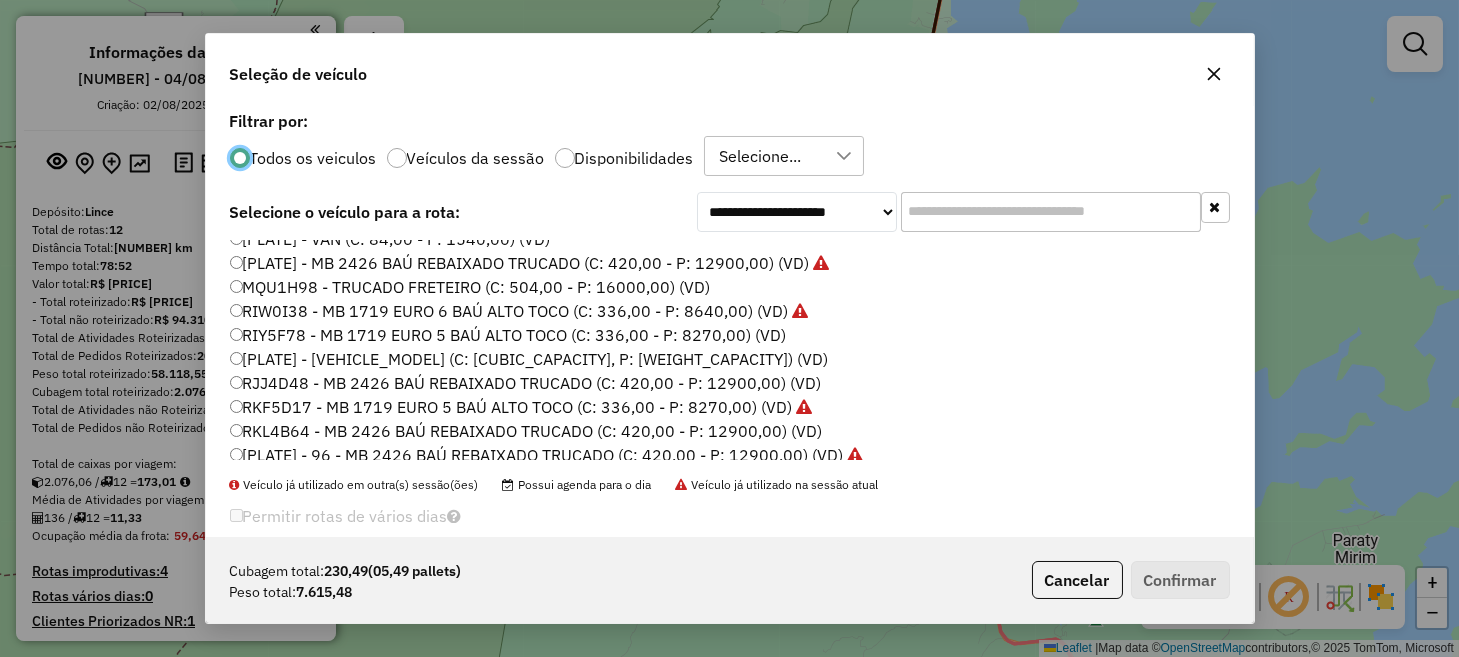 drag, startPoint x: 308, startPoint y: 314, endPoint x: 328, endPoint y: 314, distance: 20 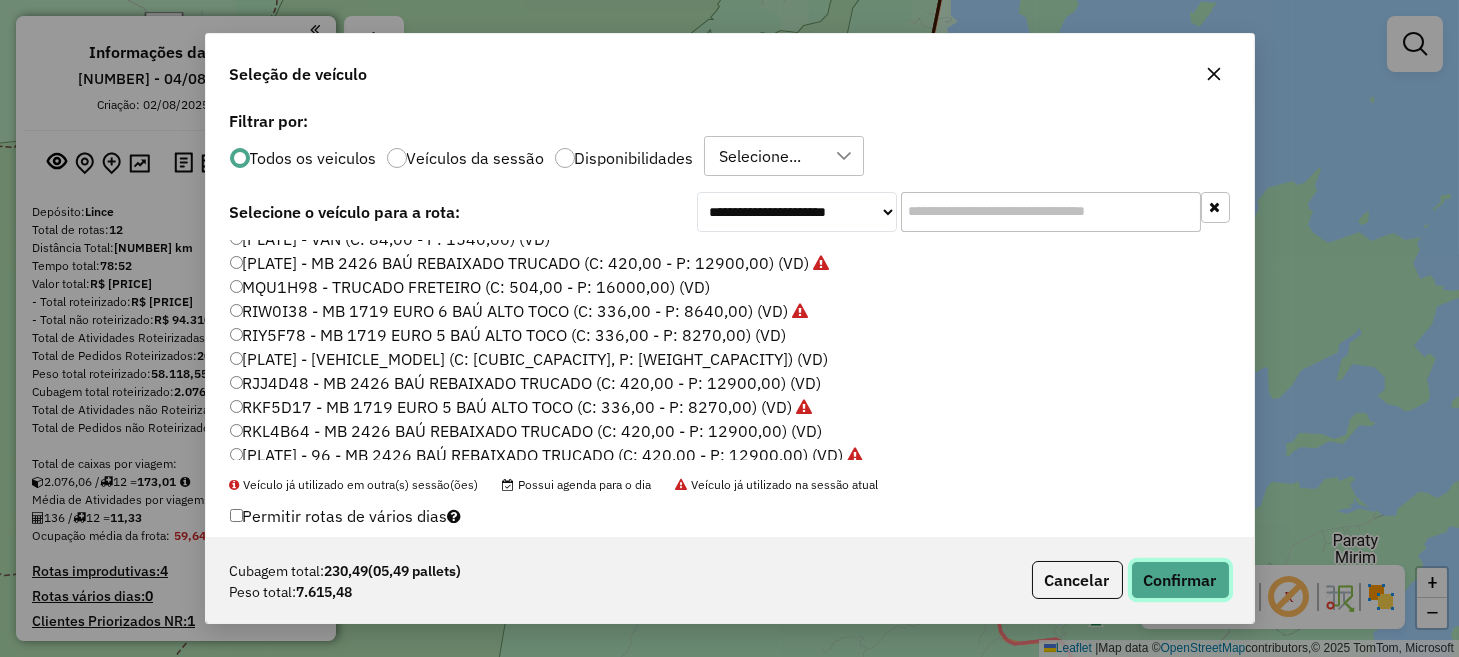 click on "Confirmar" 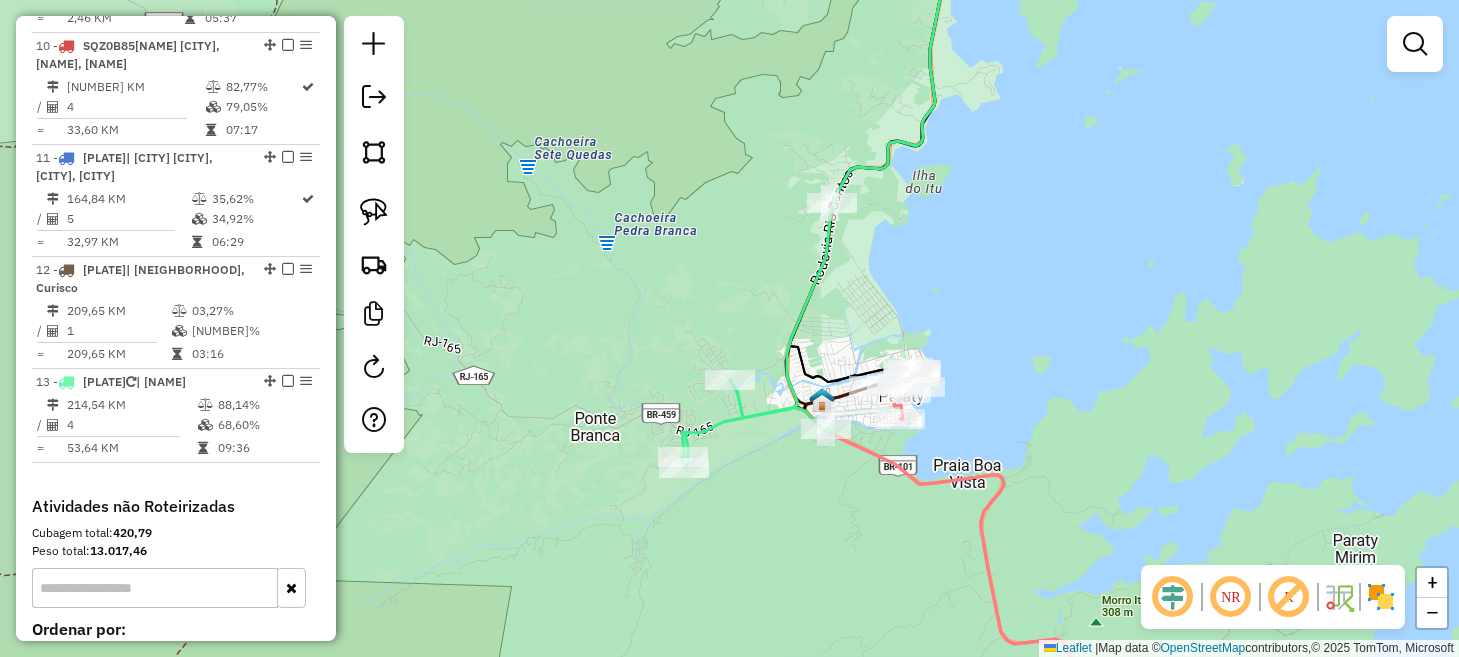 scroll, scrollTop: 1800, scrollLeft: 0, axis: vertical 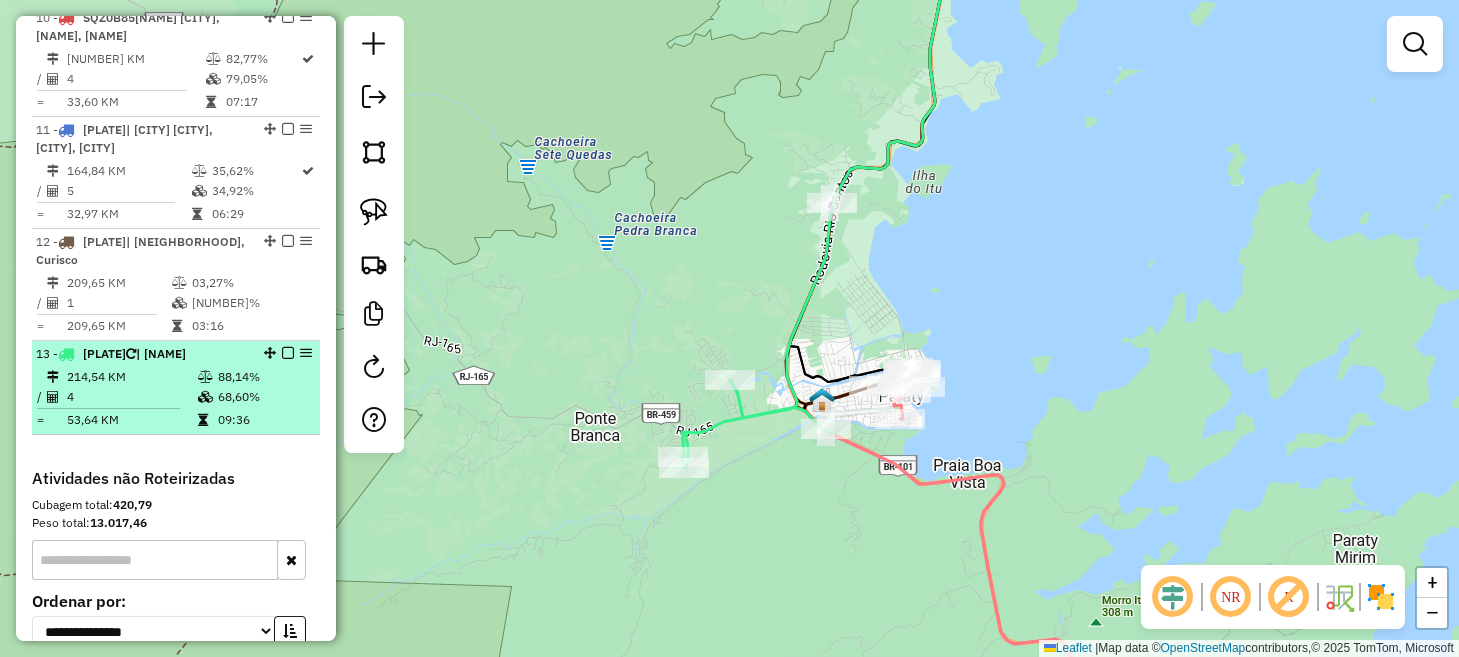 click at bounding box center (288, 353) 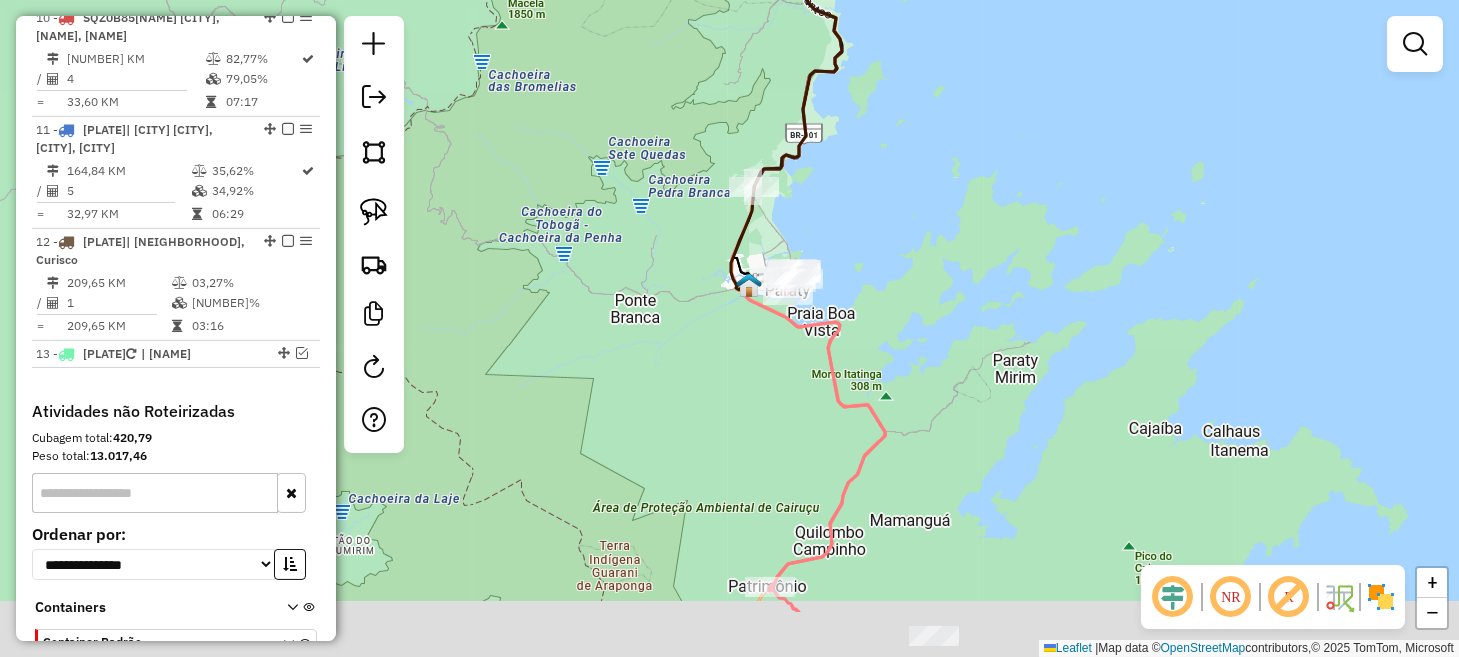 drag, startPoint x: 948, startPoint y: 442, endPoint x: 924, endPoint y: 235, distance: 208.38666 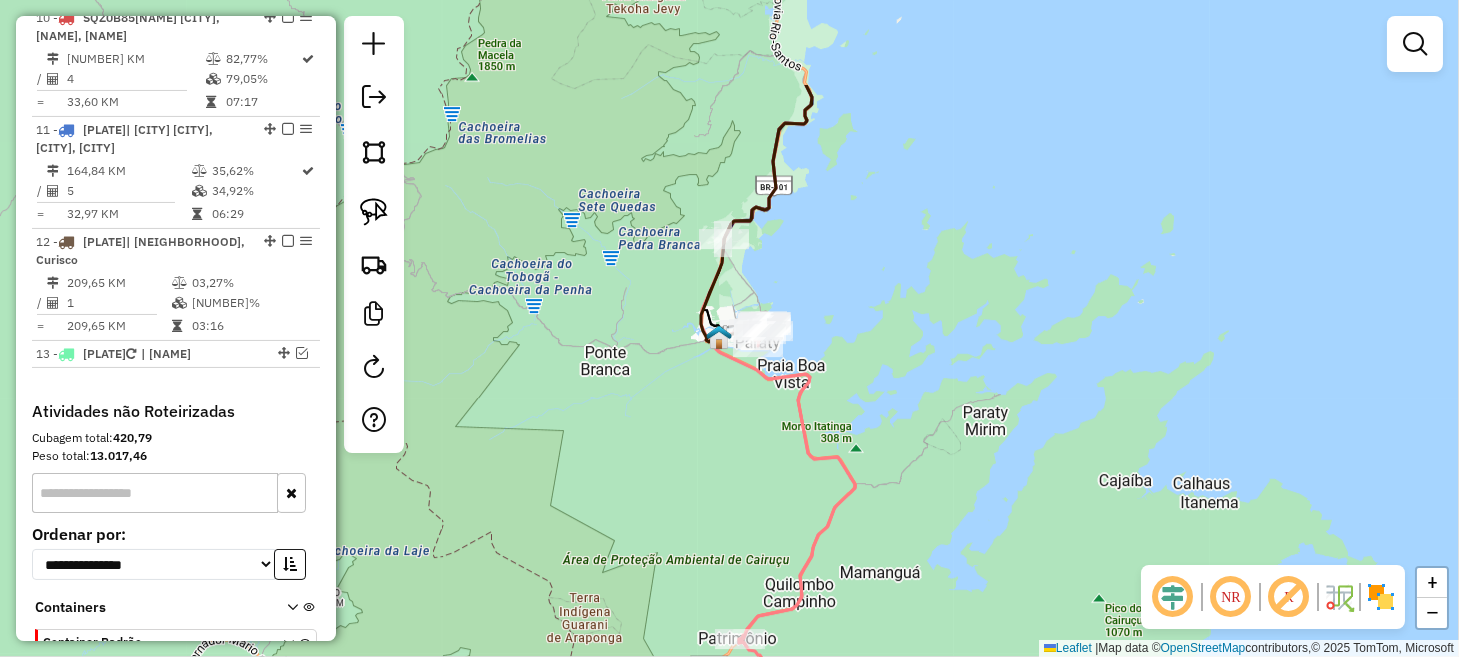 drag, startPoint x: 744, startPoint y: 368, endPoint x: 731, endPoint y: 445, distance: 78.08969 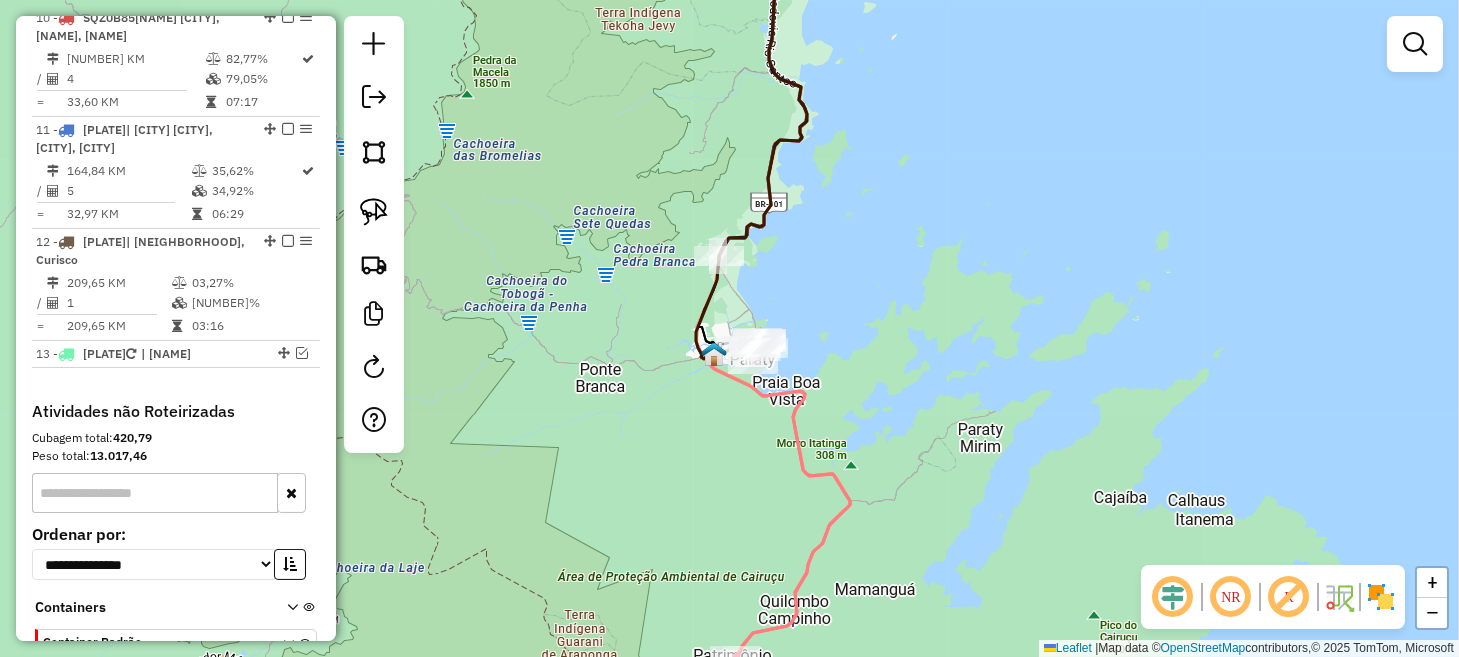 drag, startPoint x: 686, startPoint y: 497, endPoint x: 691, endPoint y: 339, distance: 158.0791 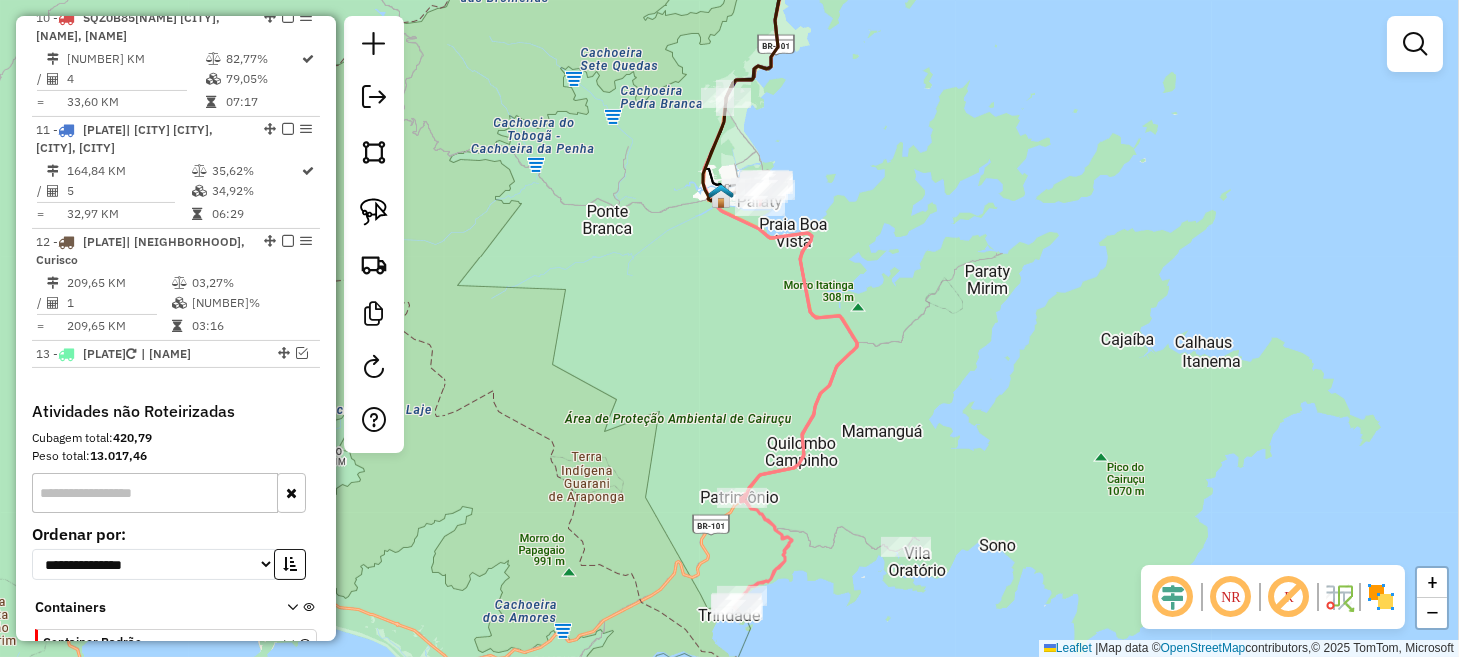 drag, startPoint x: 633, startPoint y: 469, endPoint x: 636, endPoint y: 434, distance: 35.128338 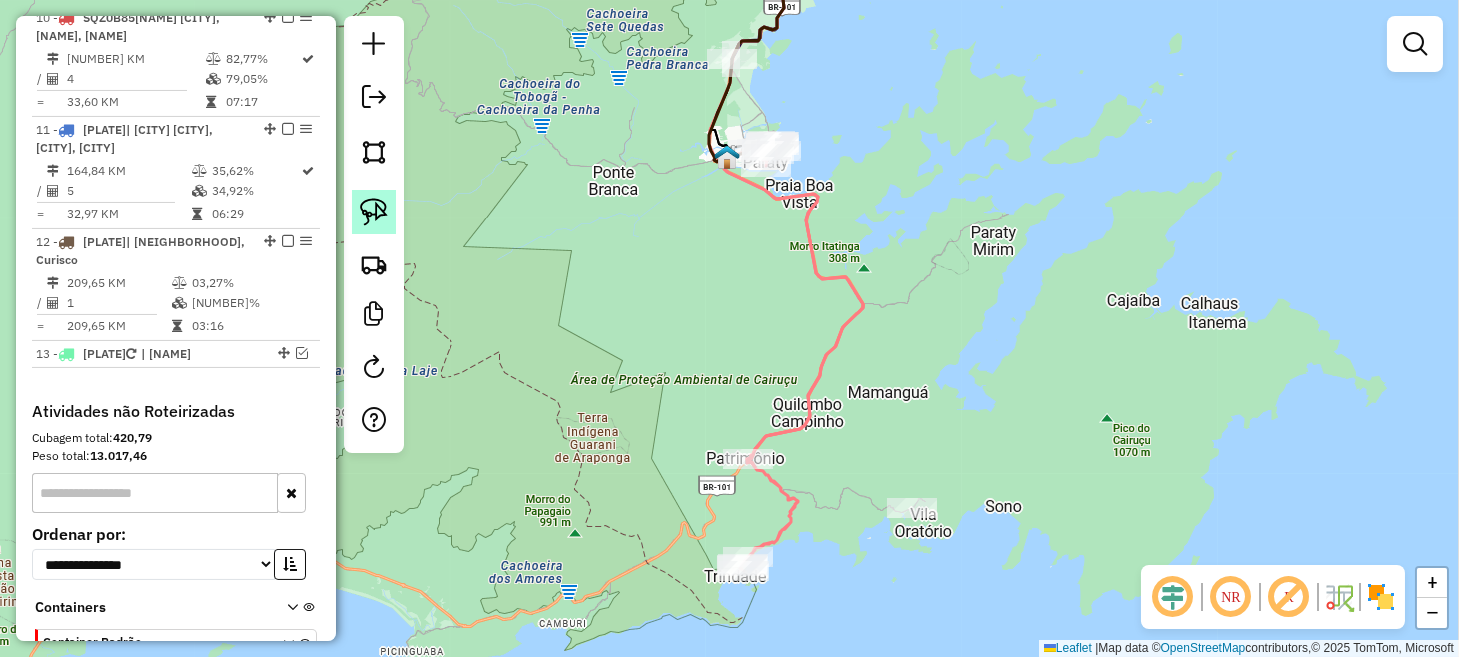 click 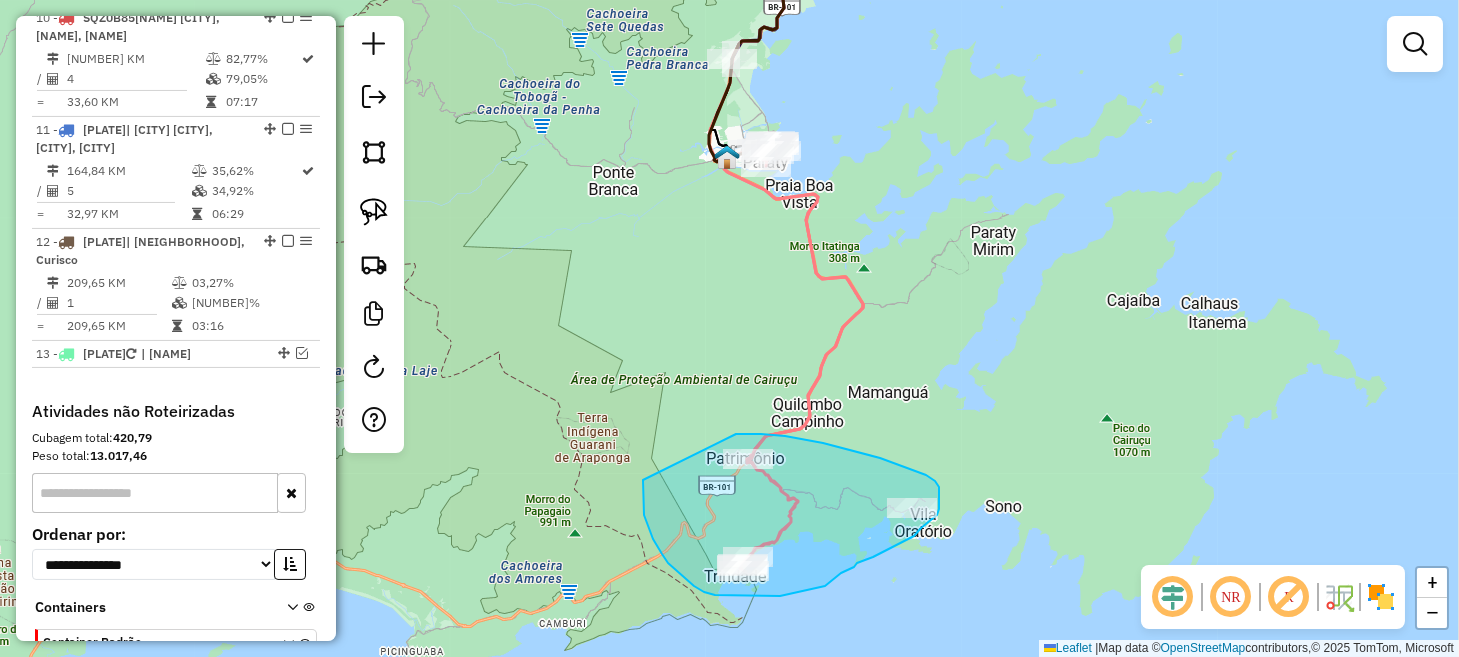 drag, startPoint x: 643, startPoint y: 483, endPoint x: 736, endPoint y: 434, distance: 105.11898 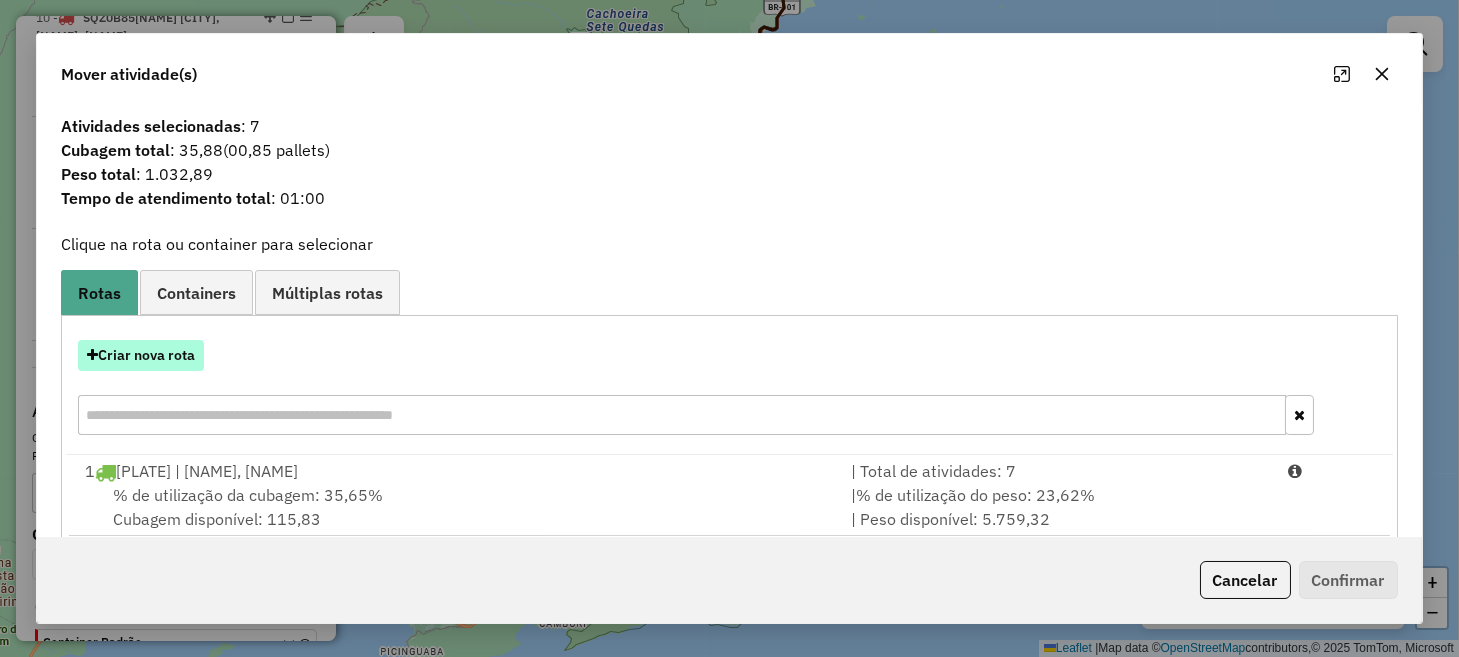 click on "Criar nova rota" at bounding box center (141, 355) 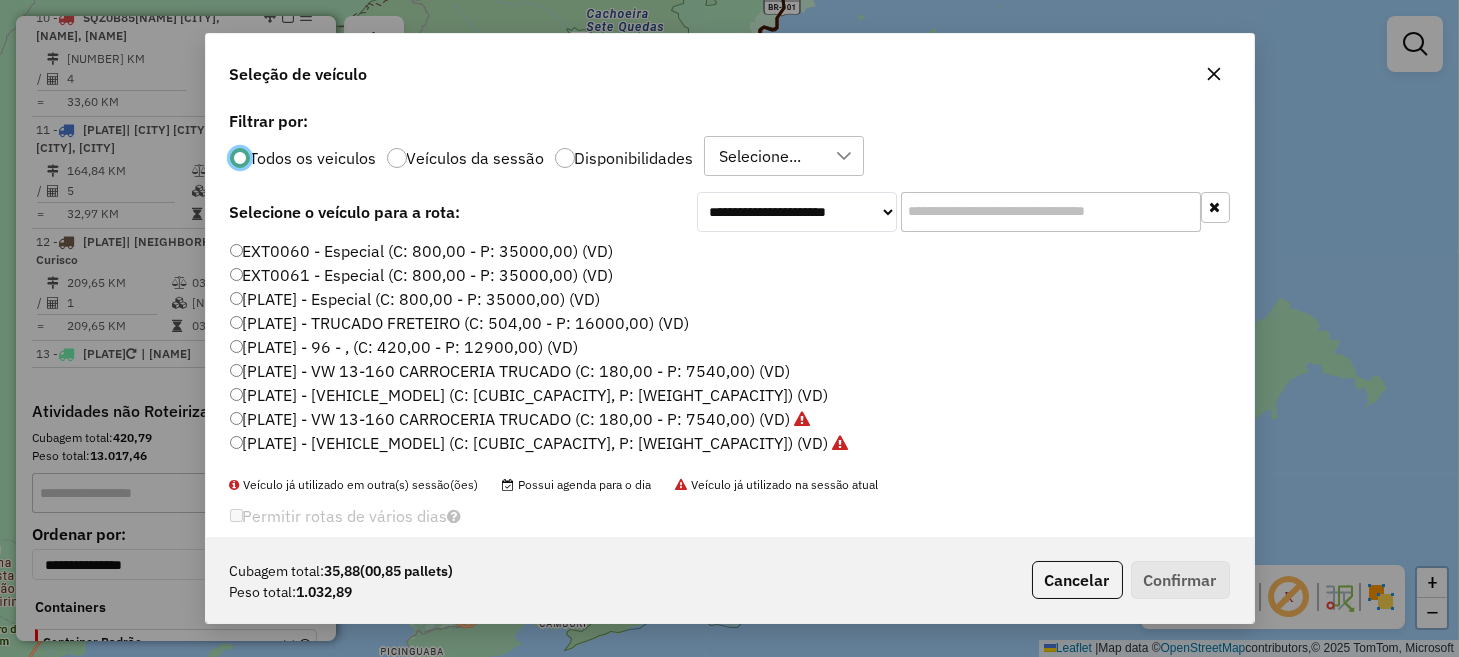 scroll, scrollTop: 10, scrollLeft: 6, axis: both 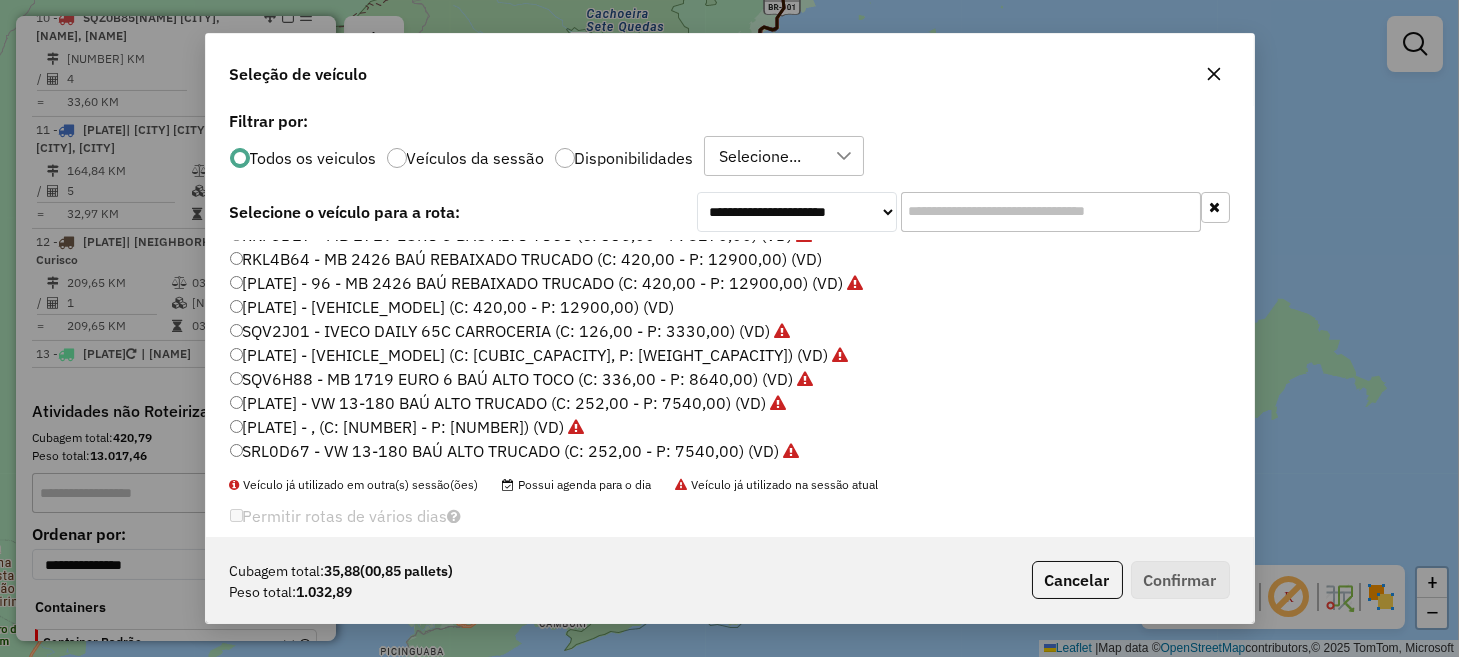 click on "SQV2J01 - IVECO DAILY 65C CARROCERIA  (C: 126,00 - P: 3330,00) (VD)" 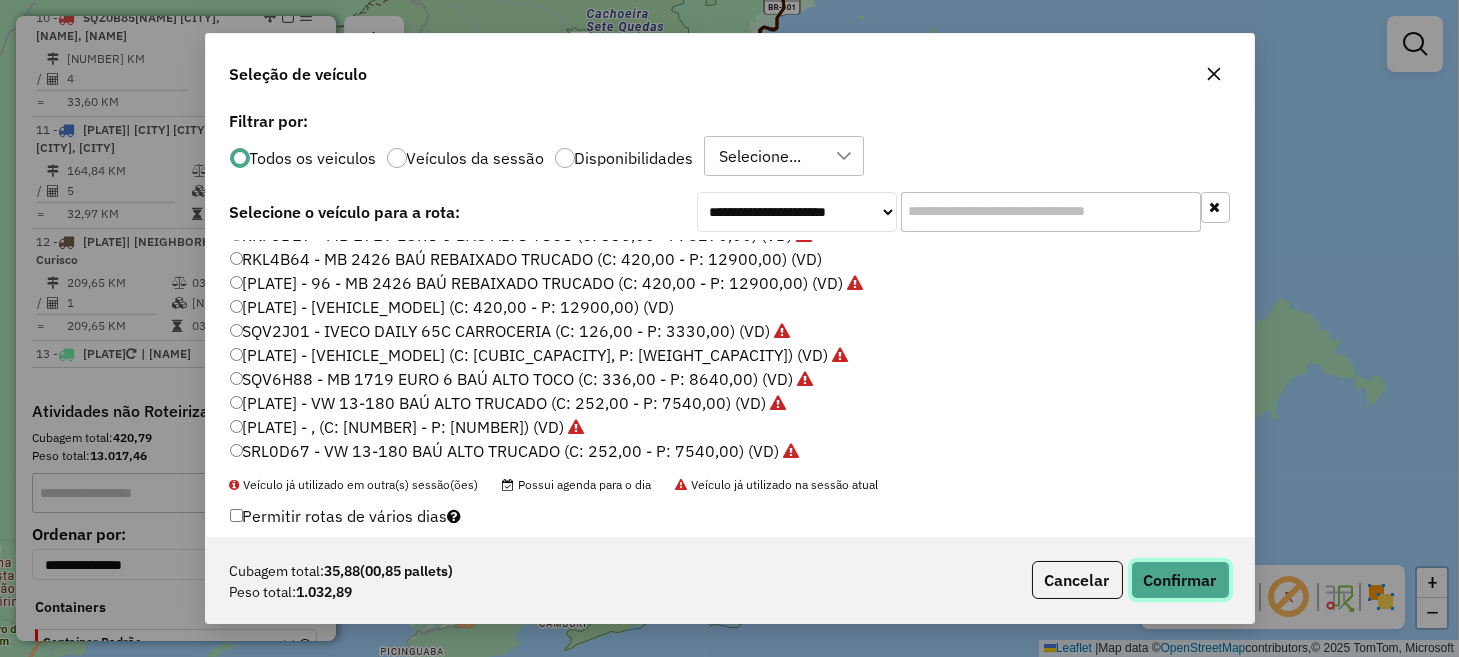 click on "Confirmar" 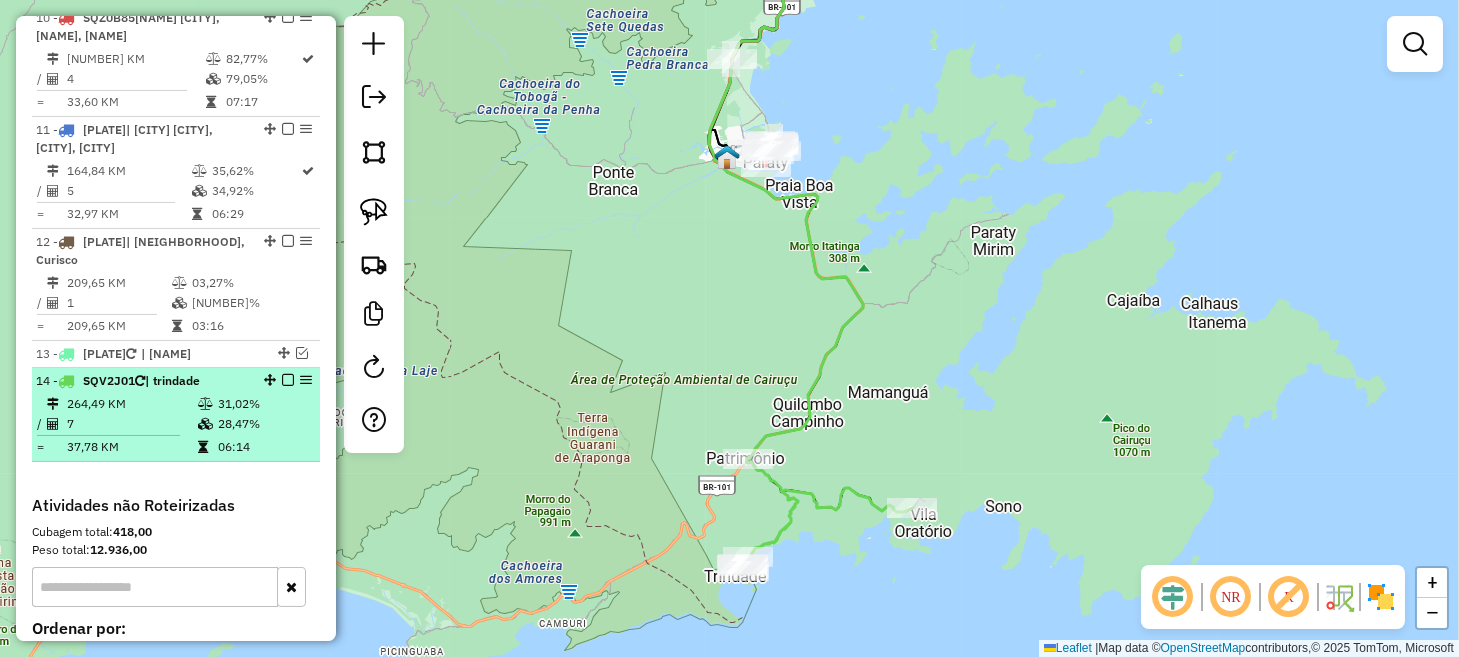 click at bounding box center [288, 380] 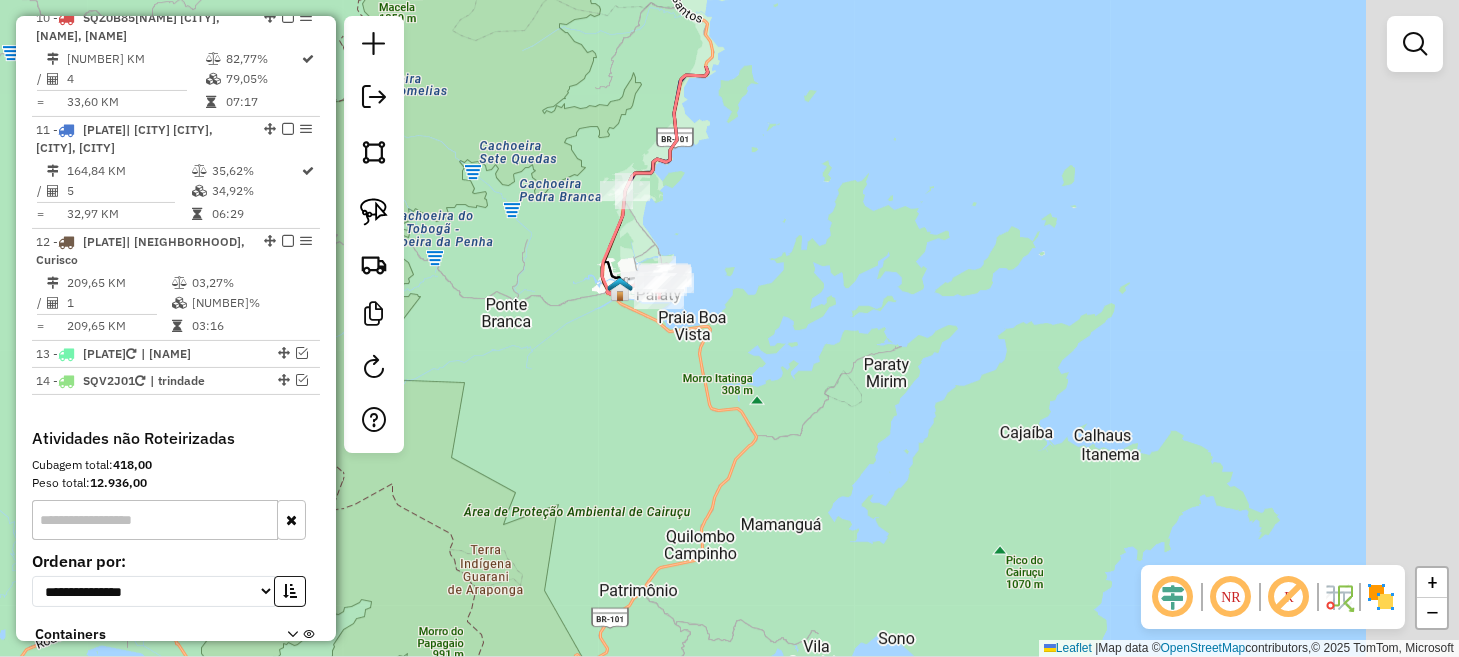 drag, startPoint x: 791, startPoint y: 237, endPoint x: 681, endPoint y: 387, distance: 186.01076 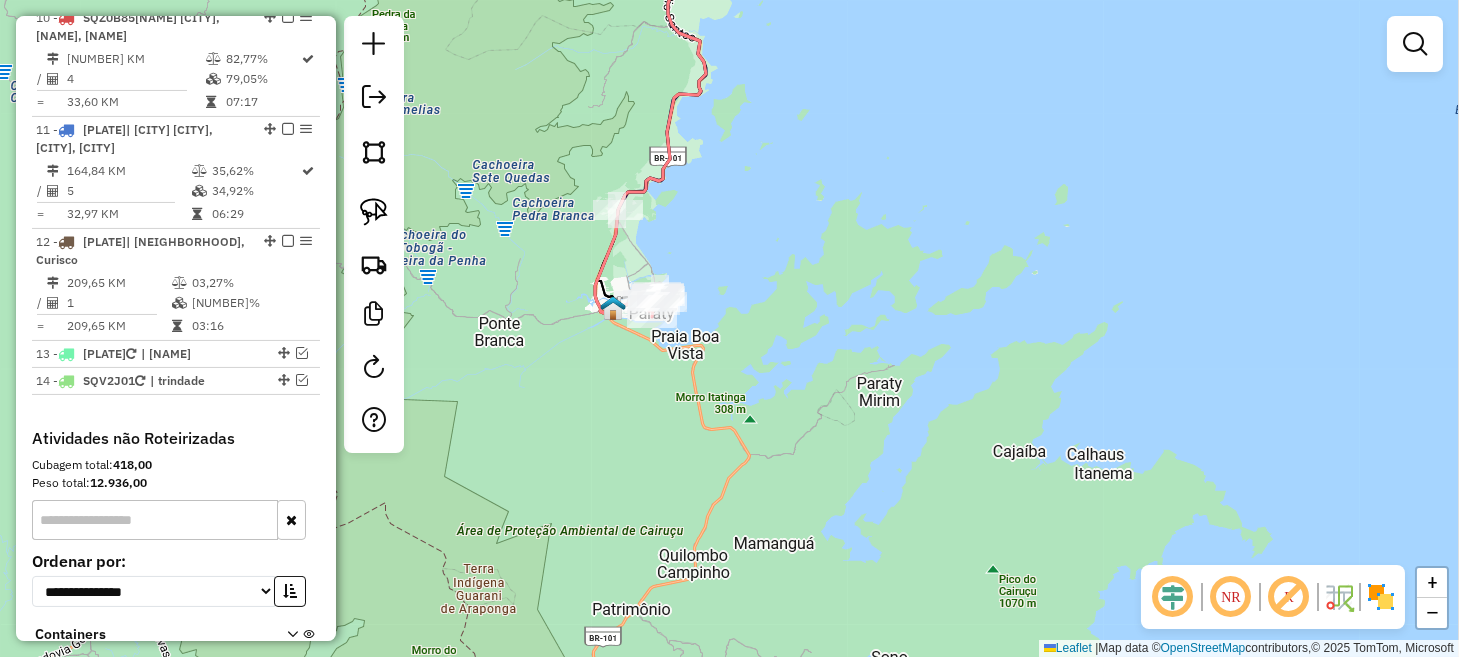 drag, startPoint x: 390, startPoint y: 213, endPoint x: 467, endPoint y: 213, distance: 77 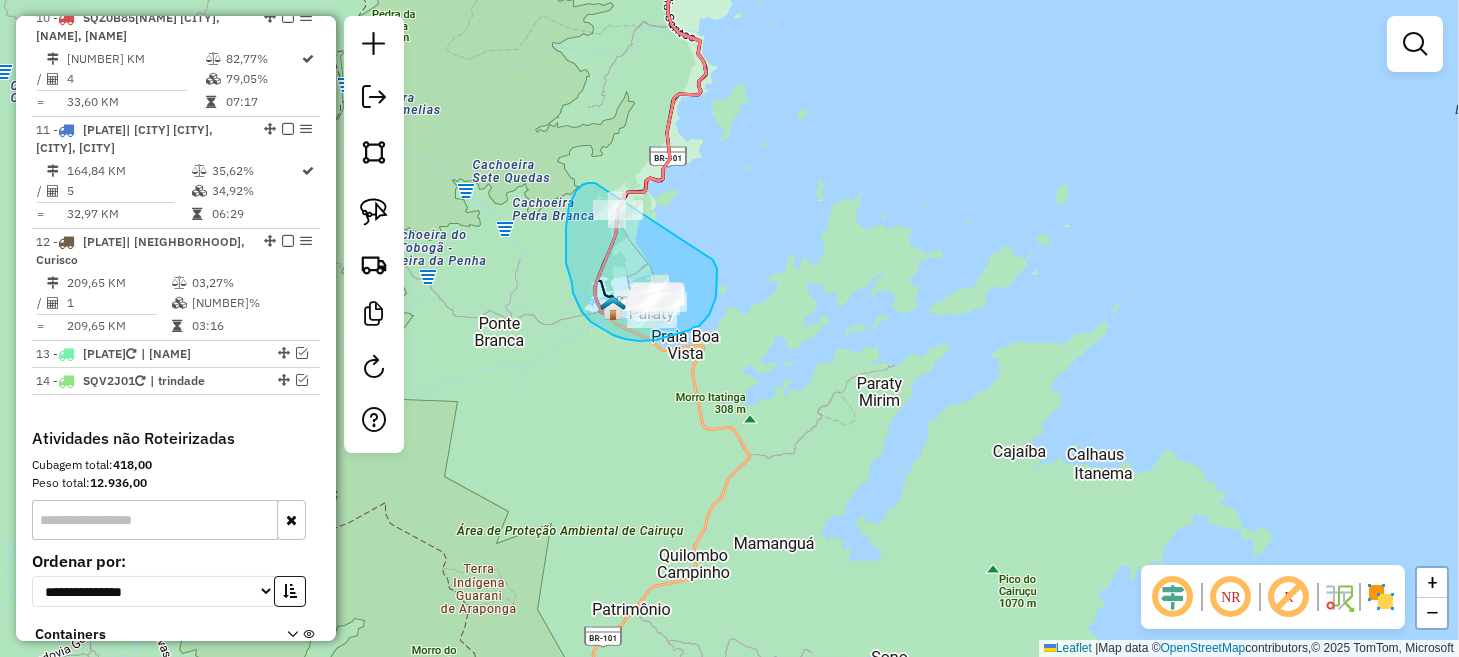 drag, startPoint x: 595, startPoint y: 183, endPoint x: 676, endPoint y: 215, distance: 87.0919 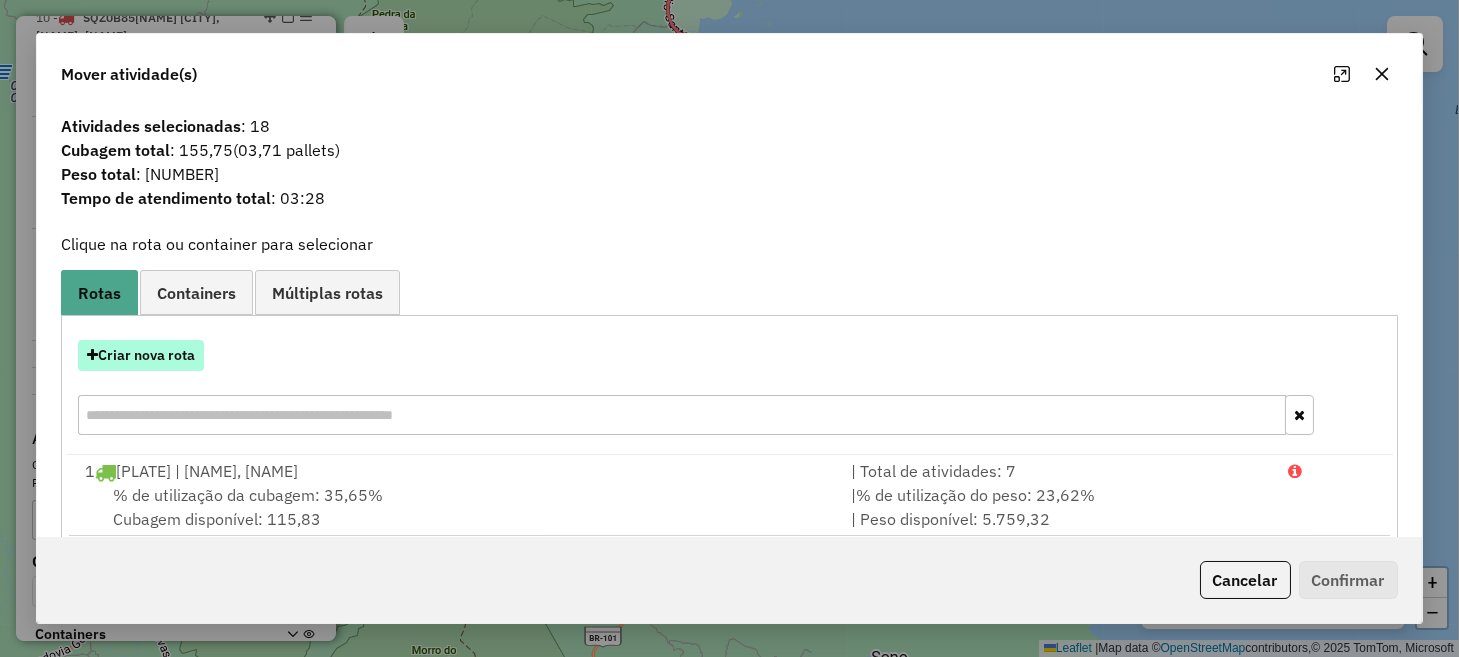 click on "Criar nova rota" at bounding box center [141, 355] 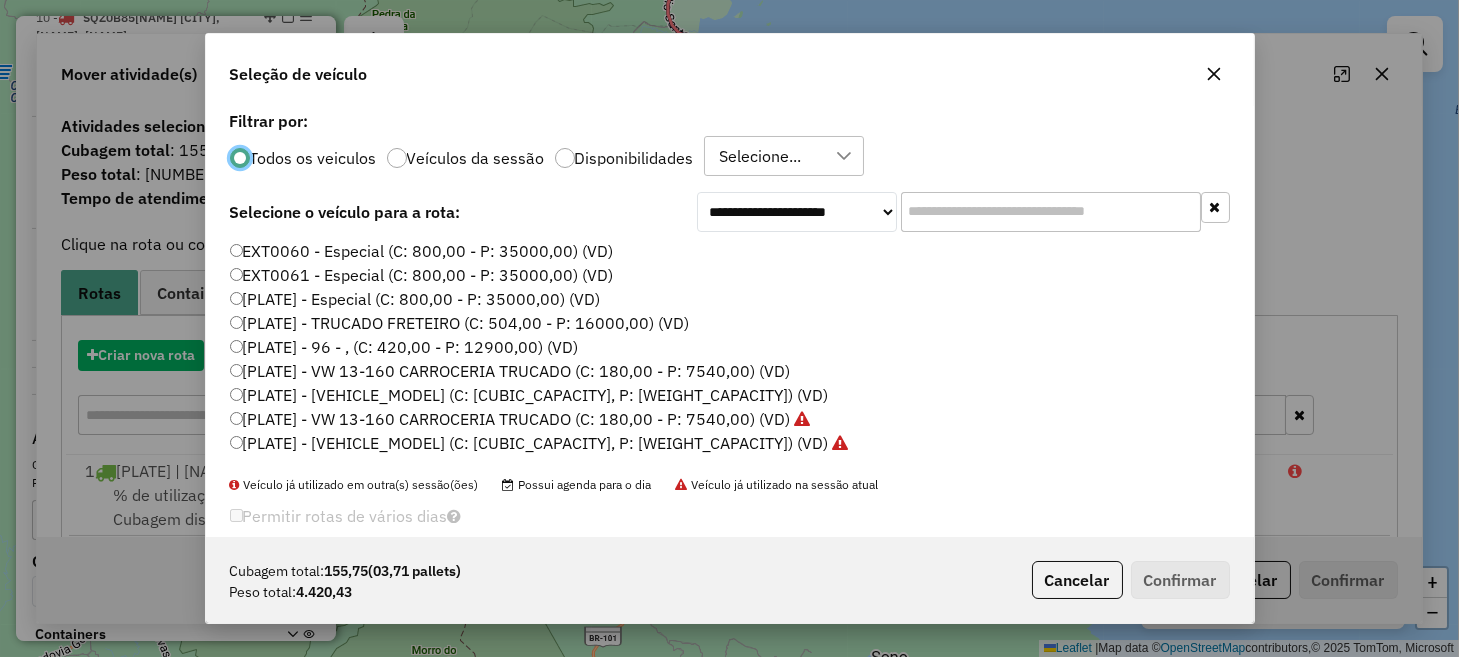 scroll, scrollTop: 10, scrollLeft: 6, axis: both 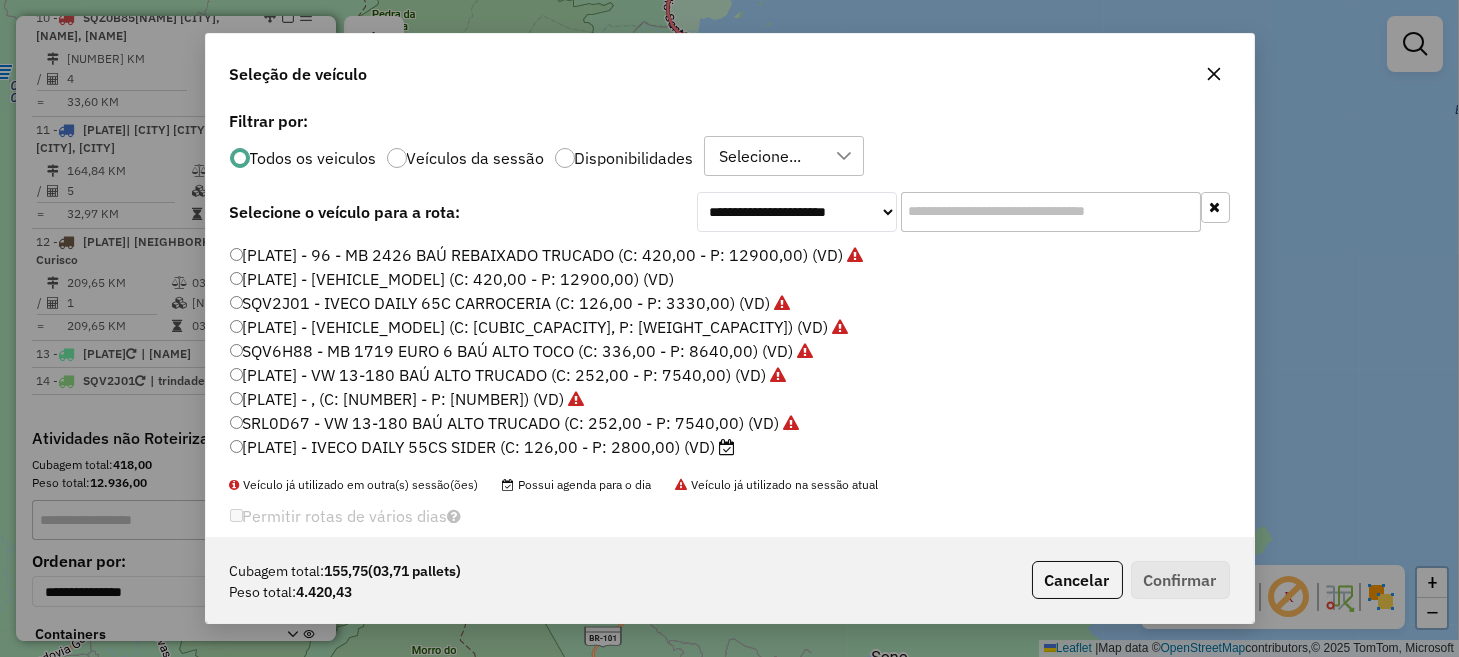 click on "SRL0D67 - VW 13-180 BAÚ ALTO TRUCADO (C: 252,00 - P: 7540,00) (VD)" 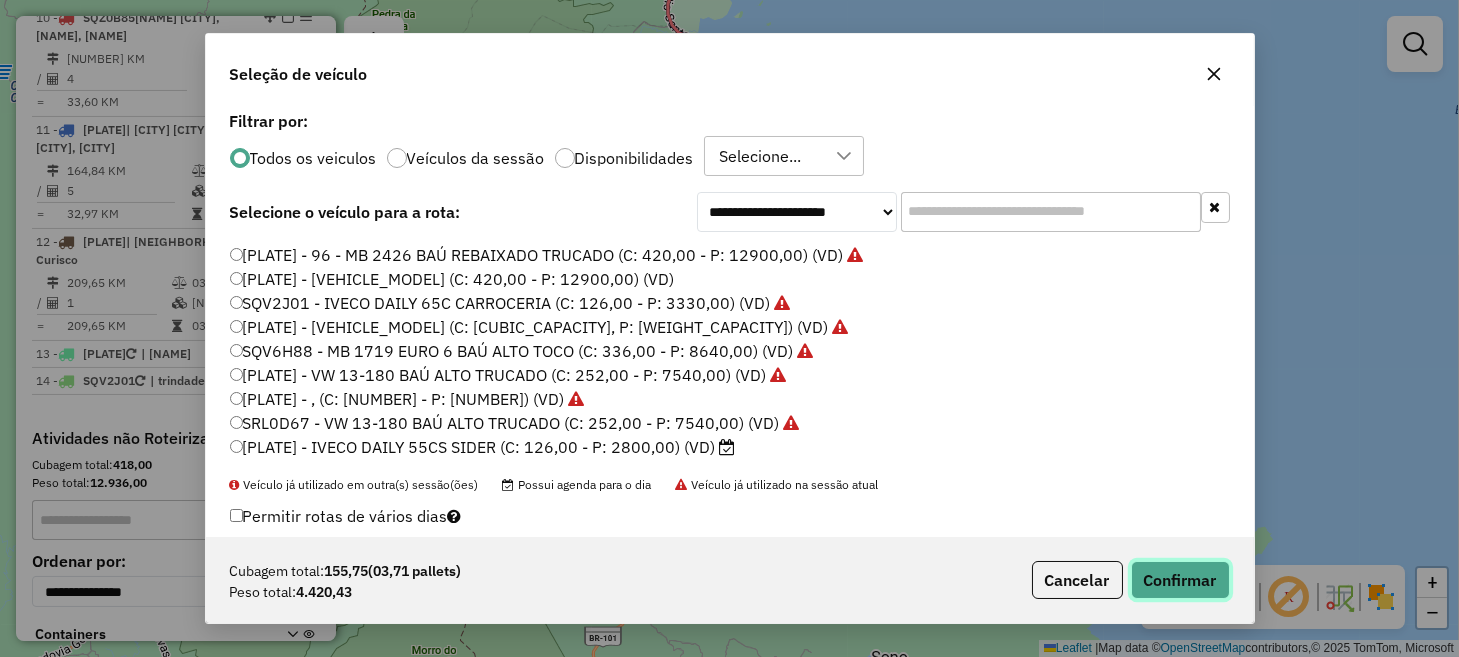 click on "Confirmar" 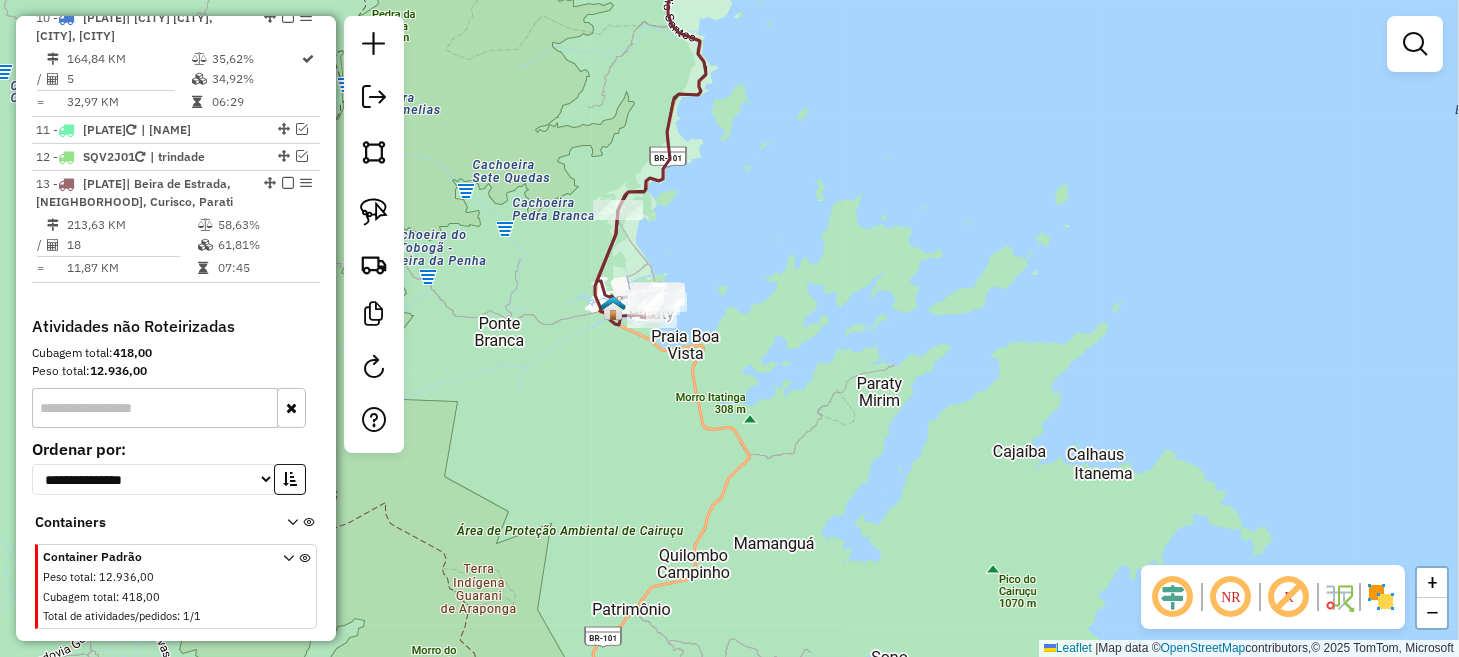scroll, scrollTop: 1688, scrollLeft: 0, axis: vertical 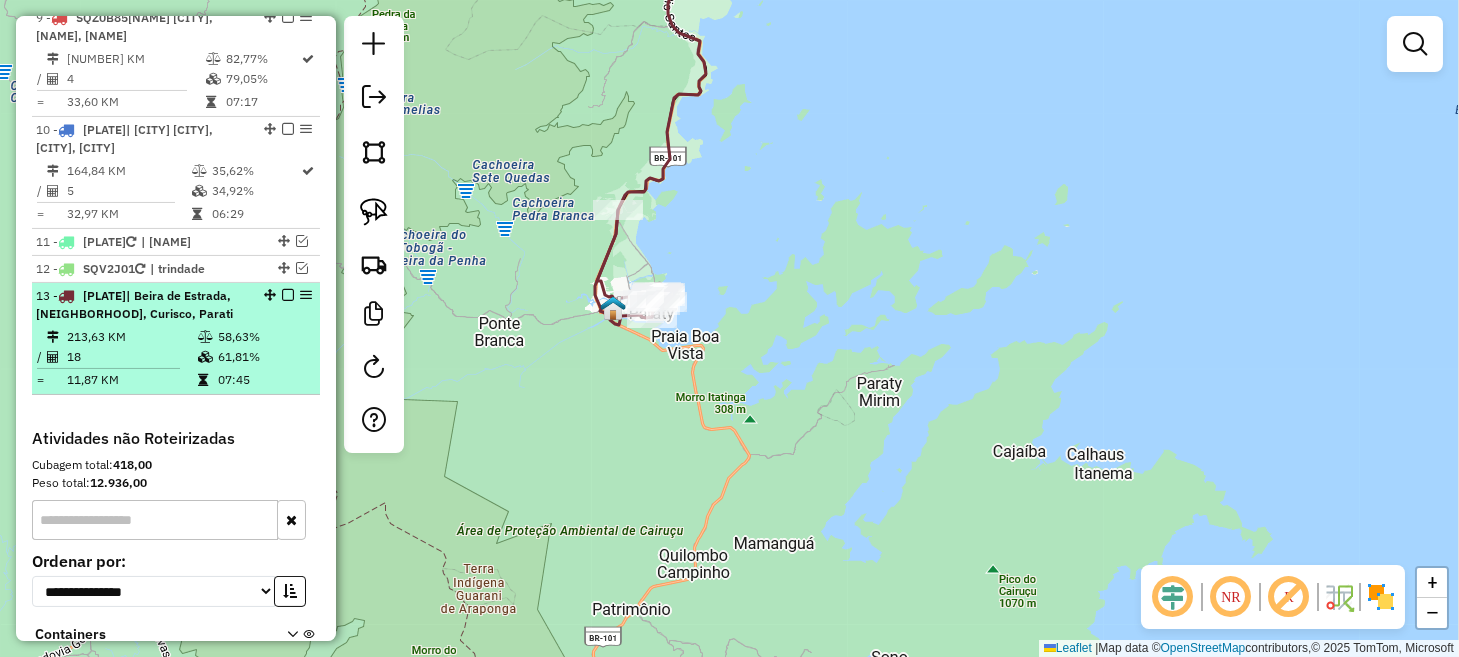 click at bounding box center [288, 295] 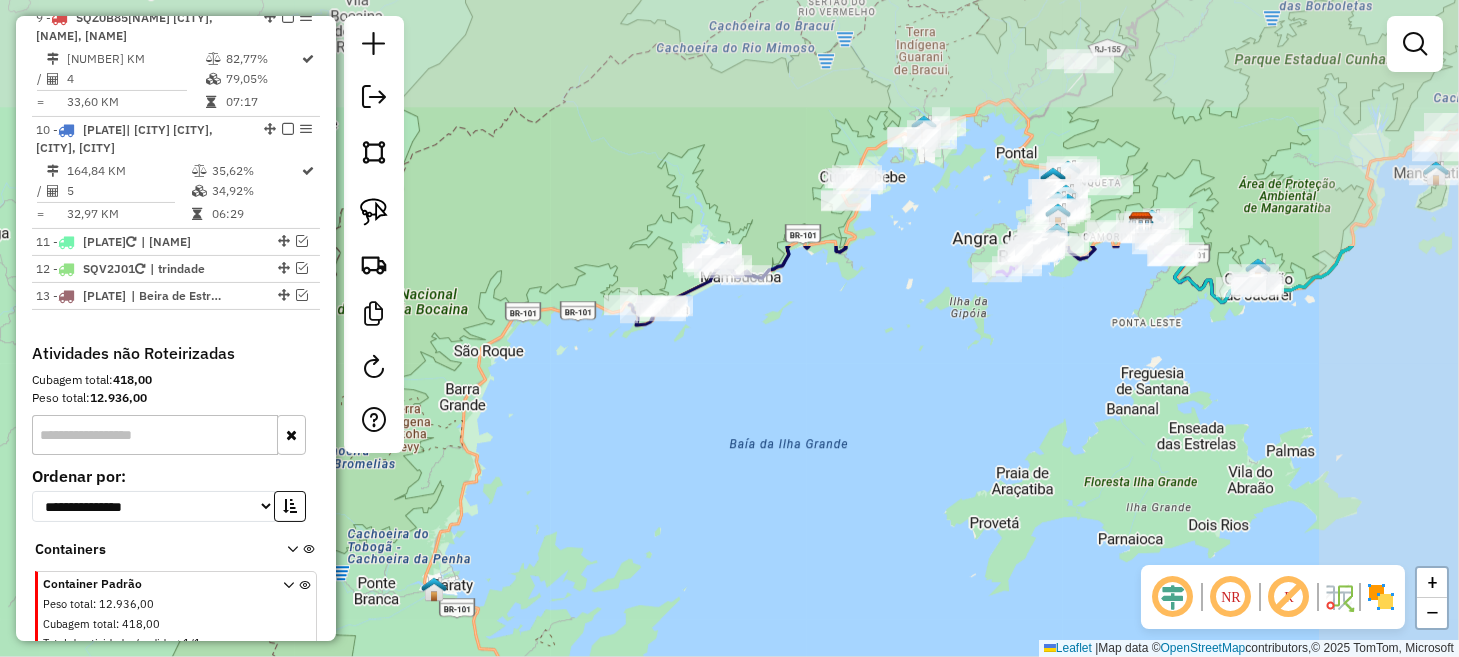 drag, startPoint x: 732, startPoint y: 263, endPoint x: 486, endPoint y: 581, distance: 402.04477 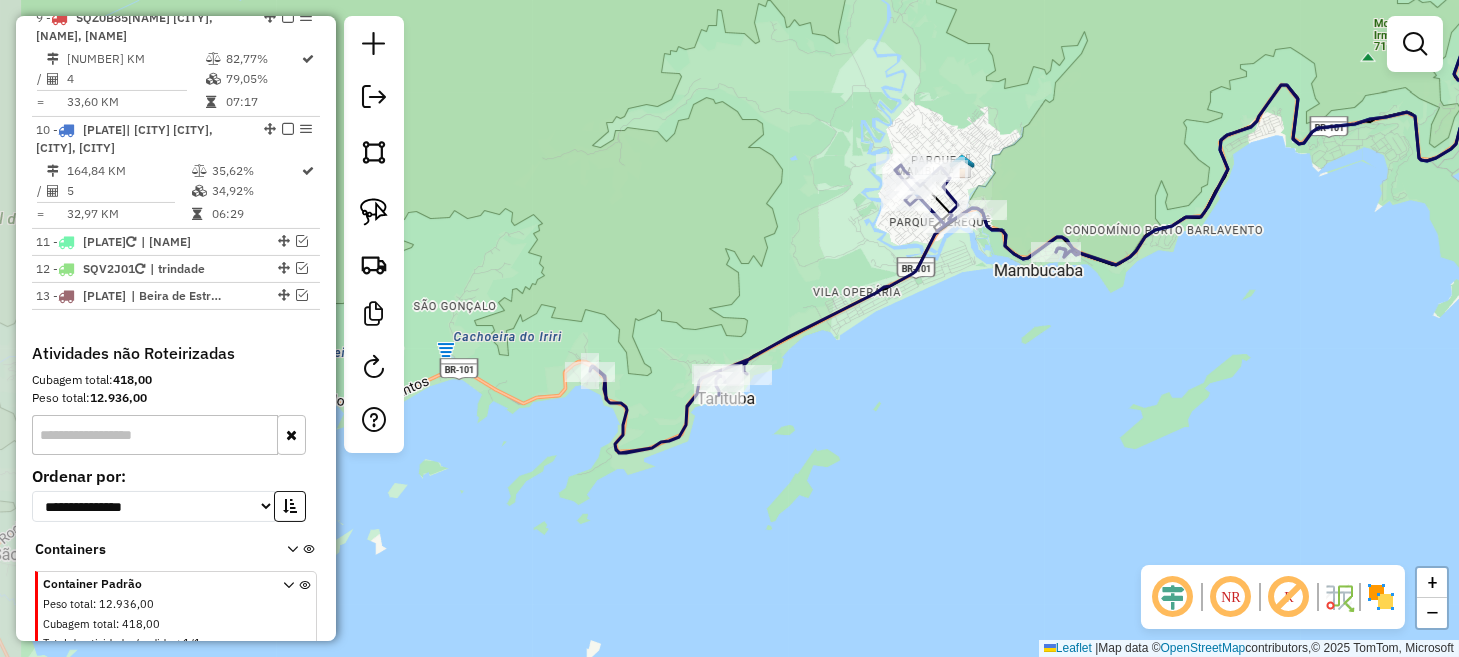 drag, startPoint x: 598, startPoint y: 411, endPoint x: 700, endPoint y: 509, distance: 141.44963 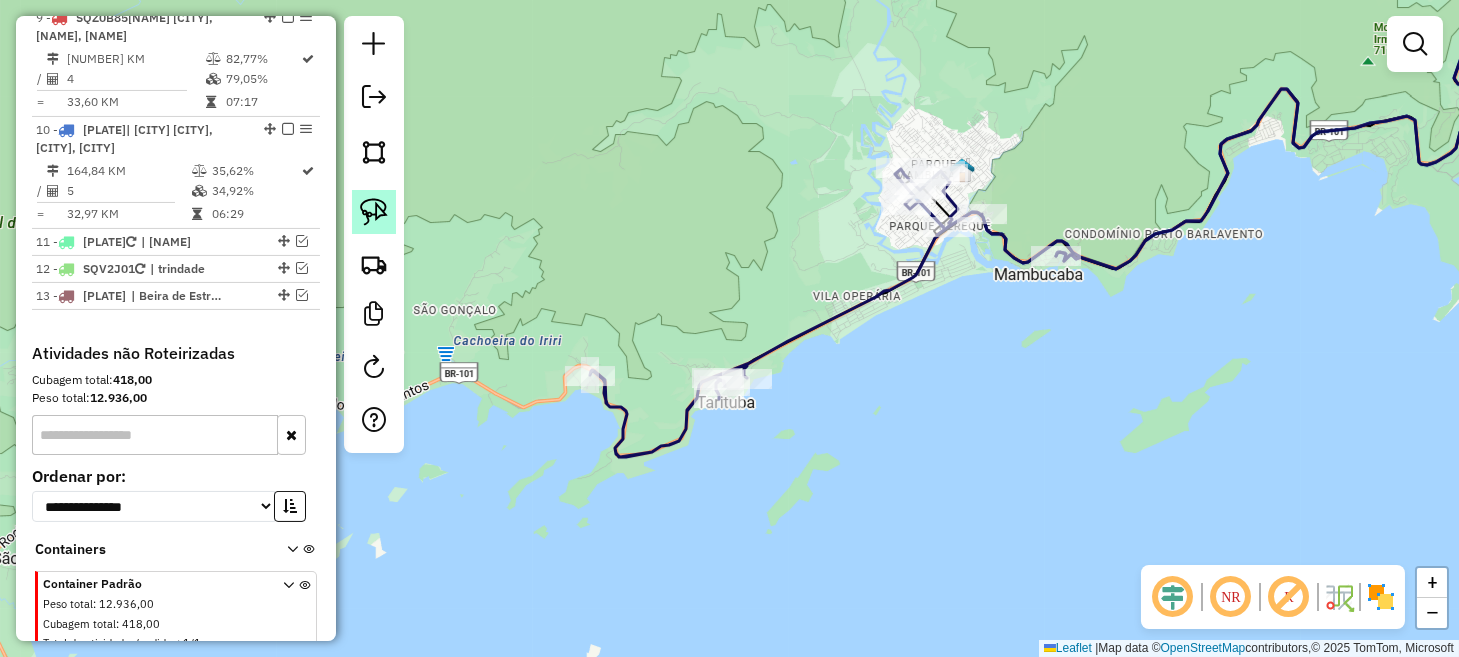 drag, startPoint x: 379, startPoint y: 215, endPoint x: 432, endPoint y: 230, distance: 55.081757 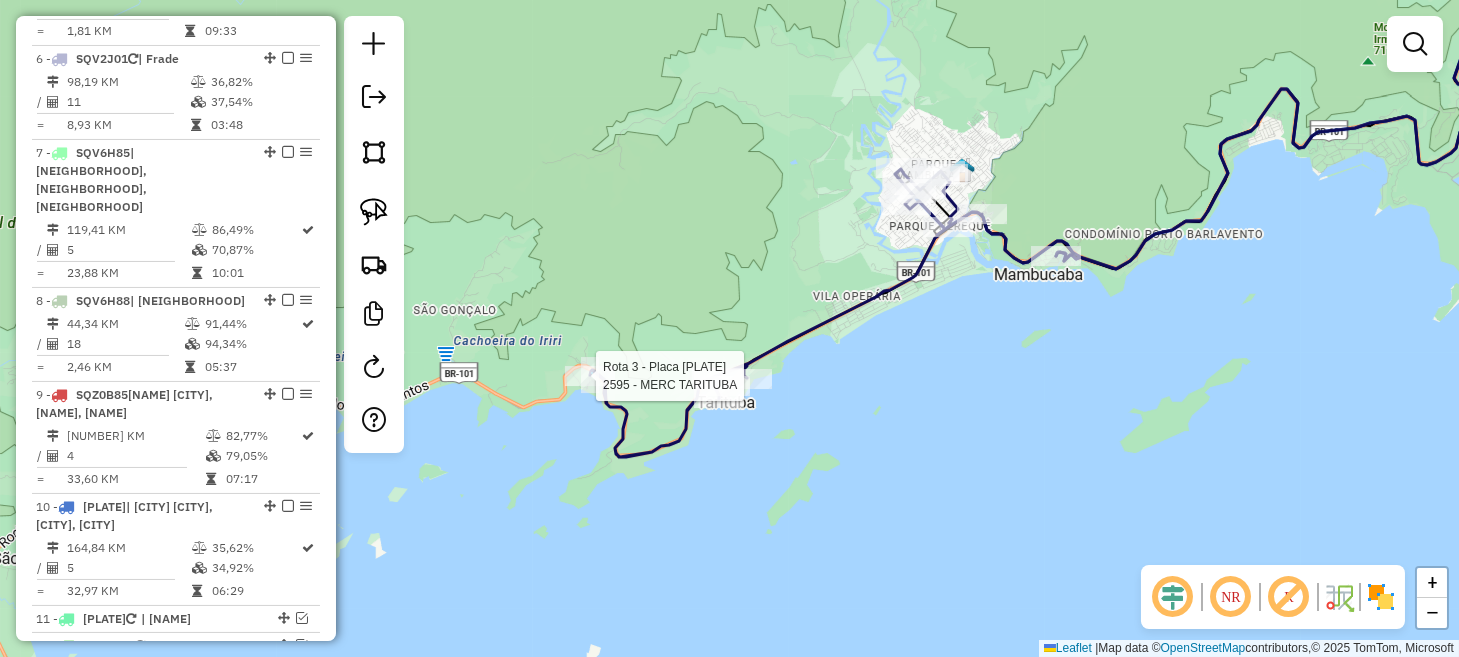 select on "**********" 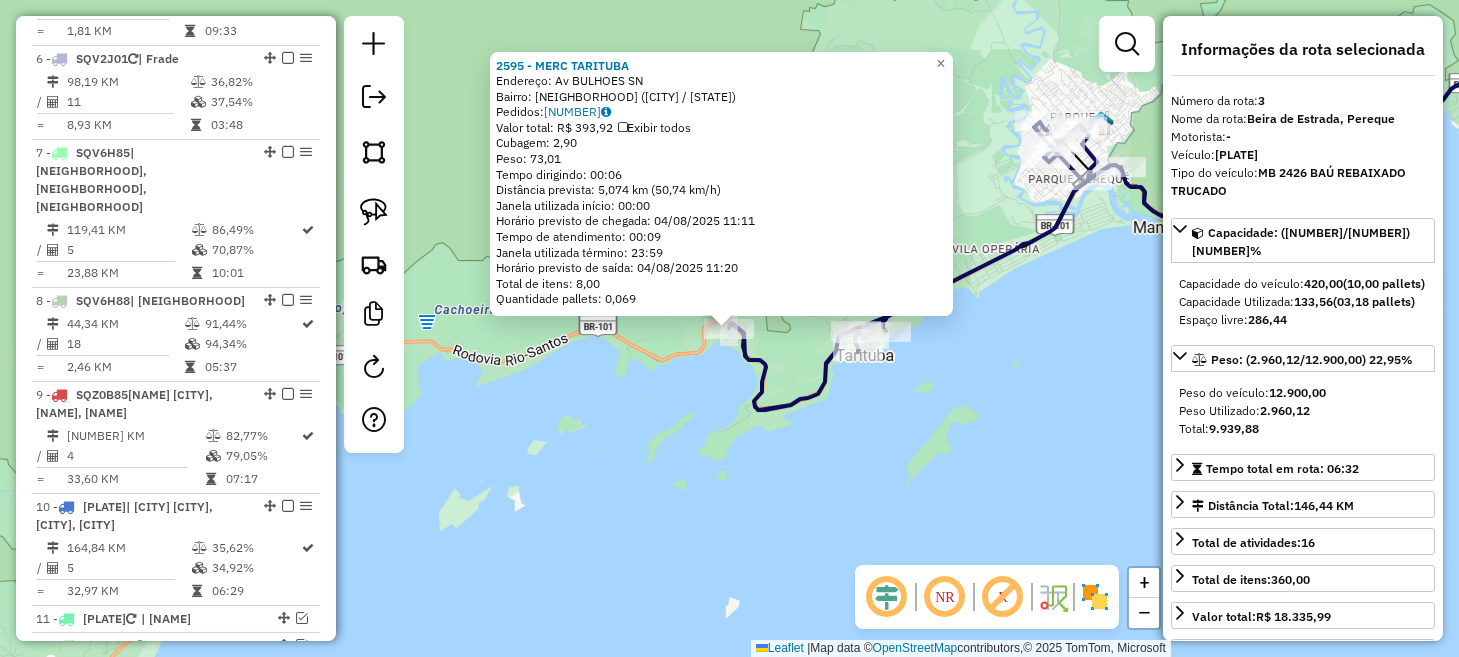 scroll, scrollTop: 1004, scrollLeft: 0, axis: vertical 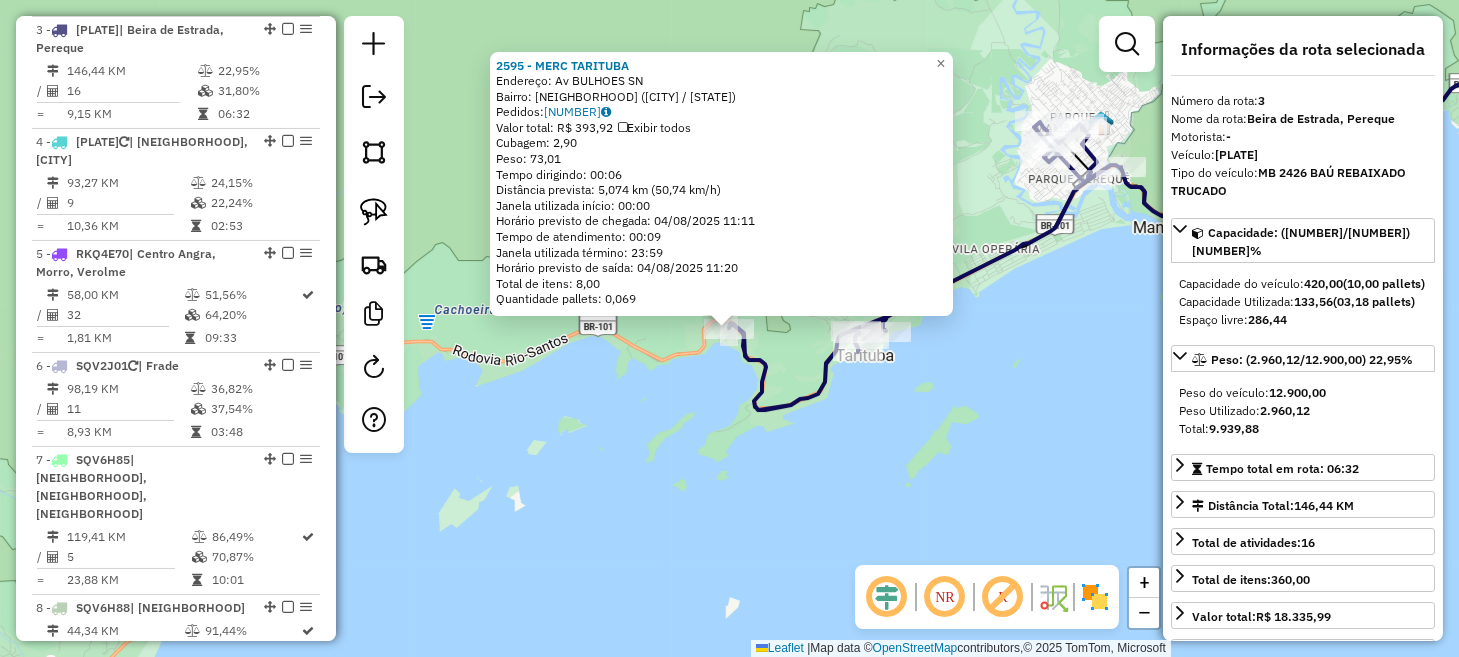 click on "[NUMBER] - MERC TARITUBA  Endereço: Av  BULHOES                       SN   Bairro: TARITUBA ([CITY] / RJ)   Pedidos:  [ORDER_ID]   Valor total: R$ 393,92   Exibir todos   Cubagem: 2,90  Peso: 73,01  Tempo dirigindo: 00:06   Distância prevista: 5,074 km (50,74 km/h)   Janela utilizada início: 00:00   Horário previsto de chegada: 04/08/2025 11:11   Tempo de atendimento: 00:09   Janela utilizada término: 23:59   Horário previsto de saída: 04/08/2025 11:20   Total de itens: 8,00   Quantidade pallets: 0,069  × Janela de atendimento Grade de atendimento Capacidade Transportadoras Veículos Cliente Pedidos  Rotas Selecione os dias de semana para filtrar as janelas de atendimento  Seg   Ter   Qua   Qui   Sex   Sáb   Dom  Informe o período da janela de atendimento: De: Até:  Filtrar exatamente a janela do cliente  Considerar janela de atendimento padrão  Selecione os dias de semana para filtrar as grades de atendimento  Seg   Ter   Qua   Qui   Sex   Sáb   Dom  Informe o período da janela de atendimento: De: Até:  Filtrar exatamente a janela do cliente  Considerar janela de atendimento padrão  Selecione os dias de semana para filtrar as grades de atendimento  Seg   Ter   Qua   Qui   Sex   Sáb   Dom  De:" 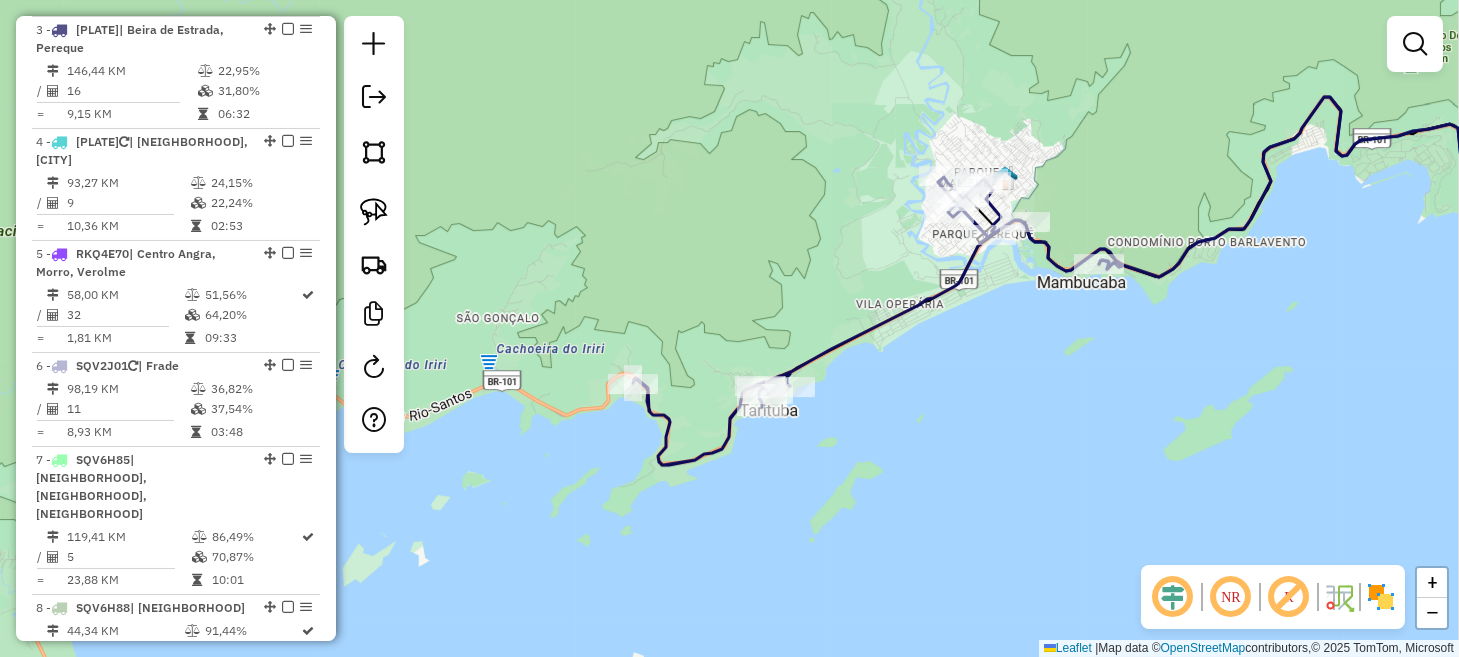 drag, startPoint x: 826, startPoint y: 451, endPoint x: 700, endPoint y: 522, distance: 144.6271 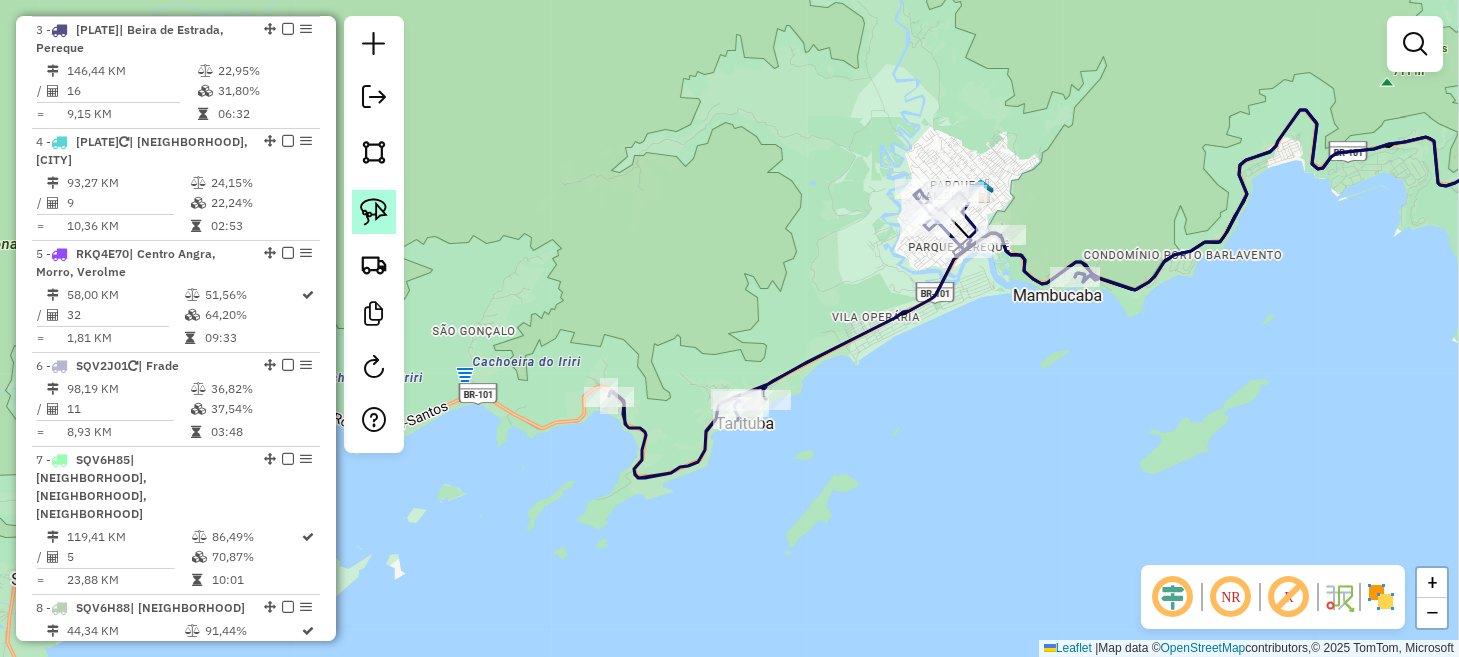 click 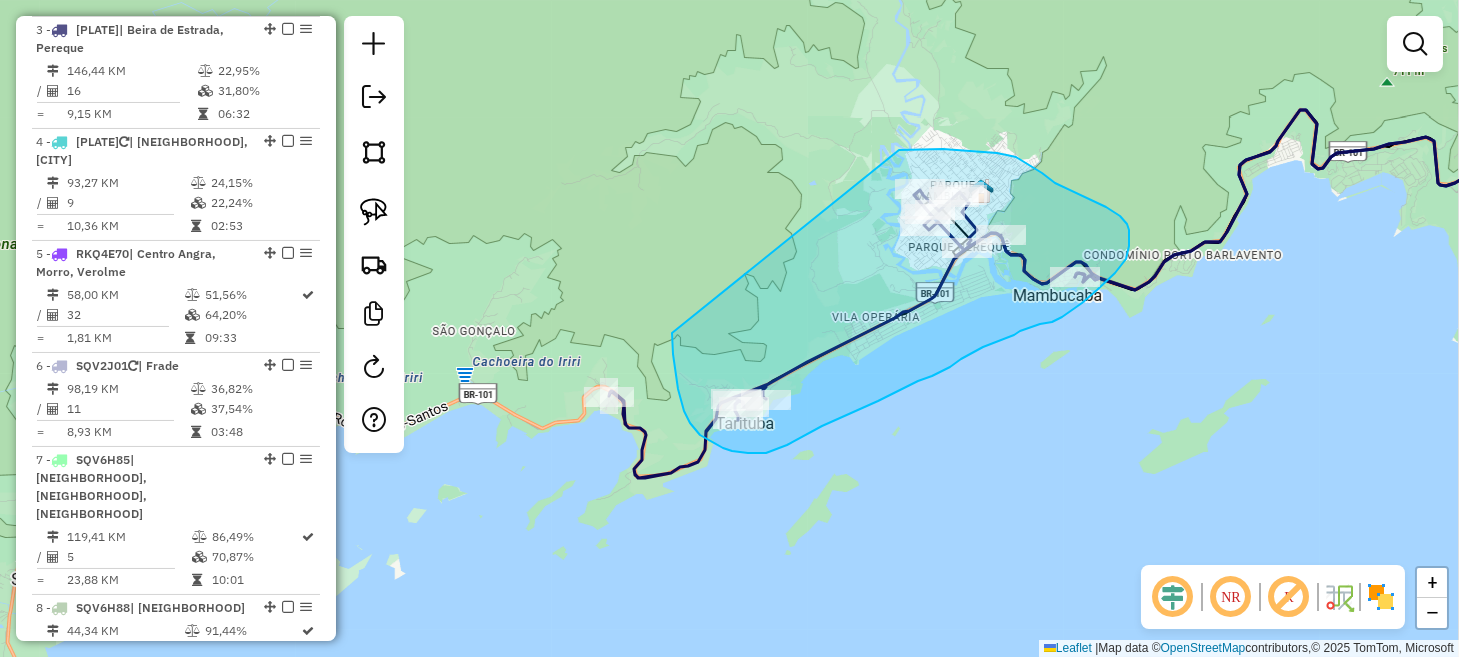 drag, startPoint x: 672, startPoint y: 333, endPoint x: 899, endPoint y: 150, distance: 291.57846 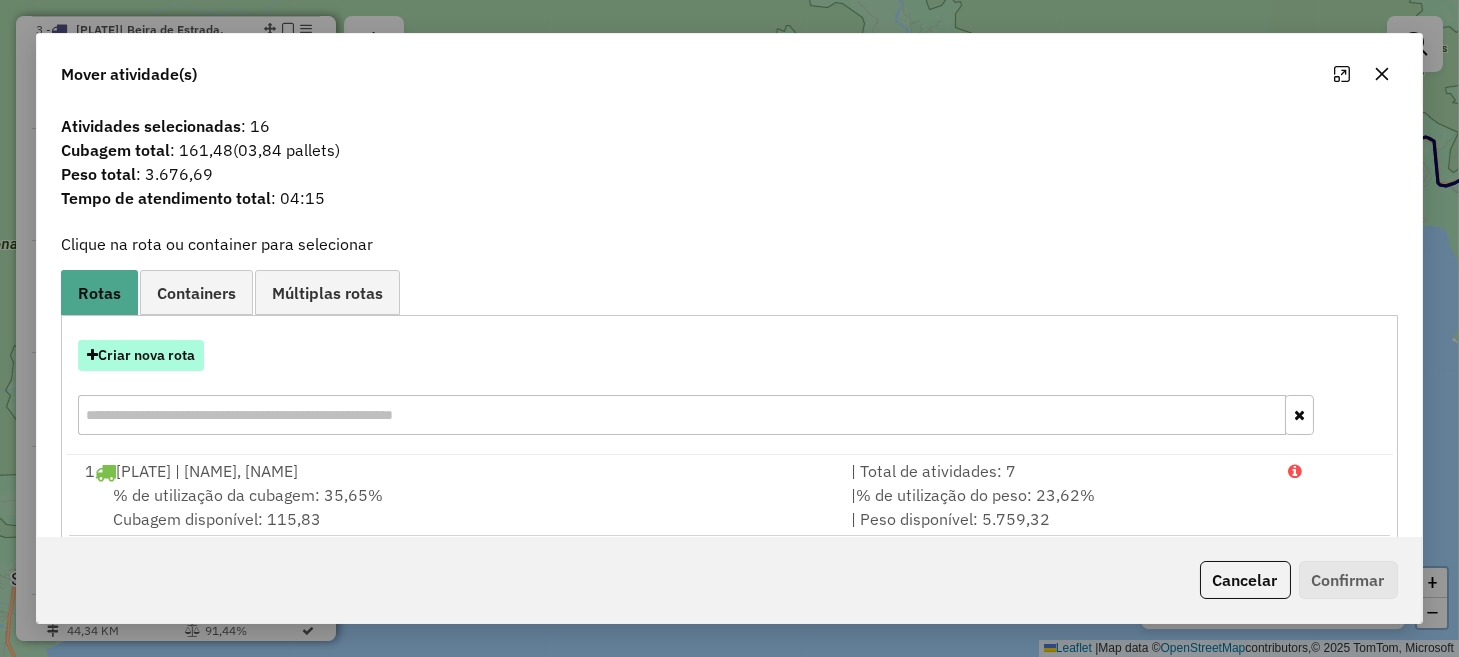 click on "Criar nova rota" at bounding box center (141, 355) 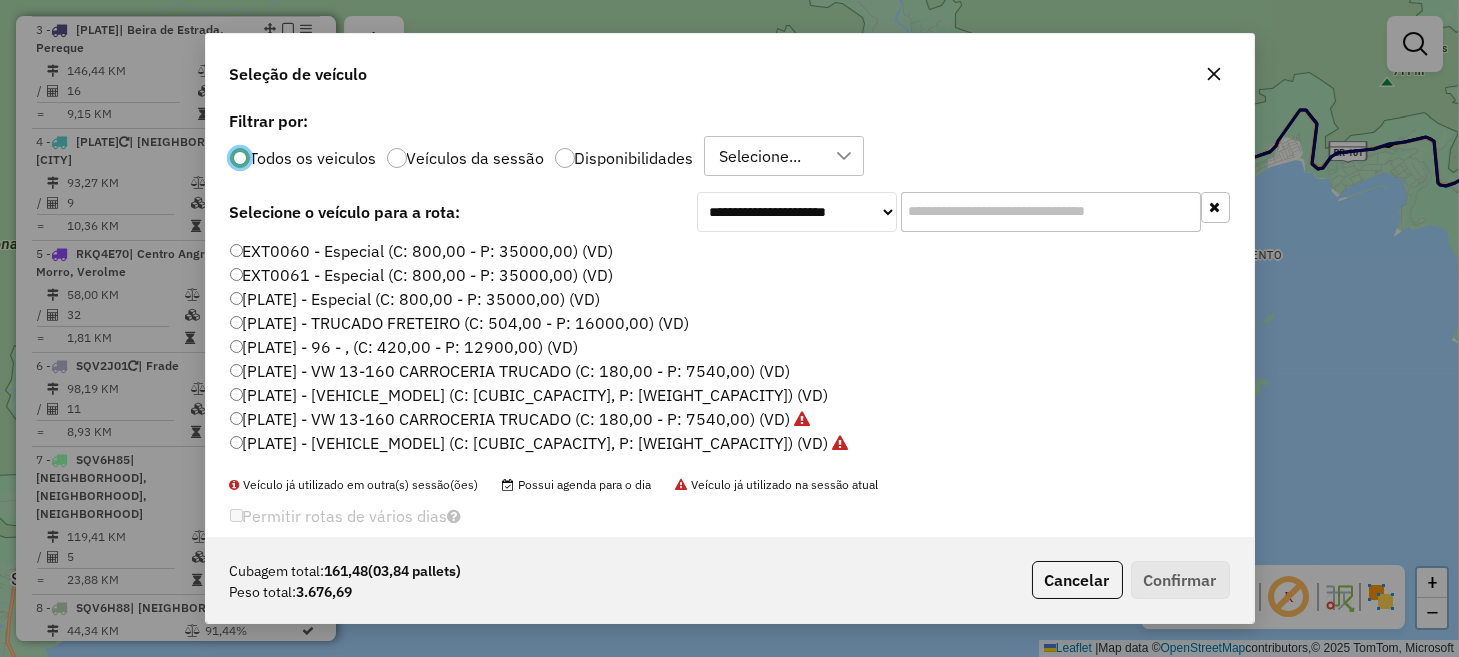scroll, scrollTop: 10, scrollLeft: 6, axis: both 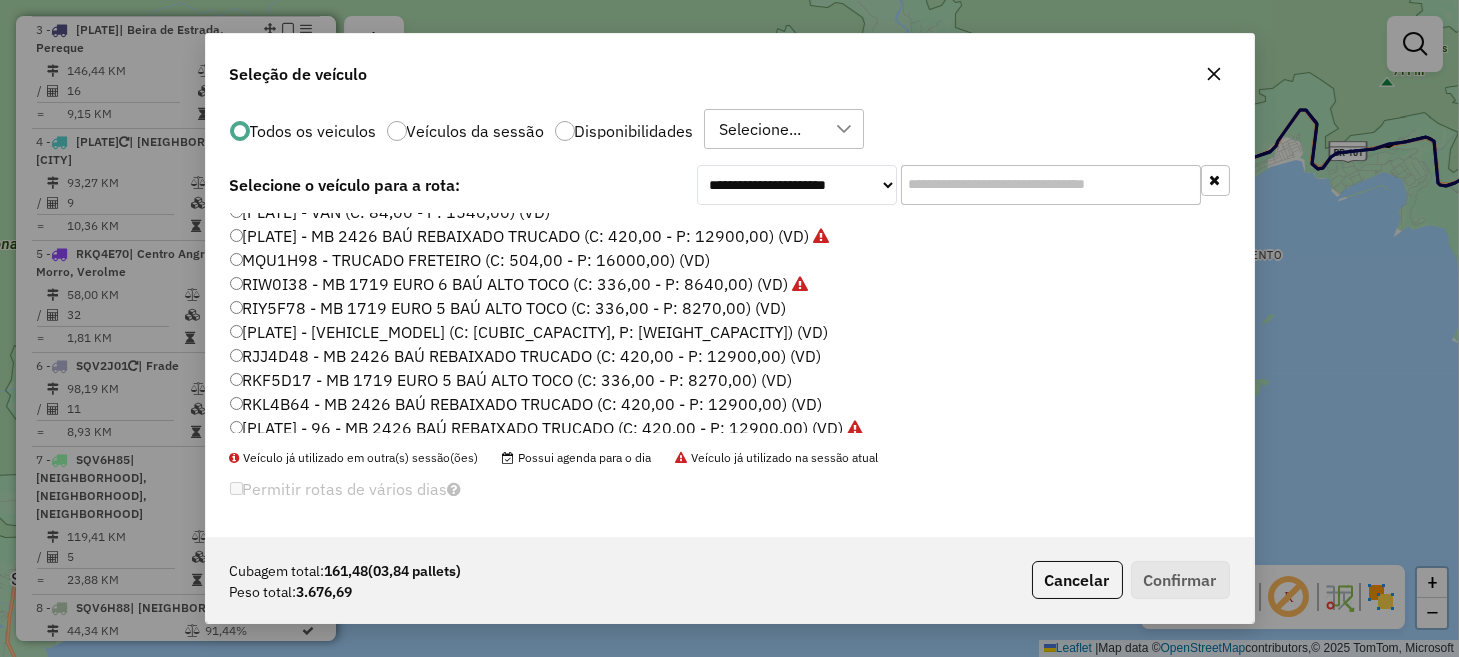 click on "Cubagem total: [NUMBER] ([NUMBER] pallets) Peso total: [NUMBER] Cancelar Confirmar" 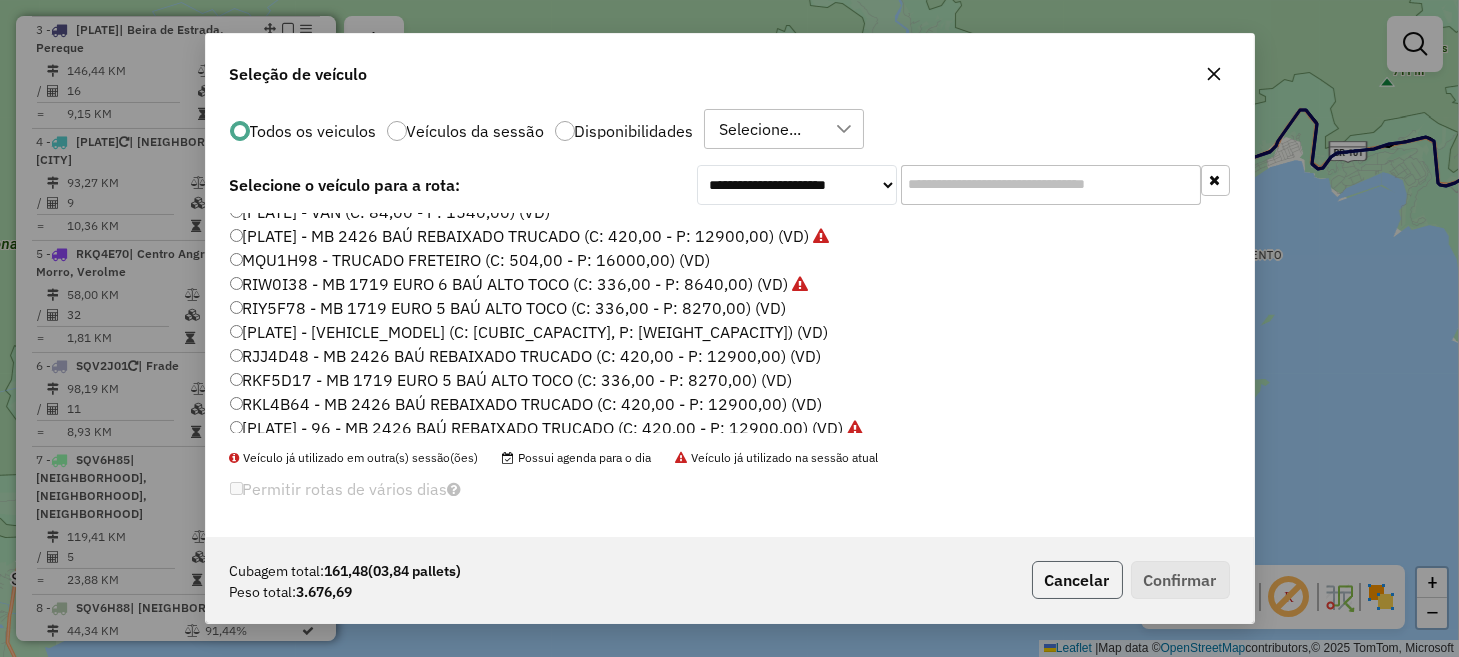 click on "Cancelar" 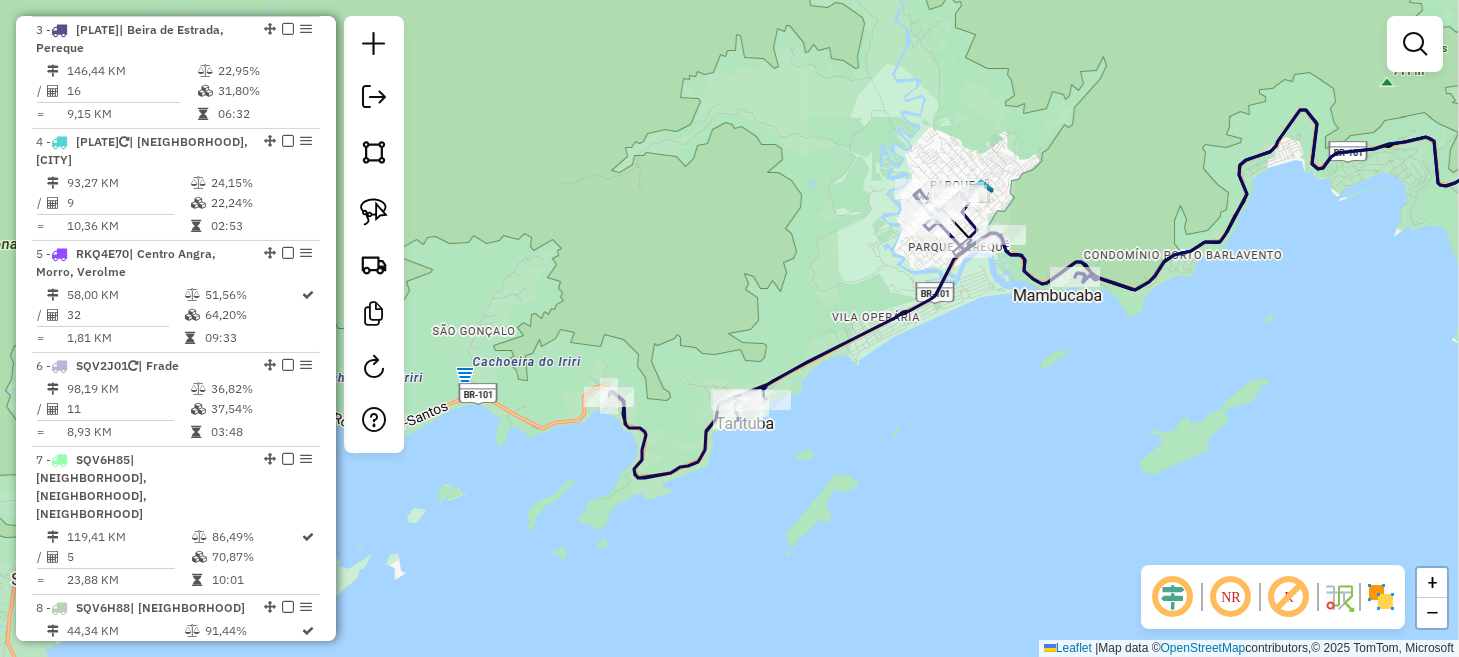 scroll, scrollTop: 0, scrollLeft: 0, axis: both 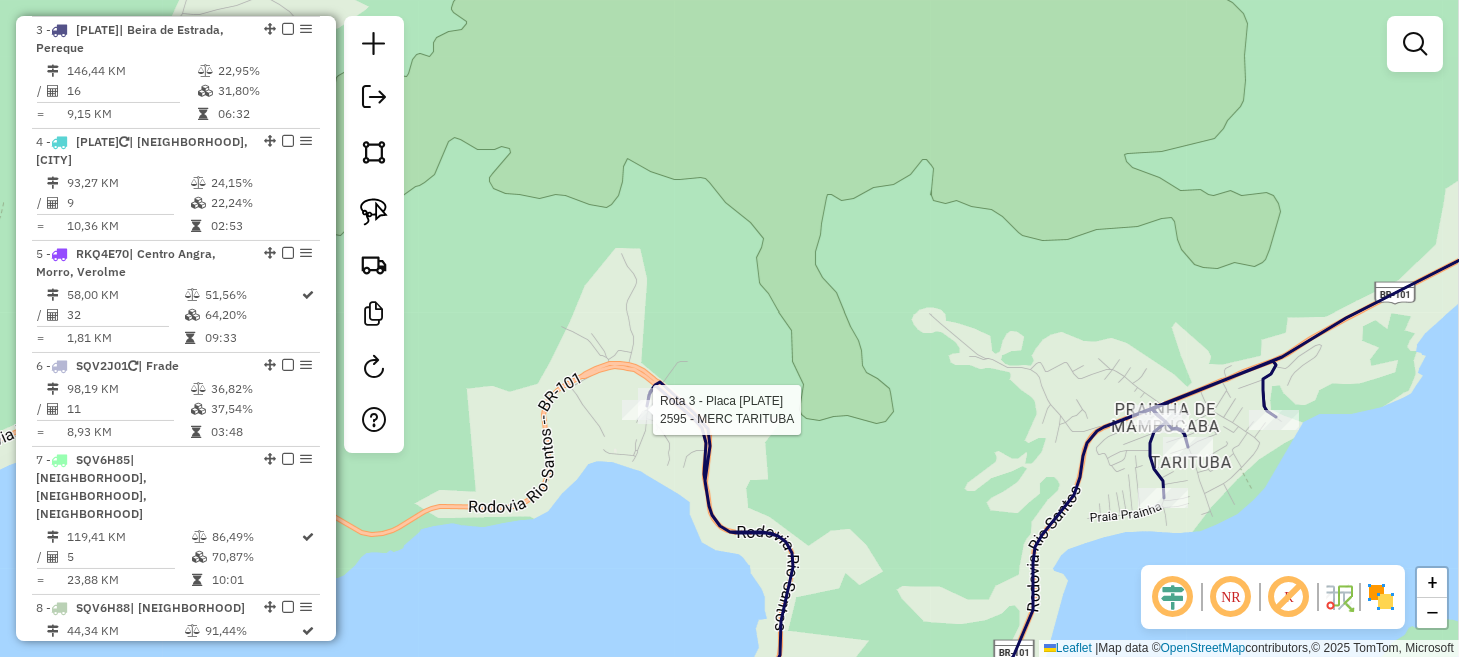 select on "**********" 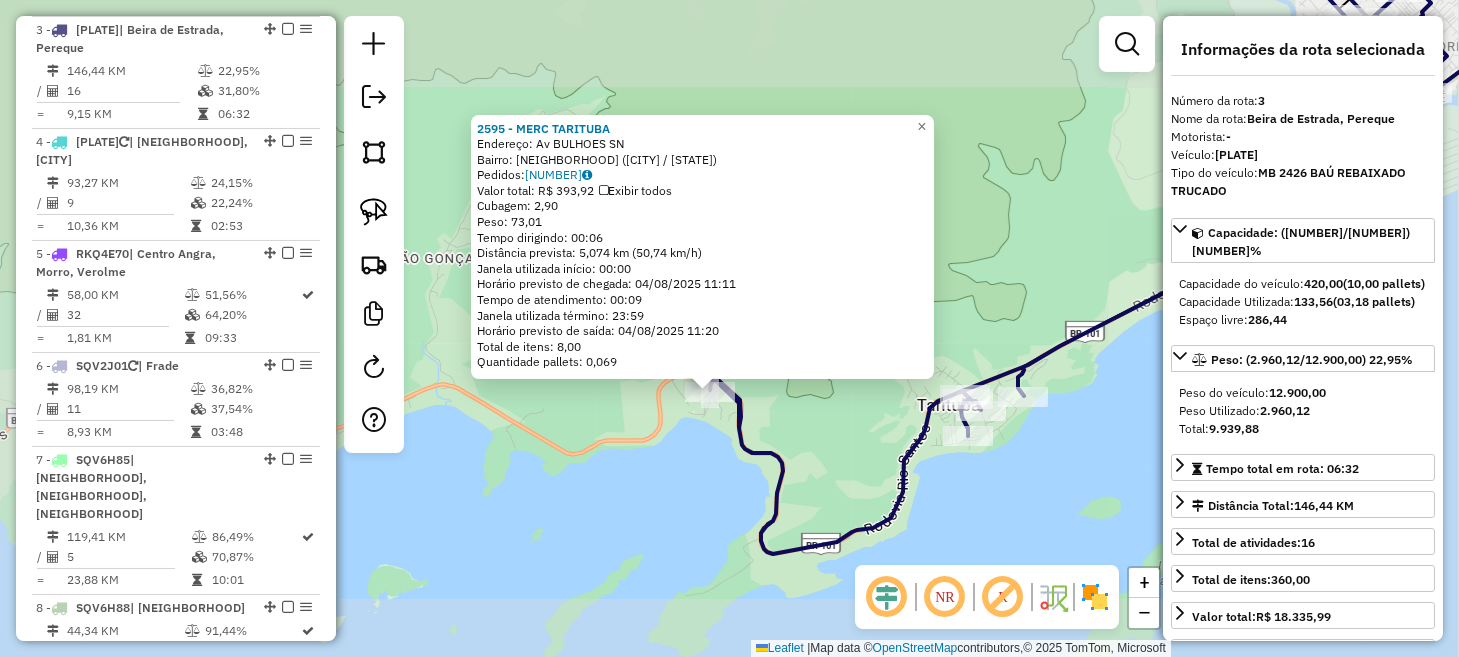 click on "[NUMBER] - MERC TARITUBA  Endereço: Av  BULHOES                       SN   Bairro: TARITUBA ([CITY] / RJ)   Pedidos:  [ORDER_ID]   Valor total: R$ 393,92   Exibir todos   Cubagem: 2,90  Peso: 73,01  Tempo dirigindo: 00:06   Distância prevista: 5,074 km (50,74 km/h)   Janela utilizada início: 00:00   Horário previsto de chegada: 04/08/2025 11:11   Tempo de atendimento: 00:09   Janela utilizada término: 23:59   Horário previsto de saída: 04/08/2025 11:20   Total de itens: 8,00   Quantidade pallets: 0,069  × Janela de atendimento Grade de atendimento Capacidade Transportadoras Veículos Cliente Pedidos  Rotas Selecione os dias de semana para filtrar as janelas de atendimento  Seg   Ter   Qua   Qui   Sex   Sáb   Dom  Informe o período da janela de atendimento: De: Até:  Filtrar exatamente a janela do cliente  Considerar janela de atendimento padrão  Selecione os dias de semana para filtrar as grades de atendimento  Seg   Ter   Qua   Qui   Sex   Sáb   Dom  Informe o período da janela de atendimento: De: Até:  Filtrar exatamente a janela do cliente  Considerar janela de atendimento padrão  Selecione os dias de semana para filtrar as grades de atendimento  Seg   Ter   Qua   Qui   Sex   Sáb   Dom  De:" 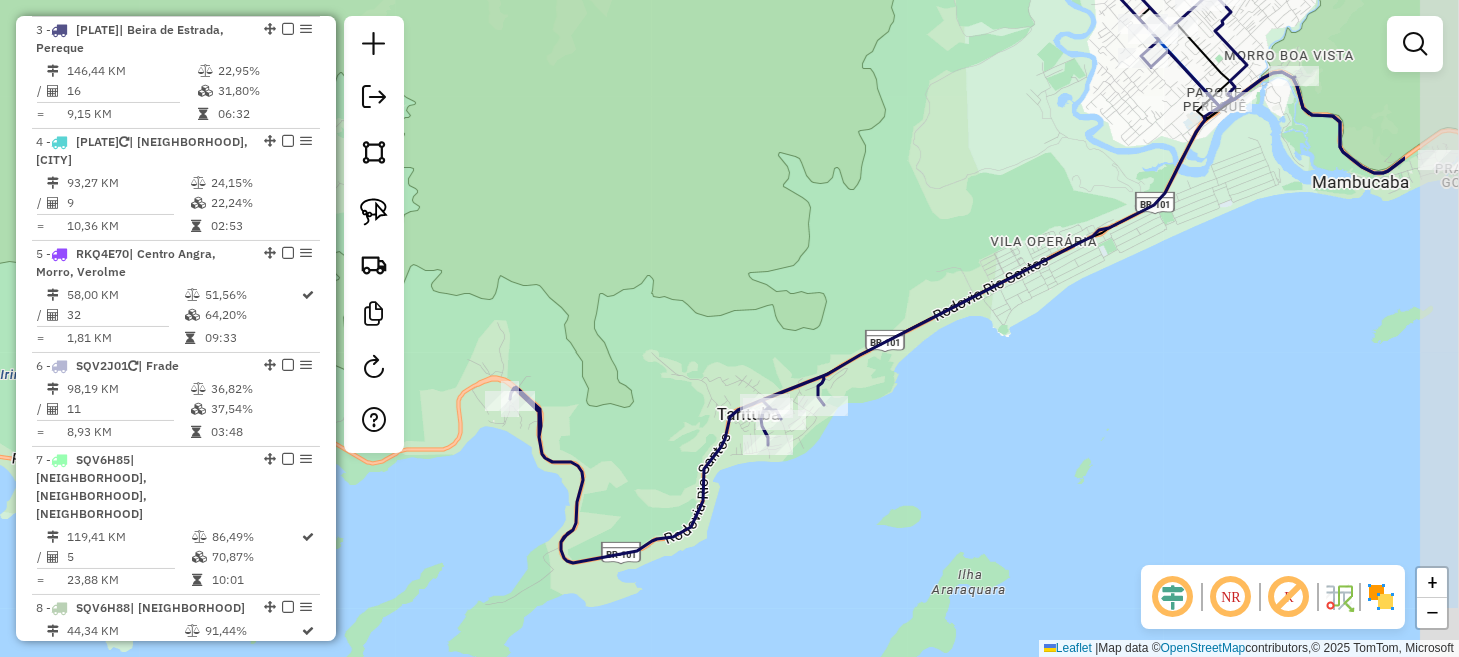 drag, startPoint x: 846, startPoint y: 417, endPoint x: 644, endPoint y: 421, distance: 202.0396 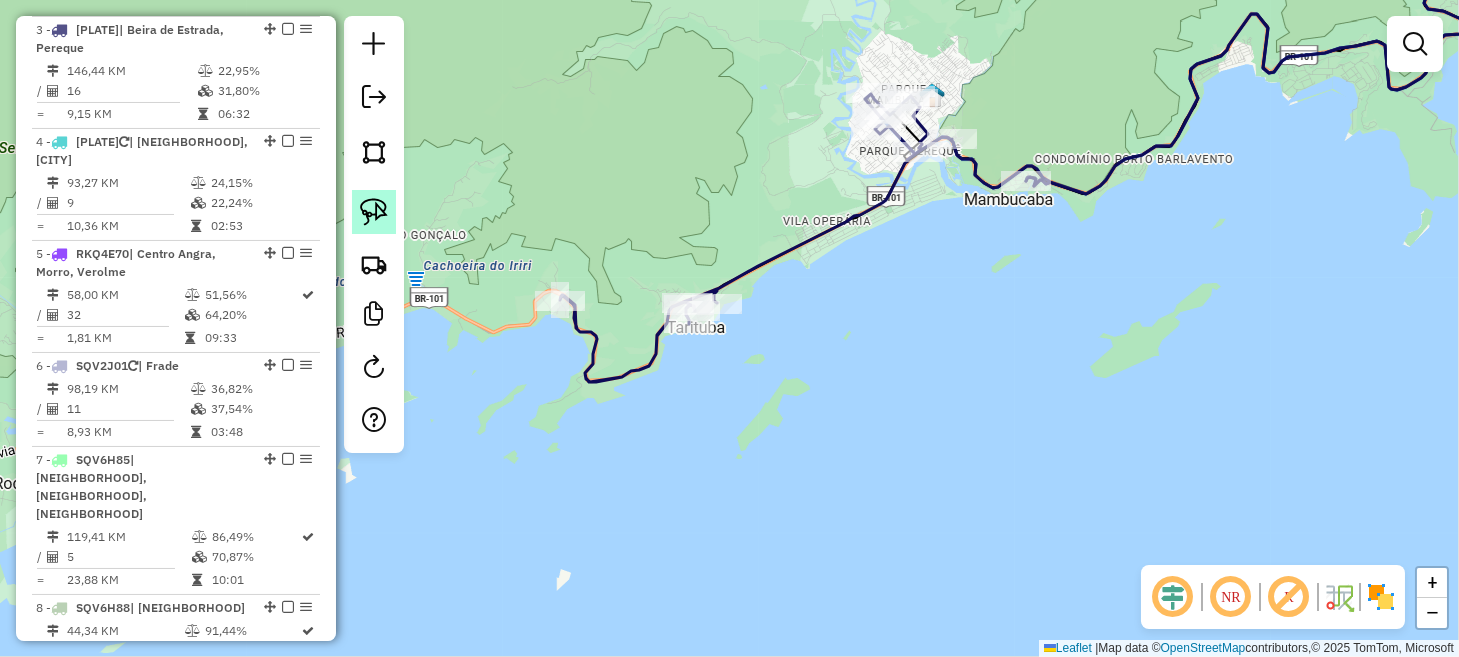 click 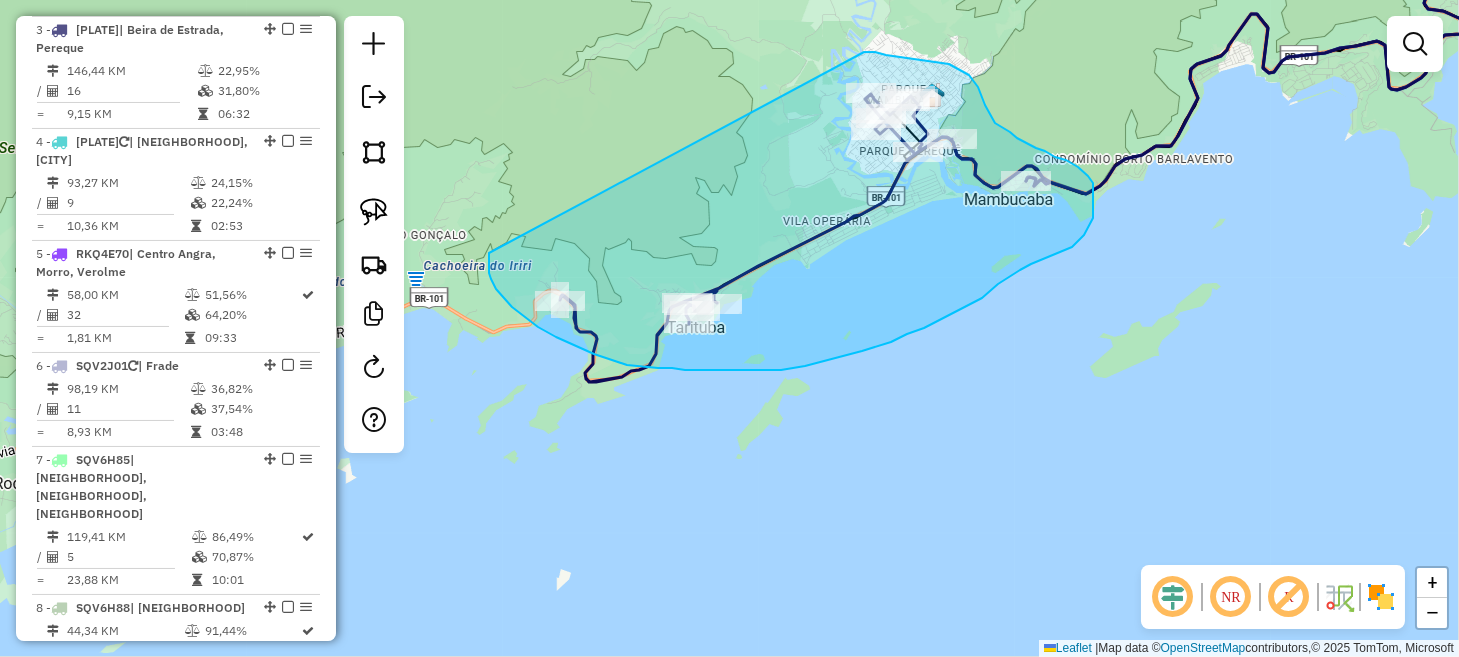 drag, startPoint x: 489, startPoint y: 254, endPoint x: 846, endPoint y: 55, distance: 408.7175 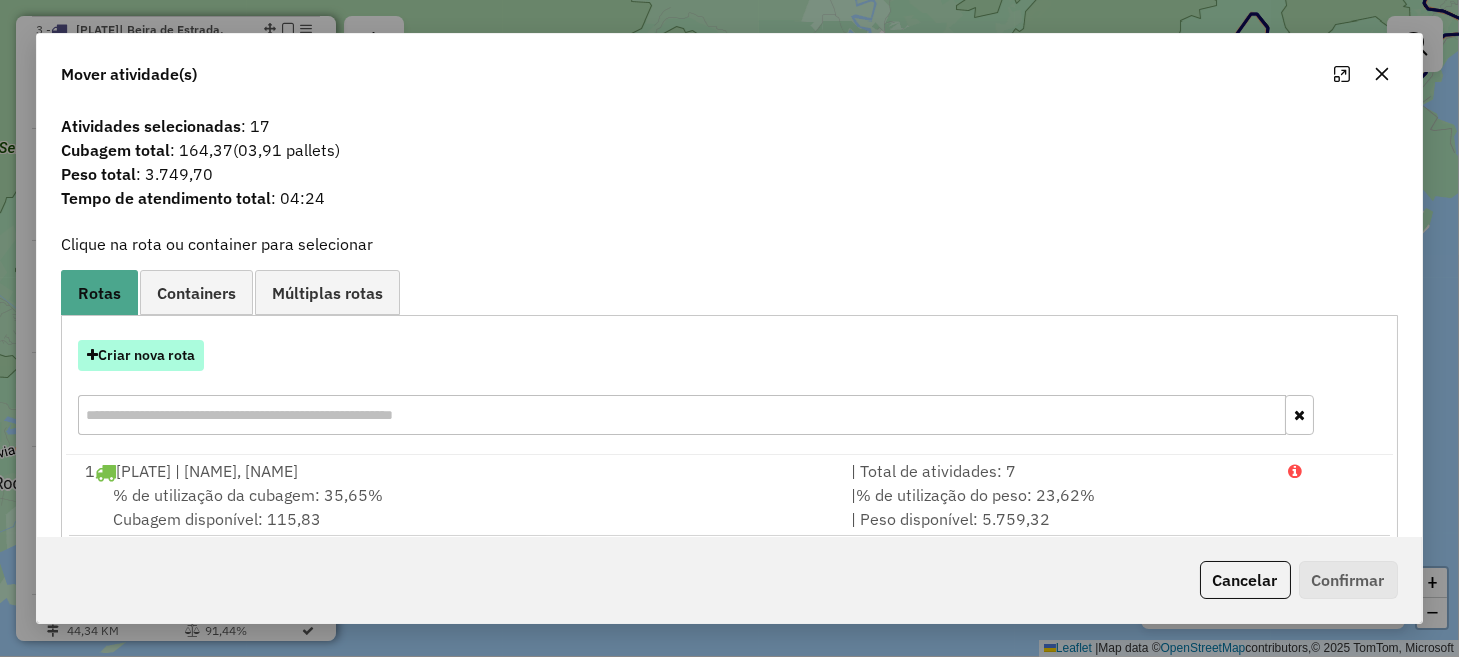 click on "Criar nova rota" at bounding box center [141, 355] 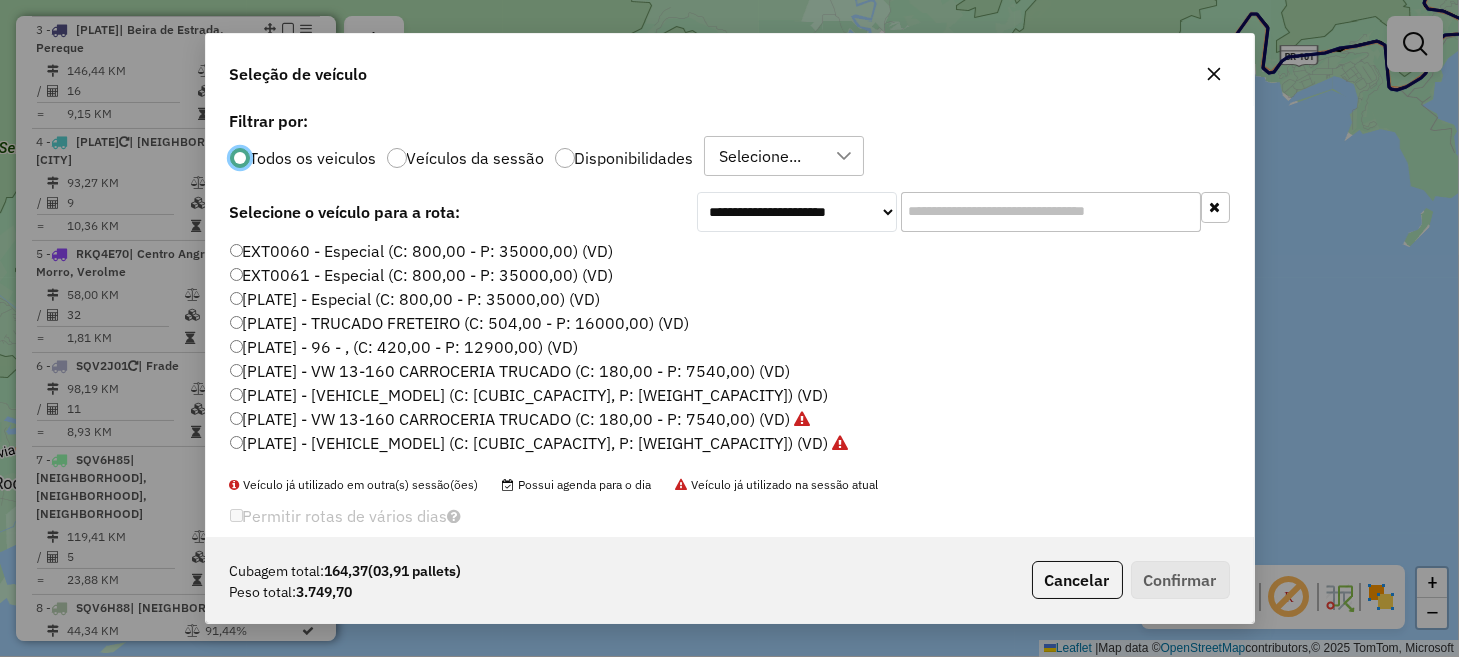 scroll, scrollTop: 10, scrollLeft: 6, axis: both 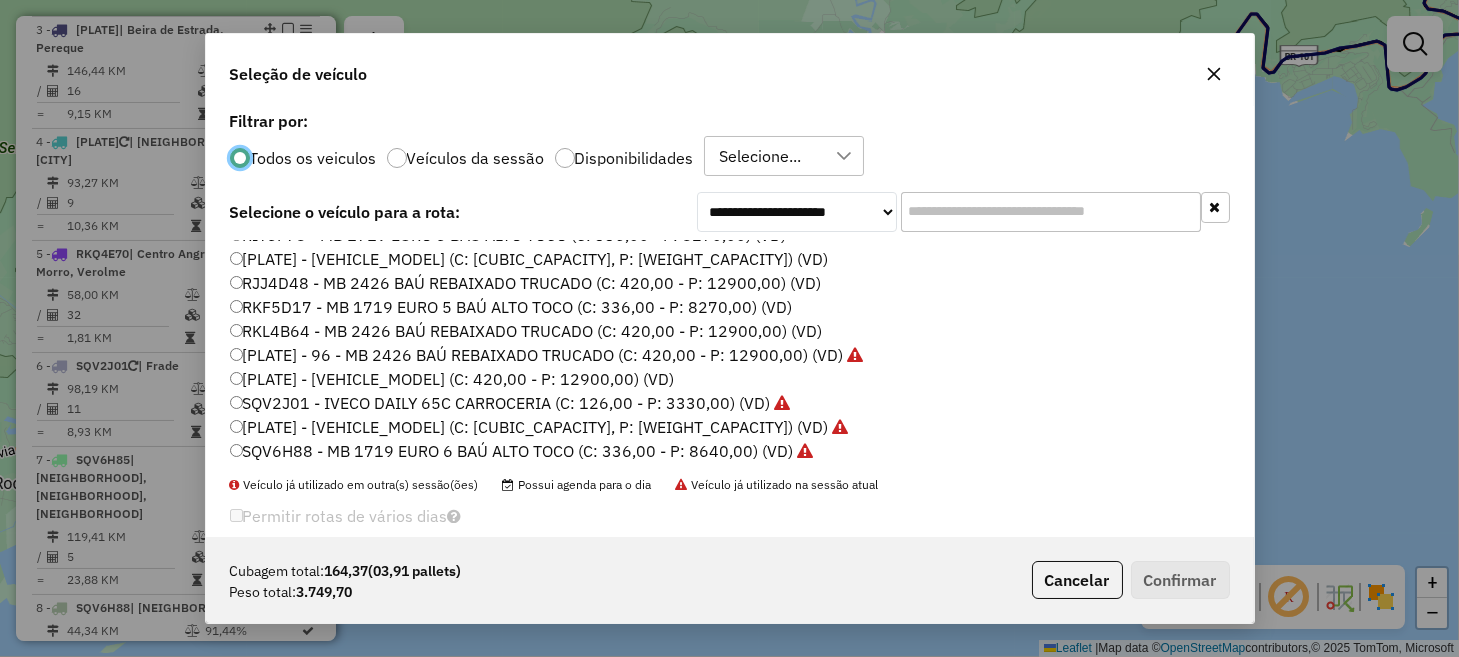 click on "RKF5D17 - MB 1719 EURO 5 BAÚ ALTO TOCO (C: 336,00 - P: 8270,00) (VD)" 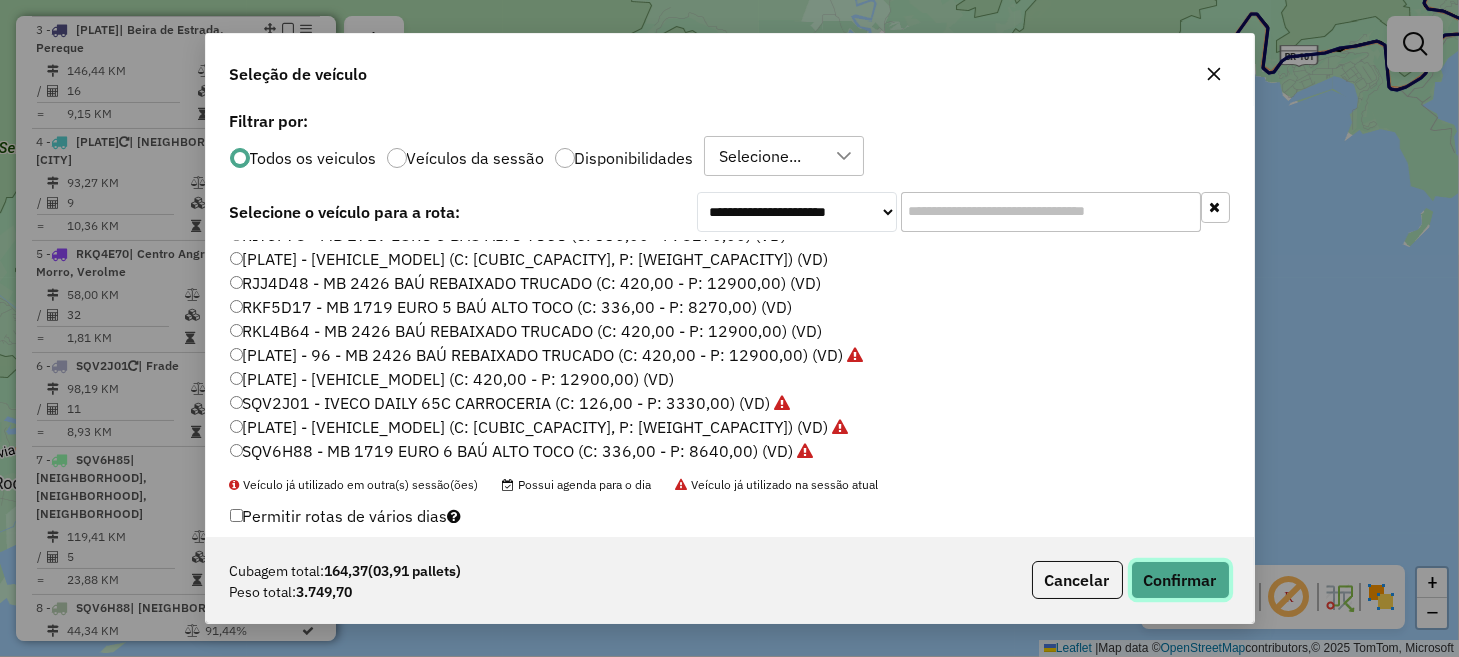 click on "Confirmar" 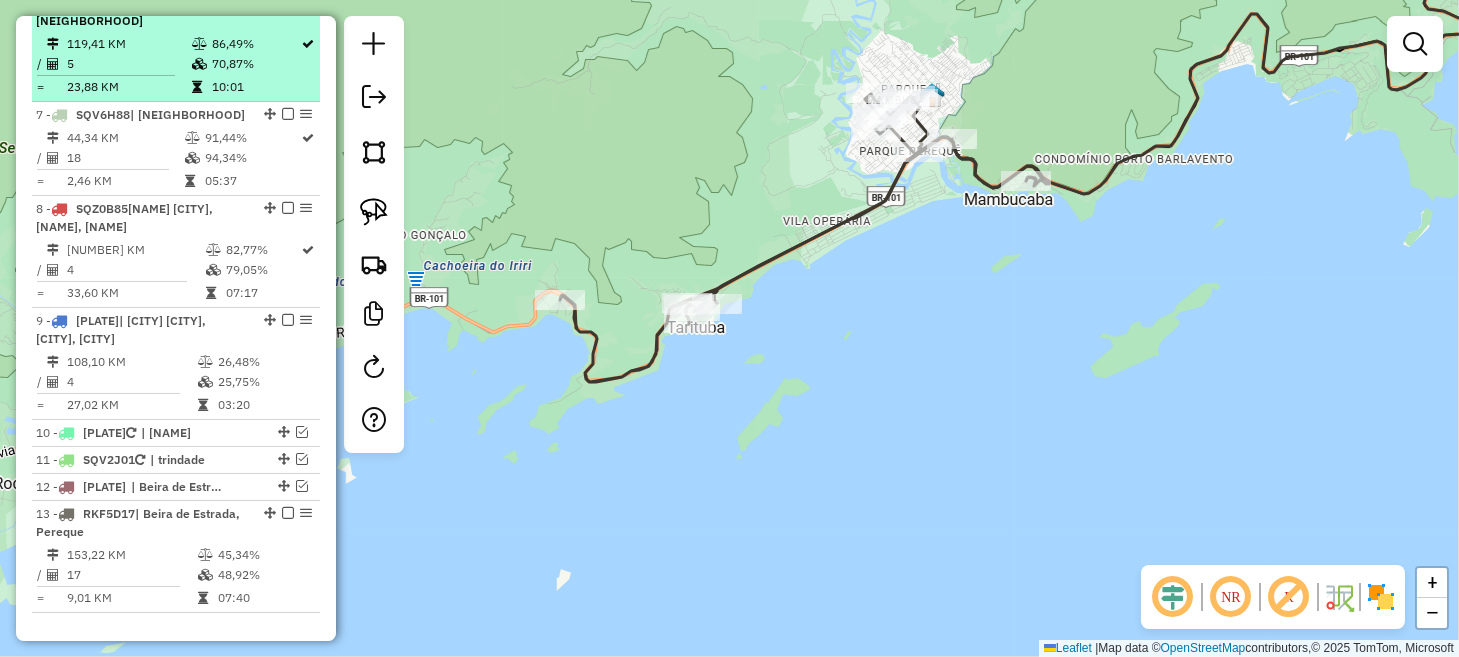 scroll, scrollTop: 1392, scrollLeft: 0, axis: vertical 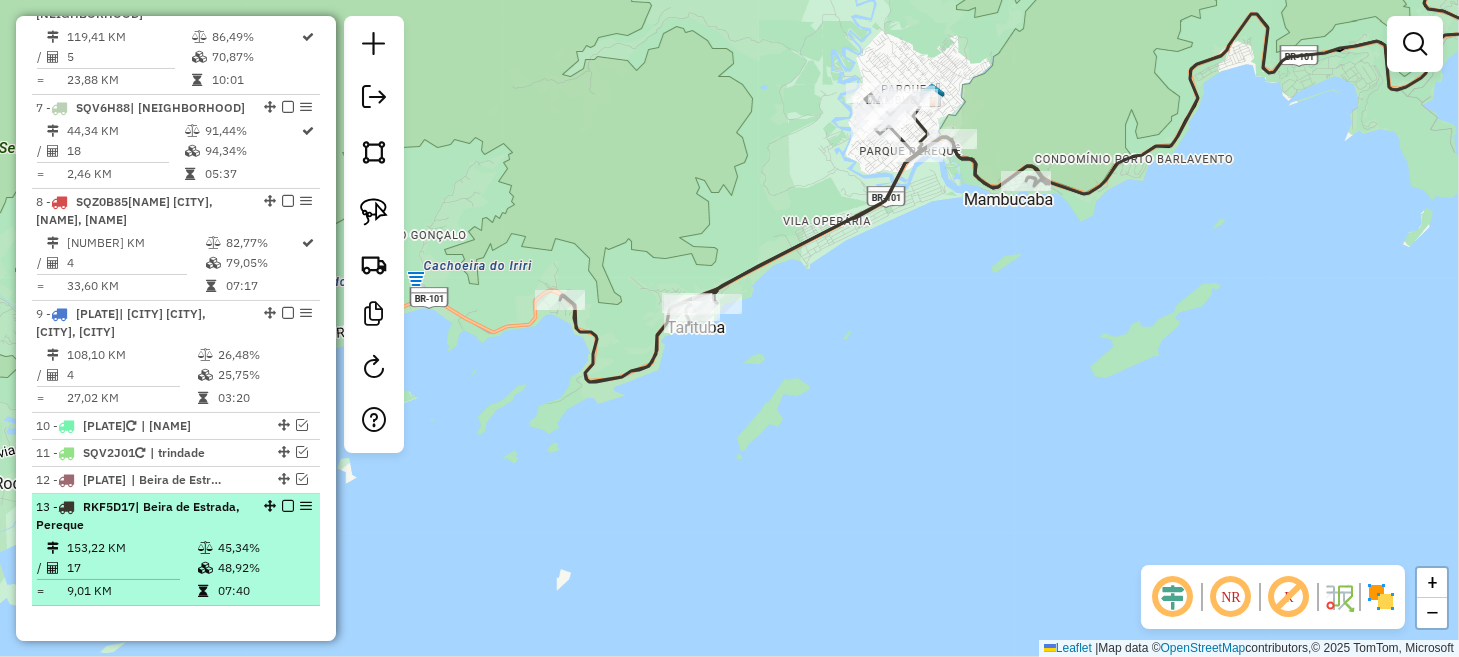 click at bounding box center (288, 506) 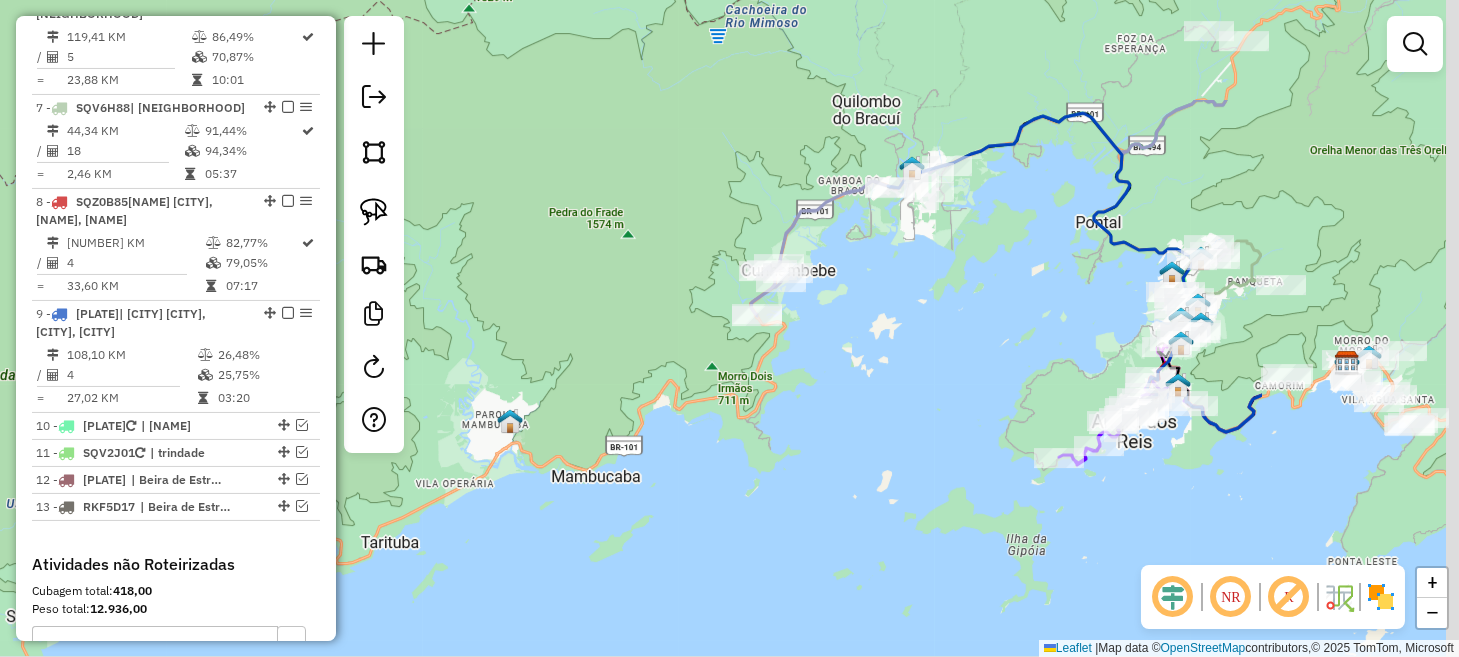 drag, startPoint x: 882, startPoint y: 410, endPoint x: 510, endPoint y: 594, distance: 415.01807 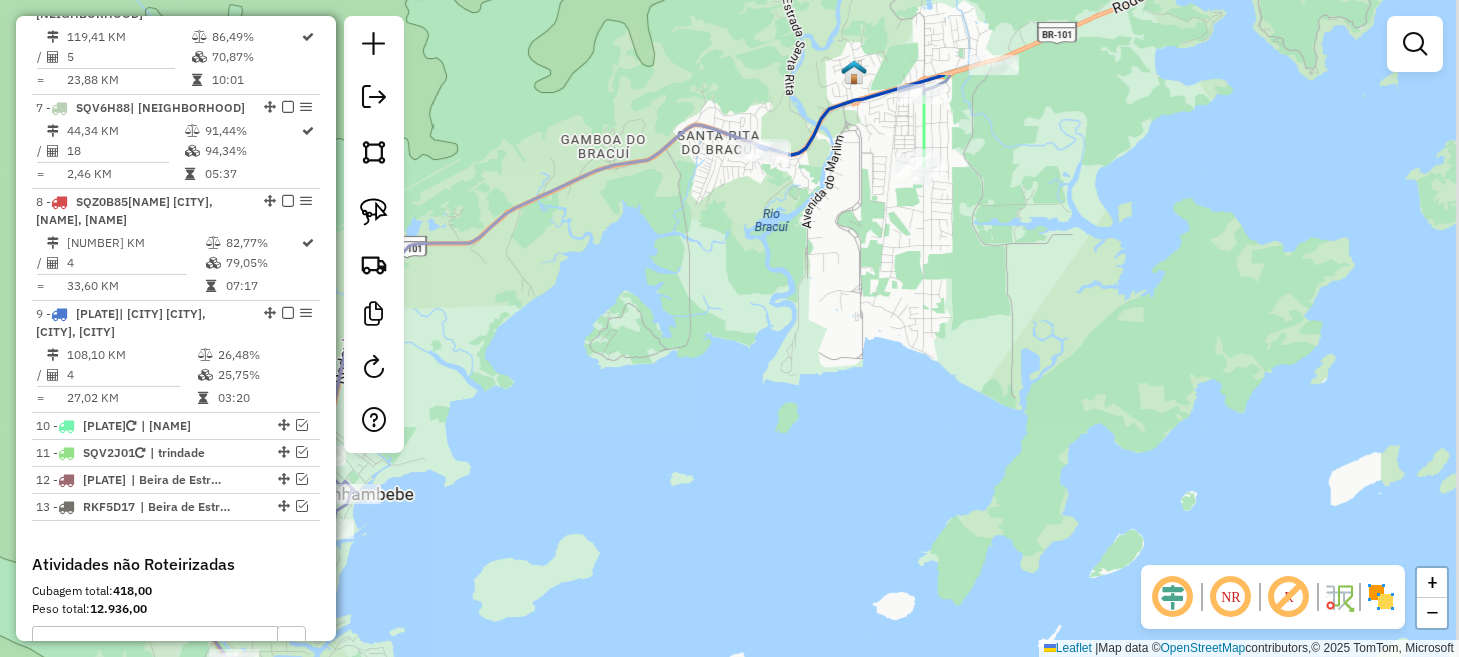 drag, startPoint x: 915, startPoint y: 225, endPoint x: 804, endPoint y: 375, distance: 186.60385 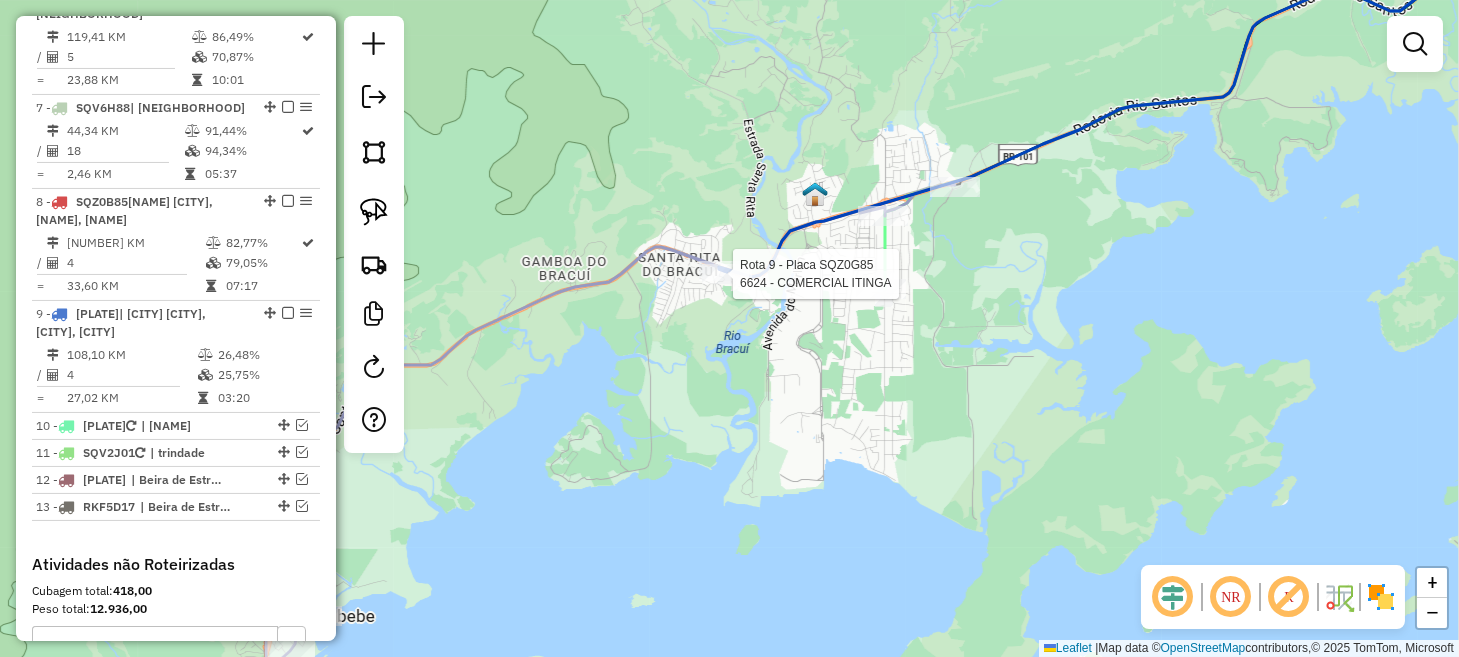 select on "**********" 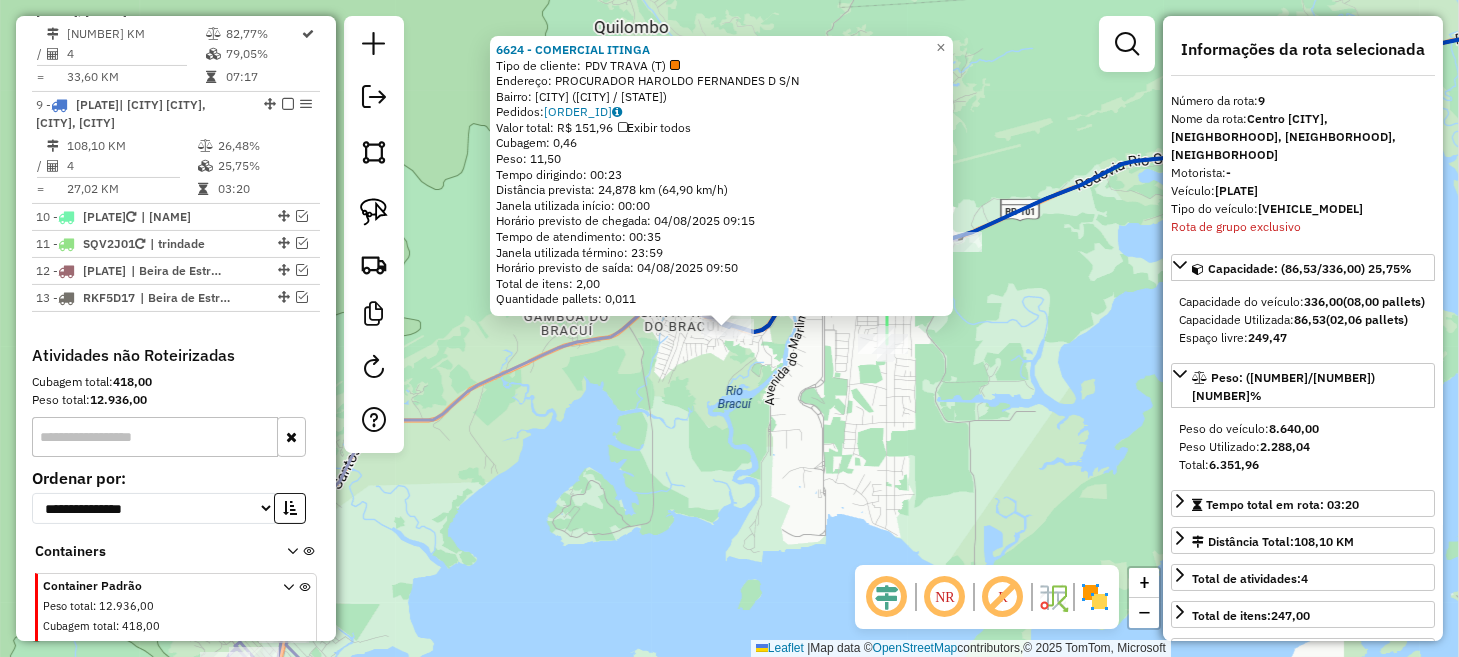 scroll, scrollTop: 1624, scrollLeft: 0, axis: vertical 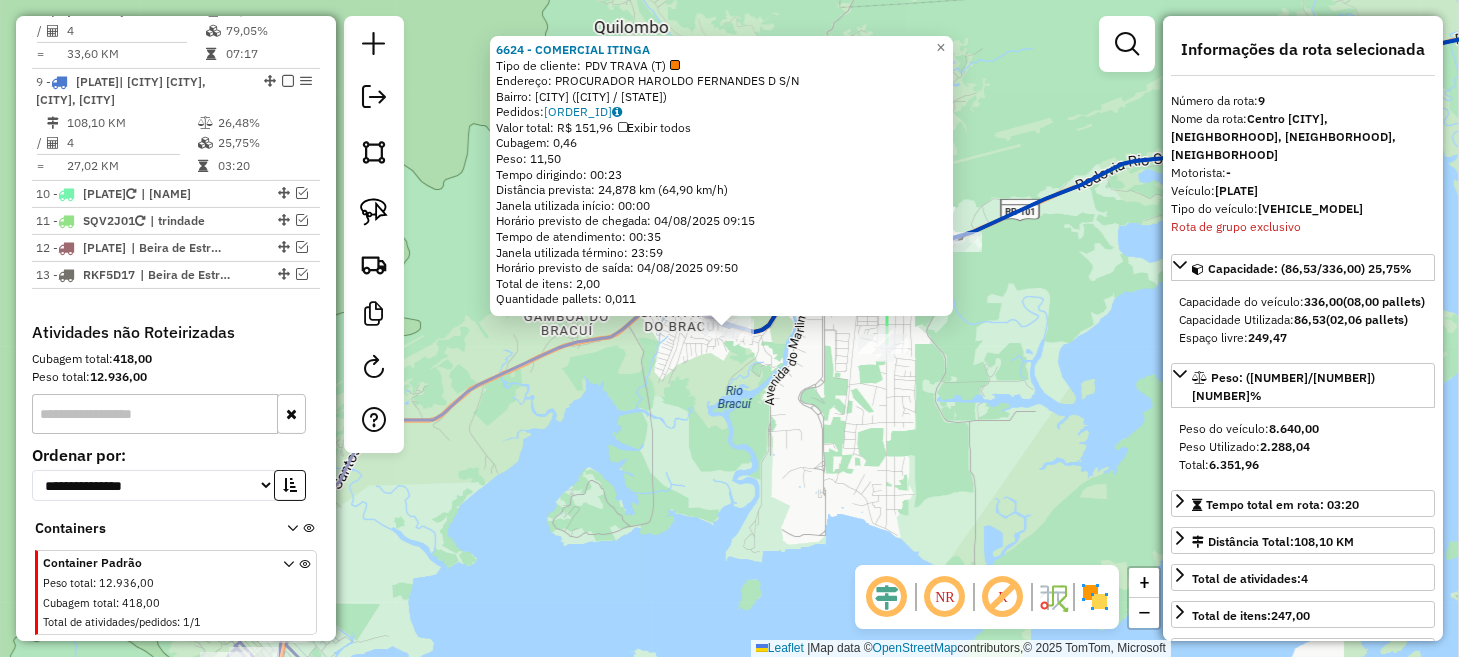 click on "6624 - COMERCIAL ITINGA  Tipo de cliente:   PDV TRAVA (T)   Endereço:  PROCURADOR HAROLDO FERNANDES D S/N   Bairro: SANTA RITA ([NAME] / [STATE])   Pedidos:  02858002   Valor total: R$ 151,96   Exibir todos   Cubagem: 0,46  Peso: 11,50  Tempo dirigindo: 00:23   Distância prevista: 24,878 km (64,90 km/h)   Janela utilizada início: 00:00   Horário previsto de chegada: 04/08/2025 09:15   Tempo de atendimento: 00:35   Janela utilizada término: 23:59   Horário previsto de saída: 04/08/2025 09:50   Total de itens: 2,00   Quantidade pallets: 0,011  × Janela de atendimento Grade de atendimento Capacidade Transportadoras Veículos Cliente Pedidos  Rotas Selecione os dias de semana para filtrar as janelas de atendimento  Seg   Ter   Qua   Qui   Sex   Sáb   Dom  Informe o período da janela de atendimento: De: Até:  Filtrar exatamente a janela do cliente  Considerar janela de atendimento padrão  Selecione os dias de semana para filtrar as grades de atendimento  Seg   Ter   Qua   Qui   Sex   Sáb   Dom  De:" 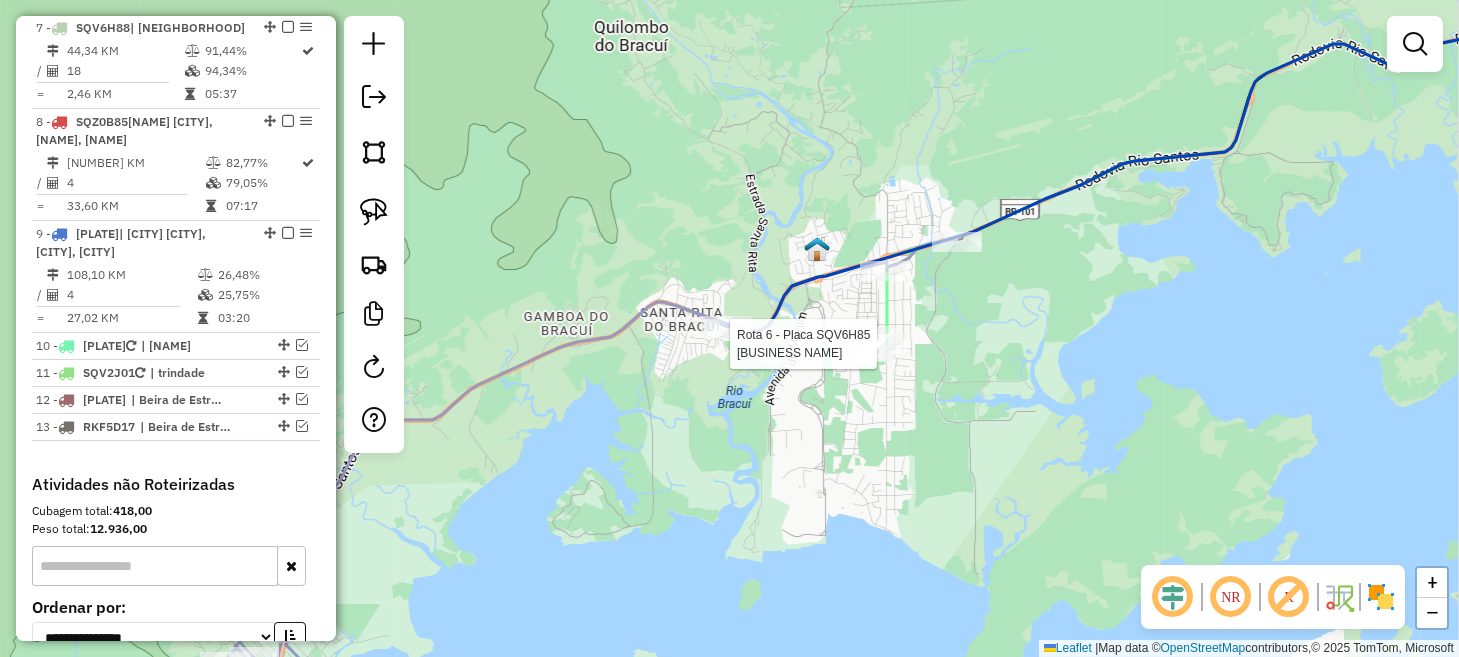 select on "**********" 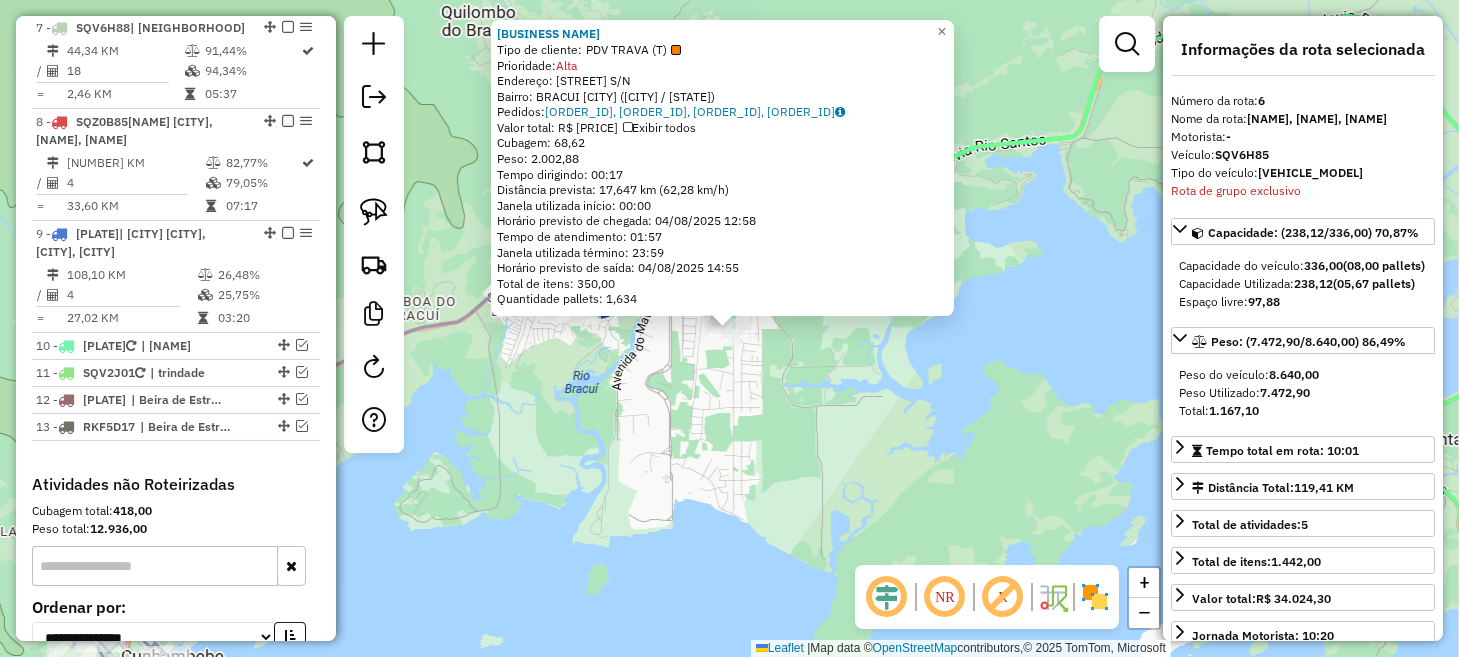 scroll, scrollTop: 1321, scrollLeft: 0, axis: vertical 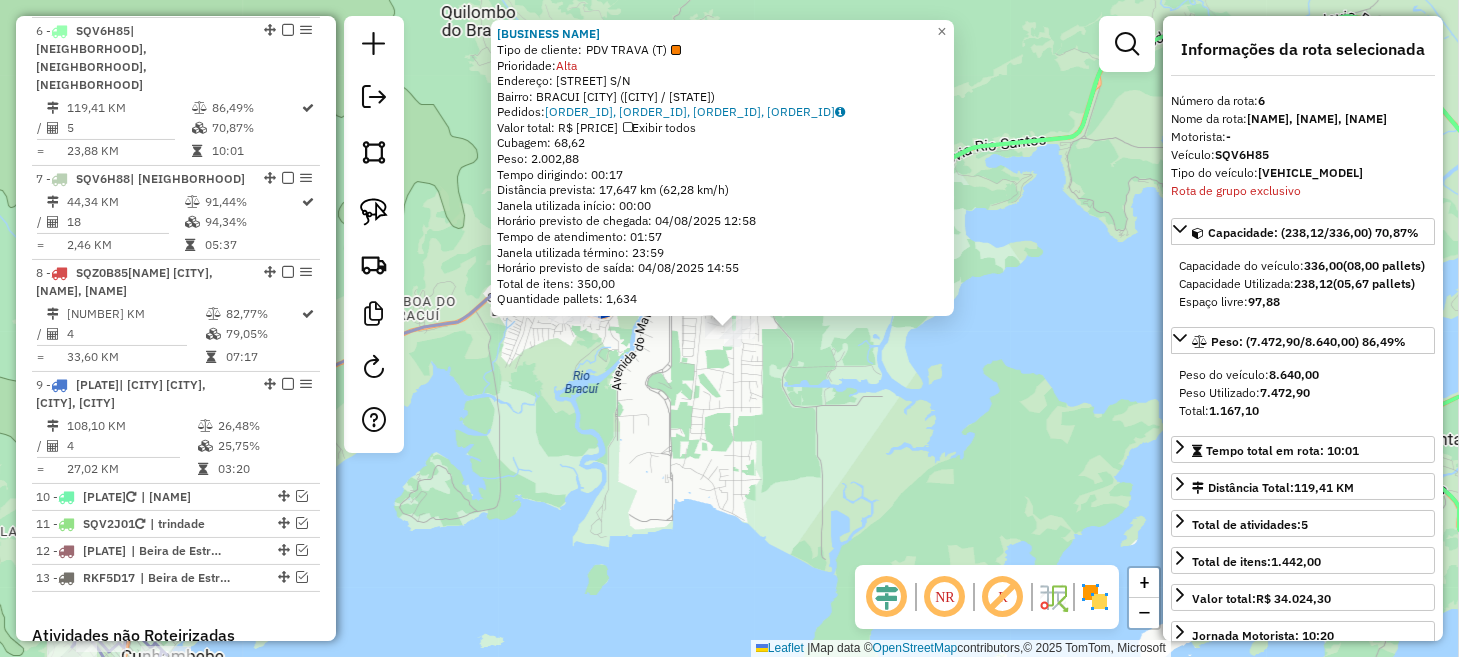 click on "7347 - [NAME]  Tipo de cliente:   PDV TRAVA (T)   Prioridade:  Alta  Endereço:  [STREET_NAME] S/N   Bairro: [CITY]  [CITY] ([CITY] / [STATE])   Pedidos:  [NUMBER], [NUMBER], [NUMBER], [NUMBER]   Valor total: R$ [PRICE]   Exibir todos   Cubagem: [CUBAGE]  Peso: [WEIGHT]  Tempo dirigindo: [TIME]   Distância prevista: [DISTANCE] km ([SPEED] km/h)   Janela utilizada início: [TIME]   Horário previsto de chegada: [DATE] [TIME]   Tempo de atendimento: [TIME]   Janela utilizada término: [TIME]   Horário previsto de saída: [DATE] [TIME]   Total de itens: [ITEMS]   Quantidade pallets: [PALLETS]  × Janela de atendimento Grade de atendimento Capacidade Transportadoras Veículos Cliente Pedidos  Rotas Selecione os dias de semana para filtrar as janelas de atendimento  Seg   Ter   Qua   Qui   Sex   Sáb   Dom  Informe o período da janela de atendimento: De: Até:  Filtrar exatamente a janela do cliente  Considerar janela de atendimento padrão  Selecione os dias de semana para filtrar as grades de atendimento  Seg" 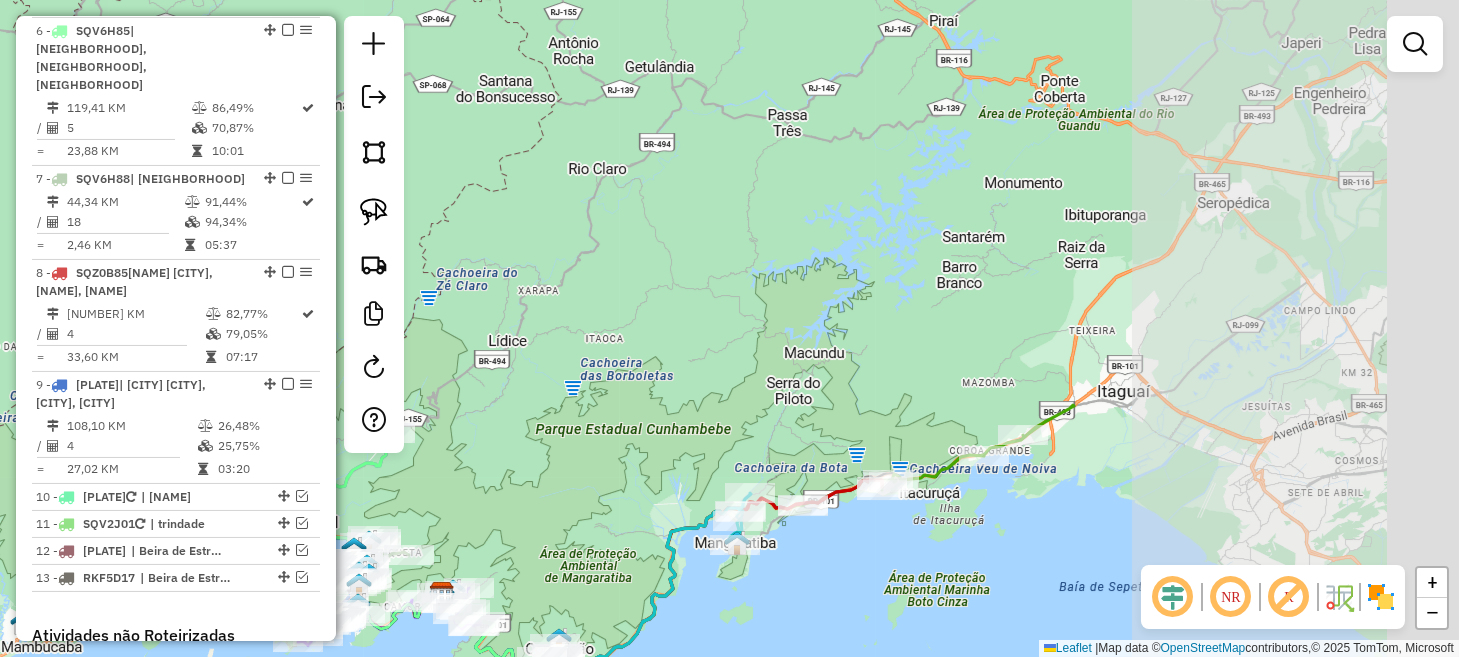 drag, startPoint x: 944, startPoint y: 405, endPoint x: 480, endPoint y: 503, distance: 474.23624 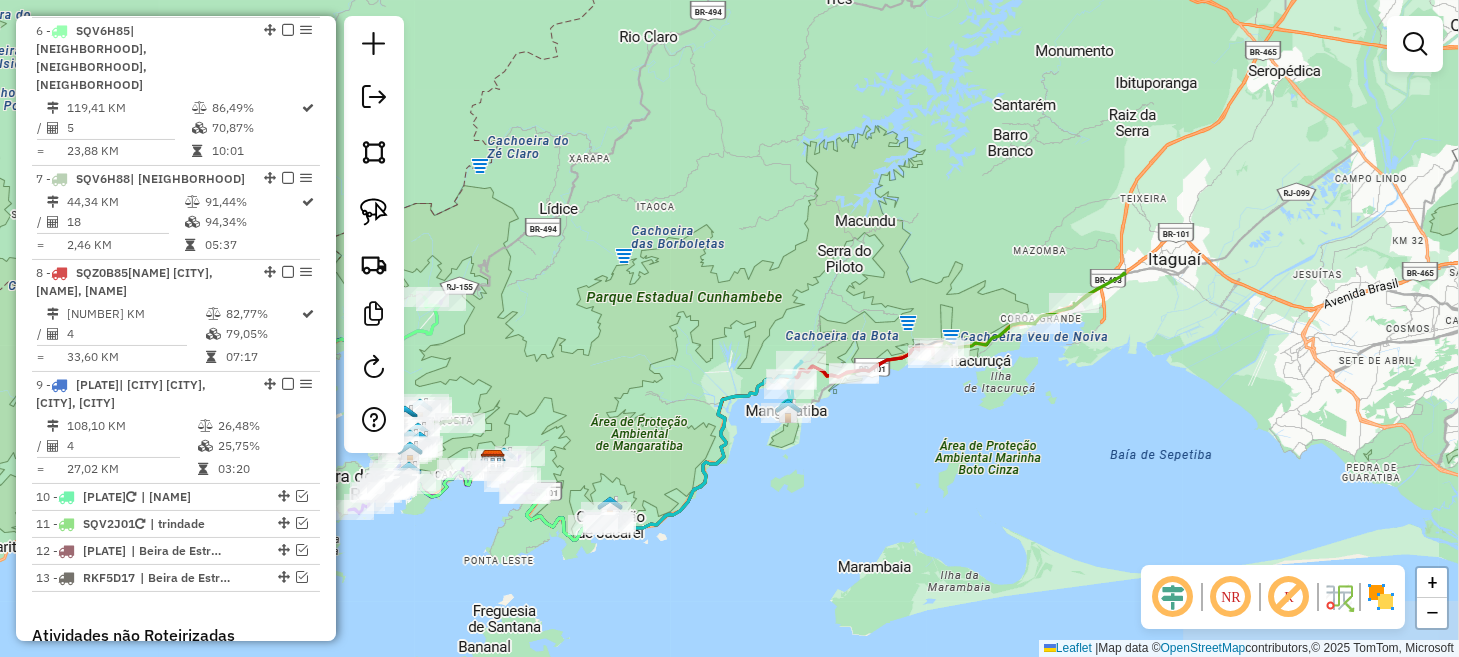 drag, startPoint x: 651, startPoint y: 428, endPoint x: 755, endPoint y: 299, distance: 165.70154 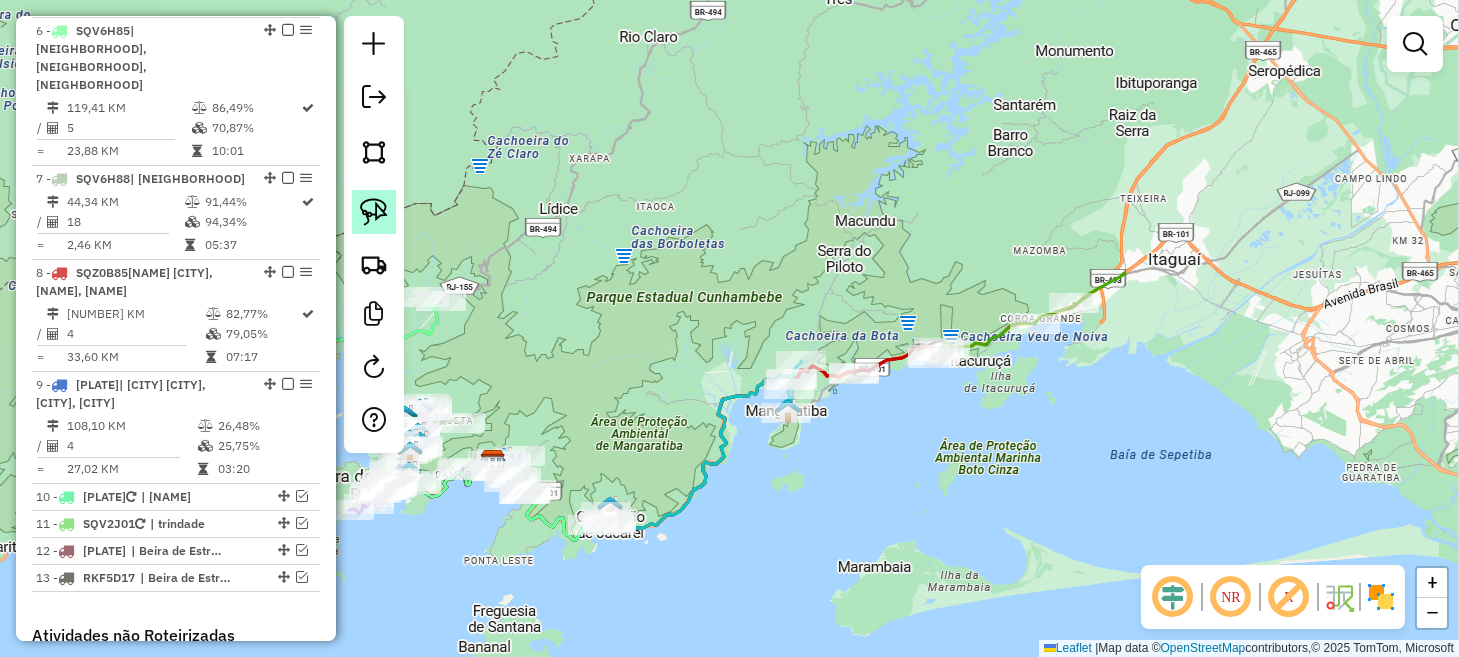 click 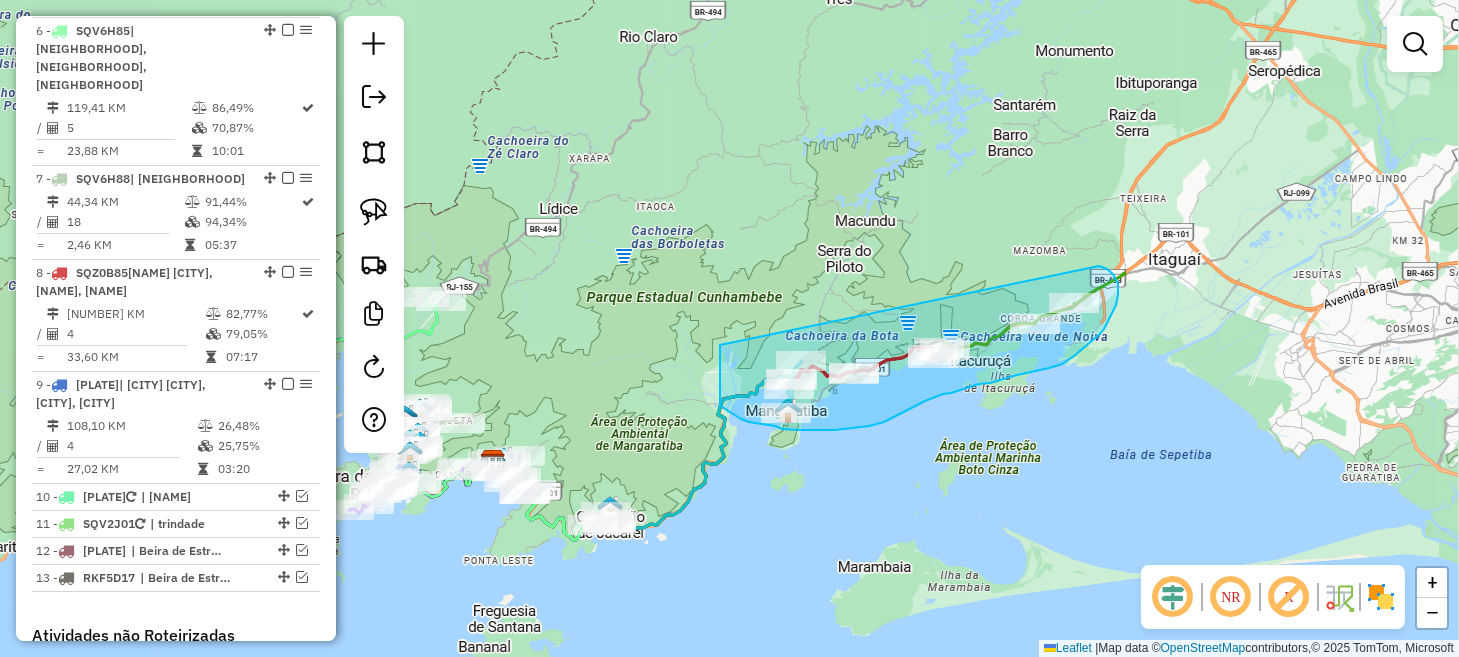 drag, startPoint x: 720, startPoint y: 368, endPoint x: 1035, endPoint y: 259, distance: 333.32565 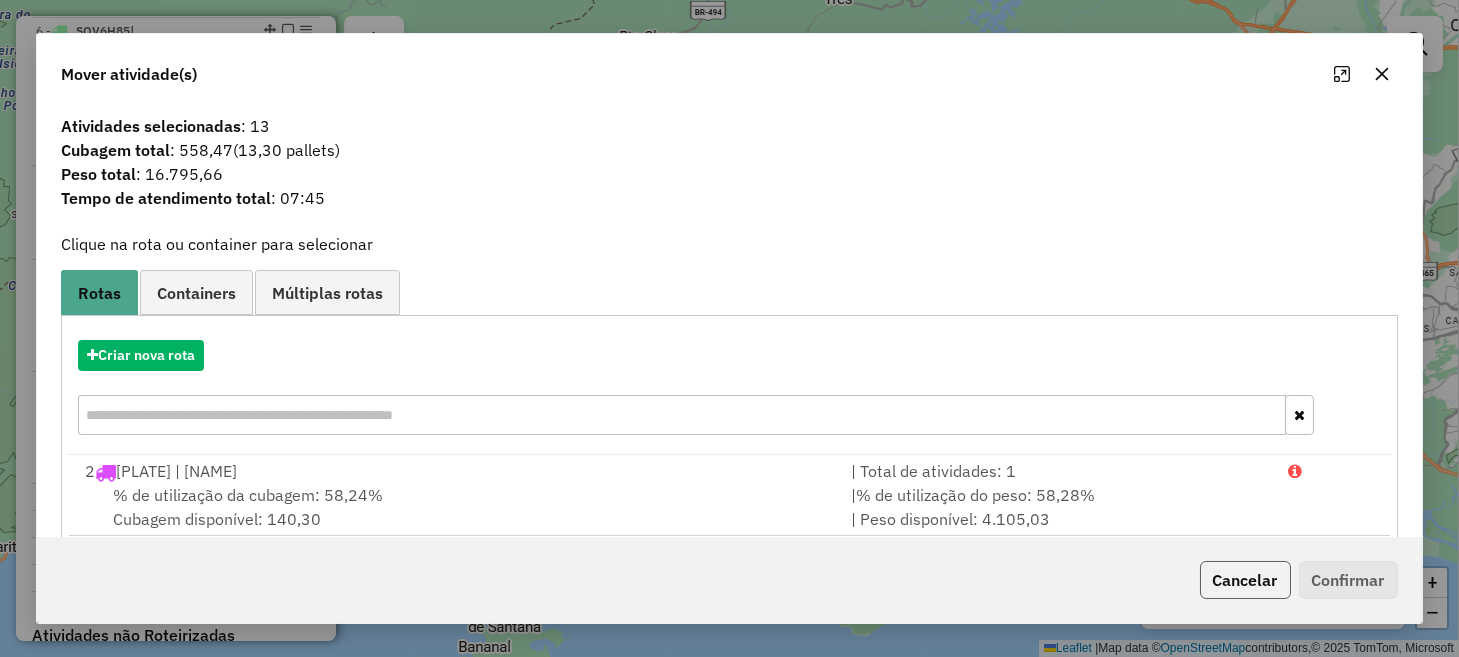click on "Cancelar" 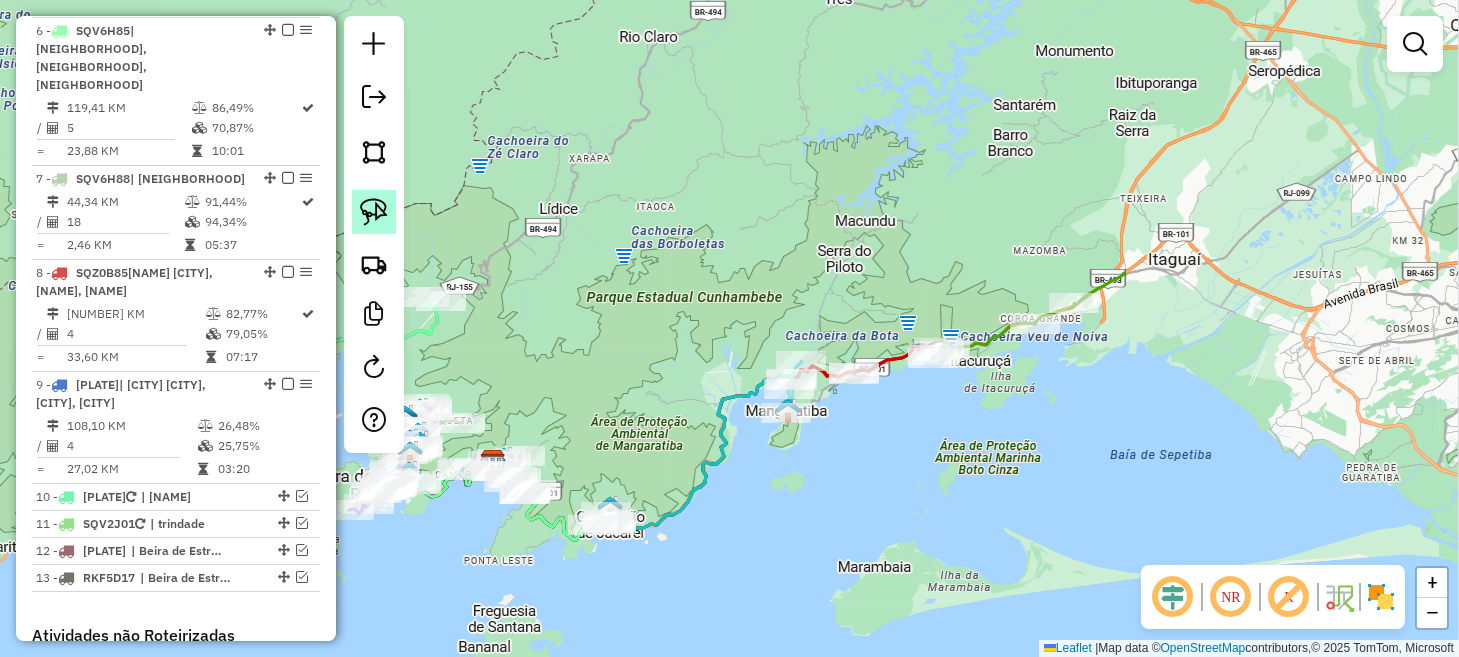 click 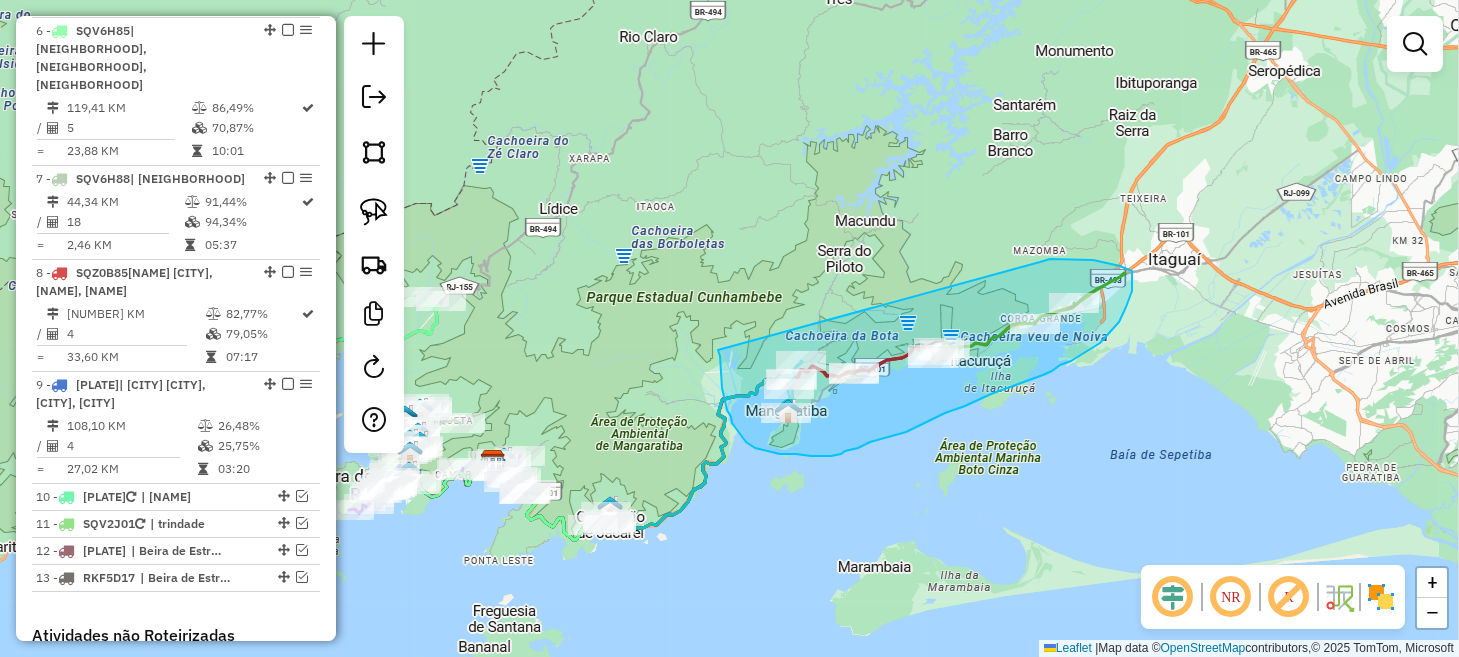 drag, startPoint x: 718, startPoint y: 350, endPoint x: 1040, endPoint y: 262, distance: 333.80832 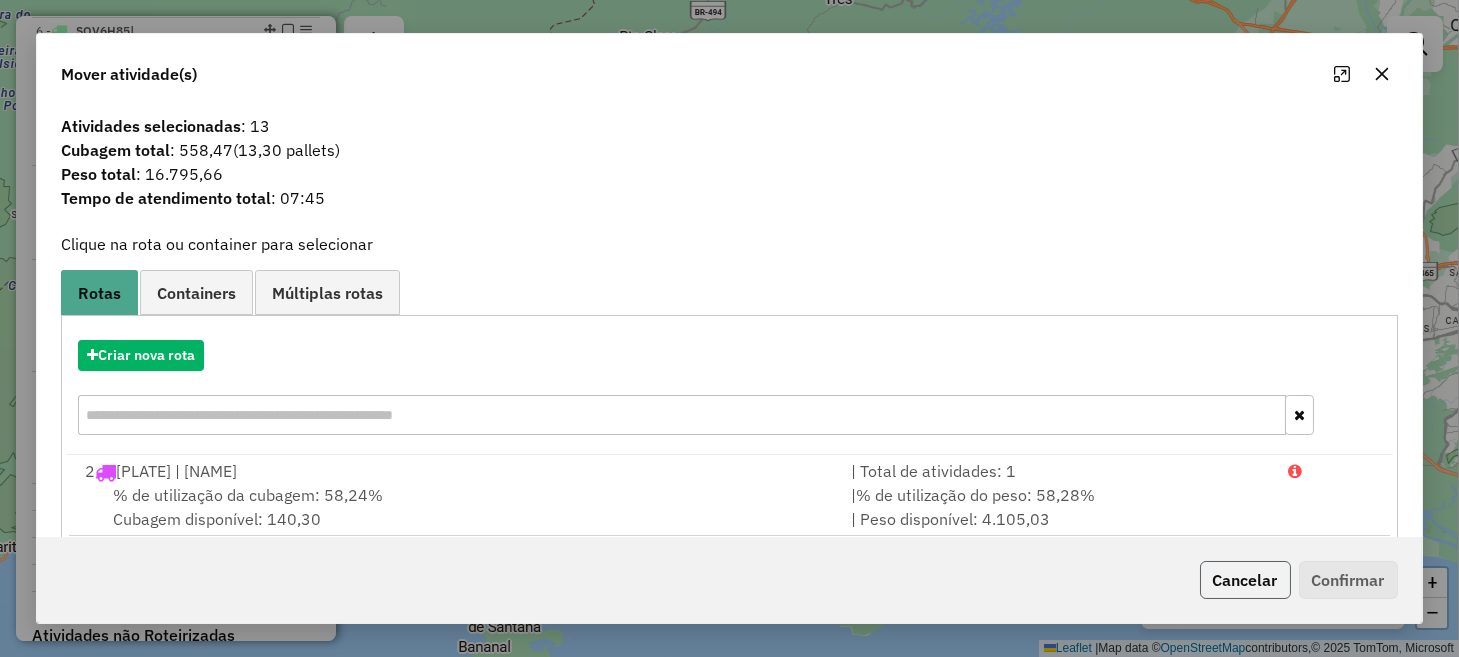 click on "Cancelar" 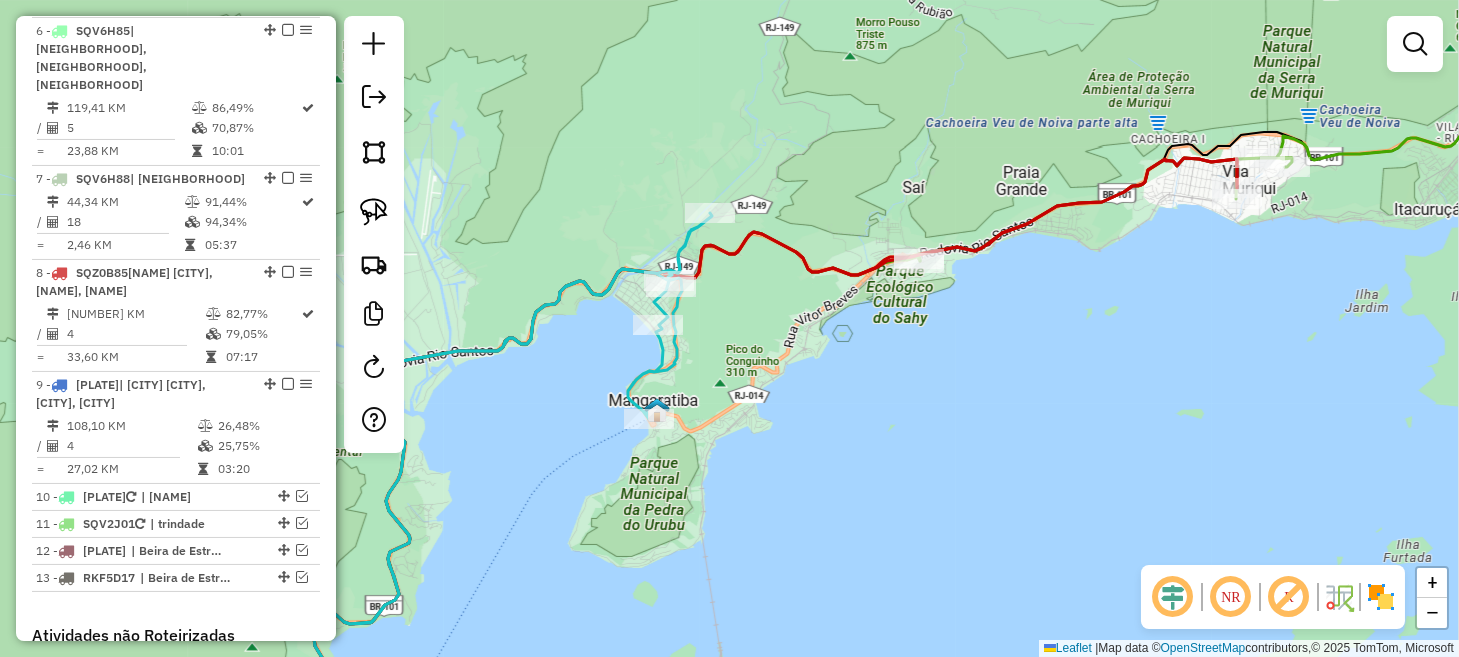 click 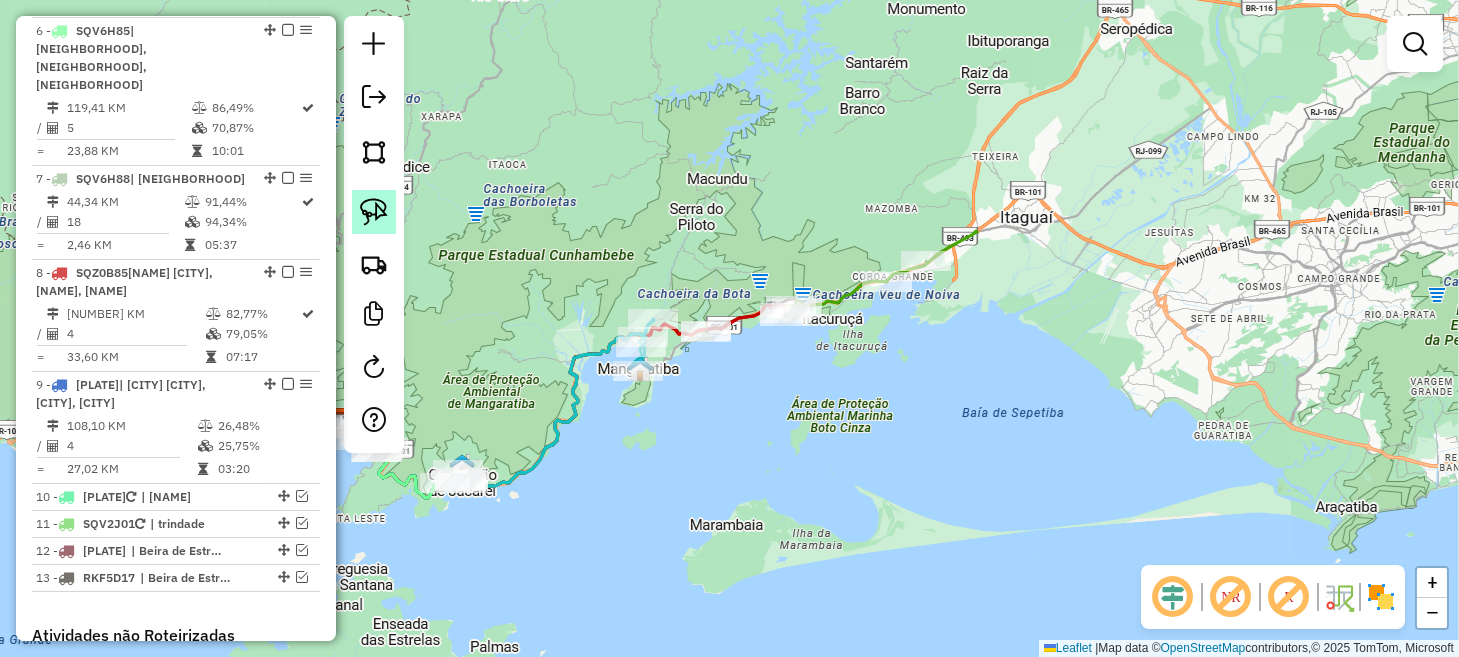 click 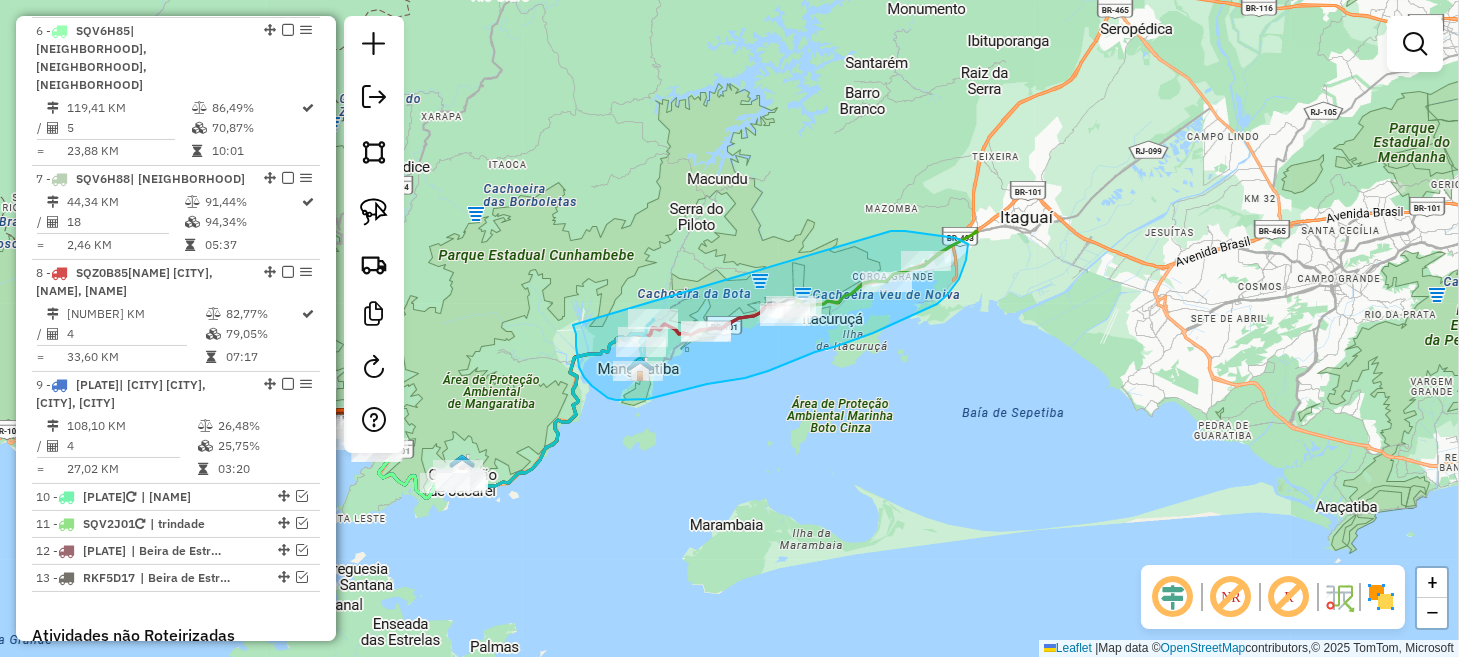 drag, startPoint x: 574, startPoint y: 327, endPoint x: 835, endPoint y: 233, distance: 277.41125 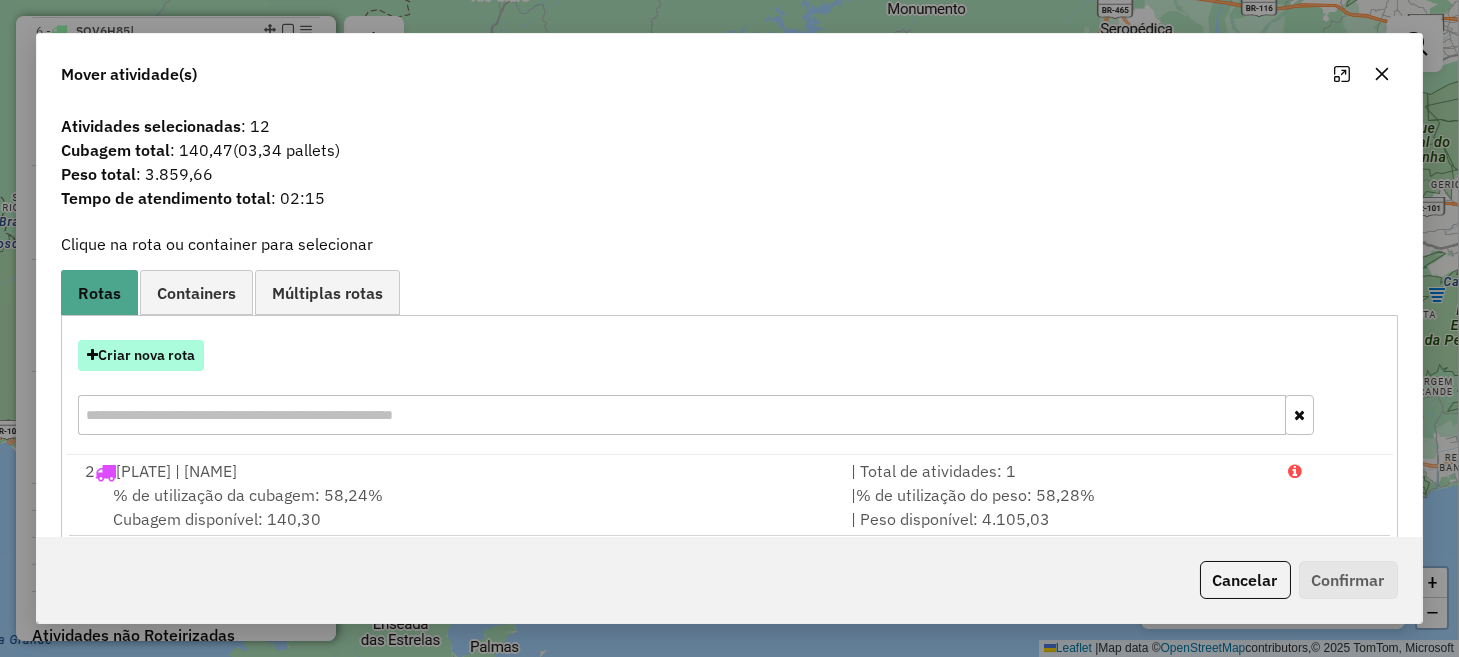 click on "Criar nova rota" at bounding box center (141, 355) 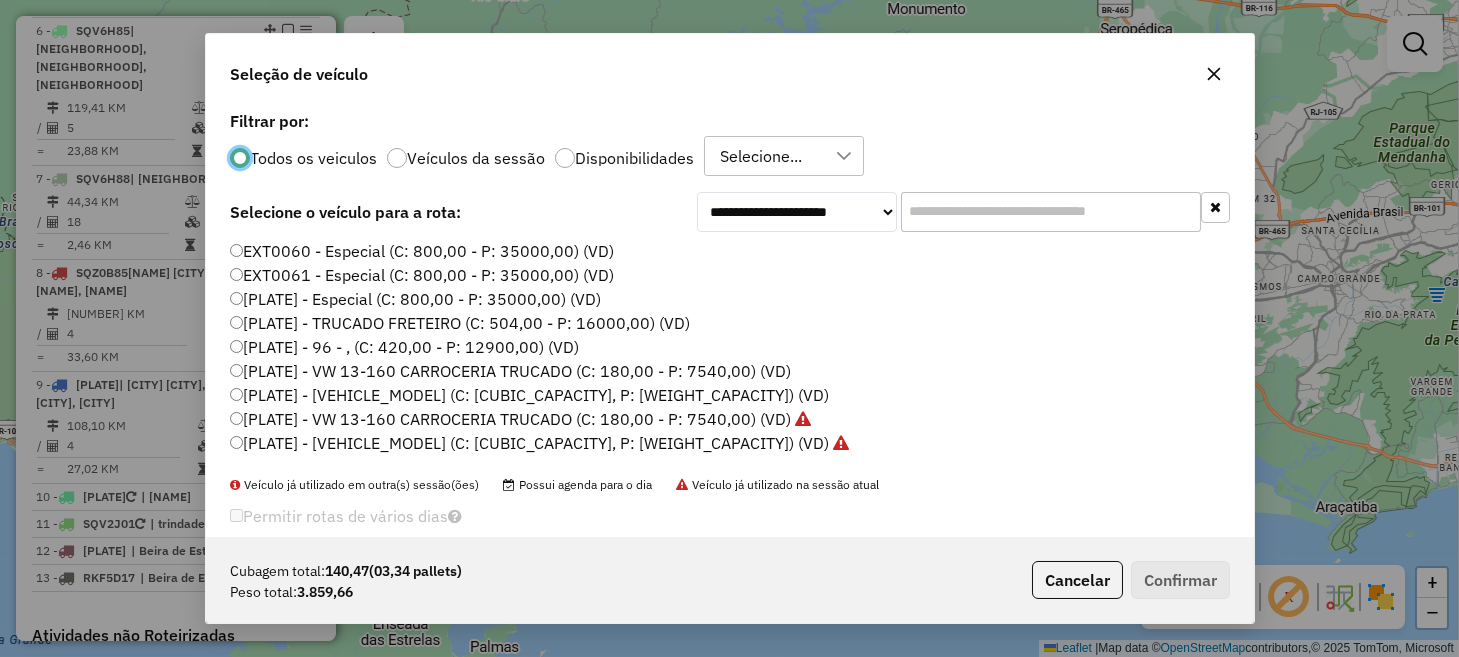 scroll, scrollTop: 10, scrollLeft: 6, axis: both 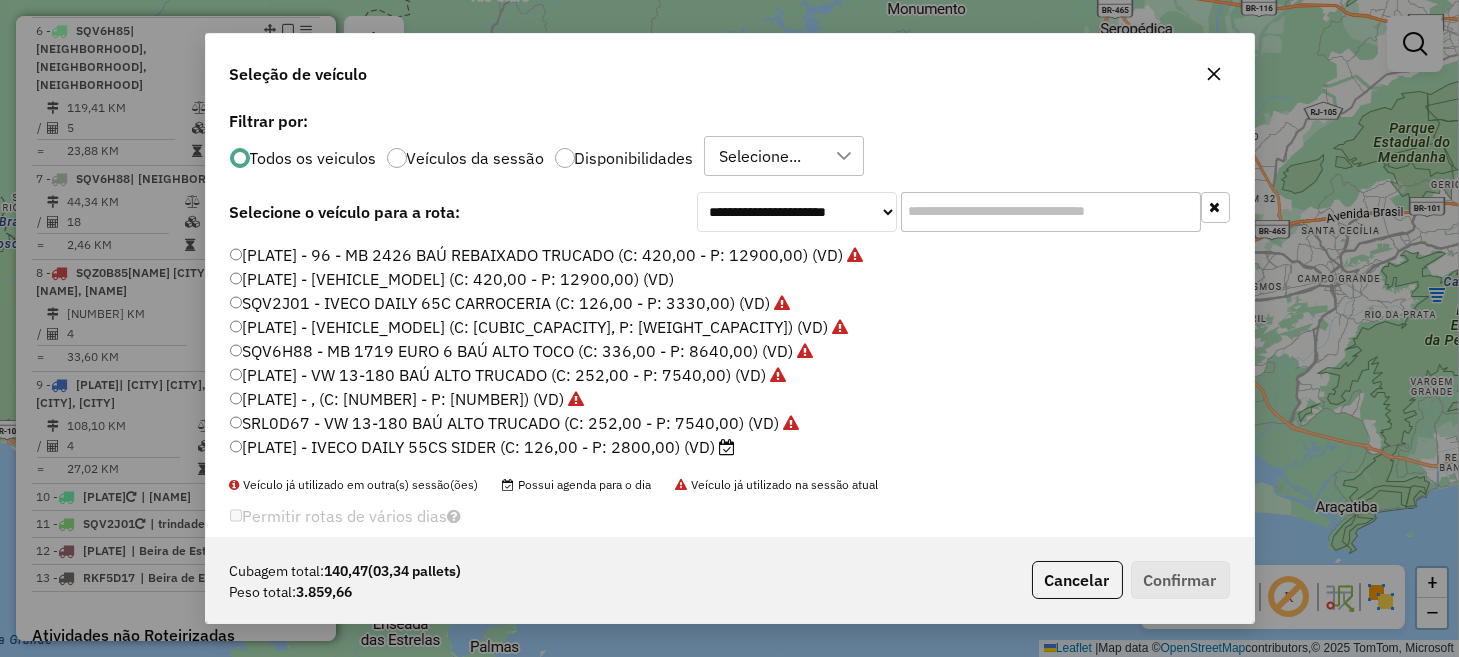 click on "[PLATE] - VW 13-180 BAÚ ALTO TRUCADO (C: 252,00 - P: 7540,00) (VD)" 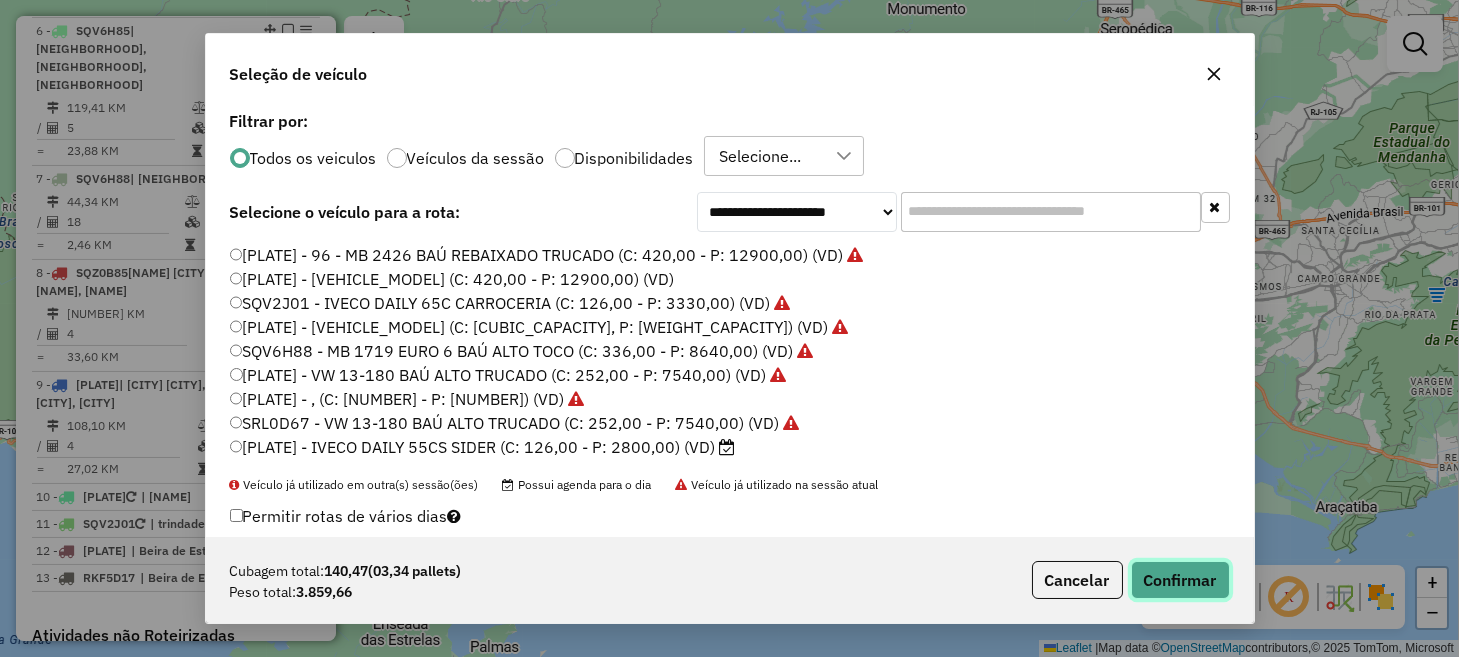 click on "Confirmar" 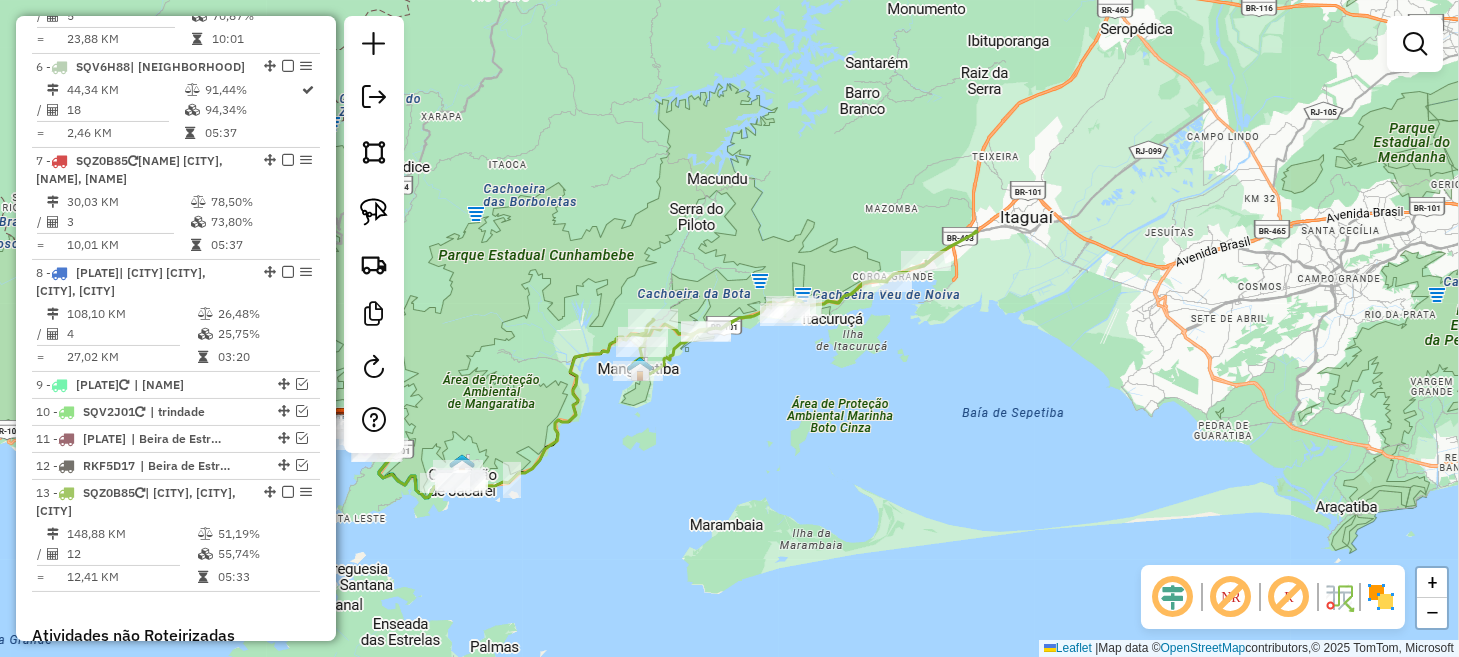 scroll, scrollTop: 1209, scrollLeft: 0, axis: vertical 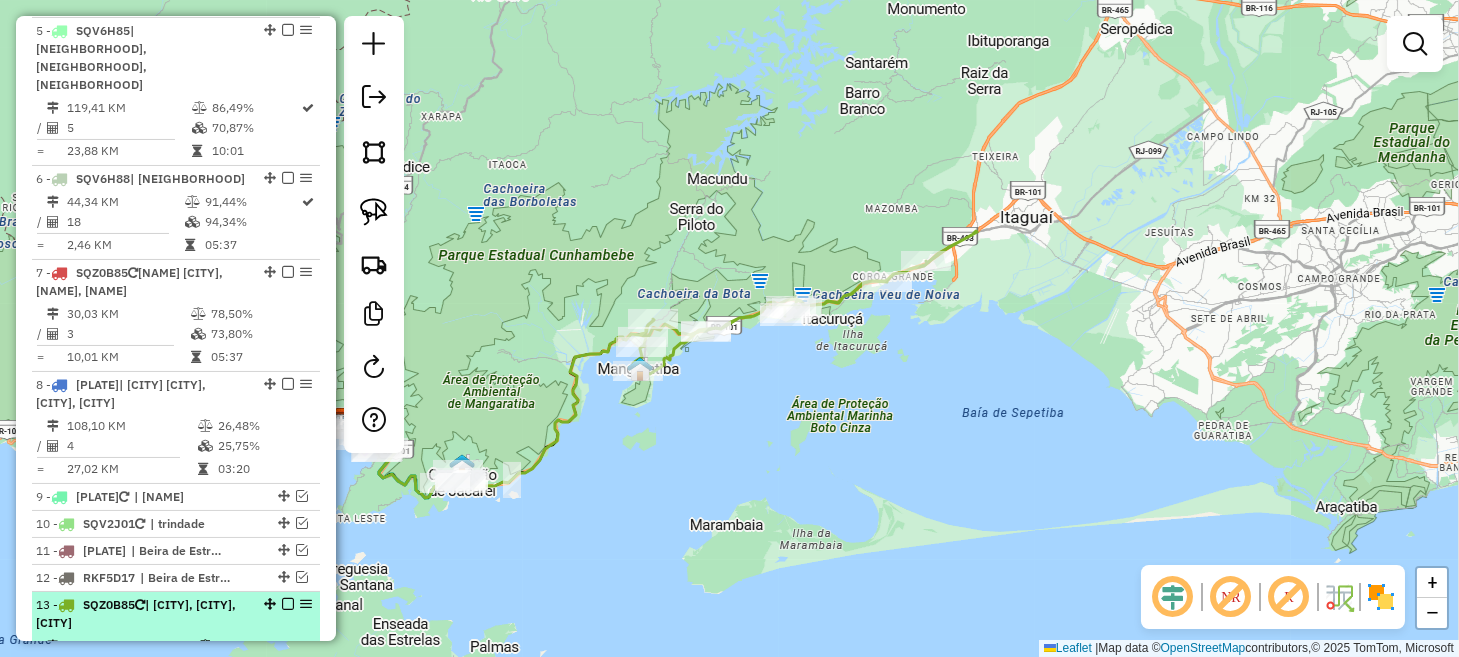 click at bounding box center [288, 604] 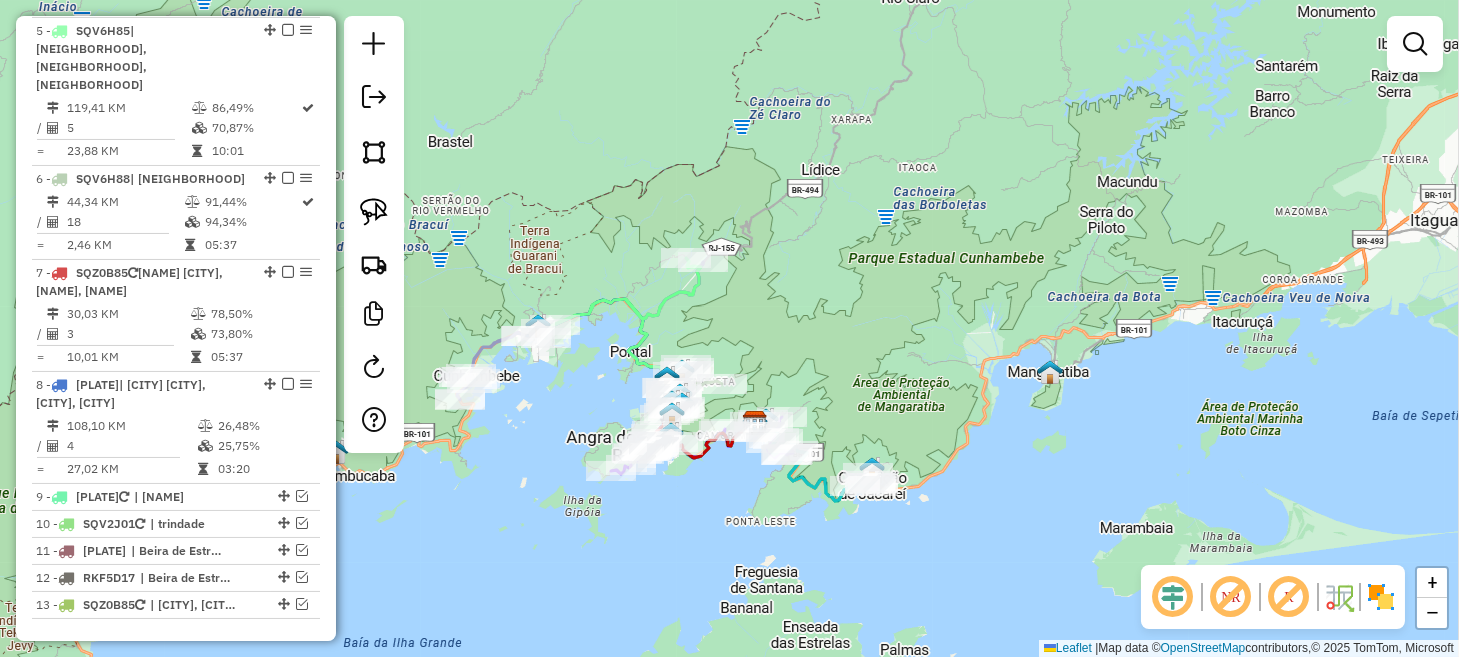 drag, startPoint x: 516, startPoint y: 544, endPoint x: 953, endPoint y: 551, distance: 437.05606 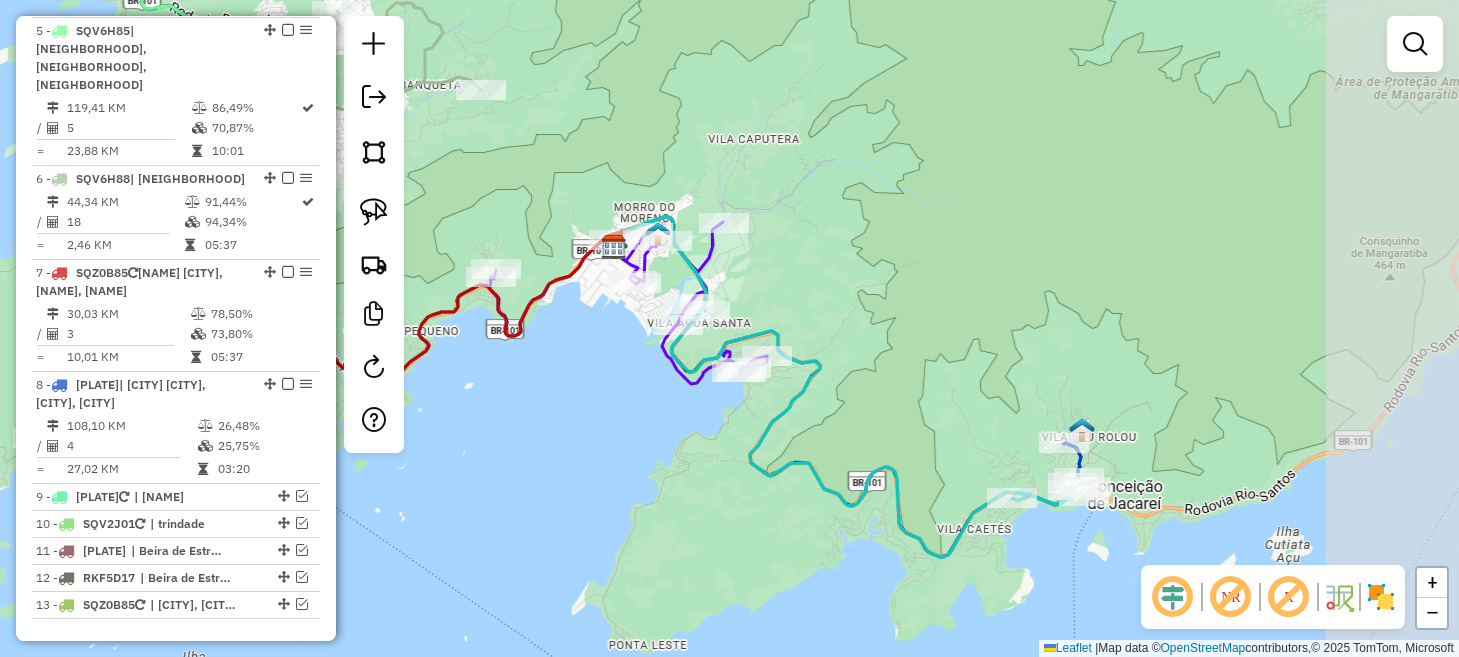 drag, startPoint x: 866, startPoint y: 518, endPoint x: 691, endPoint y: 504, distance: 175.55911 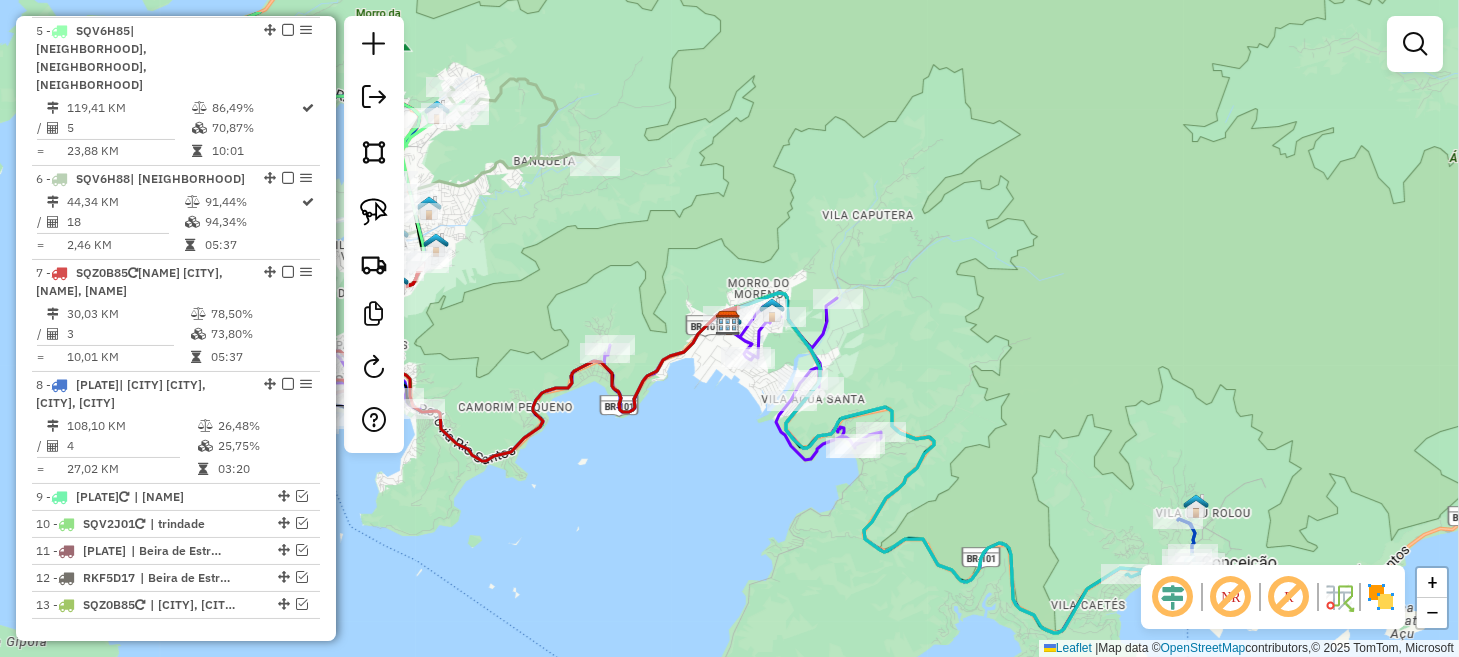 drag, startPoint x: 517, startPoint y: 234, endPoint x: 578, endPoint y: 291, distance: 83.48653 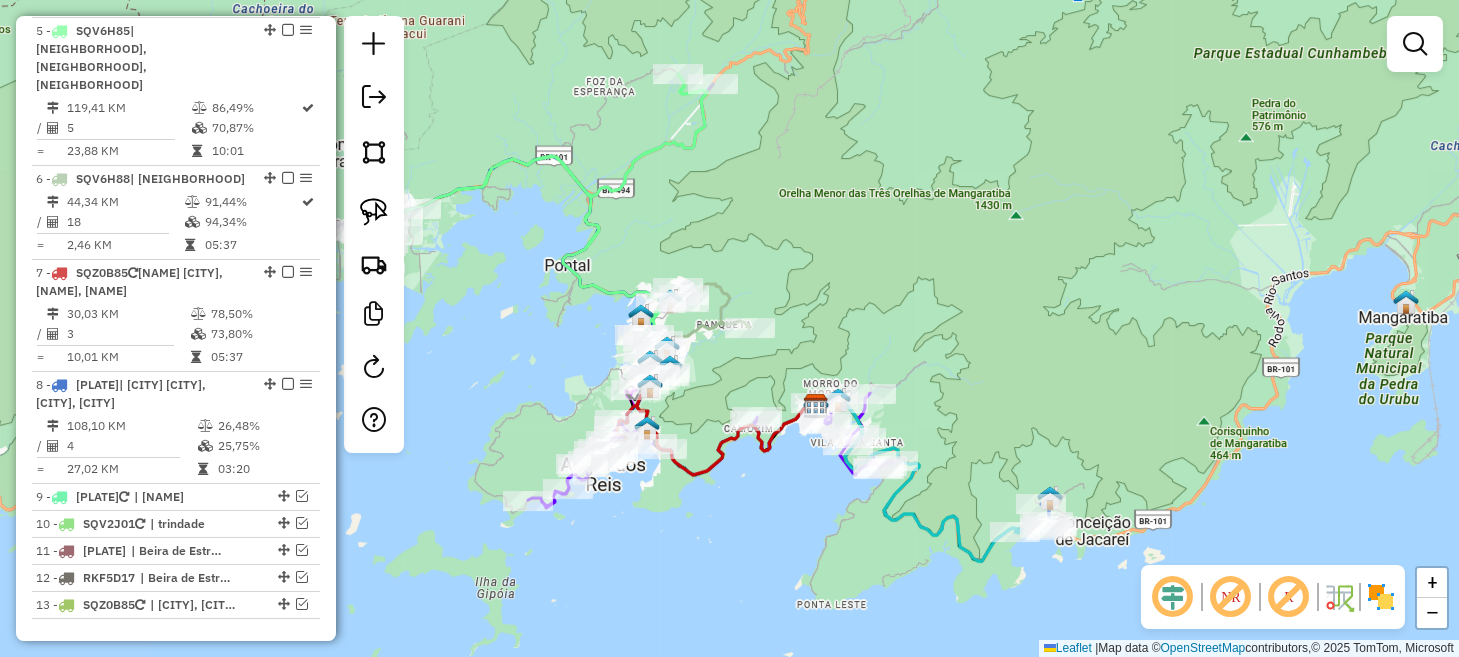 drag, startPoint x: 520, startPoint y: 358, endPoint x: 703, endPoint y: 419, distance: 192.89894 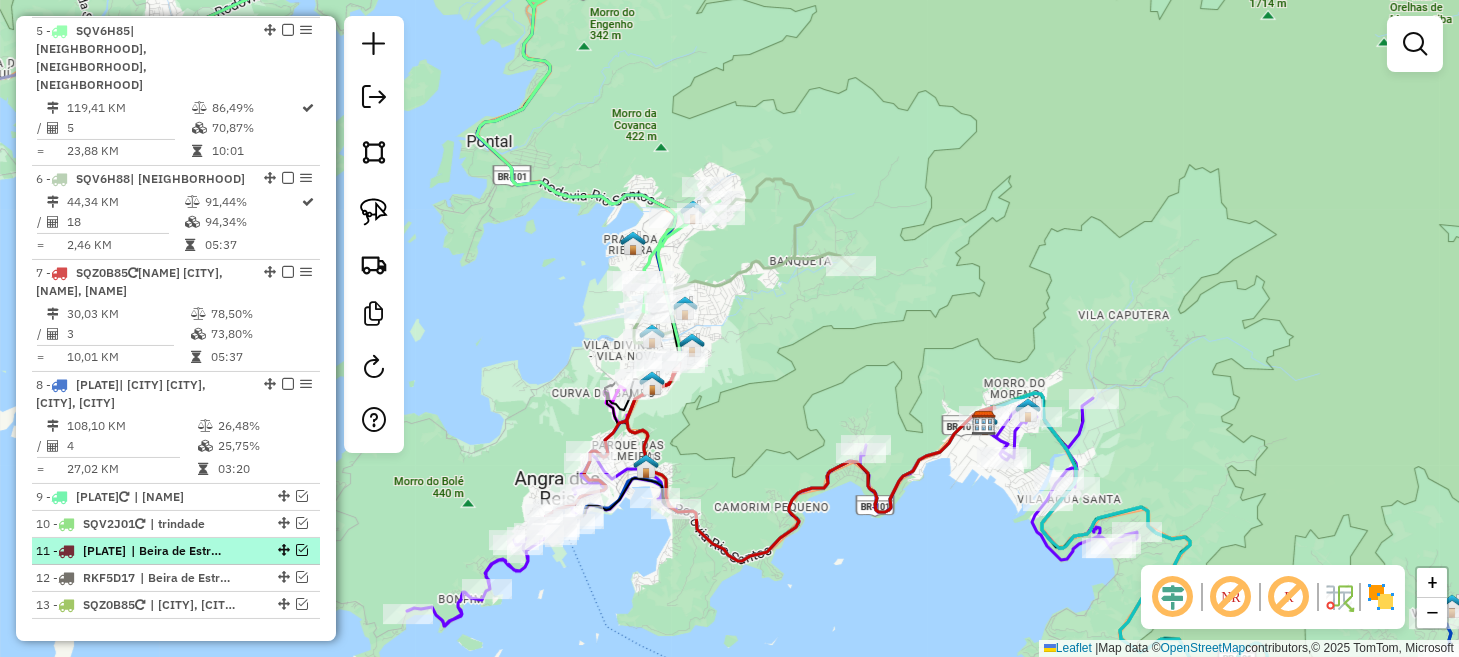 click at bounding box center [302, 550] 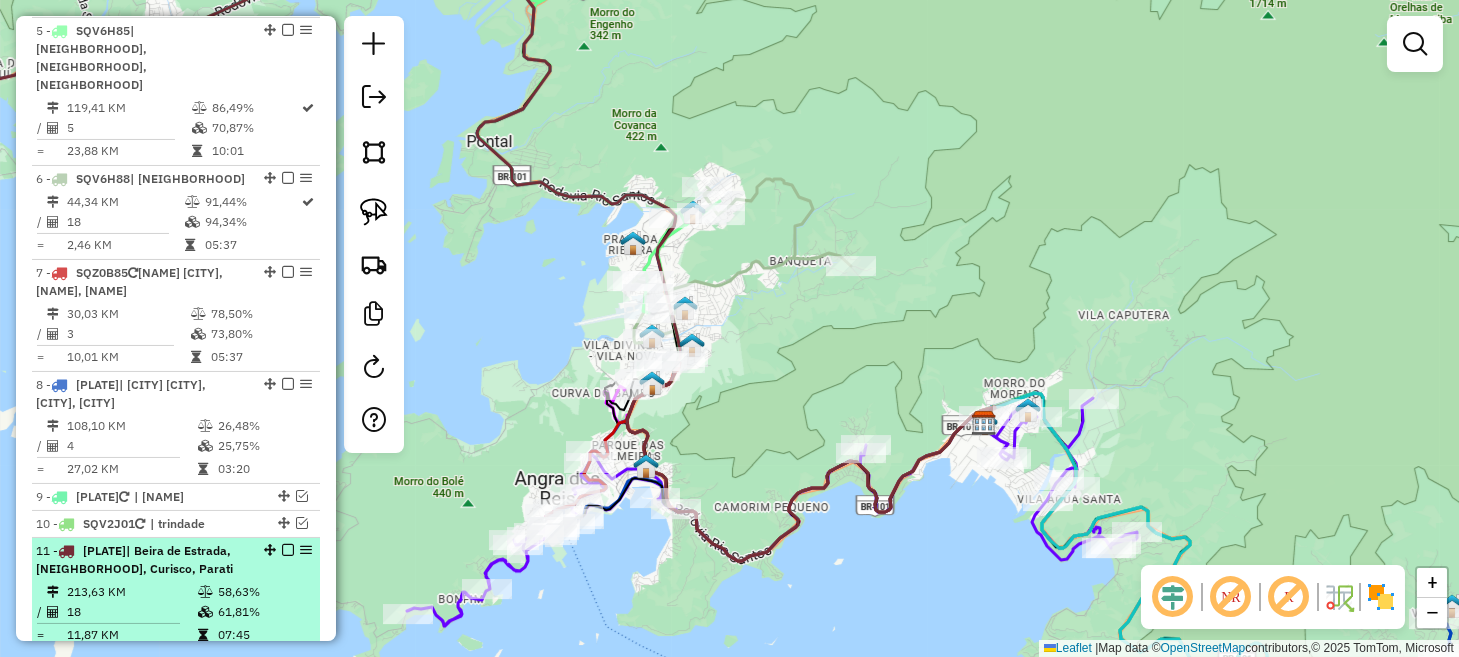 click on "| Beira de Estrada, [NEIGHBORHOOD], Curisco, Parati" at bounding box center (134, 559) 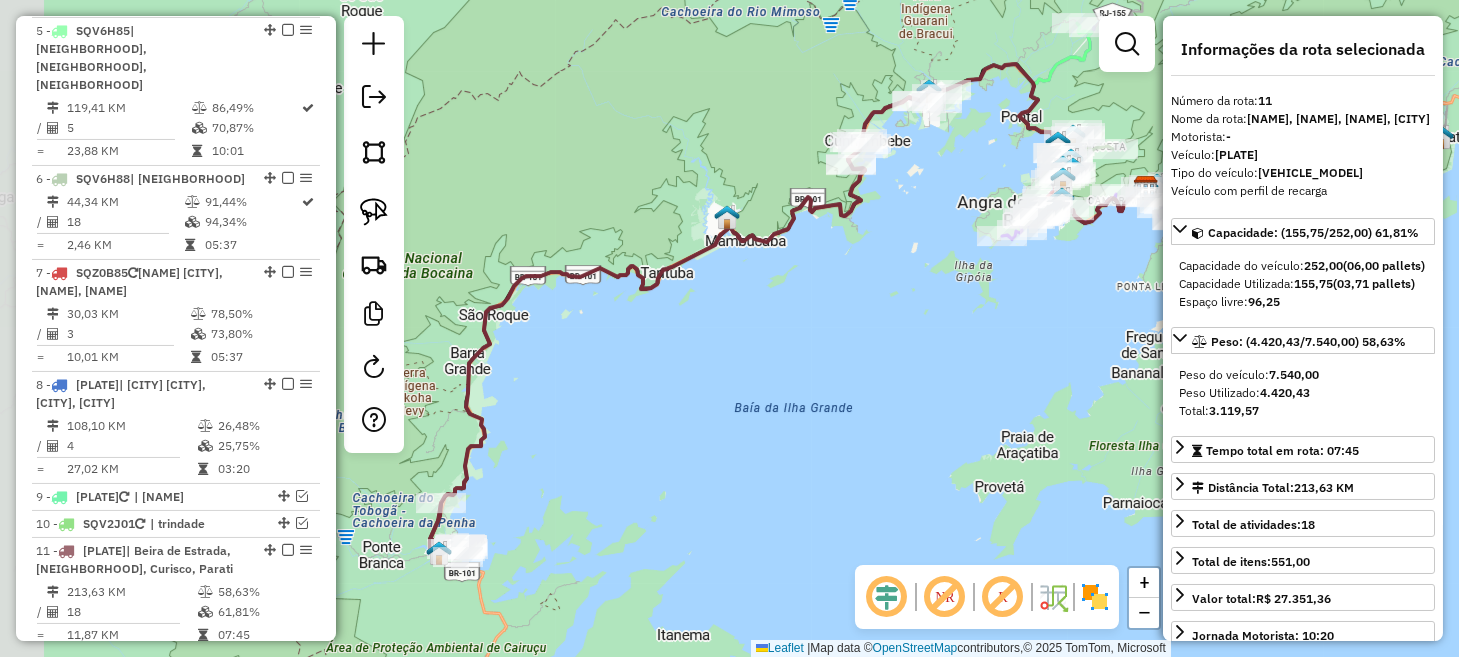 drag, startPoint x: 546, startPoint y: 506, endPoint x: 697, endPoint y: 456, distance: 159.06288 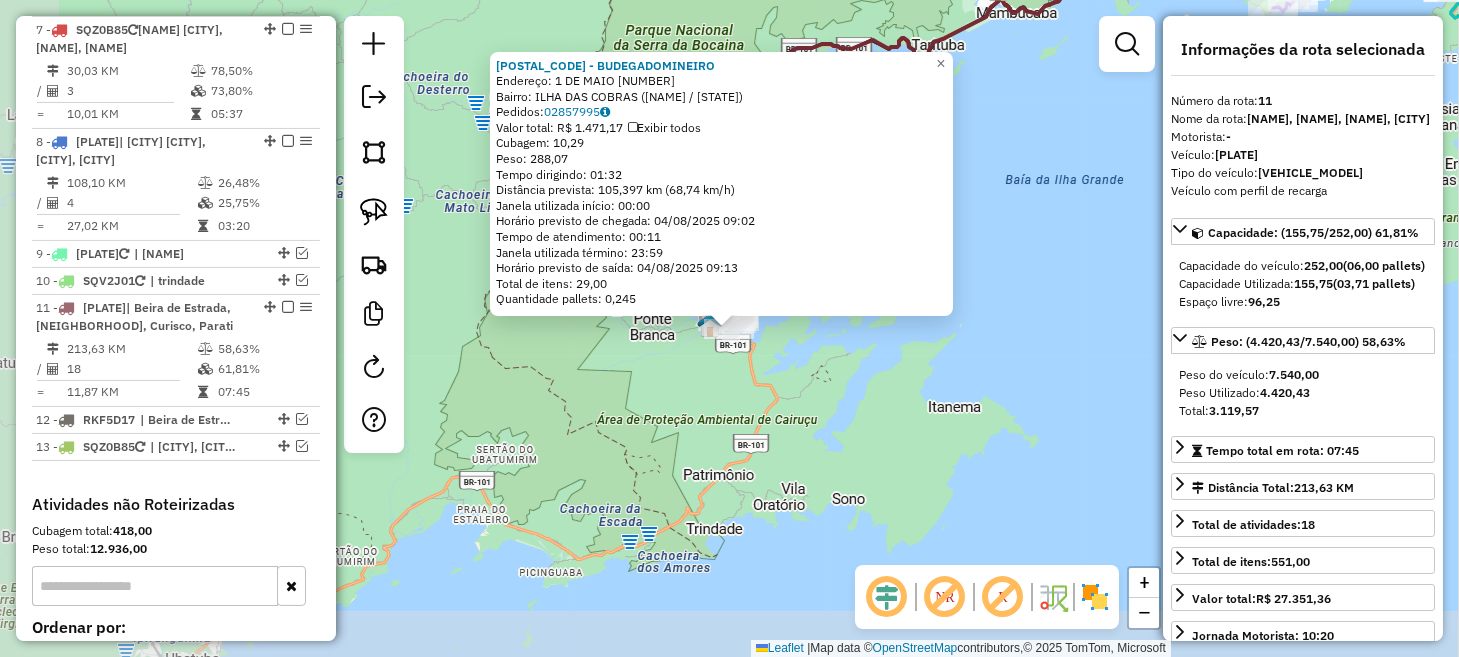 scroll, scrollTop: 1624, scrollLeft: 0, axis: vertical 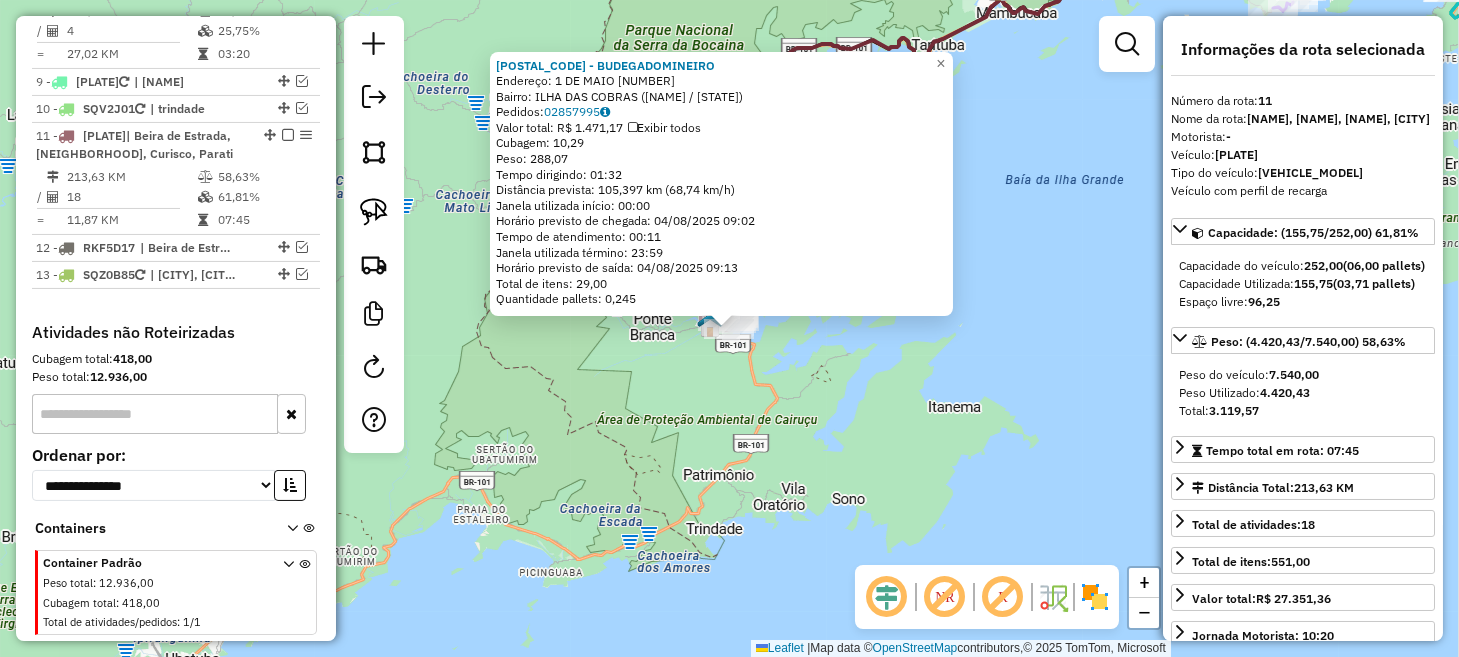 click on "97590 - [BUSINESS NAME]  Endereço:  1 DE MAIO [NUMBER]   Bairro: [NEIGHBORHOOD] ([CITY] / [STATE])   Pedidos:  02857995   Valor total: R$ 1.471,17   Exibir todos   Cubagem: 10,29  Peso: 288,07  Tempo dirigindo: 01:32   Distância prevista: 105,397 km (68,74 km/h)   Janela utilizada início: 00:00   Horário previsto de chegada: 04/08/2025 09:02   Tempo de atendimento: 00:11   Janela utilizada término: 23:59   Horário previsto de saída: 04/08/2025 09:13   Total de itens: 29,00   Quantidade pallets: 0,245  × Janela de atendimento Grade de atendimento Capacidade Transportadoras Veículos Cliente Pedidos  Rotas Selecione os dias de semana para filtrar as janelas de atendimento  Seg   Ter   Qua   Qui   Sex   Sáb   Dom  Informe o período da janela de atendimento: De: Até:  Filtrar exatamente a janela do cliente  Considerar janela de atendimento padrão  Selecione os dias de semana para filtrar as grades de atendimento  Seg   Ter   Qua   Qui   Sex   Sáb   Dom   Considerar clientes sem dia de atendimento cadastrado" 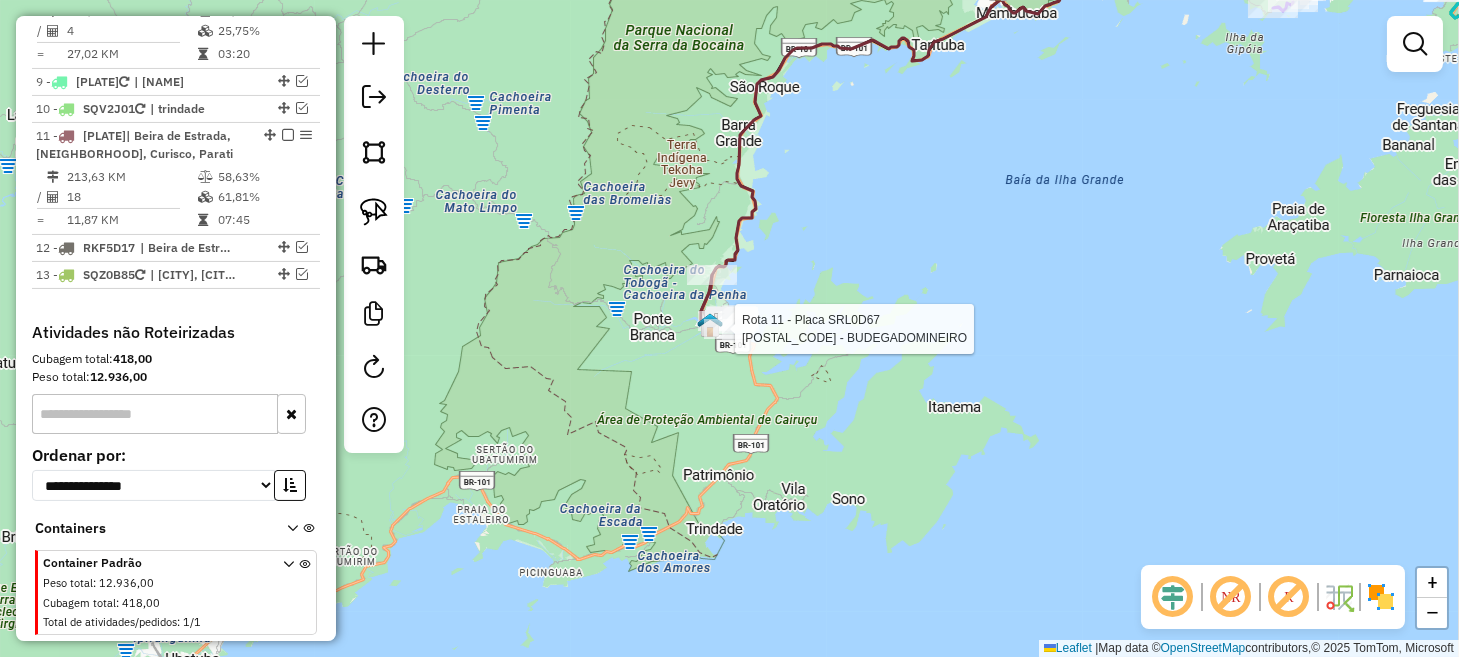 select on "**********" 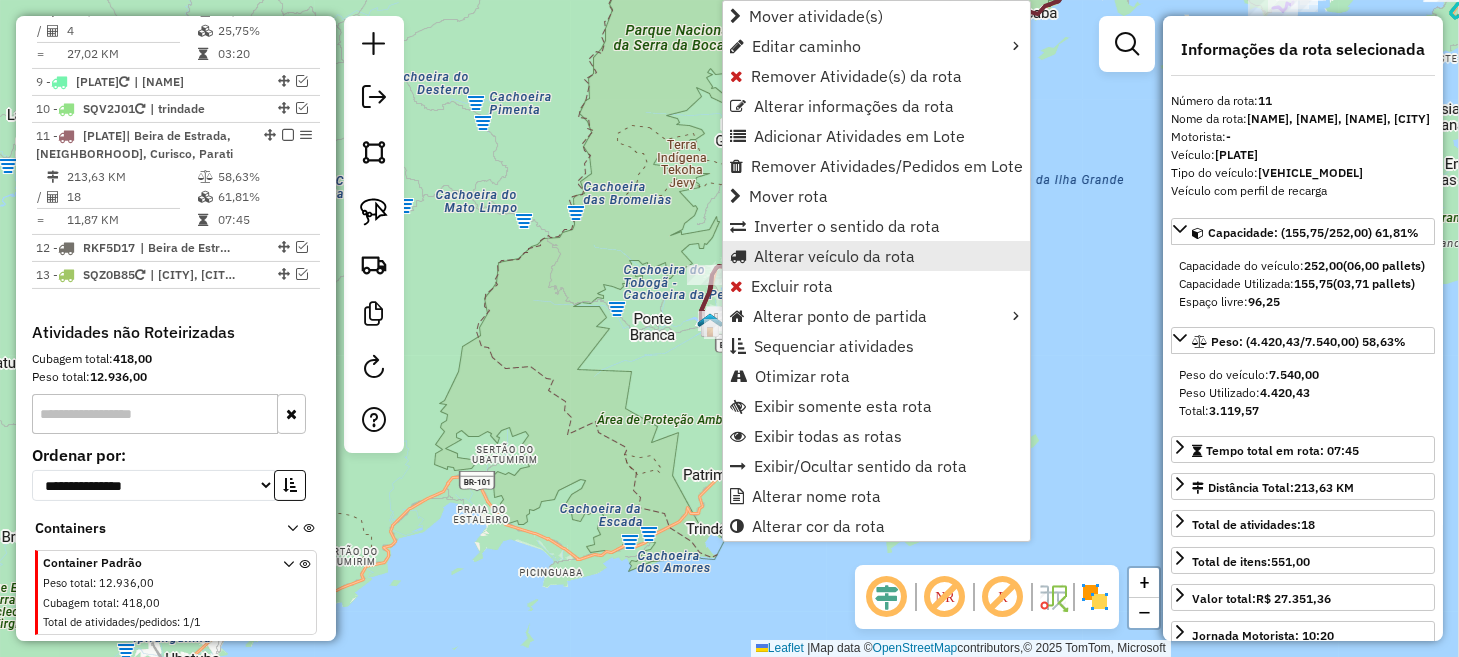 click on "Alterar veículo da rota" at bounding box center (834, 256) 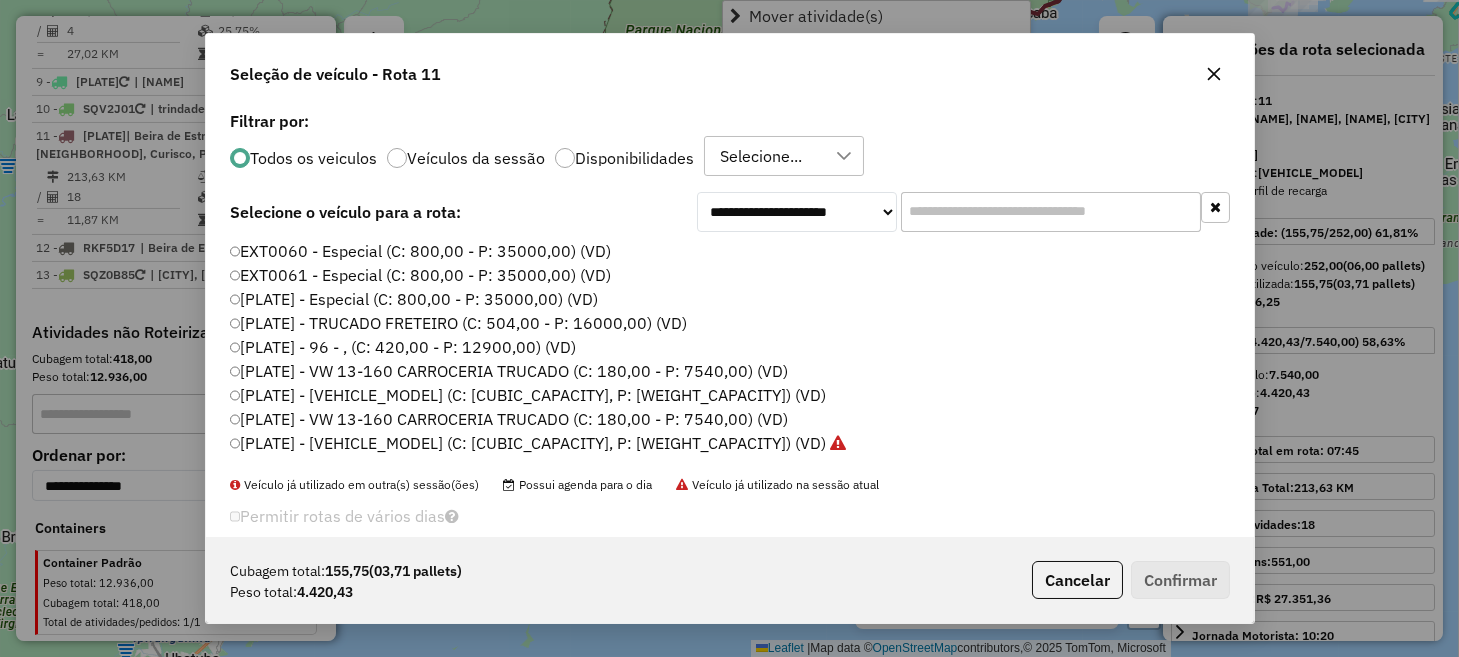 scroll, scrollTop: 10, scrollLeft: 6, axis: both 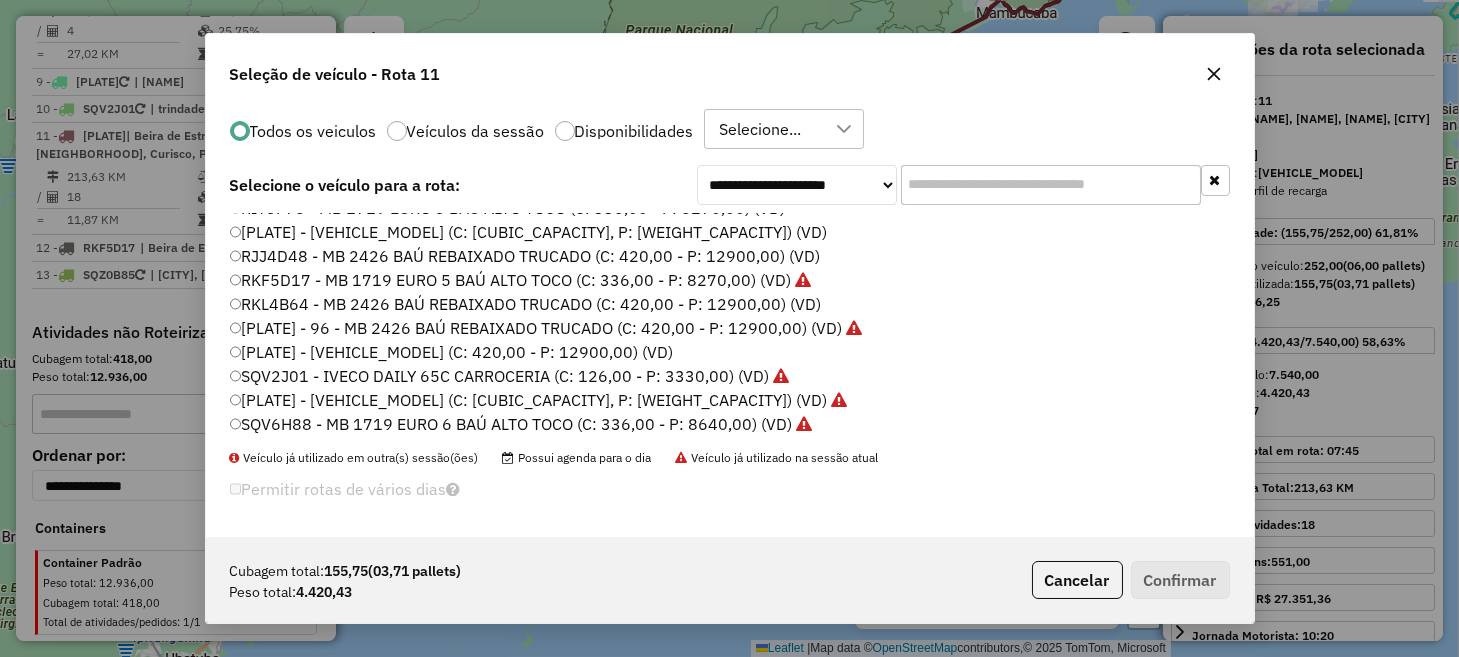 click on "SQV6H88 - MB 1719 EURO 6 BAÚ ALTO TOCO (C: 336,00 - P: 8640,00) (VD)" 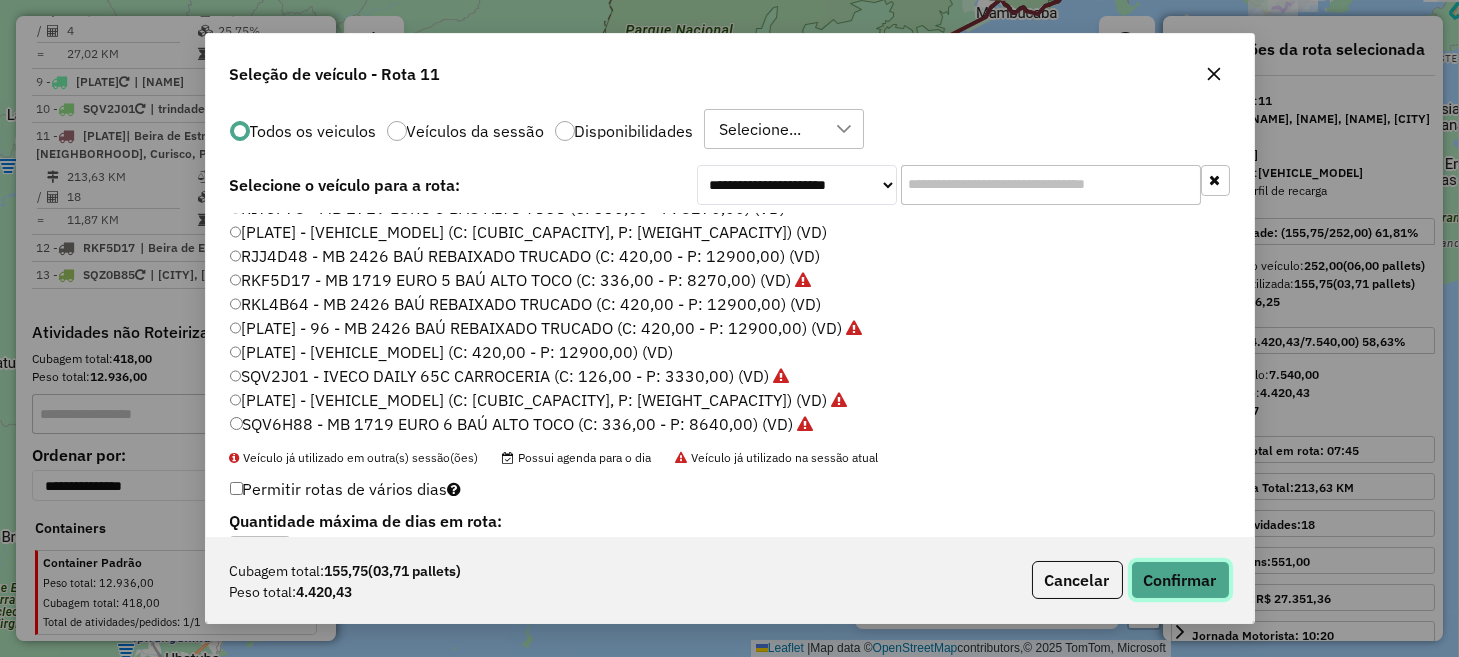 click on "Confirmar" 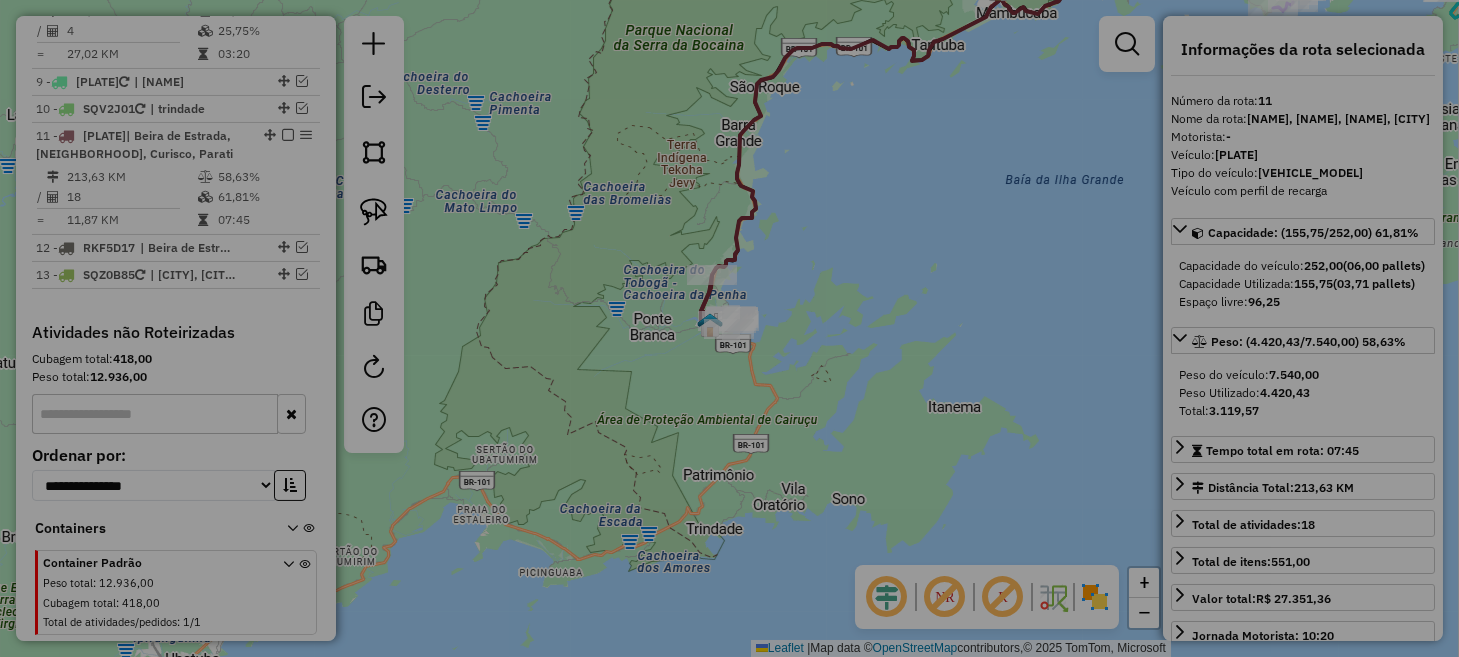 scroll, scrollTop: 0, scrollLeft: 0, axis: both 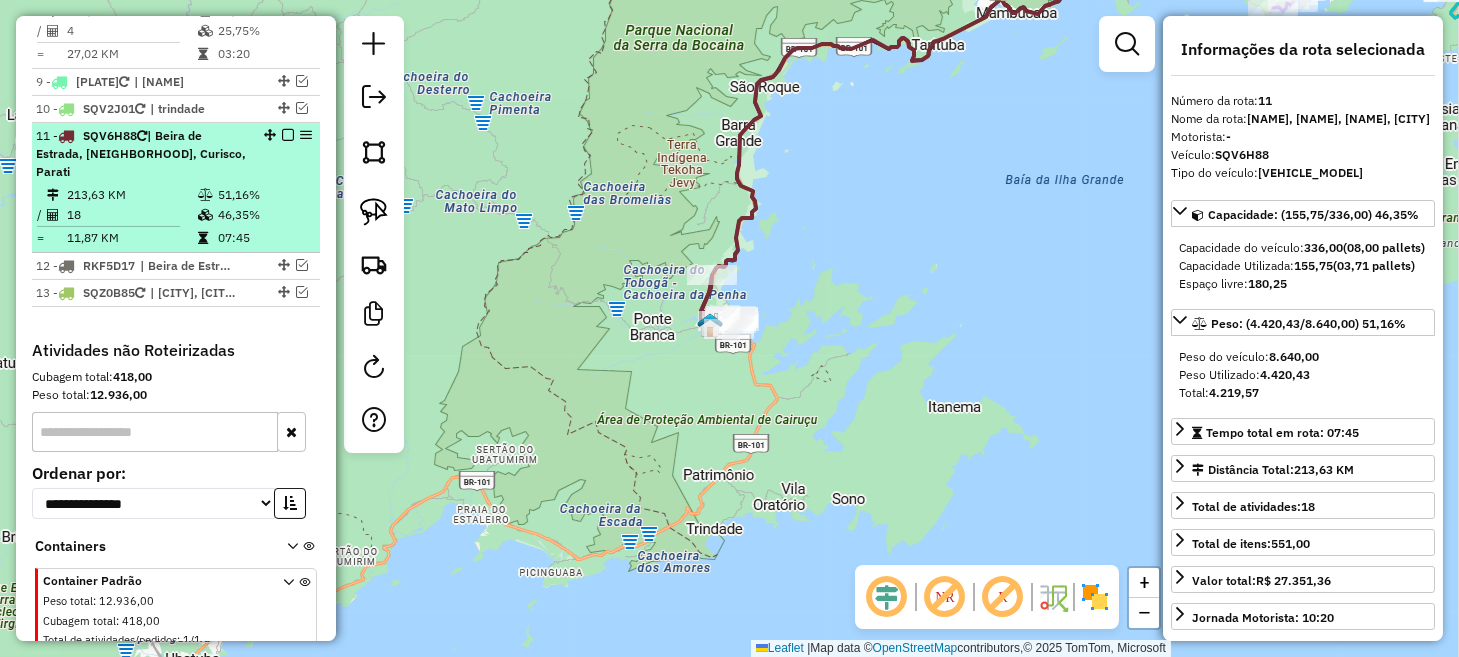 click at bounding box center (288, 135) 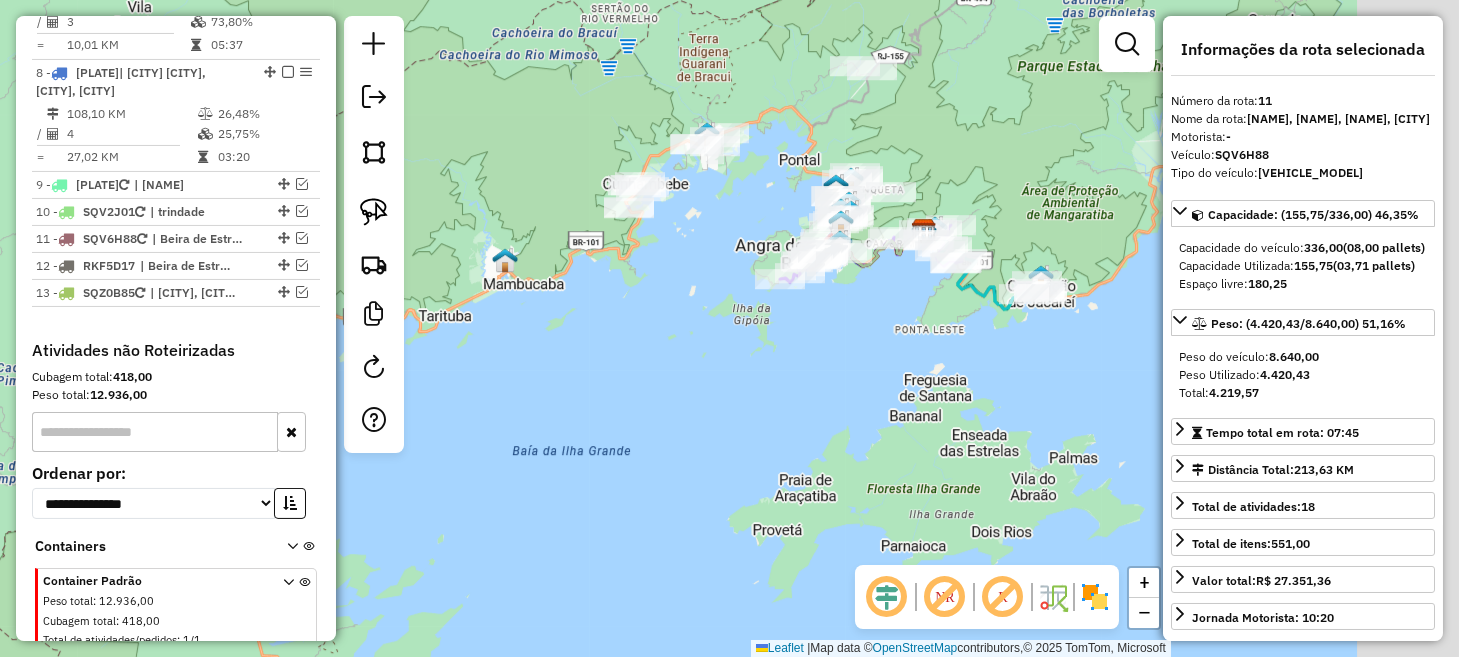 drag, startPoint x: 806, startPoint y: 221, endPoint x: 215, endPoint y: 570, distance: 686.3541 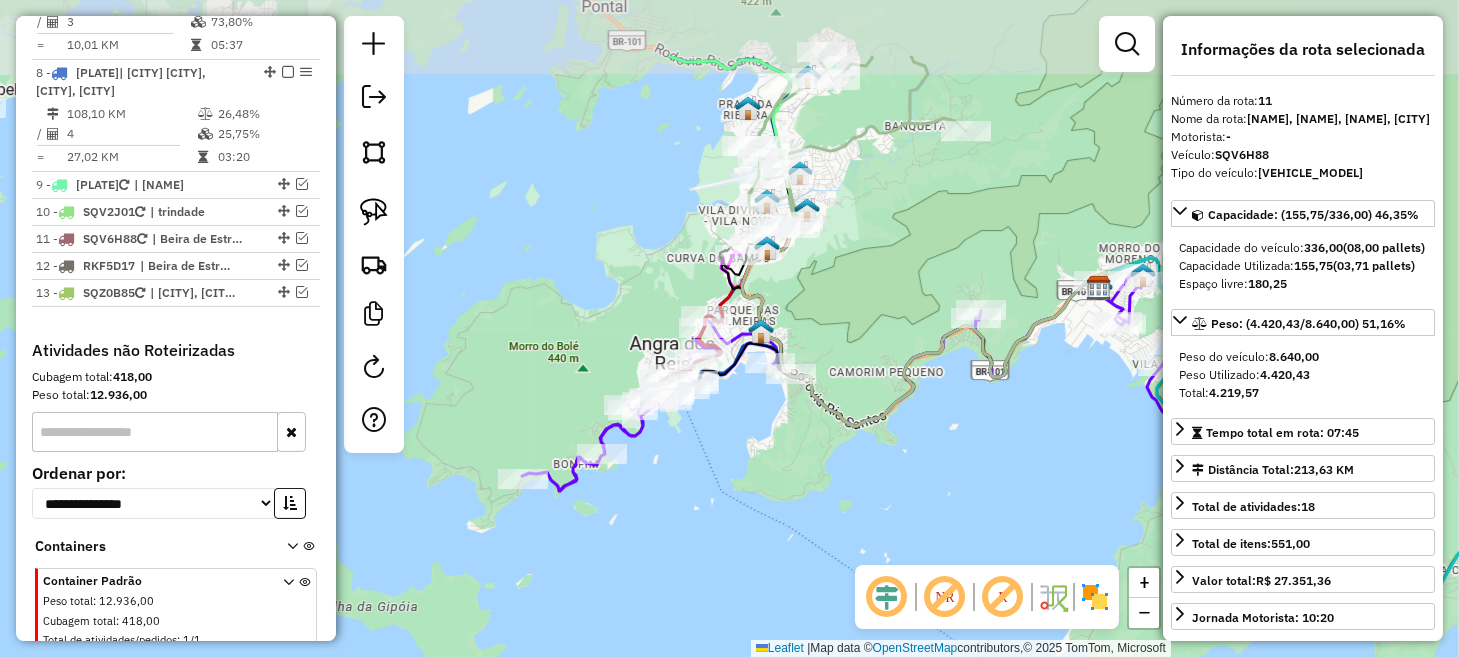 drag, startPoint x: 841, startPoint y: 363, endPoint x: 753, endPoint y: 485, distance: 150.42606 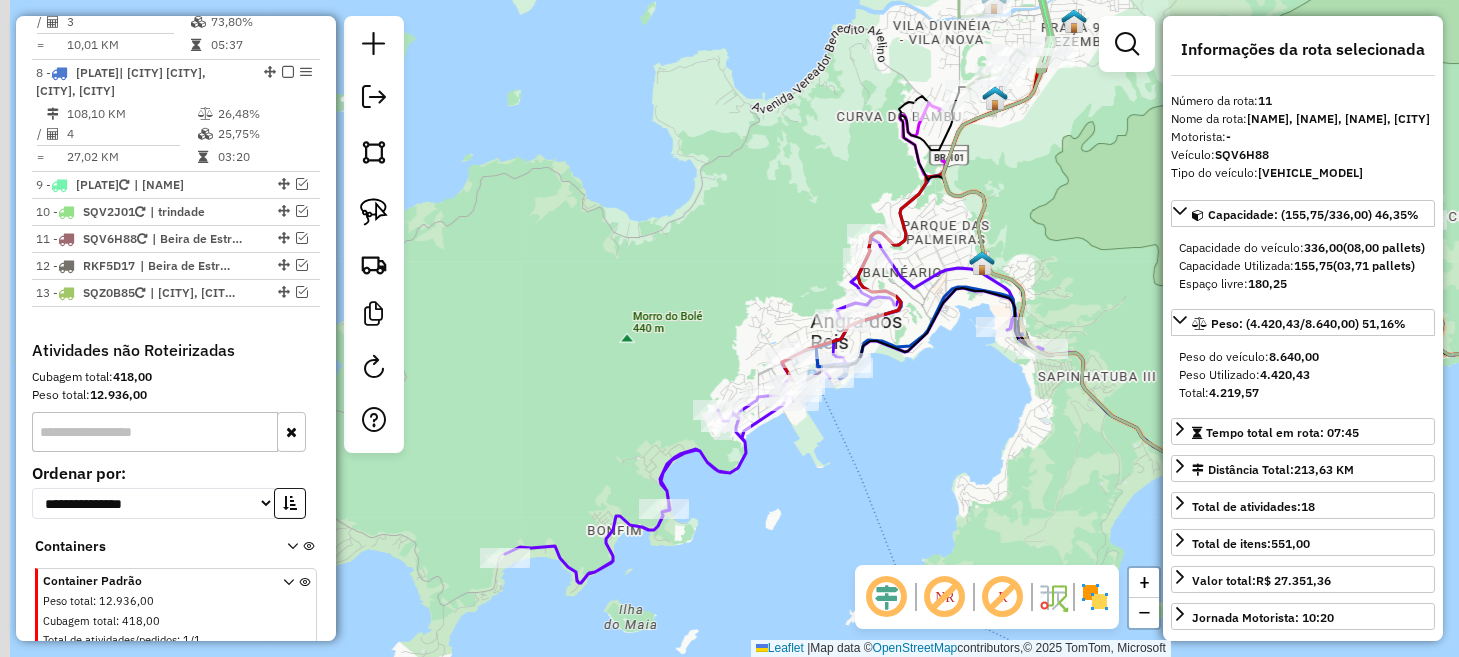 drag, startPoint x: 671, startPoint y: 446, endPoint x: 772, endPoint y: 487, distance: 109.004585 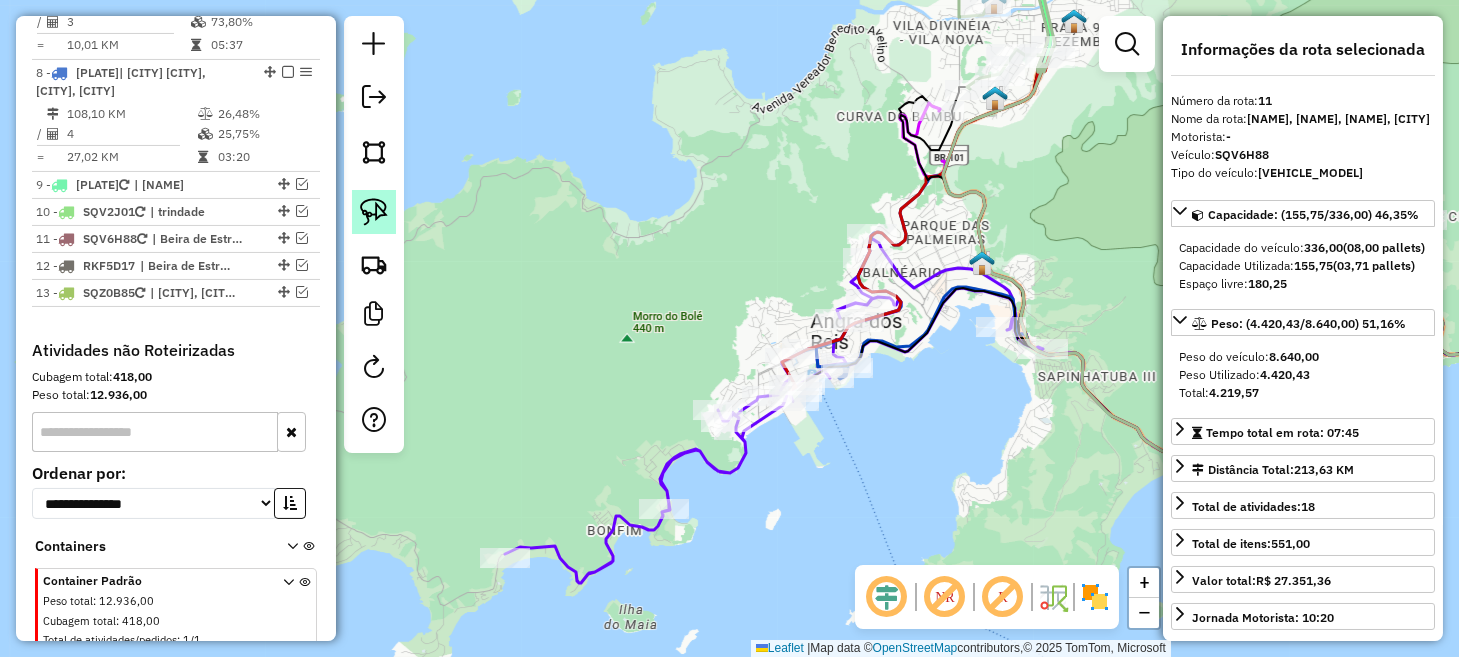 drag, startPoint x: 381, startPoint y: 216, endPoint x: 403, endPoint y: 250, distance: 40.496914 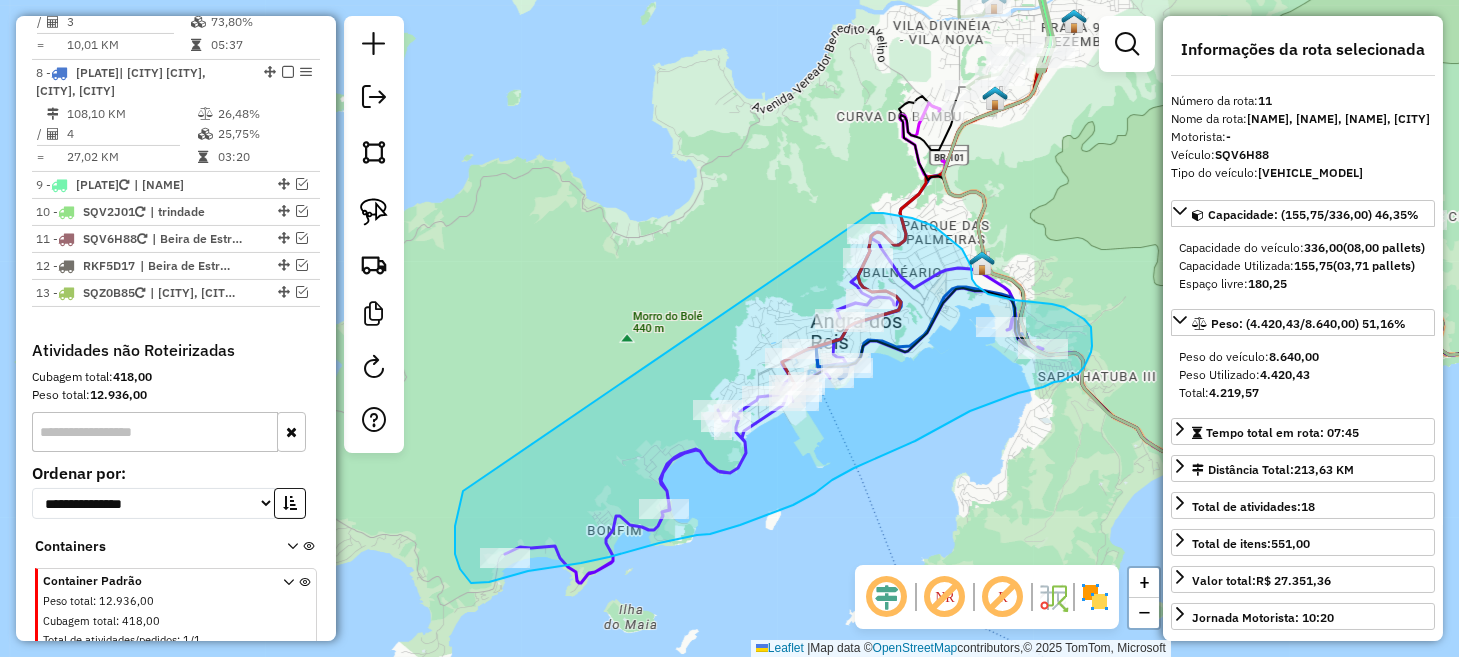 drag, startPoint x: 460, startPoint y: 501, endPoint x: 835, endPoint y: 213, distance: 472.83084 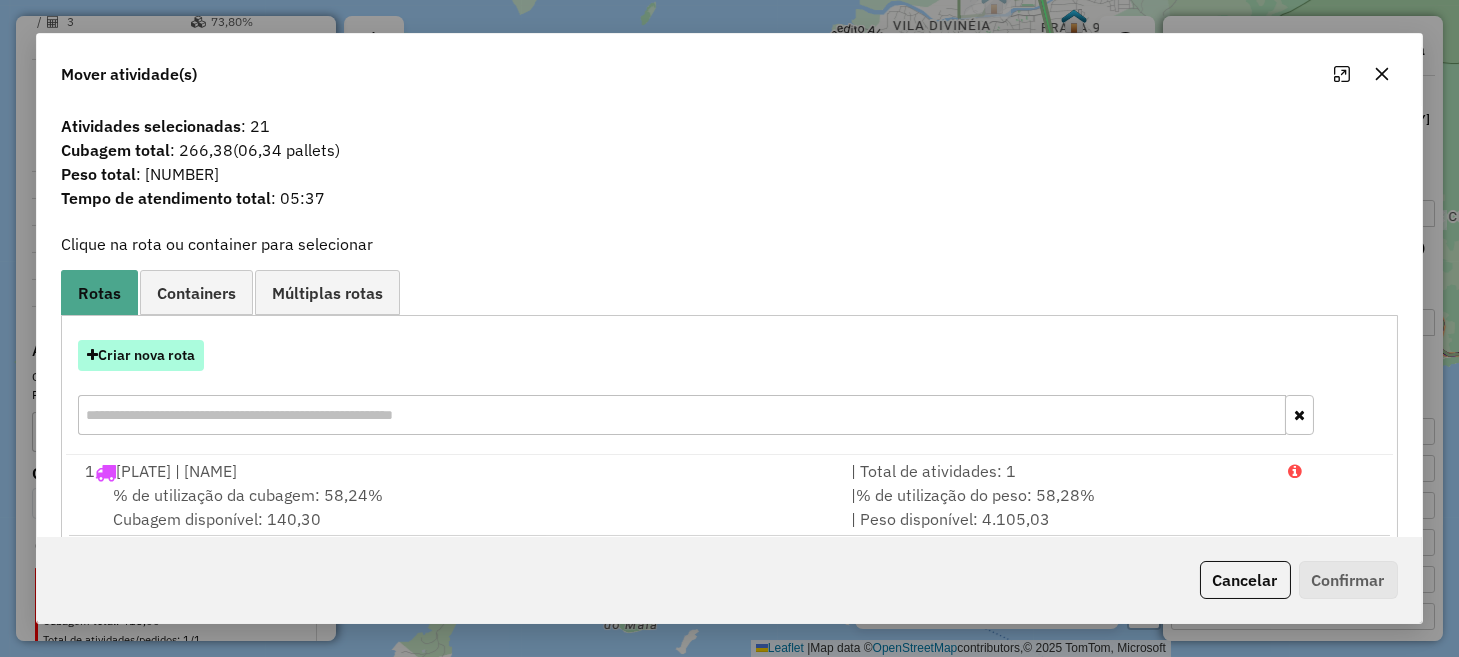 click on "Criar nova rota" at bounding box center (141, 355) 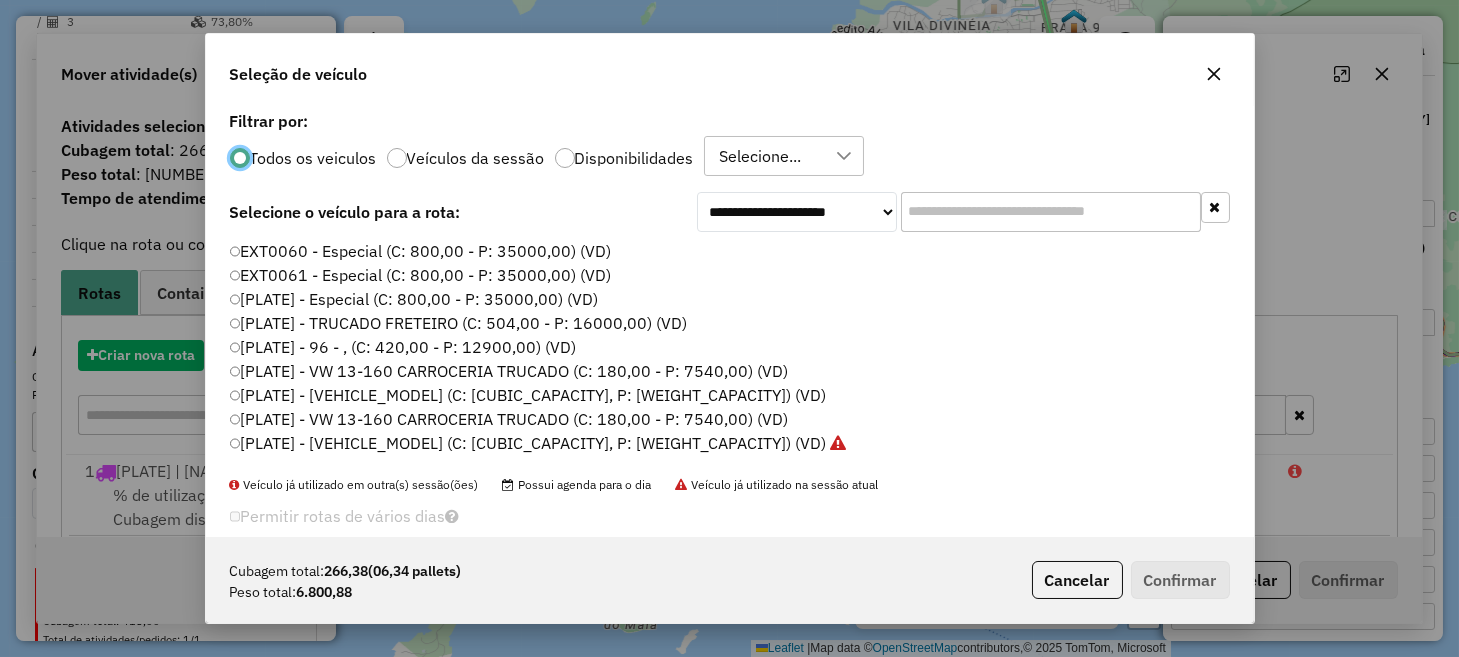 scroll, scrollTop: 10, scrollLeft: 6, axis: both 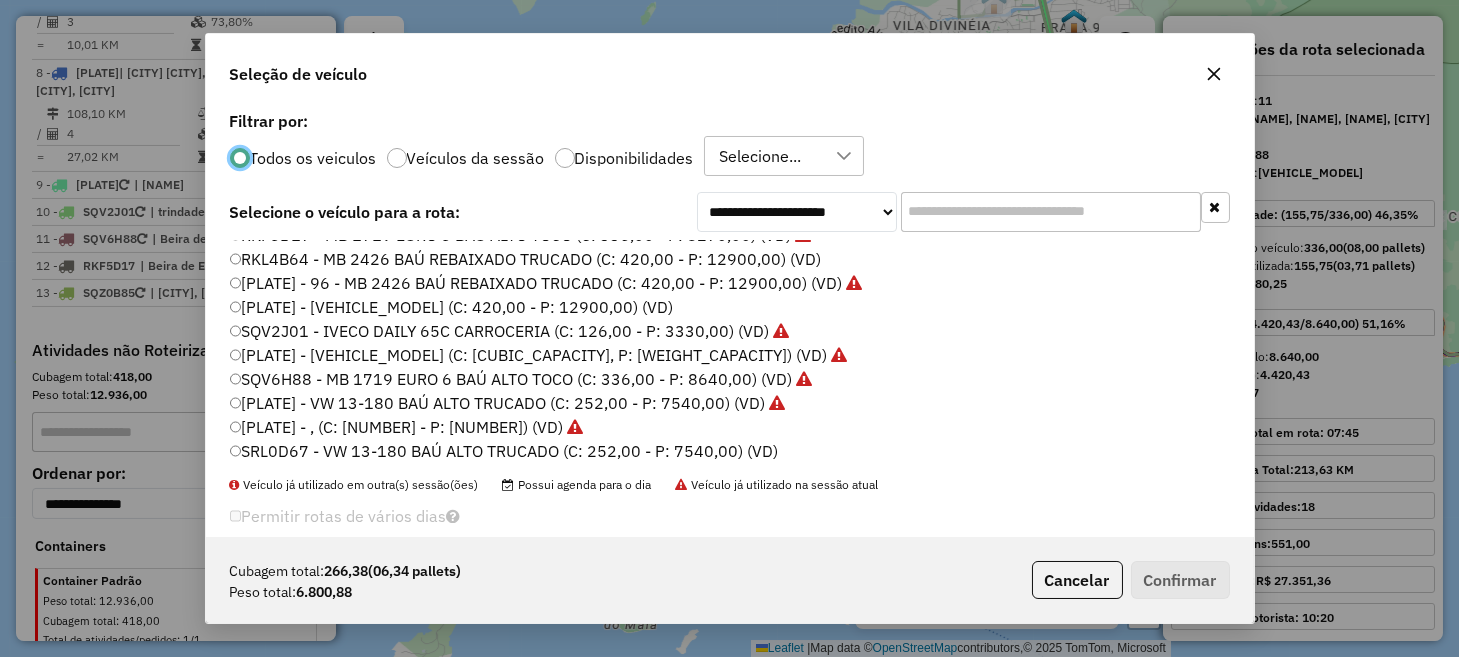 click on "SRL0D67 - VW 13-180 BAÚ ALTO TRUCADO (C: 252,00 - P: 7540,00) (VD)" 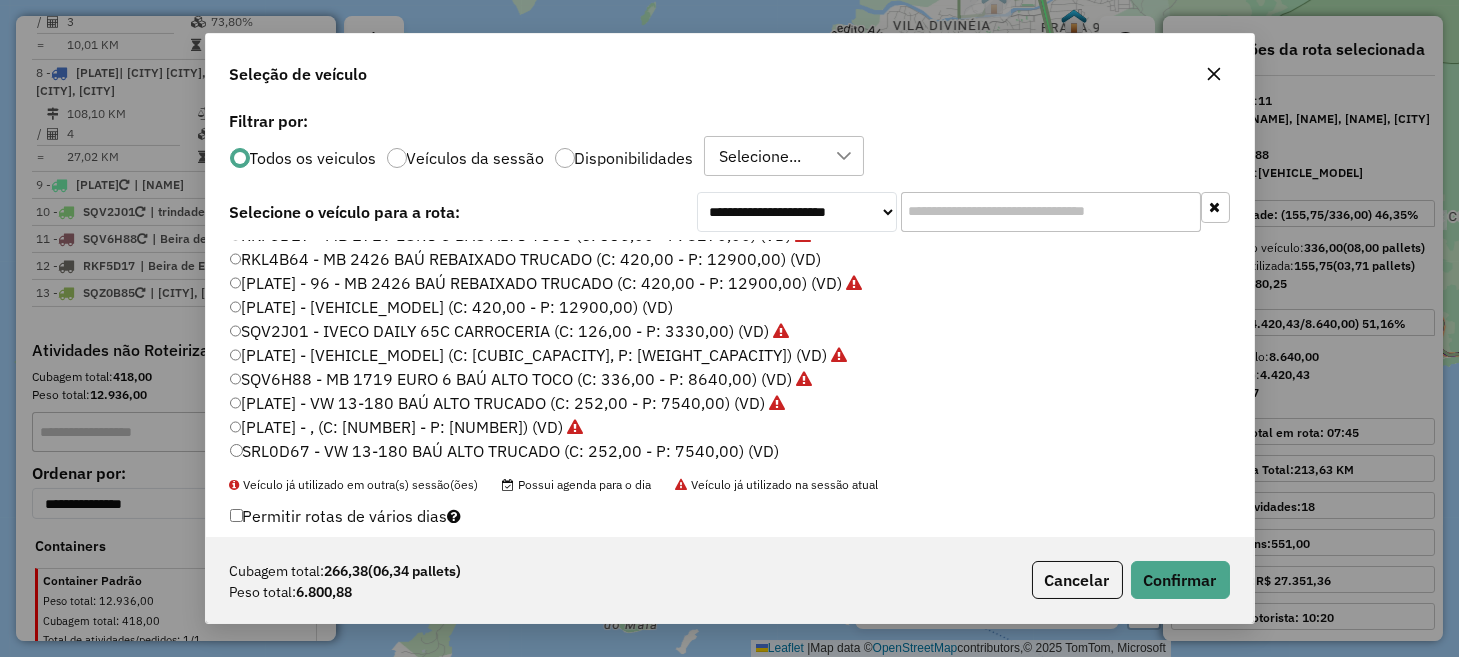 click on "[PLATE] - VW 13-180 BAÚ ALTO TRUCADO (C: 252,00 - P: 7540,00) (VD)" 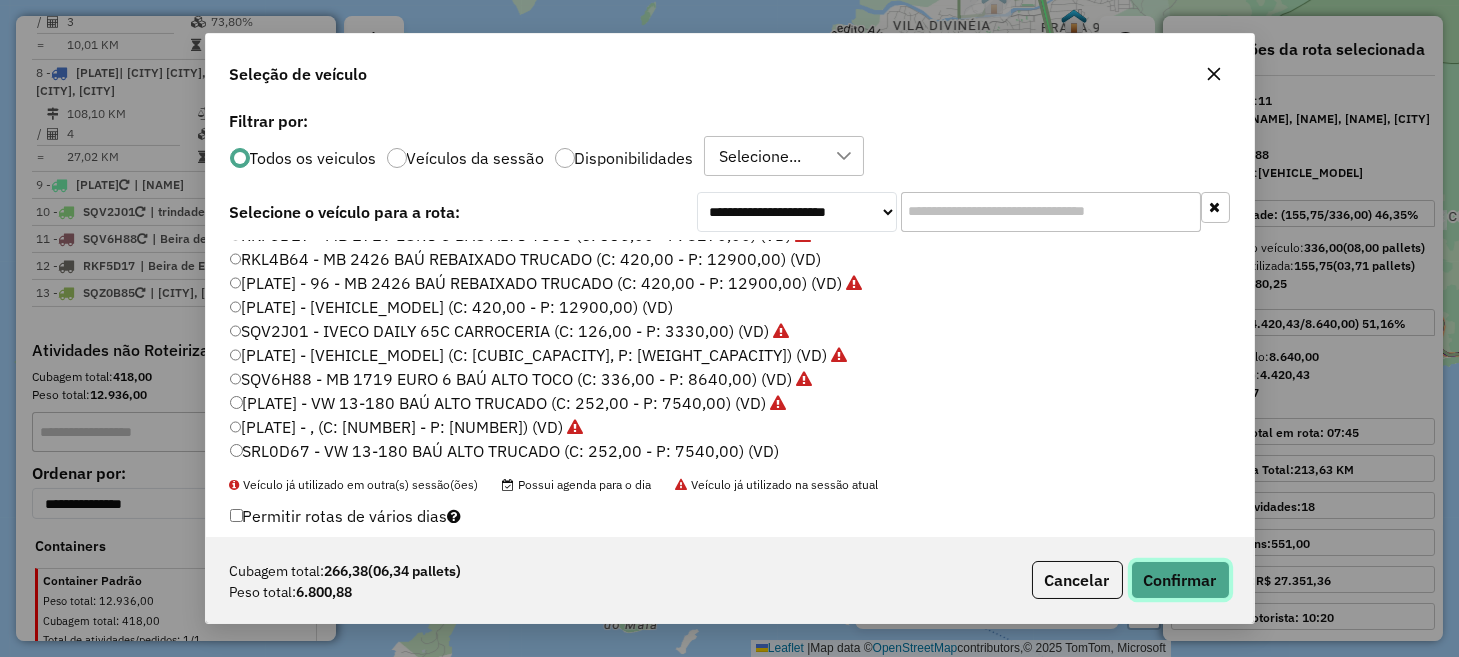 click on "Confirmar" 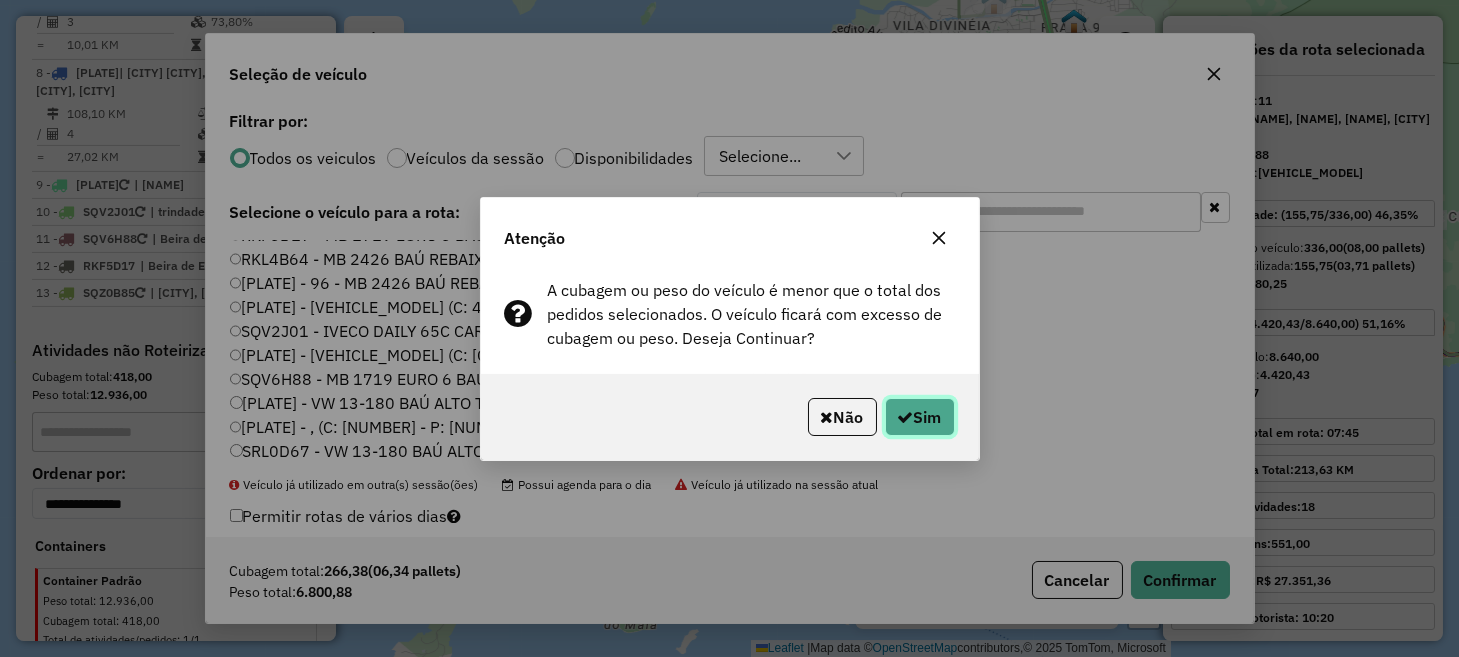 click on "Sim" 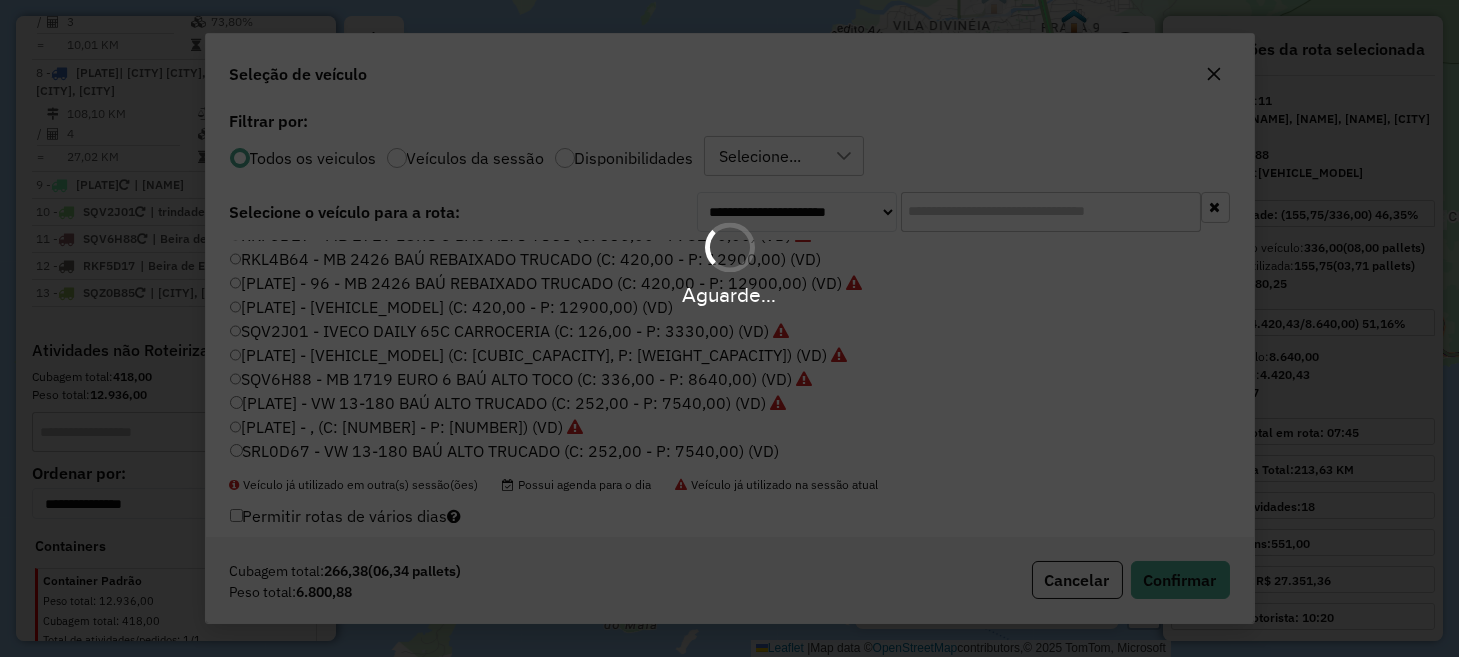 scroll, scrollTop: 1651, scrollLeft: 0, axis: vertical 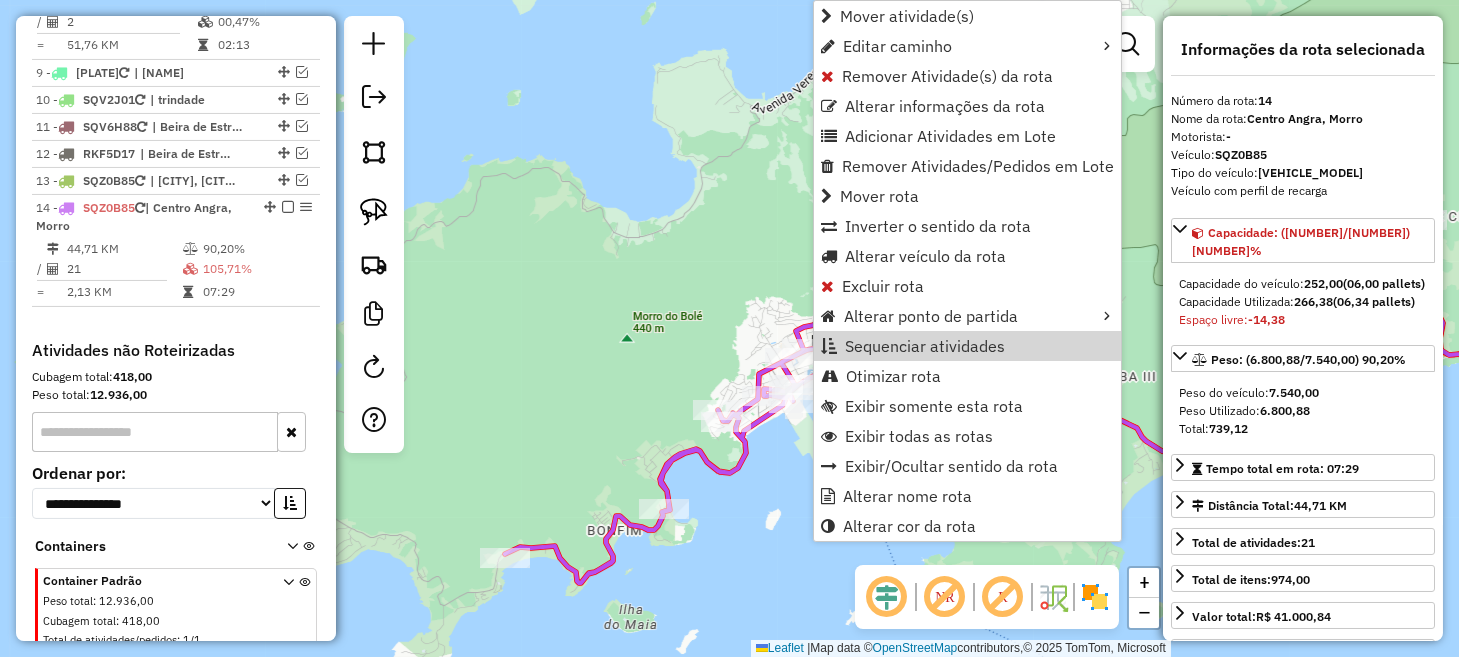 click on "Janela de atendimento Grade de atendimento Capacidade Transportadoras Veículos Cliente Pedidos  Rotas Selecione os dias de semana para filtrar as janelas de atendimento  Seg   Ter   Qua   Qui   Sex   Sáb   Dom  Informe o período da janela de atendimento: De: Até:  Filtrar exatamente a janela do cliente  Considerar janela de atendimento padrão  Selecione os dias de semana para filtrar as grades de atendimento  Seg   Ter   Qua   Qui   Sex   Sáb   Dom   Considerar clientes sem dia de atendimento cadastrado  Clientes fora do dia de atendimento selecionado Filtrar as atividades entre os valores definidos abaixo:  Peso mínimo:   Peso máximo:   Cubagem mínima:   Cubagem máxima:   De:   Até:  Filtrar as atividades entre o tempo de atendimento definido abaixo:  De:   Até:   Considerar capacidade total dos clientes não roteirizados Transportadora: Selecione um ou mais itens Tipo de veículo: Selecione um ou mais itens Veículo: Selecione um ou mais itens Motorista: Selecione um ou mais itens Nome: Rótulo:" 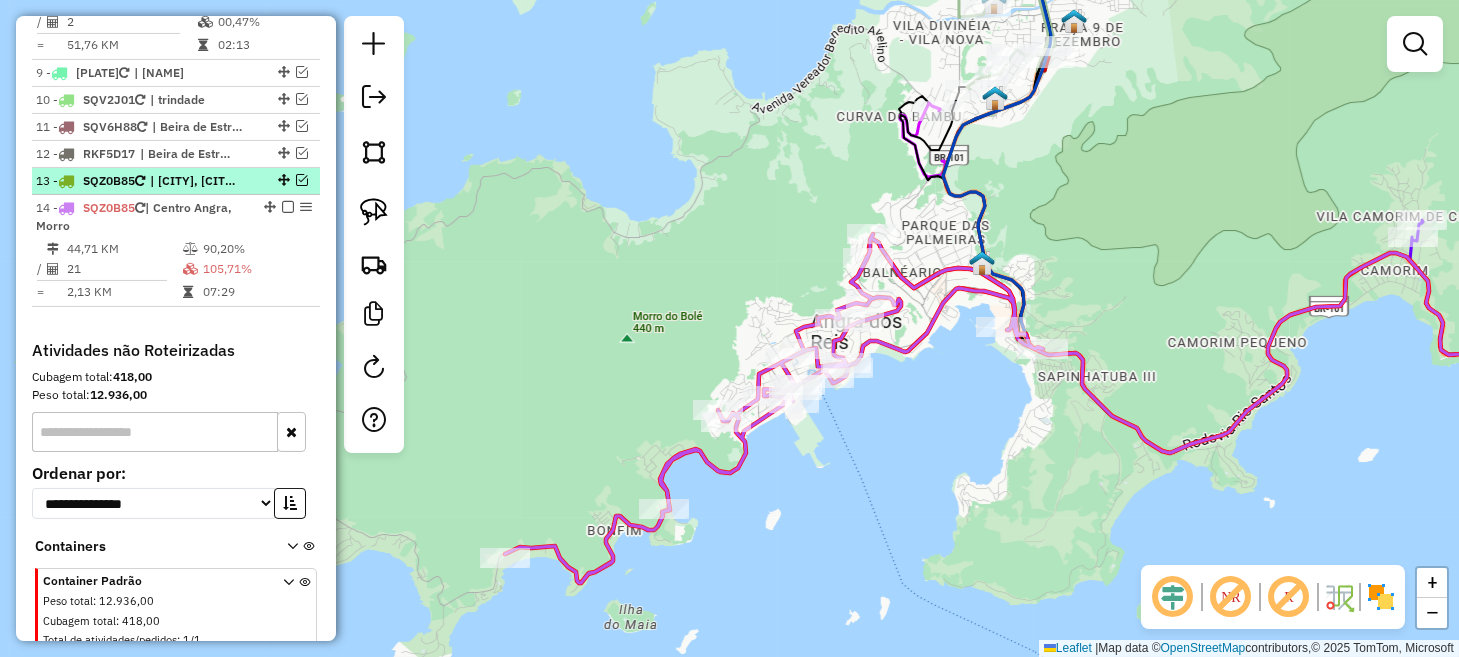 click at bounding box center (302, 180) 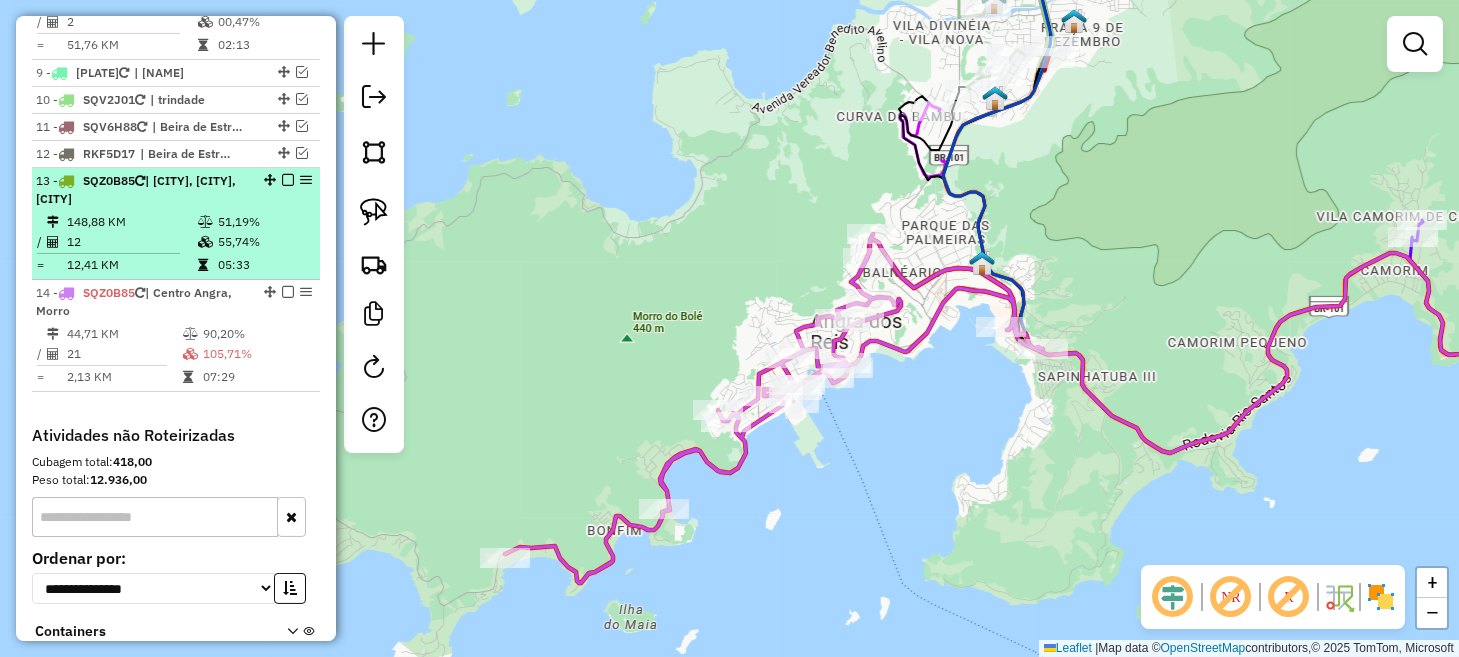 click on "[NUMBER] -  [PLATE]   | [NEIGHBORHOOD], [CITY], [NEIGHBORHOOD]" at bounding box center (142, 190) 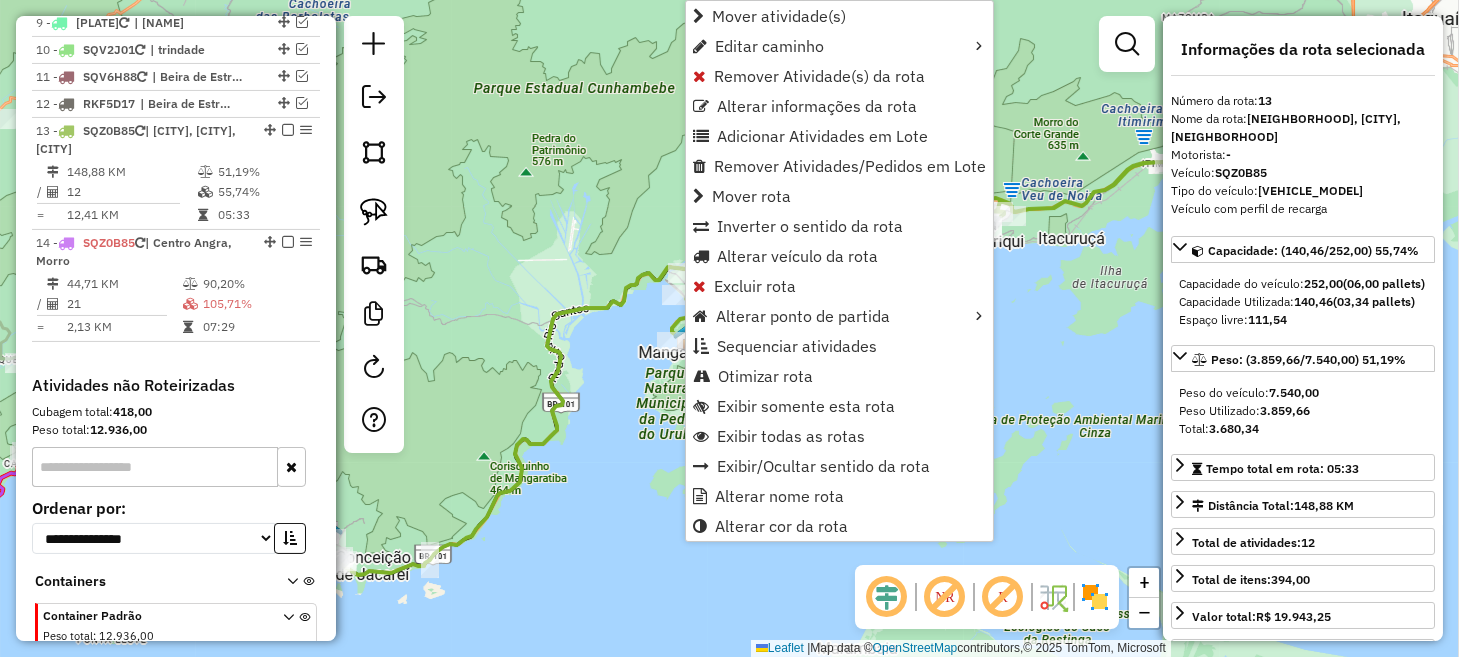 scroll, scrollTop: 1736, scrollLeft: 0, axis: vertical 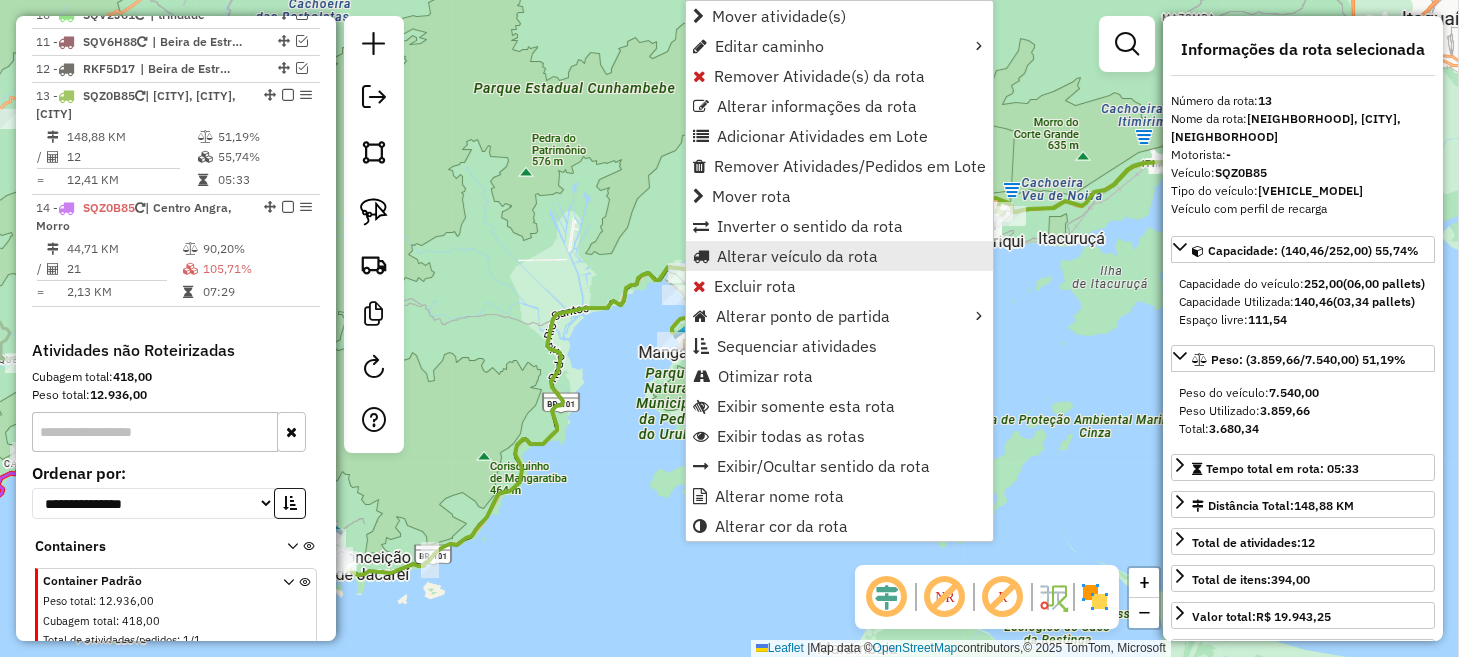 click on "Alterar veículo da rota" at bounding box center [797, 256] 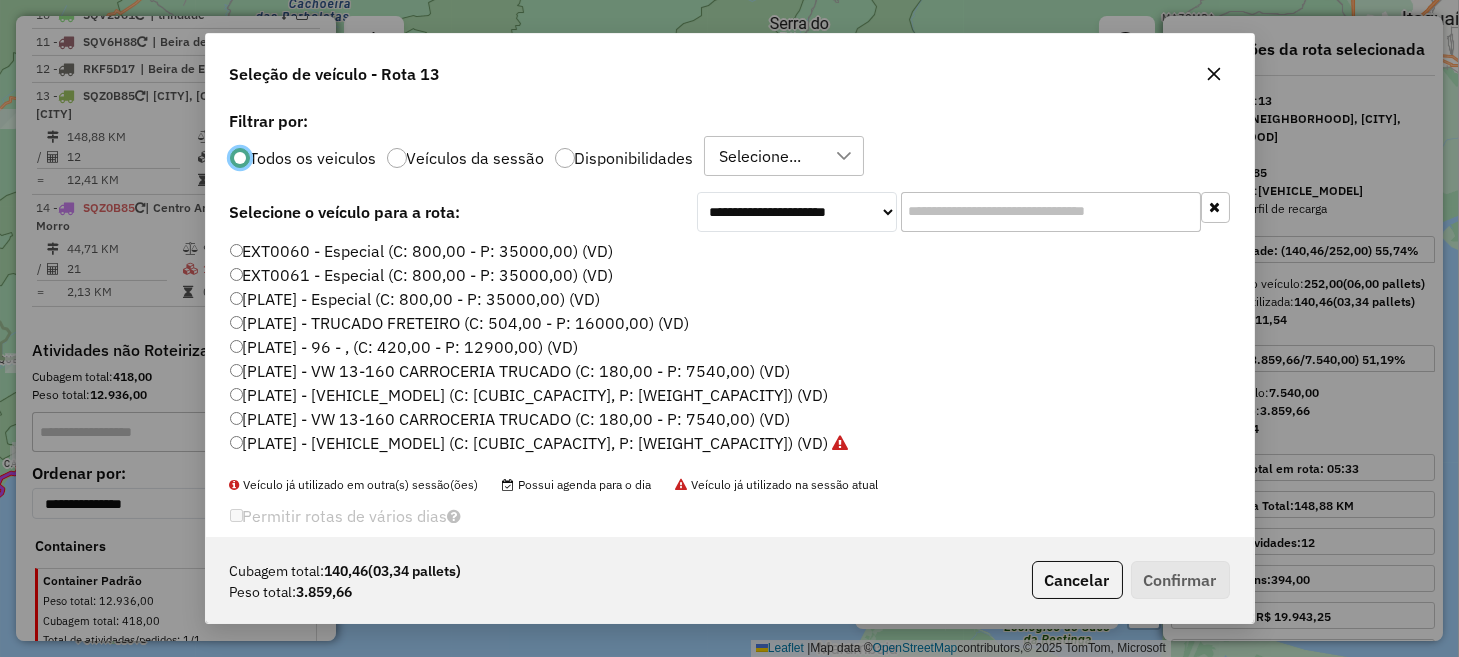 scroll, scrollTop: 10, scrollLeft: 6, axis: both 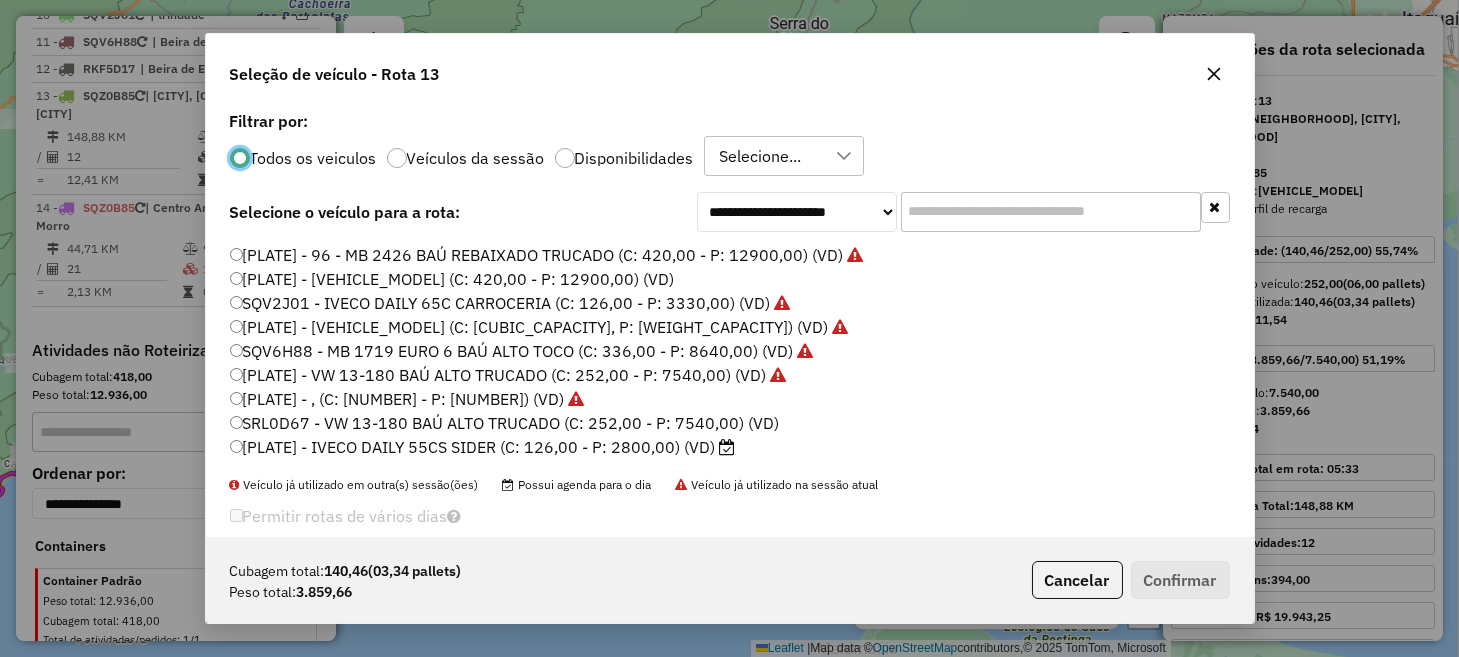 click on "SRL0D67 - VW 13-180 BAÚ ALTO TRUCADO (C: 252,00 - P: 7540,00) (VD)" 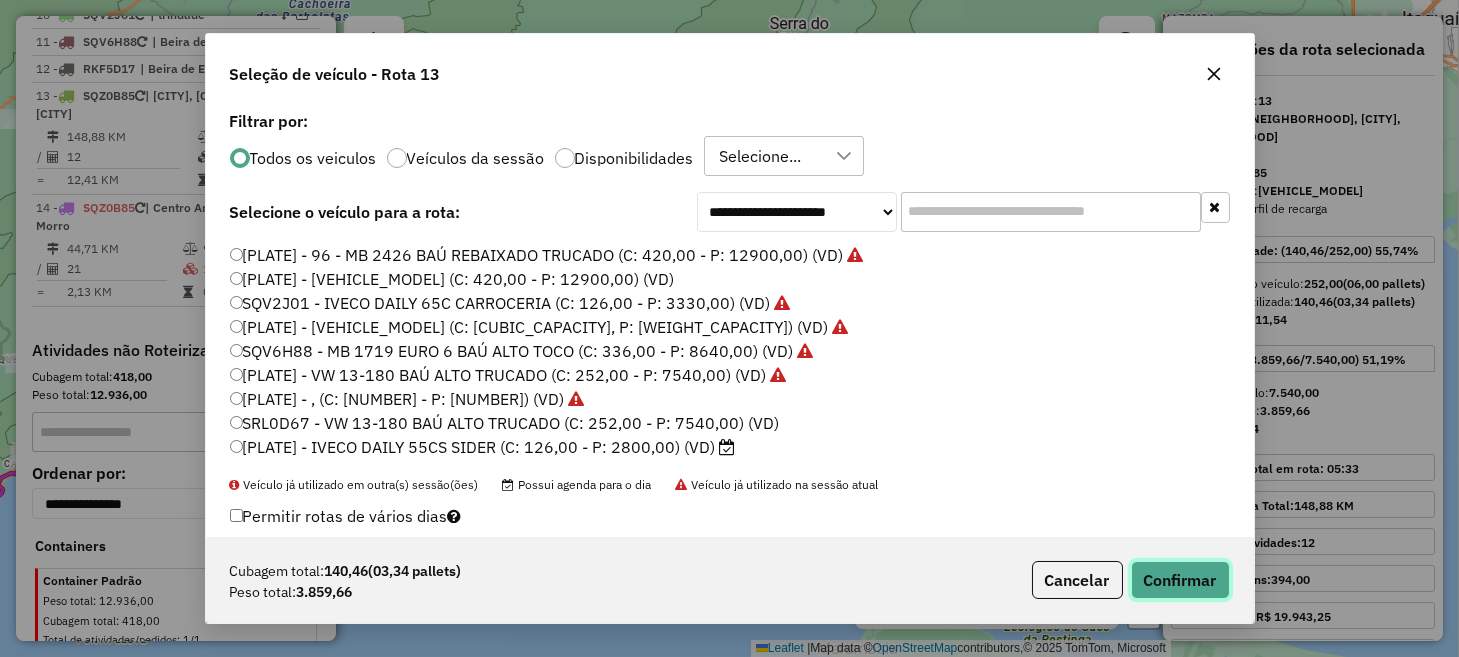 click on "Confirmar" 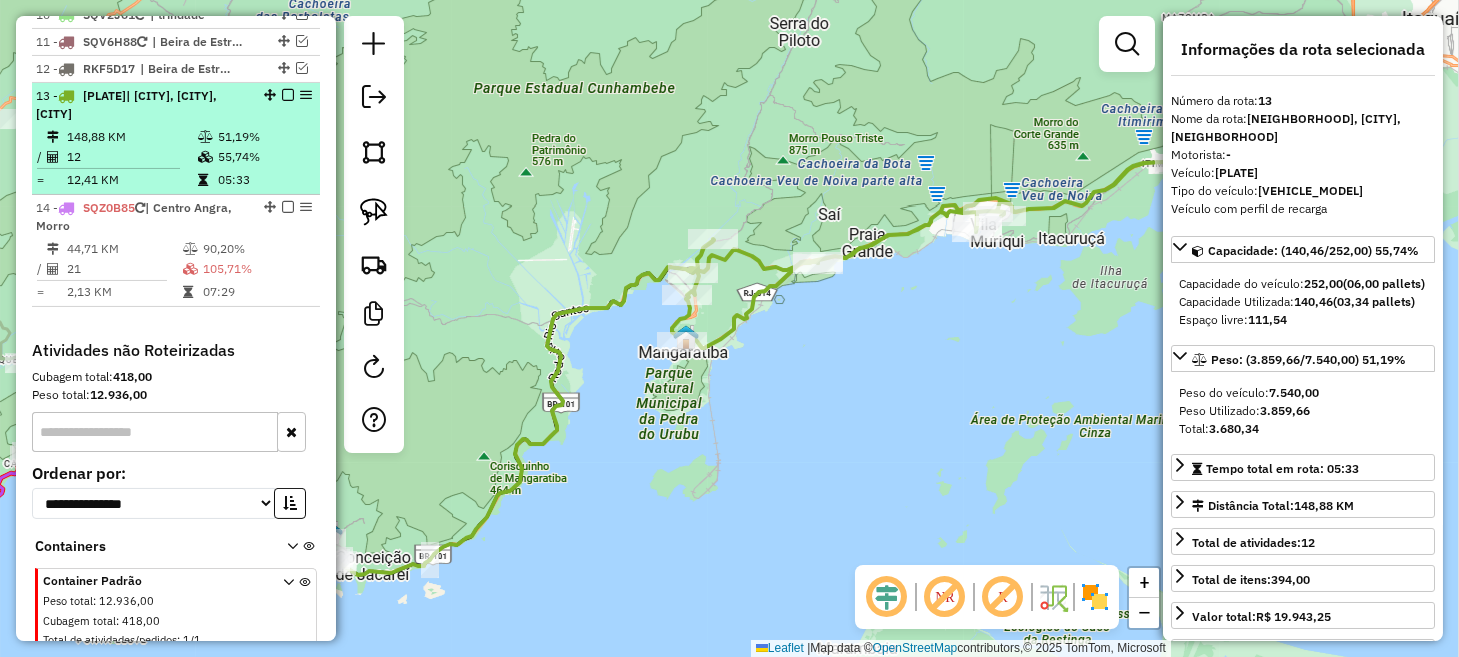 click at bounding box center [288, 95] 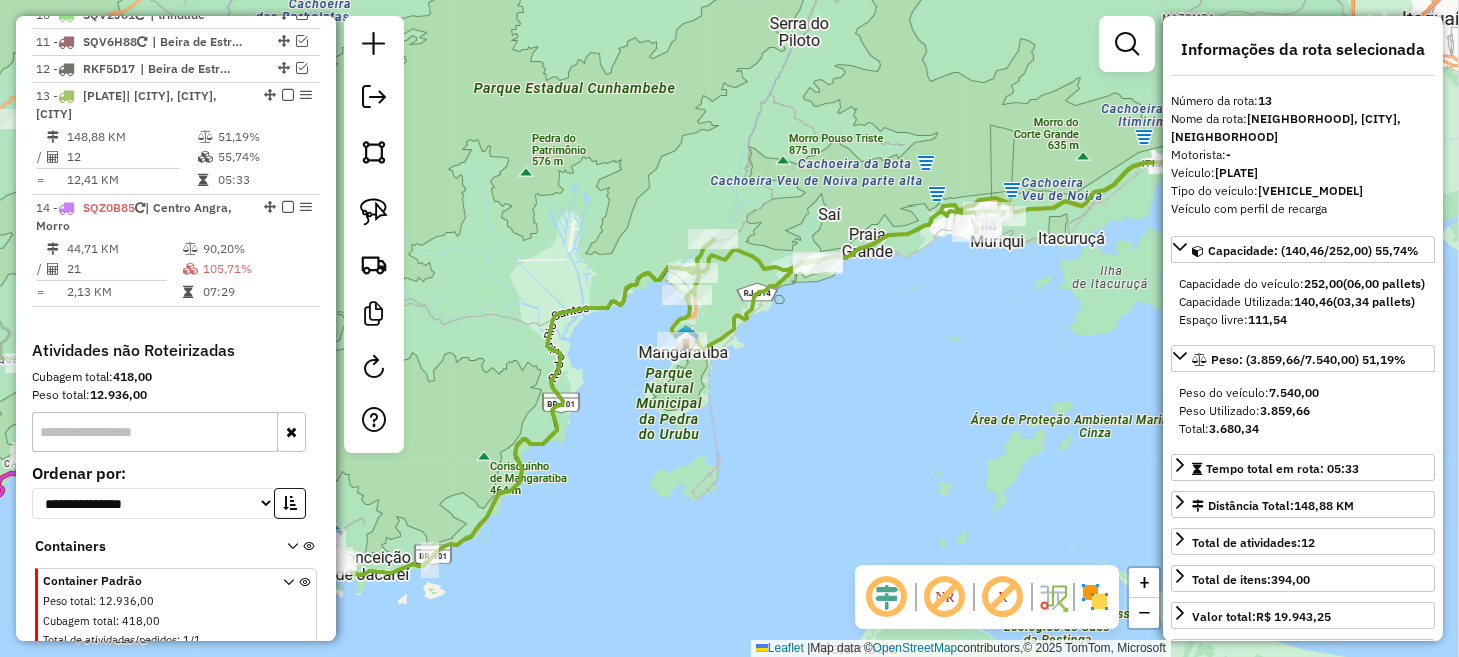 scroll, scrollTop: 1651, scrollLeft: 0, axis: vertical 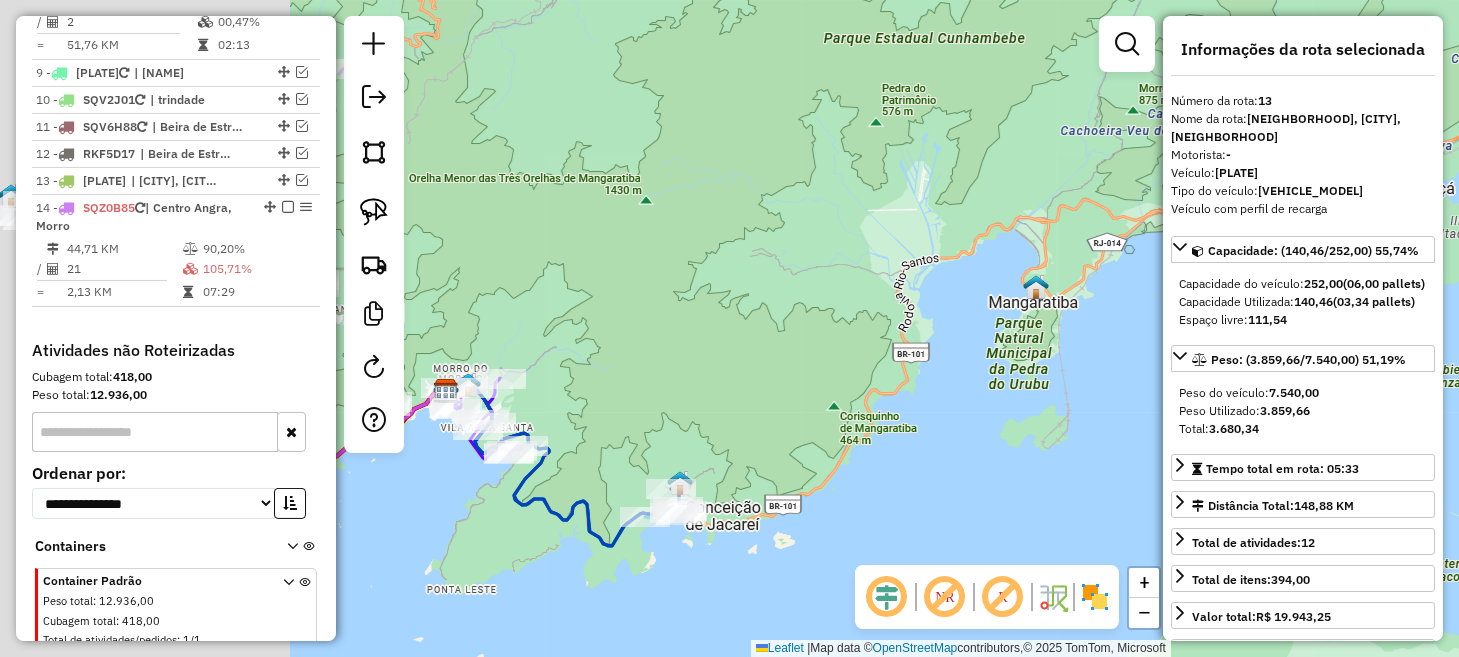 drag, startPoint x: 727, startPoint y: 527, endPoint x: 1148, endPoint y: 471, distance: 424.70813 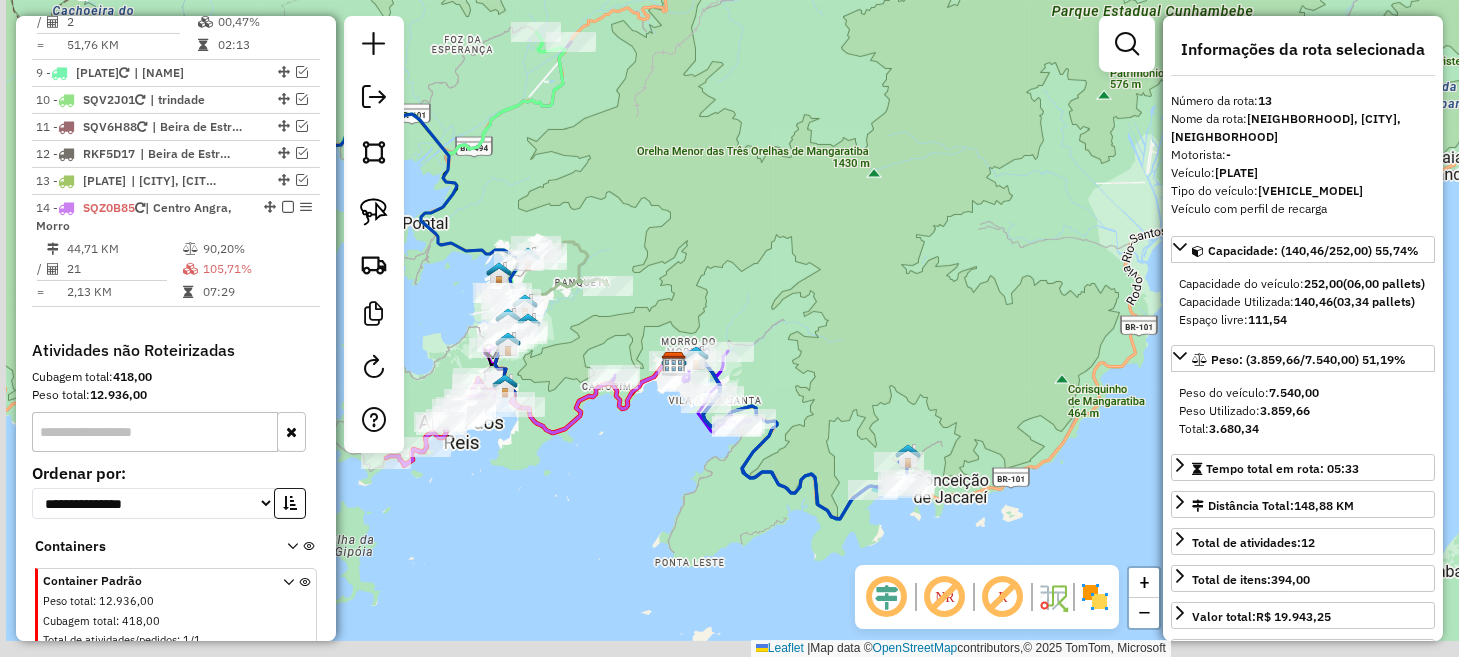drag, startPoint x: 629, startPoint y: 518, endPoint x: 941, endPoint y: 493, distance: 313 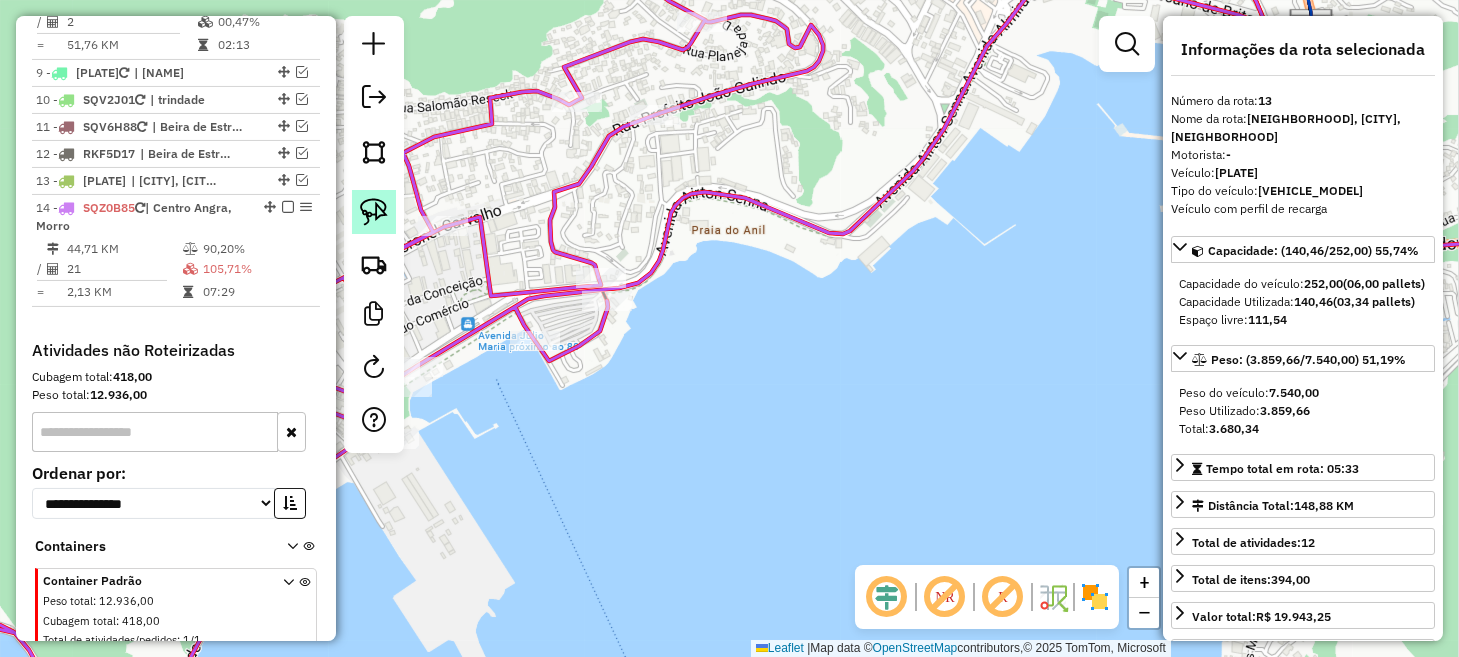 drag, startPoint x: 379, startPoint y: 218, endPoint x: 438, endPoint y: 272, distance: 79.98125 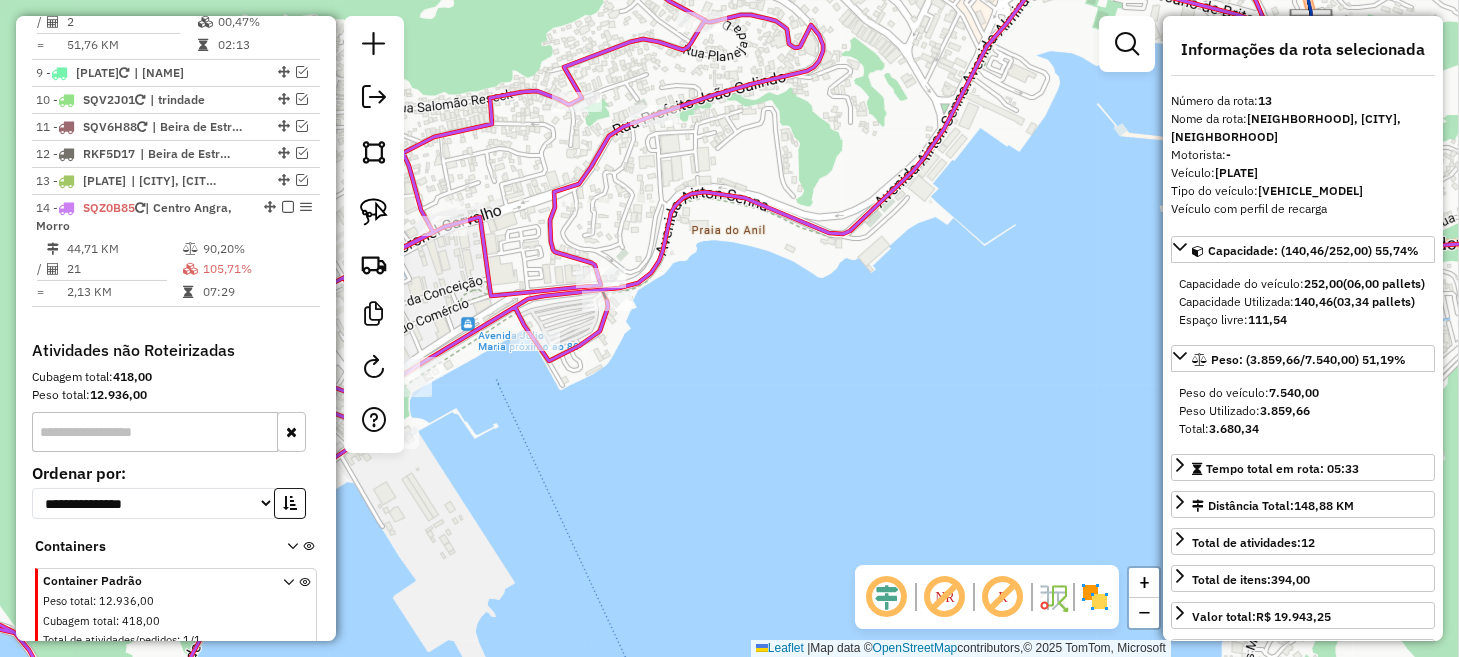 click 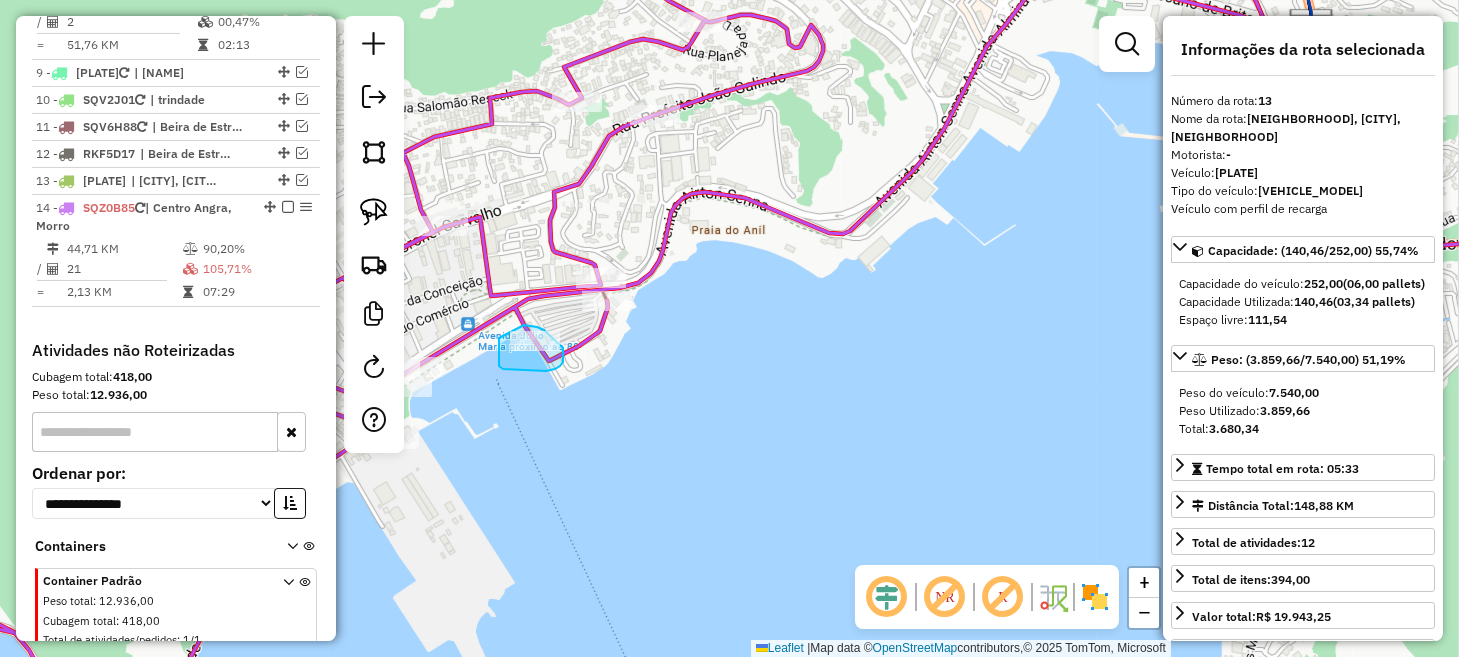 drag, startPoint x: 499, startPoint y: 339, endPoint x: 524, endPoint y: 325, distance: 28.653097 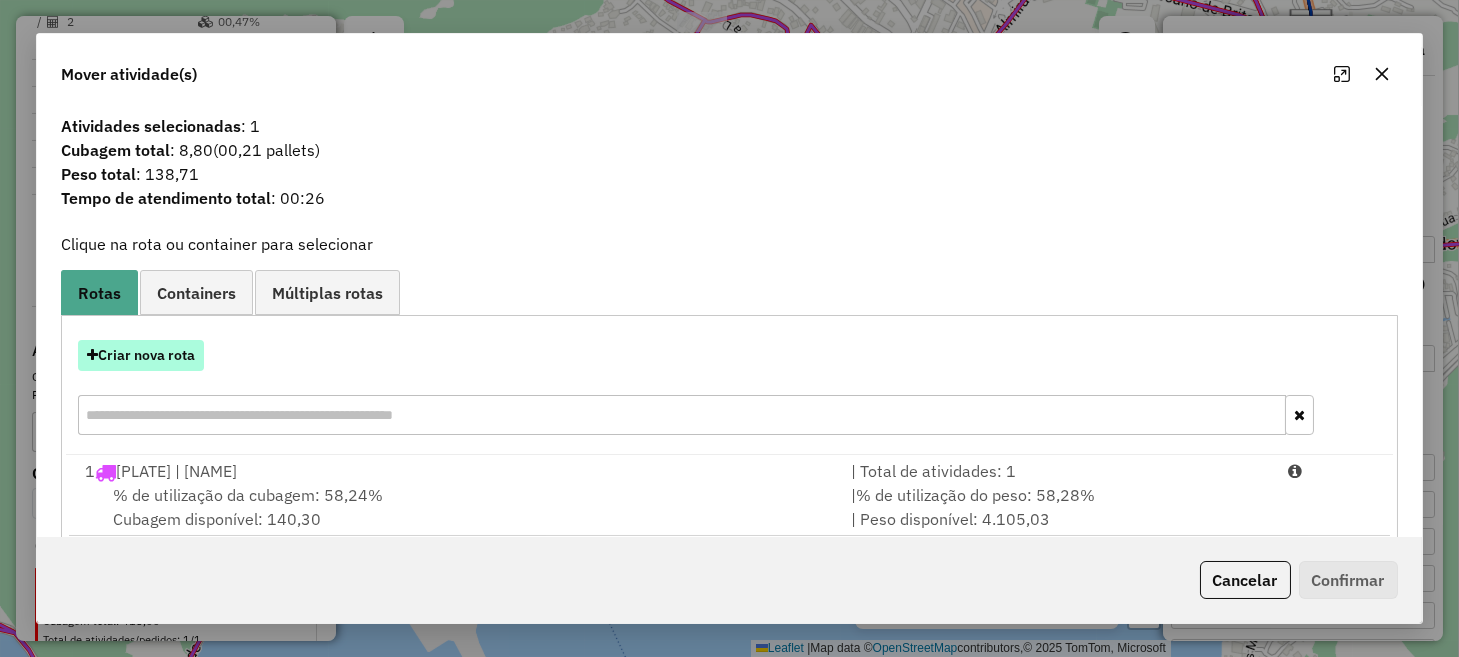 click on "Criar nova rota" at bounding box center [141, 355] 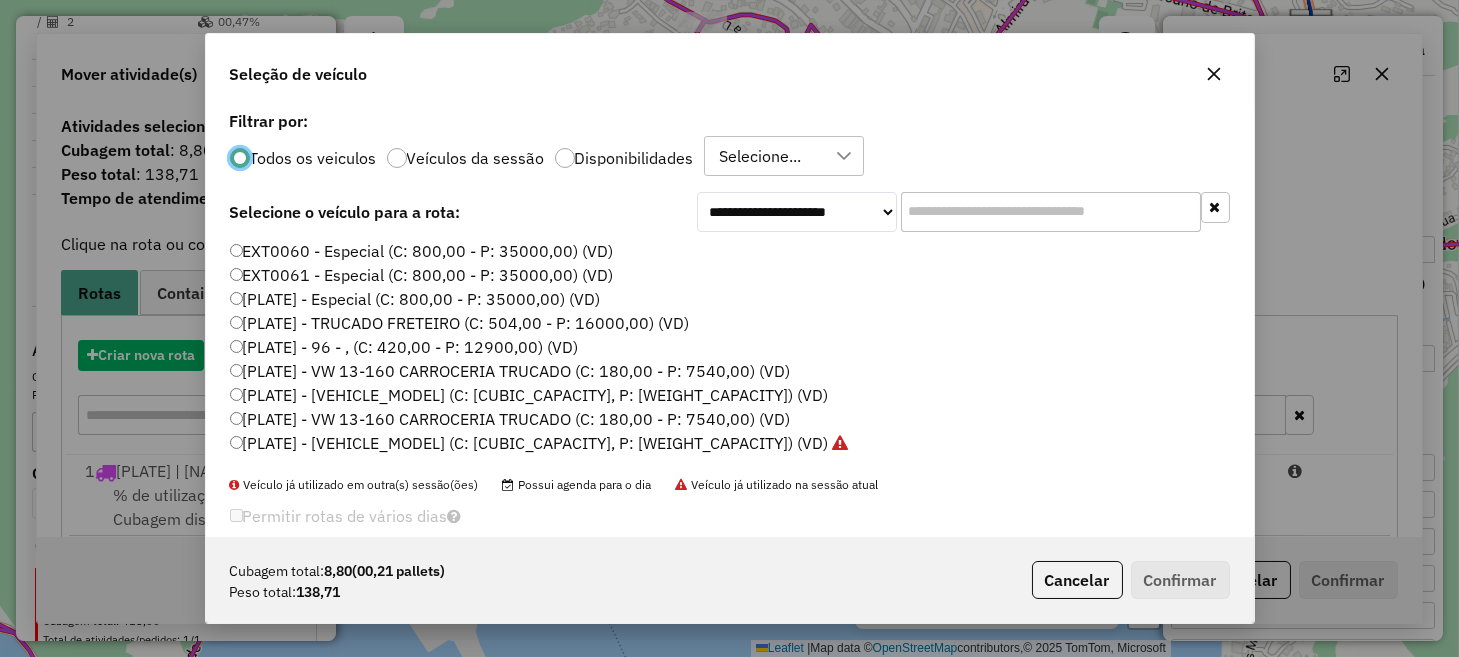 scroll, scrollTop: 10, scrollLeft: 6, axis: both 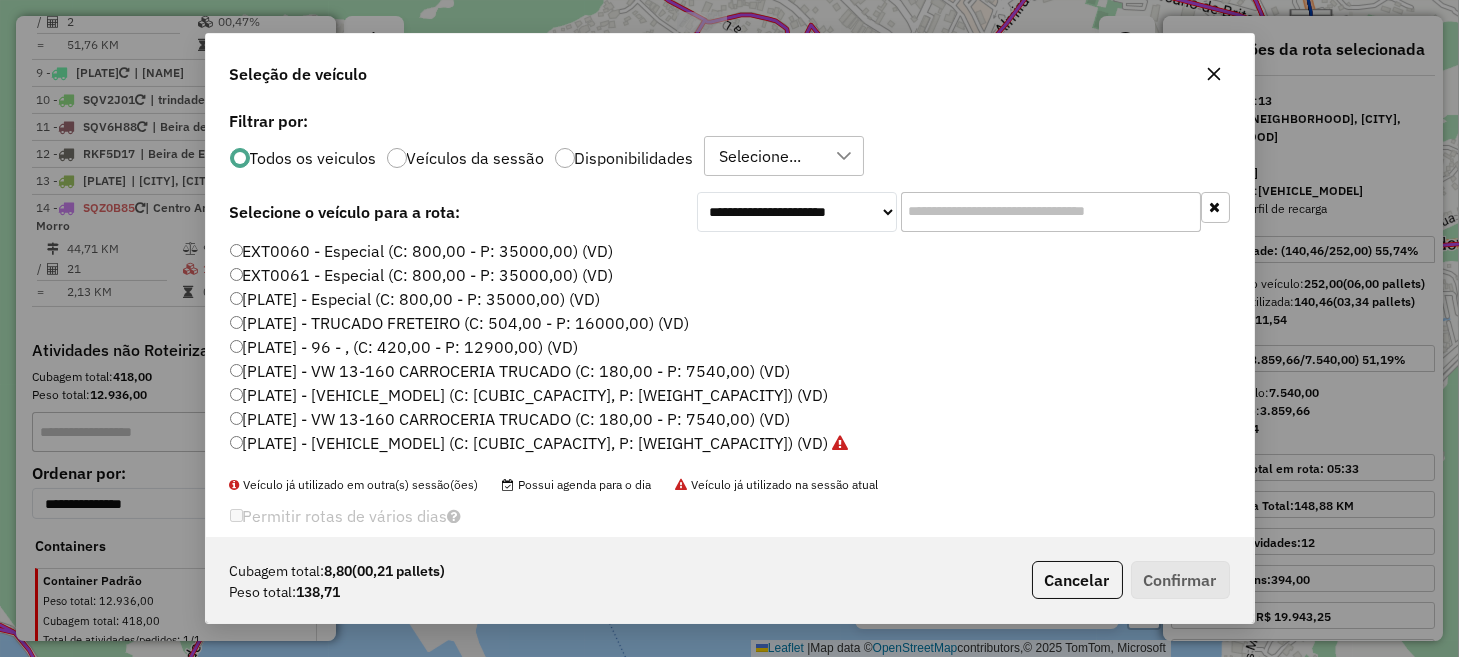 click on "EXT0060 - Especial (C: 800,00 - P: 35000,00) (VD)" 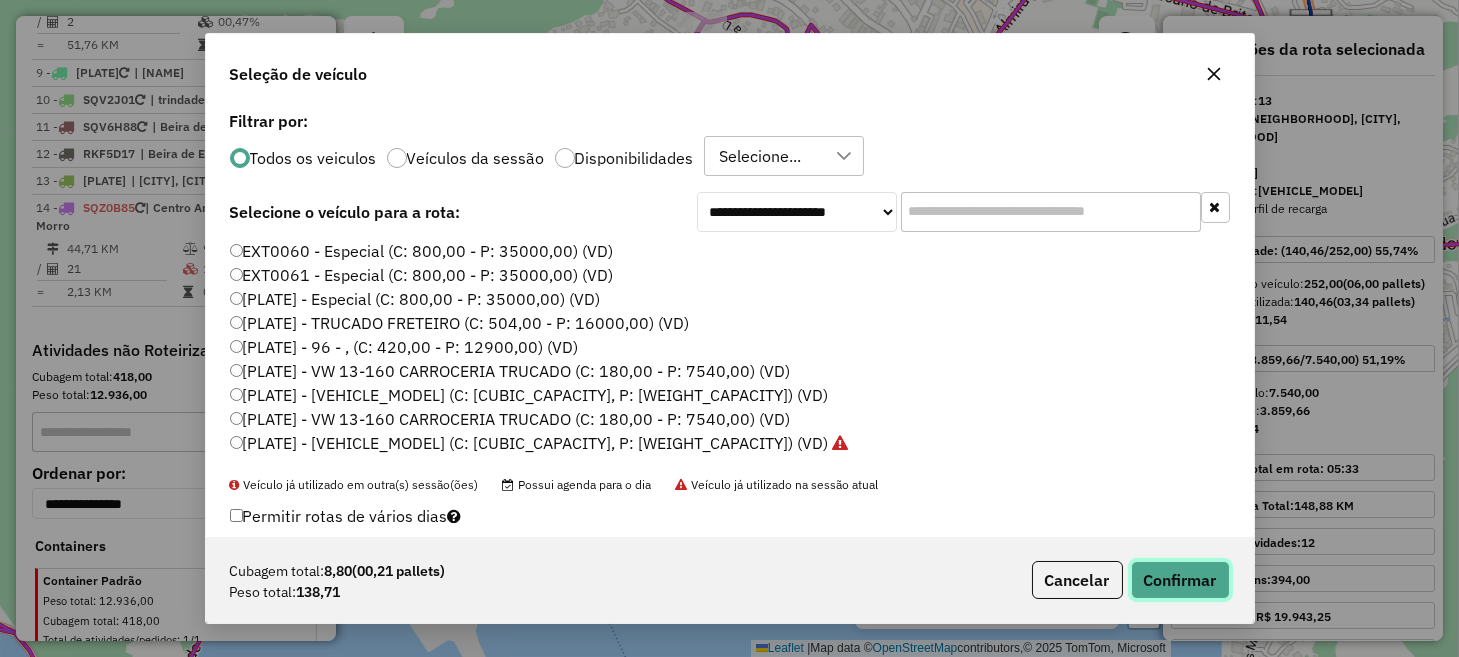 click on "Confirmar" 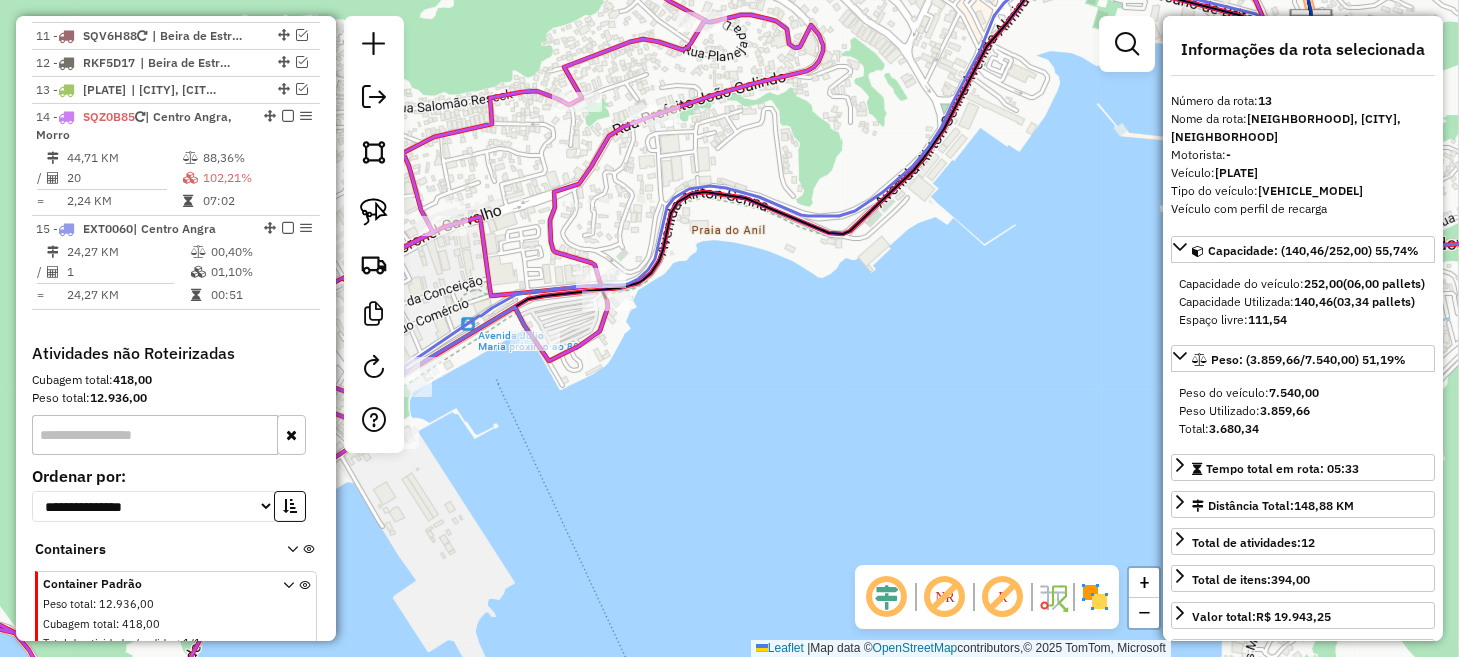 scroll, scrollTop: 1745, scrollLeft: 0, axis: vertical 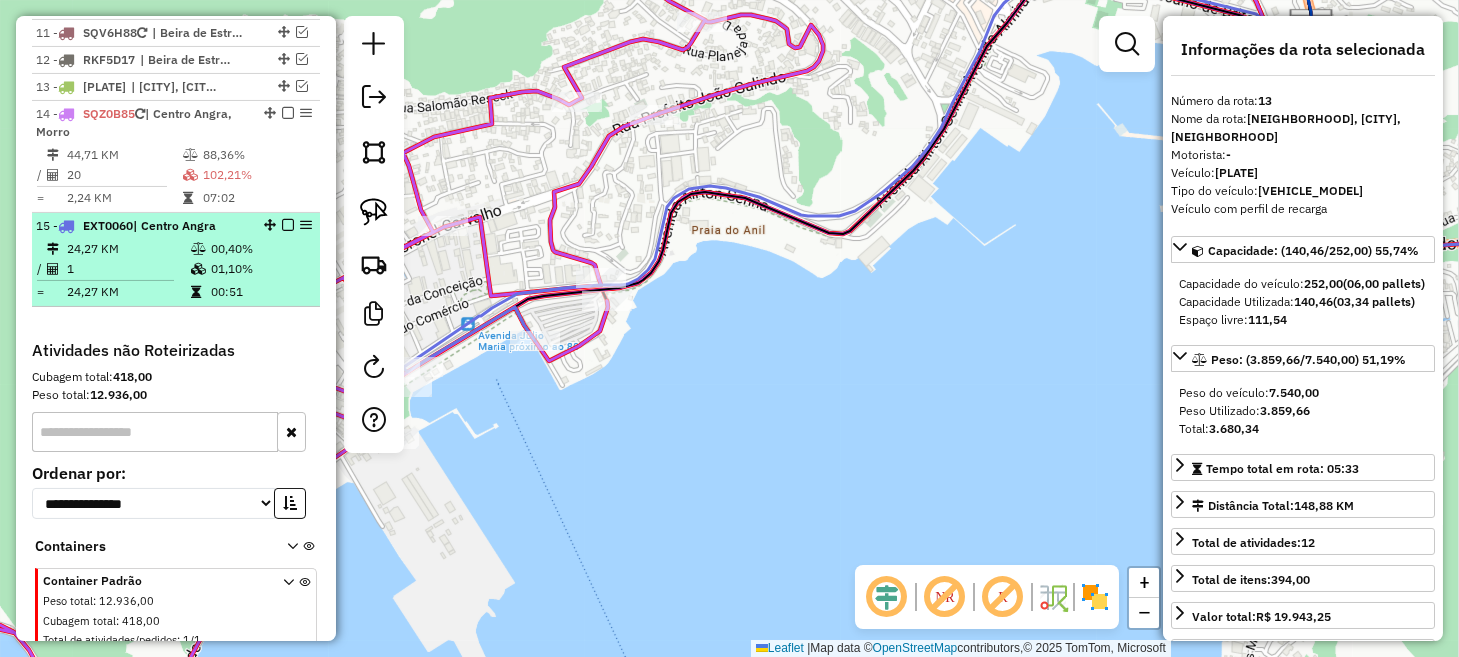 click at bounding box center [288, 225] 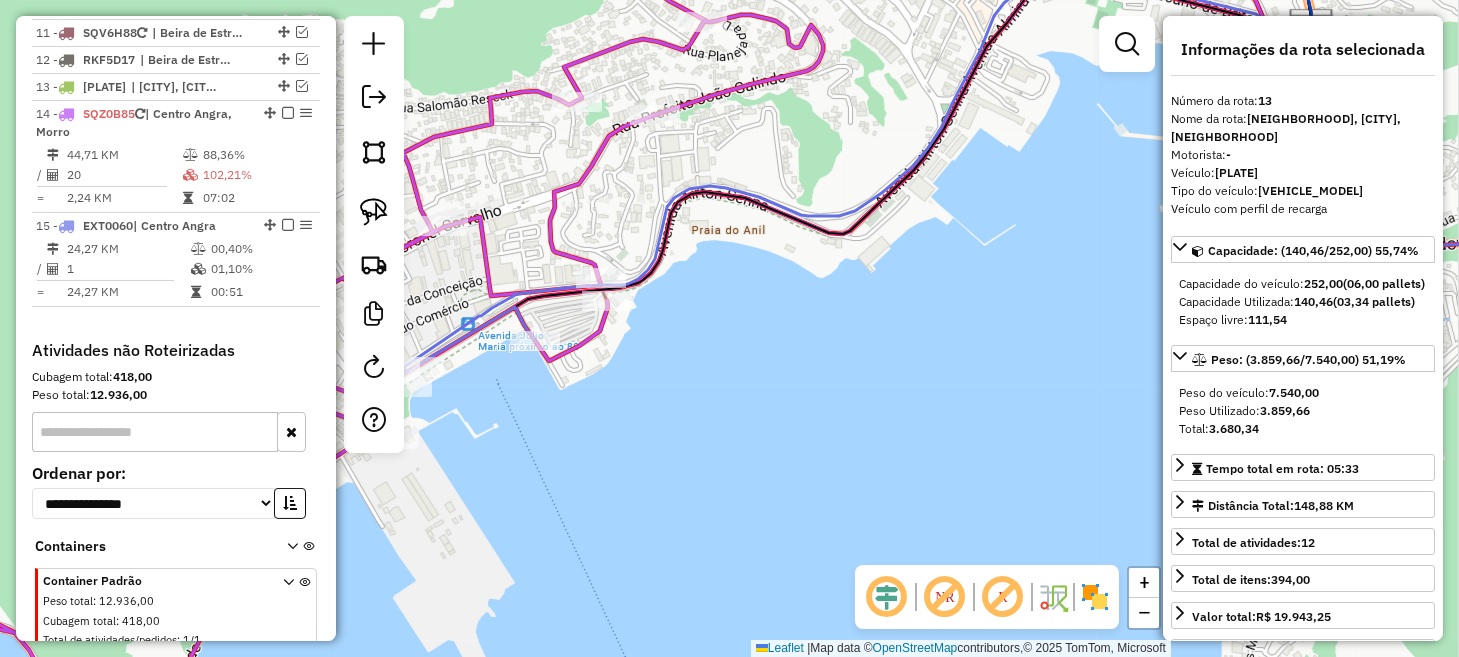 scroll, scrollTop: 1678, scrollLeft: 0, axis: vertical 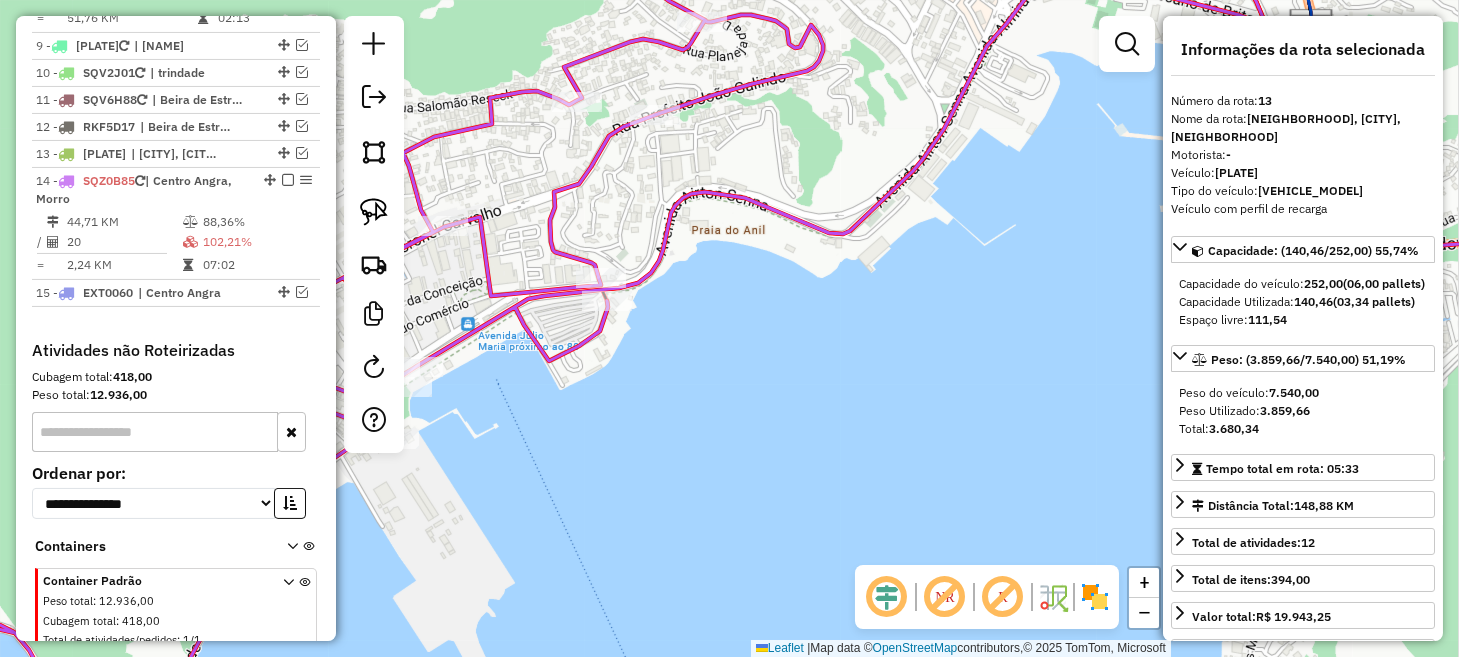 click 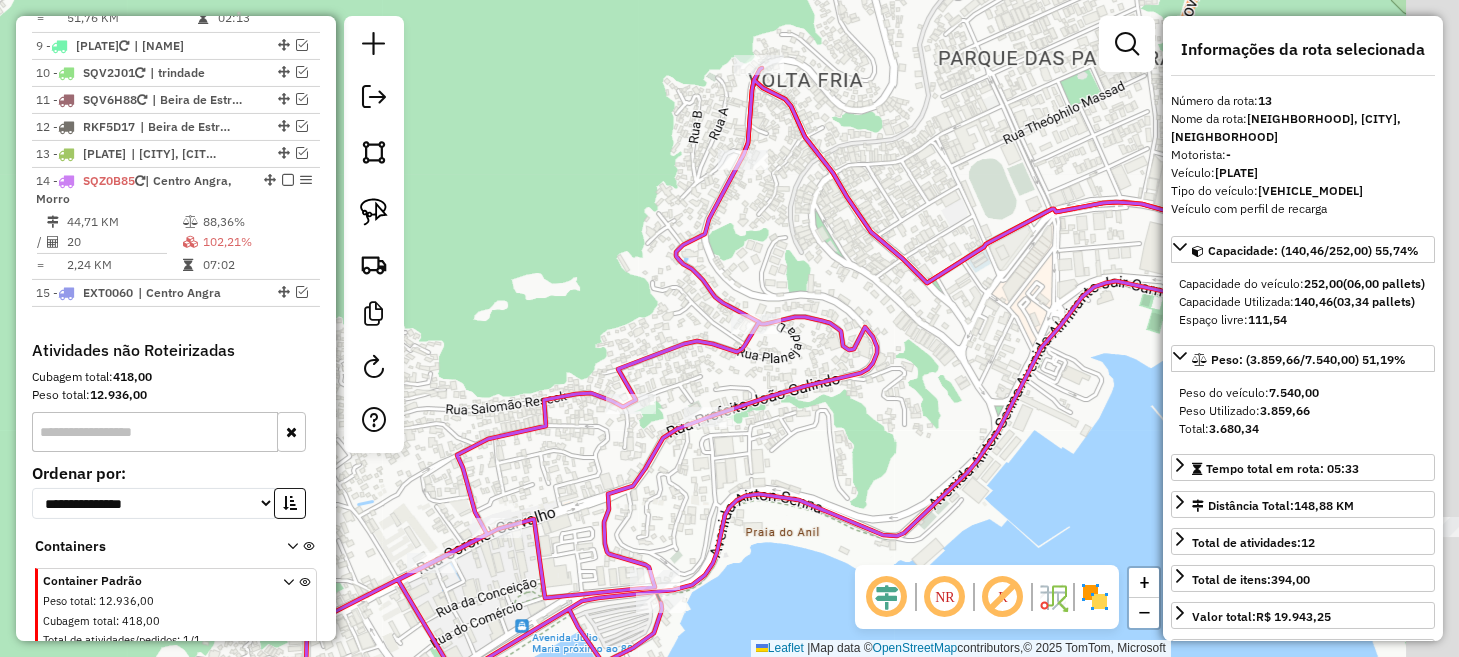 drag, startPoint x: 1020, startPoint y: 168, endPoint x: 823, endPoint y: 256, distance: 215.76144 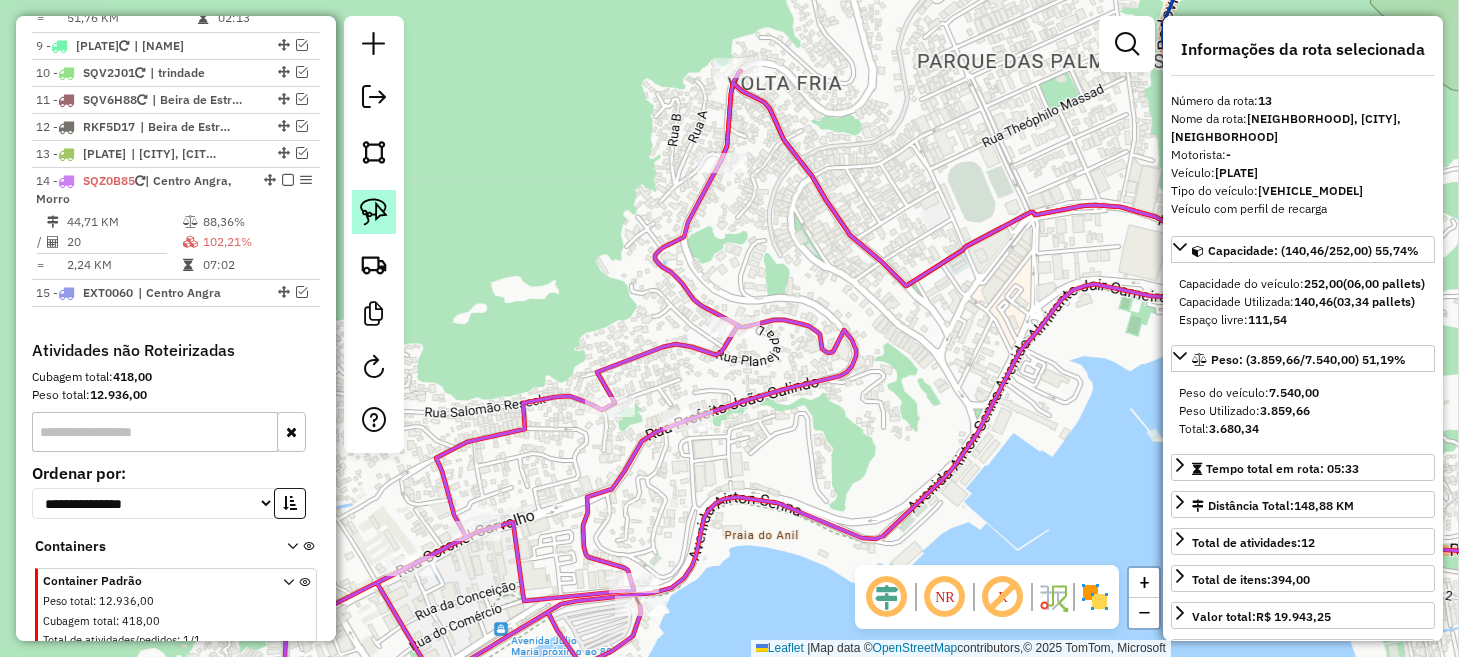 click 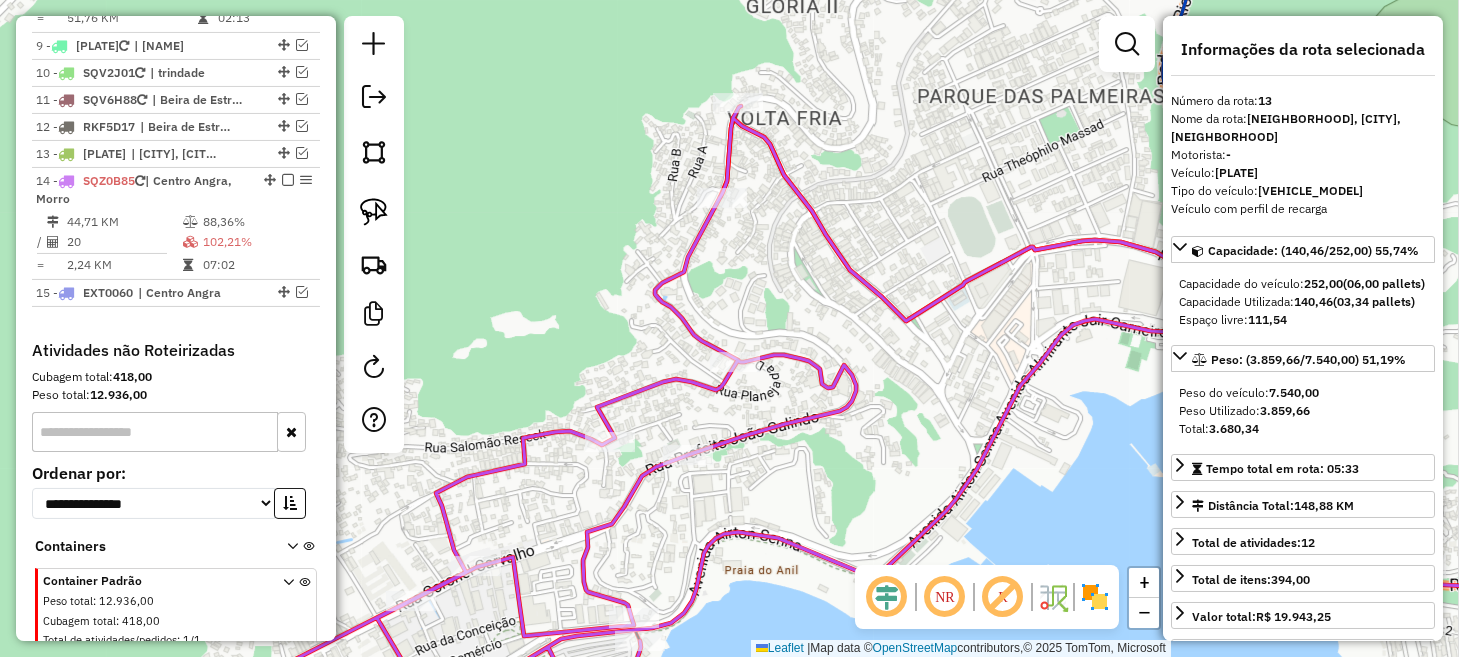 drag, startPoint x: 566, startPoint y: 378, endPoint x: 567, endPoint y: 407, distance: 29.017237 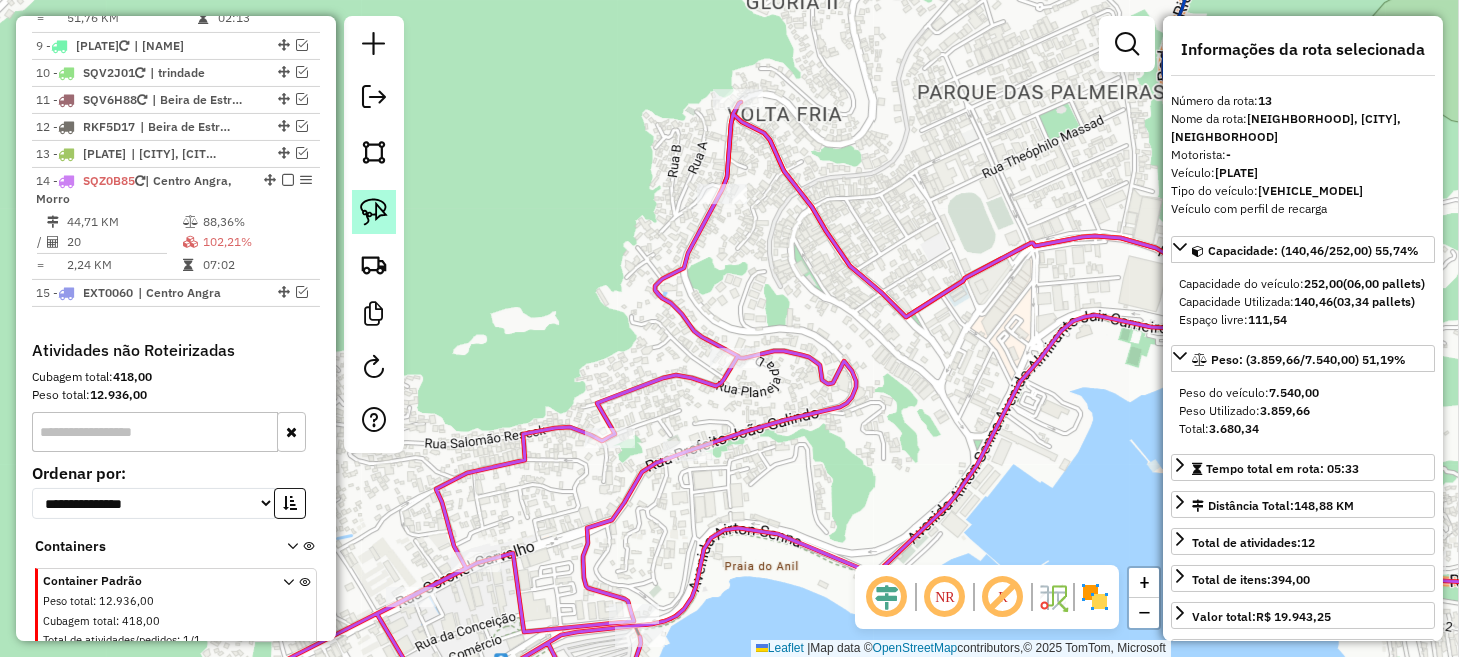click 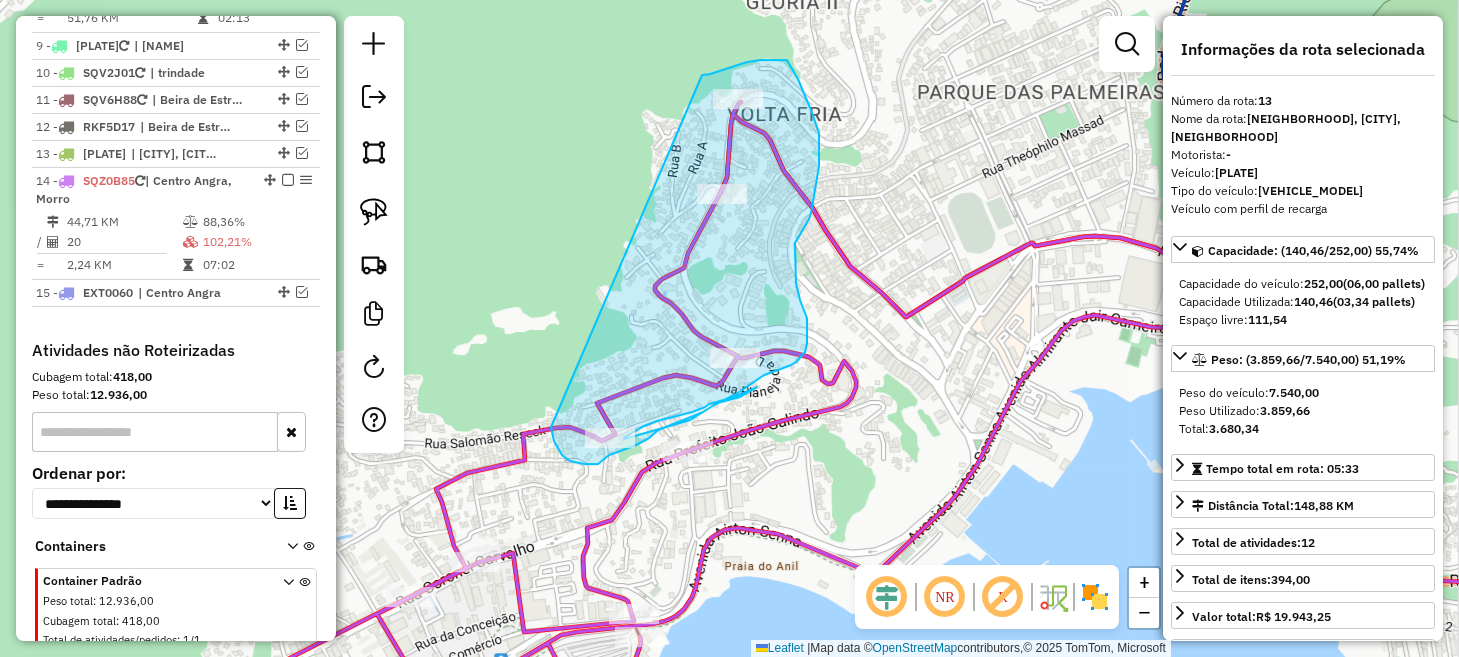 drag, startPoint x: 554, startPoint y: 441, endPoint x: 700, endPoint y: 75, distance: 394.0457 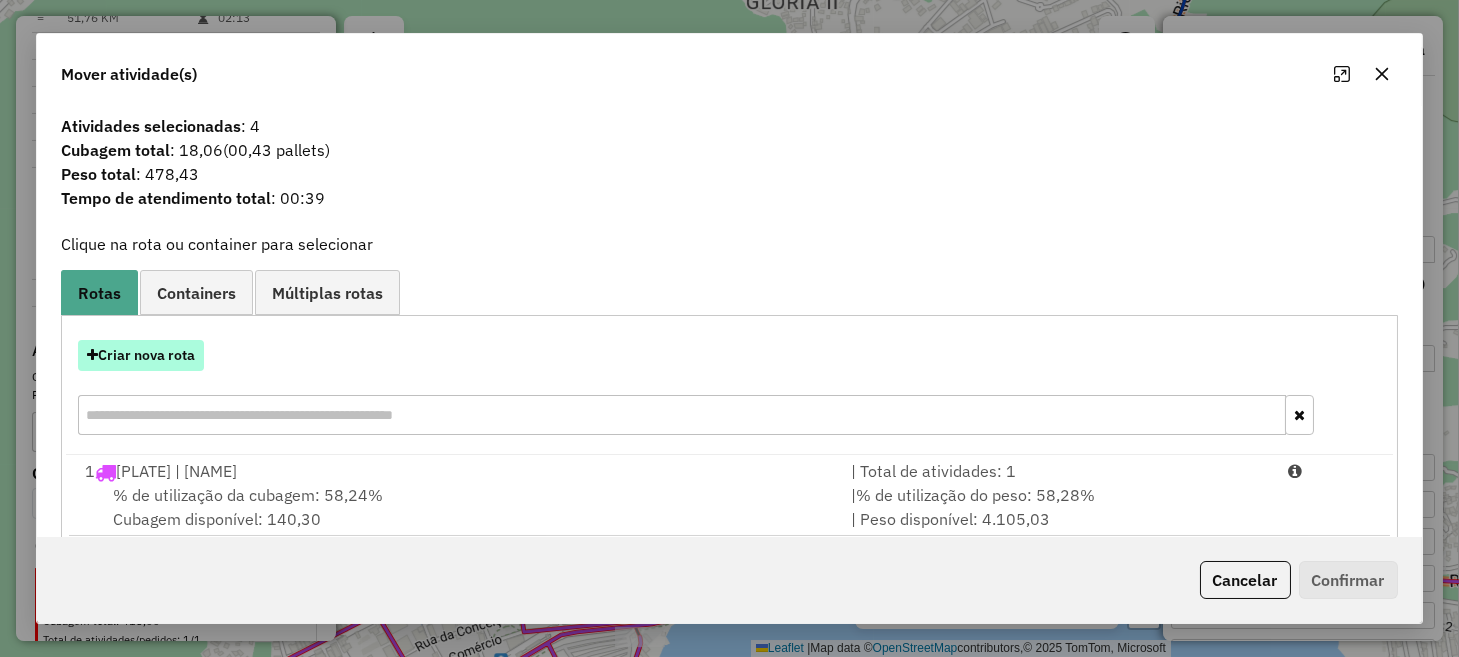 click on "Criar nova rota" at bounding box center (141, 355) 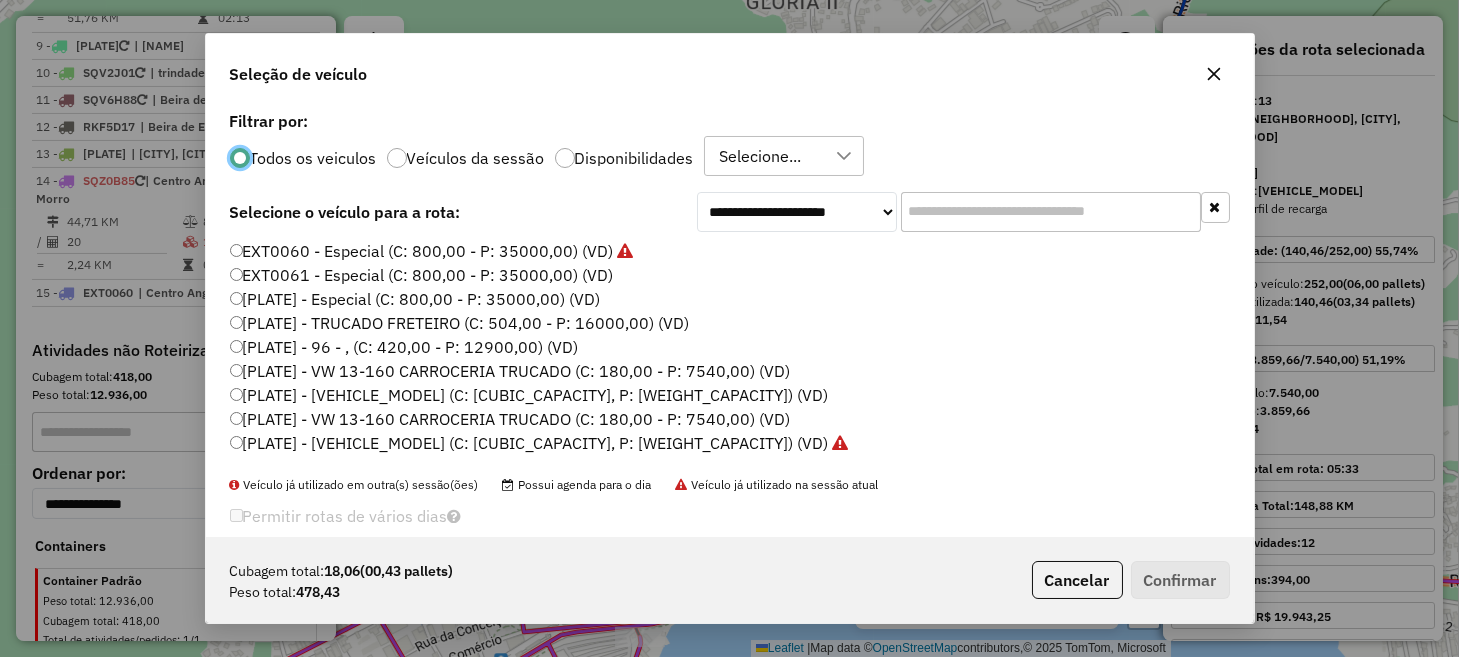 scroll, scrollTop: 10, scrollLeft: 6, axis: both 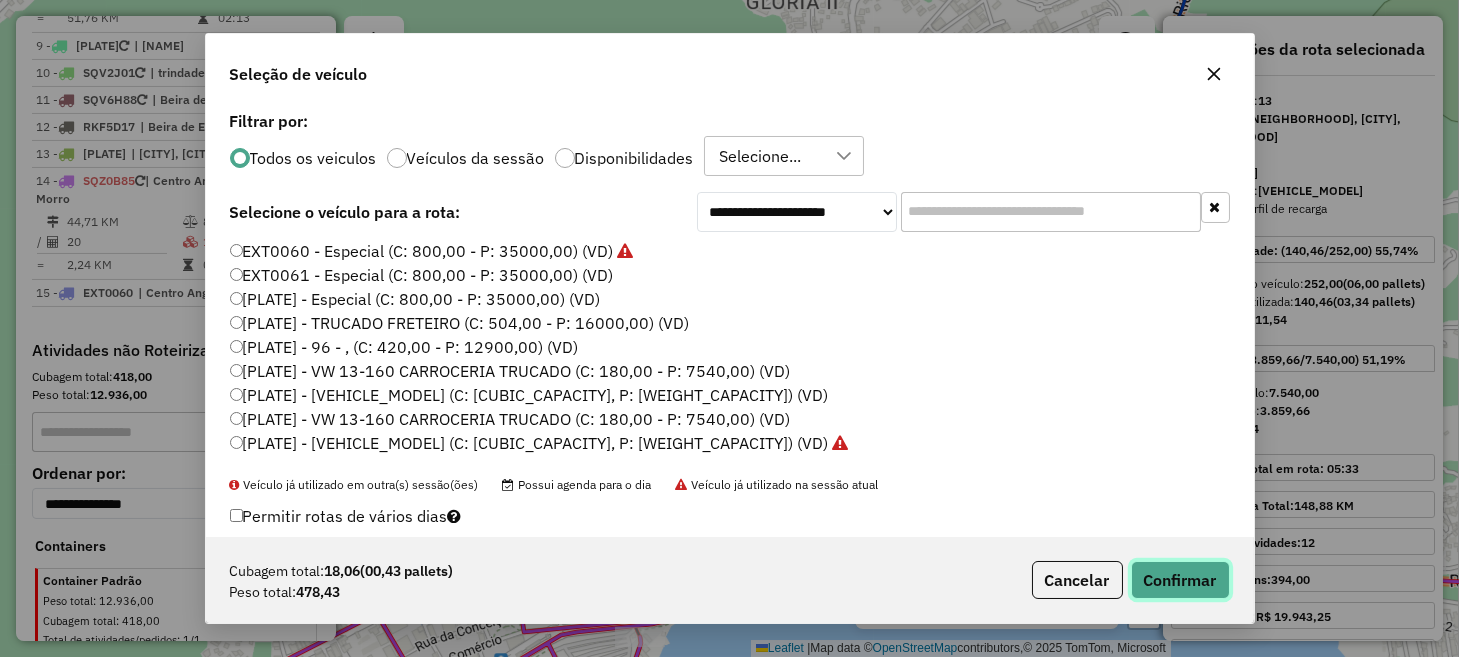 click on "Confirmar" 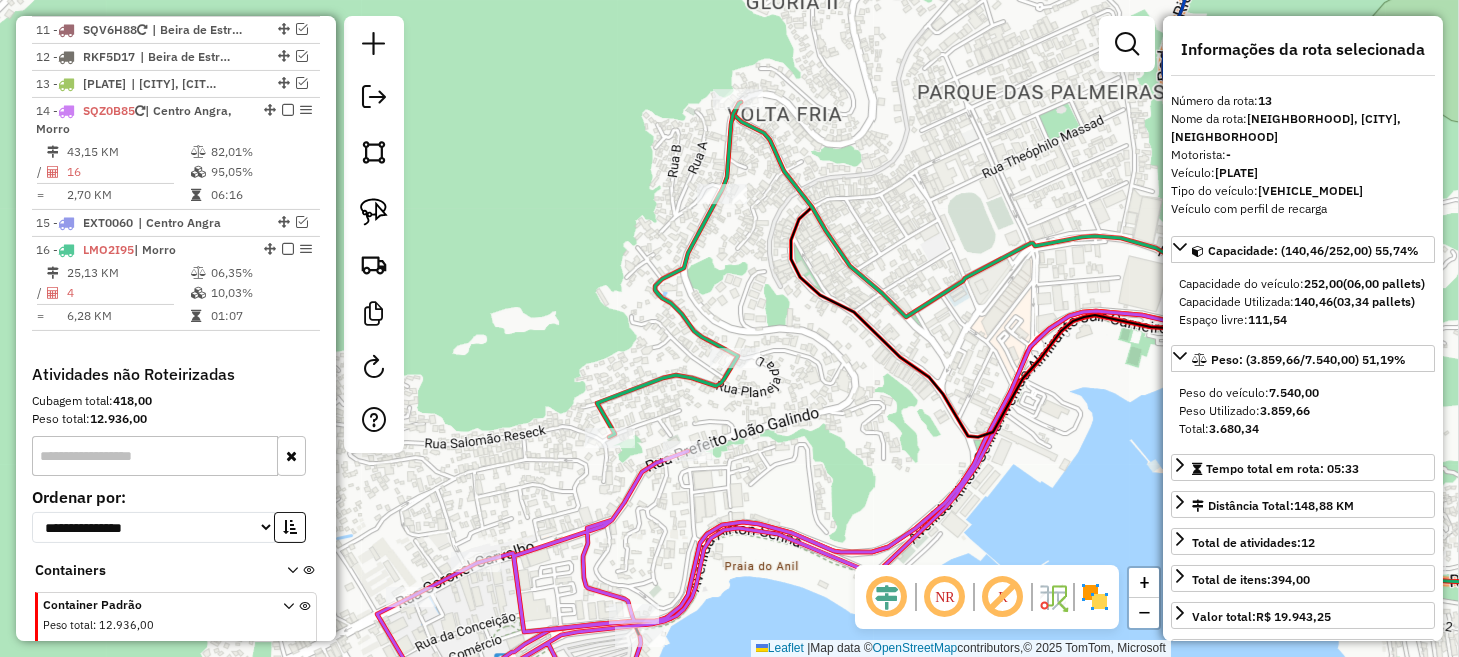 scroll, scrollTop: 1746, scrollLeft: 0, axis: vertical 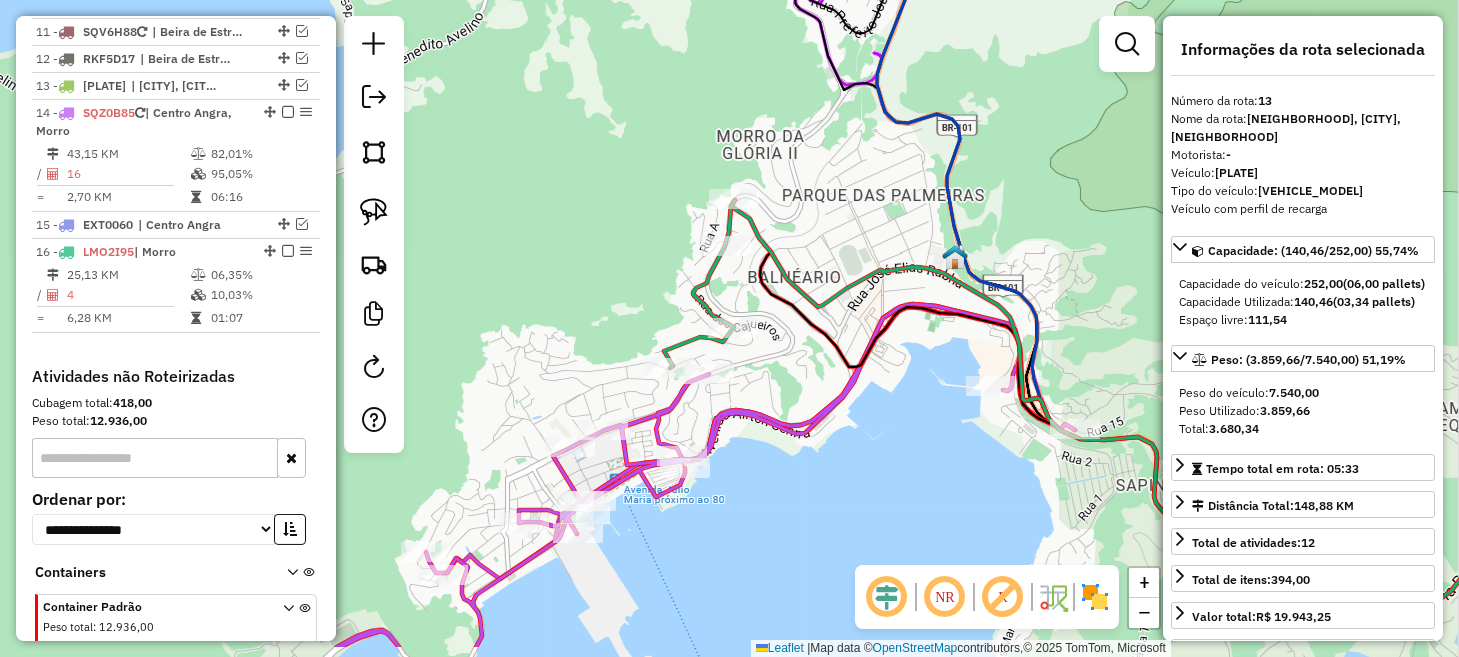 drag, startPoint x: 784, startPoint y: 437, endPoint x: 803, endPoint y: 332, distance: 106.7052 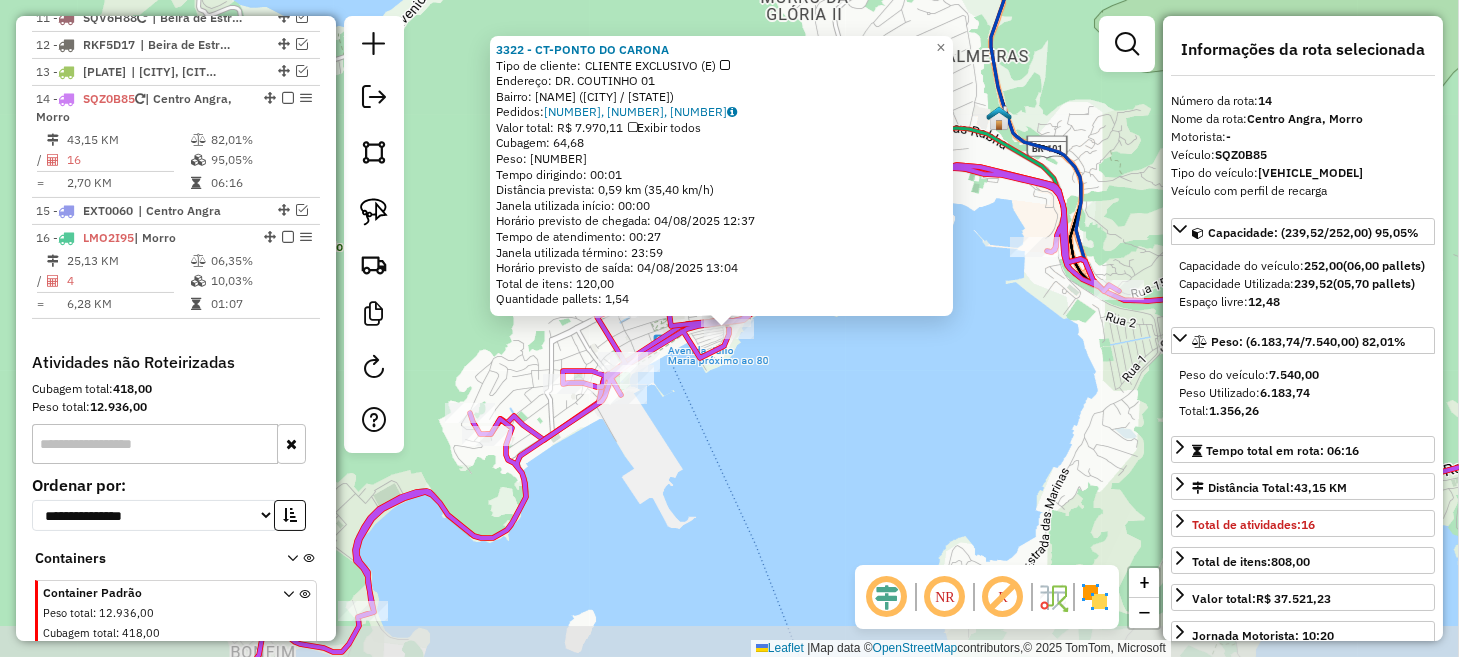 scroll, scrollTop: 1772, scrollLeft: 0, axis: vertical 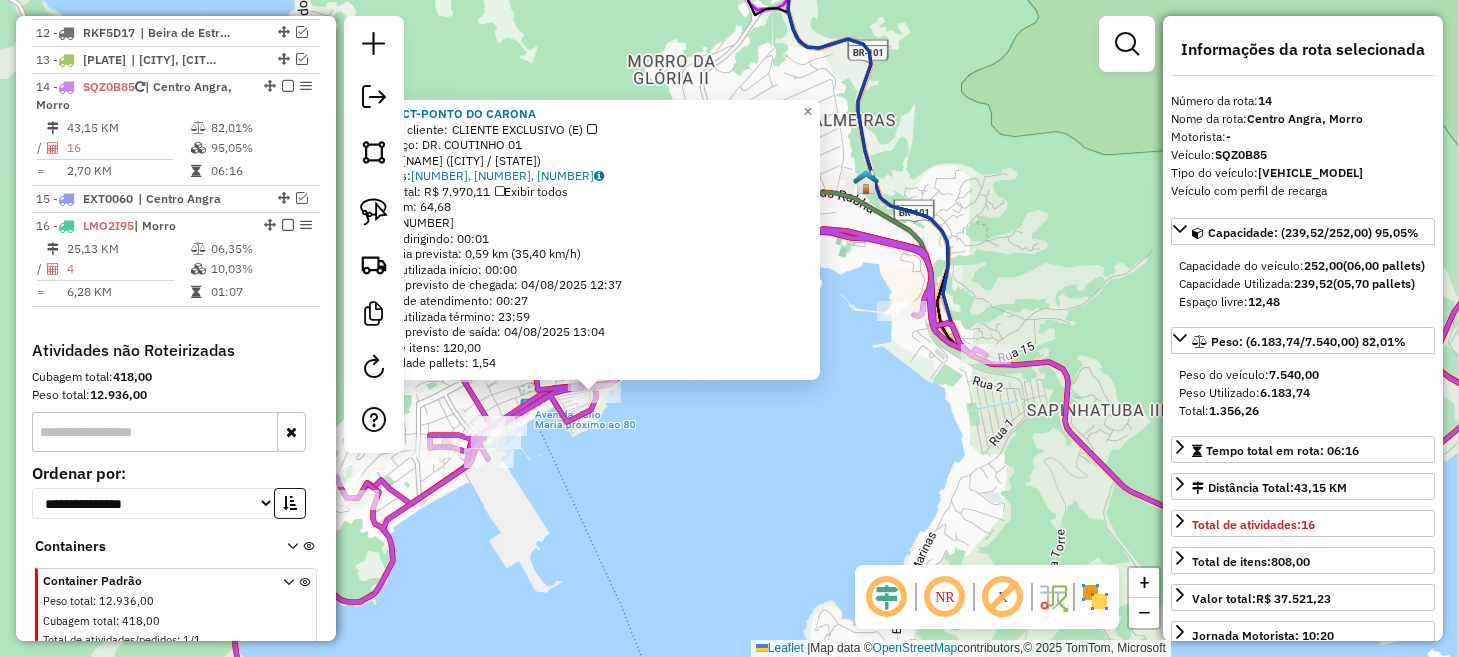 drag, startPoint x: 921, startPoint y: 448, endPoint x: 784, endPoint y: 518, distance: 153.84732 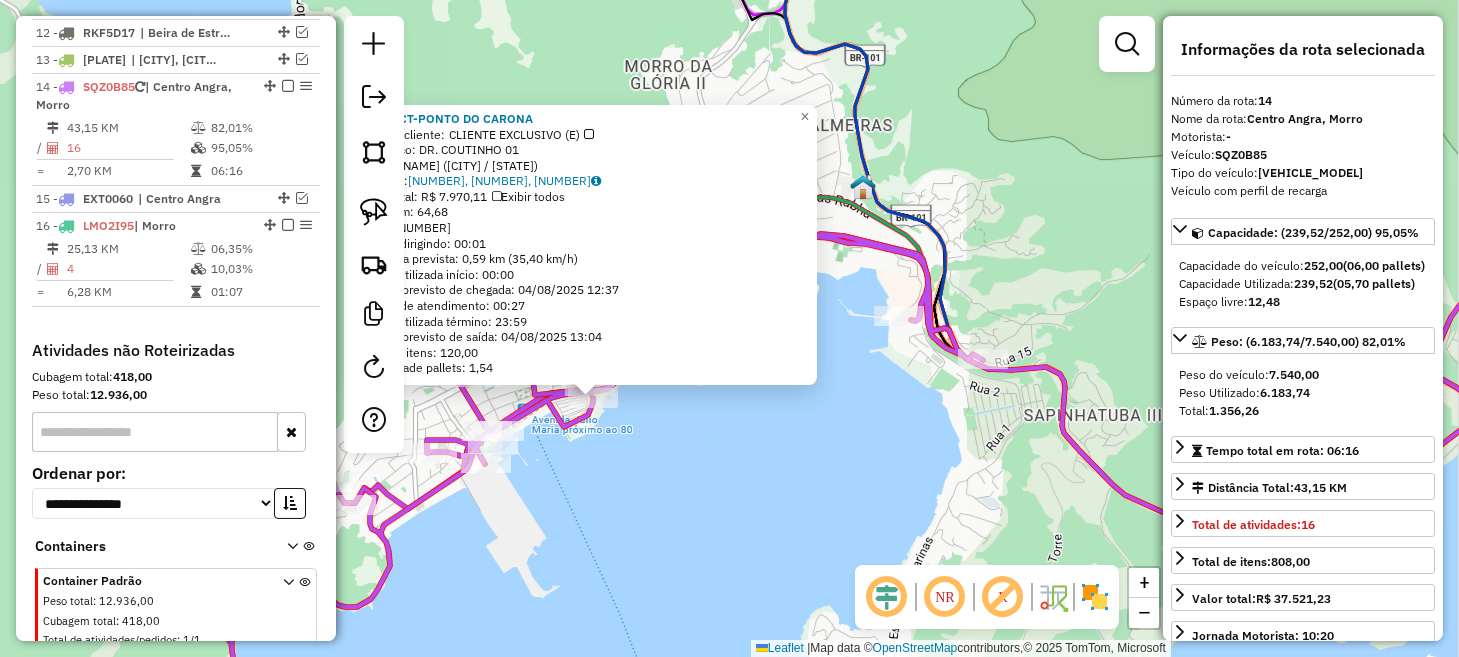 click on "3322 - [NAME]  Tipo de cliente:   CLIENTE EXCLUSIVO  (E)   Endereço:  [STREET_NAME] [NUMBER]   Bairro: [CITY] ([CITY] / [STATE])   Pedidos:  [NUMBER], [NUMBER], [NUMBER]   Valor total: R$ [PRICE]   Exibir todos   Cubagem: [CUBAGE]  Peso: [WEIGHT]  Tempo dirigindo: [TIME]   Distância prevista: [DISTANCE] km ([SPEED] km/h)   Janela utilizada início: [TIME]   Horário previsto de chegada: [DATE] [TIME]   Tempo de atendimento: [TIME]   Janela utilizada término: [TIME]   Horário previsto de saída: [DATE] [TIME]   Total de itens: [ITEMS]   Quantidade pallets: [PALLETS]  × Janela de atendimento Grade de atendimento Capacidade Transportadoras Veículos Cliente Pedidos  Rotas Selecione os dias de semana para filtrar as janelas de atendimento  Seg   Ter   Qua   Qui   Sex   Sáb   Dom  Informe o período da janela de atendimento: De: Até:  Filtrar exatamente a janela do cliente  Considerar janela de atendimento padrão  Selecione os dias de semana para filtrar as grades de atendimento  Seg   Ter   Qua   Qui   Sex   Sáb   Dom   Considerar clientes sem dia de atendimento cadastrado +" 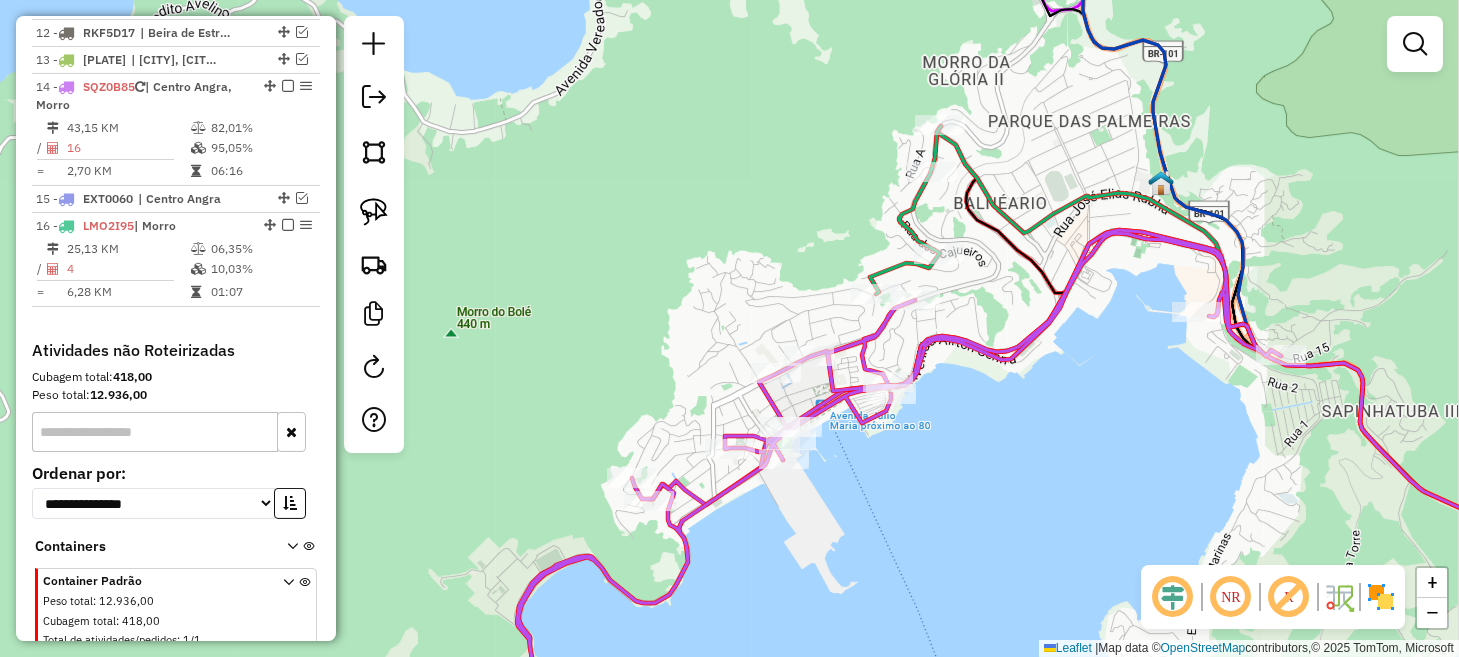 drag, startPoint x: 848, startPoint y: 451, endPoint x: 1047, endPoint y: 450, distance: 199.00252 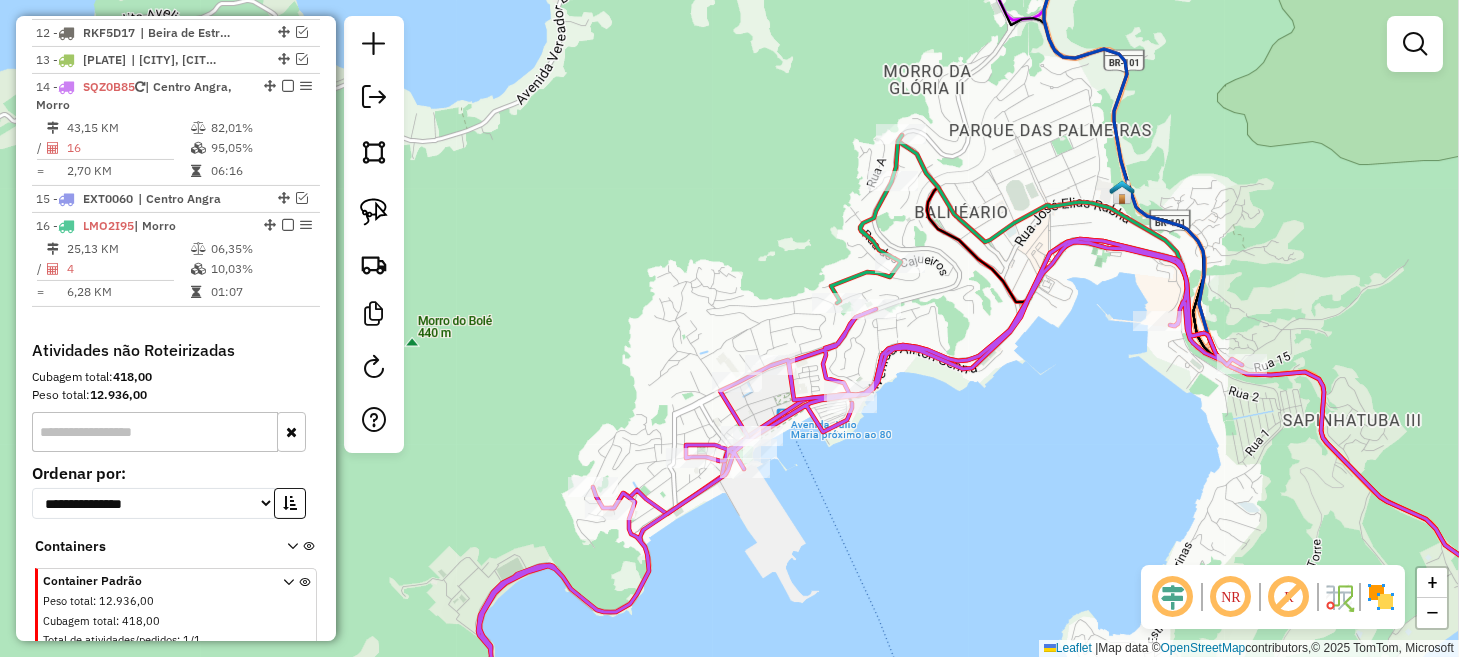 drag, startPoint x: 951, startPoint y: 494, endPoint x: 910, endPoint y: 503, distance: 41.976185 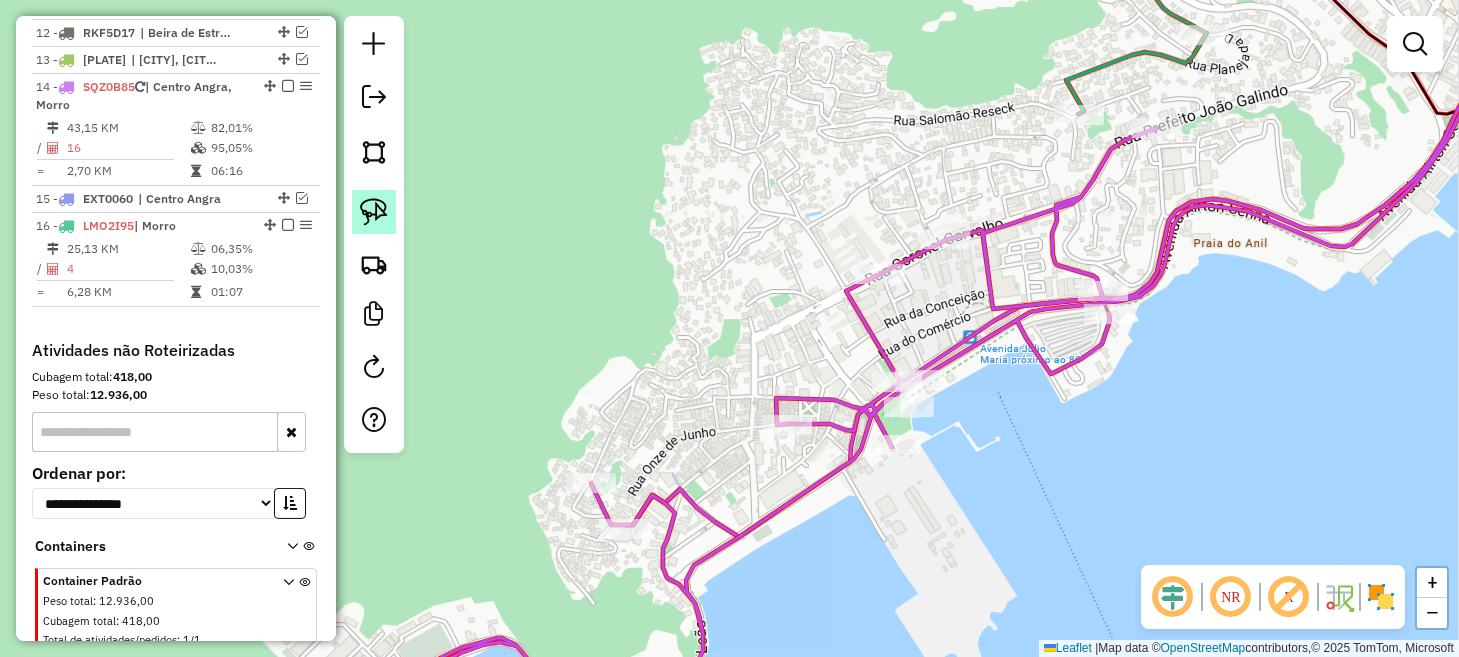 click 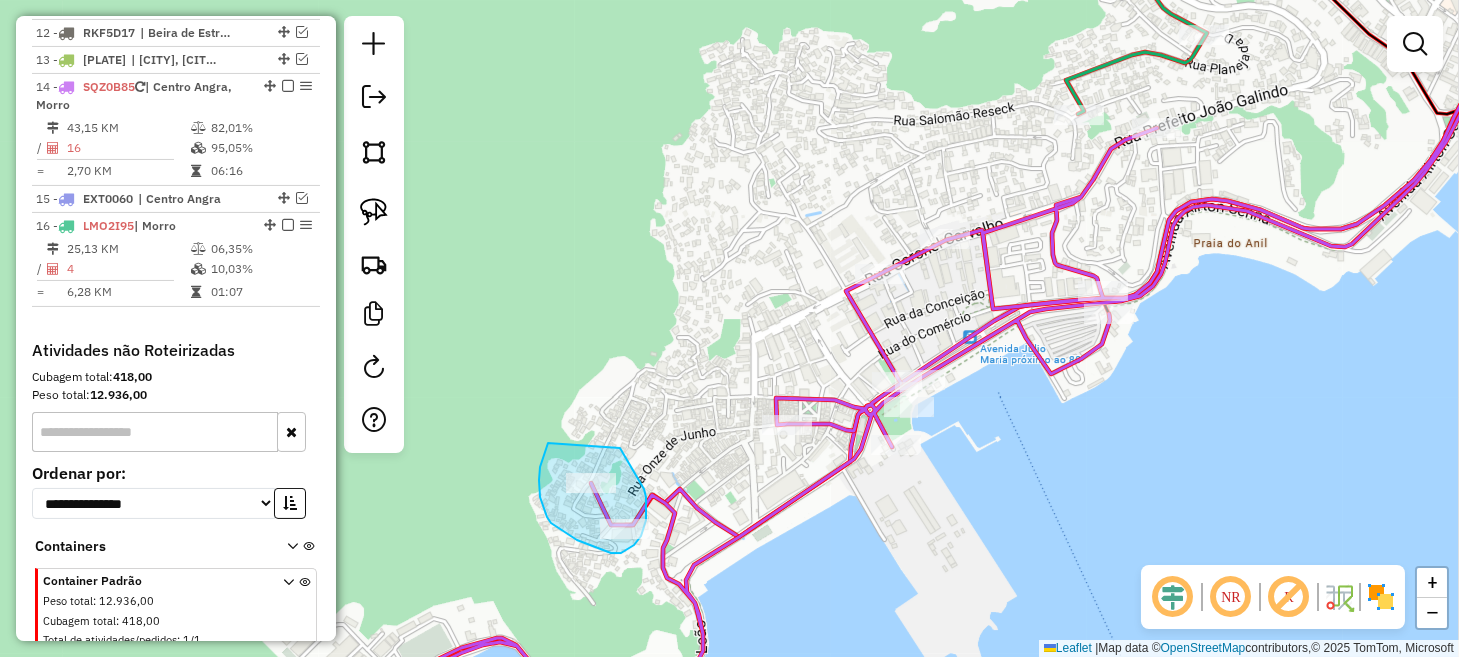 drag, startPoint x: 546, startPoint y: 450, endPoint x: 620, endPoint y: 448, distance: 74.02702 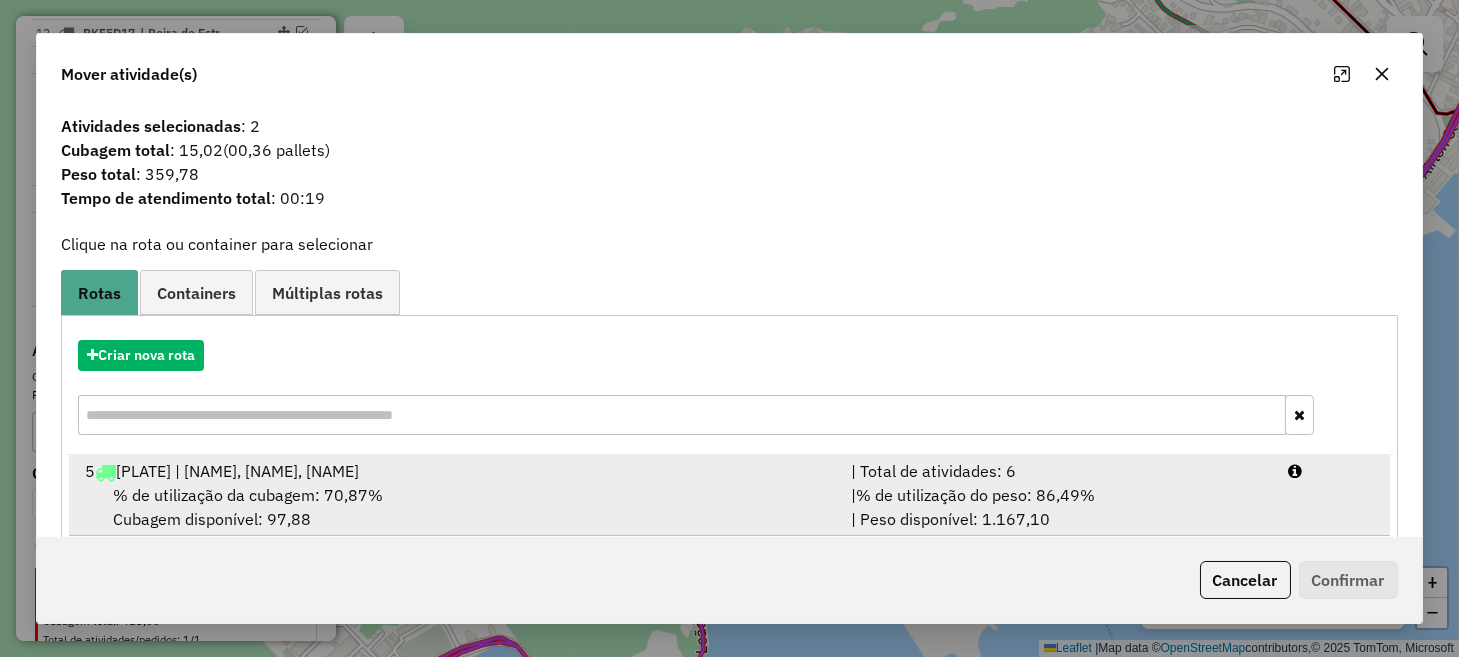 scroll, scrollTop: 326, scrollLeft: 0, axis: vertical 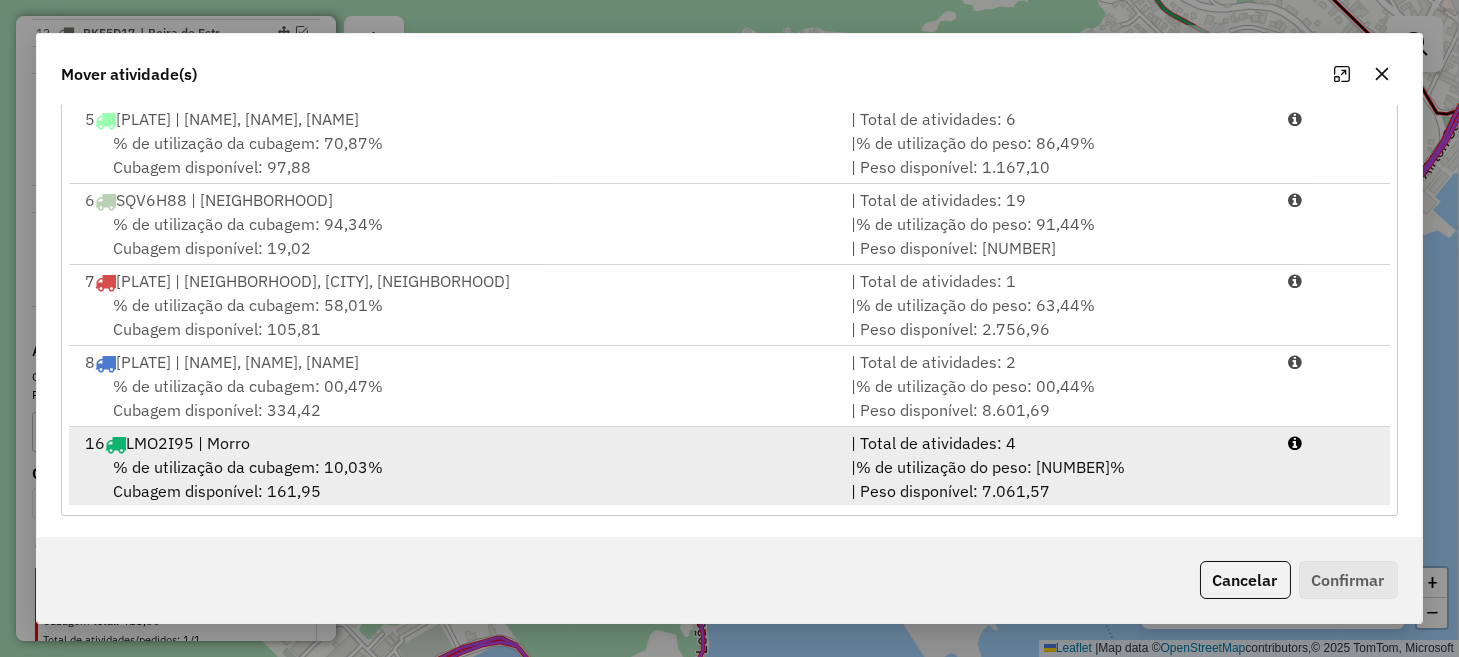 click on "% de utilização da cubagem: 10,03%  Cubagem disponível: 161,95" at bounding box center [455, 479] 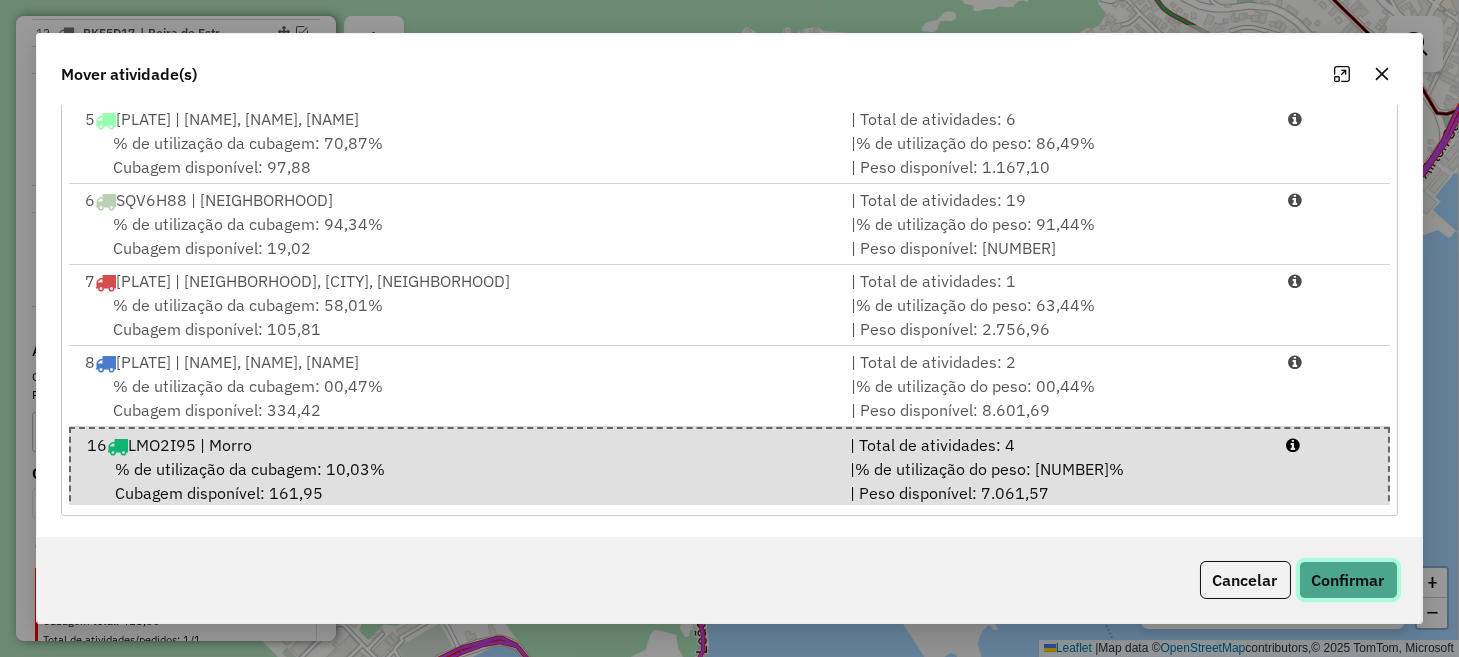 click on "Confirmar" 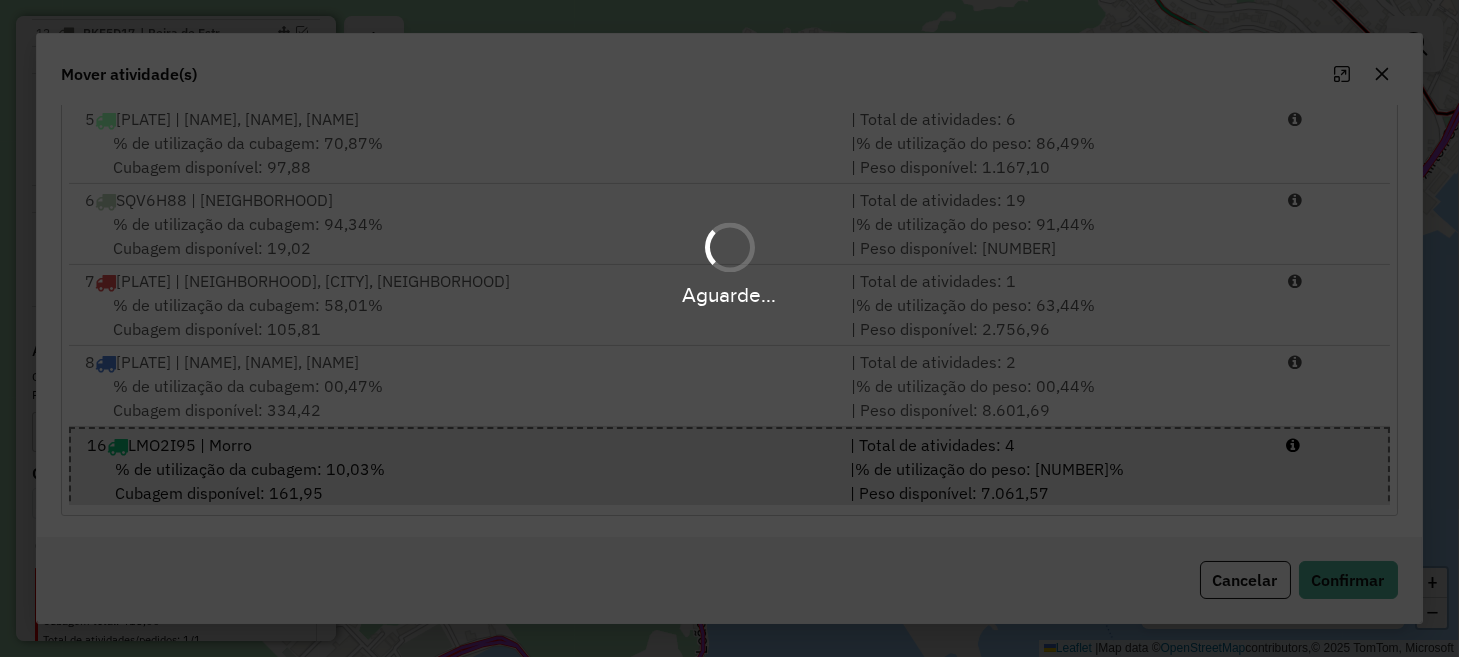 scroll, scrollTop: 0, scrollLeft: 0, axis: both 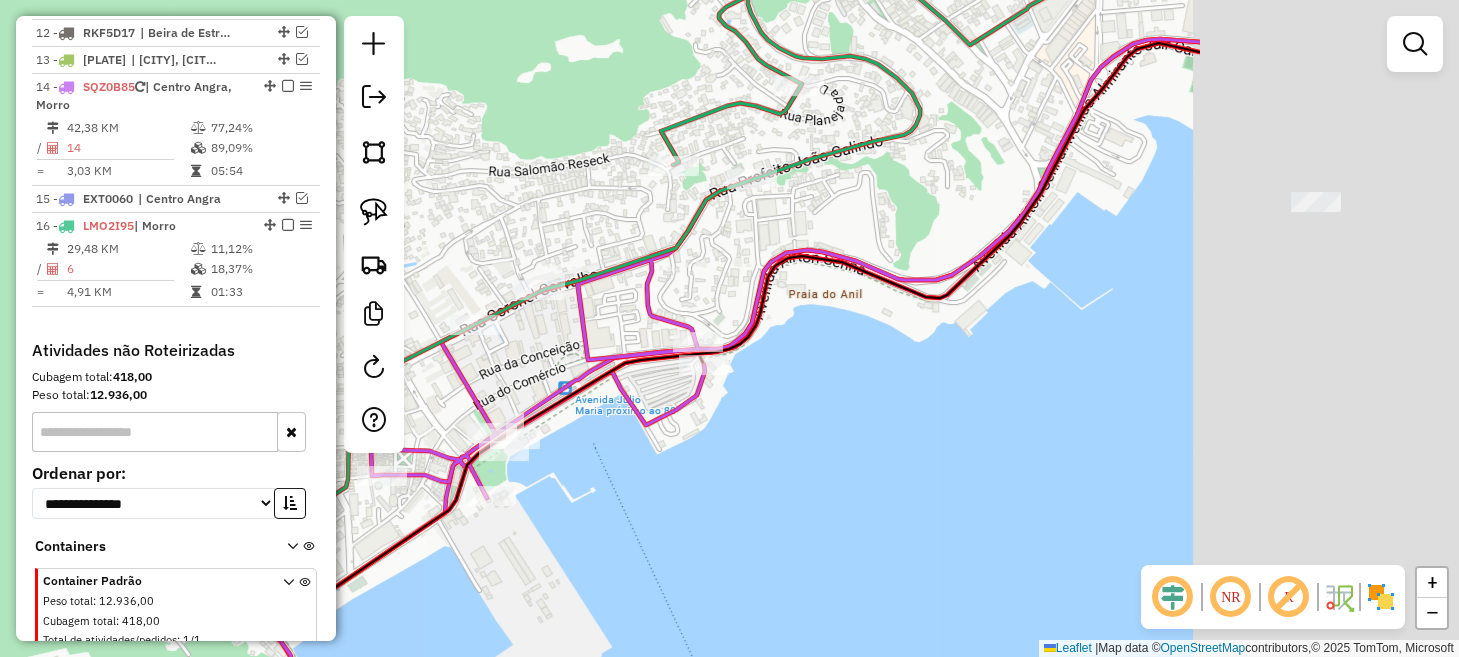 drag, startPoint x: 1224, startPoint y: 467, endPoint x: 809, endPoint y: 524, distance: 418.89618 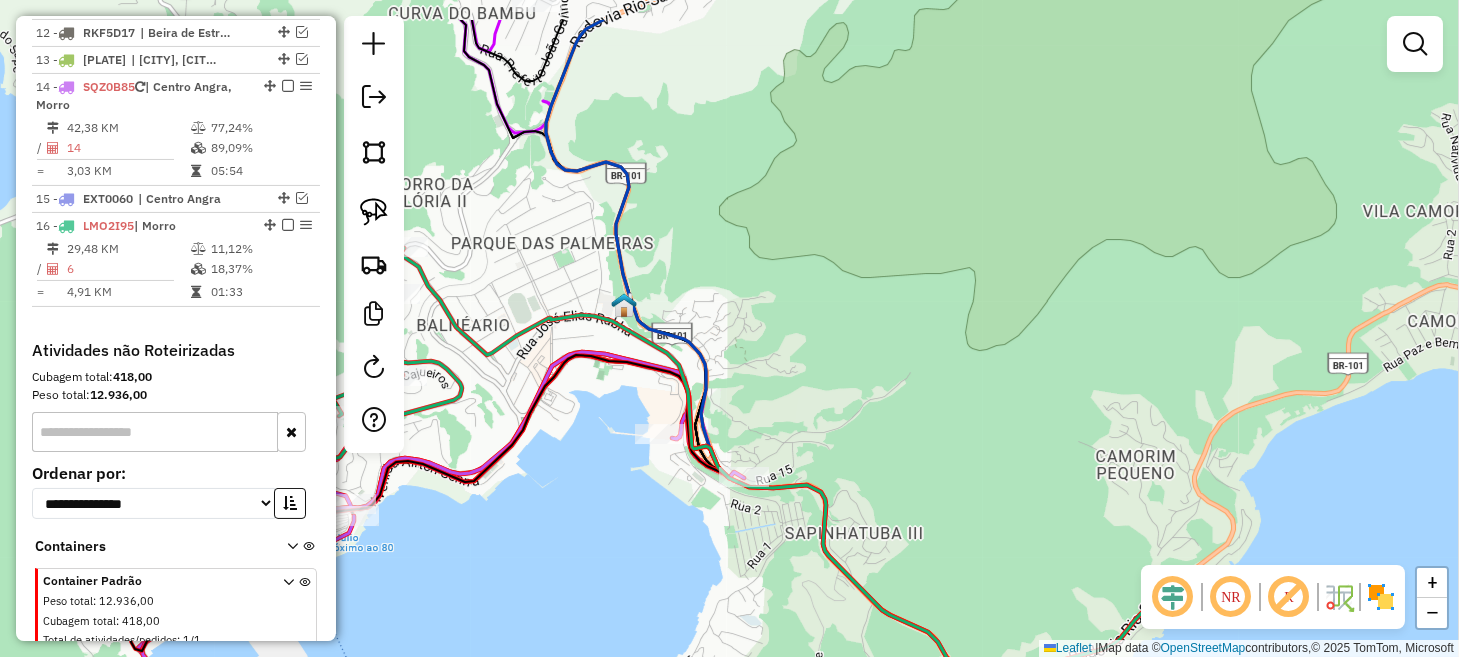 drag, startPoint x: 926, startPoint y: 460, endPoint x: 522, endPoint y: 534, distance: 410.7213 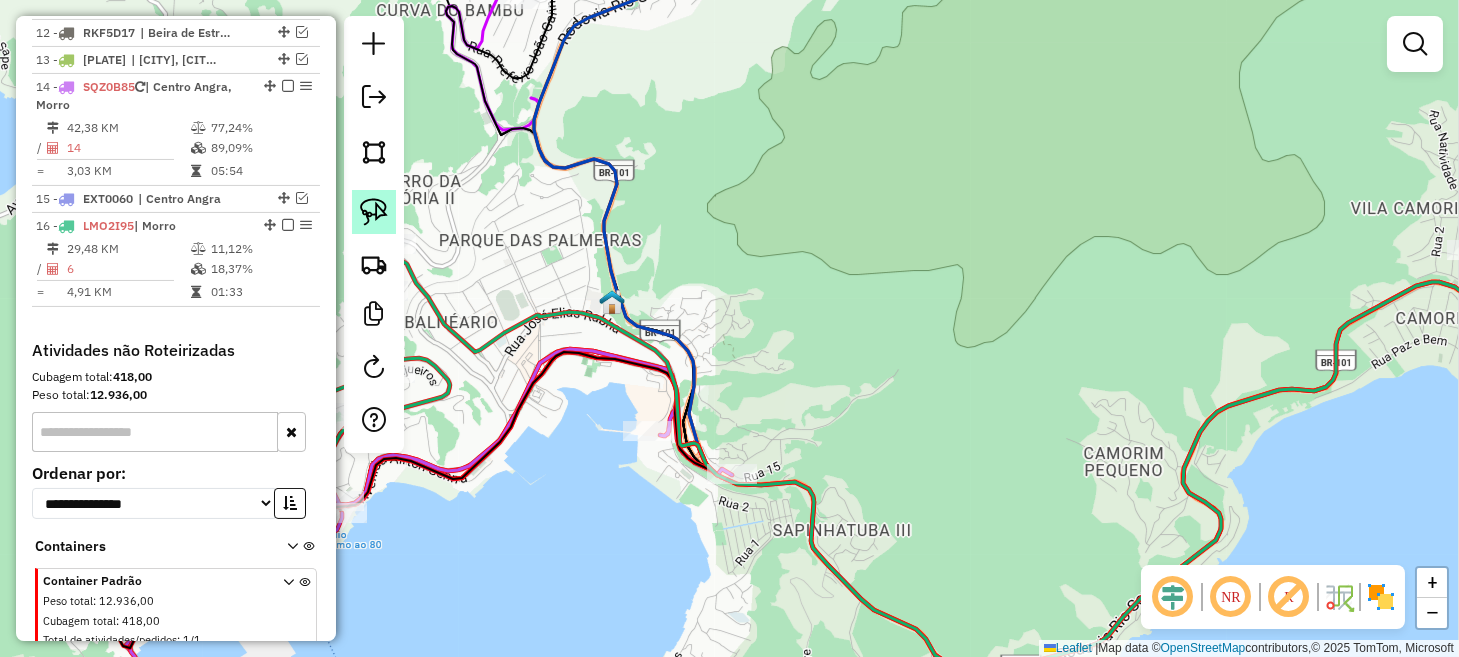 click 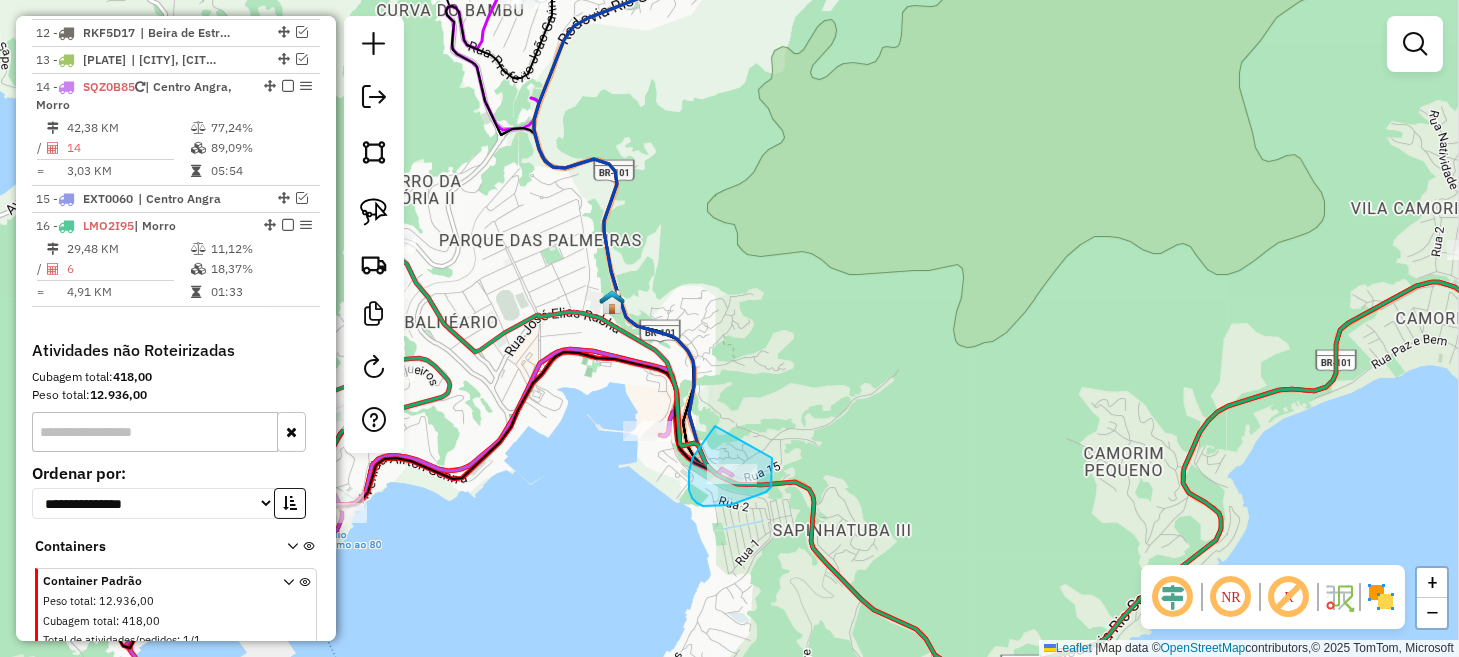 drag, startPoint x: 709, startPoint y: 435, endPoint x: 769, endPoint y: 448, distance: 61.39218 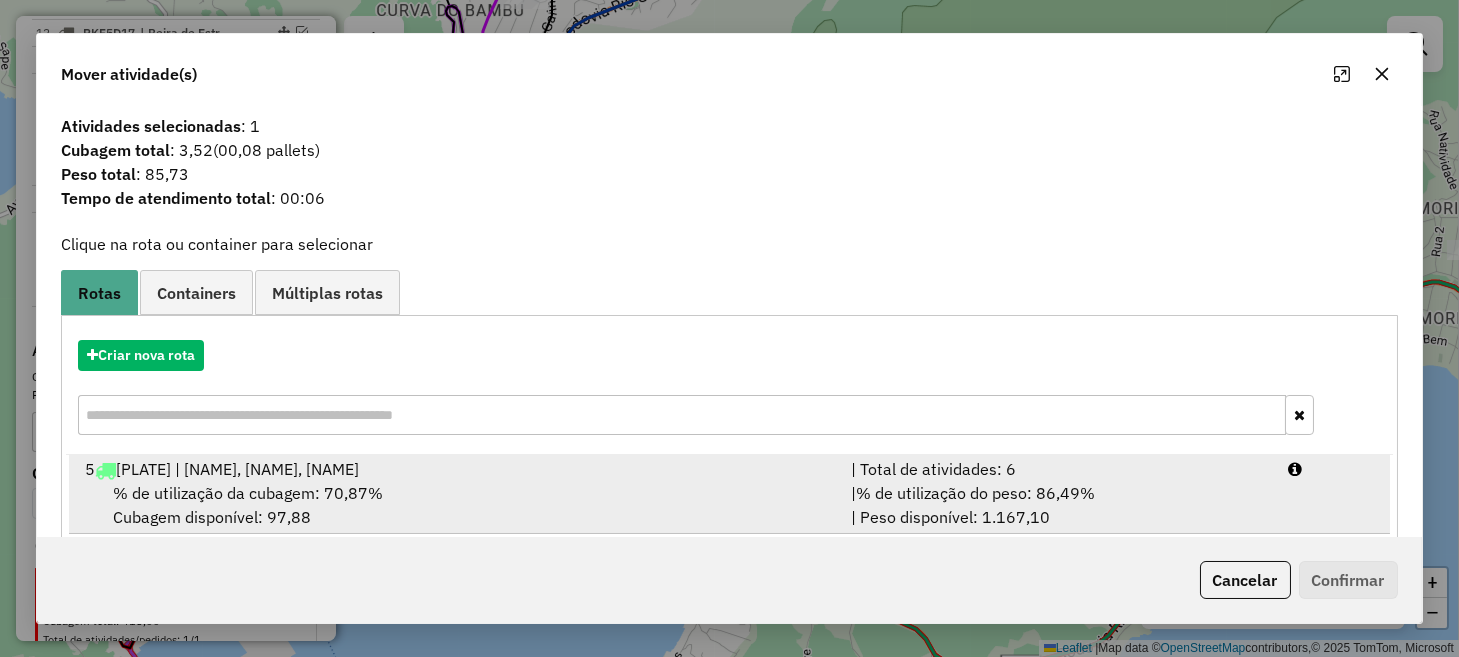 scroll, scrollTop: 326, scrollLeft: 0, axis: vertical 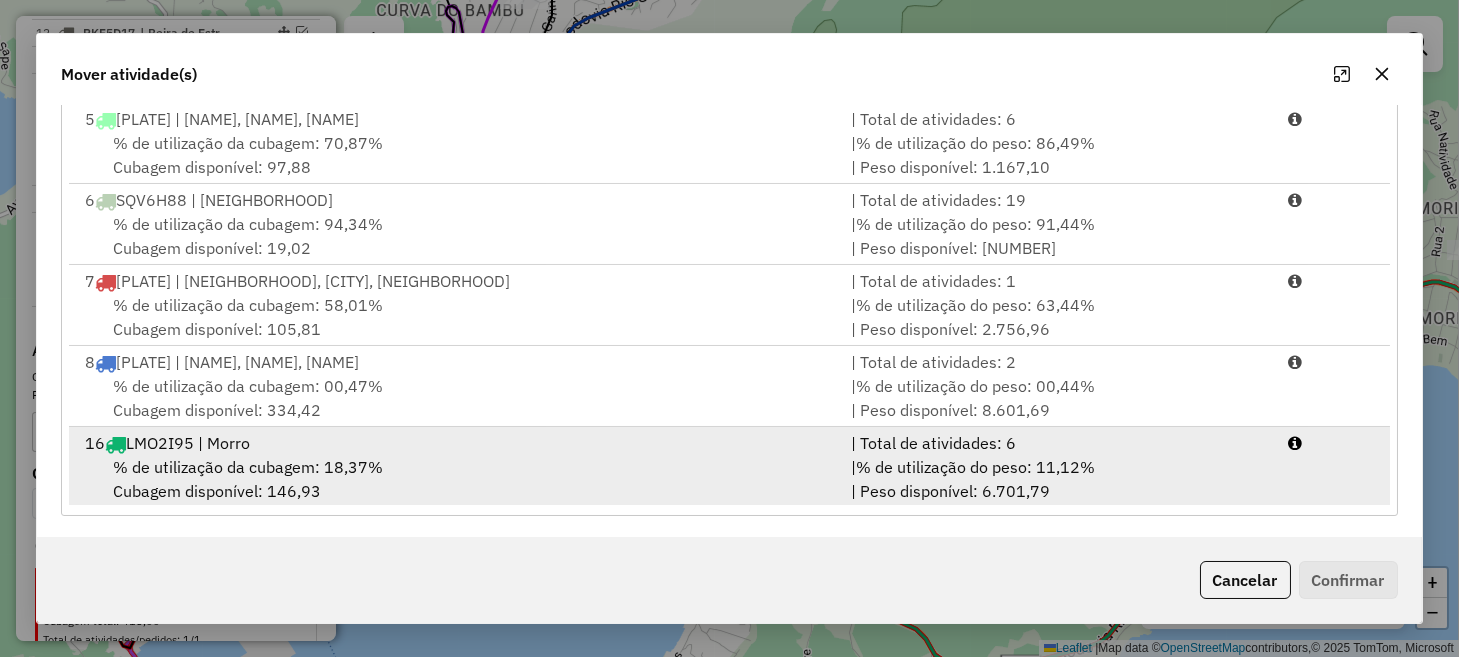 drag, startPoint x: 910, startPoint y: 461, endPoint x: 947, endPoint y: 464, distance: 37.12142 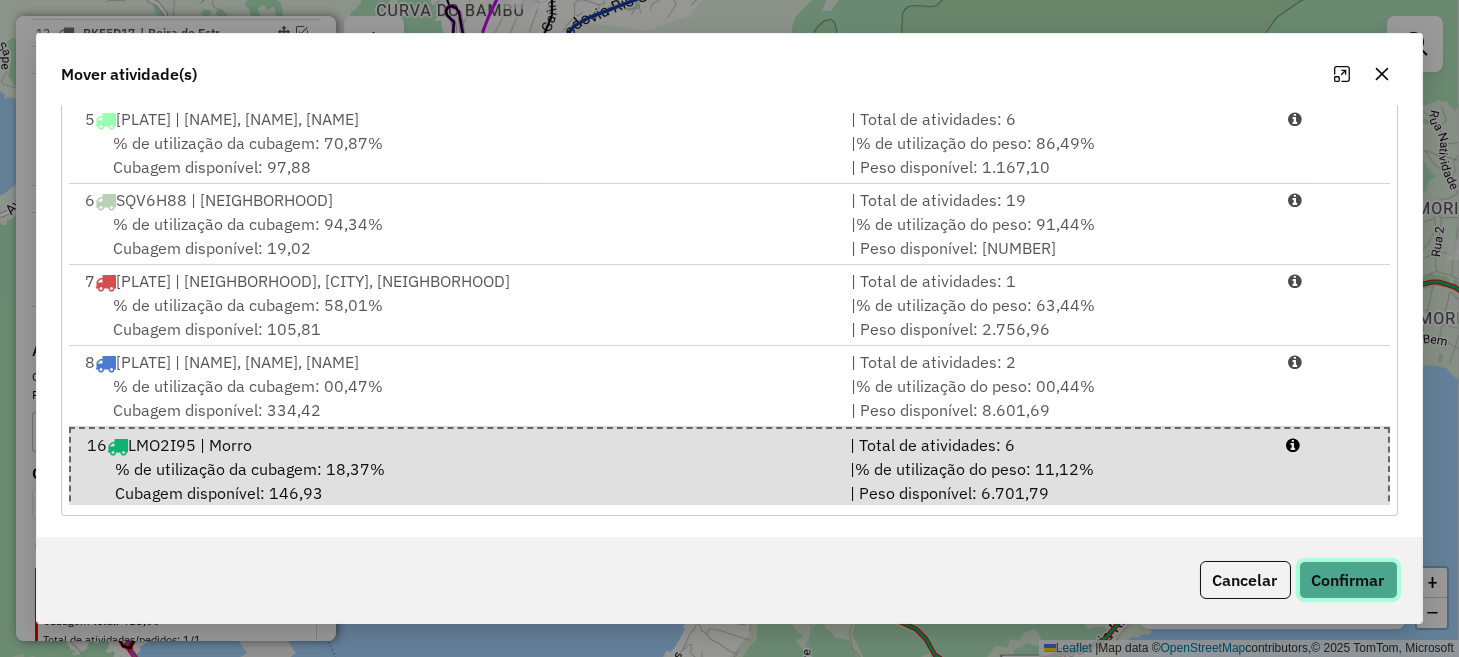 click on "Confirmar" 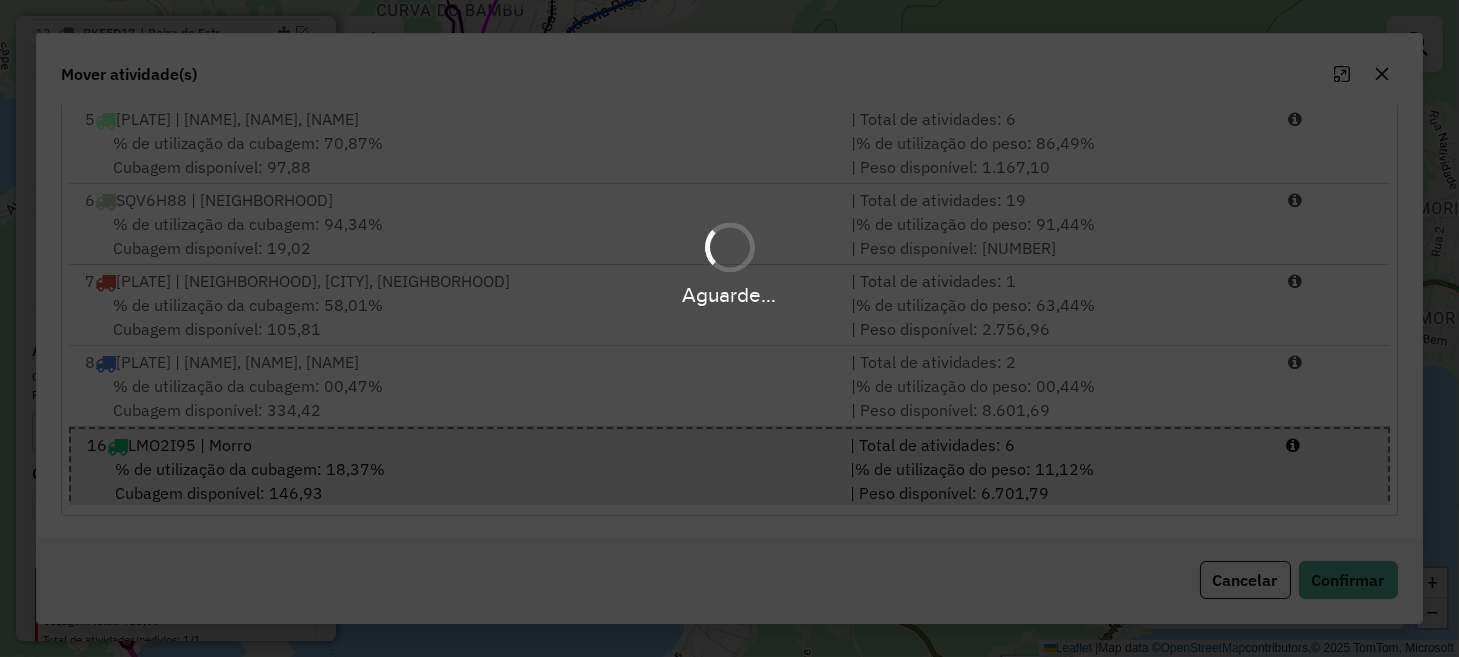 scroll, scrollTop: 0, scrollLeft: 0, axis: both 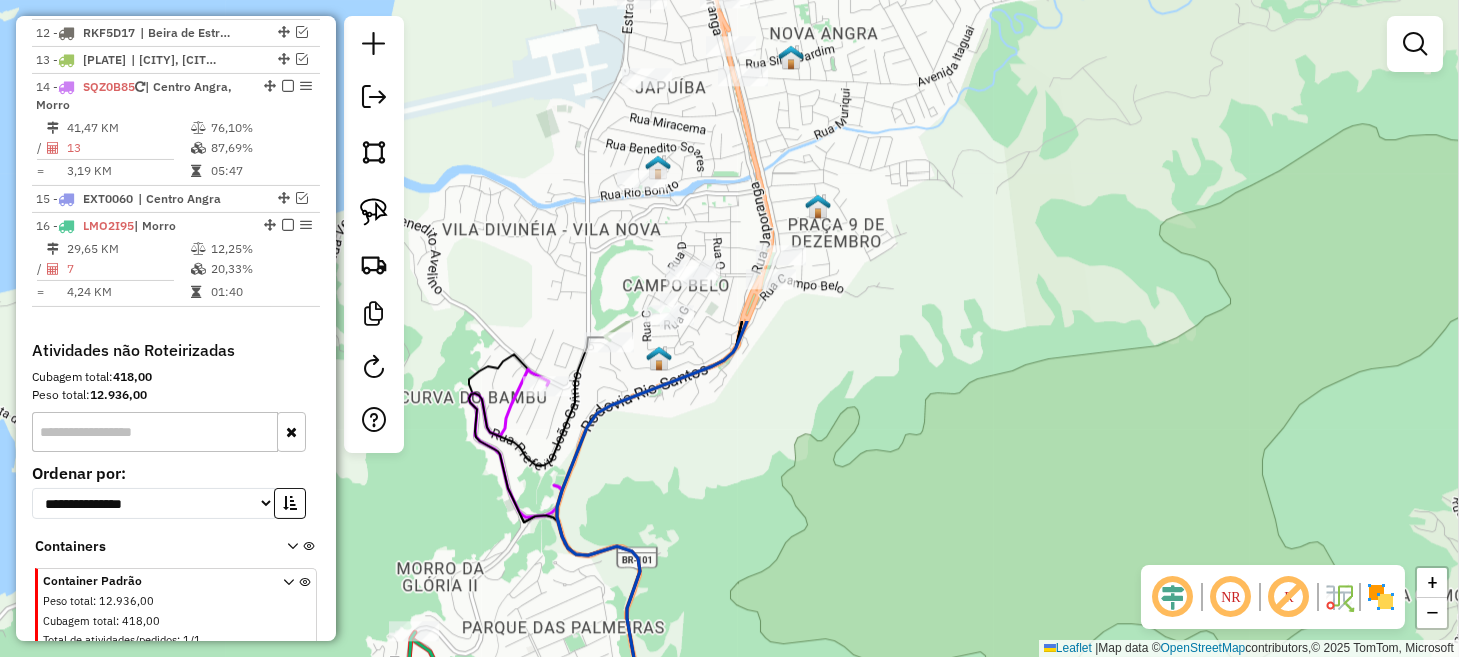 drag, startPoint x: 643, startPoint y: 220, endPoint x: 656, endPoint y: 603, distance: 383.22055 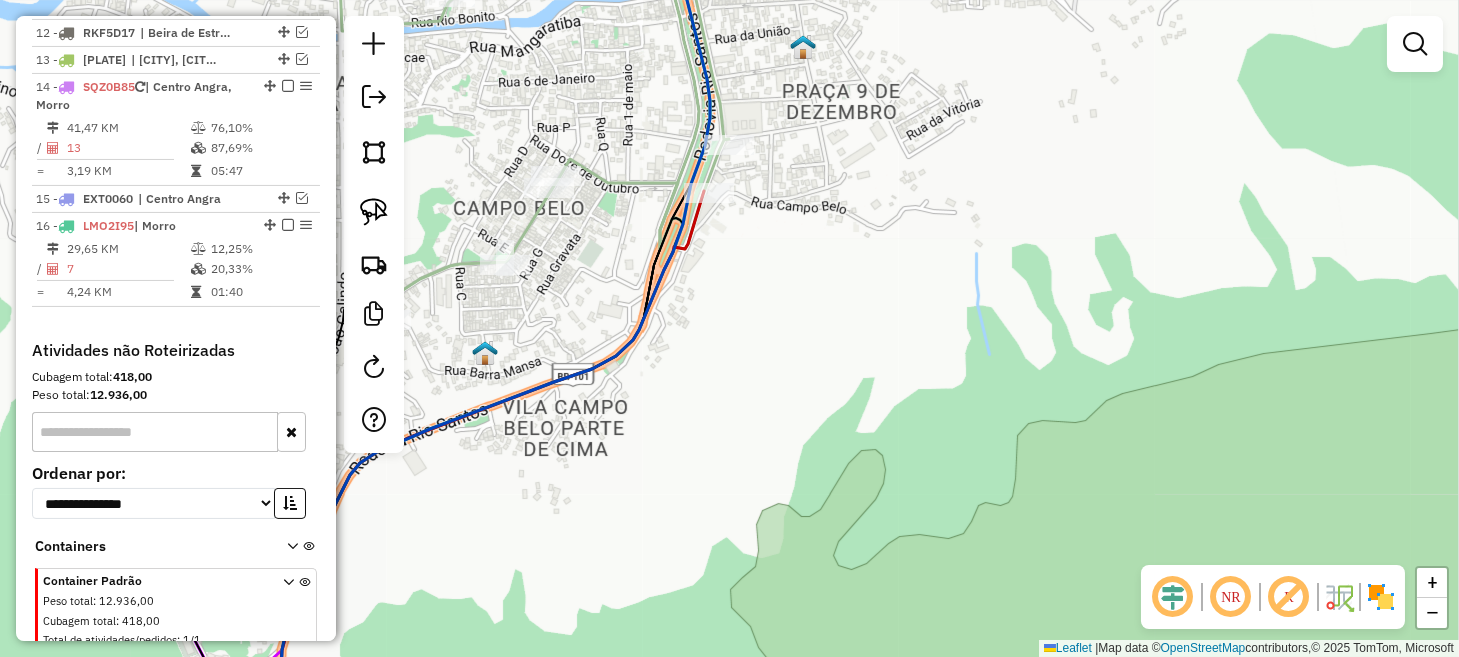 drag, startPoint x: 785, startPoint y: 327, endPoint x: 767, endPoint y: 396, distance: 71.30919 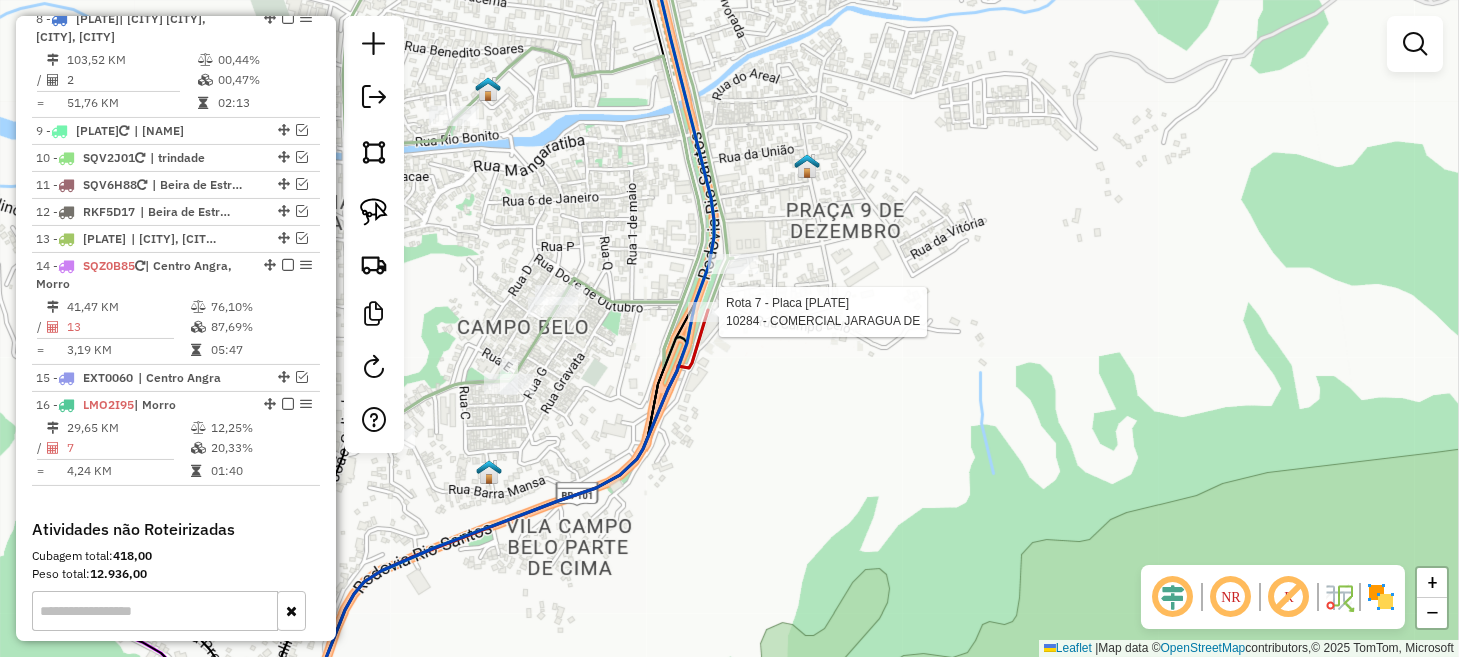 select on "**********" 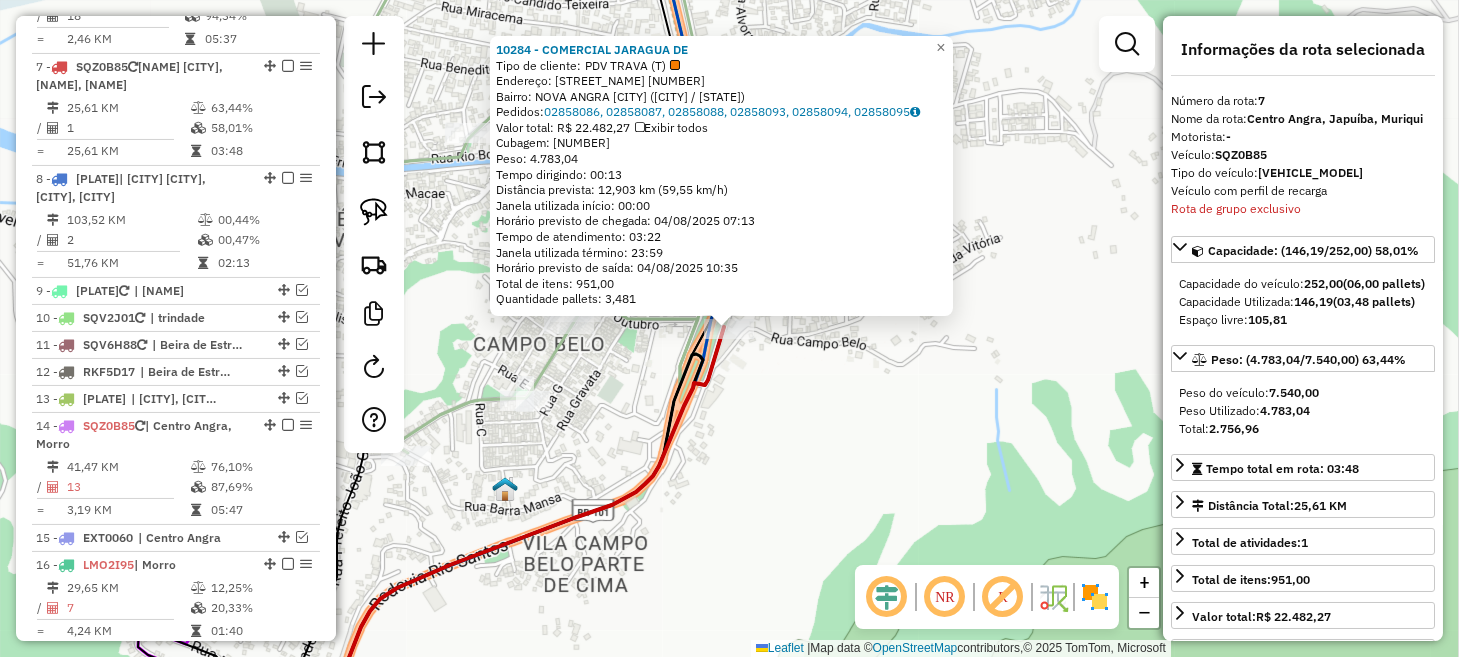 scroll, scrollTop: 1414, scrollLeft: 0, axis: vertical 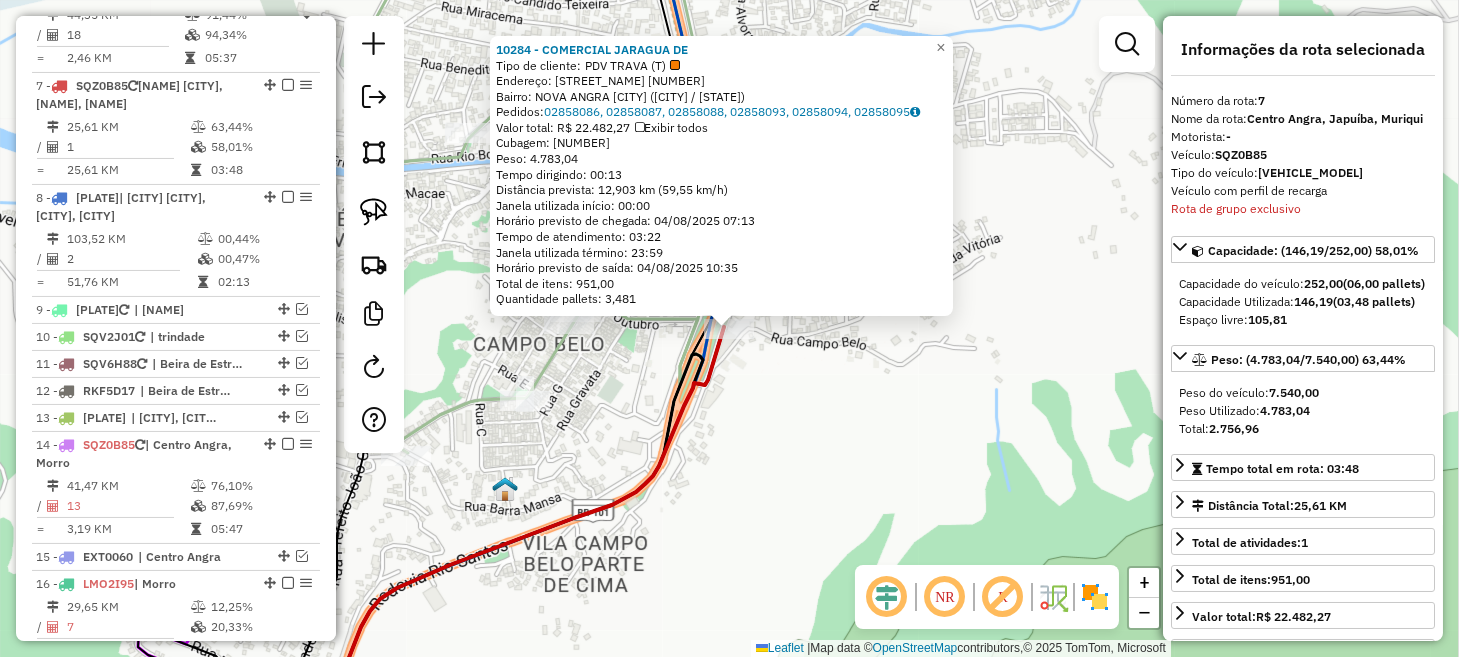 drag, startPoint x: 760, startPoint y: 440, endPoint x: 765, endPoint y: 428, distance: 13 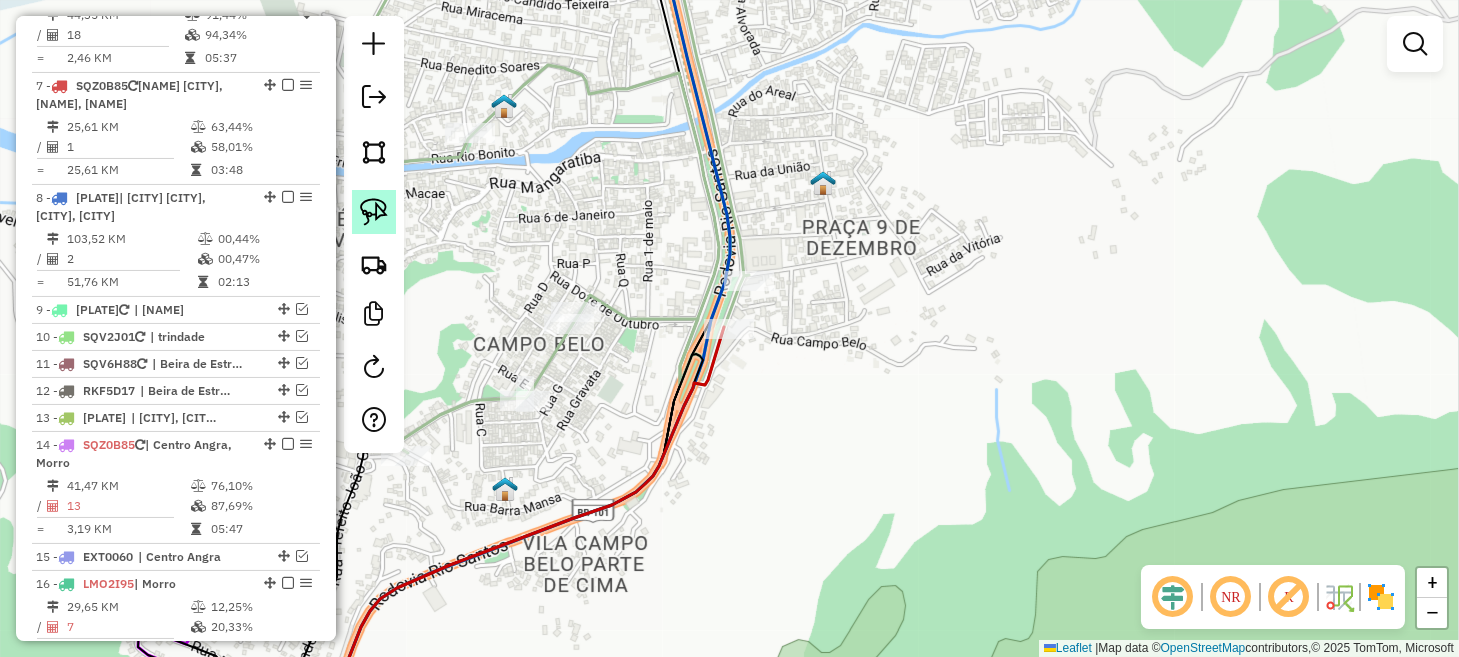 drag, startPoint x: 367, startPoint y: 220, endPoint x: 387, endPoint y: 221, distance: 20.024984 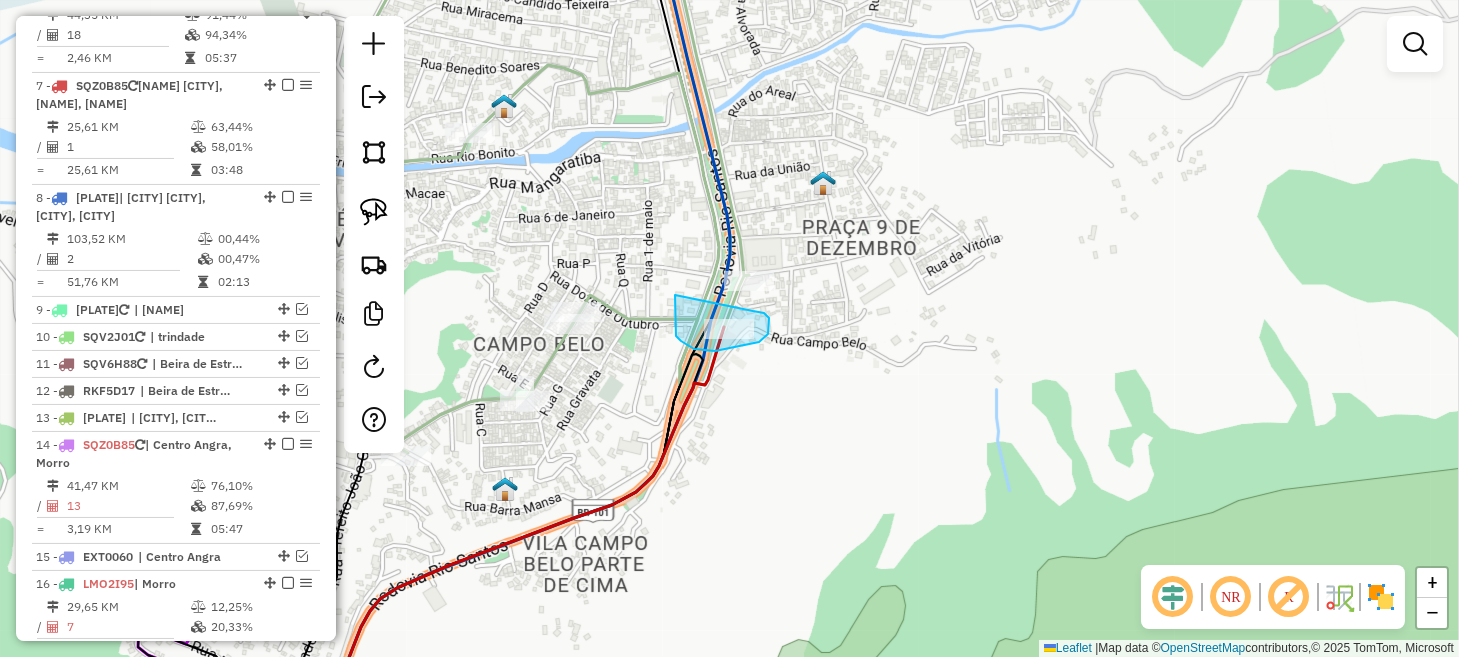 drag, startPoint x: 675, startPoint y: 322, endPoint x: 734, endPoint y: 309, distance: 60.41523 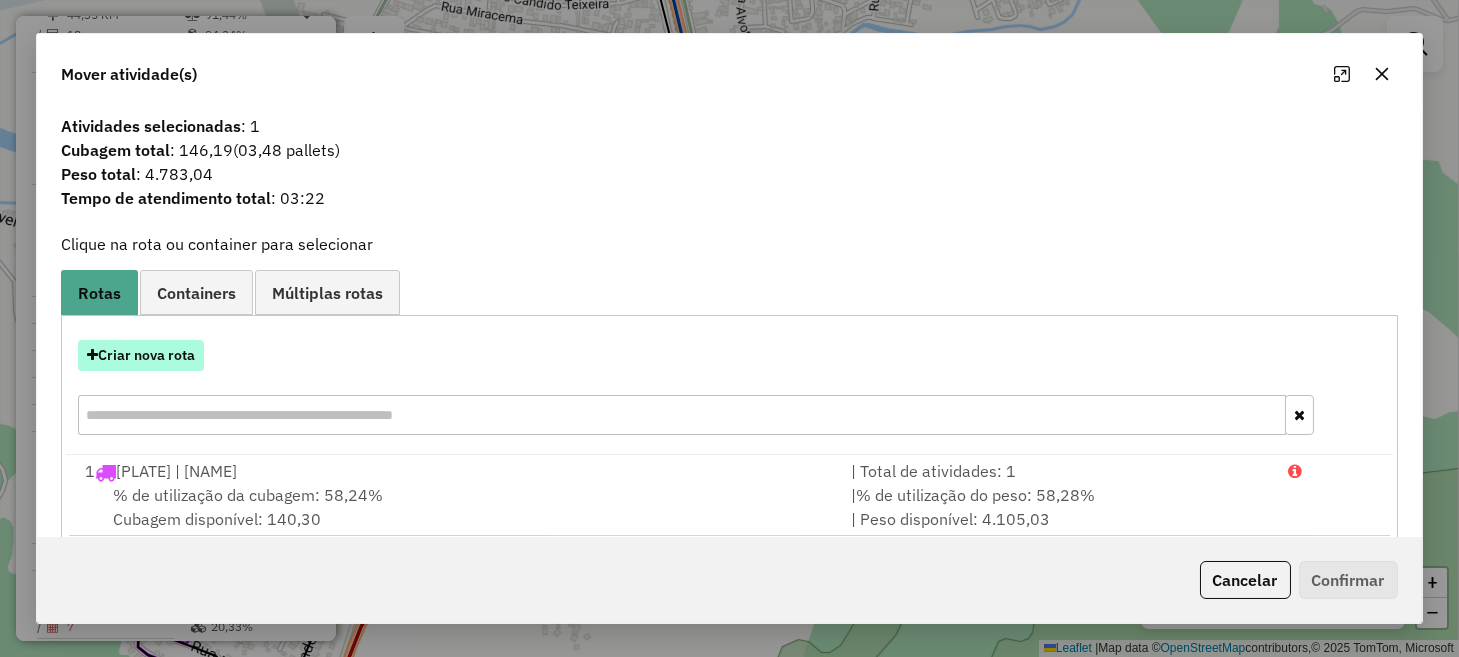 click on "Criar nova rota" at bounding box center (141, 355) 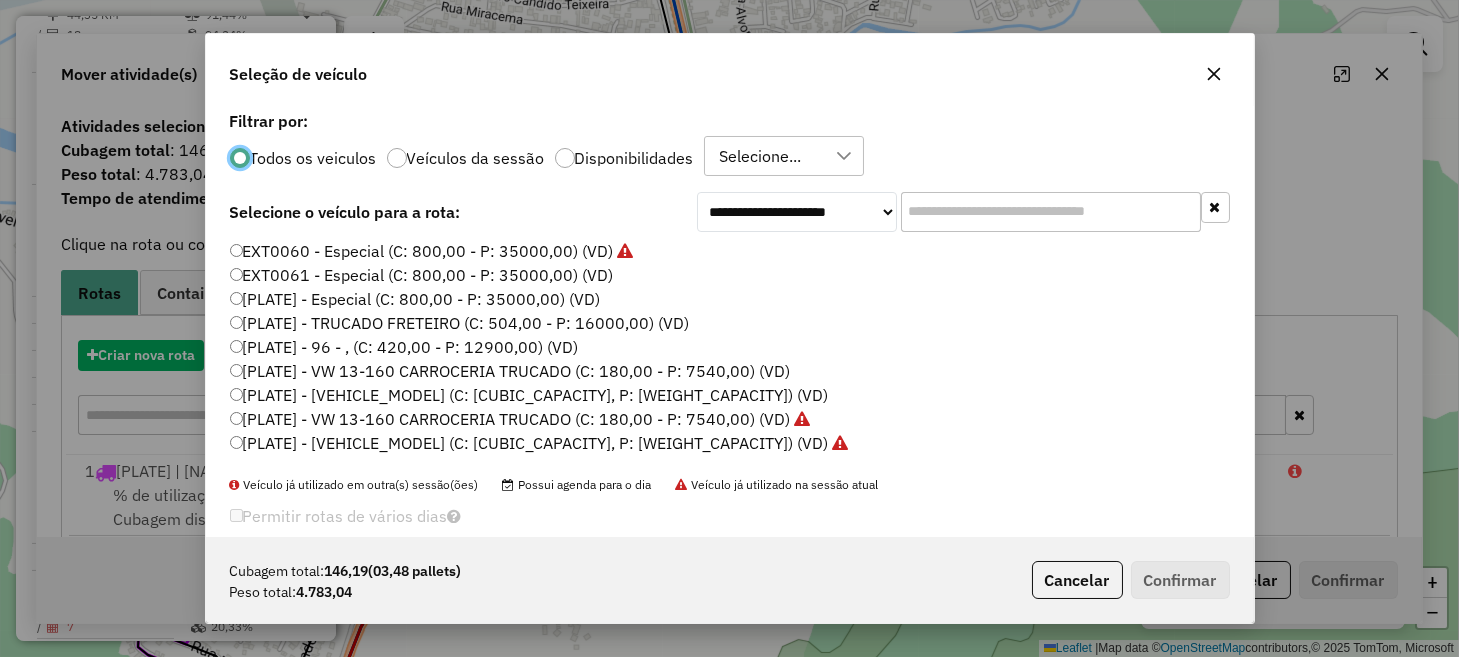 scroll, scrollTop: 10, scrollLeft: 6, axis: both 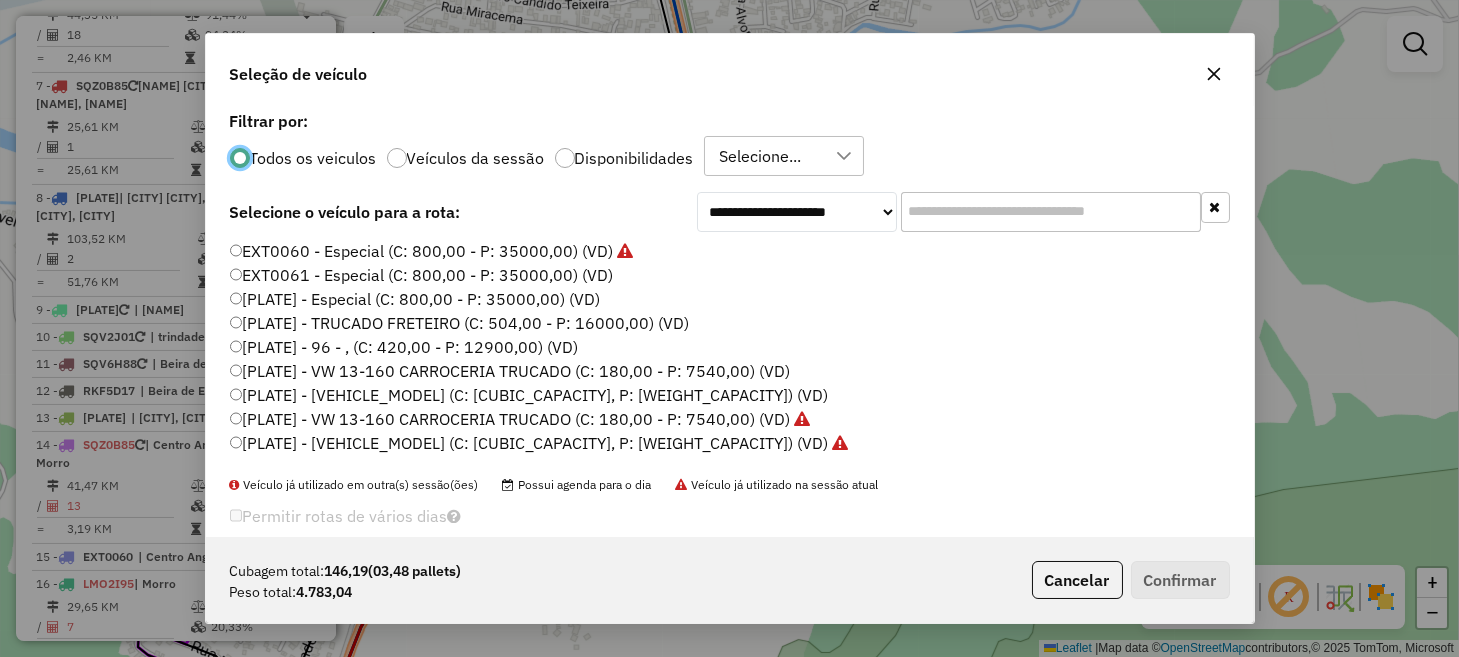 click on "[PLATE] -  VW 13-160 CARROCERIA TRUCADO (C: 180,00 - P: 7540,00) (VD)" 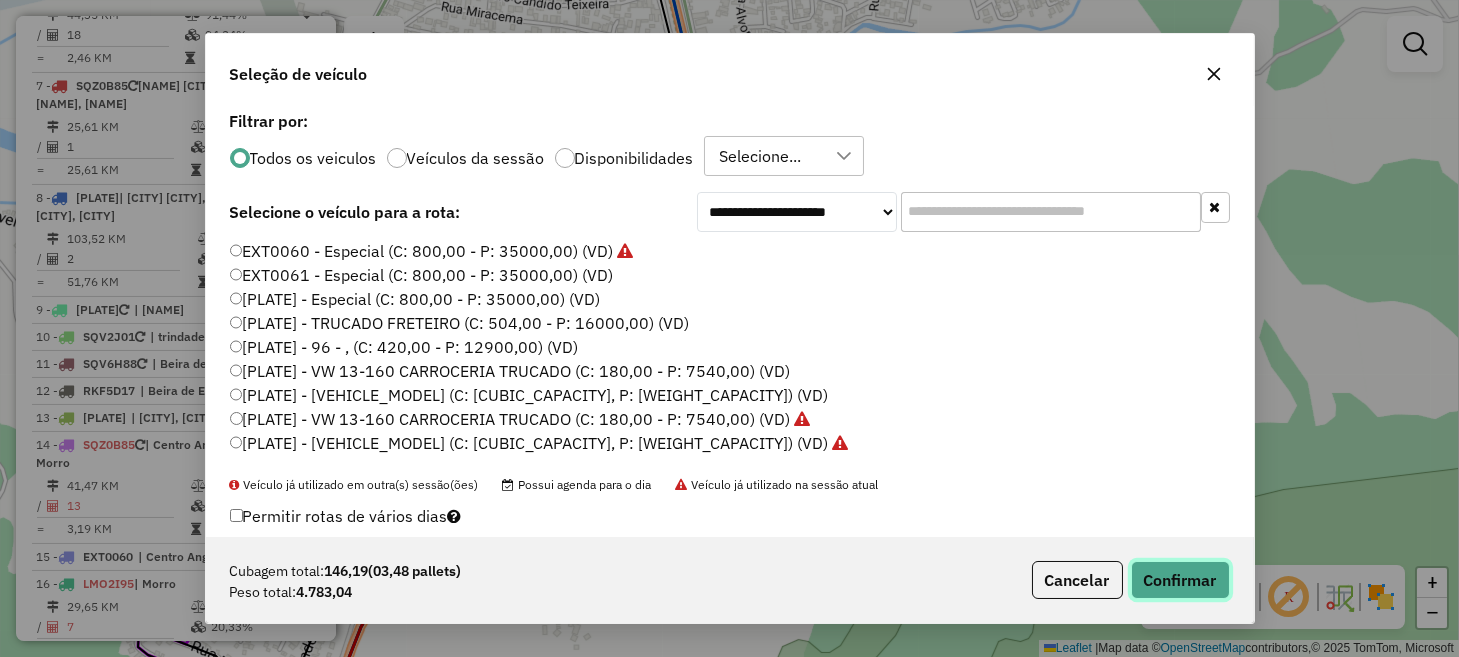 click on "Confirmar" 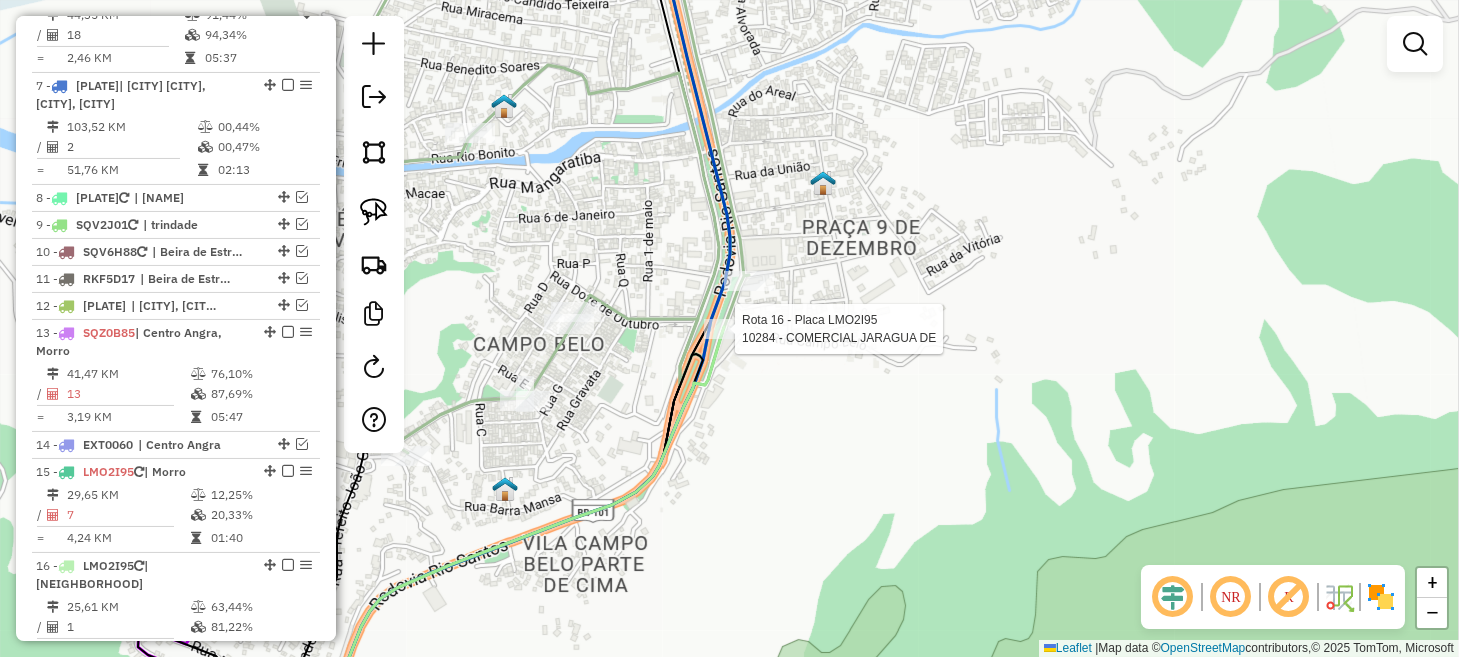 select on "**********" 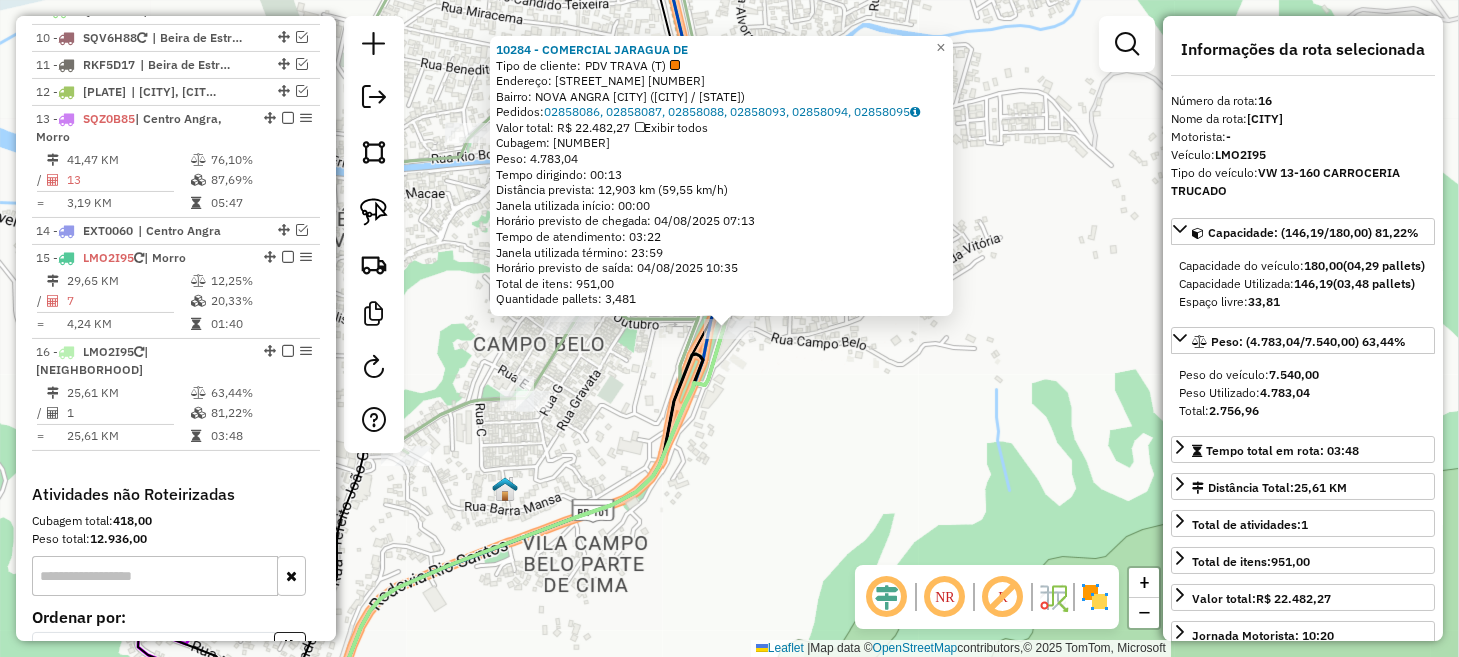 scroll, scrollTop: 1753, scrollLeft: 0, axis: vertical 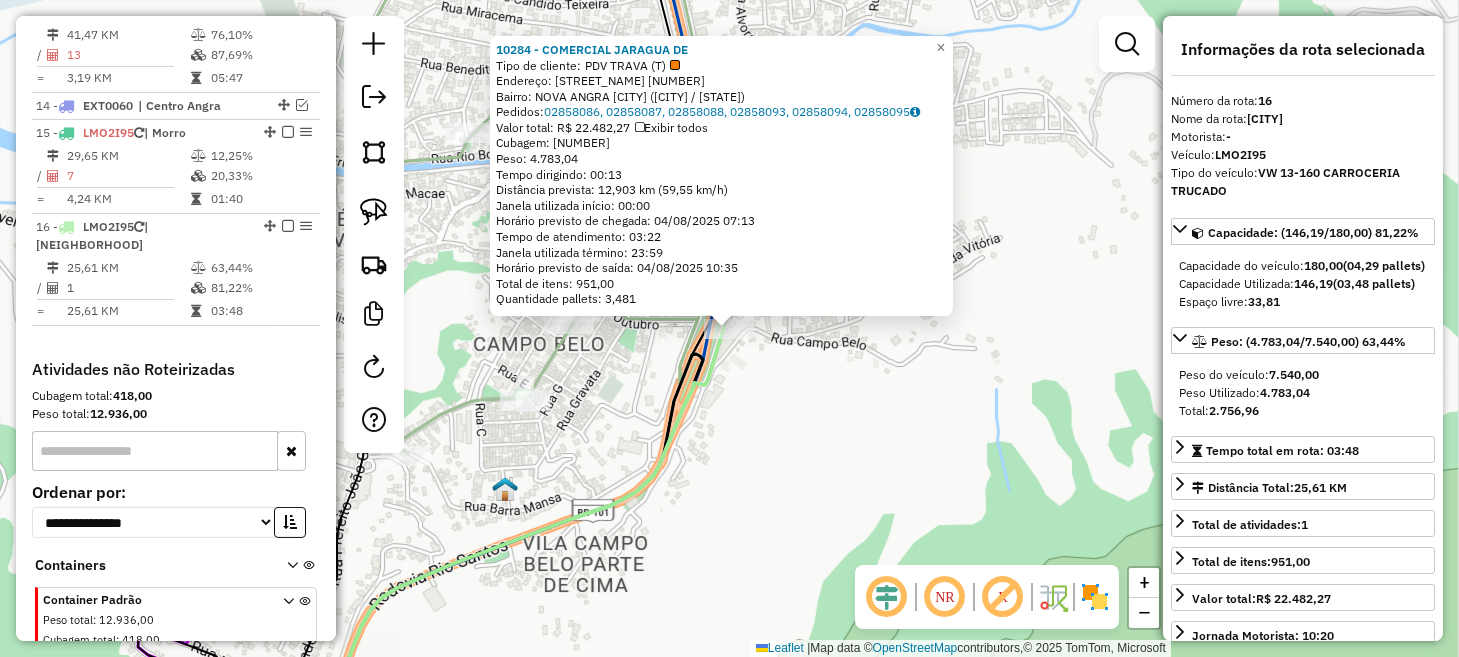 click on "10284 - COMERCIAL JARAGUA DE  Tipo de cliente:   PDV TRAVA (T)   Endereço:  FRANCELINO ALVES DE LIMA 133   Bairro: NOVA ANGRA  CUNHAMBEBE ([CITY] / RJ)   Pedidos:  [ORDER_ID], [ORDER_ID], [ORDER_ID], [ORDER_ID], [ORDER_ID], [ORDER_ID]   Valor total: R$ 22.482,27   Exibir todos   Cubagem: 146,19  Peso: 4.783,04  Tempo dirigindo: 00:13   Distância prevista: 12,903 km (59,55 km/h)   Janela utilizada início: 00:00   Horário previsto de chegada: 04/08/2025 07:13   Tempo de atendimento: 03:22   Janela utilizada término: 23:59   Horário previsto de saída: 04/08/2025 10:35   Total de itens: 951,00   Quantidade pallets: 3,481  × Janela de atendimento Grade de atendimento Capacidade Transportadoras Veículos Cliente Pedidos  Rotas Selecione os dias de semana para filtrar as janelas de atendimento  Seg   Ter   Qua   Qui   Sex   Sáb   Dom  Informe o período da janela de atendimento: De: Até:  Filtrar exatamente a janela do cliente  Considerar janela de atendimento padrão   Seg   Ter   Qua   Qui   Sex   Sáb  De:" 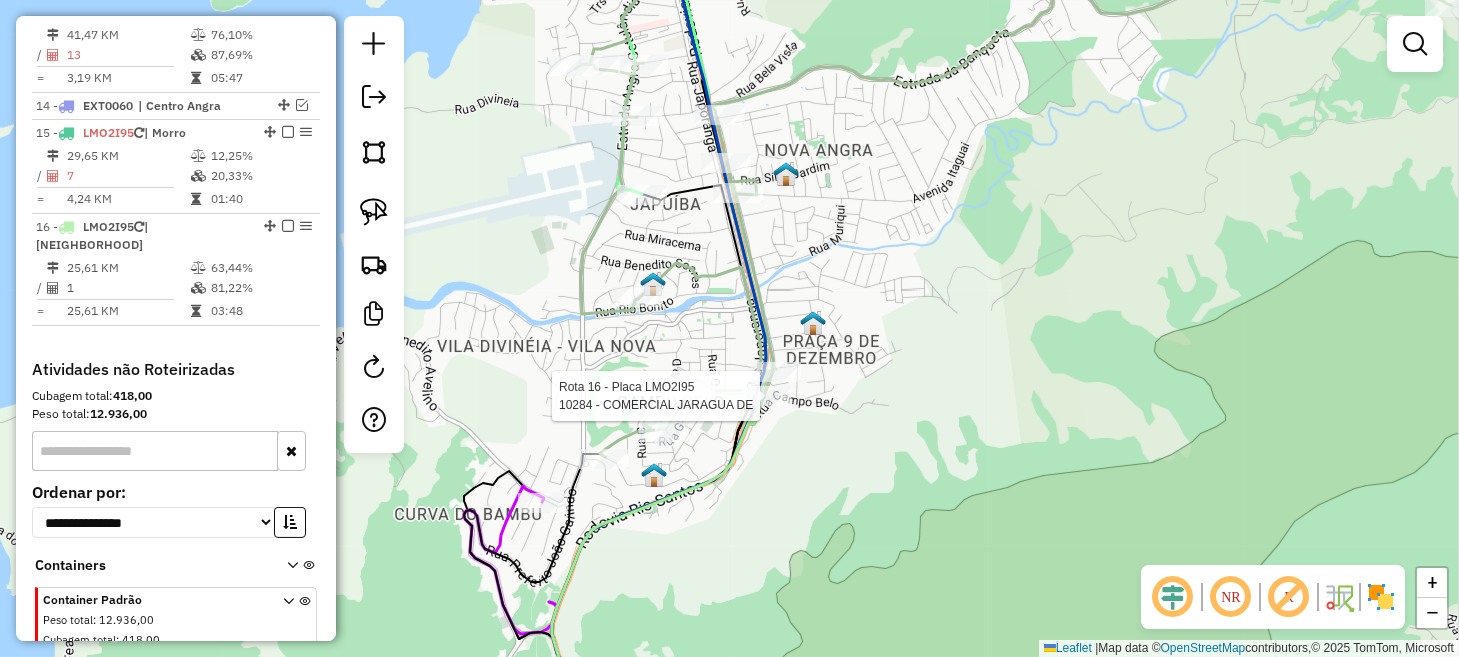 select on "**********" 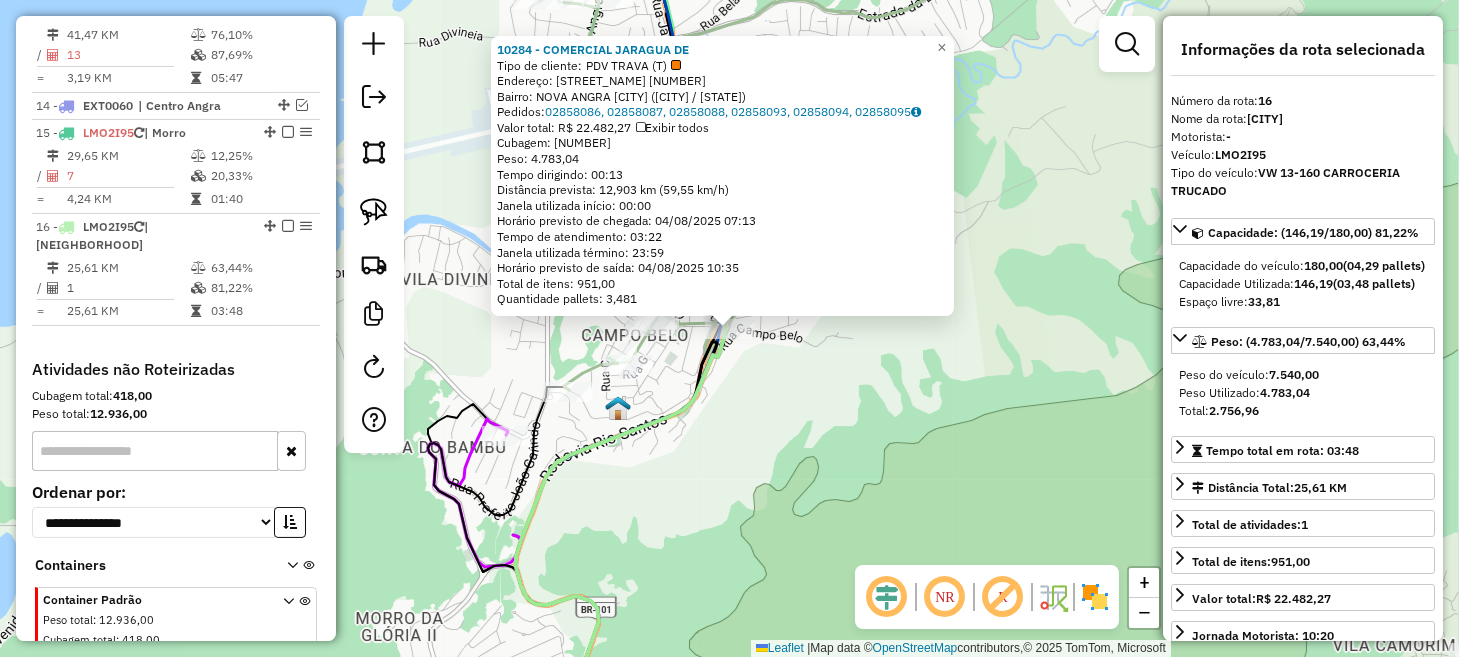 click on "10284 - COMERCIAL JARAGUA DE  Tipo de cliente:   PDV TRAVA (T)   Endereço:  FRANCELINO ALVES DE LIMA 133   Bairro: NOVA ANGRA  CUNHAMBEBE ([CITY] / RJ)   Pedidos:  [ORDER_ID], [ORDER_ID], [ORDER_ID], [ORDER_ID], [ORDER_ID], [ORDER_ID]   Valor total: R$ 22.482,27   Exibir todos   Cubagem: 146,19  Peso: 4.783,04  Tempo dirigindo: 00:13   Distância prevista: 12,903 km (59,55 km/h)   Janela utilizada início: 00:00   Horário previsto de chegada: 04/08/2025 07:13   Tempo de atendimento: 03:22   Janela utilizada término: 23:59   Horário previsto de saída: 04/08/2025 10:35   Total de itens: 951,00   Quantidade pallets: 3,481  × Janela de atendimento Grade de atendimento Capacidade Transportadoras Veículos Cliente Pedidos  Rotas Selecione os dias de semana para filtrar as janelas de atendimento  Seg   Ter   Qua   Qui   Sex   Sáb   Dom  Informe o período da janela de atendimento: De: Até:  Filtrar exatamente a janela do cliente  Considerar janela de atendimento padrão   Seg   Ter   Qua   Qui   Sex   Sáb  De:" 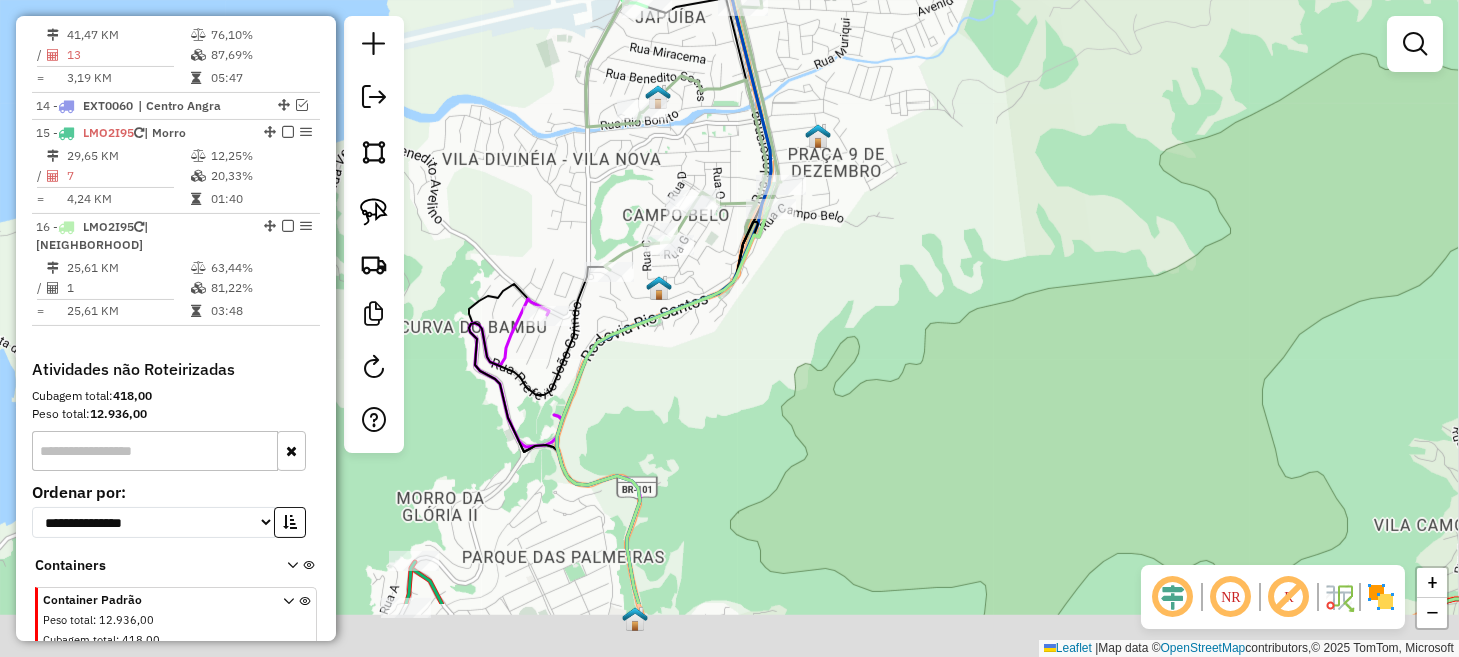 drag, startPoint x: 922, startPoint y: 455, endPoint x: 1038, endPoint y: 179, distance: 299.38605 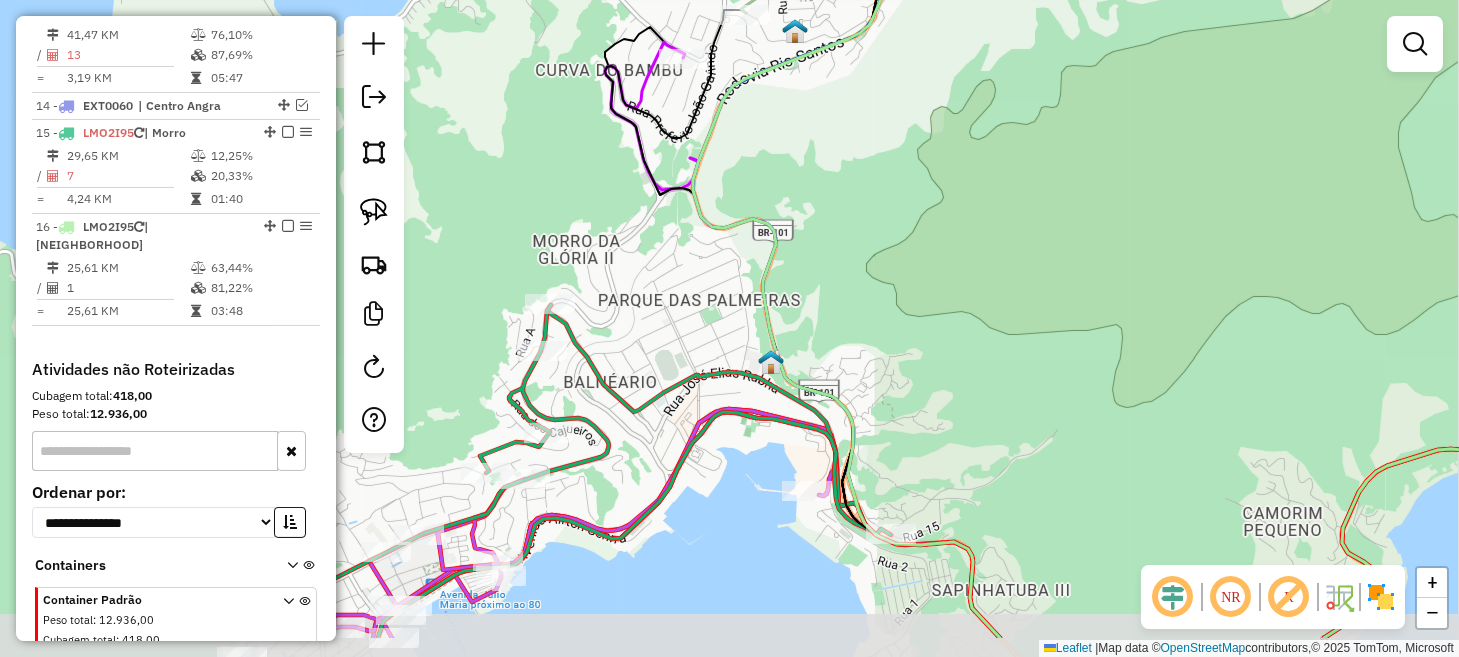 drag, startPoint x: 991, startPoint y: 300, endPoint x: 1140, endPoint y: 259, distance: 154.53802 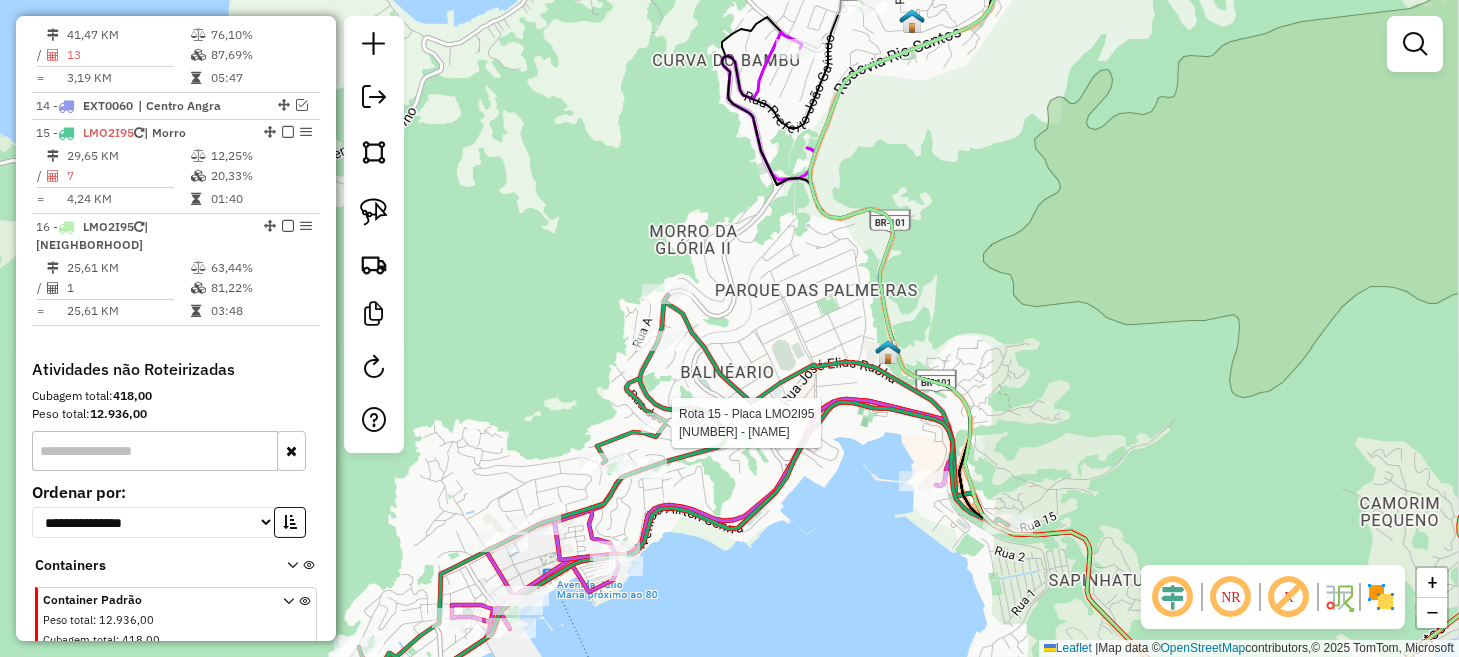 select on "**********" 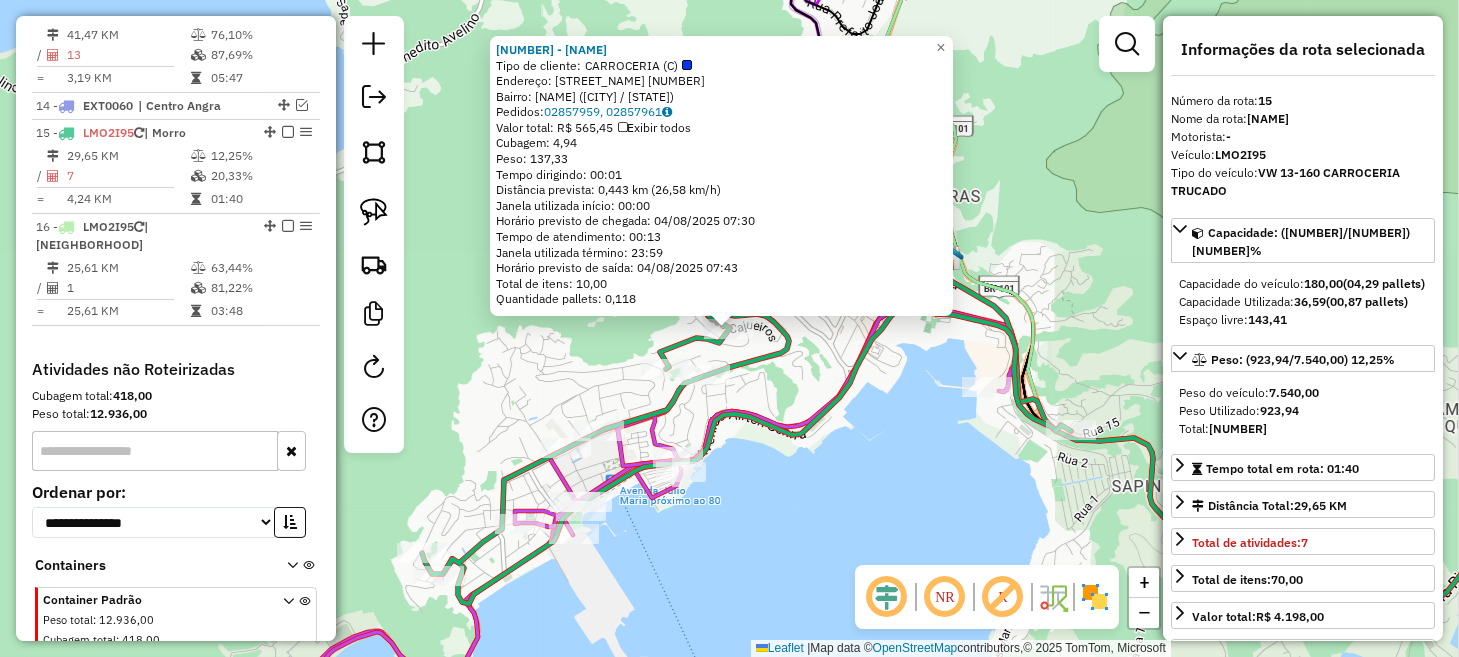 click on "[NUMBER] - [NAME] Tipo de cliente:   CARROCERIA (C)   Endereço:  [STREET] [NUMBER]   Bairro: [NEIGHBORHOOD] ([CITY] / [STATE])   Pedidos:  [ORDER_ID], [ORDER_ID]   Valor total: R$ 565,45   Exibir todos   Cubagem: 4,94  Peso: 137,33  Tempo dirigindo: 00:01   Distância prevista: 0,443 km (26,58 km/h)   Janela utilizada início: 00:00   Horário previsto de chegada: 04/08/2025 07:30   Tempo de atendimento: 00:13   Janela utilizada término: 23:59   Horário previsto de saída: 04/08/2025 07:43   Total de itens: 10,00   Quantidade pallets: 0,118  × Janela de atendimento Grade de atendimento Capacidade Transportadoras Veículos Cliente Pedidos  Rotas Selecione os dias de semana para filtrar as janelas de atendimento  Seg   Ter   Qua   Qui   Sex   Sáb   Dom  Informe o período da janela de atendimento: De: Até:  Filtrar exatamente a janela do cliente  Considerar janela de atendimento padrão  Selecione os dias de semana para filtrar as grades de atendimento  Seg   Ter   Qua   Qui   Sex   Sáb   Dom   Peso mínimo:" 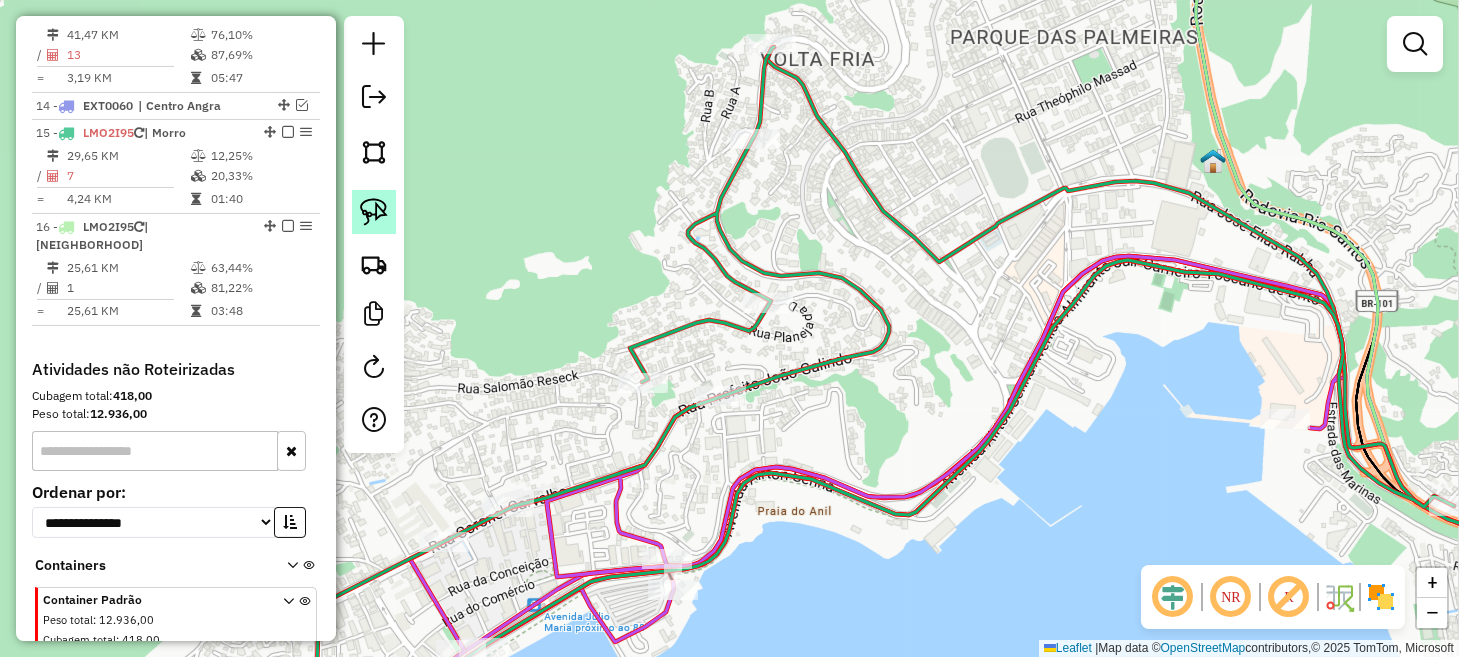 click 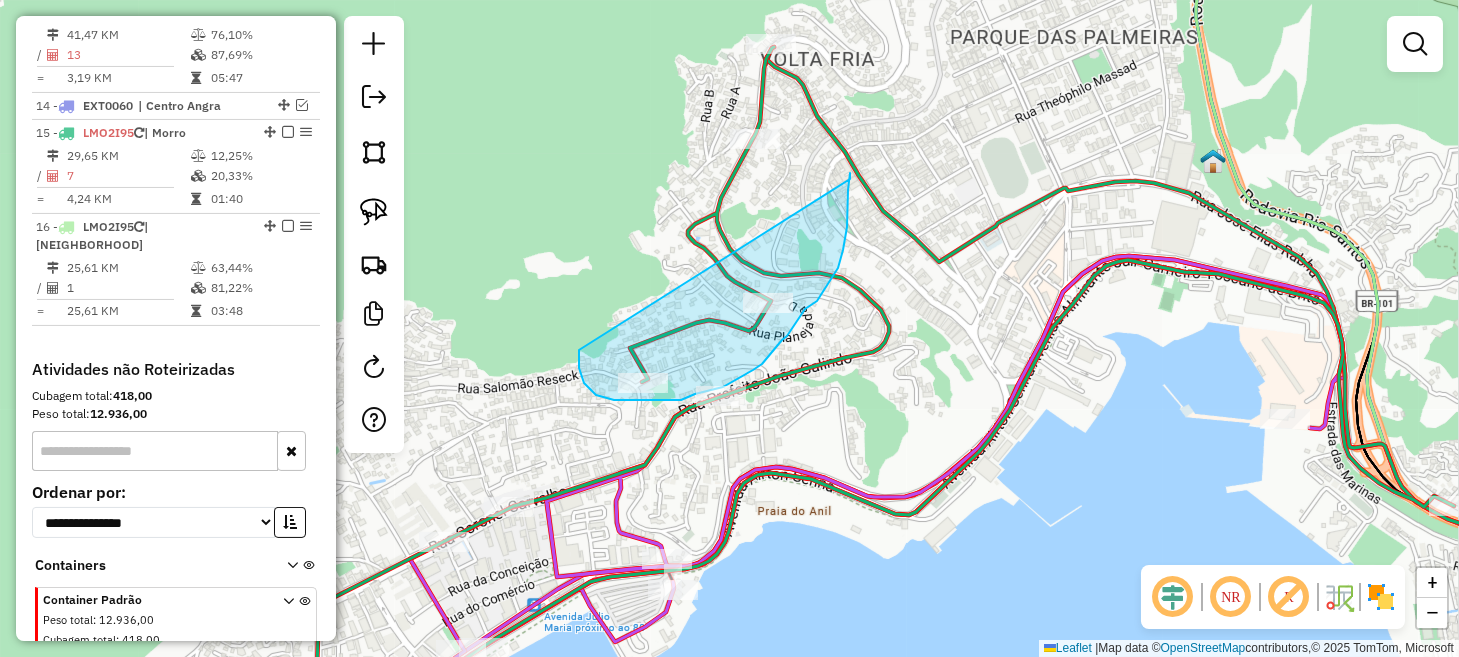 drag, startPoint x: 579, startPoint y: 354, endPoint x: 849, endPoint y: 243, distance: 291.92636 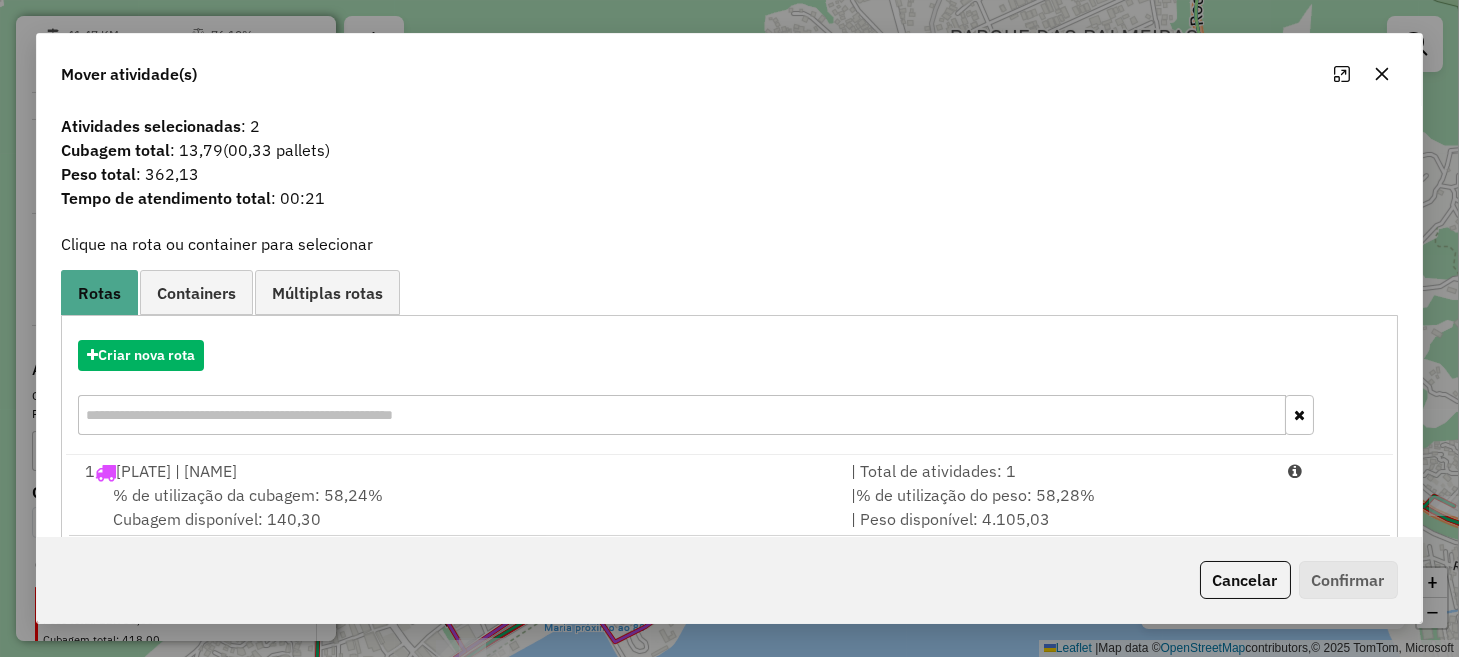 click on "Cancelar" 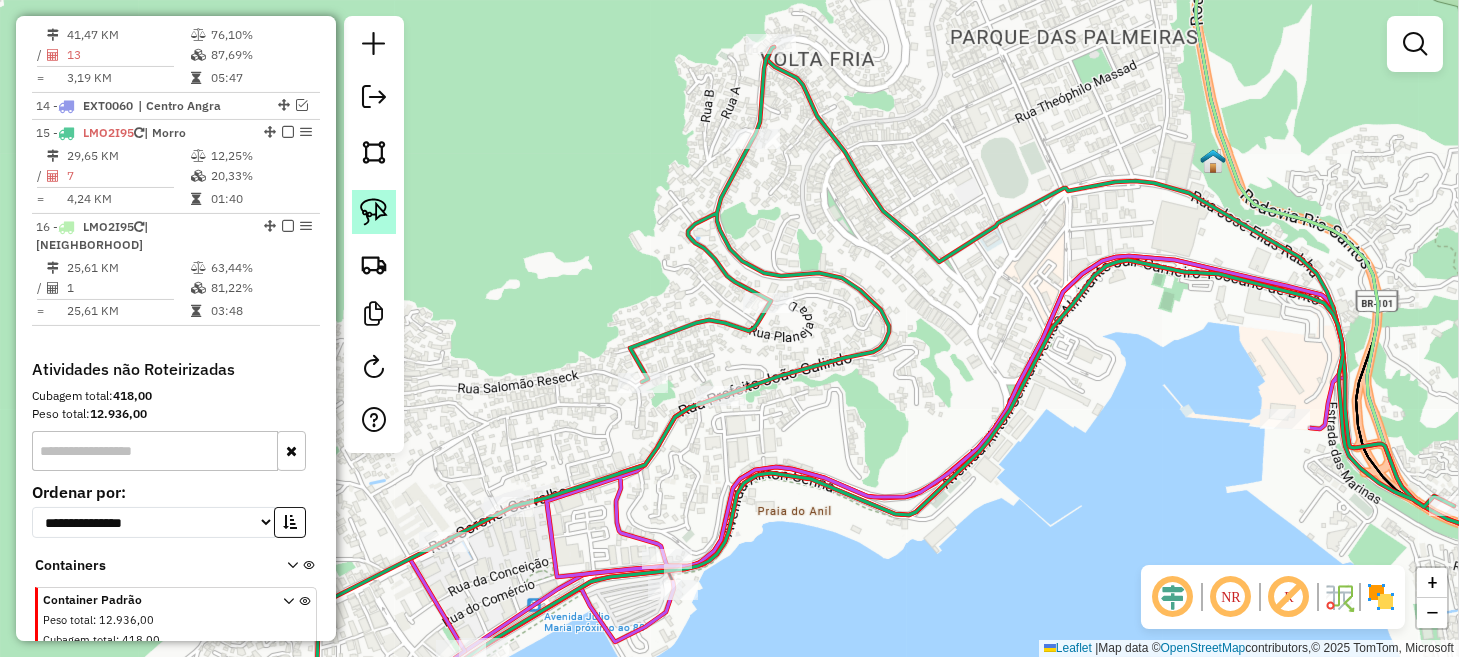 click 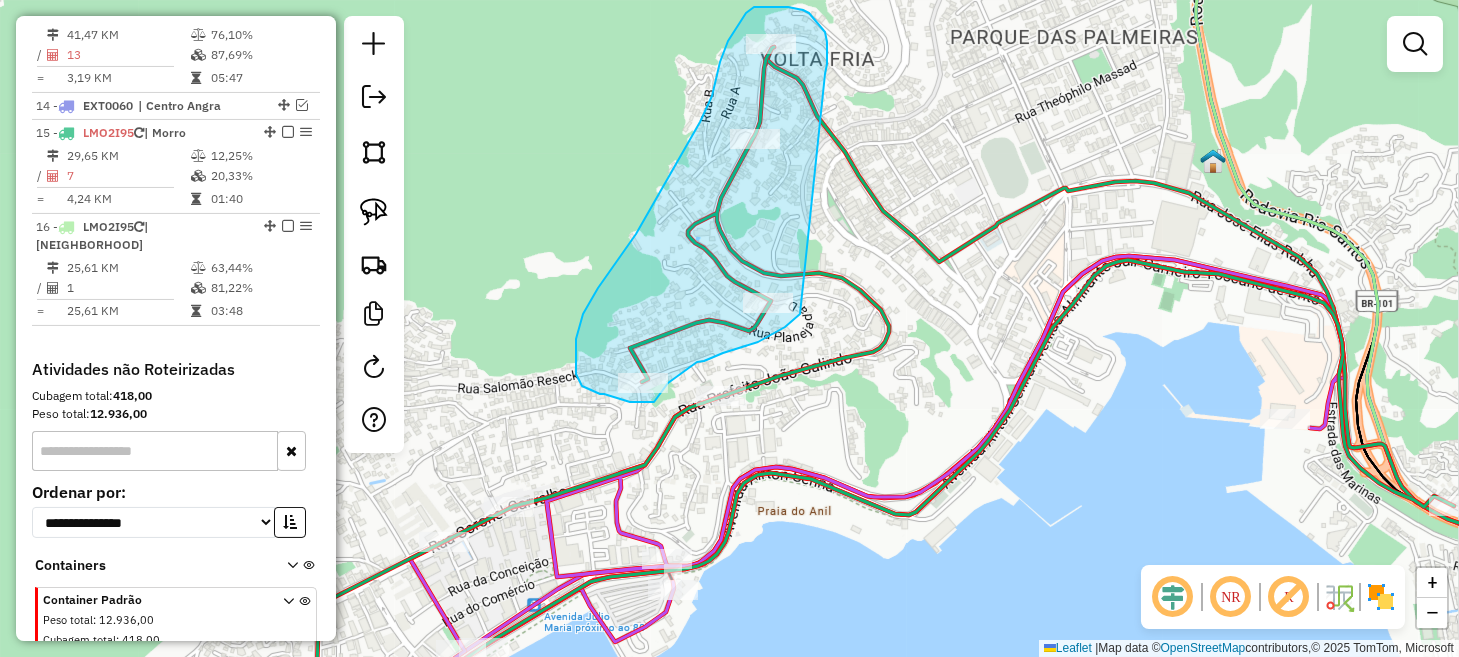 drag, startPoint x: 825, startPoint y: 71, endPoint x: 808, endPoint y: 304, distance: 233.61935 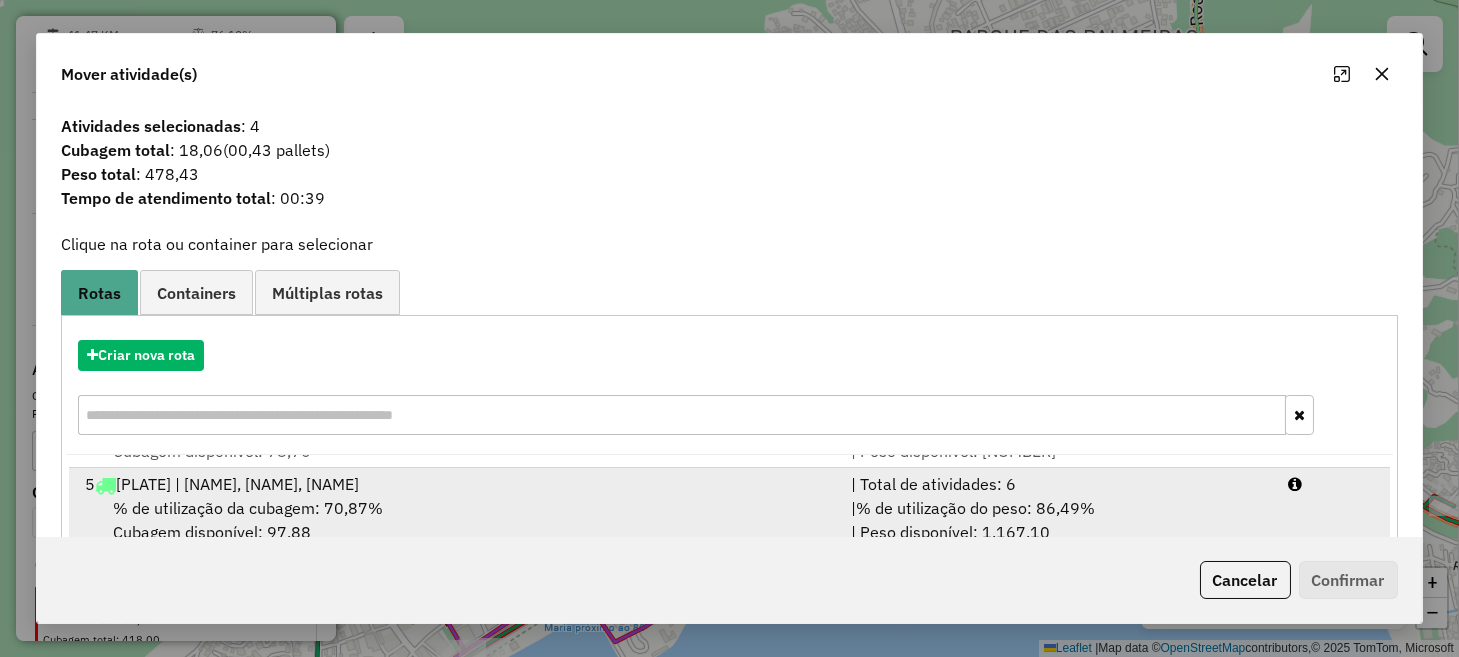 scroll, scrollTop: 326, scrollLeft: 0, axis: vertical 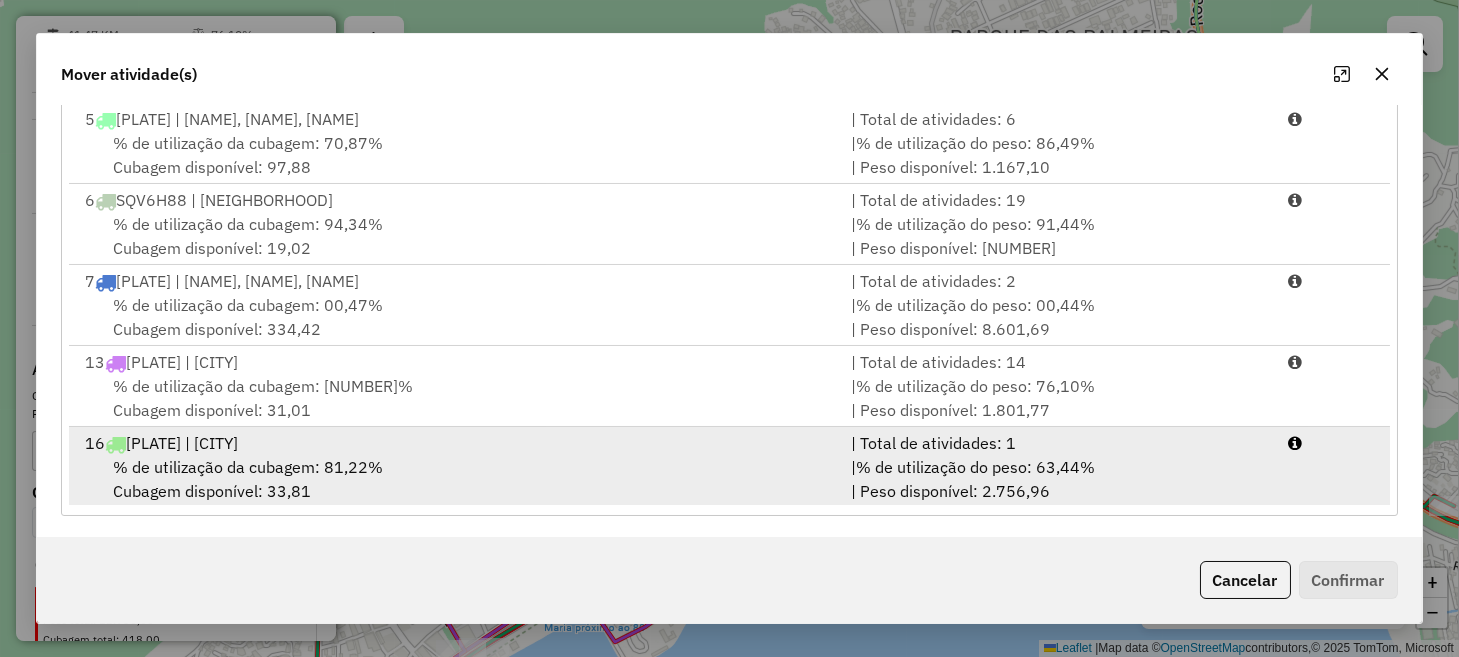 click on "|  % de utilização do peso: 63,44%  | Peso disponível: 2.756,96" at bounding box center (1057, 479) 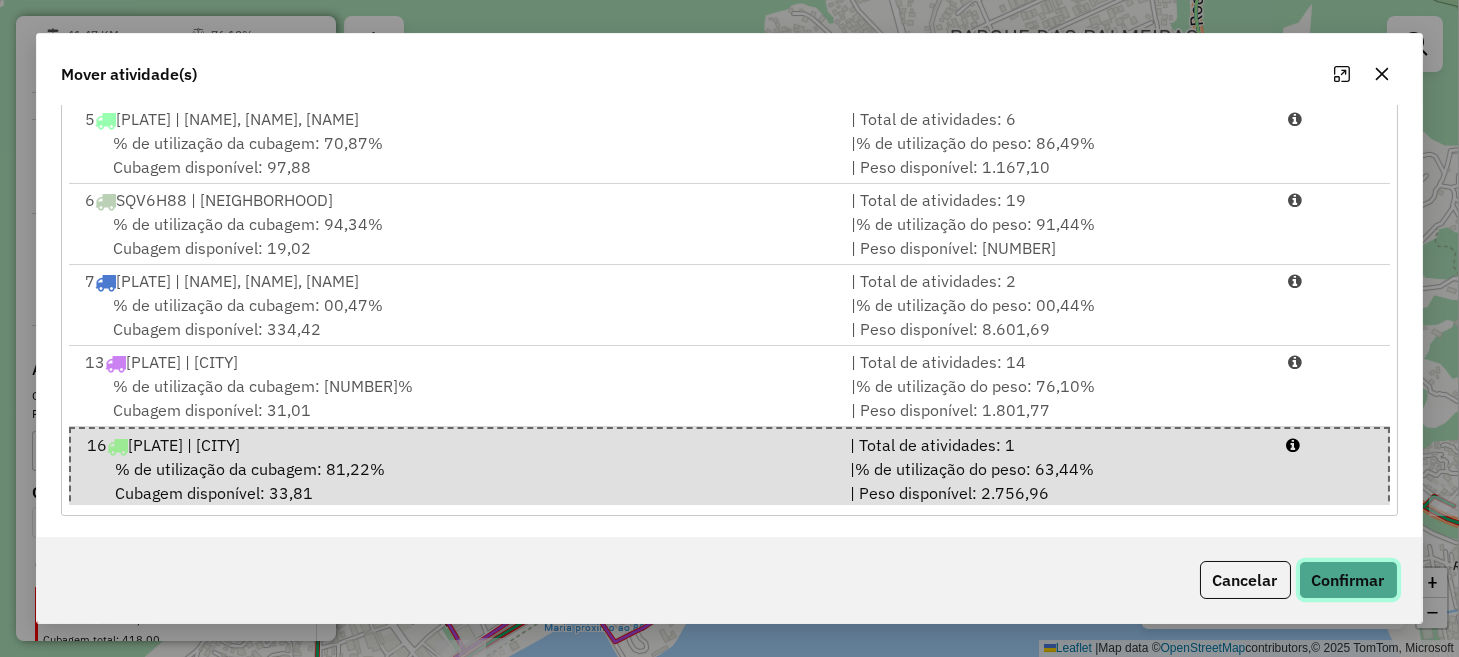 click on "Confirmar" 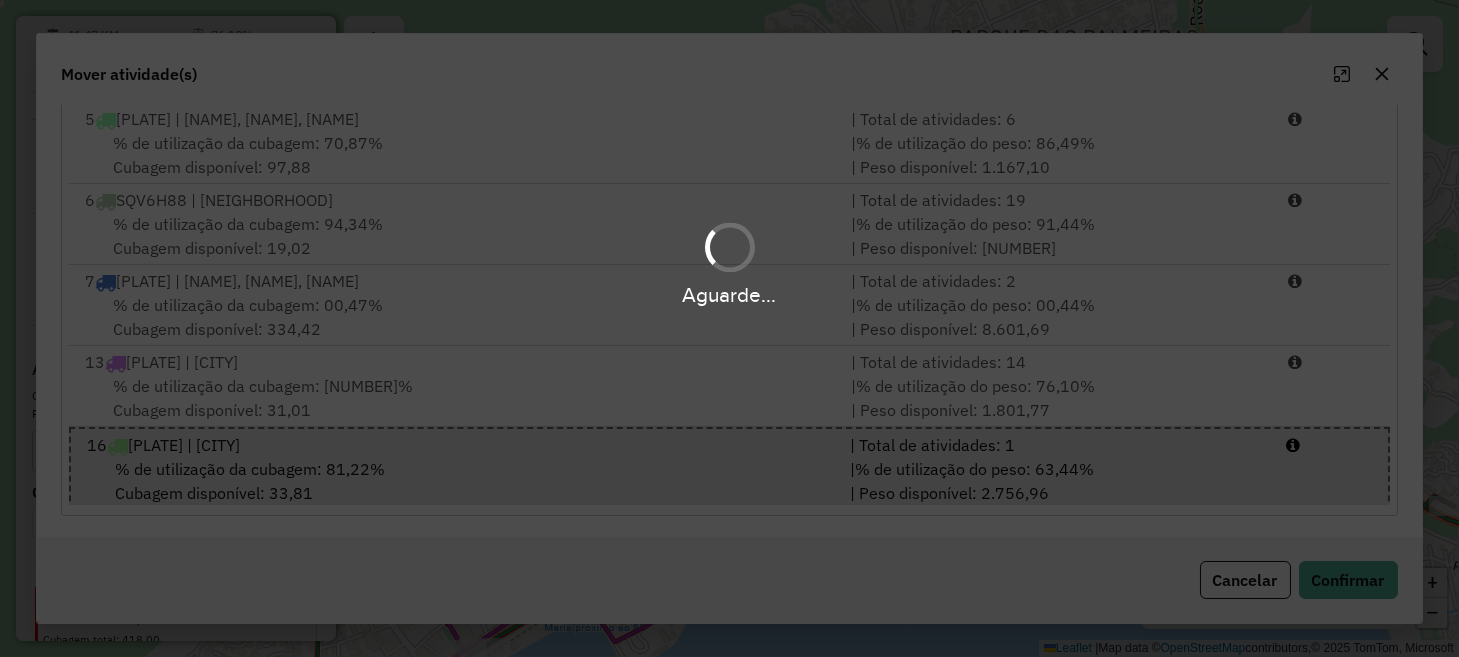 scroll, scrollTop: 0, scrollLeft: 0, axis: both 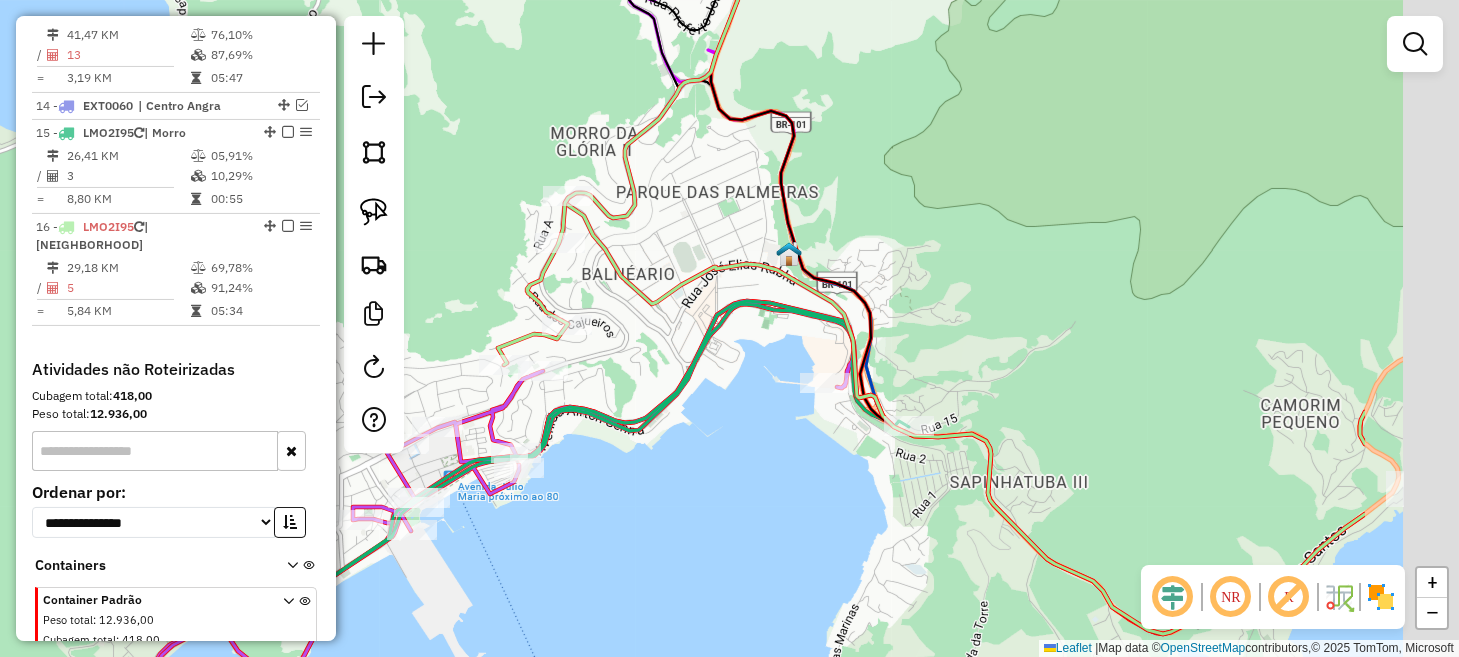 drag, startPoint x: 950, startPoint y: 461, endPoint x: 675, endPoint y: 436, distance: 276.13403 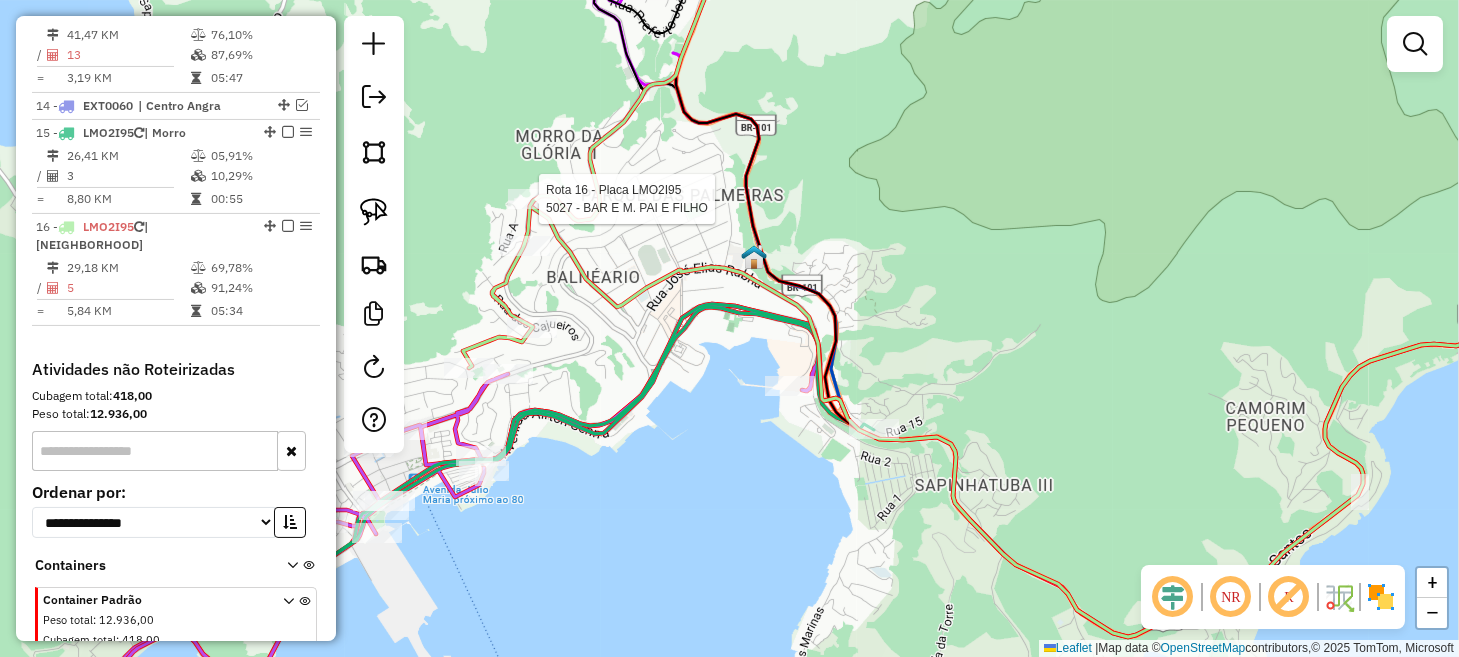 select on "**********" 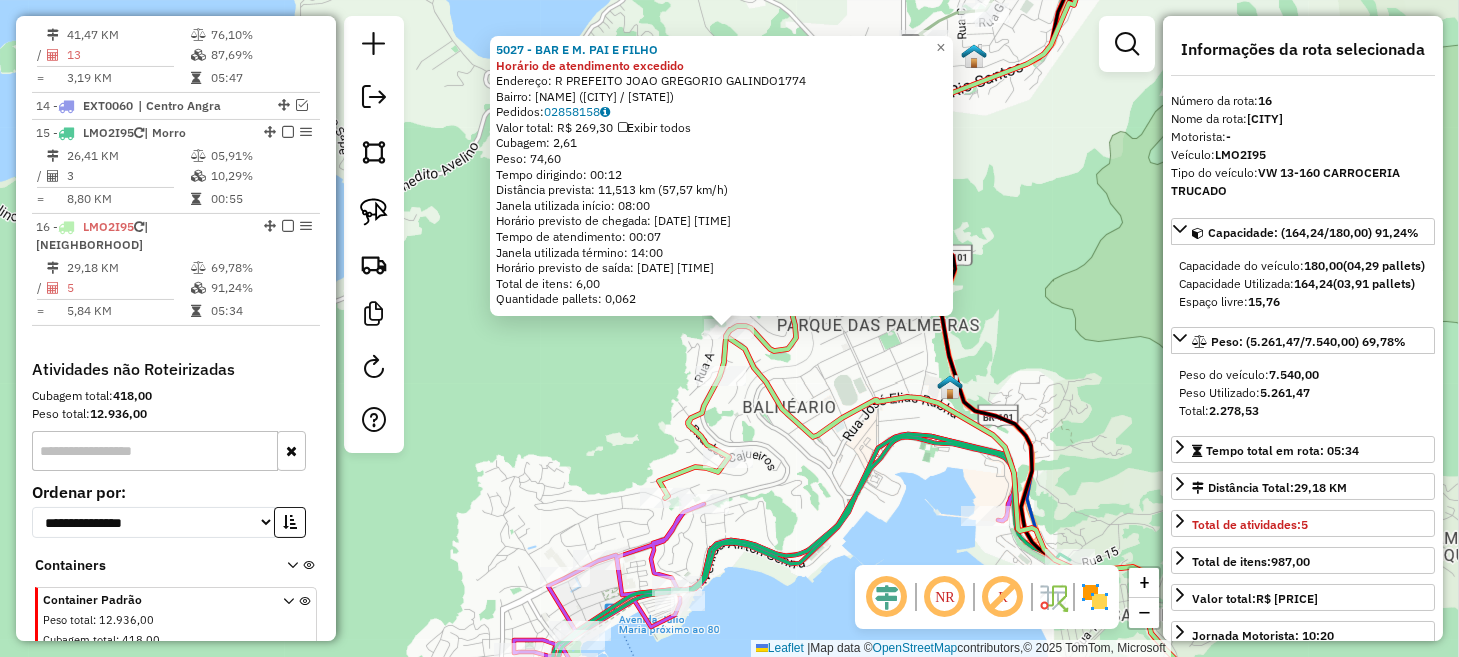 click on "[NUMBER] - [NAME] [LAST_NAME] Horário de atendimento excedido  Endereço: [STREET] [NUMBER]   Bairro: [NEIGHBORHOOD] ([CITY] / [STATE])   Pedidos:  [ORDER_ID]   Valor total: R$ 269,30   Exibir todos   Cubagem: 2,61  Peso: 74,60  Tempo dirigindo: 00:12   Distância prevista: 11,513 km (57,57 km/h)   Janela utilizada início: 08:00   Horário previsto de chegada: 04/08/2025 07:12   Tempo de atendimento: 00:07   Janela utilizada término: 14:00   Horário previsto de saída: 04/08/2025 07:19   Total de itens: 6,00   Quantidade pallets: 0,062  × Janela de atendimento Grade de atendimento Capacidade Transportadoras Veículos Cliente Pedidos  Rotas Selecione os dias de semana para filtrar as janelas de atendimento  Seg   Ter   Qua   Qui   Sex   Sáb   Dom  Informe o período da janela de atendimento: De: Até:  Filtrar exatamente a janela do cliente  Considerar janela de atendimento padrão  Selecione os dias de semana para filtrar as grades de atendimento  Seg   Ter   Qua   Qui   Sex   Sáb  +" 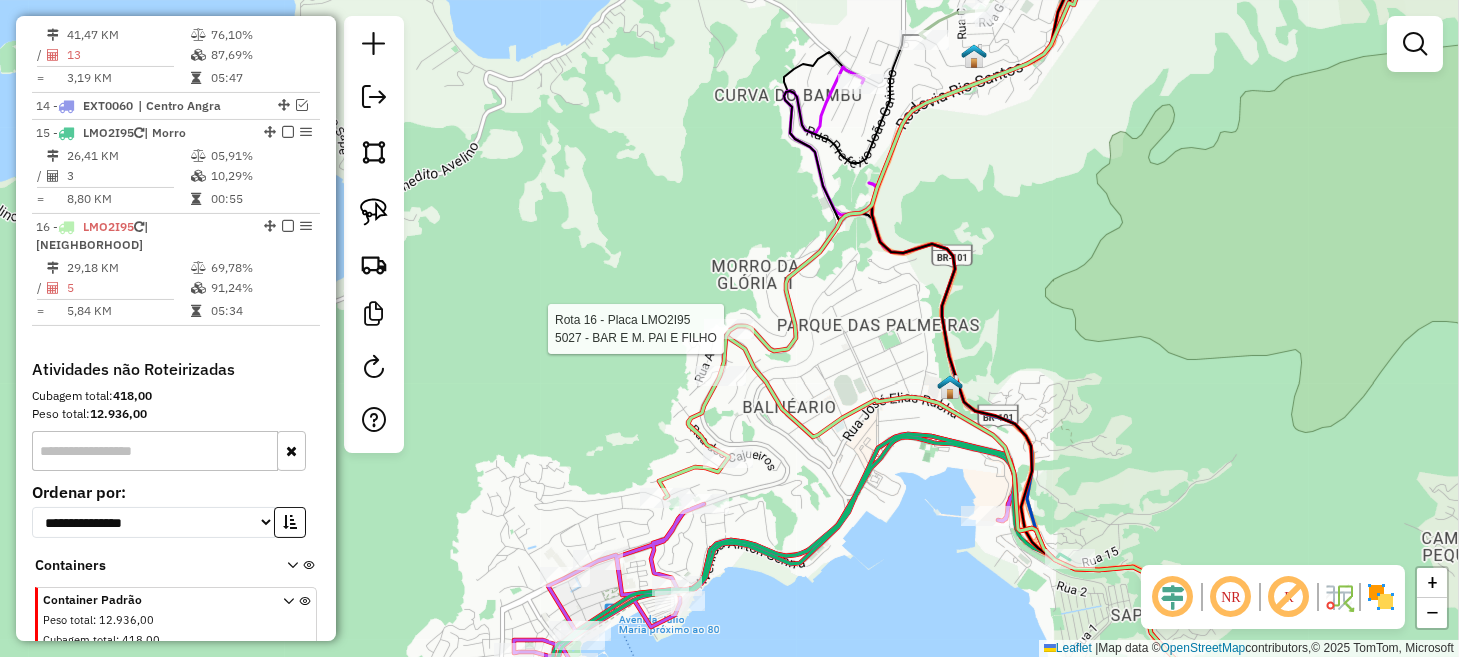 click 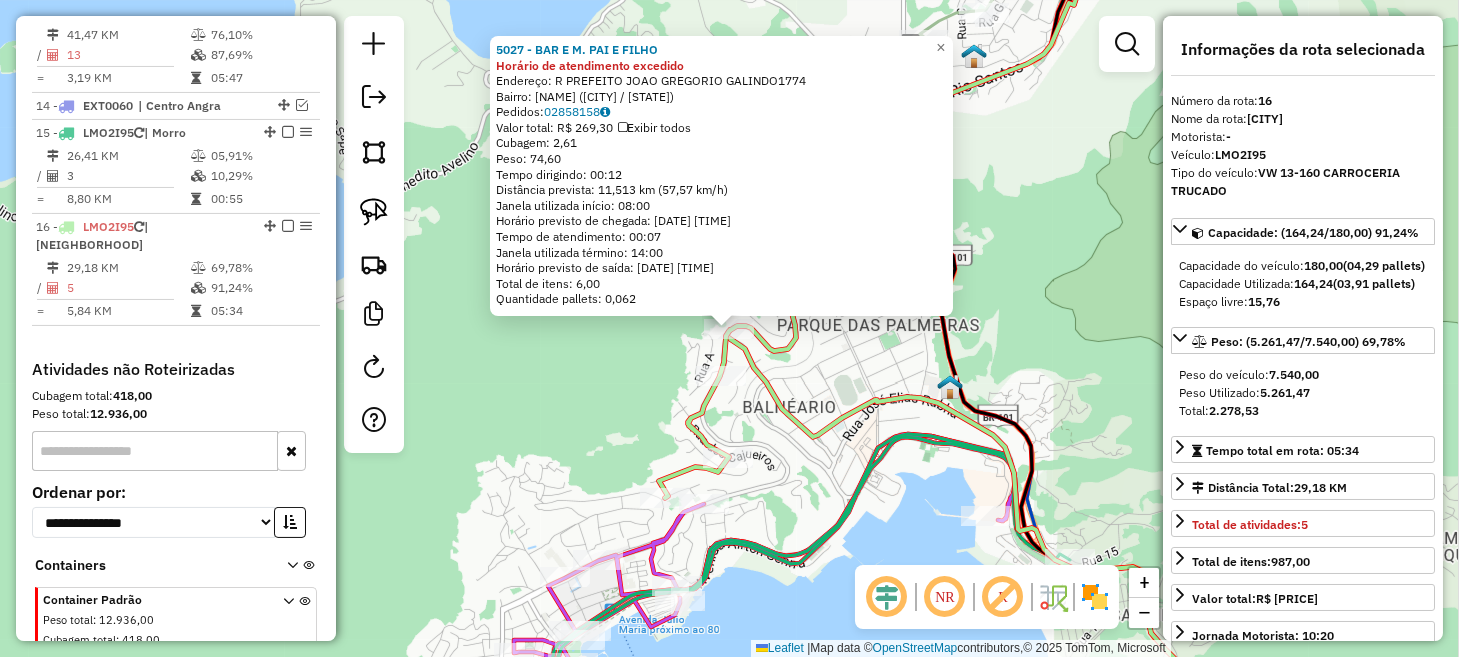 click 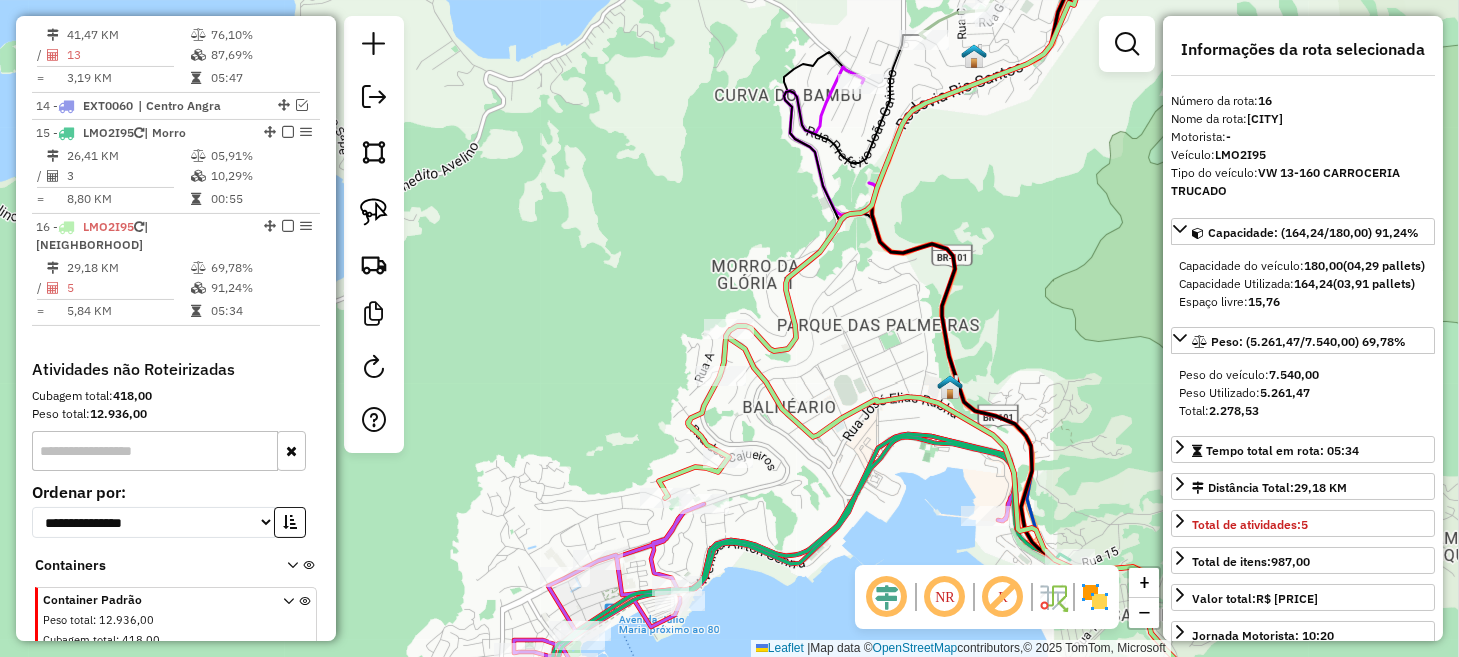 click 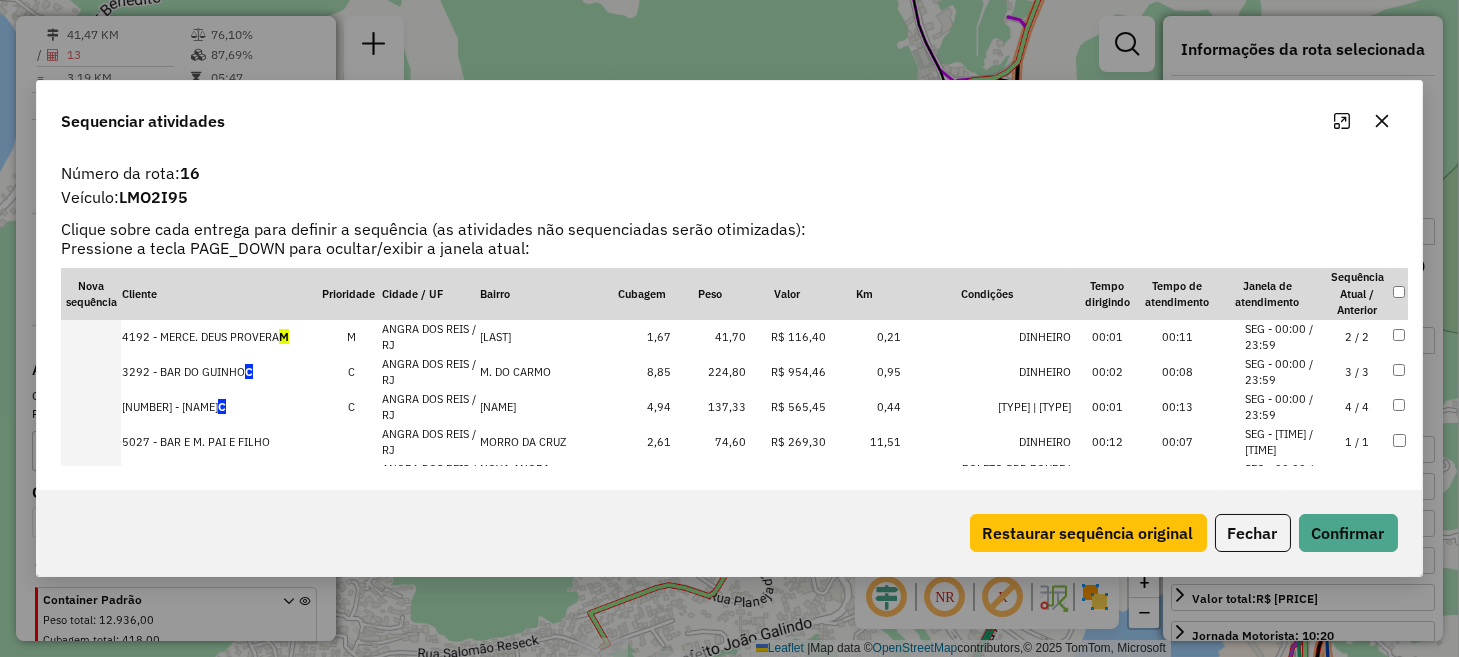 drag, startPoint x: 192, startPoint y: 340, endPoint x: 195, endPoint y: 472, distance: 132.03409 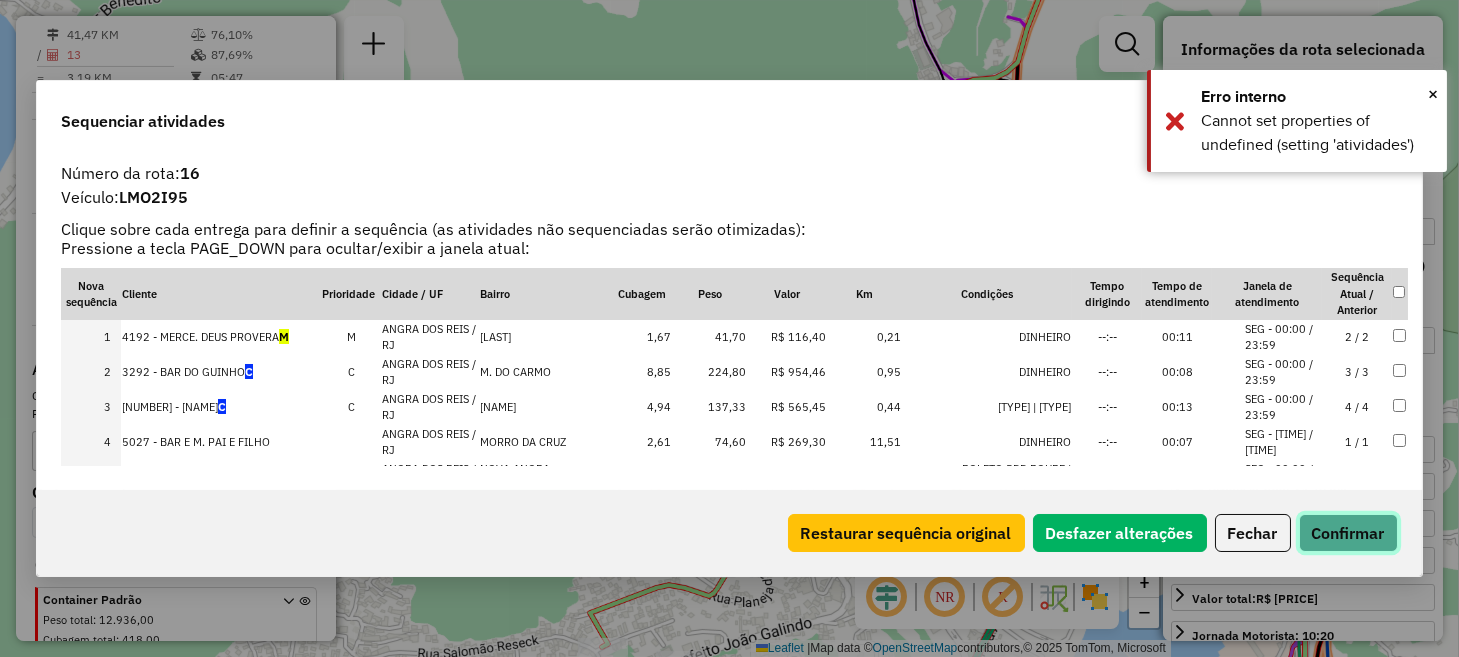 click on "Confirmar" 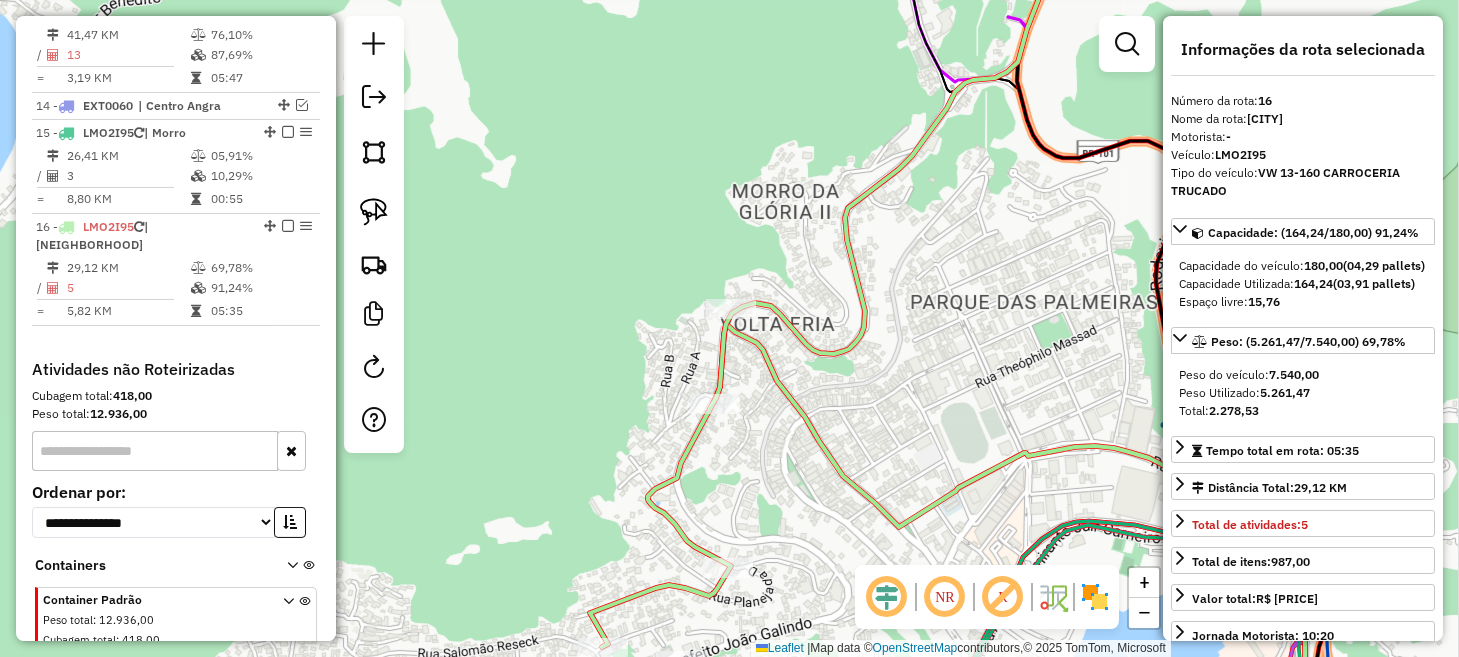 click 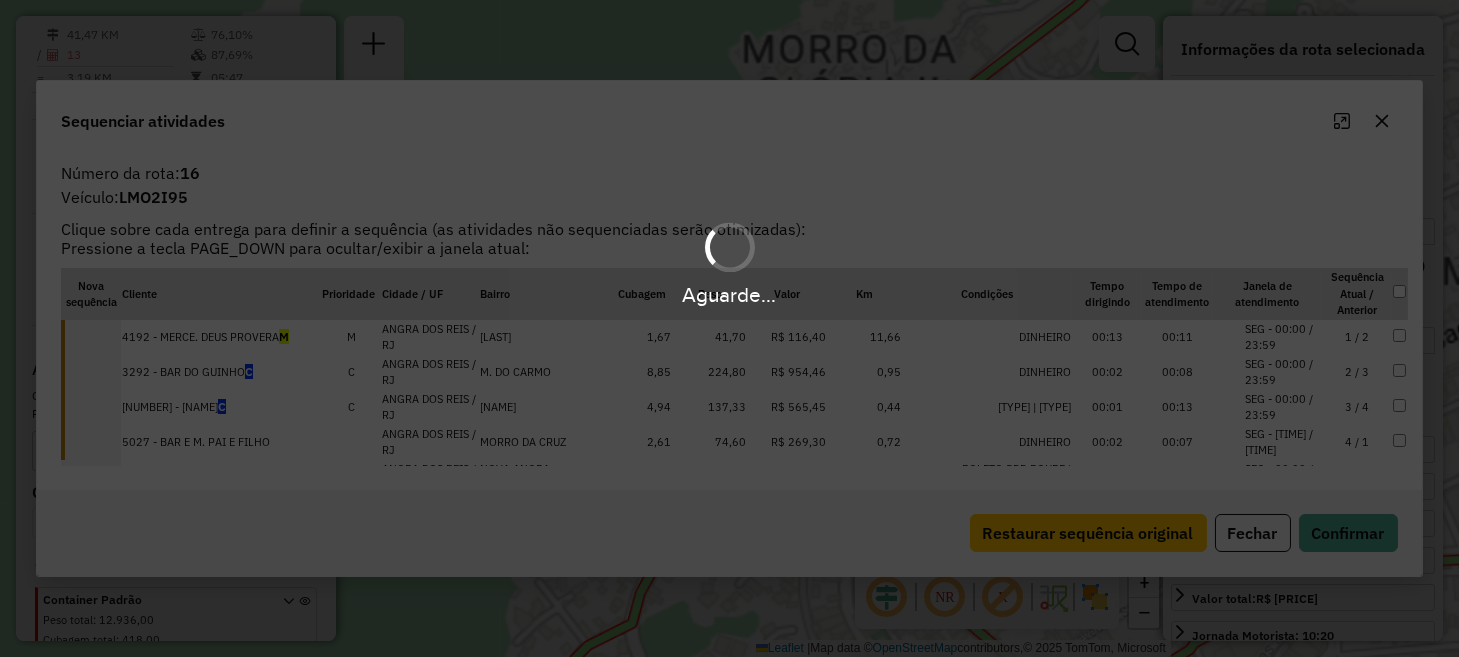 click on "Aguarde..." at bounding box center (729, 328) 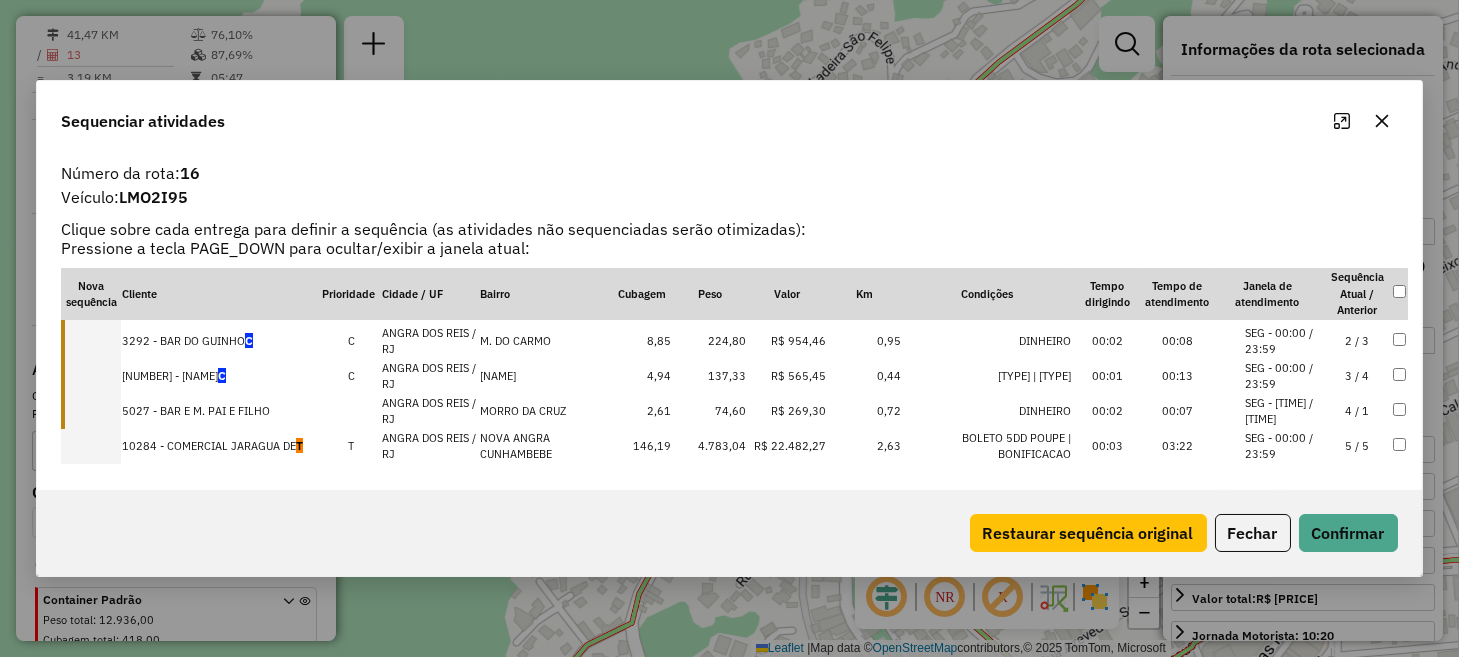 scroll, scrollTop: 47, scrollLeft: 0, axis: vertical 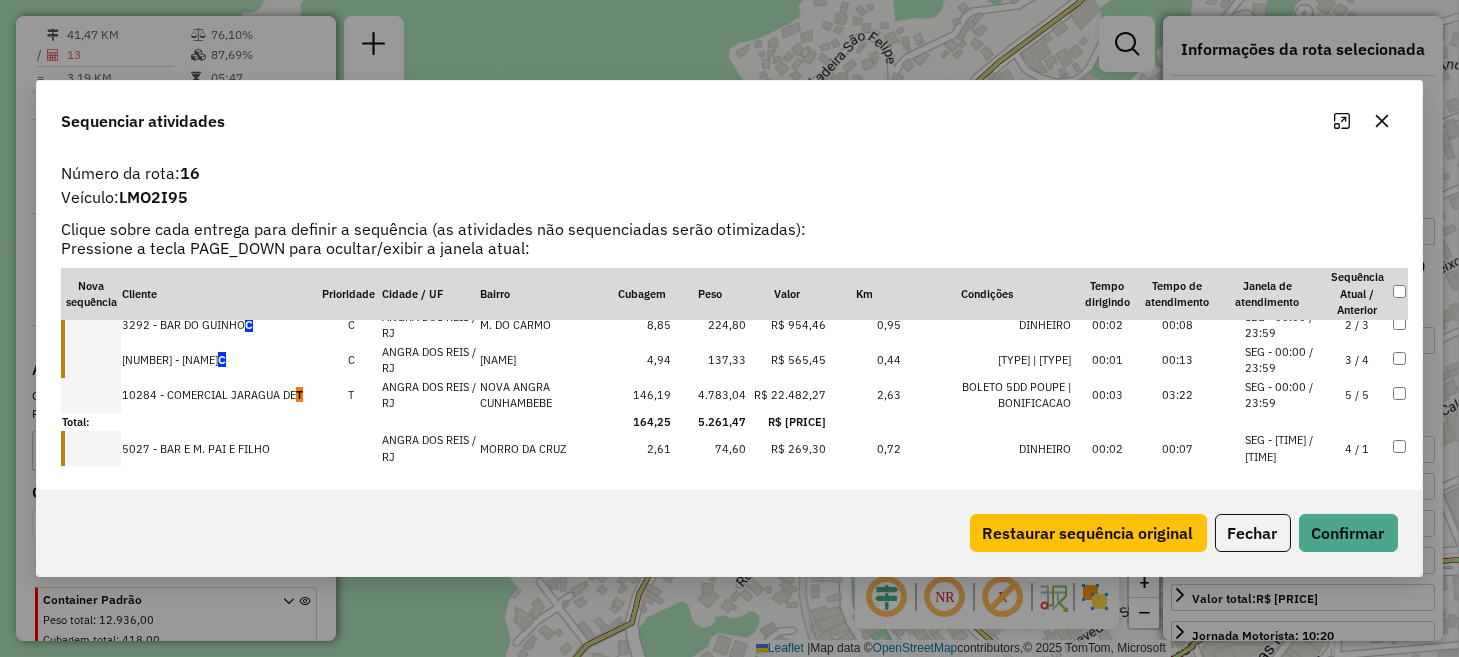 drag, startPoint x: 223, startPoint y: 397, endPoint x: 222, endPoint y: 474, distance: 77.00649 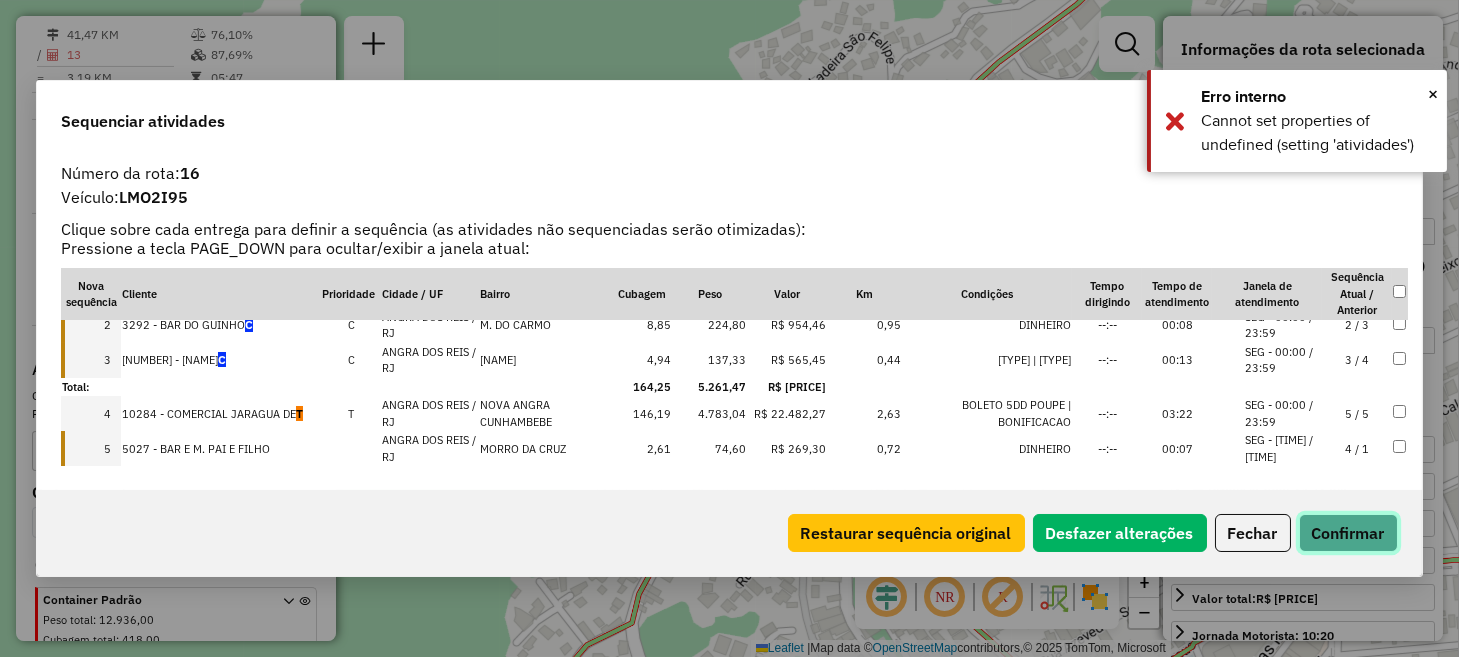 click on "Confirmar" 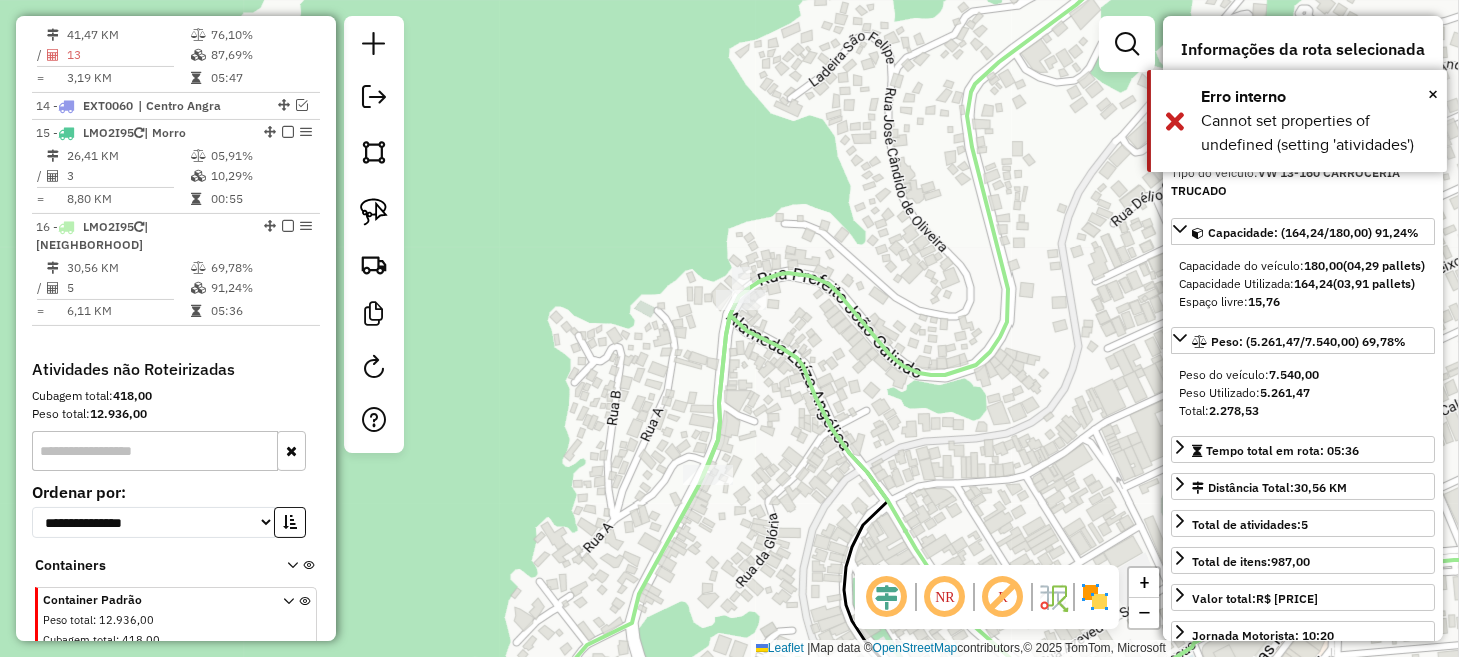 click on "Janela de atendimento Grade de atendimento Capacidade Transportadoras Veículos Cliente Pedidos  Rotas Selecione os dias de semana para filtrar as janelas de atendimento  Seg   Ter   Qua   Qui   Sex   Sáb   Dom  Informe o período da janela de atendimento: De: Até:  Filtrar exatamente a janela do cliente  Considerar janela de atendimento padrão  Selecione os dias de semana para filtrar as grades de atendimento  Seg   Ter   Qua   Qui   Sex   Sáb   Dom   Considerar clientes sem dia de atendimento cadastrado  Clientes fora do dia de atendimento selecionado Filtrar as atividades entre os valores definidos abaixo:  Peso mínimo:   Peso máximo:   Cubagem mínima:   Cubagem máxima:   De:   Até:  Filtrar as atividades entre o tempo de atendimento definido abaixo:  De:   Até:   Considerar capacidade total dos clientes não roteirizados Transportadora: Selecione um ou mais itens Tipo de veículo: Selecione um ou mais itens Veículo: Selecione um ou mais itens Motorista: Selecione um ou mais itens Nome: Rótulo:" 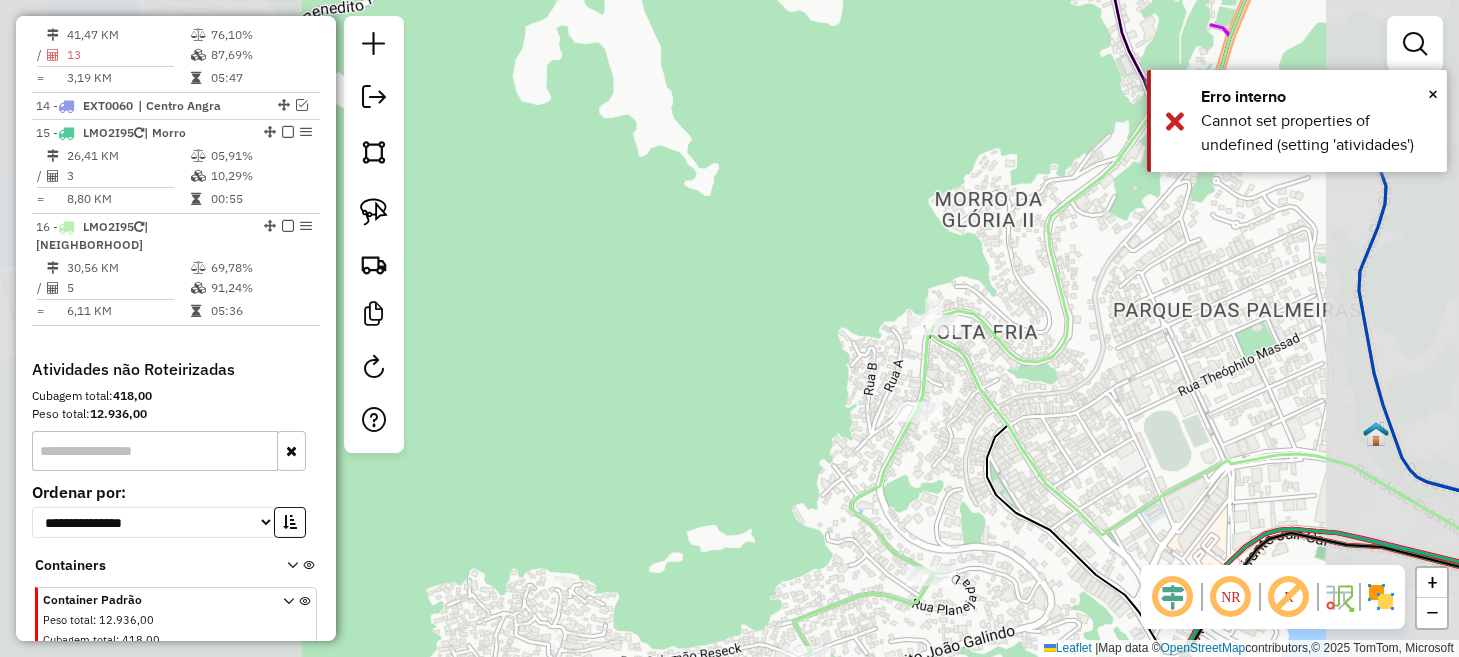 click on "Janela de atendimento Grade de atendimento Capacidade Transportadoras Veículos Cliente Pedidos  Rotas Selecione os dias de semana para filtrar as janelas de atendimento  Seg   Ter   Qua   Qui   Sex   Sáb   Dom  Informe o período da janela de atendimento: De: Até:  Filtrar exatamente a janela do cliente  Considerar janela de atendimento padrão  Selecione os dias de semana para filtrar as grades de atendimento  Seg   Ter   Qua   Qui   Sex   Sáb   Dom   Considerar clientes sem dia de atendimento cadastrado  Clientes fora do dia de atendimento selecionado Filtrar as atividades entre os valores definidos abaixo:  Peso mínimo:   Peso máximo:   Cubagem mínima:   Cubagem máxima:   De:   Até:  Filtrar as atividades entre o tempo de atendimento definido abaixo:  De:   Até:   Considerar capacidade total dos clientes não roteirizados Transportadora: Selecione um ou mais itens Tipo de veículo: Selecione um ou mais itens Veículo: Selecione um ou mais itens Motorista: Selecione um ou mais itens Nome: Rótulo:" 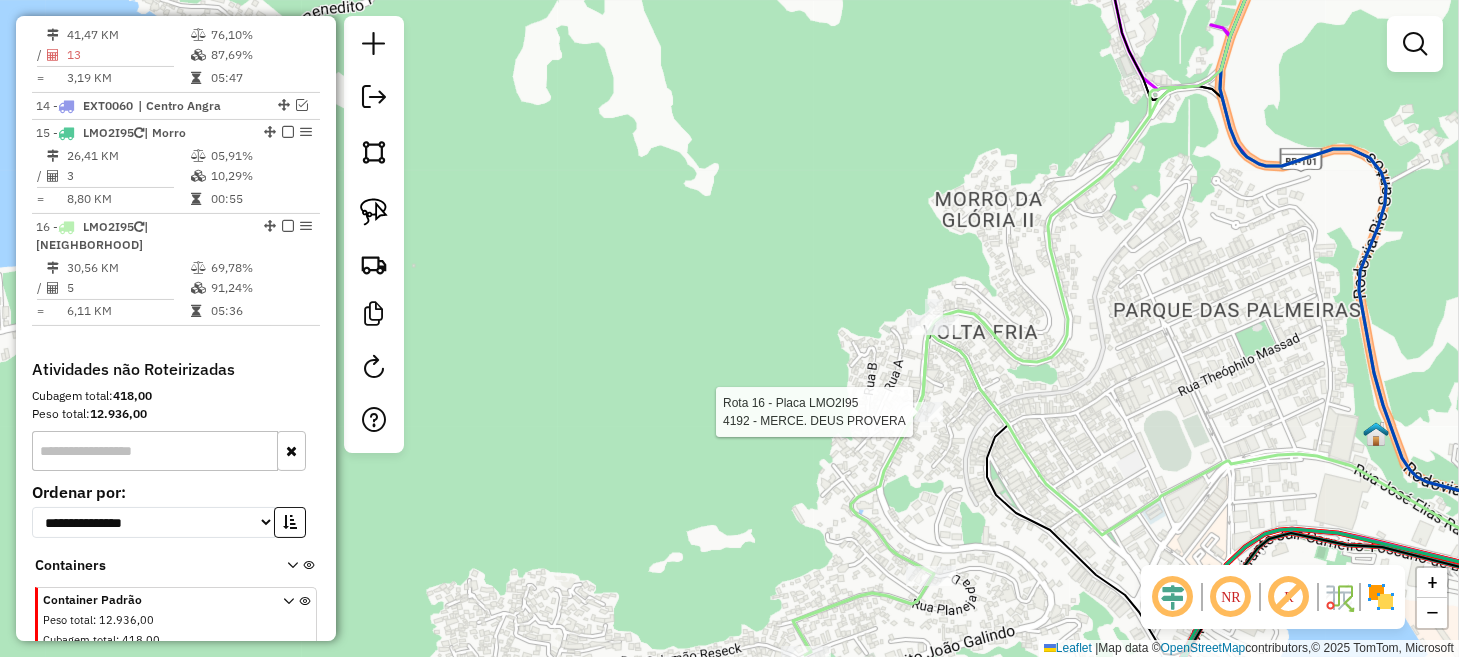 select on "**********" 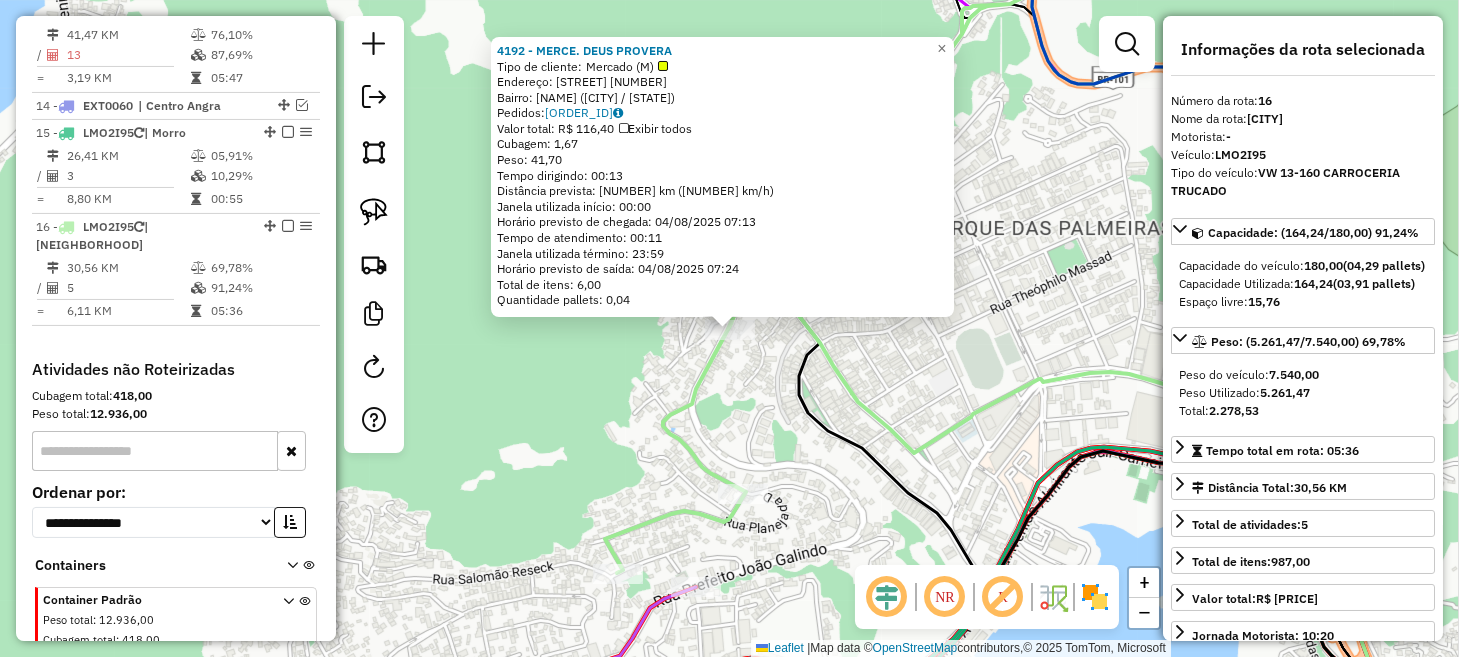 click 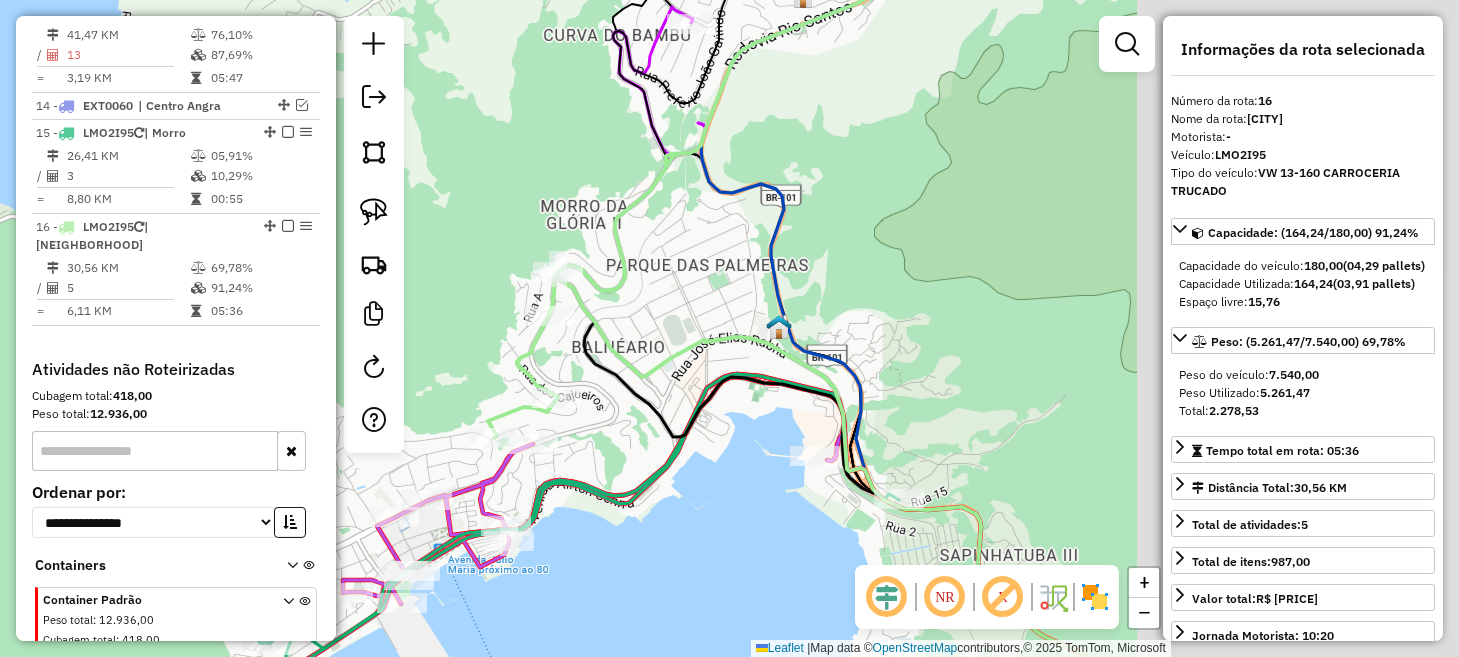 drag, startPoint x: 1079, startPoint y: 393, endPoint x: 557, endPoint y: 333, distance: 525.43695 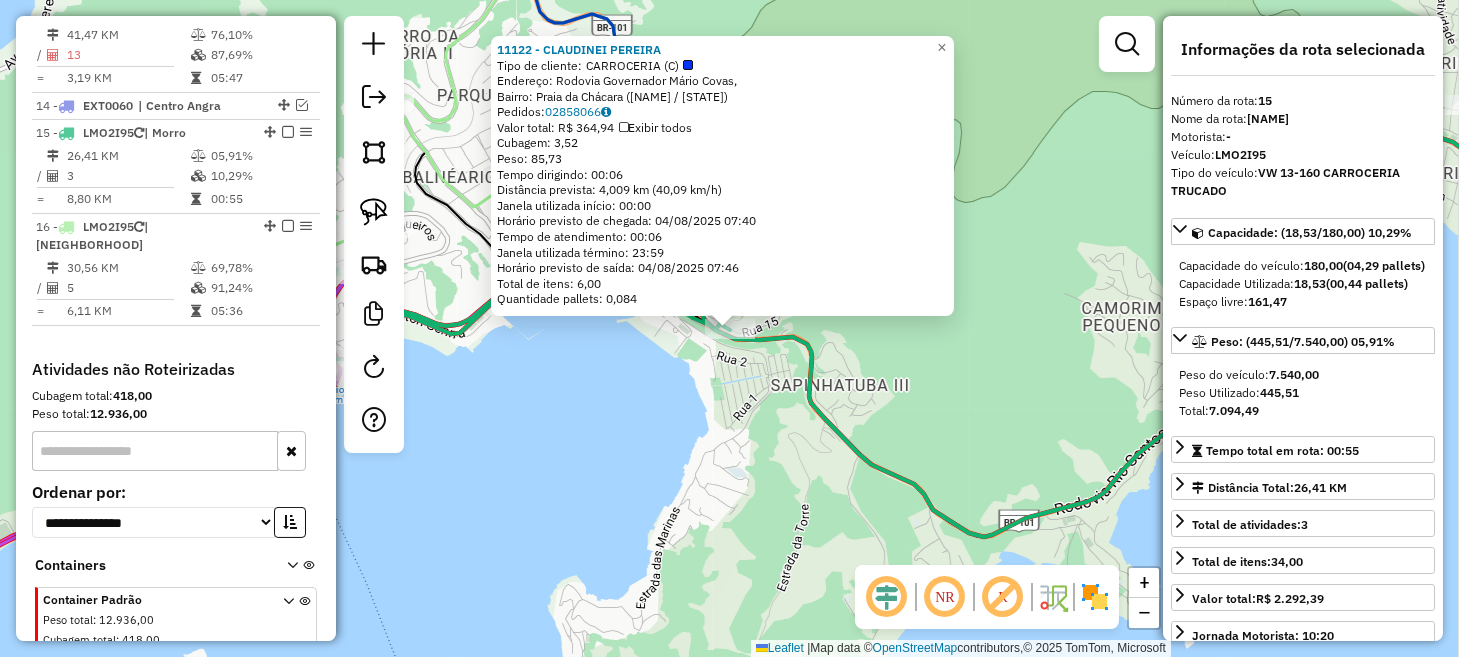 click on "11122 - [NAME]  Tipo de cliente:   CARROCERIA (C)   Endereço: [STREET],    Bairro: [NEIGHBORHOOD] ([CITY] / [STATE])   Pedidos:  02858066   Valor total: R$ 364,94   Exibir todos   Cubagem: 3,52  Peso: 85,73  Tempo dirigindo: 00:06   Distância prevista: 4,009 km (40,09 km/h)   Janela utilizada início: 00:00   Horário previsto de chegada: 04/08/2025 07:40   Tempo de atendimento: 00:06   Janela utilizada término: 23:59   Horário previsto de saída: 04/08/2025 07:46   Total de itens: 6,00   Quantidade pallets: 0,084  × Janela de atendimento Grade de atendimento Capacidade Transportadoras Veículos Cliente Pedidos  Rotas Selecione os dias de semana para filtrar as janelas de atendimento  Seg   Ter   Qua   Qui   Sex   Sáb   Dom  Informe o período da janela de atendimento: De: Até:  Filtrar exatamente a janela do cliente  Considerar janela de atendimento padrão  Selecione os dias de semana para filtrar as grades de atendimento  Seg   Ter   Qua   Qui   Sex   Sáb  +" 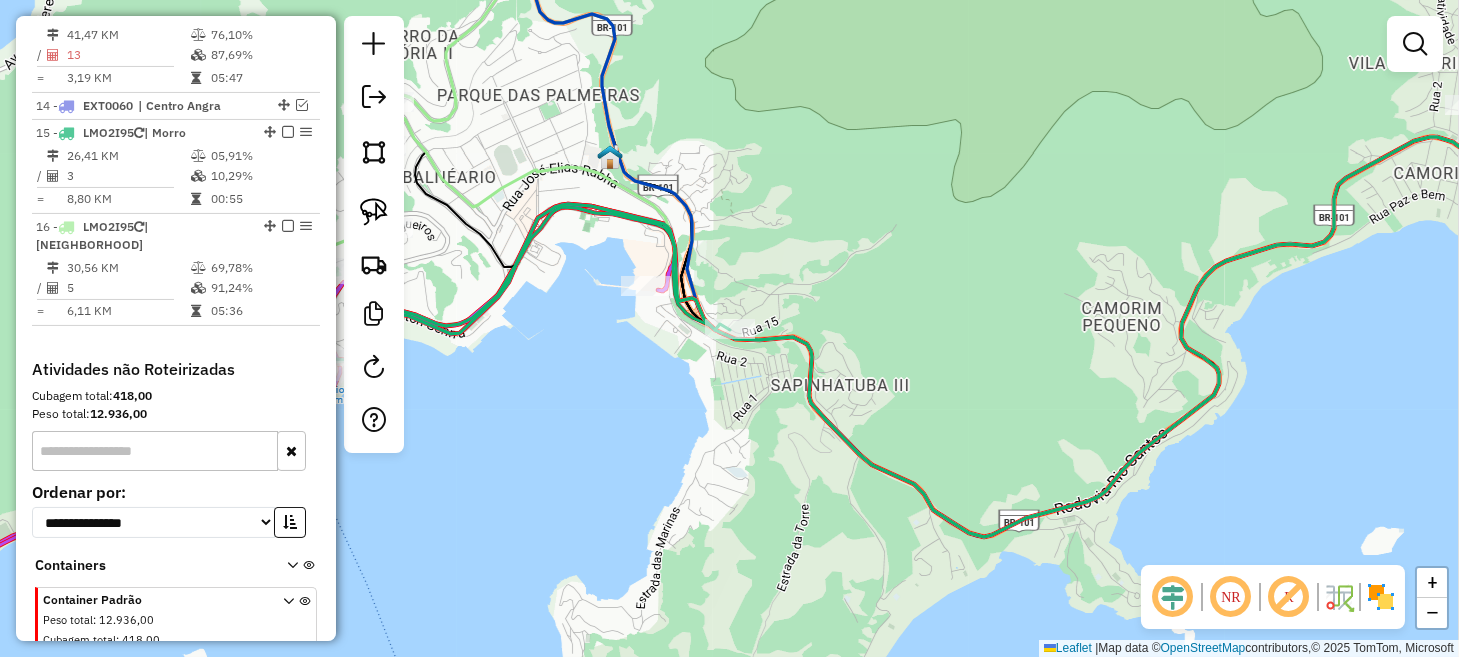 drag, startPoint x: 377, startPoint y: 205, endPoint x: 400, endPoint y: 211, distance: 23.769728 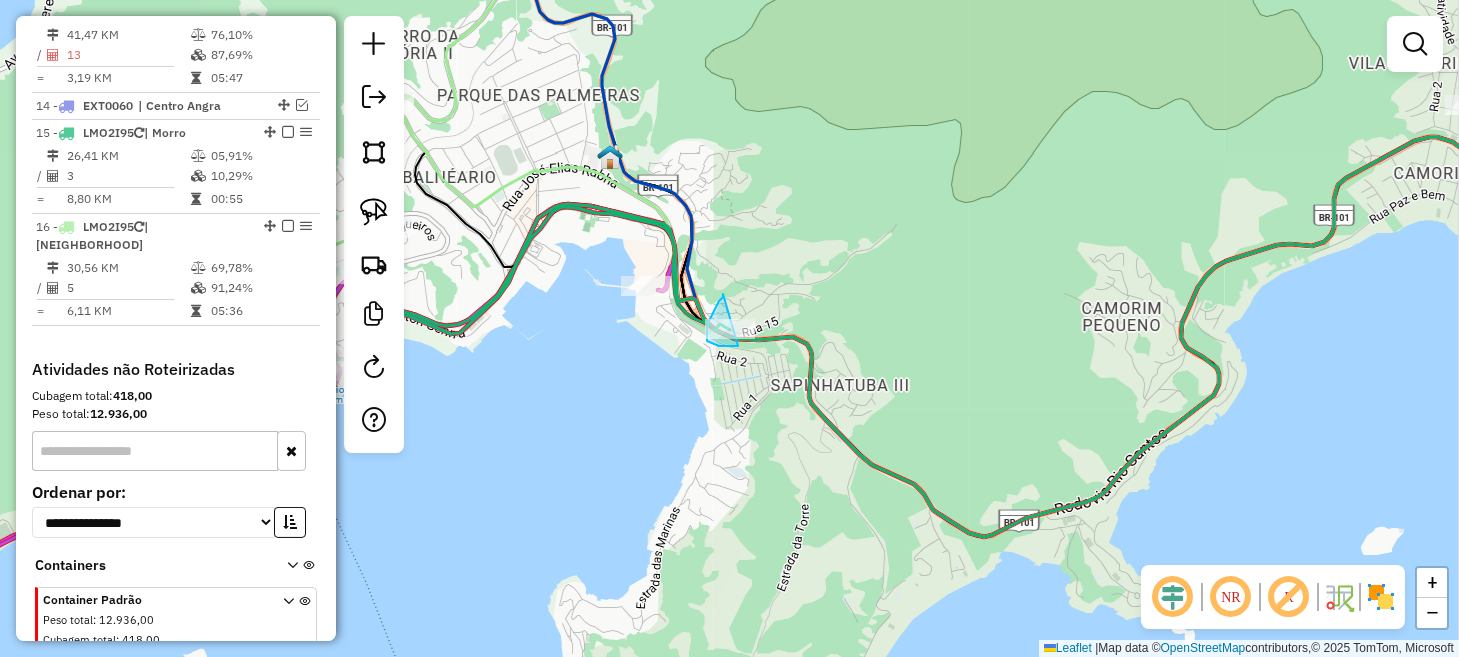 drag, startPoint x: 711, startPoint y: 317, endPoint x: 761, endPoint y: 321, distance: 50.159744 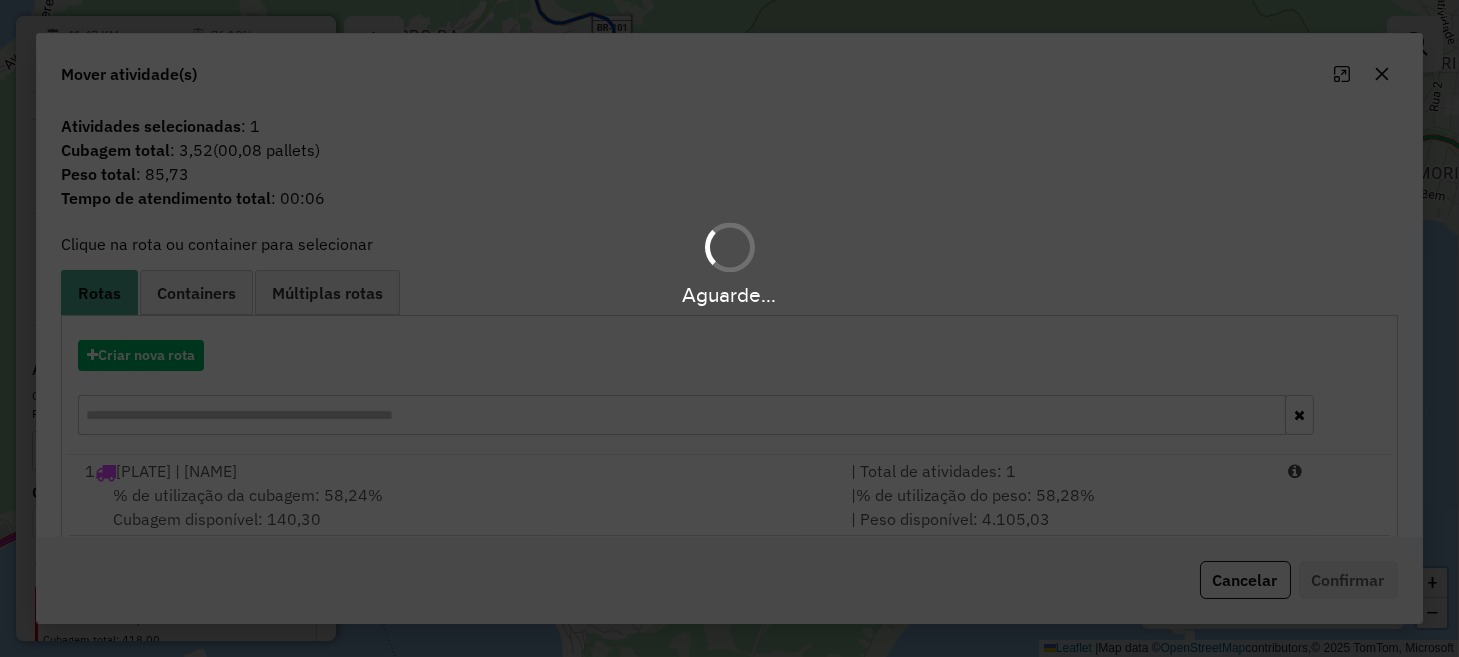click on "Aguarde..." at bounding box center (729, 328) 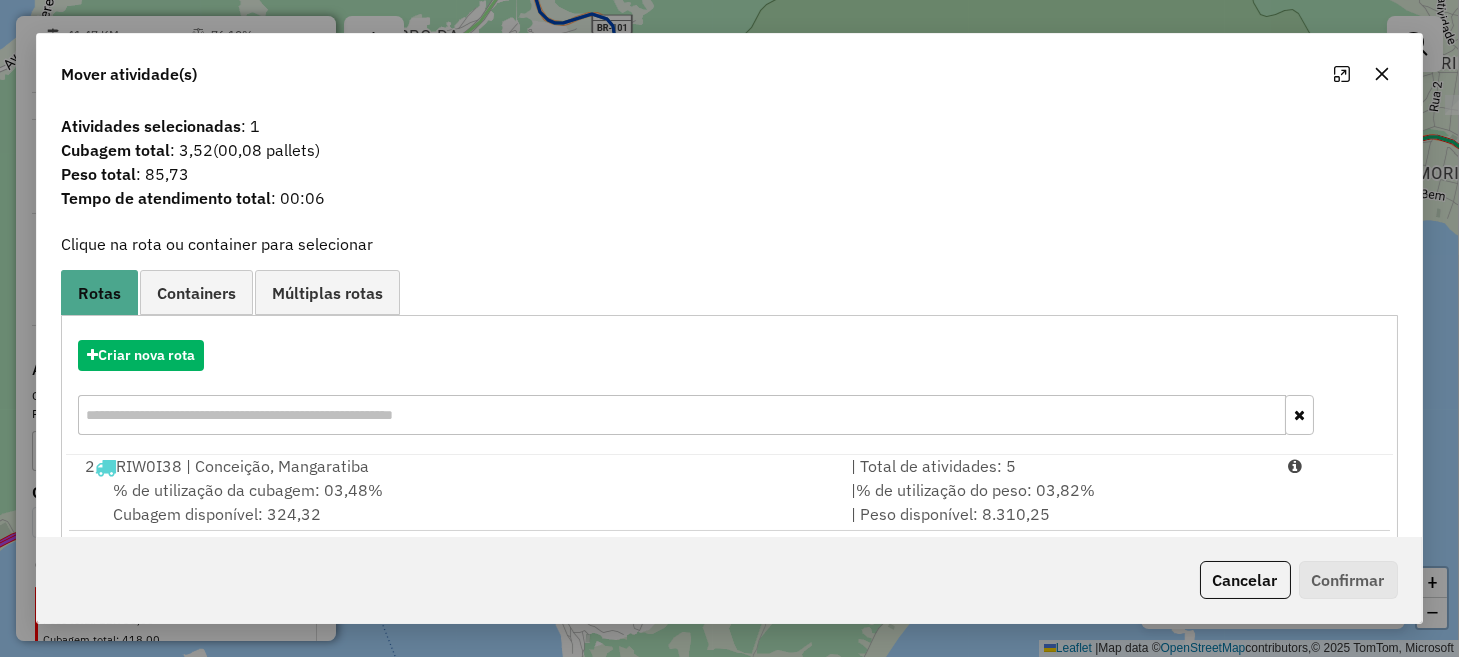 scroll, scrollTop: 326, scrollLeft: 0, axis: vertical 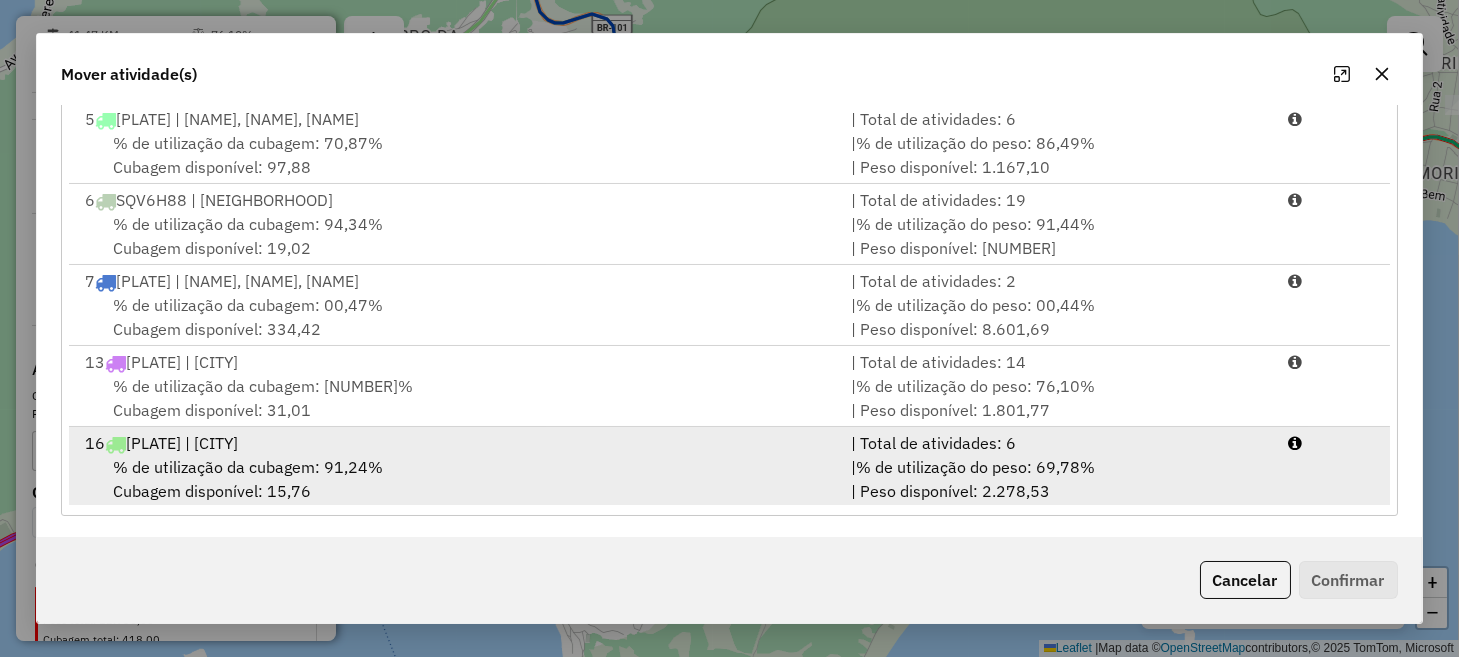 click on "% de utilização do peso: 69,78%" at bounding box center [975, 467] 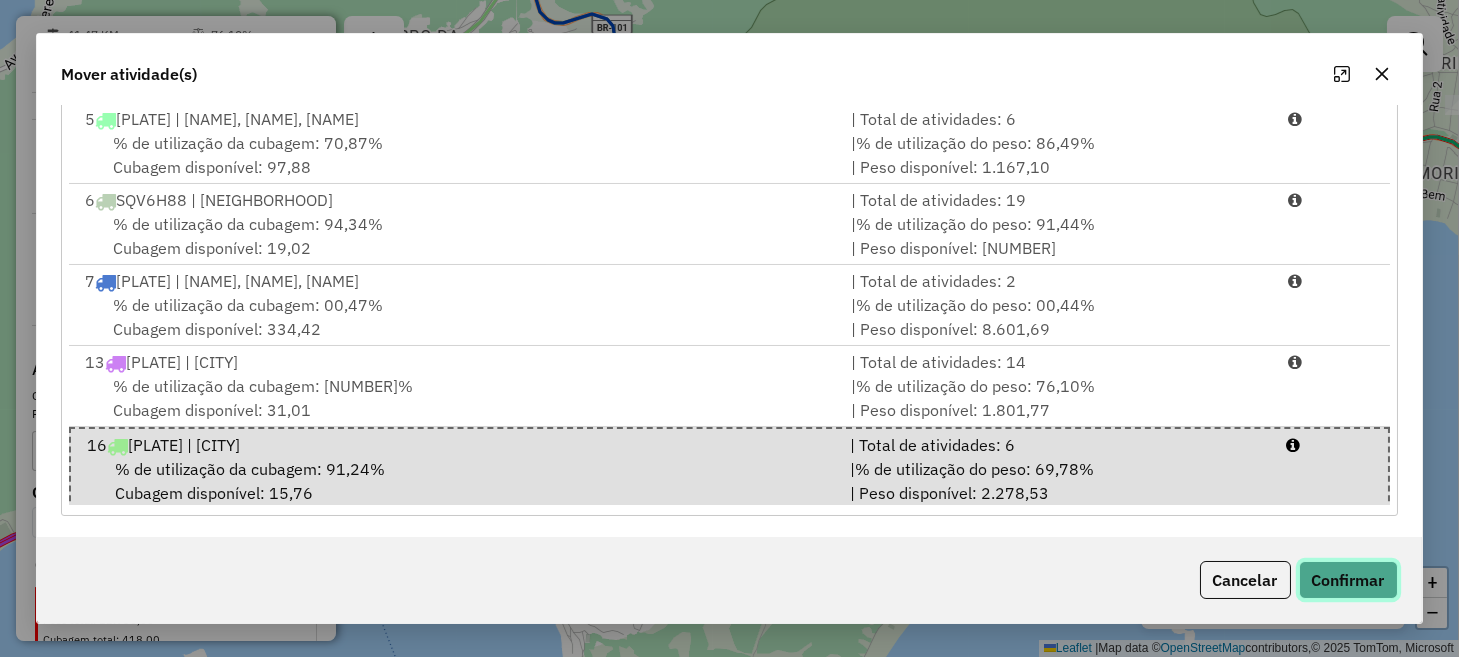 click on "Confirmar" 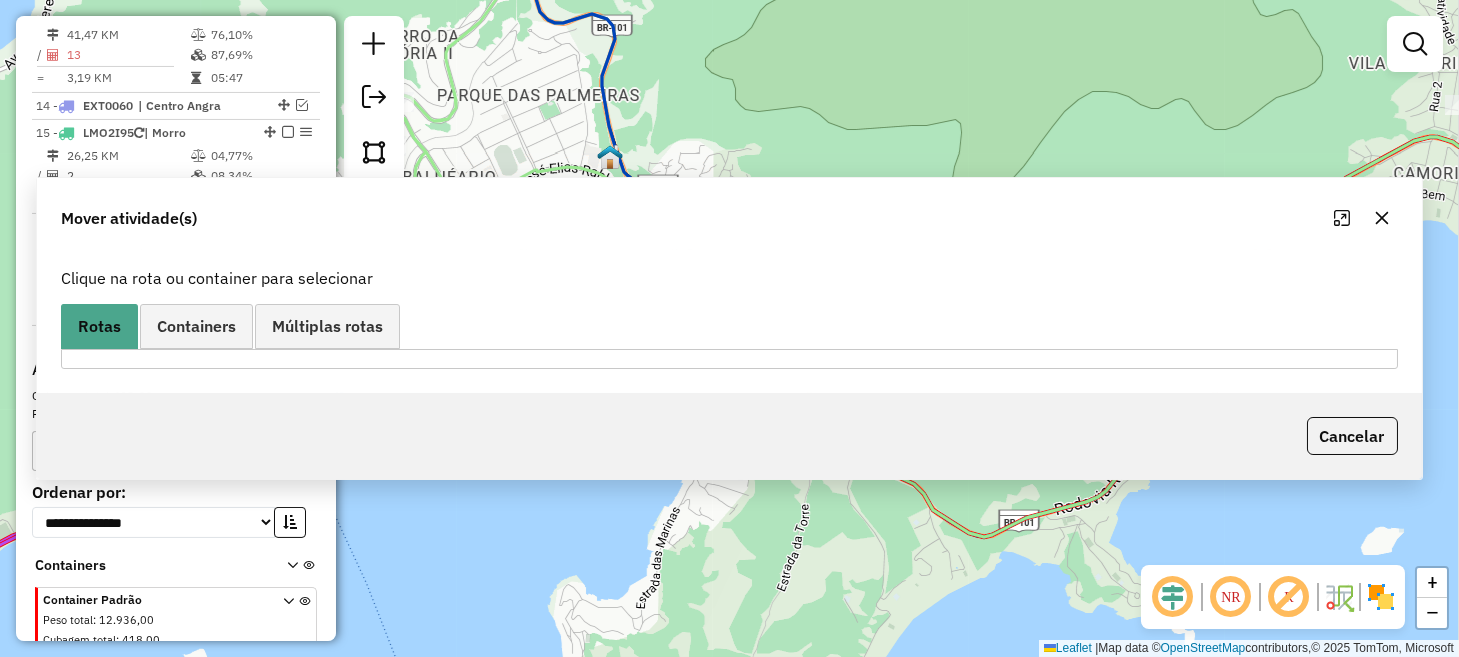 scroll, scrollTop: 0, scrollLeft: 0, axis: both 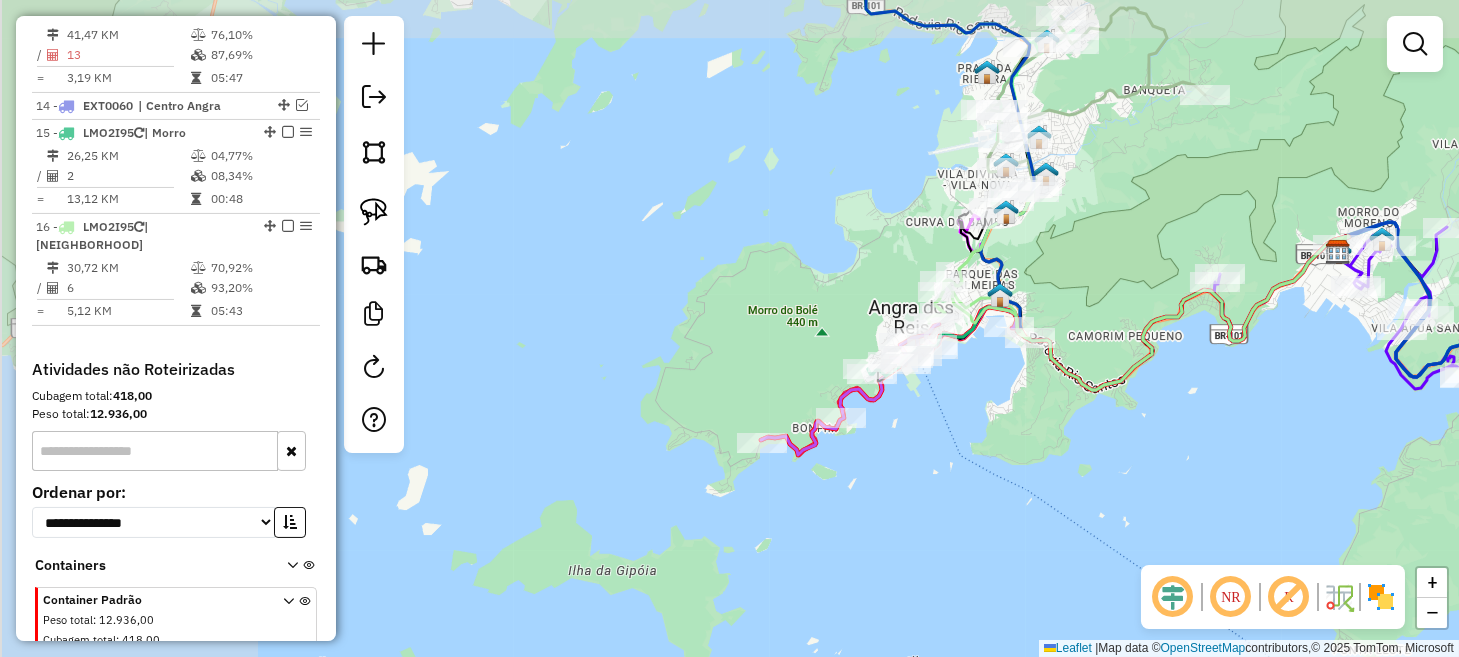 drag, startPoint x: 579, startPoint y: 368, endPoint x: 984, endPoint y: 409, distance: 407.07 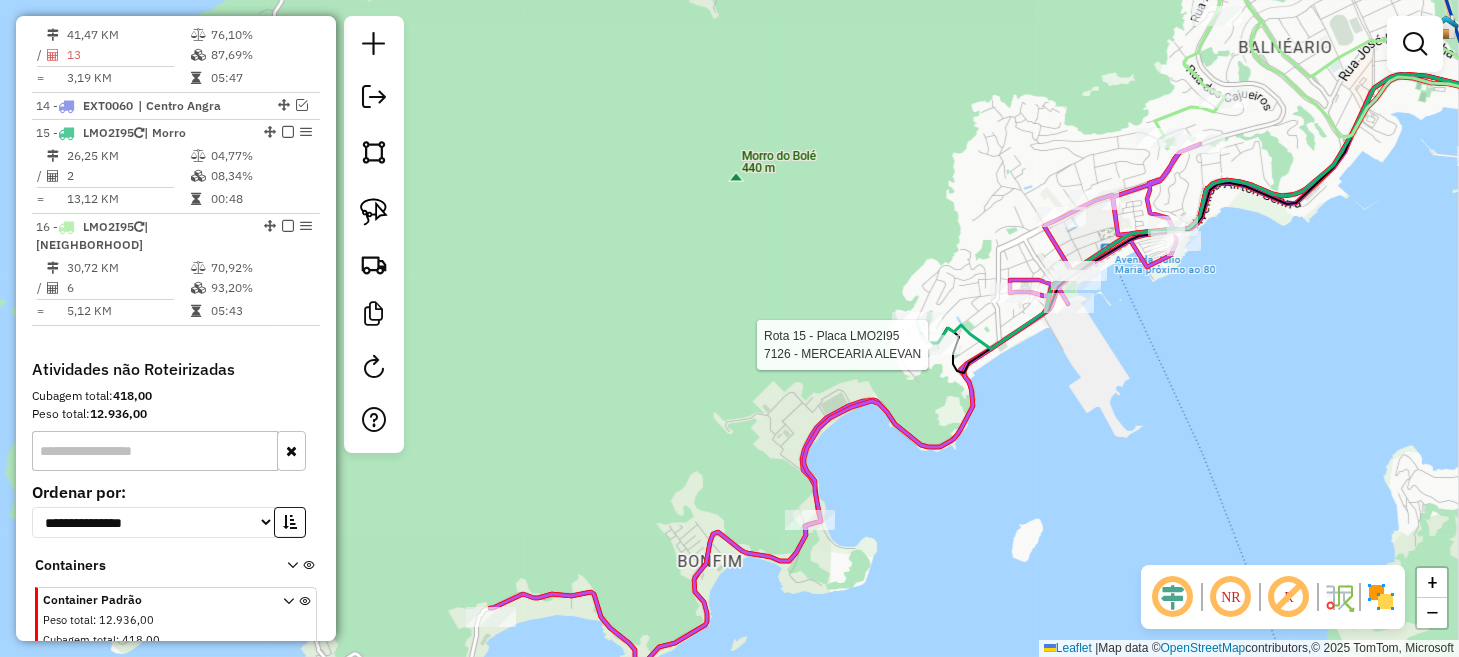 select on "**********" 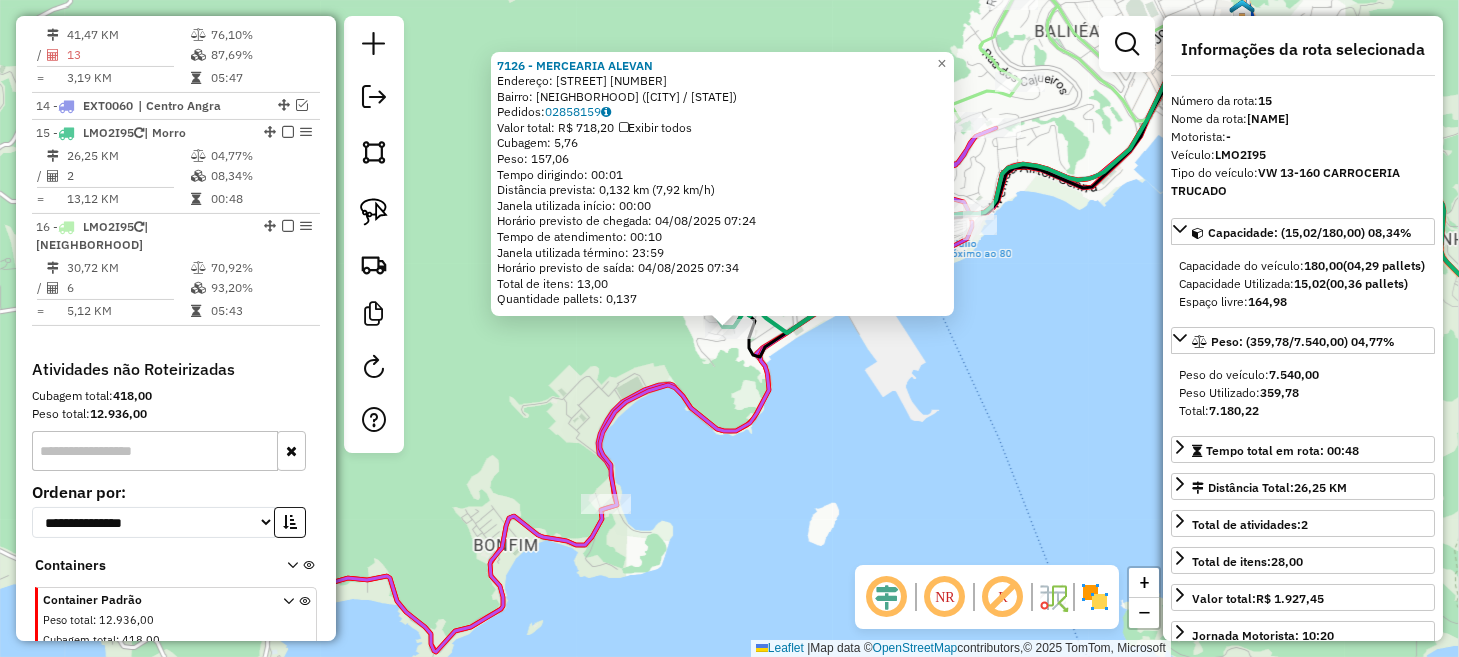 click on "7126 - MERCEARIA ALEVAN  Endereço:  LINCOLN CORREA DA SILVA 835   Bairro: MORRO DO ABEL ([CITY] / RJ)   Pedidos:  [ORDER_ID]   Valor total: R$ 718,20   Exibir todos   Cubagem: 5,76  Peso: 157,06  Tempo dirigindo: 00:01   Distância prevista: 0,132 km (7,92 km/h)   Janela utilizada início: 00:00   Horário previsto de chegada: 04/08/2025 07:24   Tempo de atendimento: 00:10   Janela utilizada término: 23:59   Horário previsto de saída: 04/08/2025 07:34   Total de itens: 13,00   Quantidade pallets: 0,137  × Janela de atendimento Grade de atendimento Capacidade Transportadoras Veículos Cliente Pedidos  Rotas Selecione os dias de semana para filtrar as janelas de atendimento  Seg   Ter   Qua   Qui   Sex   Sáb   Dom  Informe o período da janela de atendimento: De: Até:  Filtrar exatamente a janela do cliente  Considerar janela de atendimento padrão  Selecione os dias de semana para filtrar as grades de atendimento  Seg   Ter   Qua   Qui   Sex   Sáb   Dom   Peso mínimo:   Peso máximo:   De:  De:" 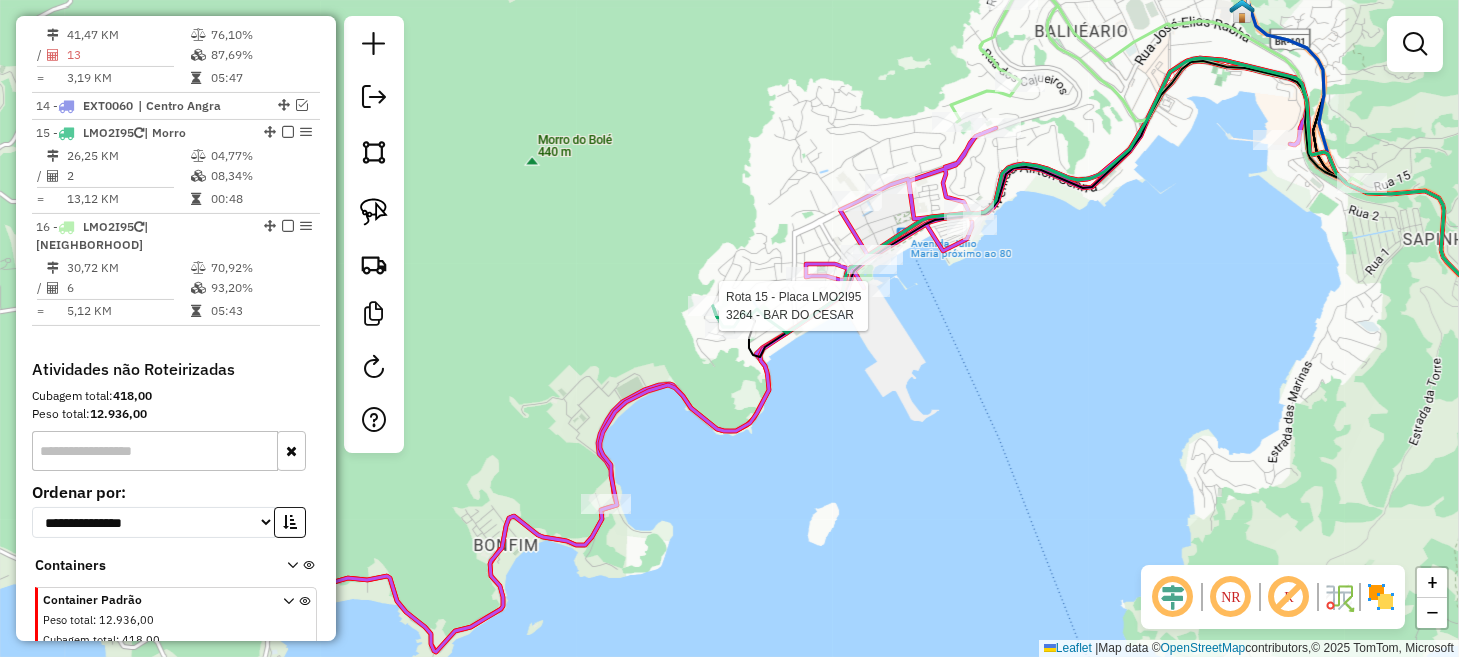 select on "**********" 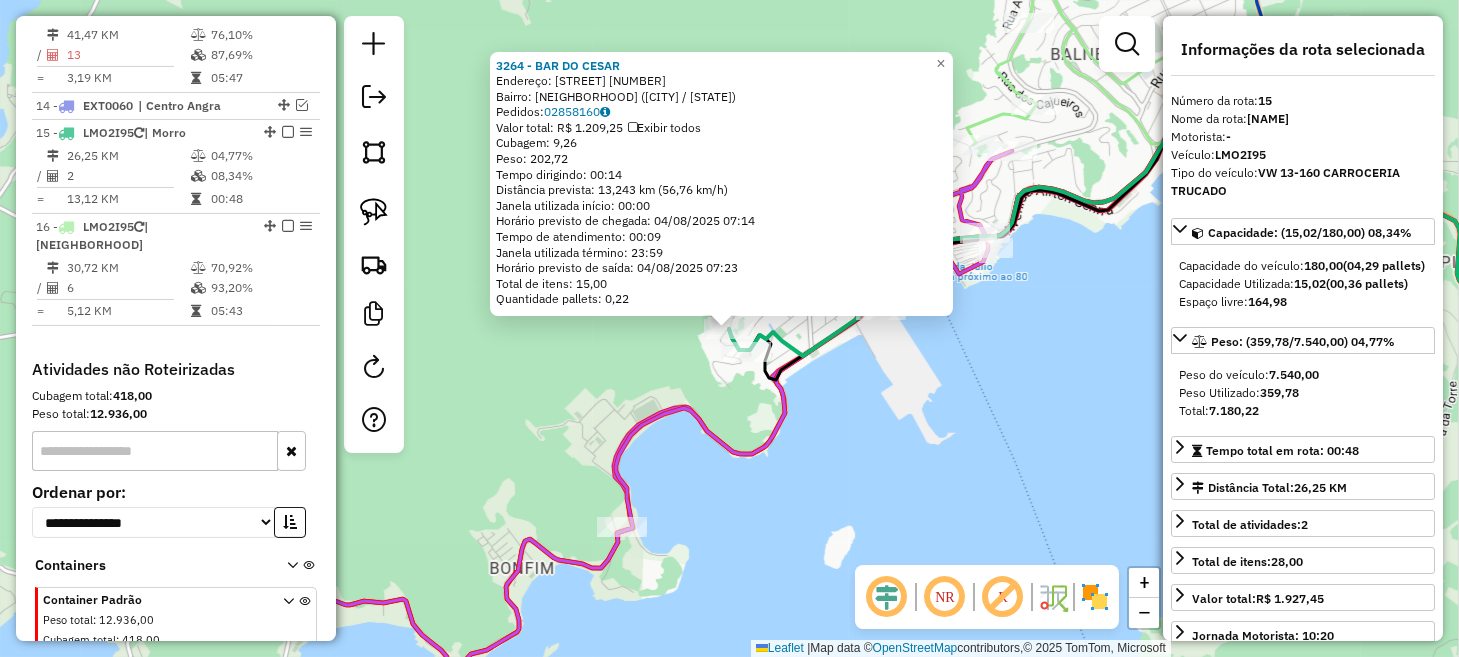 click on "3264 - BAR DO CESAR  Endereço:  LINCOLN CORREA DA SILVA 784   Bairro: M. DO ABEL ([CITY] / RJ)   Pedidos:  [ORDER_ID]   Valor total: R$ 1.209,25   Exibir todos   Cubagem: 9,26  Peso: 202,72  Tempo dirigindo: 00:14   Distância prevista: 13,243 km (56,76 km/h)   Janela utilizada início: 00:00   Horário previsto de chegada: 04/08/2025 07:14   Tempo de atendimento: 00:09   Janela utilizada término: 23:59   Horário previsto de saída: 04/08/2025 07:23   Total de itens: 15,00   Quantidade pallets: 0,22  × Janela de atendimento Grade de atendimento Capacidade Transportadoras Veículos Cliente Pedidos  Rotas Selecione os dias de semana para filtrar as janelas de atendimento  Seg   Ter   Qua   Qui   Sex   Sáb   Dom  Informe o período da janela de atendimento: De: Até:  Filtrar exatamente a janela do cliente  Considerar janela de atendimento padrão  Selecione os dias de semana para filtrar as grades de atendimento  Seg   Ter   Qua   Qui   Sex   Sáb   Dom   Peso mínimo:   Peso máximo:   De:   Até:" 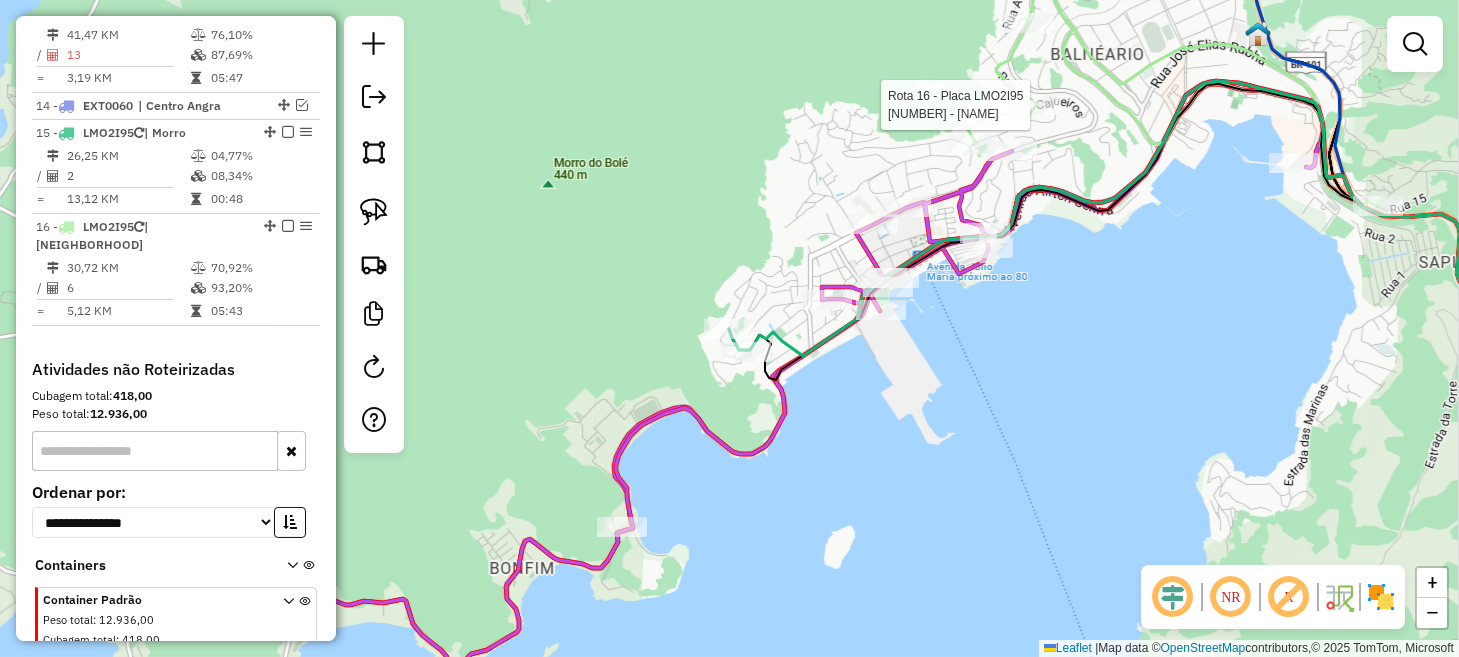 select on "**********" 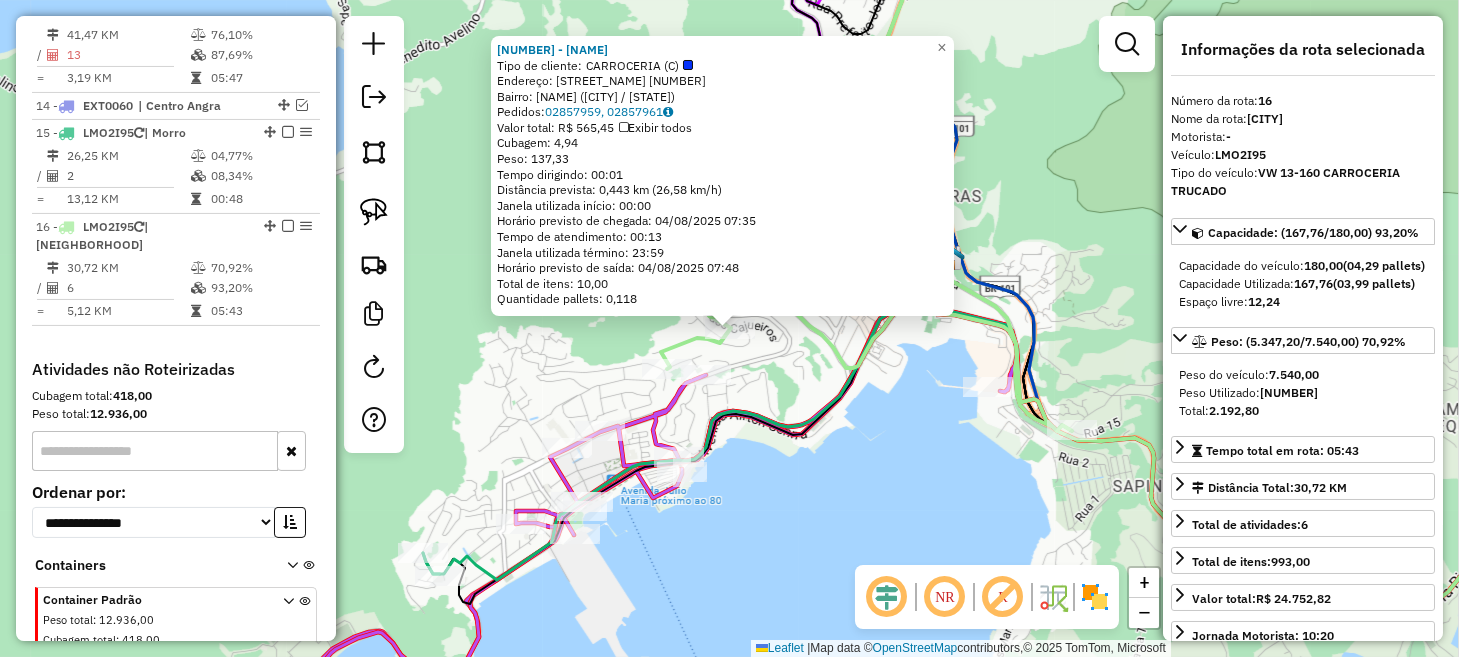 click on "[POSTAL_CODE] - BAR DO DE  Tipo de cliente:   CARROCERIA (C)   Endereço:  DO CAJUEIRO [NUMBER]   Bairro: M. DO PERES ([CITY] / [STATE])   Pedidos:  [ORDER_ID], [ORDER_ID]   Valor total: R$ 565,45   Exibir todos   Cubagem: 4,94  Peso: 137,33  Tempo dirigindo: 00:01   Distância prevista: 0,443 km (26,58 km/h)   Janela utilizada início: 00:00   Horário previsto de chegada: 04/08/2025 07:35   Tempo de atendimento: 00:13   Janela utilizada término: 23:59   Horário previsto de saída: 04/08/2025 07:48   Total de itens: 10,00   Quantidade pallets: 0,118  × Janela de atendimento Grade de atendimento Capacidade Transportadoras Veículos Cliente Pedidos  Rotas Selecione os dias de semana para filtrar as janelas de atendimento  Seg   Ter   Qua   Qui   Sex   Sáb   Dom  Informe o período da janela de atendimento: De: Até:  Filtrar exatamente a janela do cliente  Considerar janela de atendimento padrão  Selecione os dias de semana para filtrar as grades de atendimento  Seg   Ter   Qua   Qui   Sex   Sáb   Dom   Peso mínimo:" 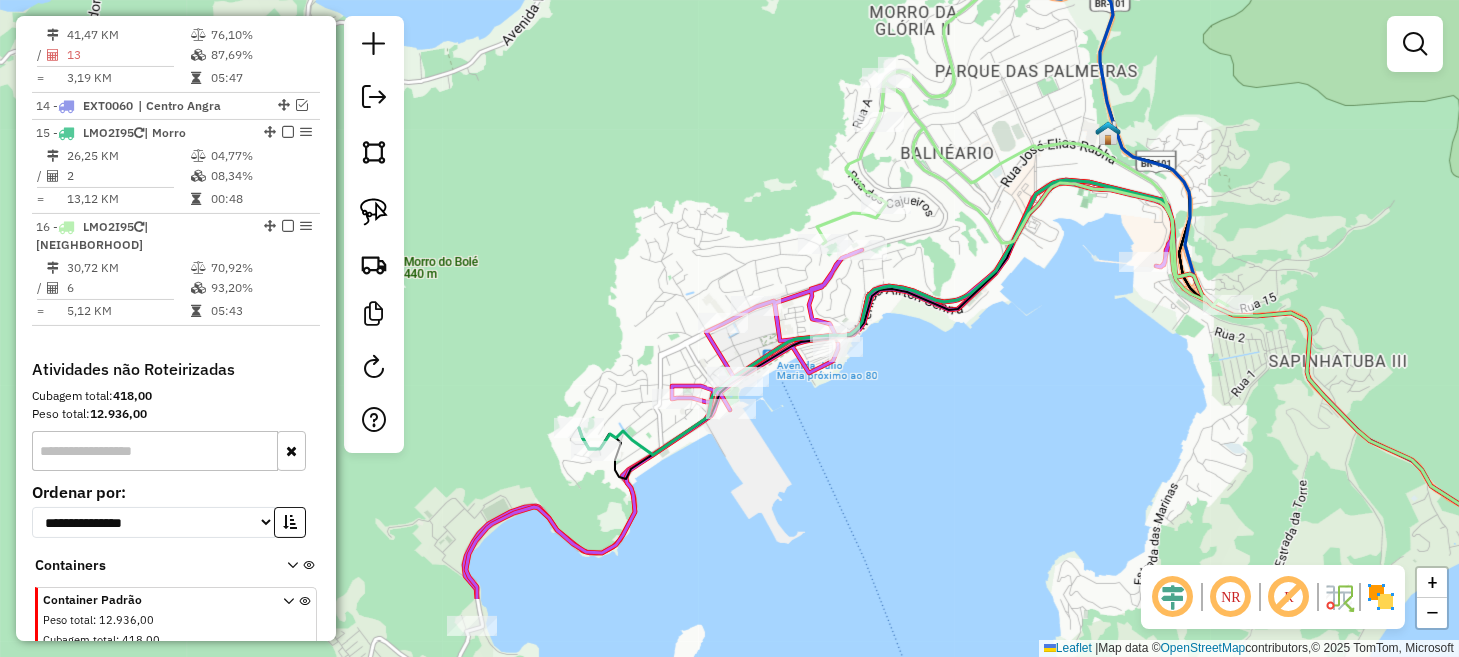 drag, startPoint x: 815, startPoint y: 509, endPoint x: 1095, endPoint y: 339, distance: 327.56677 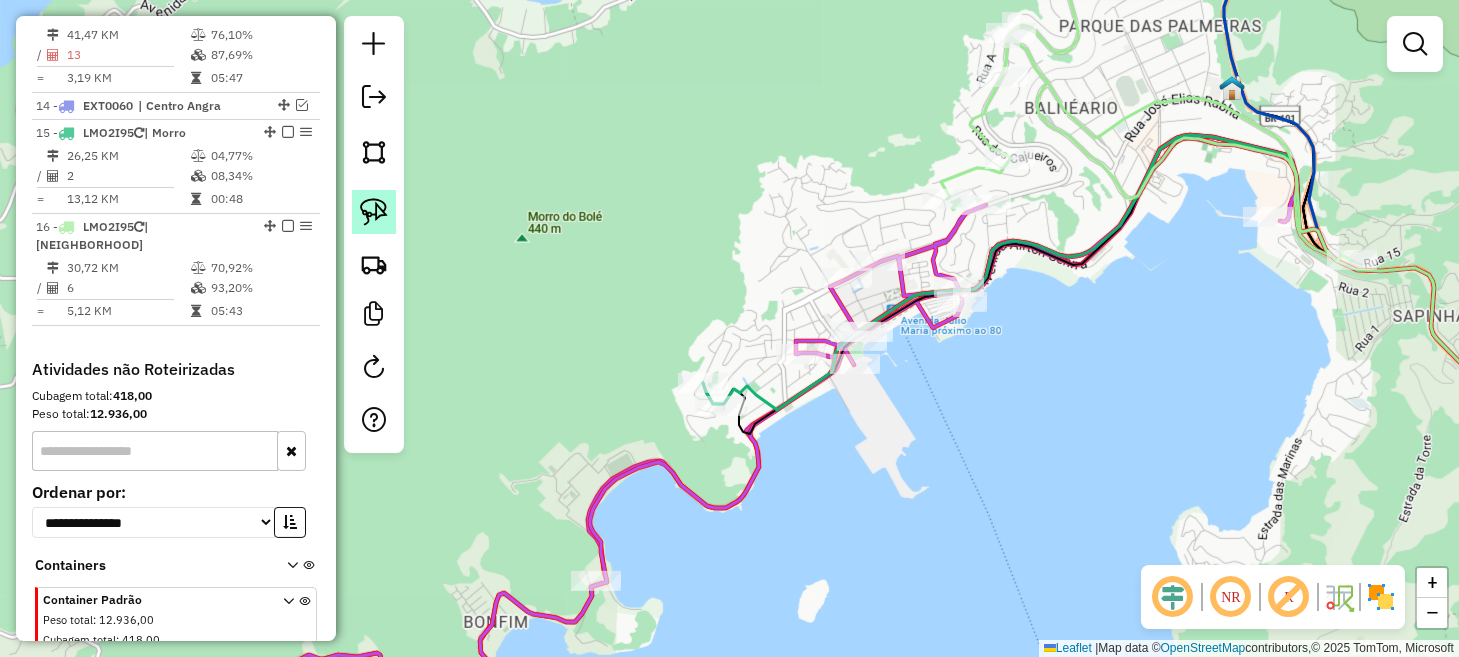 click 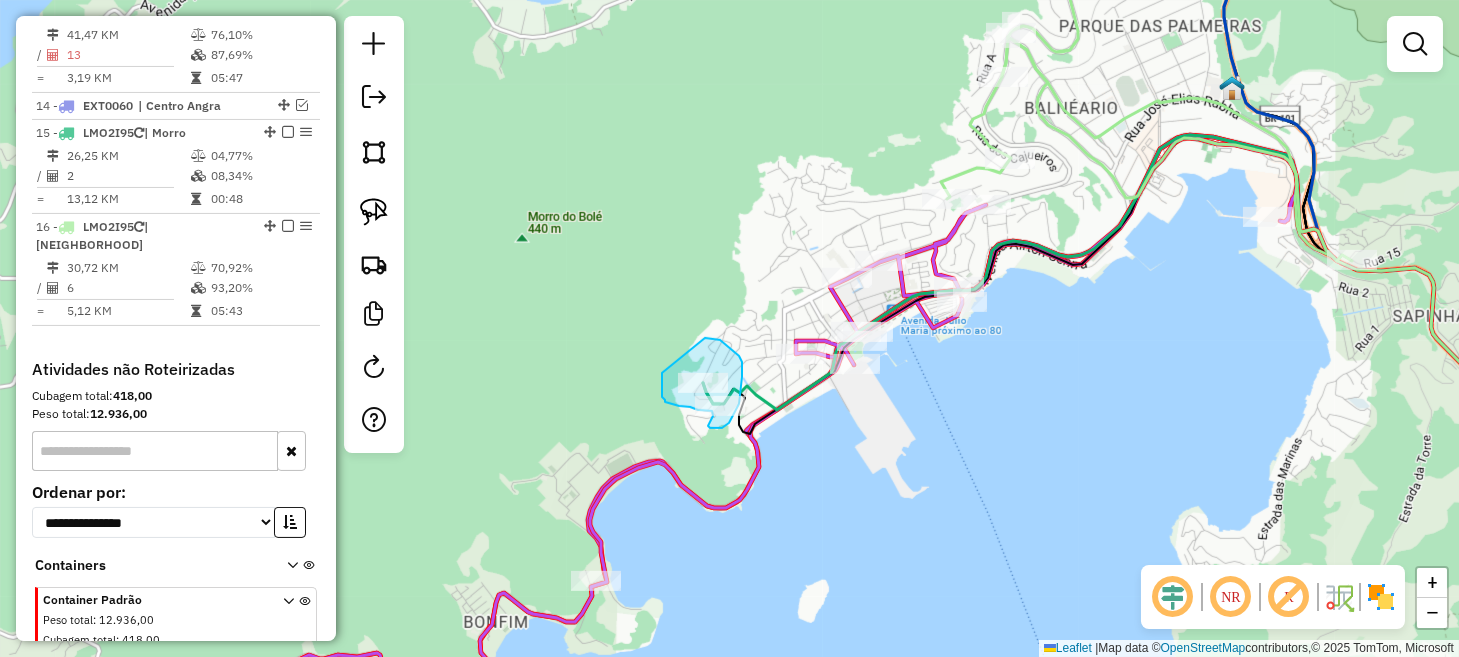 drag, startPoint x: 662, startPoint y: 373, endPoint x: 705, endPoint y: 338, distance: 55.443665 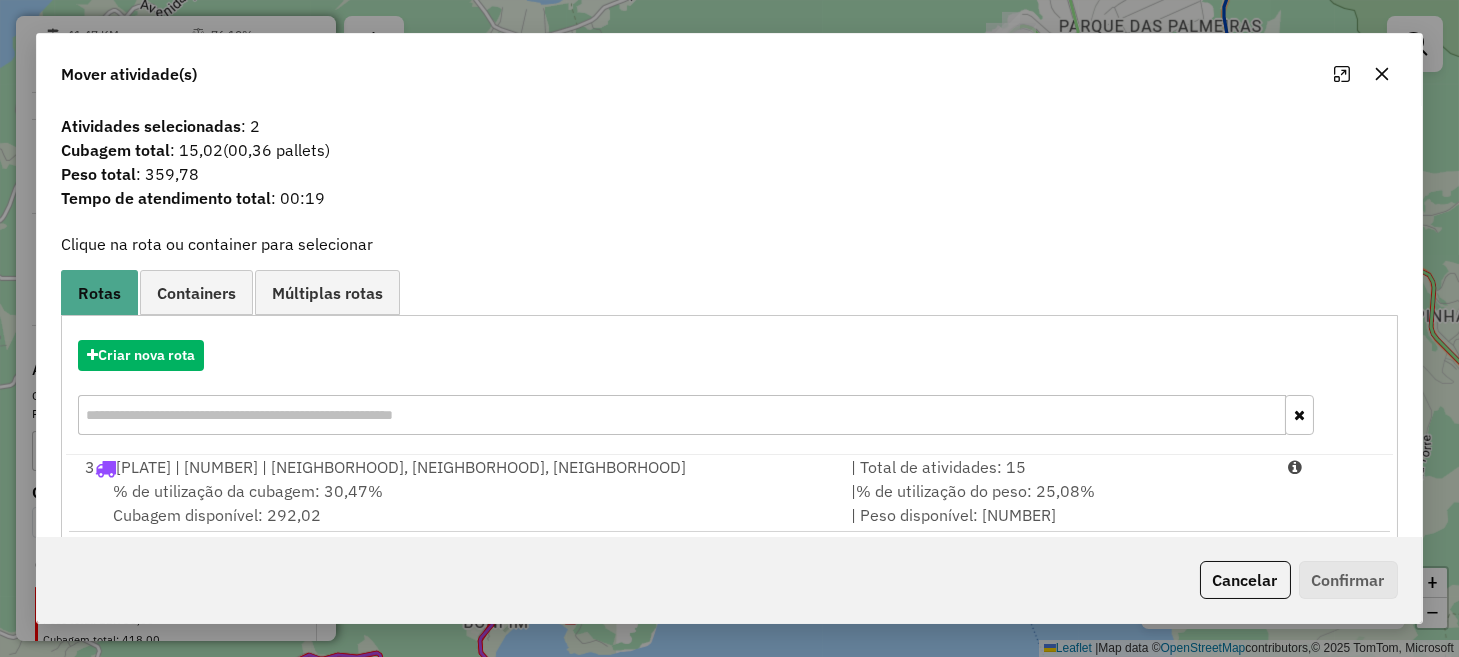 scroll, scrollTop: 326, scrollLeft: 0, axis: vertical 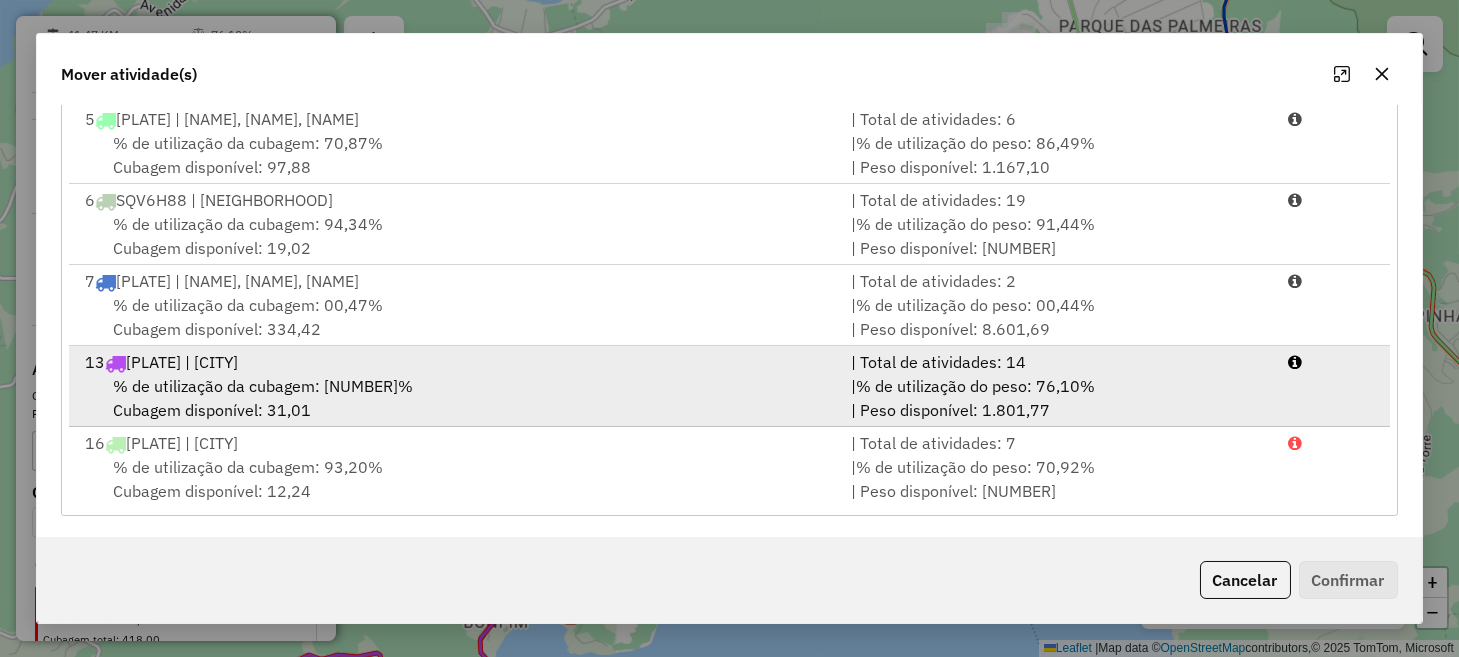 click on "% de utilização da cubagem: 87,69%  Cubagem disponível: 31,01" at bounding box center (455, 398) 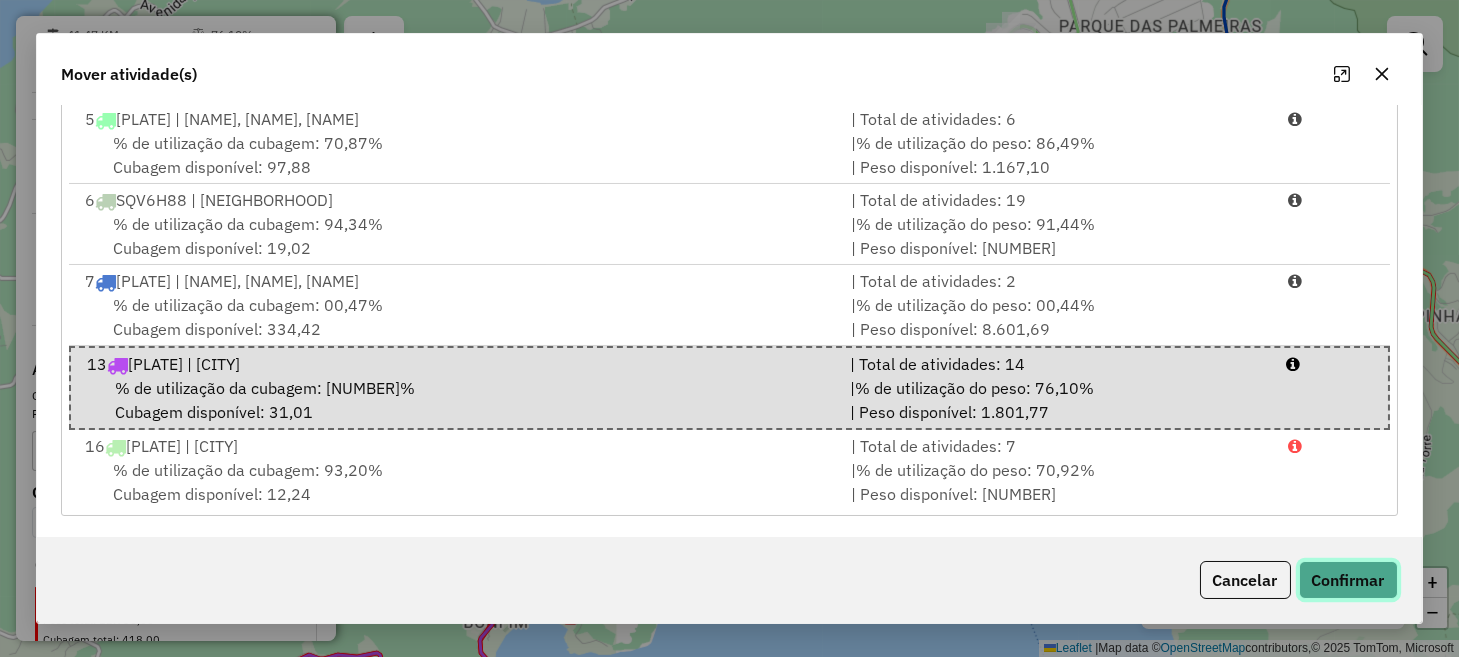 click on "Confirmar" 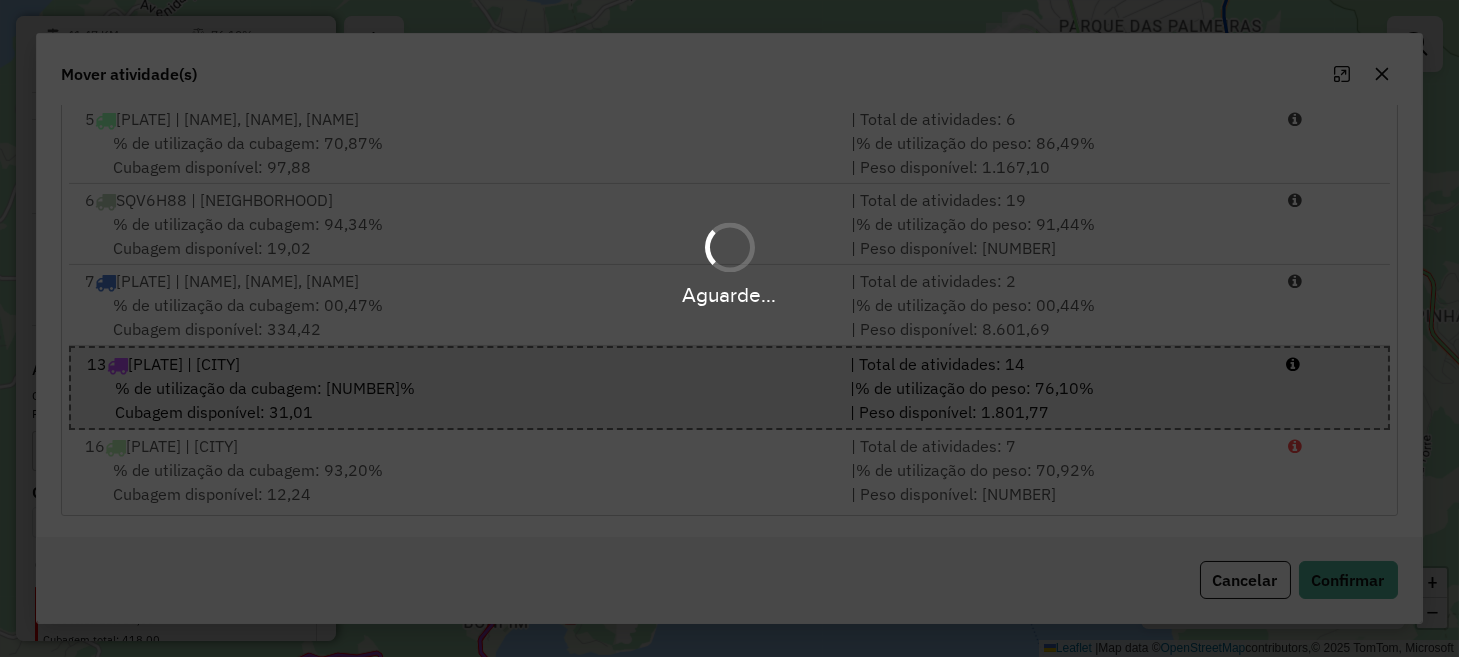 scroll, scrollTop: 1642, scrollLeft: 0, axis: vertical 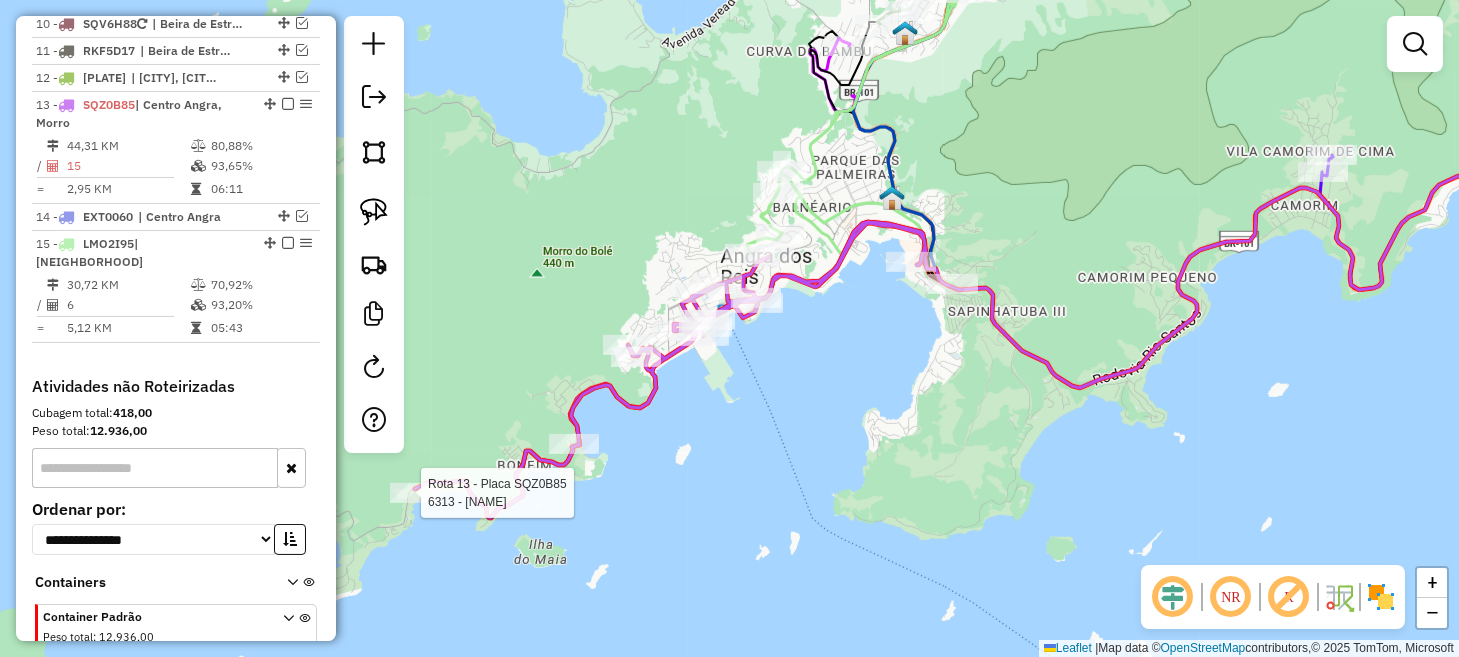 select on "**********" 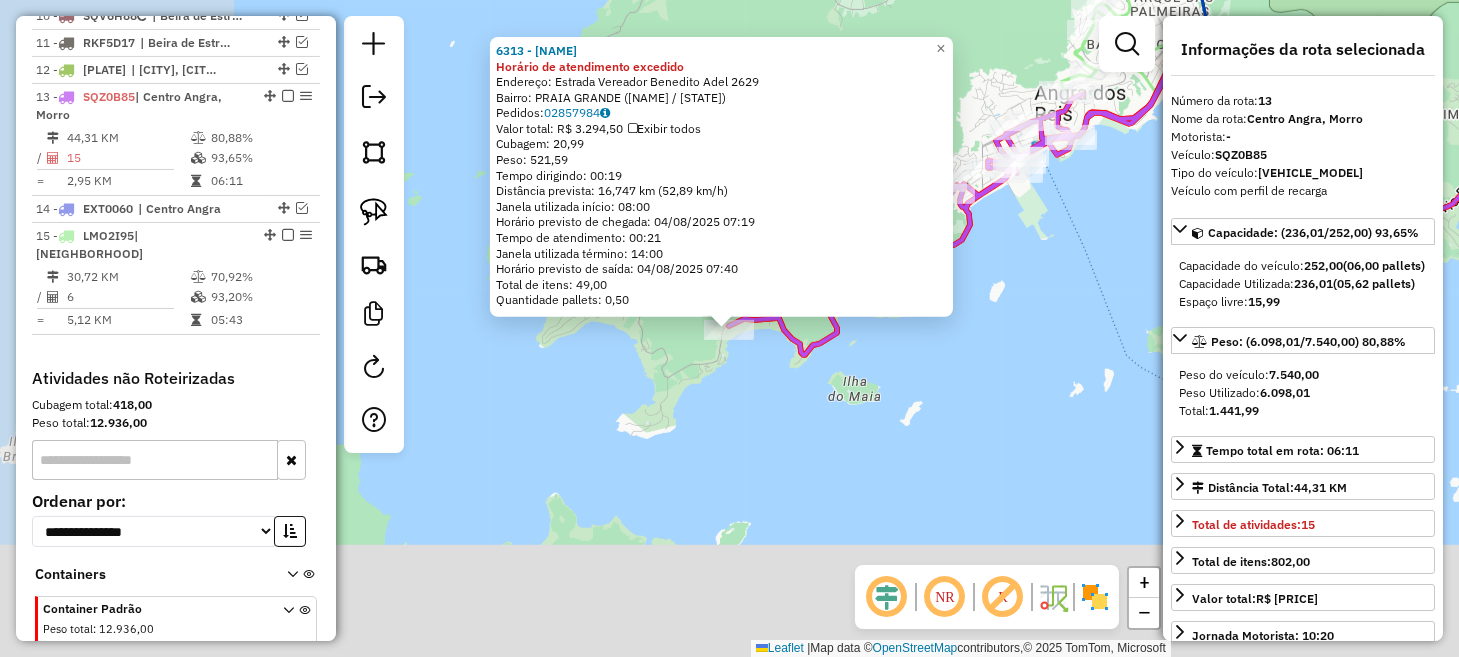 scroll, scrollTop: 1660, scrollLeft: 0, axis: vertical 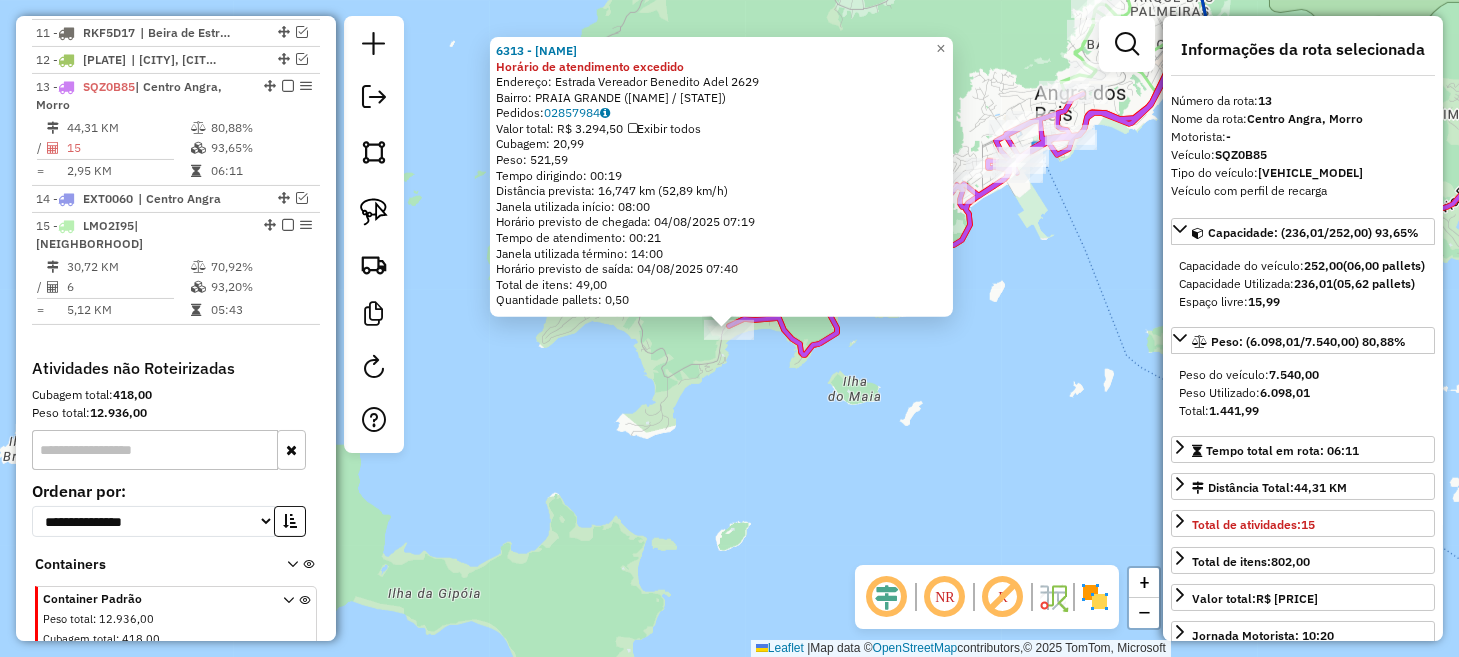 click on "[BUSINESS NAME] Horário de atendimento excedido  Endereço:  [STREET] [NUMBER]   Bairro: [NEIGHBORHOOD] ([CITY] / [STATE])   Pedidos:  02857984   Valor total: R$ 3.294,50   Exibir todos   Cubagem: 20,99  Peso: 521,59  Tempo dirigindo: 00:19   Distância prevista: 16,747 km (52,89 km/h)   Janela utilizada início: 08:00   Horário previsto de chegada: 04/08/2025 07:19   Tempo de atendimento: 00:21   Janela utilizada término: 14:00   Horário previsto de saída: 04/08/2025 07:40   Total de itens: 49,00   Quantidade pallets: 0,50  × Janela de atendimento Grade de atendimento Capacidade Transportadoras Veículos Cliente Pedidos  Rotas Selecione os dias de semana para filtrar as janelas de atendimento  Seg   Ter   Qua   Qui   Sex   Sáb   Dom  Informe o período da janela de atendimento: De: Até:  Filtrar exatamente a janela do cliente  Considerar janela de atendimento padrão  Selecione os dias de semana para filtrar as grades de atendimento  Seg   Ter   Qua   Qui   Sex   Sáb  De:" 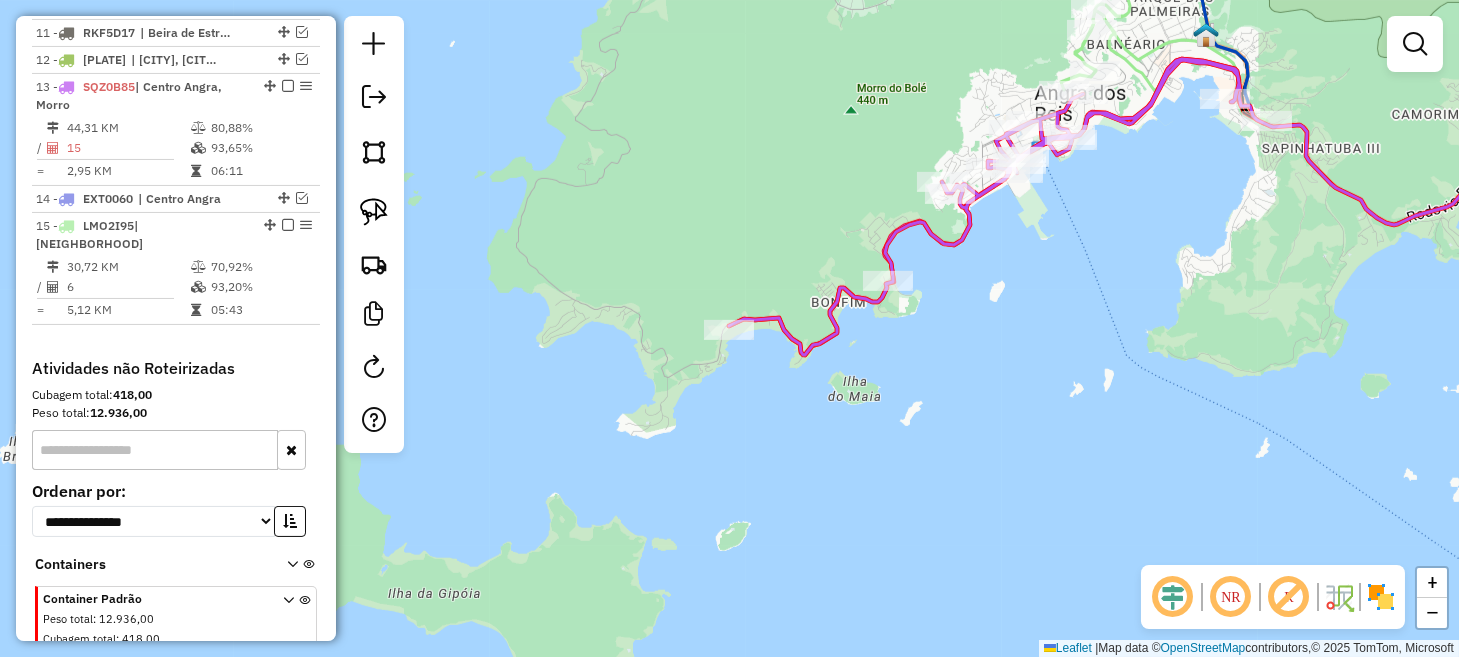 click 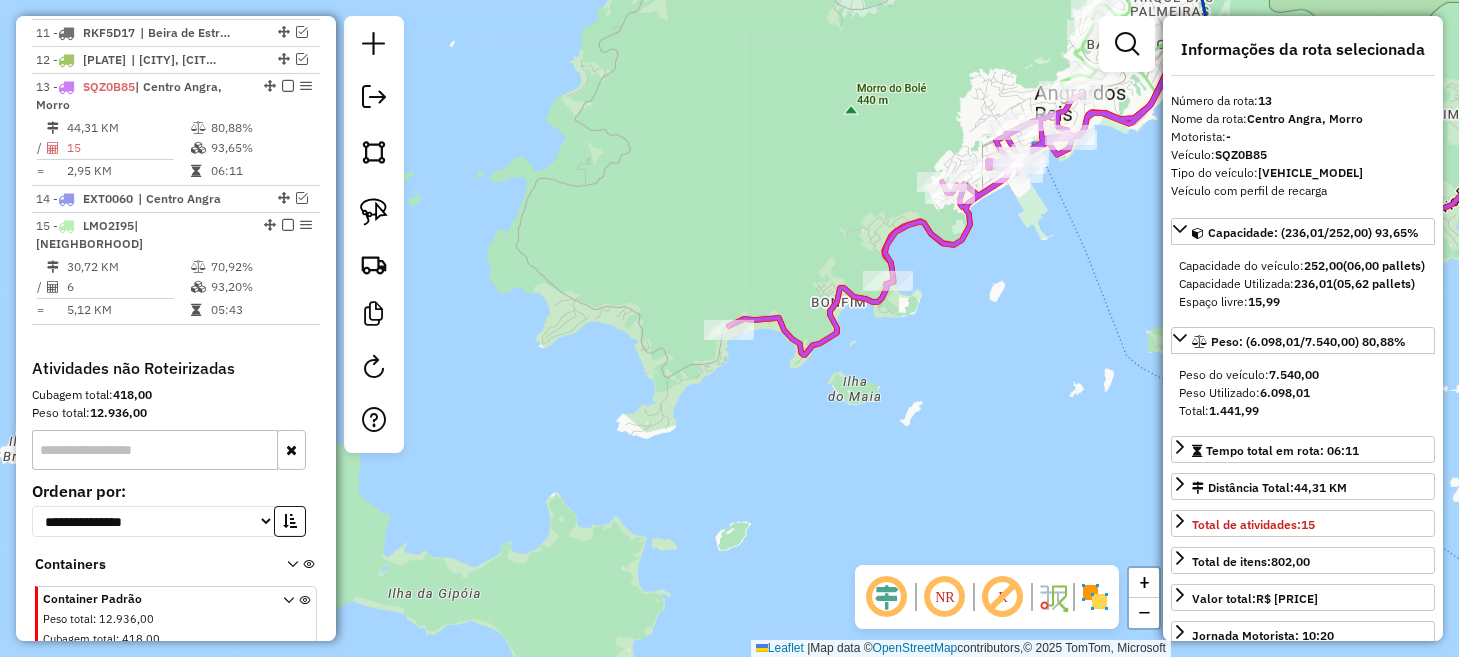 click 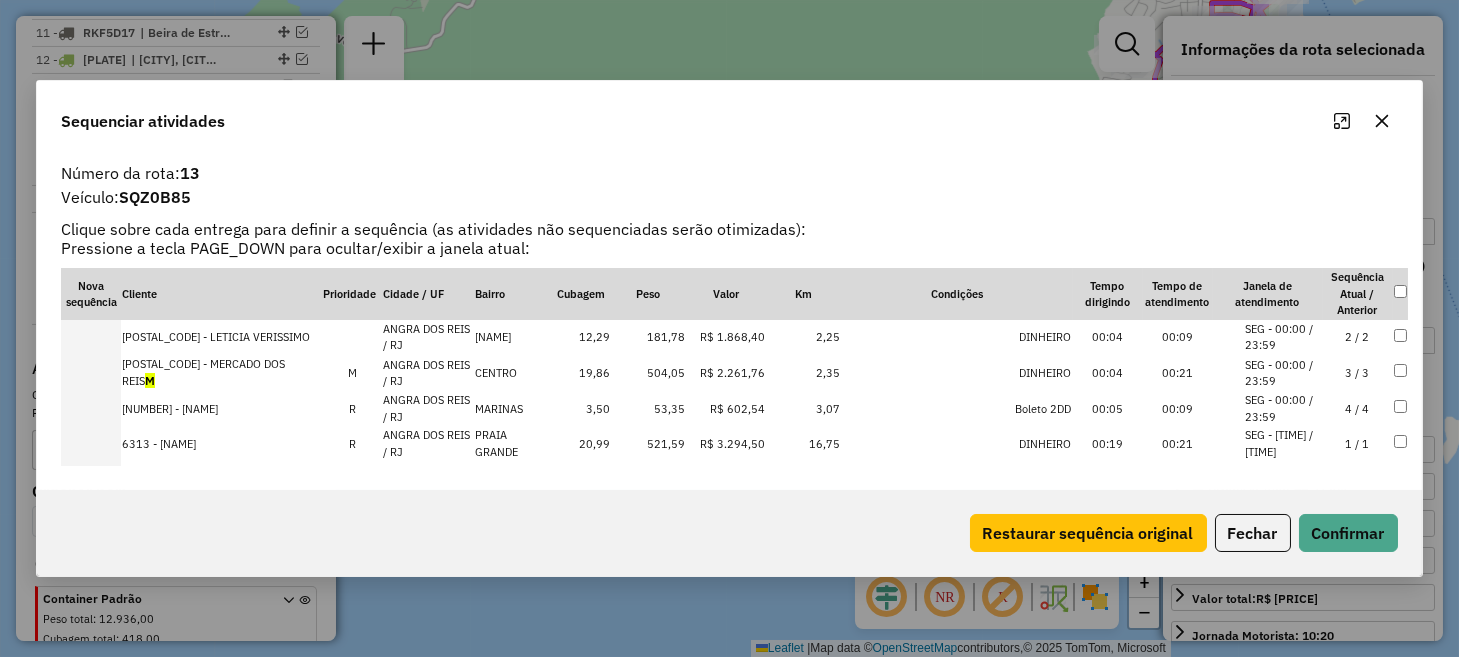 drag, startPoint x: 221, startPoint y: 338, endPoint x: 214, endPoint y: 460, distance: 122.20065 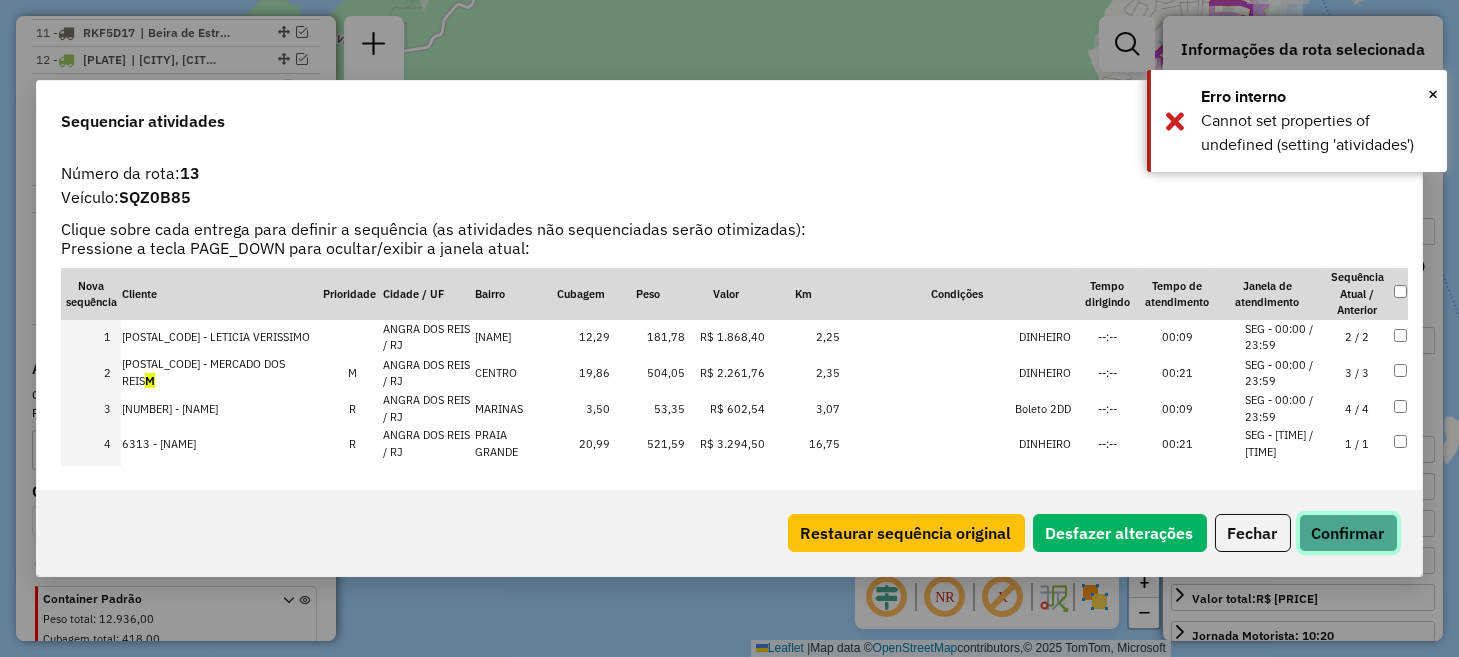 click on "Confirmar" 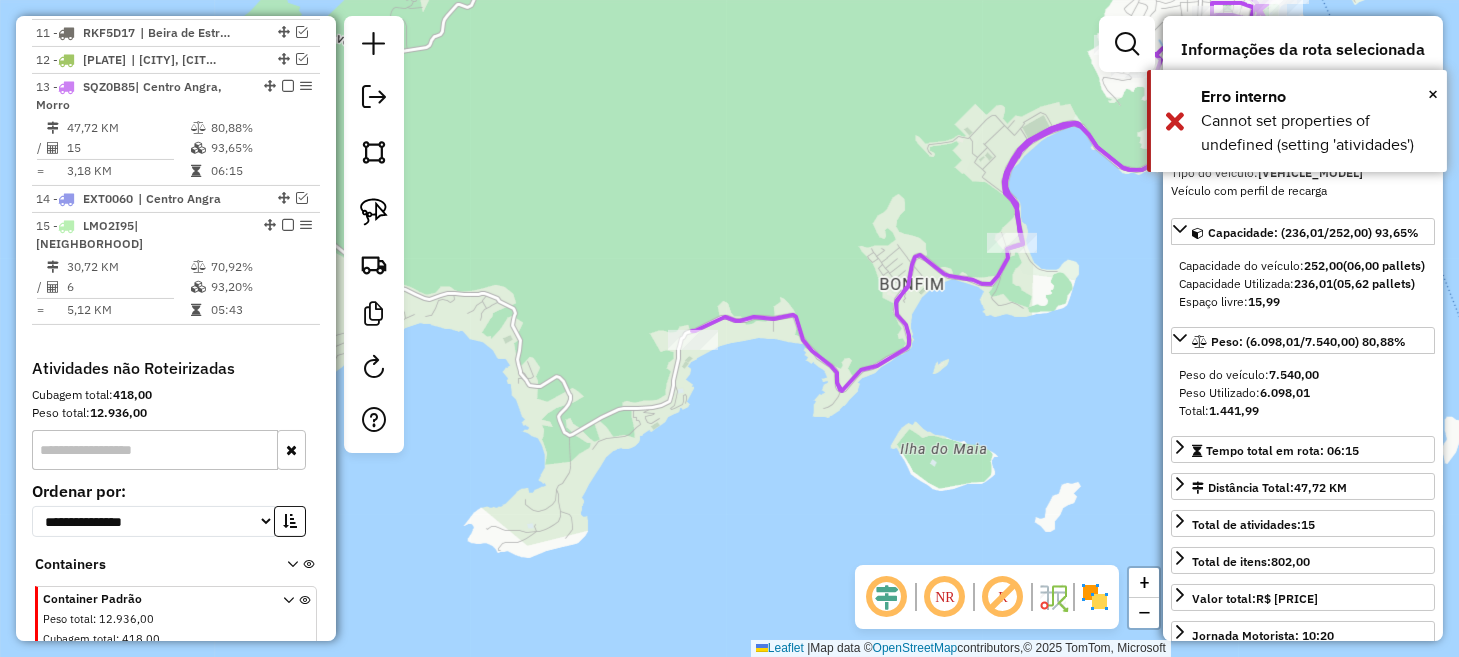 click on "Janela de atendimento Grade de atendimento Capacidade Transportadoras Veículos Cliente Pedidos  Rotas Selecione os dias de semana para filtrar as janelas de atendimento  Seg   Ter   Qua   Qui   Sex   Sáb   Dom  Informe o período da janela de atendimento: De: Até:  Filtrar exatamente a janela do cliente  Considerar janela de atendimento padrão  Selecione os dias de semana para filtrar as grades de atendimento  Seg   Ter   Qua   Qui   Sex   Sáb   Dom   Considerar clientes sem dia de atendimento cadastrado  Clientes fora do dia de atendimento selecionado Filtrar as atividades entre os valores definidos abaixo:  Peso mínimo:   Peso máximo:   Cubagem mínima:   Cubagem máxima:   De:   Até:  Filtrar as atividades entre o tempo de atendimento definido abaixo:  De:   Até:   Considerar capacidade total dos clientes não roteirizados Transportadora: Selecione um ou mais itens Tipo de veículo: Selecione um ou mais itens Veículo: Selecione um ou mais itens Motorista: Selecione um ou mais itens Nome: Rótulo:" 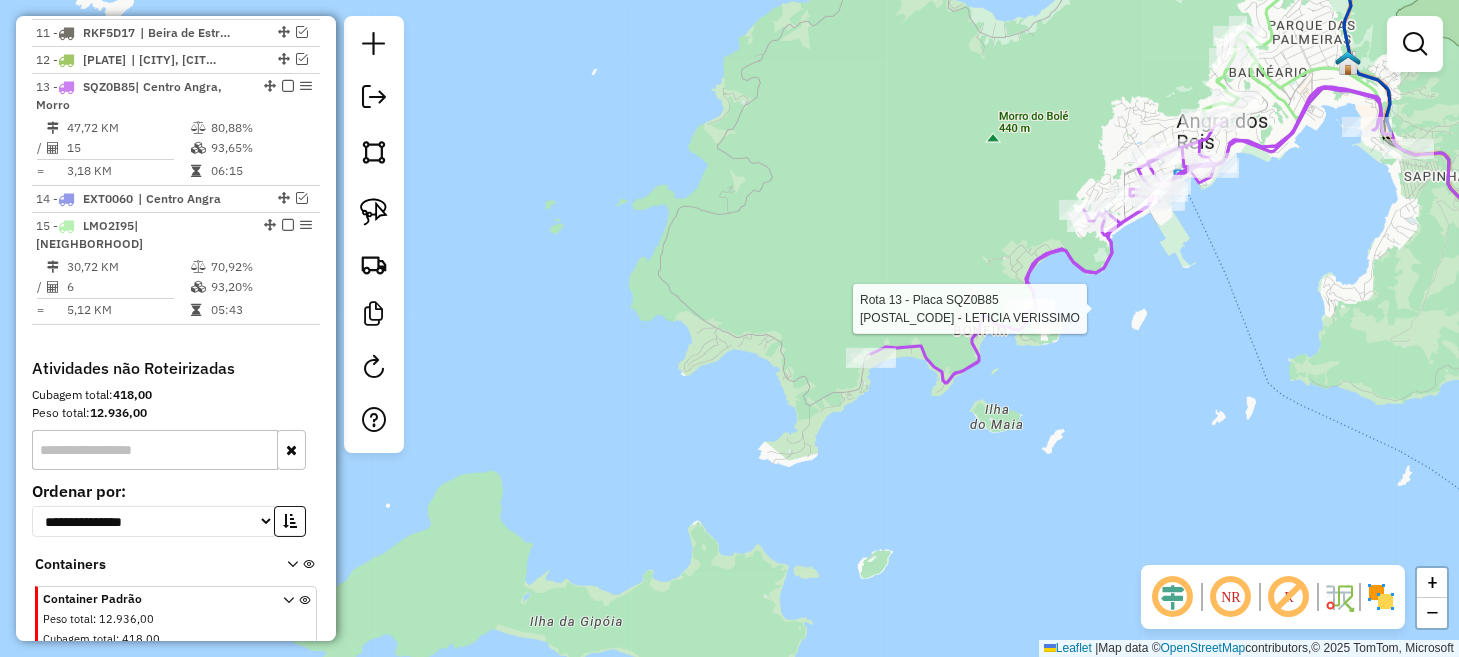 select on "**********" 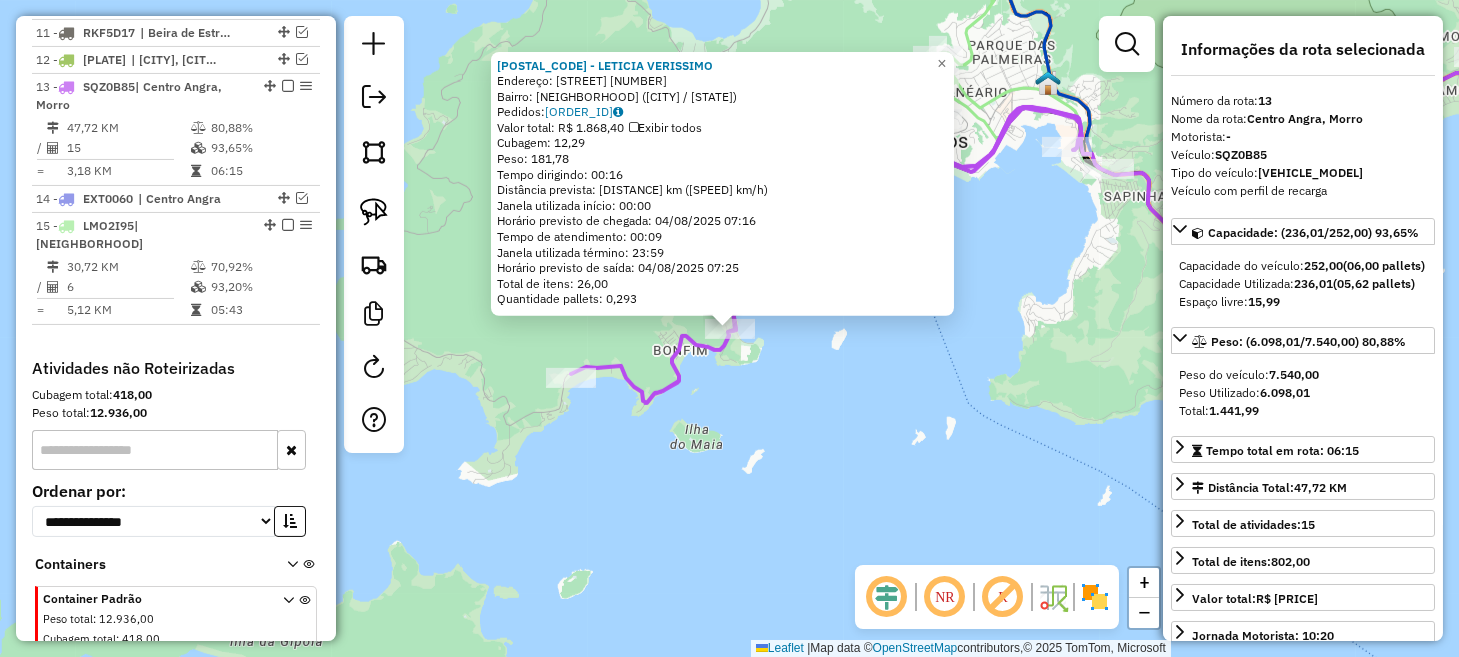 click on "[NUMBER] - [NAME] Endereço: [STREET] Bairro: [NAME] [CITY] ([CITY] / [STATE]) Pedidos: [NUMBER] Valor total: R$ [PRICE] Exibir todos Cubagem: [NUMBER] Peso: [NUMBER] Tempo dirigindo: [TIME] Distância prevista: [NUMBER] km ([NUMBER] km/h) Janela utilizada início: [TIME] Horário previsto de chegada: [DATE] [TIME] Tempo de atendimento: [TIME] Janela utilizada término: [TIME] Horário previsto de saída: [DATE] [TIME] Total de itens: [NUMBER] Quantidade pallets: [NUMBER] × Janela de atendimento Grade de atendimento Capacidade Transportadoras Veículos Cliente Pedidos Rotas Selecione os dias de semana para filtrar as janelas de atendimento Seg Ter Qua Qui Sex Sáb Dom Informe o período da janela de atendimento: De: Até: Filtrar exatamente a janela do cliente Considerar janela de atendimento padrão Selecione os dias de semana para filtrar as grades de atendimento Seg Ter Qua Qui Sex Sáb Dom Peso mínimo: De: Até:" 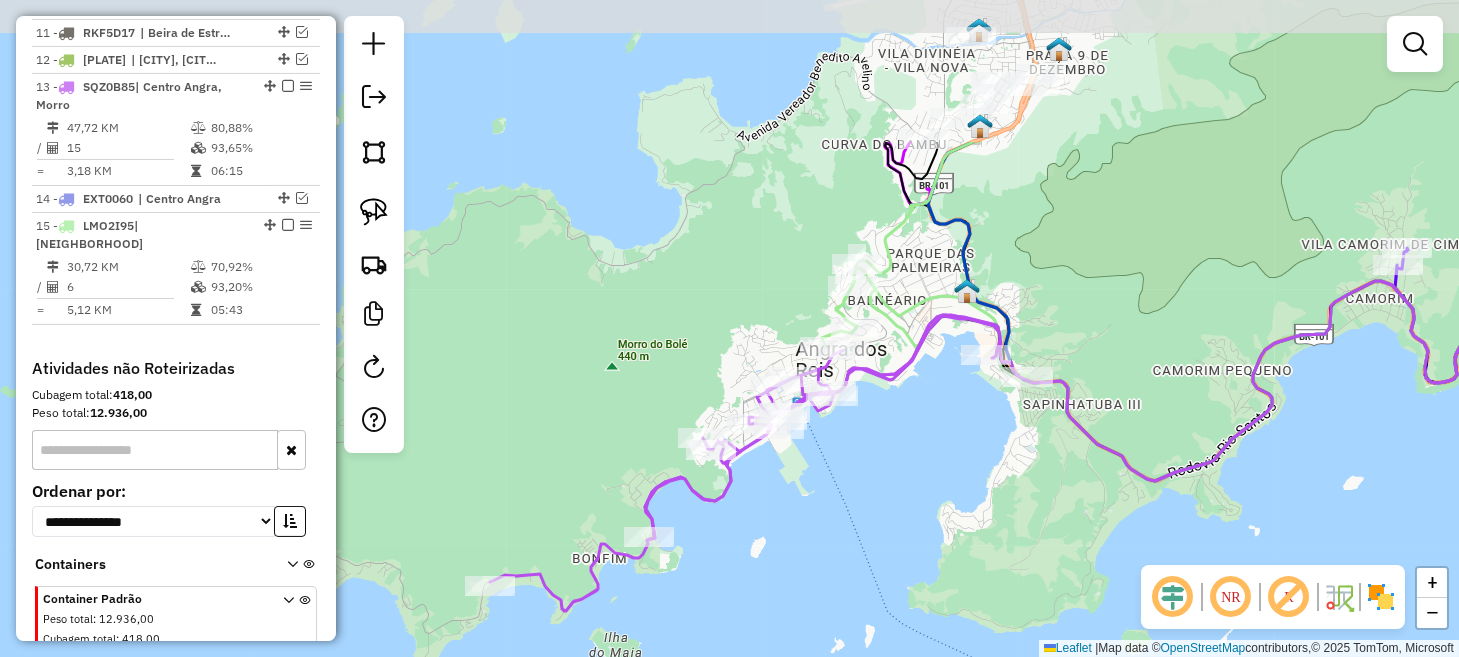 drag, startPoint x: 961, startPoint y: 336, endPoint x: 879, endPoint y: 551, distance: 230.10649 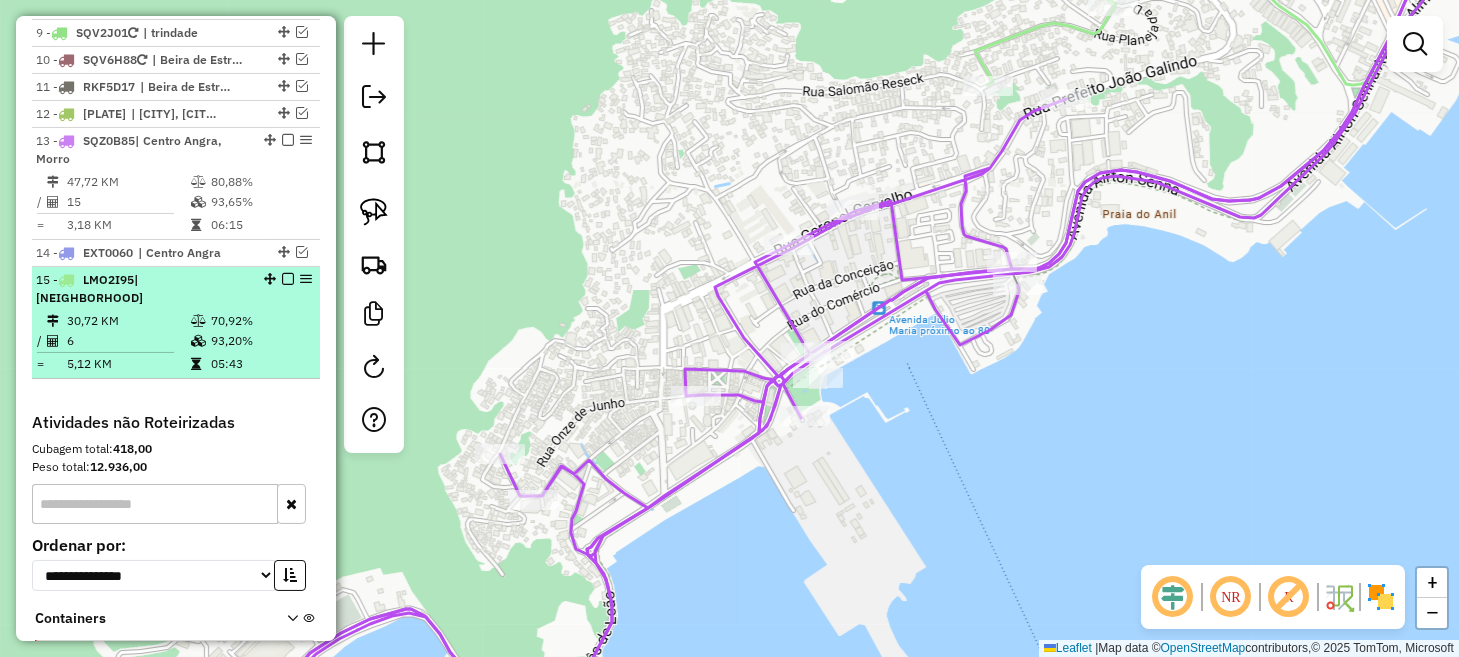 scroll, scrollTop: 1560, scrollLeft: 0, axis: vertical 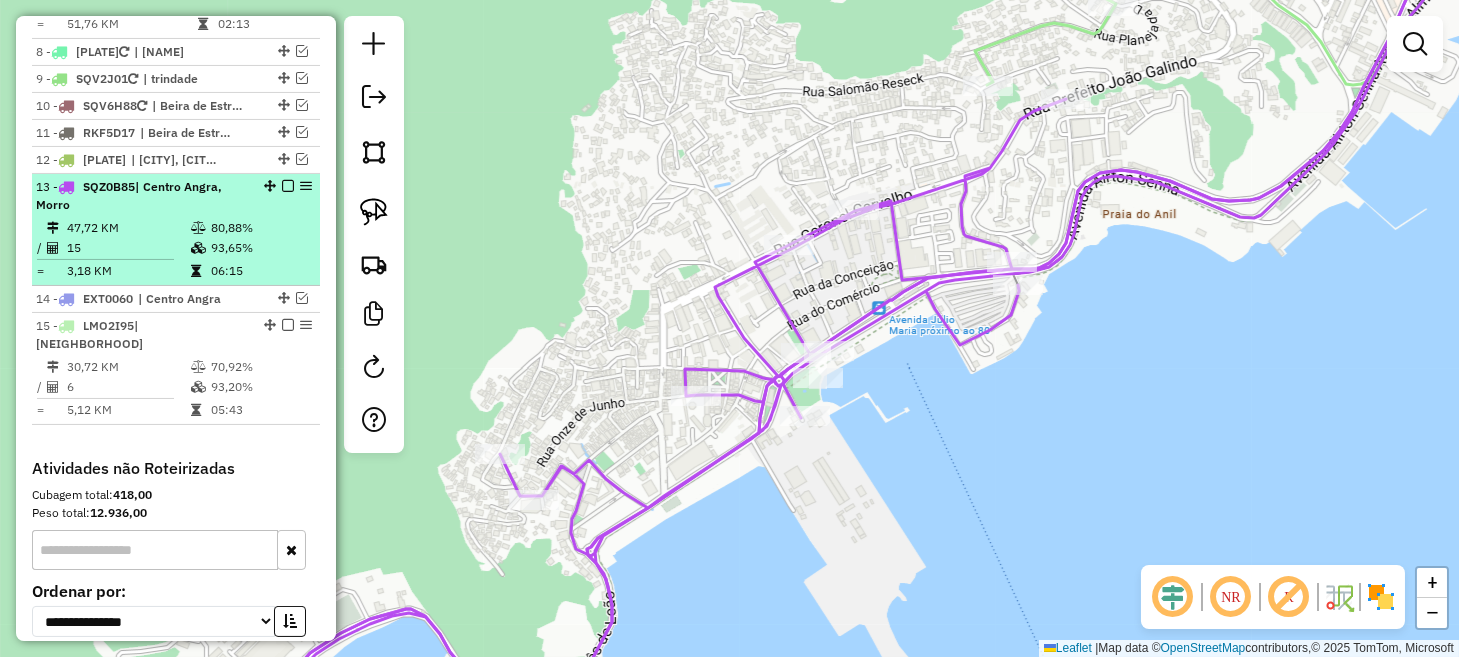 click at bounding box center (288, 186) 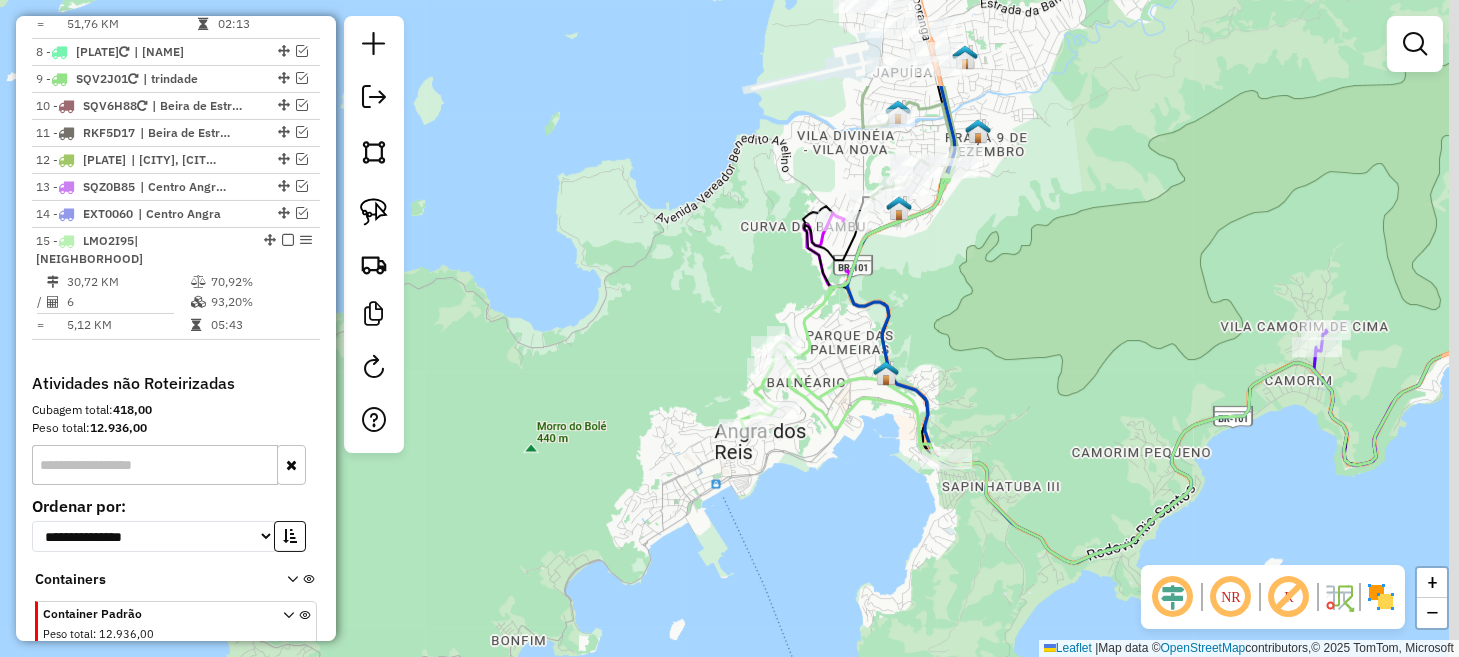 drag, startPoint x: 959, startPoint y: 360, endPoint x: 768, endPoint y: 481, distance: 226.10175 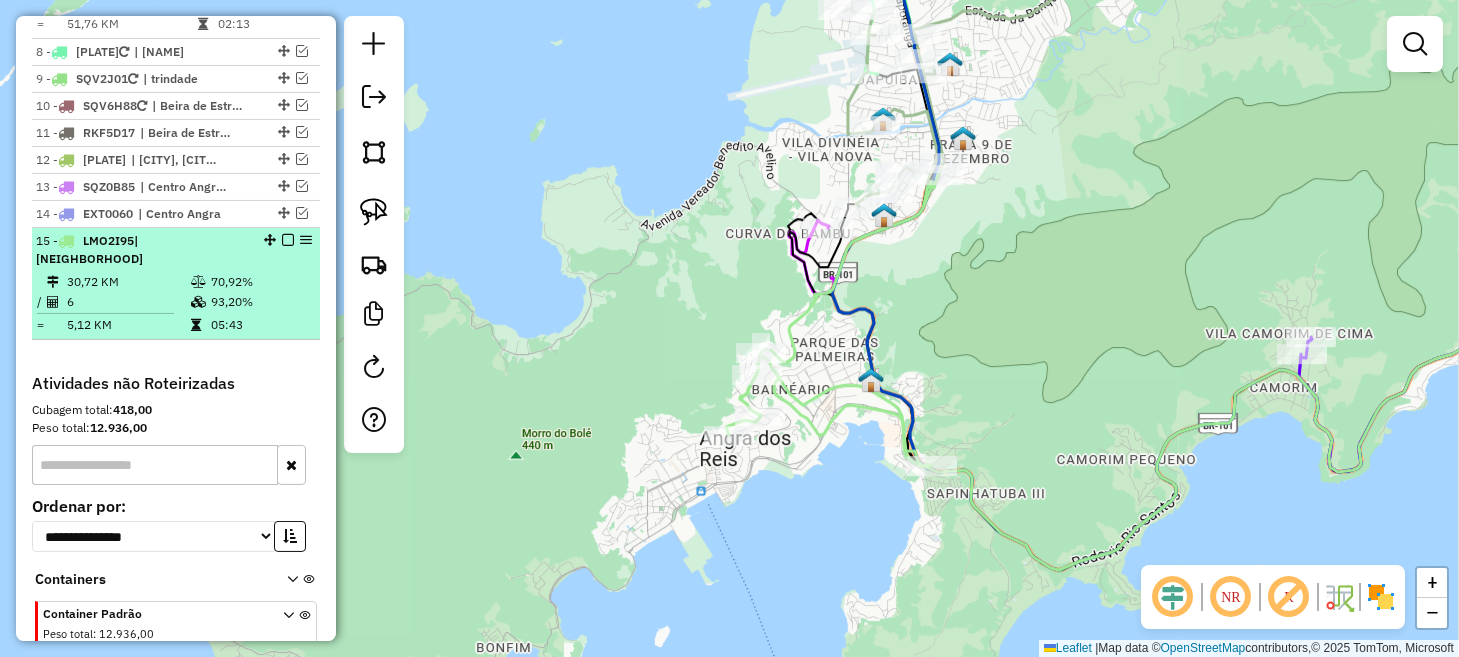 click at bounding box center (288, 240) 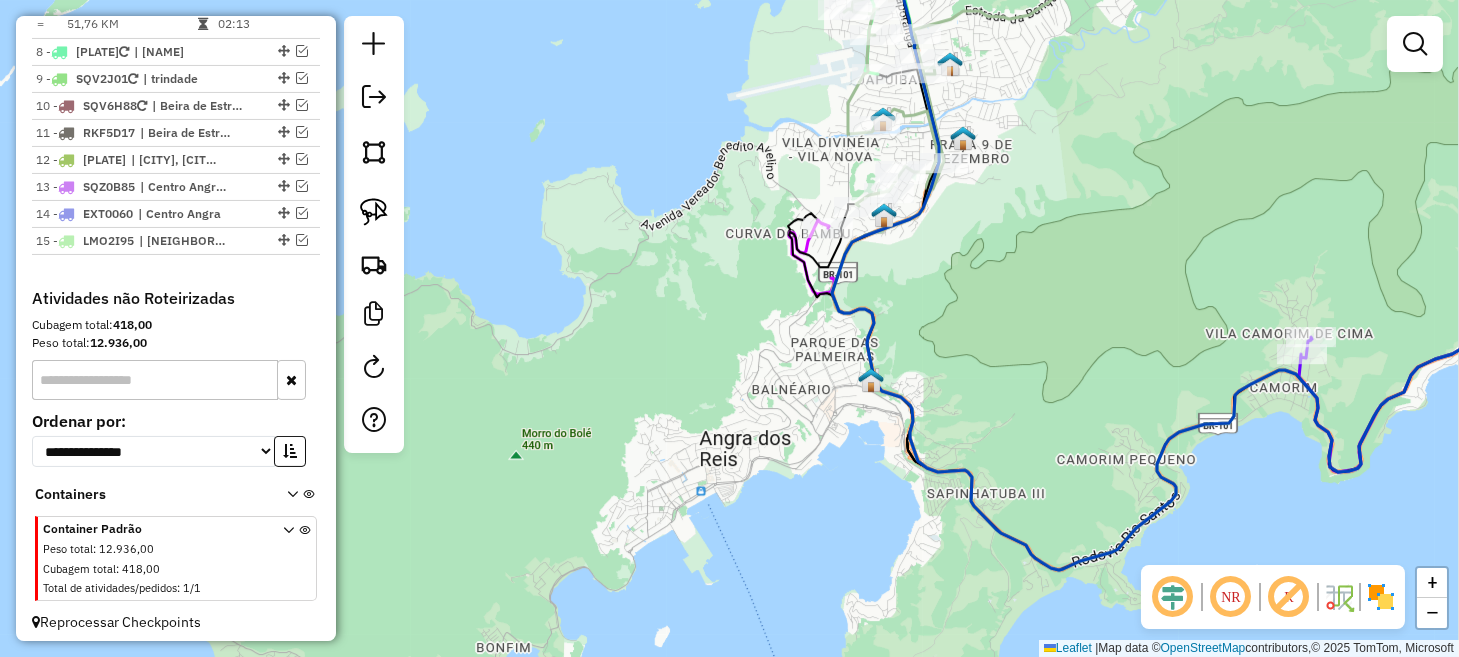 scroll, scrollTop: 1507, scrollLeft: 0, axis: vertical 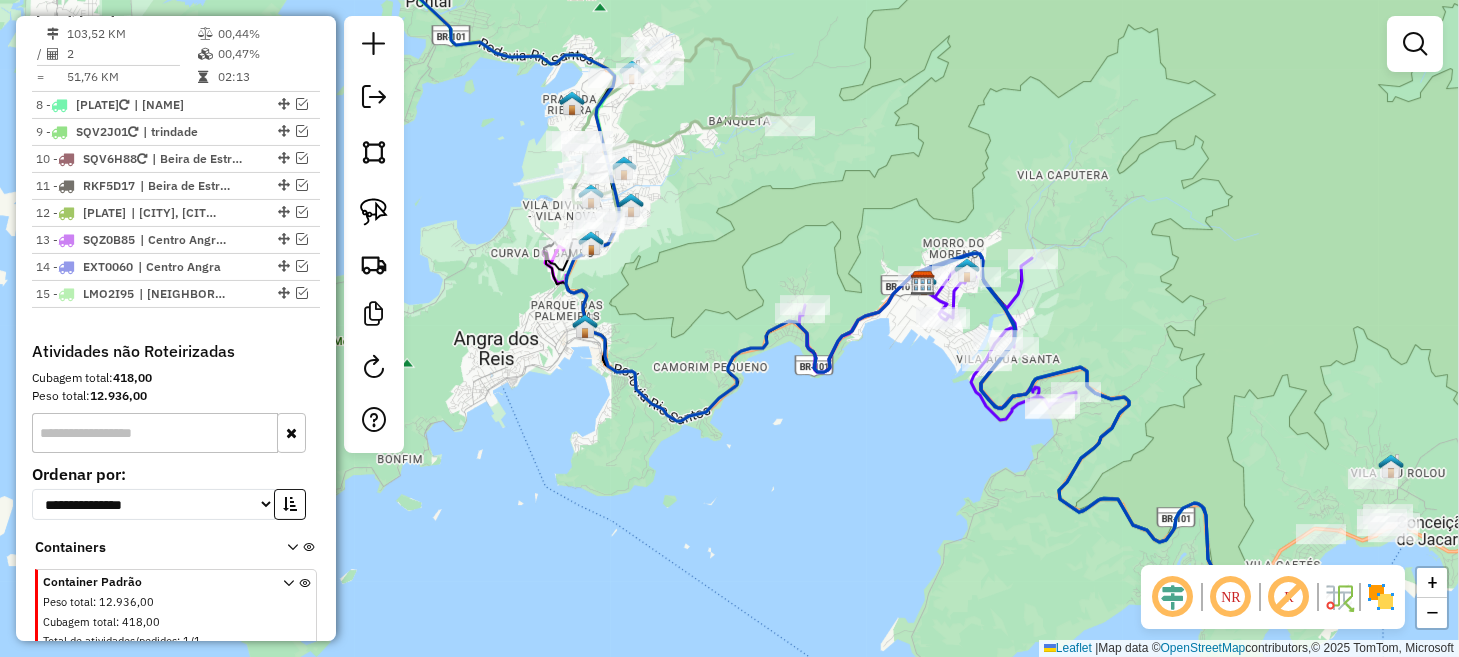 drag, startPoint x: 1051, startPoint y: 285, endPoint x: 711, endPoint y: 284, distance: 340.00146 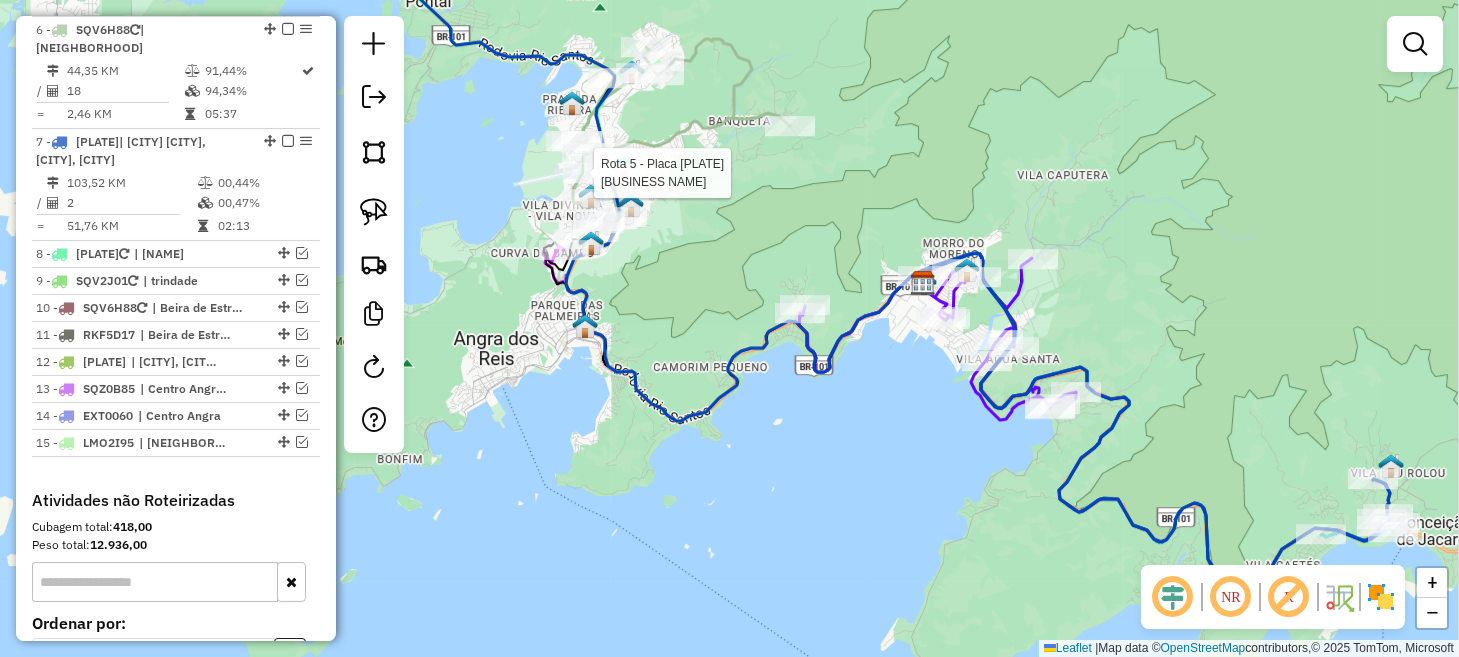 select on "**********" 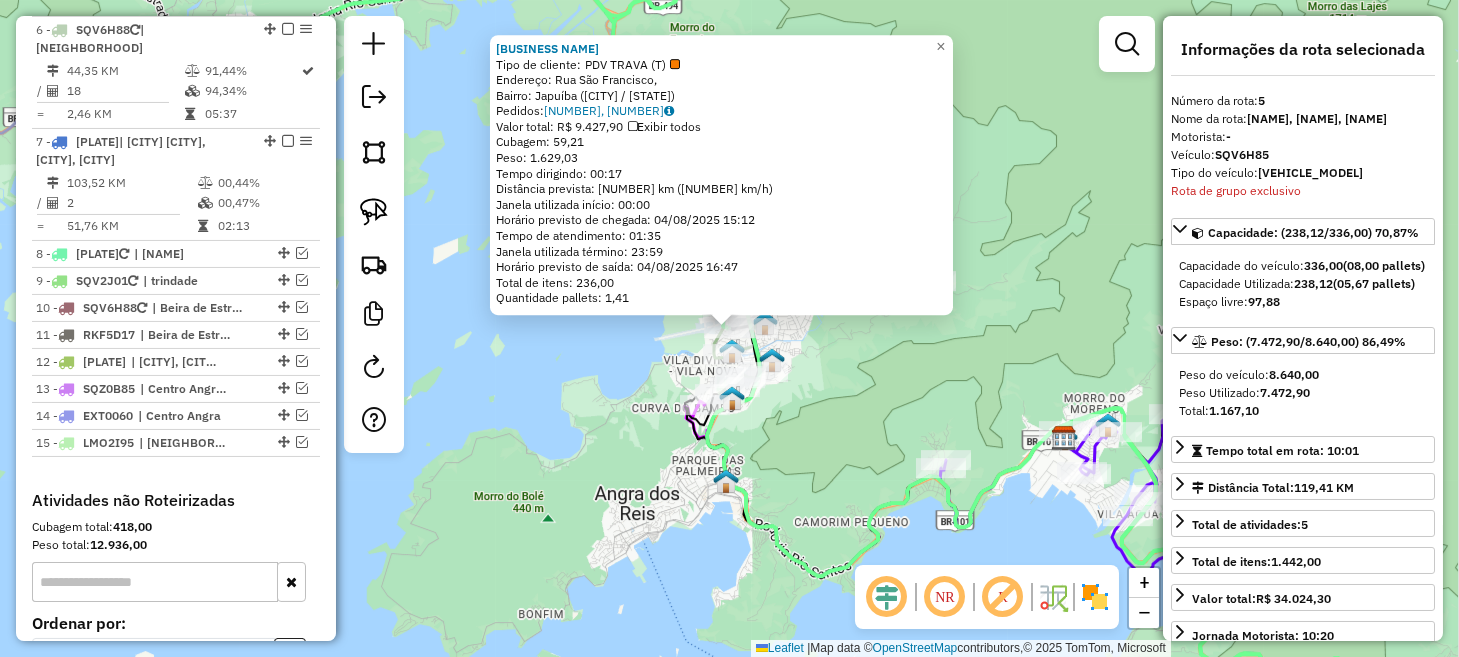 scroll, scrollTop: 1209, scrollLeft: 0, axis: vertical 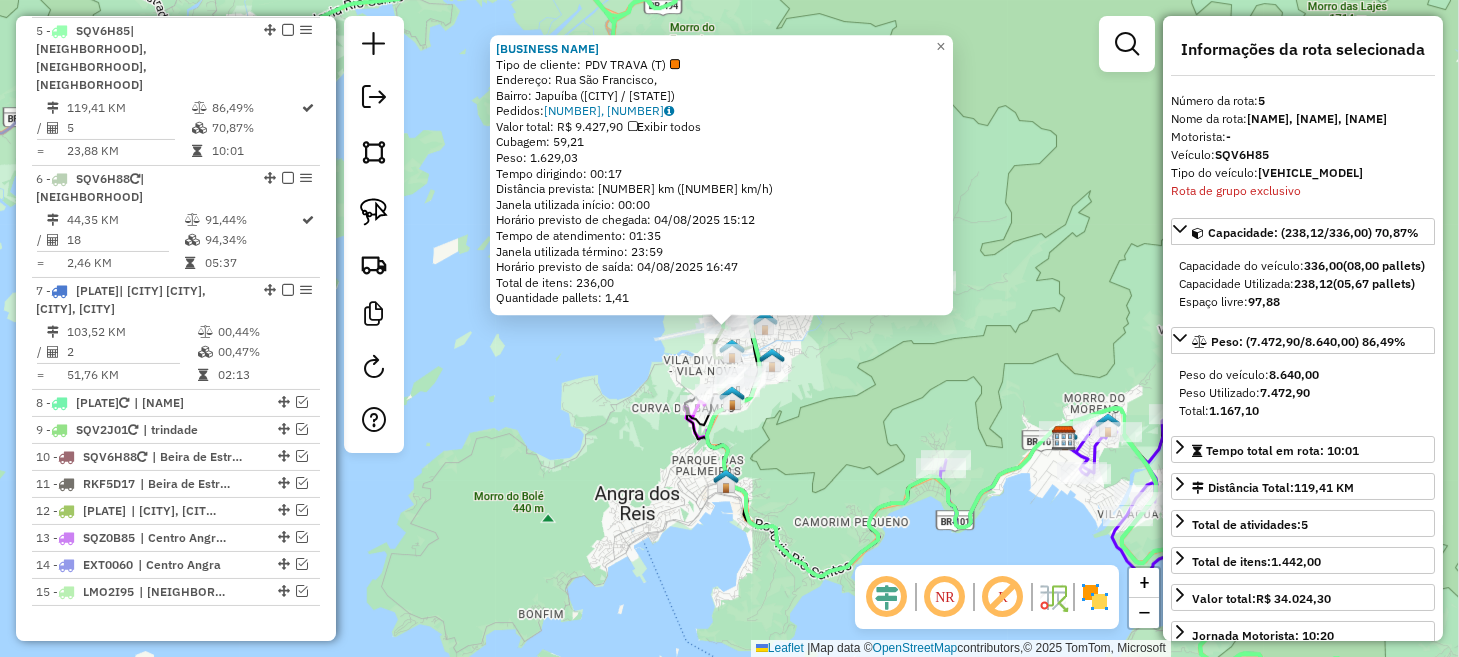 click on "10378 - TATAIS JAPUIBA  Tipo de cliente:   PDV TRAVA (T)   Endereço: Rua São Francisco,    Bairro: Japuíba ([CITY] / RJ)   Pedidos:  [ORDER_ID], [ORDER_ID]   Valor total: R$ 9.427,90   Exibir todos   Cubagem: 59,21  Peso: 1.629,03  Tempo dirigindo: 00:17   Distância prevista: 18,514 km (65,34 km/h)   Janela utilizada início: 00:00   Horário previsto de chegada: 04/08/2025 15:12   Tempo de atendimento: 01:35   Janela utilizada término: 23:59   Horário previsto de saída: 04/08/2025 16:47   Total de itens: 236,00   Quantidade pallets: 1,41  × Janela de atendimento Grade de atendimento Capacidade Transportadoras Veículos Cliente Pedidos  Rotas Selecione os dias de semana para filtrar as janelas de atendimento  Seg   Ter   Qua   Qui   Sex   Sáb   Dom  Informe o período da janela de atendimento: De: Até:  Filtrar exatamente a janela do cliente  Considerar janela de atendimento padrão  Selecione os dias de semana para filtrar as grades de atendimento  Seg   Ter   Qua   Qui   Sex   Sáb   Dom  De:" 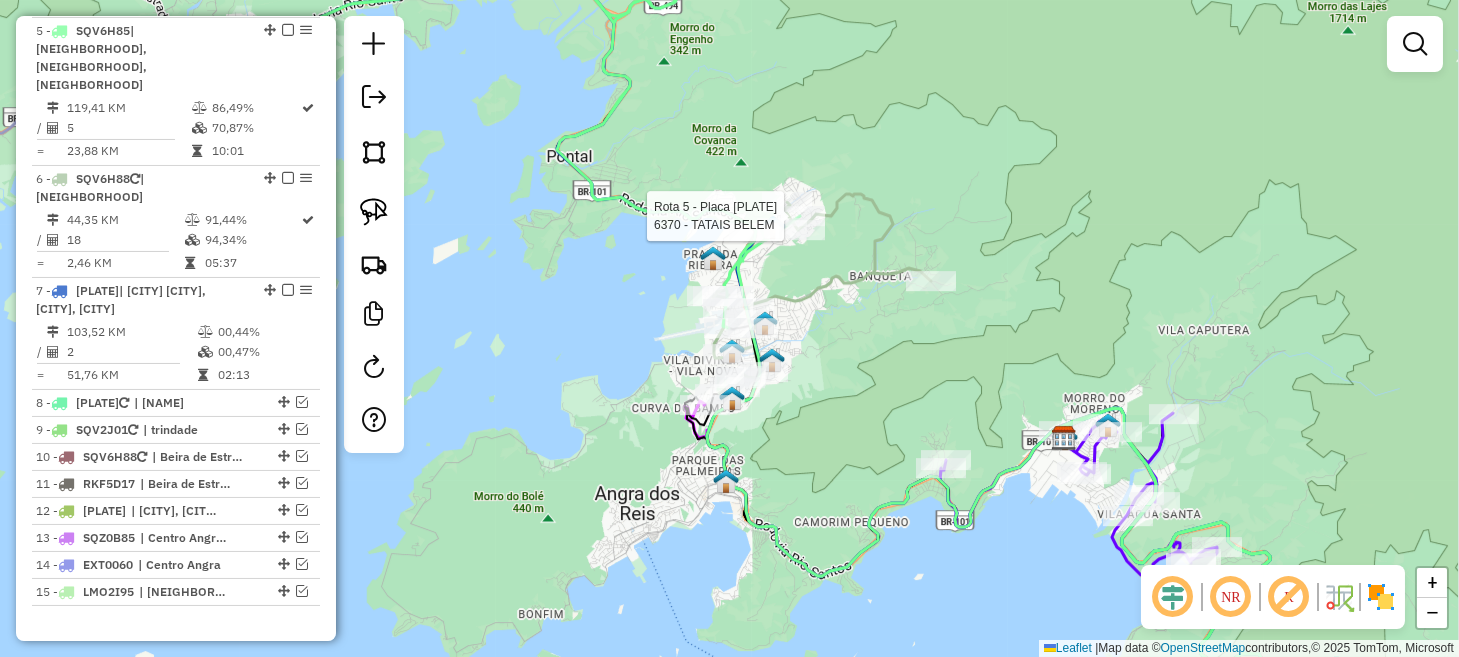 select on "**********" 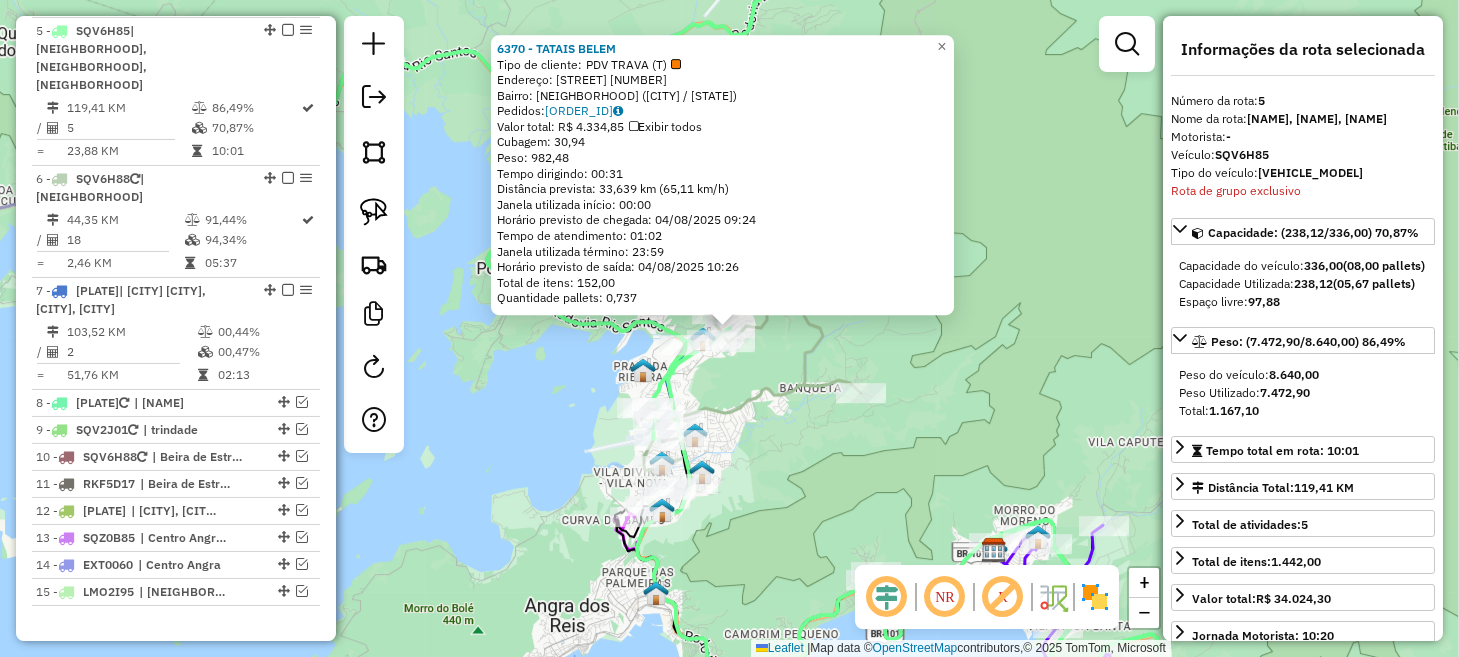 click on "[POSTAL_CODE] - TATAIS BELEM  Tipo de cliente:   PDV TRAVA (T)   Endereço:  SAO JOSE [NUMBER]   Bairro: BELEM ([CITY] / [STATE])   Pedidos:  [ORDER_ID]   Valor total: R$ 4.334,85   Exibir todos   Cubagem: 30,94  Peso: 982,48  Tempo dirigindo: 00:31   Distância prevista: 33,639 km (65,11 km/h)   Janela utilizada início: 00:00   Horário previsto de chegada: 04/08/2025 09:24   Tempo de atendimento: 01:02   Janela utilizada término: 23:59   Horário previsto de saída: 04/08/2025 10:26   Total de itens: 152,00   Quantidade pallets: 0,737  × Janela de atendimento Grade de atendimento Capacidade Transportadoras Veículos Cliente Pedidos  Rotas Selecione os dias de semana para filtrar as janelas de atendimento  Seg   Ter   Qua   Qui   Sex   Sáb   Dom  Informe o período da janela de atendimento: De: Até:  Filtrar exatamente a janela do cliente  Considerar janela de atendimento padrão  Selecione os dias de semana para filtrar as grades de atendimento  Seg   Ter   Qua   Qui   Sex   Sáb   Dom   Peso mínimo:   De:   De:" 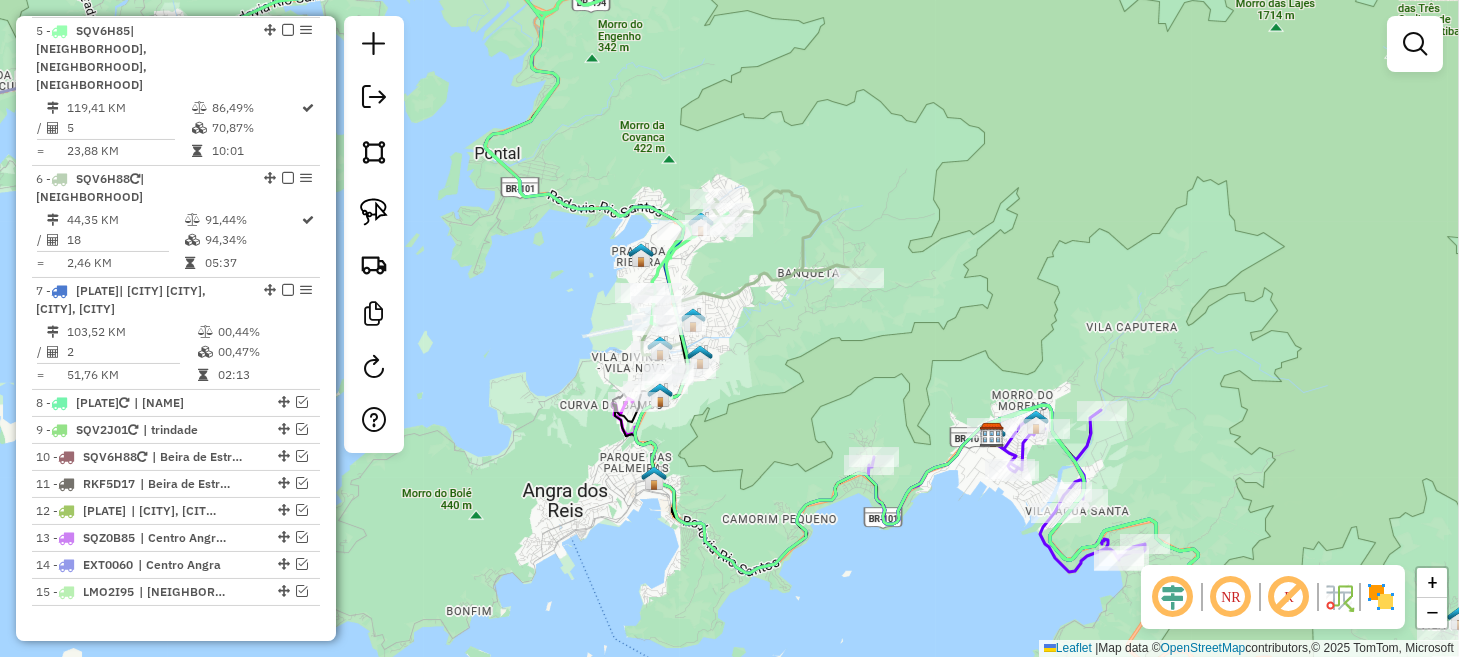 drag, startPoint x: 790, startPoint y: 457, endPoint x: 787, endPoint y: 323, distance: 134.03358 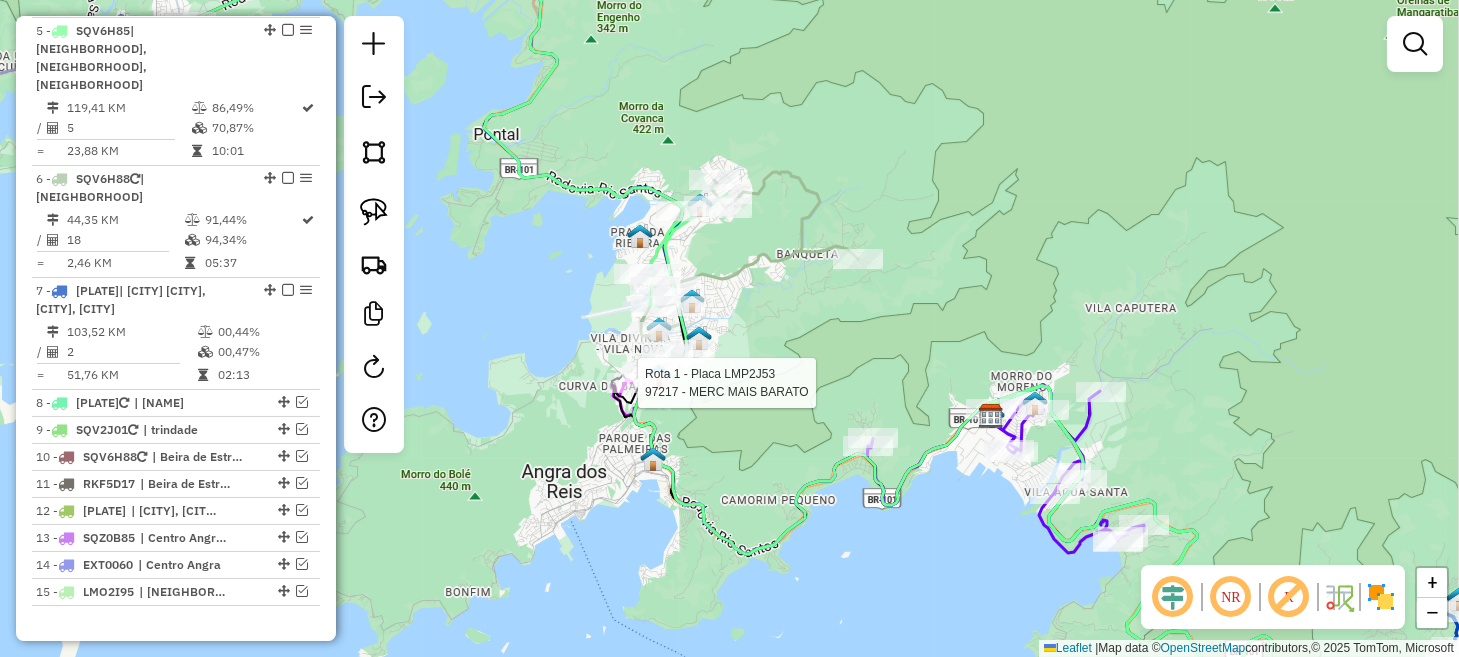select on "**********" 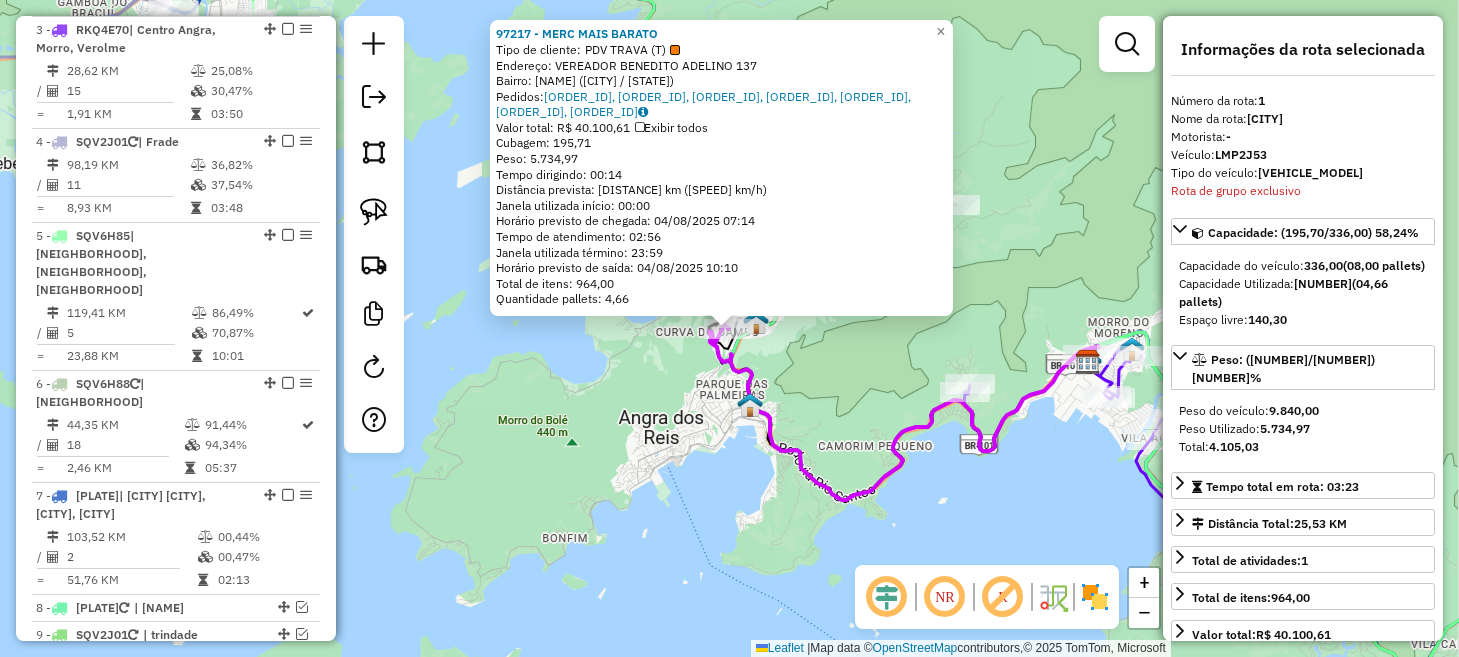 scroll, scrollTop: 799, scrollLeft: 0, axis: vertical 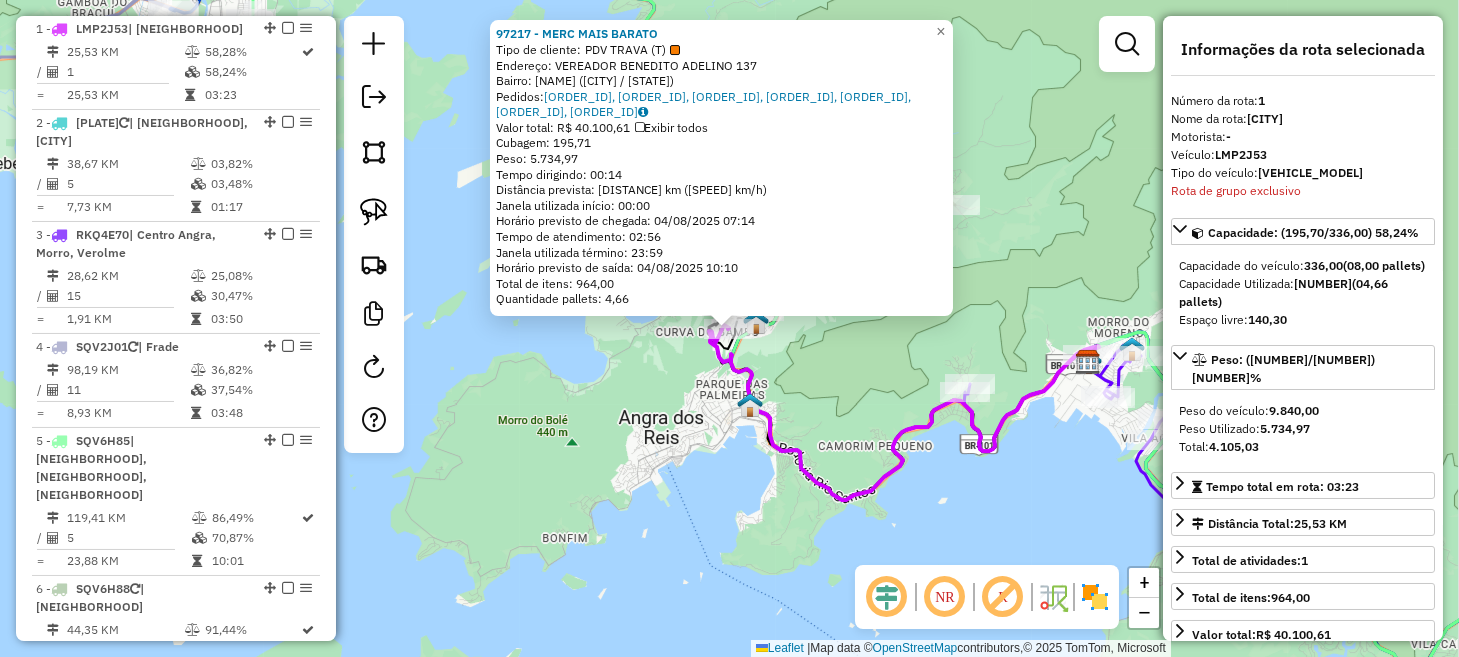 click on "[POSTAL_CODE] - MERC MAIS BARATO  Tipo de cliente:   PDV TRAVA (T)   Endereço:  VEREADOR BENEDITO ADELINO [NUMBER]   Bairro: ENSEADA ([CITY] / [STATE])   Pedidos:  [ORDER_ID], [ORDER_ID], [ORDER_ID], [ORDER_ID], [ORDER_ID], [ORDER_ID], [ORDER_ID]   Valor total: R$ 40.100,61   Exibir todos   Cubagem: 195,71  Peso: 5.734,97  Tempo dirigindo: 00:14   Distância prevista: 13,163 km (56,41 km/h)   Janela utilizada início: 00:00   Horário previsto de chegada: 04/08/2025 07:14   Tempo de atendimento: 02:56   Janela utilizada término: 23:59   Horário previsto de saída: 04/08/2025 10:10   Total de itens: 964,00   Quantidade pallets: 4,66  × Janela de atendimento Grade de atendimento Capacidade Transportadoras Veículos Cliente Pedidos  Rotas Selecione os dias de semana para filtrar as janelas de atendimento  Seg   Ter   Qua   Qui   Sex   Sáb   Dom  Informe o período da janela de atendimento: De: Até:  Filtrar exatamente a janela do cliente  Considerar janela de atendimento padrão   Seg   Ter   Qua   Qui   Sex   Sáb   Dom   De:  +" 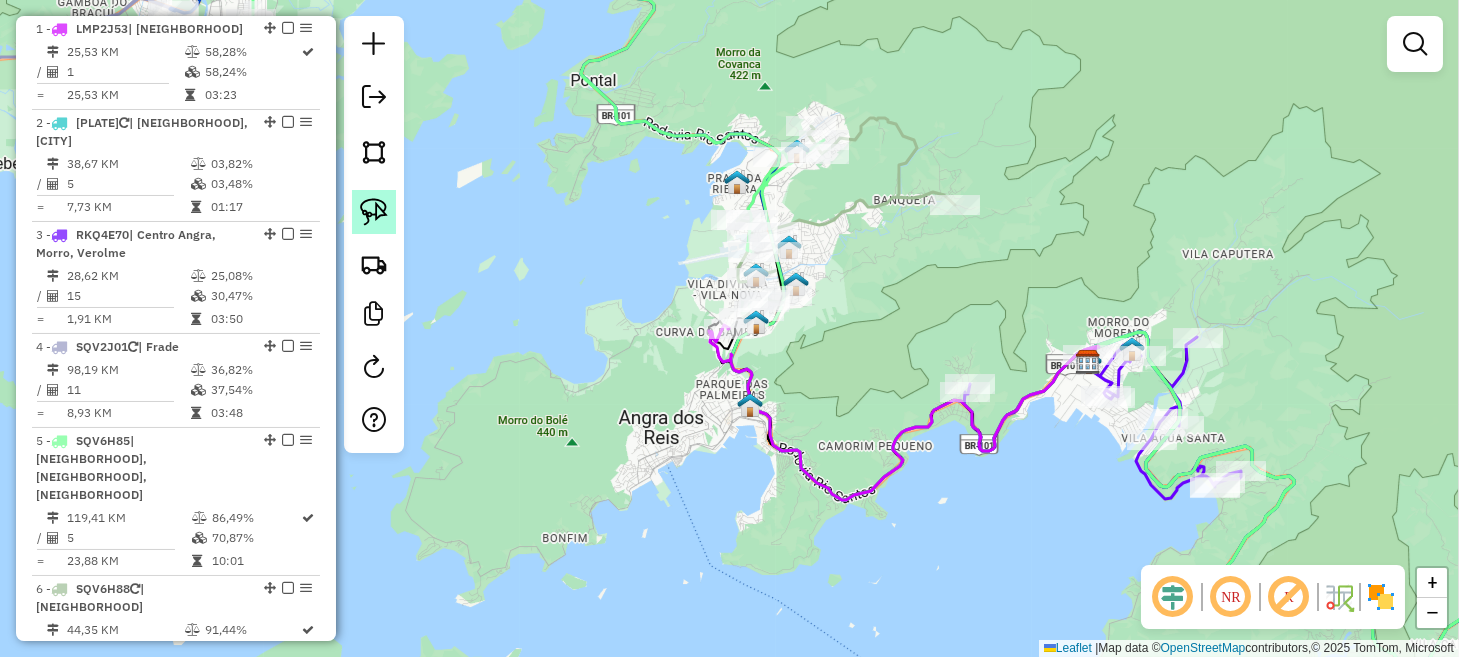 drag, startPoint x: 386, startPoint y: 195, endPoint x: 422, endPoint y: 195, distance: 36 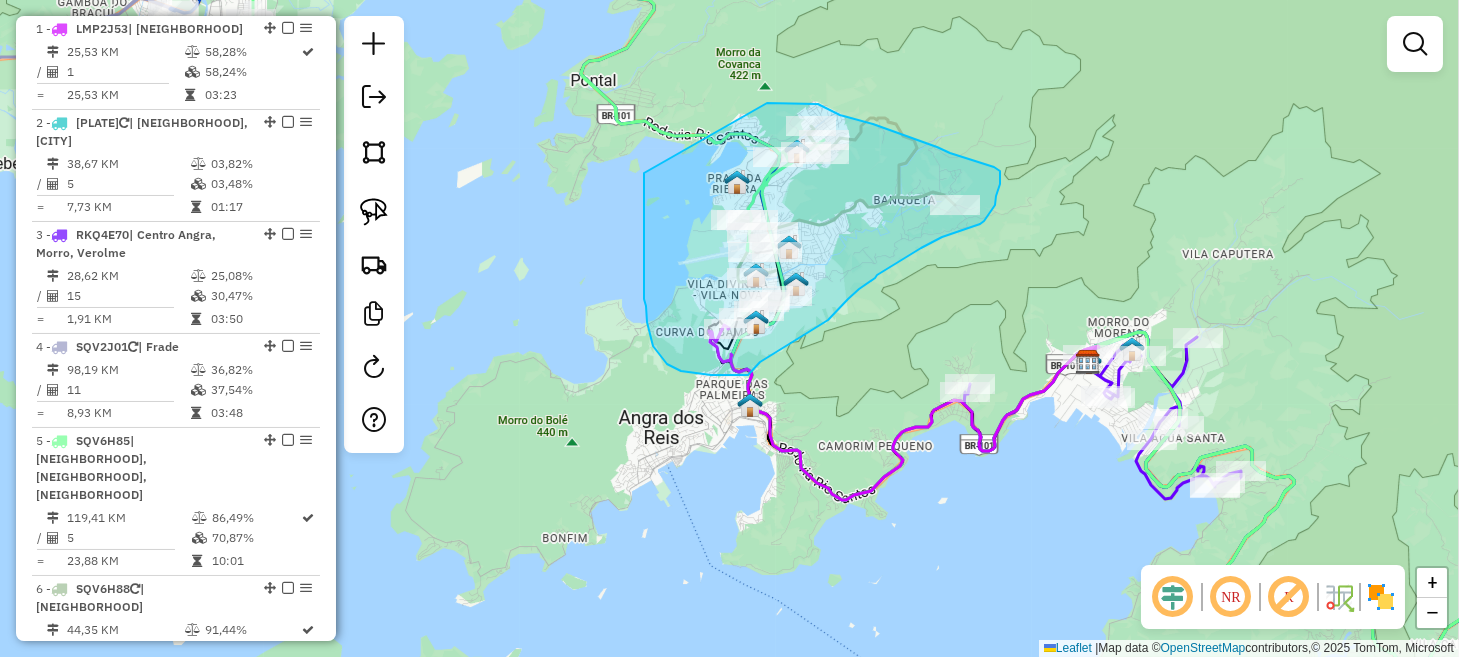drag, startPoint x: 644, startPoint y: 186, endPoint x: 766, endPoint y: 103, distance: 147.55676 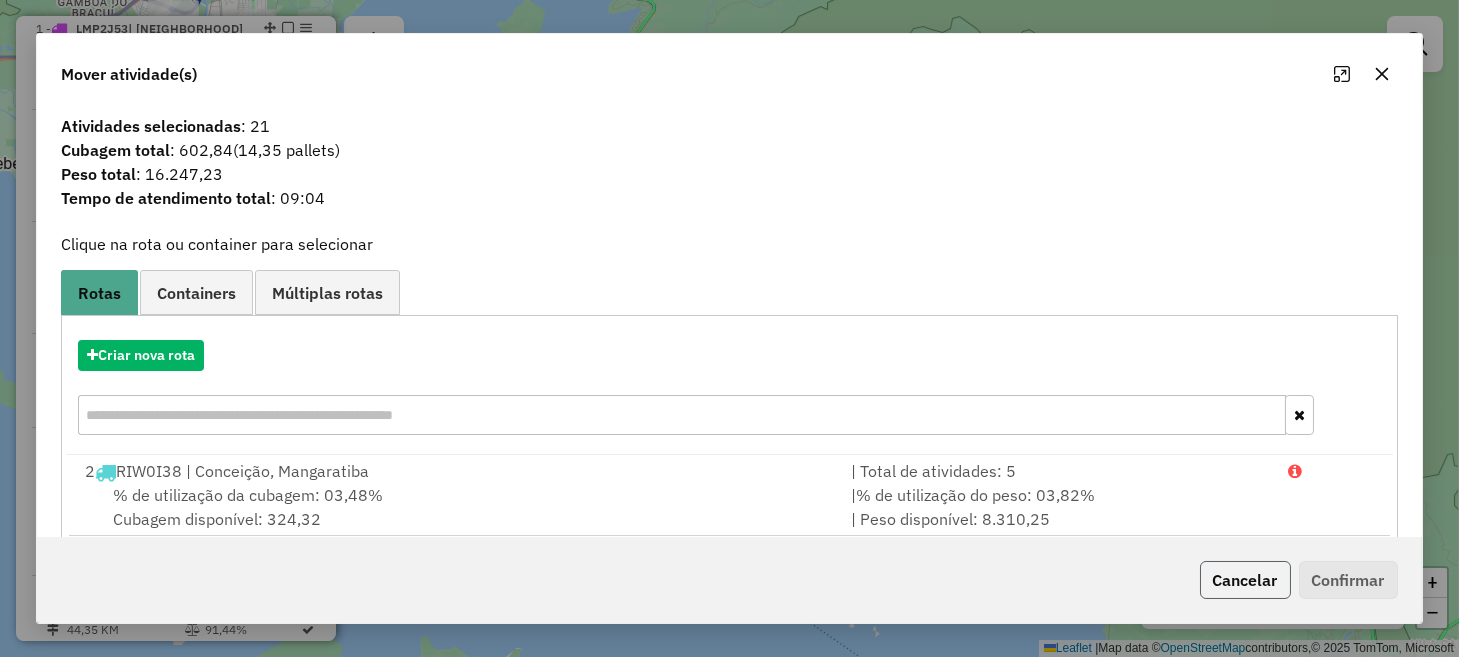 click on "Cancelar" 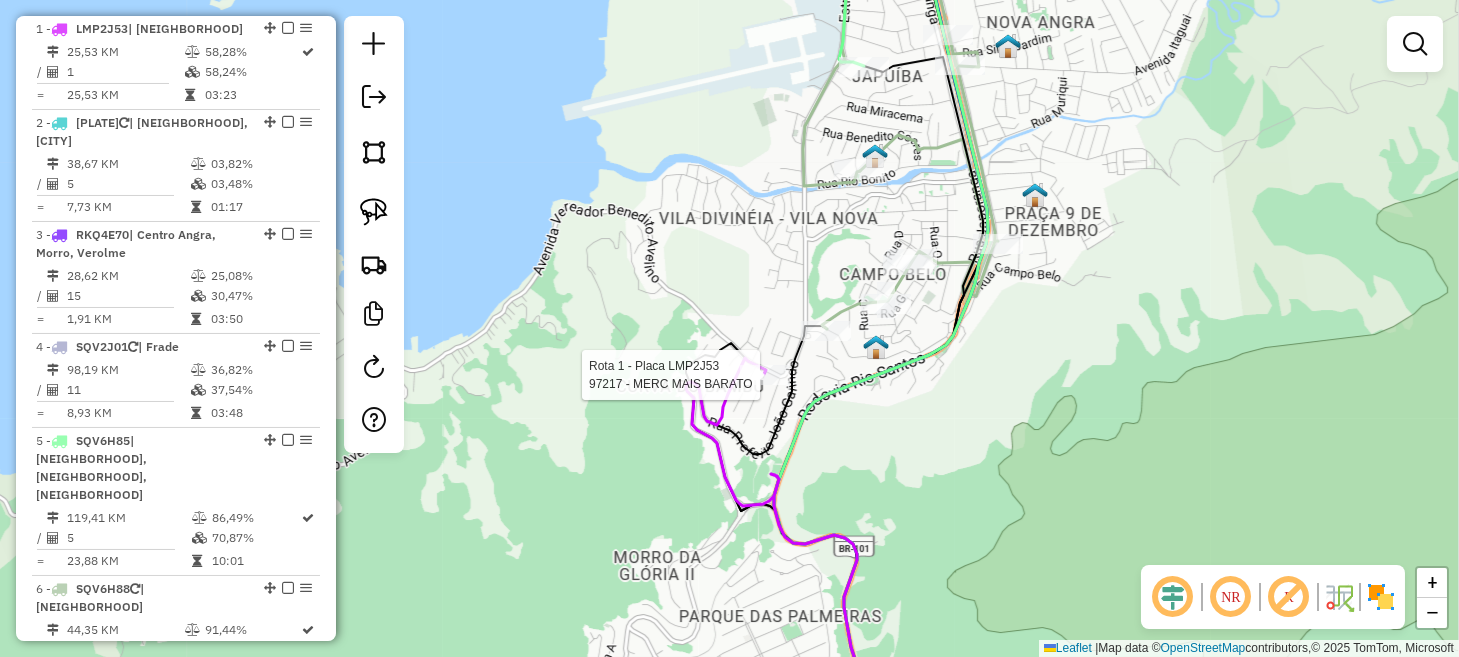 select on "**********" 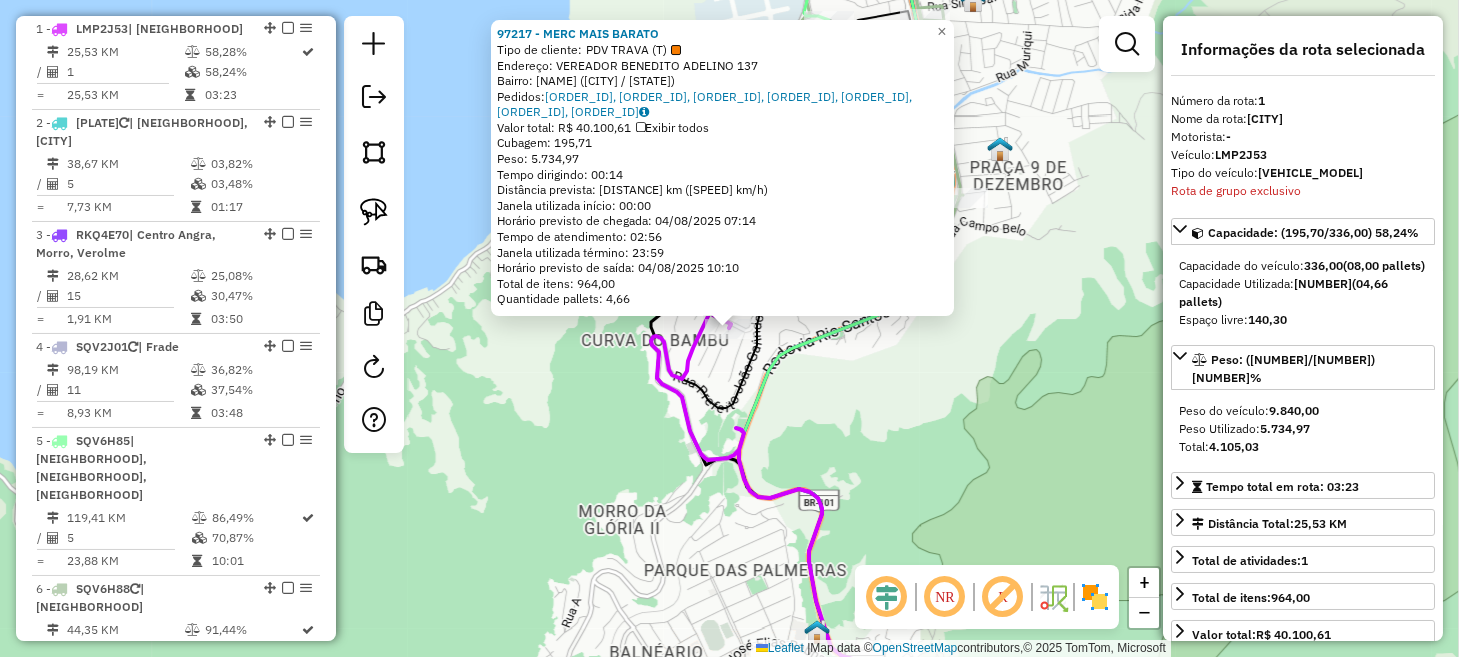 click on "[POSTAL_CODE] - MERC MAIS BARATO  Tipo de cliente:   PDV TRAVA (T)   Endereço:  VEREADOR BENEDITO ADELINO [NUMBER]   Bairro: ENSEADA ([CITY] / [STATE])   Pedidos:  [ORDER_ID], [ORDER_ID], [ORDER_ID], [ORDER_ID], [ORDER_ID], [ORDER_ID], [ORDER_ID]   Valor total: R$ 40.100,61   Exibir todos   Cubagem: 195,71  Peso: 5.734,97  Tempo dirigindo: 00:14   Distância prevista: 13,163 km (56,41 km/h)   Janela utilizada início: 00:00   Horário previsto de chegada: 04/08/2025 07:14   Tempo de atendimento: 02:56   Janela utilizada término: 23:59   Horário previsto de saída: 04/08/2025 10:10   Total de itens: 964,00   Quantidade pallets: 4,66  × Janela de atendimento Grade de atendimento Capacidade Transportadoras Veículos Cliente Pedidos  Rotas Selecione os dias de semana para filtrar as janelas de atendimento  Seg   Ter   Qua   Qui   Sex   Sáb   Dom  Informe o período da janela de atendimento: De: Até:  Filtrar exatamente a janela do cliente  Considerar janela de atendimento padrão   Seg   Ter   Qua   Qui   Sex   Sáb   Dom   De:  +" 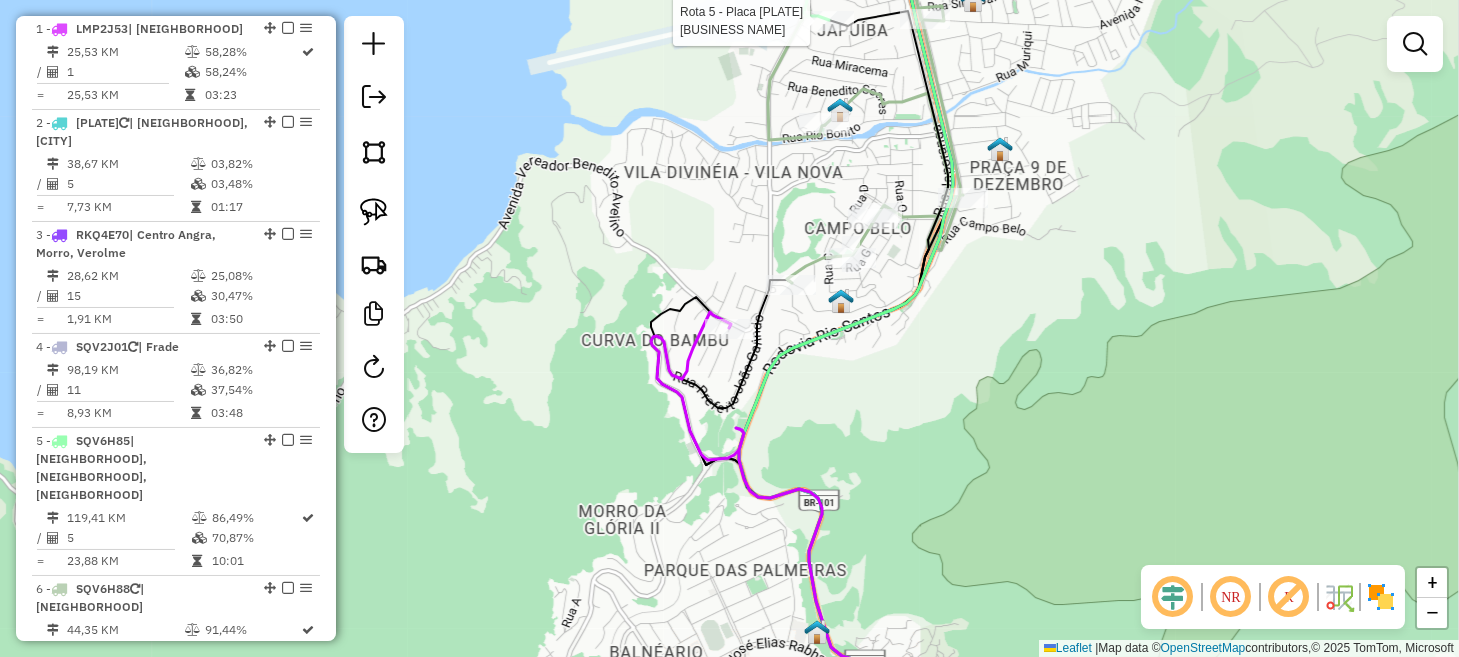 click 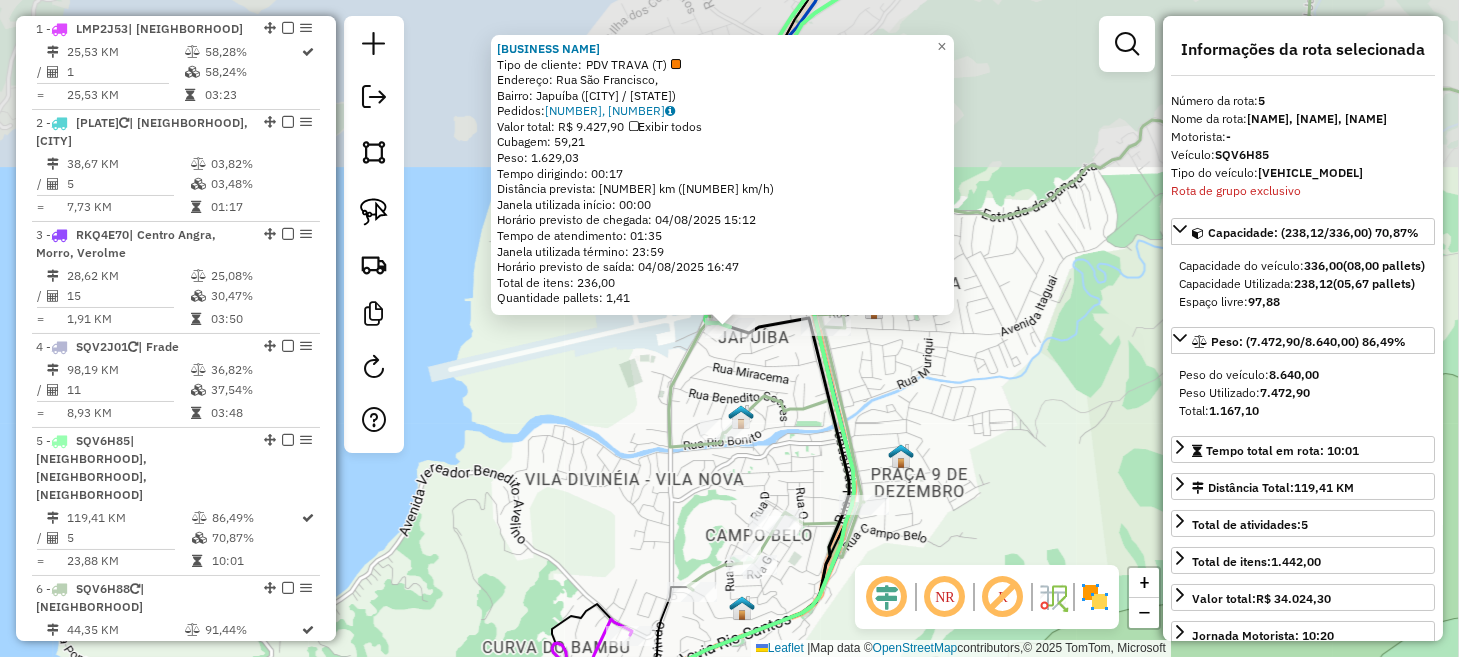 scroll, scrollTop: 1209, scrollLeft: 0, axis: vertical 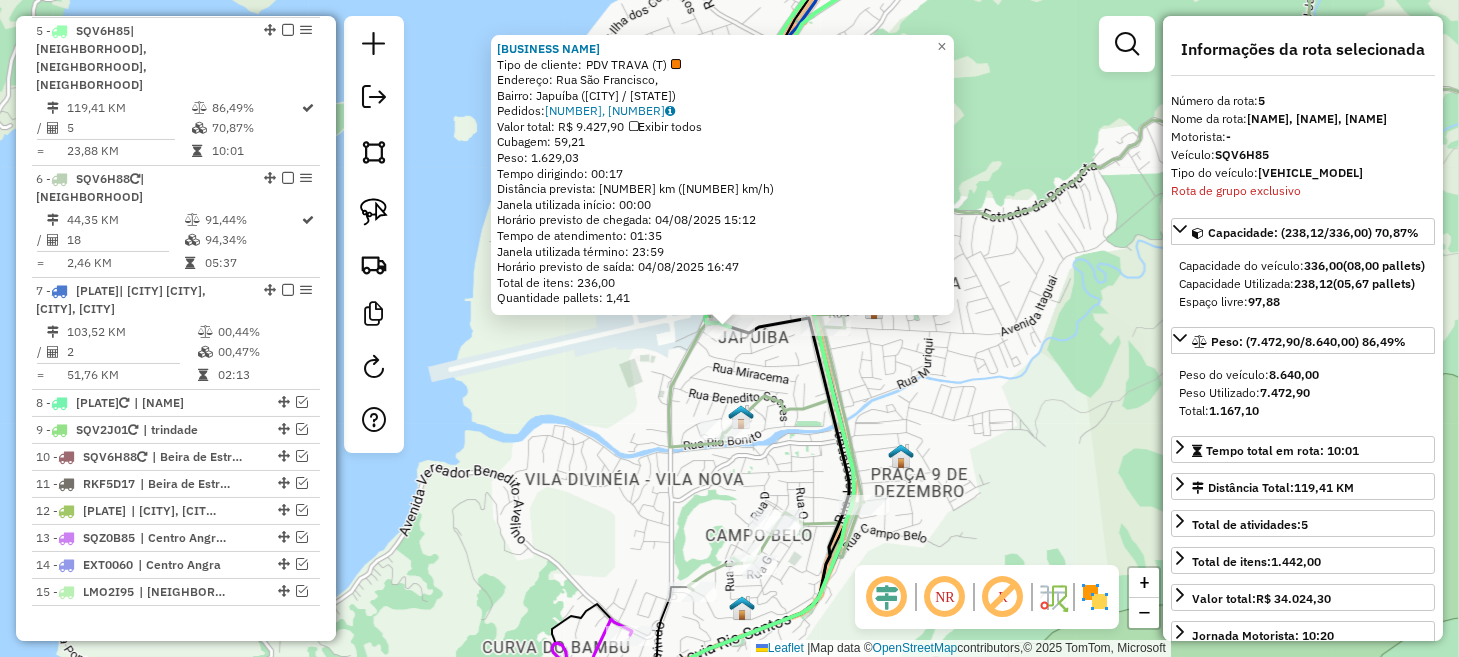 click on "10378 - TATAIS JAPUIBA  Tipo de cliente:   PDV TRAVA (T)   Endereço: Rua São Francisco,    Bairro: Japuíba ([CITY] / RJ)   Pedidos:  [ORDER_ID], [ORDER_ID]   Valor total: R$ 9.427,90   Exibir todos   Cubagem: 59,21  Peso: 1.629,03  Tempo dirigindo: 00:17   Distância prevista: 18,514 km (65,34 km/h)   Janela utilizada início: 00:00   Horário previsto de chegada: 04/08/2025 15:12   Tempo de atendimento: 01:35   Janela utilizada término: 23:59   Horário previsto de saída: 04/08/2025 16:47   Total de itens: 236,00   Quantidade pallets: 1,41  × Janela de atendimento Grade de atendimento Capacidade Transportadoras Veículos Cliente Pedidos  Rotas Selecione os dias de semana para filtrar as janelas de atendimento  Seg   Ter   Qua   Qui   Sex   Sáb   Dom  Informe o período da janela de atendimento: De: Até:  Filtrar exatamente a janela do cliente  Considerar janela de atendimento padrão  Selecione os dias de semana para filtrar as grades de atendimento  Seg   Ter   Qua   Qui   Sex   Sáb   Dom  De:" 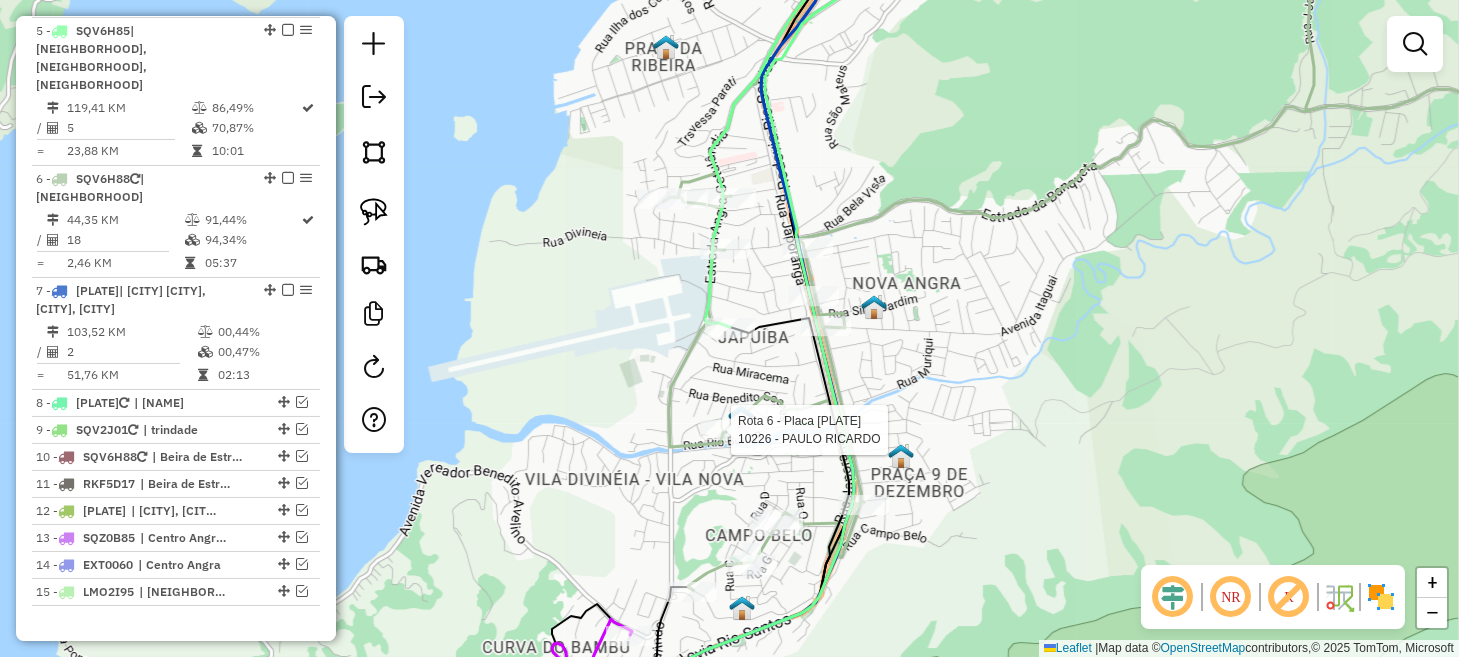 select on "**********" 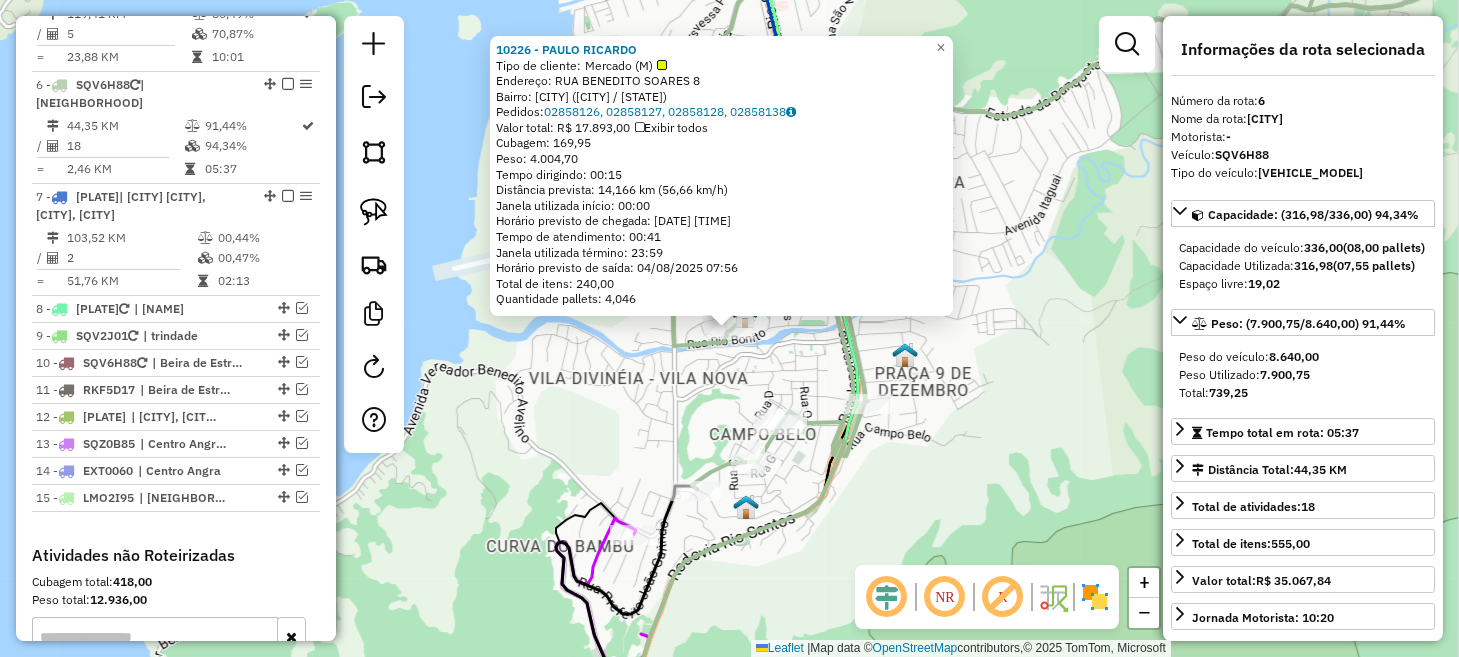 scroll, scrollTop: 1321, scrollLeft: 0, axis: vertical 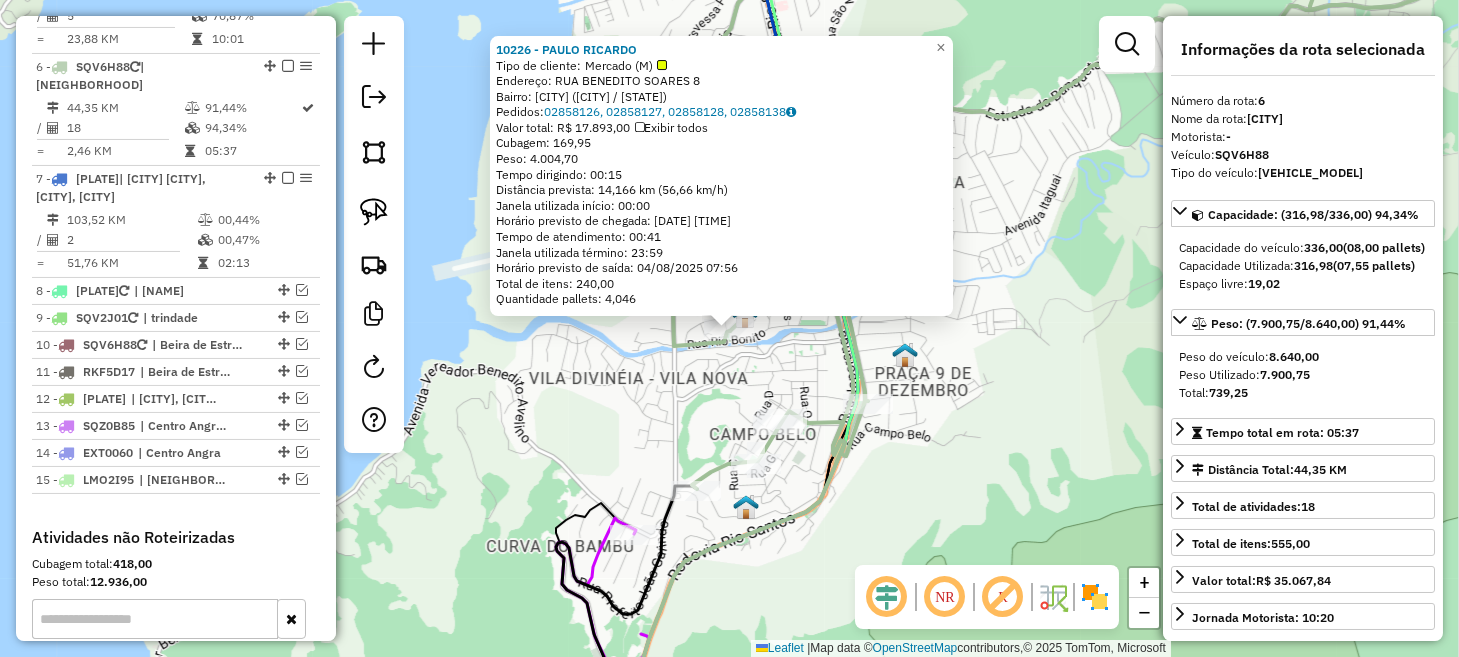 click on "10226 - PAULO RICARDO  Tipo de cliente:   Mercado (M)   Endereço:  RUA BENEDITO SOARES 8   Bairro: JAPUIBA ([NAME] / [STATE])   Pedidos:  02858126, 02858127, 02858128, 02858138   Valor total: R$ 17.893,00   Exibir todos   Cubagem: 169,95  Peso: 4.004,70  Tempo dirigindo: 00:15   Distância prevista: 14,166 km (56,66 km/h)   Janela utilizada início: 00:00   Horário previsto de chegada: 04/08/2025 07:15   Tempo de atendimento: 00:41   Janela utilizada término: 23:59   Horário previsto de saída: 04/08/2025 07:56   Total de itens: 240,00   Quantidade pallets: 4,046  × Janela de atendimento Grade de atendimento Capacidade Transportadoras Veículos Cliente Pedidos  Rotas Selecione os dias de semana para filtrar as janelas de atendimento  Seg   Ter   Qua   Qui   Sex   Sáb   Dom  Informe o período da janela de atendimento: De: Até:  Filtrar exatamente a janela do cliente  Considerar janela de atendimento padrão  Selecione os dias de semana para filtrar as grades de atendimento  Seg   Ter   Qua   Qui   Sex   Sáb   Dom  De:" 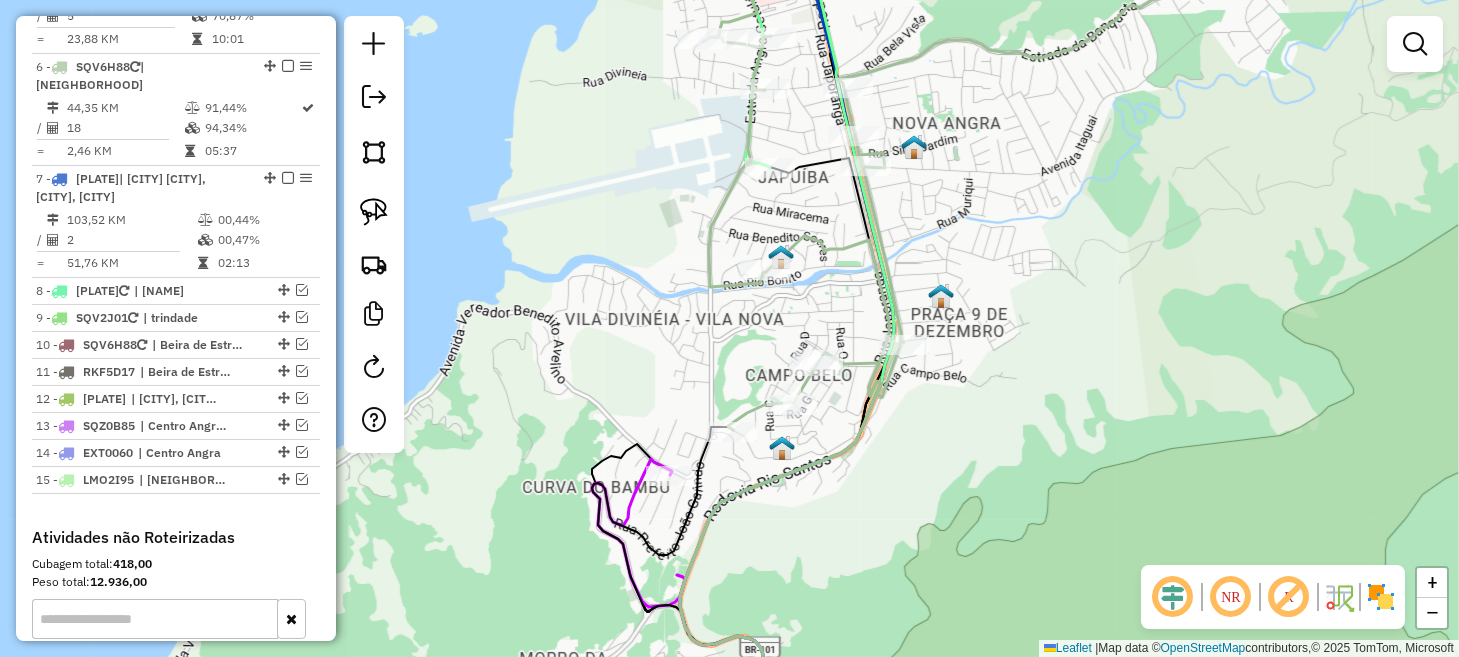drag, startPoint x: 579, startPoint y: 403, endPoint x: 615, endPoint y: 344, distance: 69.115845 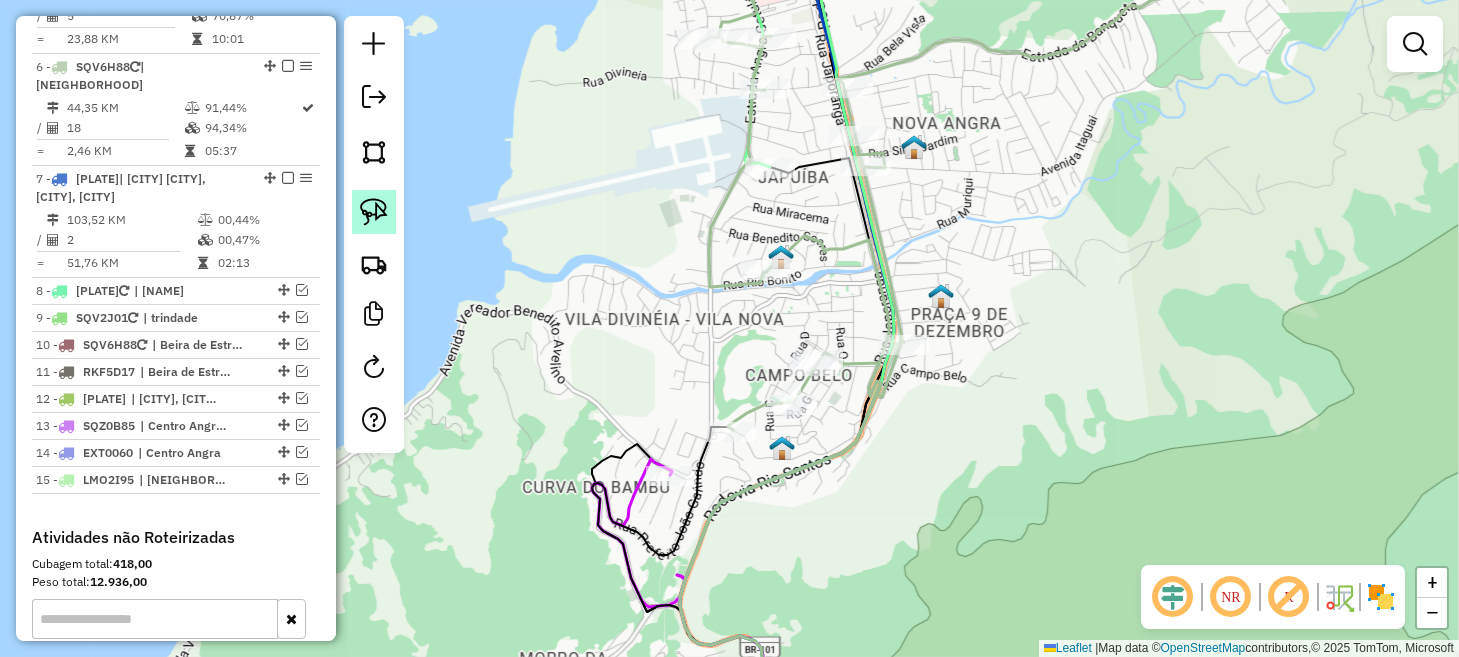 click 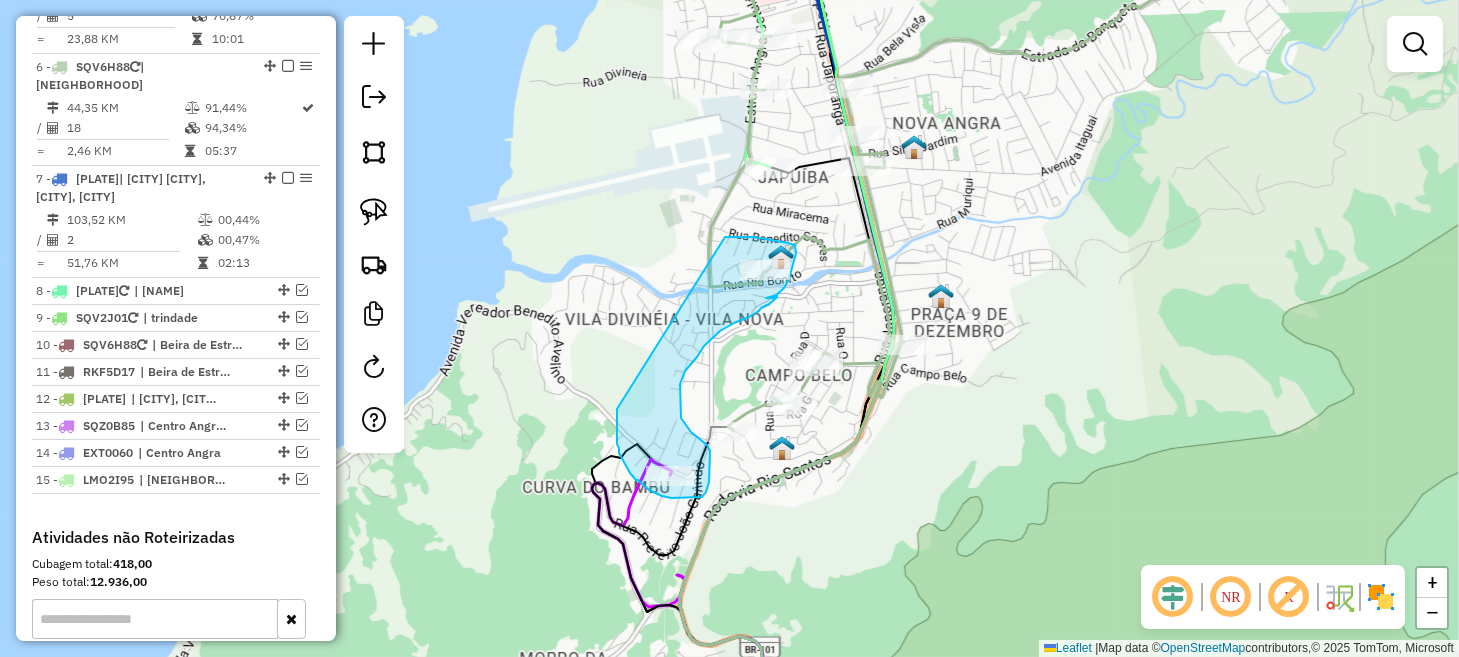 drag, startPoint x: 617, startPoint y: 424, endPoint x: 717, endPoint y: 239, distance: 210.29741 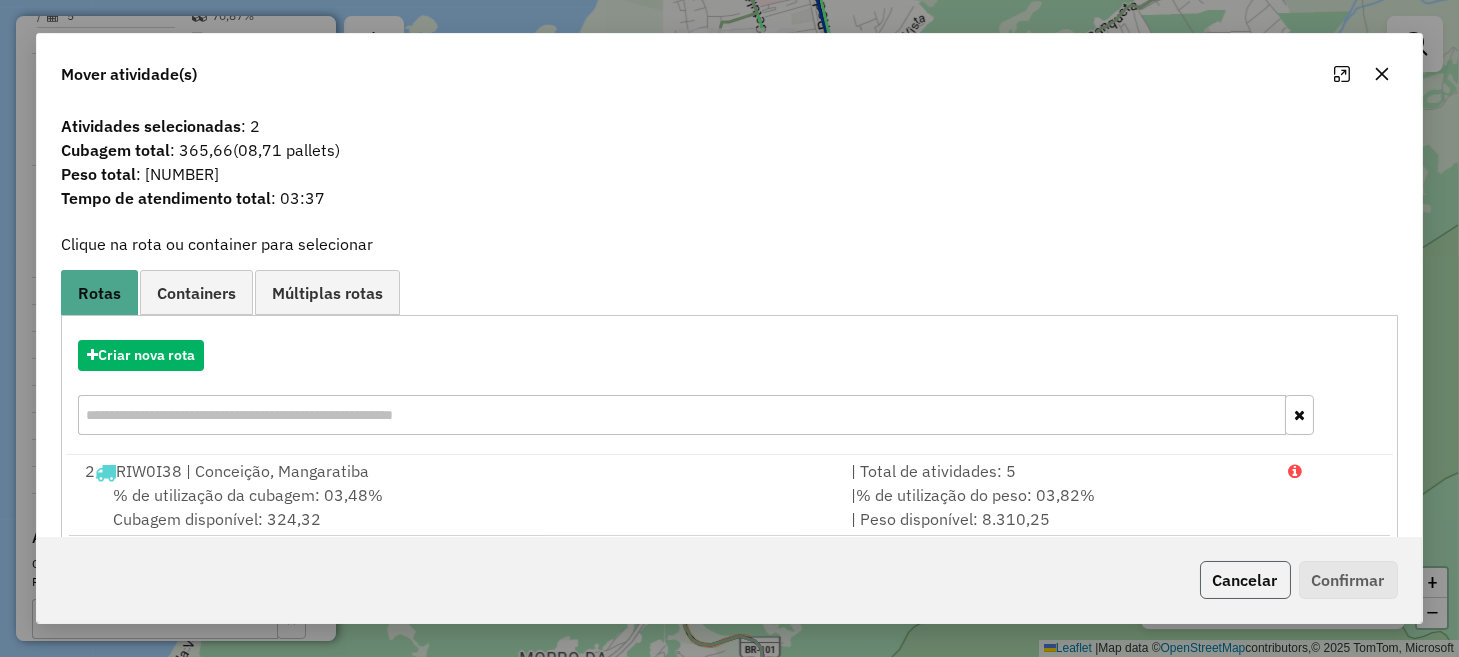 click on "Cancelar" 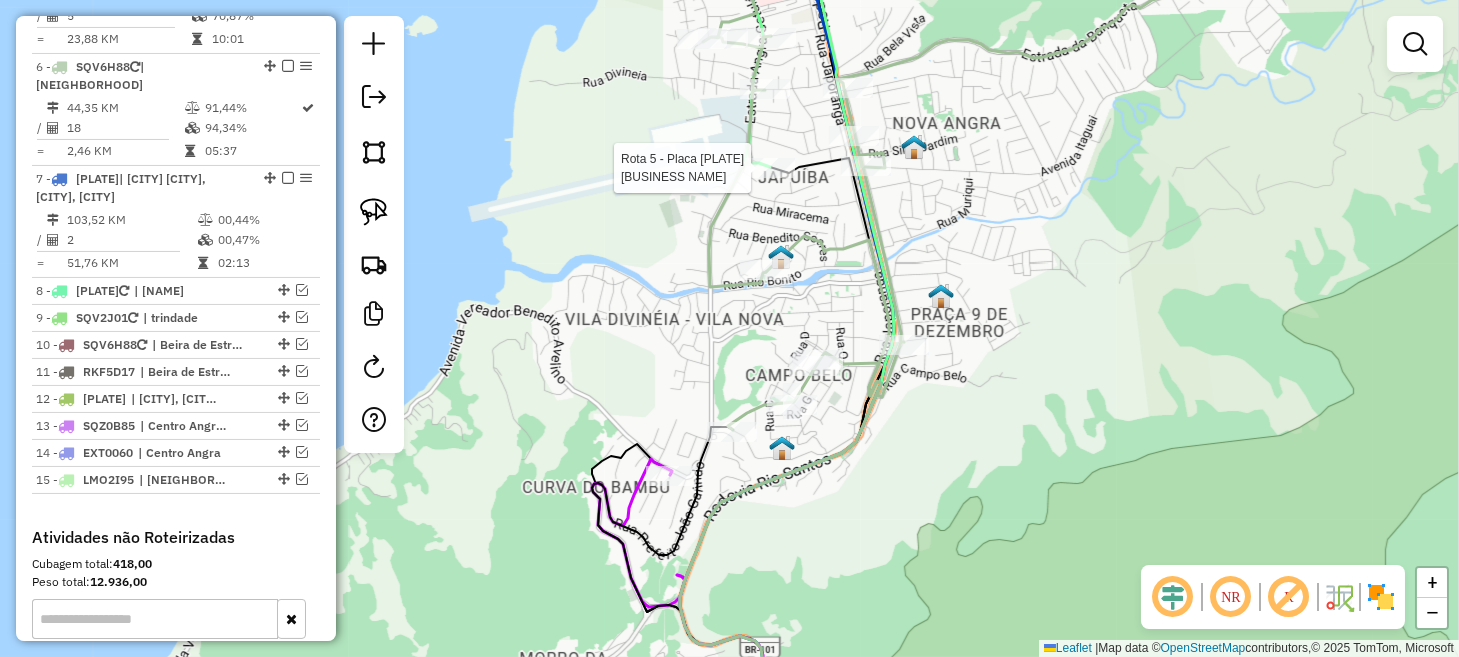click 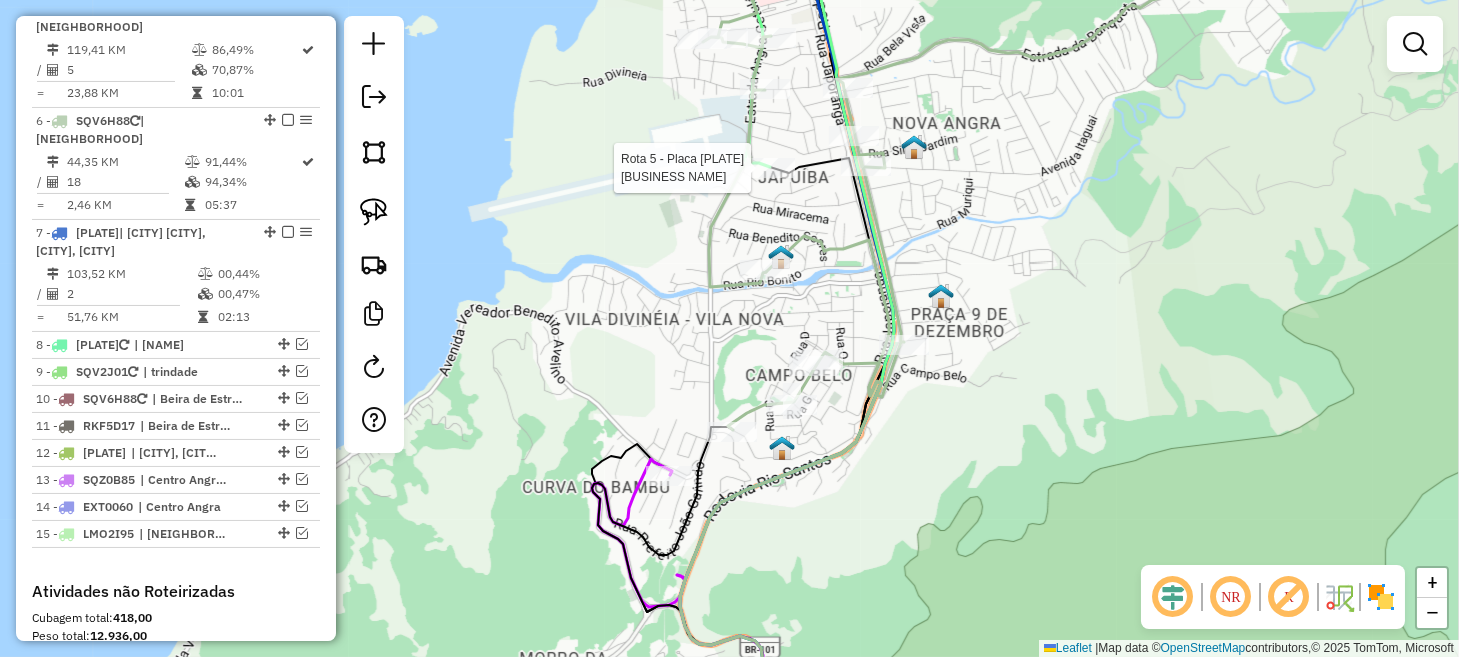 select on "**********" 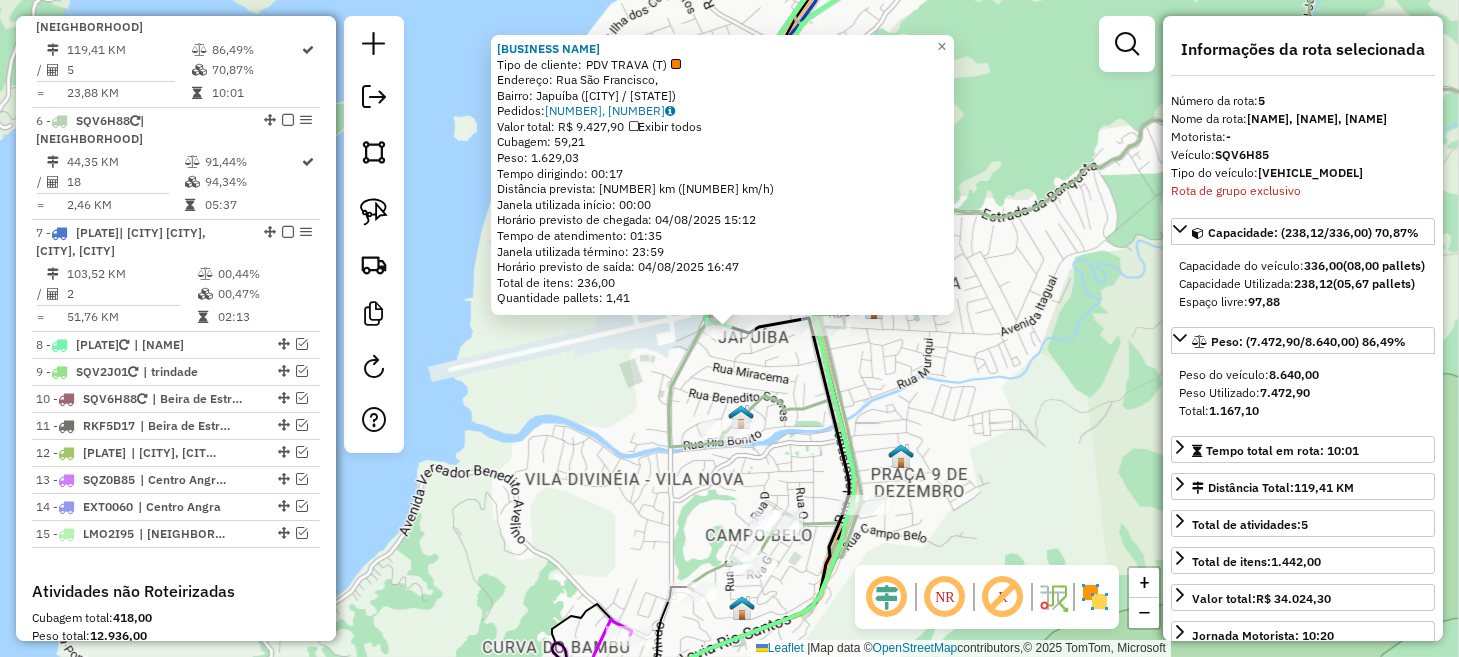 scroll, scrollTop: 1209, scrollLeft: 0, axis: vertical 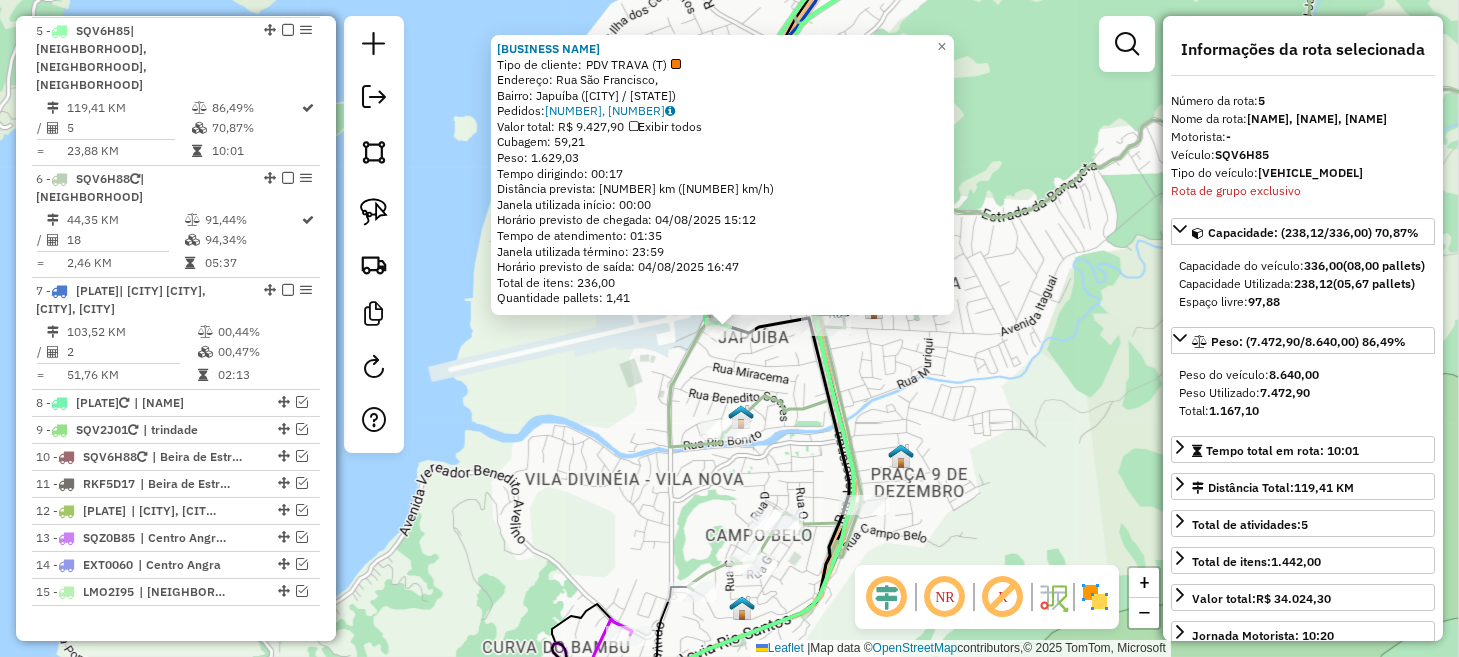 click on "10378 - TATAIS JAPUIBA  Tipo de cliente:   PDV TRAVA (T)   Endereço: Rua São Francisco,    Bairro: Japuíba ([CITY] / RJ)   Pedidos:  [ORDER_ID], [ORDER_ID]   Valor total: R$ 9.427,90   Exibir todos   Cubagem: 59,21  Peso: 1.629,03  Tempo dirigindo: 00:17   Distância prevista: 18,514 km (65,34 km/h)   Janela utilizada início: 00:00   Horário previsto de chegada: 04/08/2025 15:12   Tempo de atendimento: 01:35   Janela utilizada término: 23:59   Horário previsto de saída: 04/08/2025 16:47   Total de itens: 236,00   Quantidade pallets: 1,41  × Janela de atendimento Grade de atendimento Capacidade Transportadoras Veículos Cliente Pedidos  Rotas Selecione os dias de semana para filtrar as janelas de atendimento  Seg   Ter   Qua   Qui   Sex   Sáb   Dom  Informe o período da janela de atendimento: De: Até:  Filtrar exatamente a janela do cliente  Considerar janela de atendimento padrão  Selecione os dias de semana para filtrar as grades de atendimento  Seg   Ter   Qua   Qui   Sex   Sáb   Dom  De:" 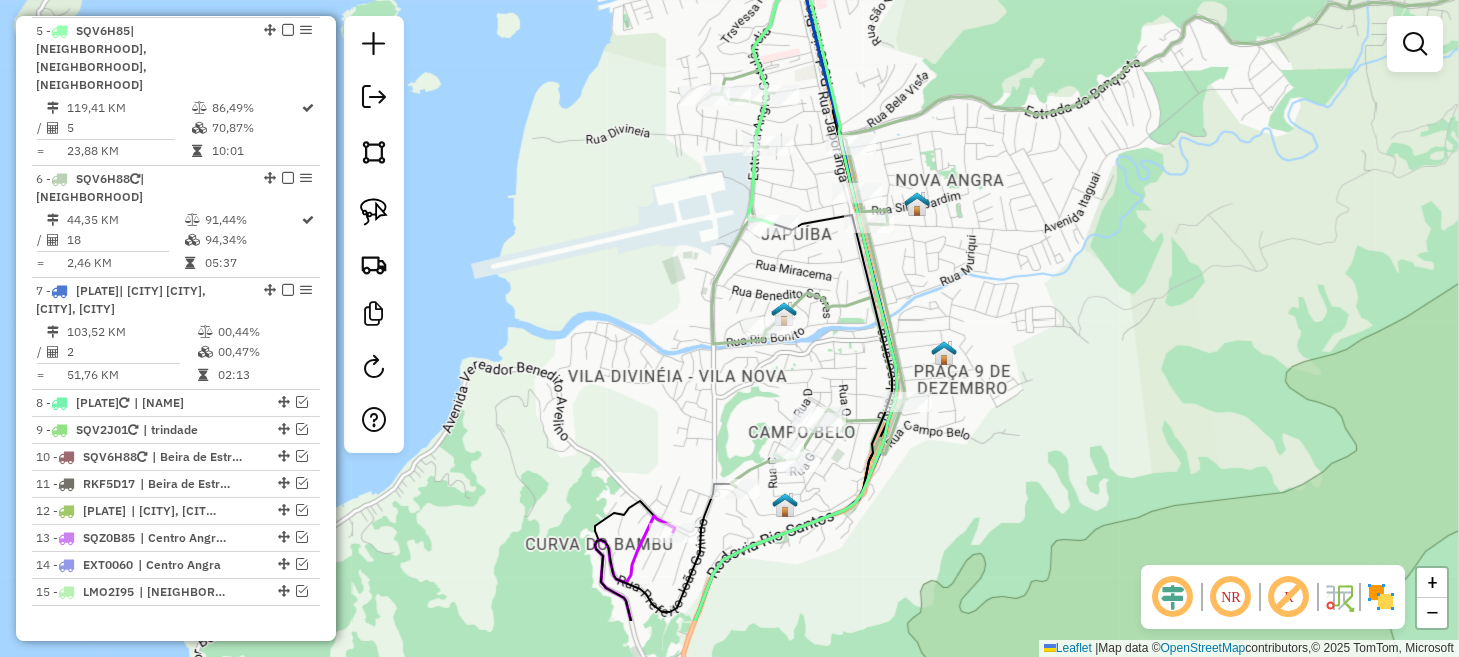 drag, startPoint x: 611, startPoint y: 346, endPoint x: 627, endPoint y: 285, distance: 63.06346 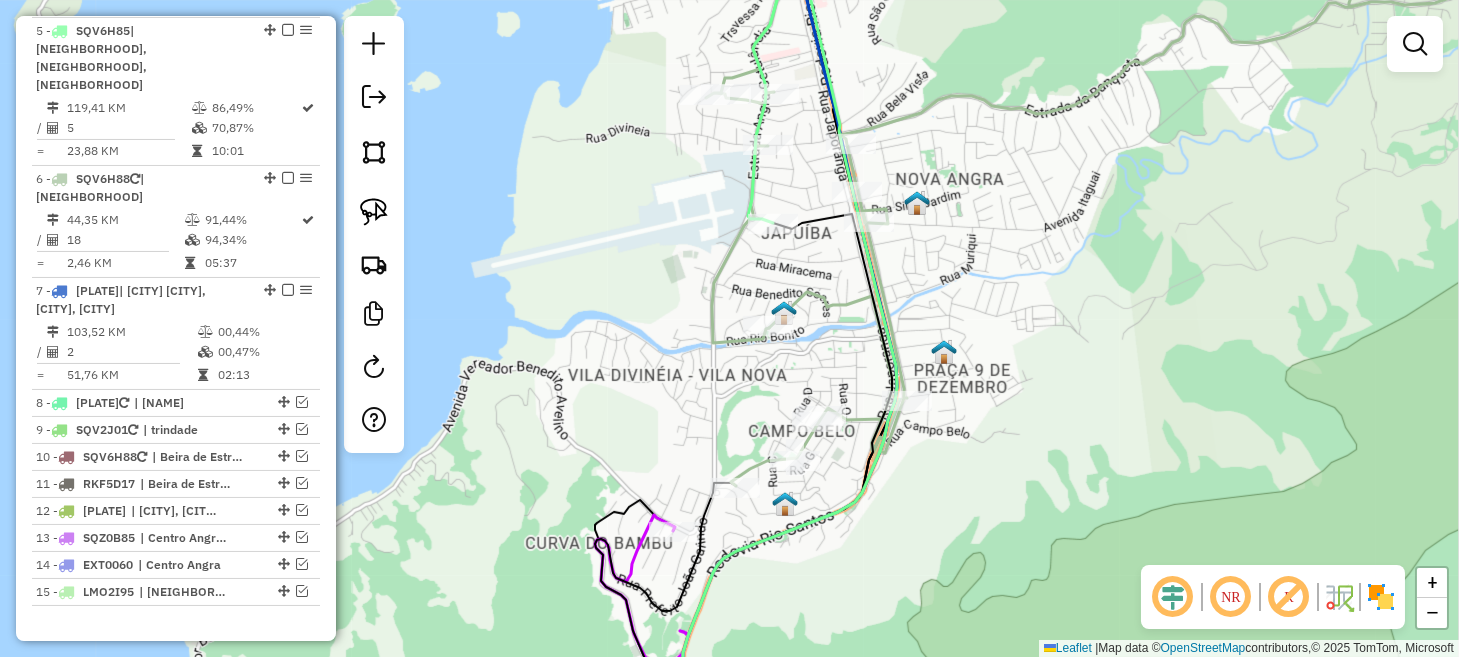 drag, startPoint x: 588, startPoint y: 403, endPoint x: 608, endPoint y: 348, distance: 58.5235 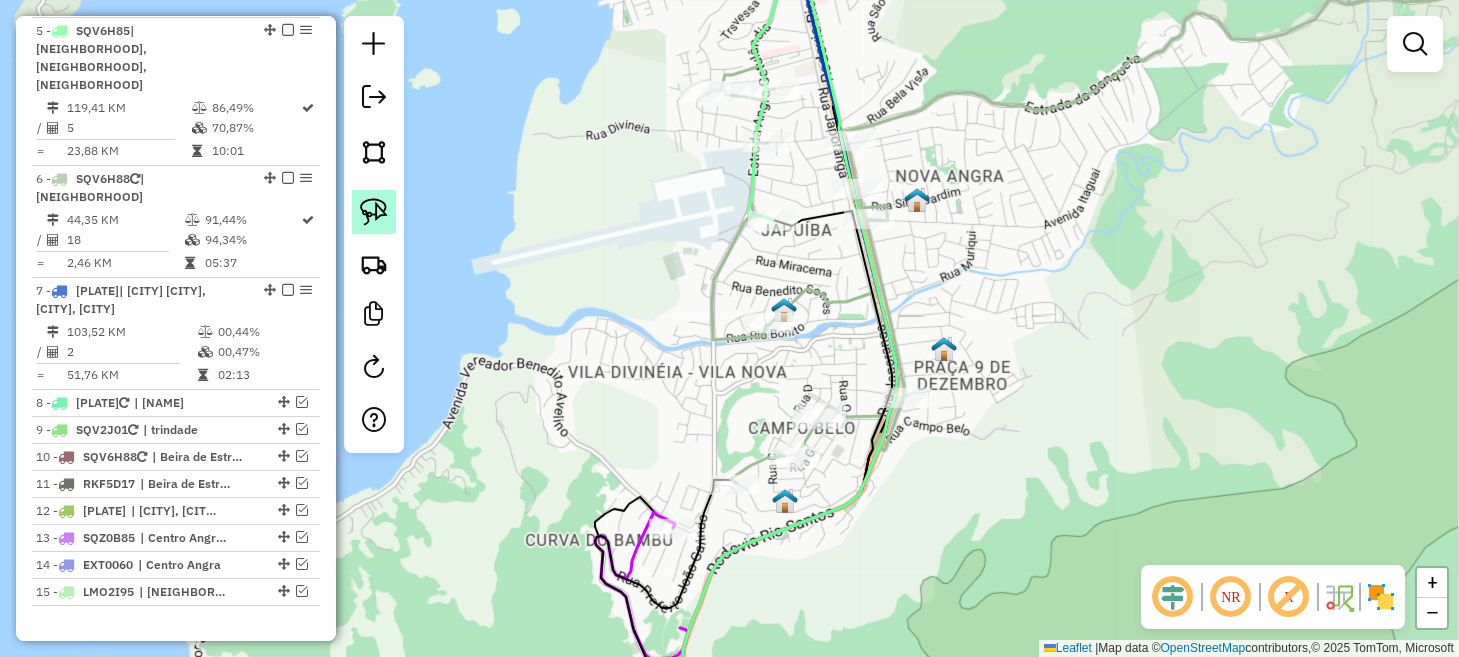 drag, startPoint x: 383, startPoint y: 209, endPoint x: 402, endPoint y: 227, distance: 26.172504 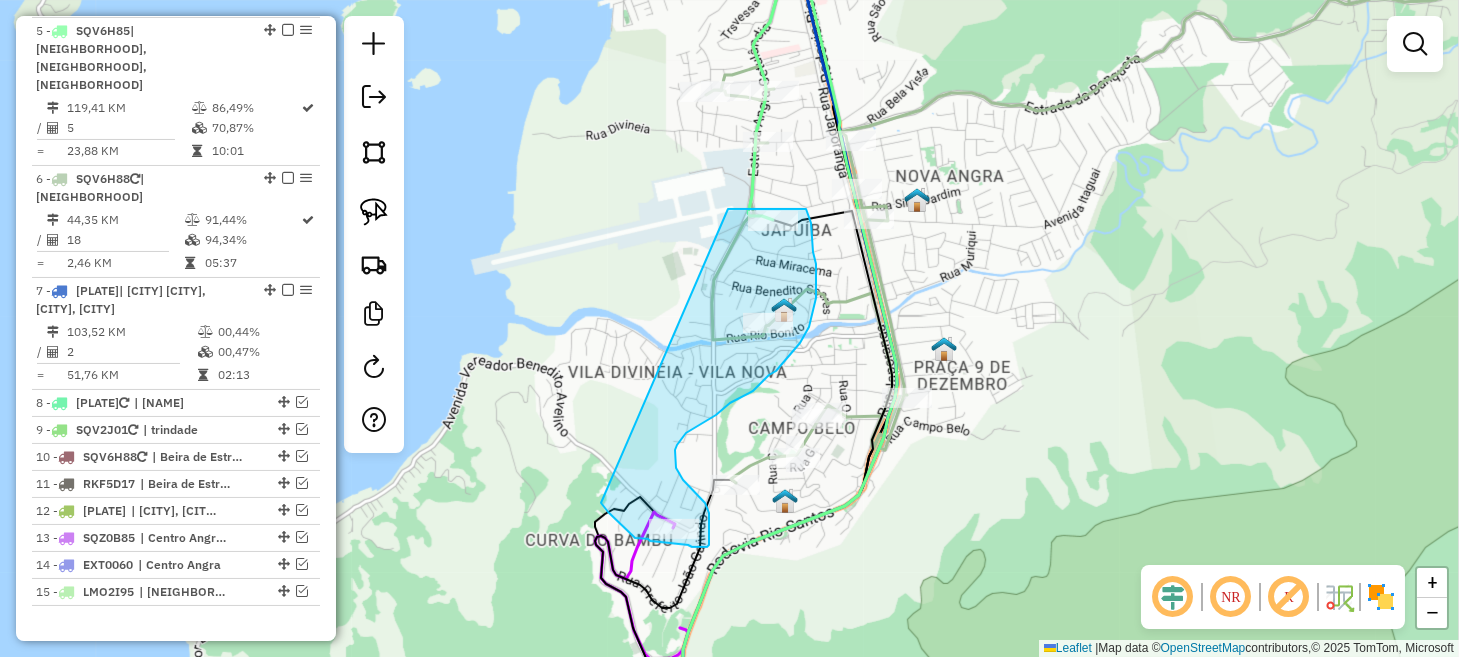 drag, startPoint x: 601, startPoint y: 503, endPoint x: 726, endPoint y: 209, distance: 319.46988 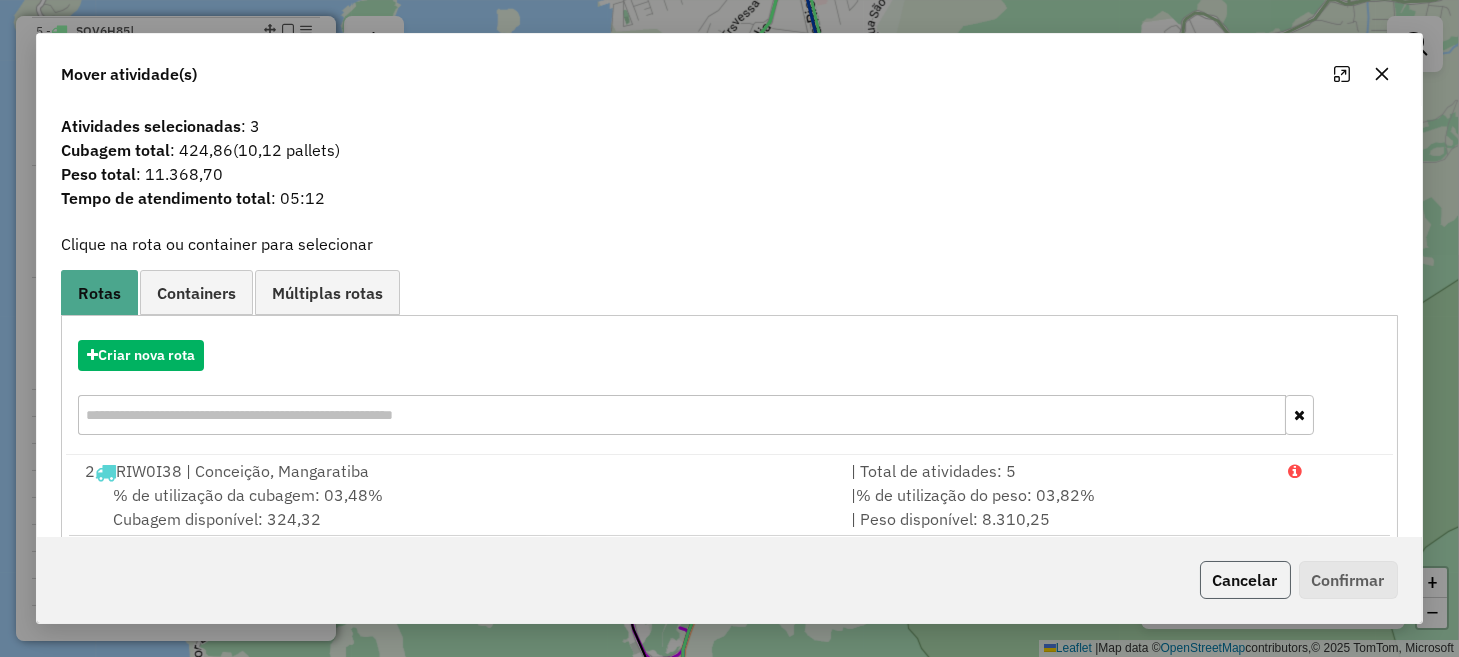 click on "Cancelar" 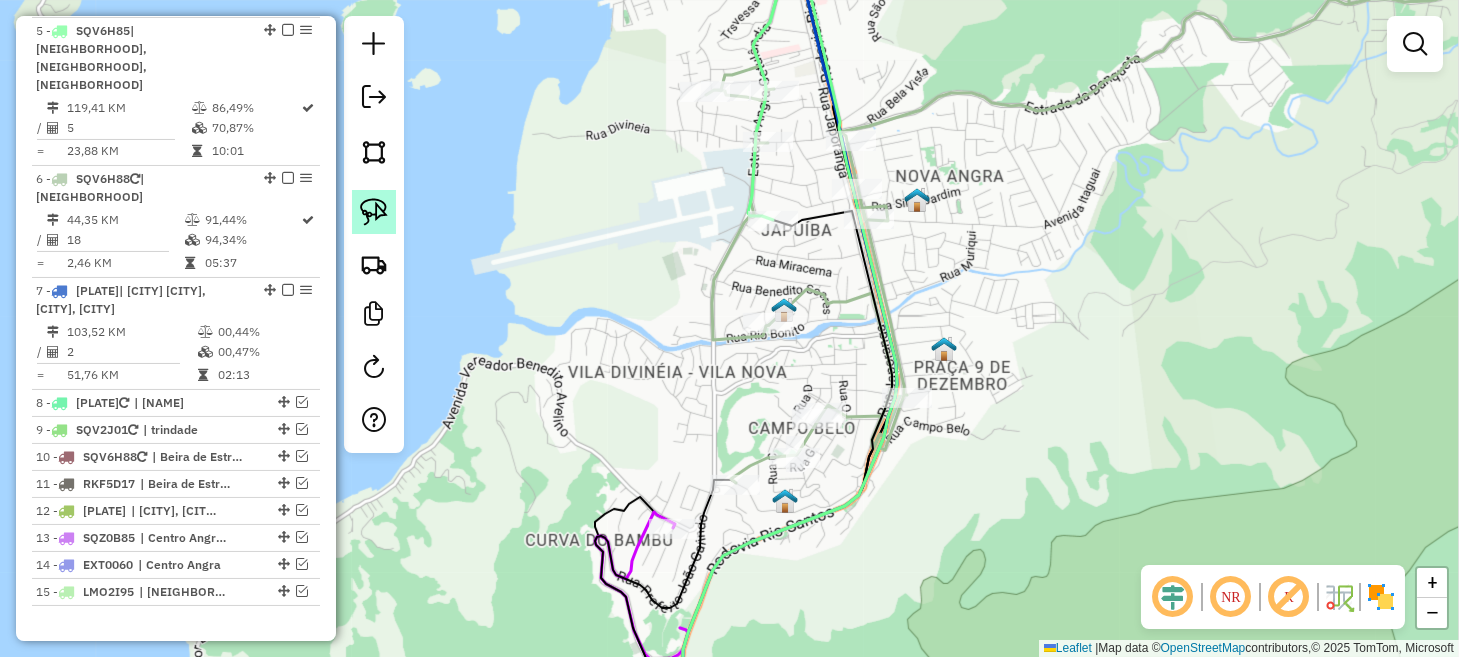 click 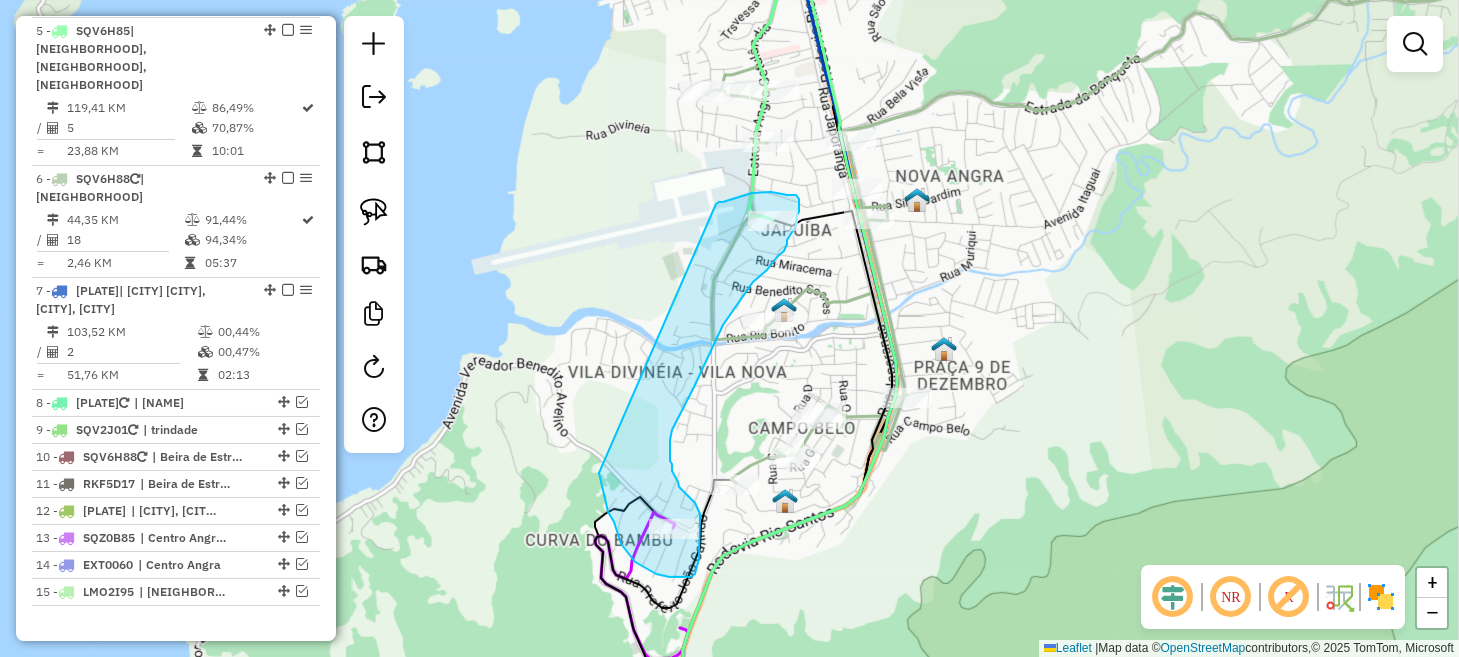 drag, startPoint x: 604, startPoint y: 493, endPoint x: 716, endPoint y: 204, distance: 309.94354 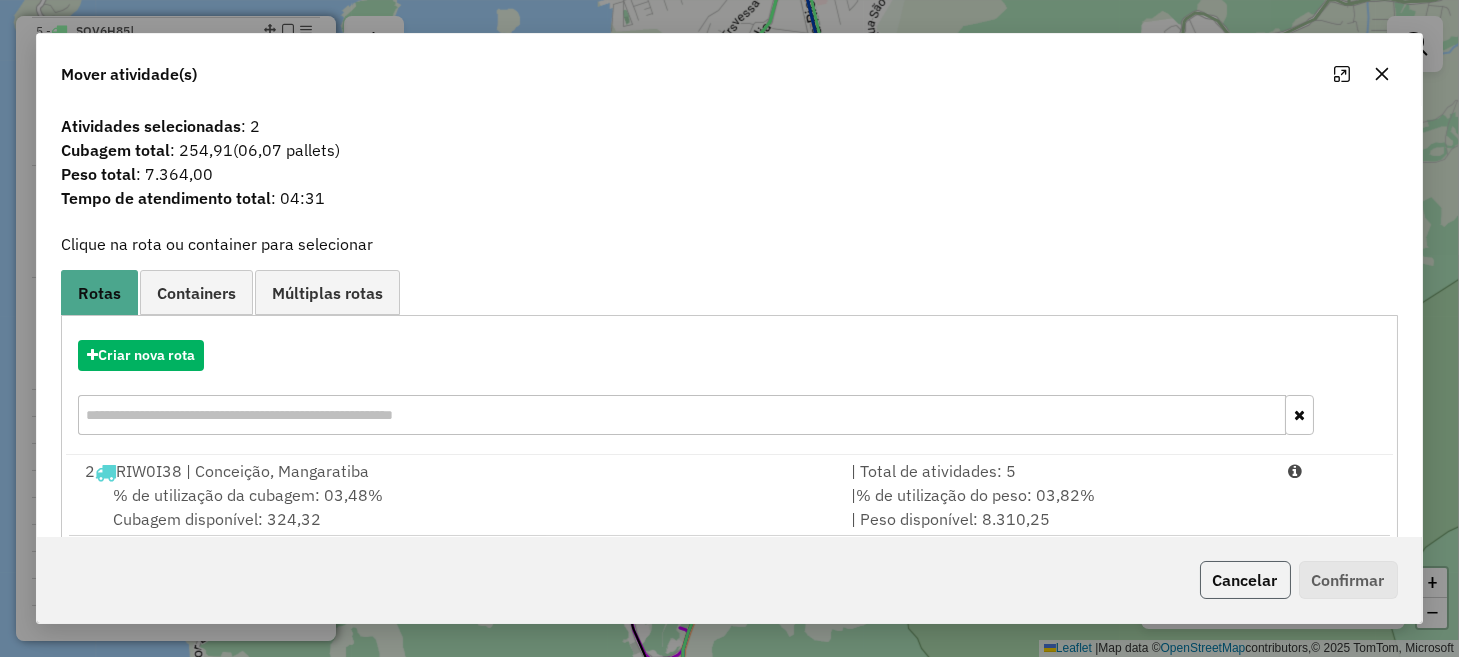 click on "Cancelar" 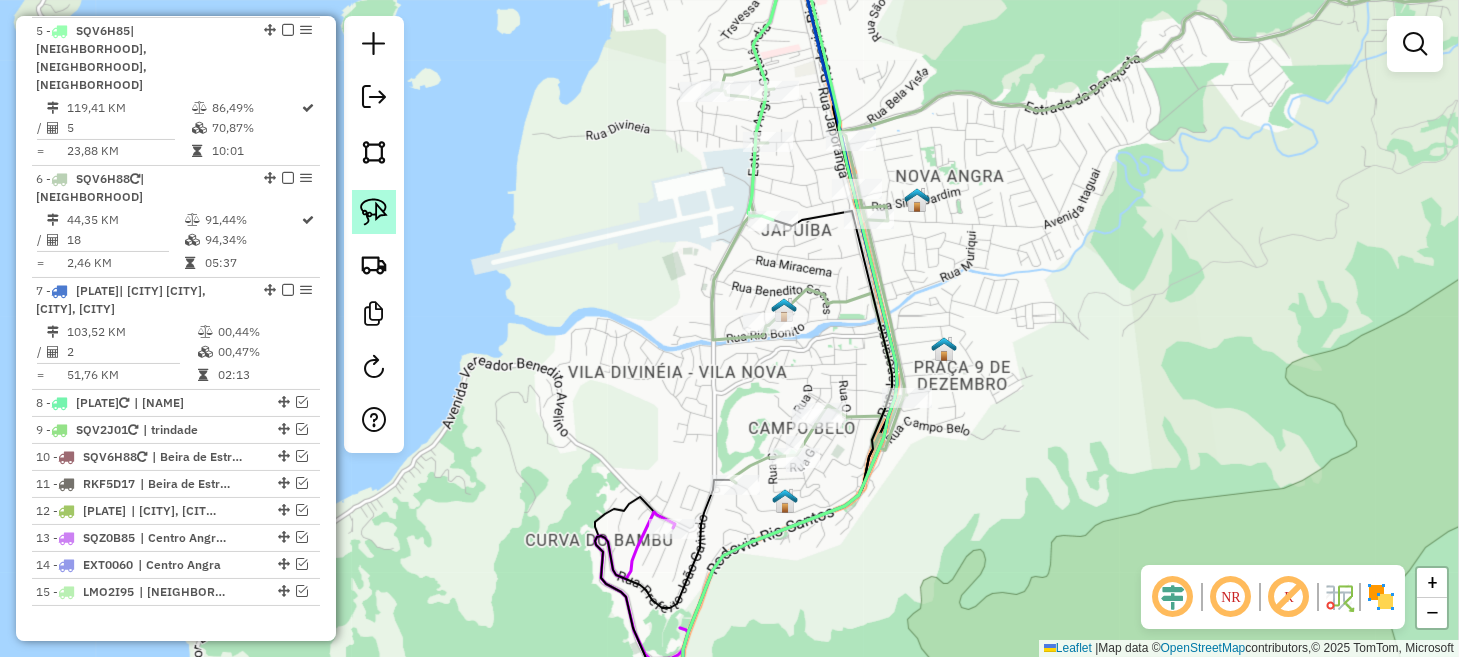 click 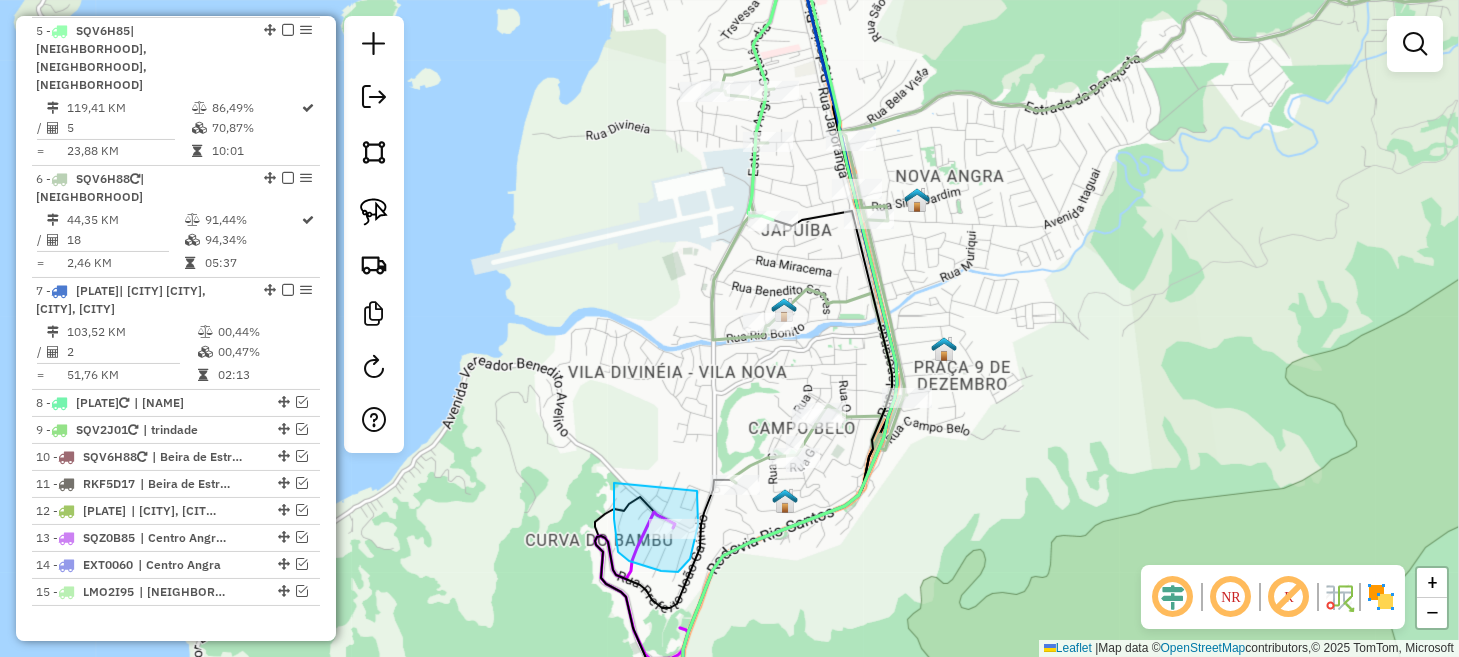 drag, startPoint x: 614, startPoint y: 519, endPoint x: 686, endPoint y: 434, distance: 111.39569 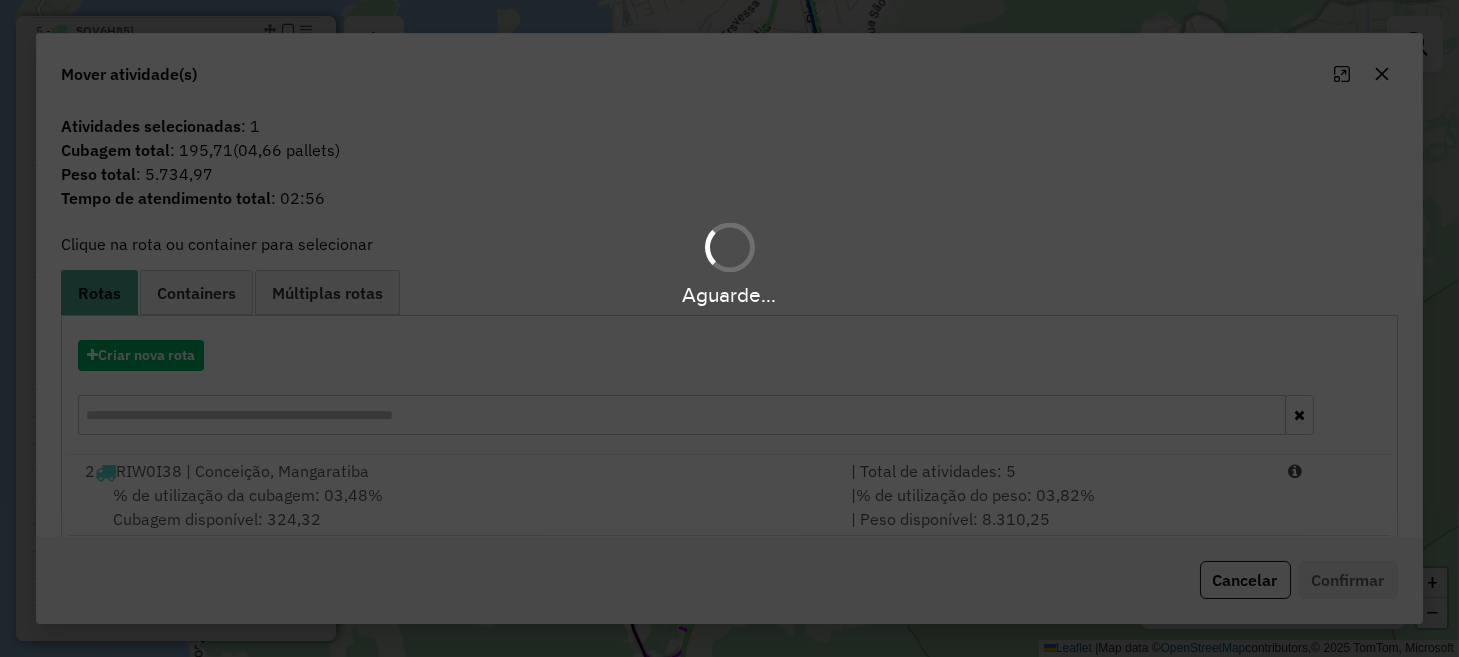drag, startPoint x: 708, startPoint y: 392, endPoint x: 752, endPoint y: 374, distance: 47.539455 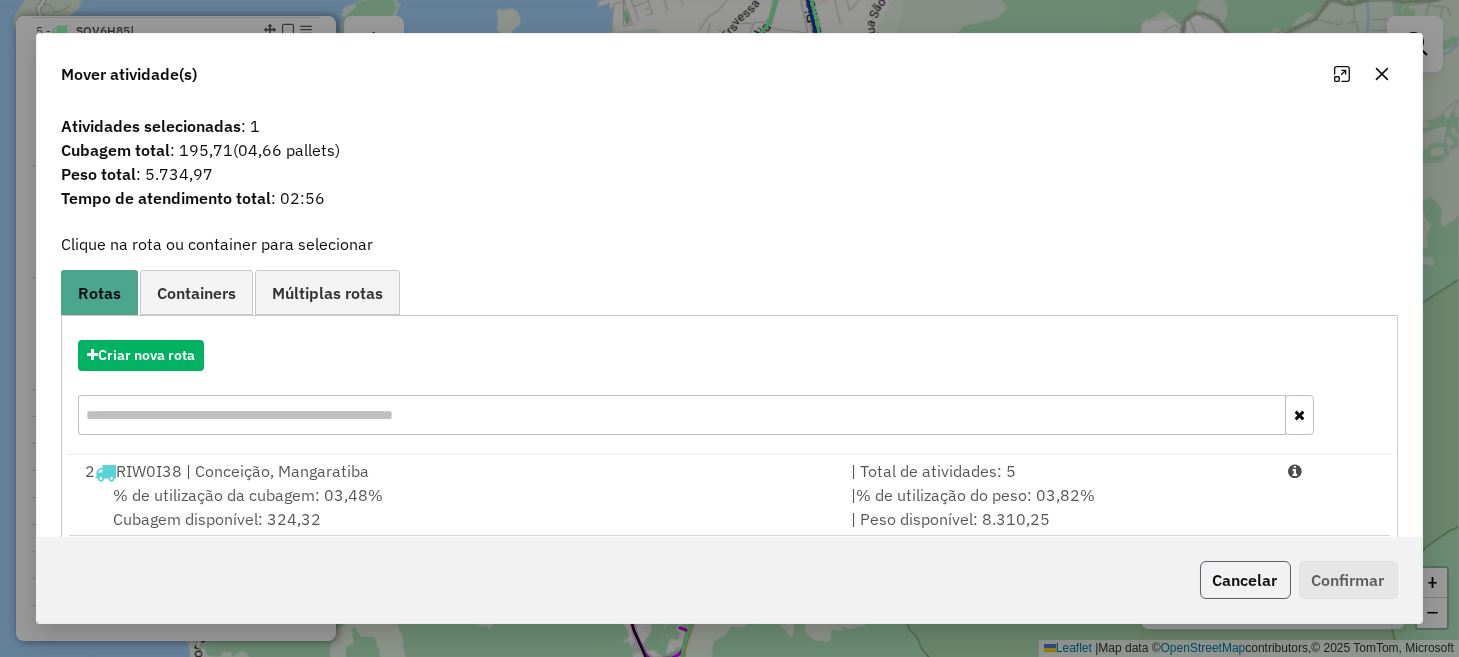 click on "Cancelar" 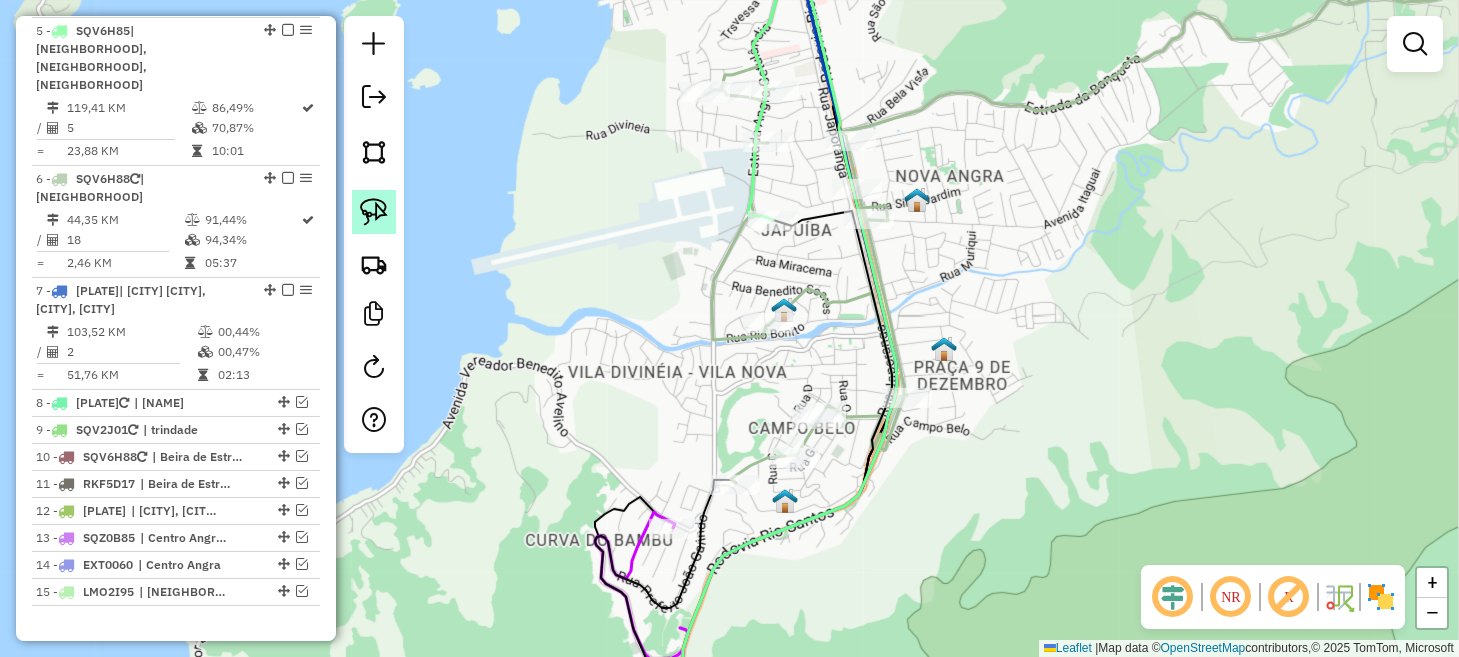 click 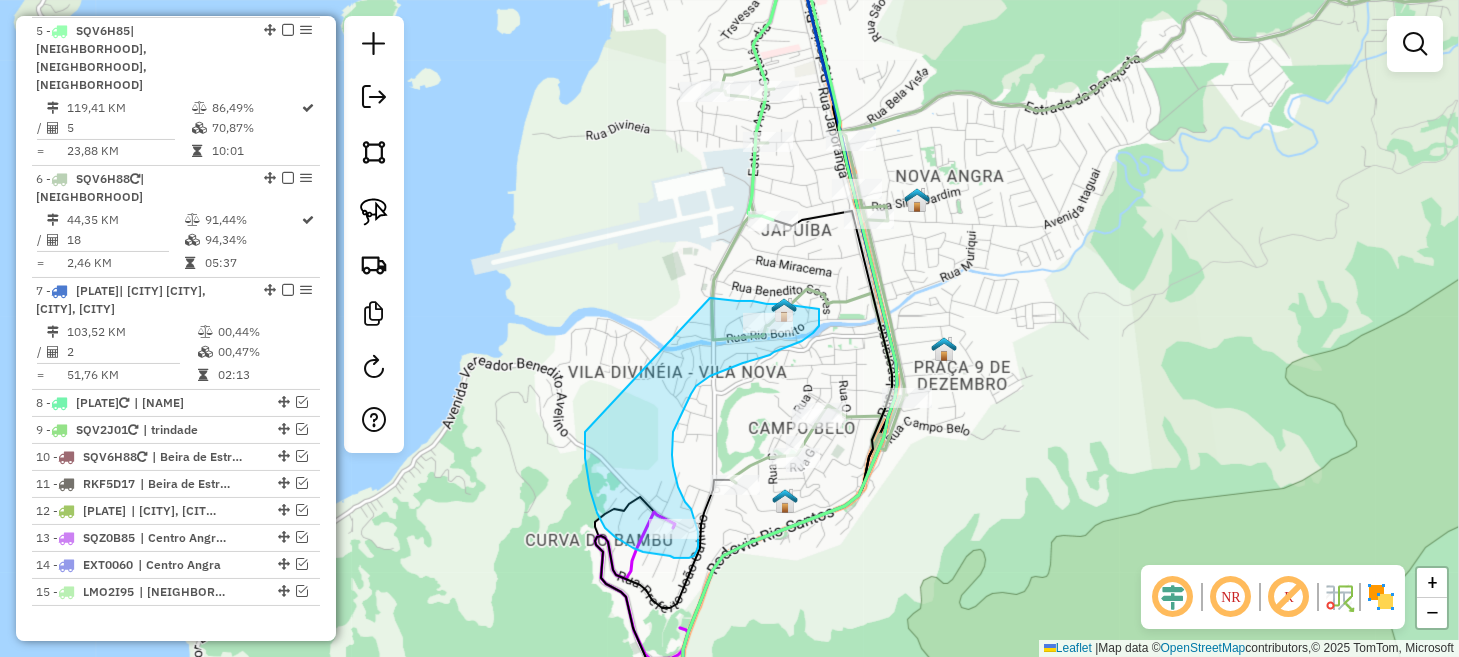 drag, startPoint x: 585, startPoint y: 458, endPoint x: 689, endPoint y: 298, distance: 190.82977 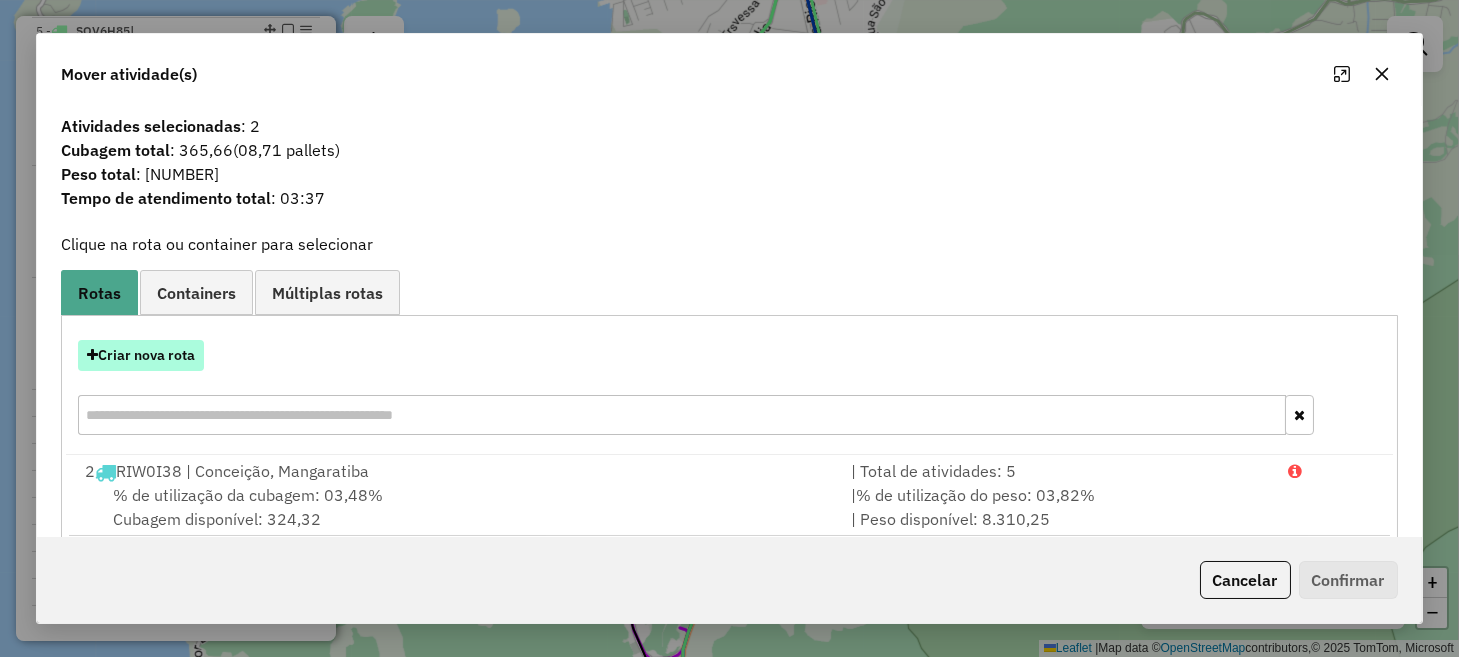 click on "Criar nova rota" at bounding box center [141, 355] 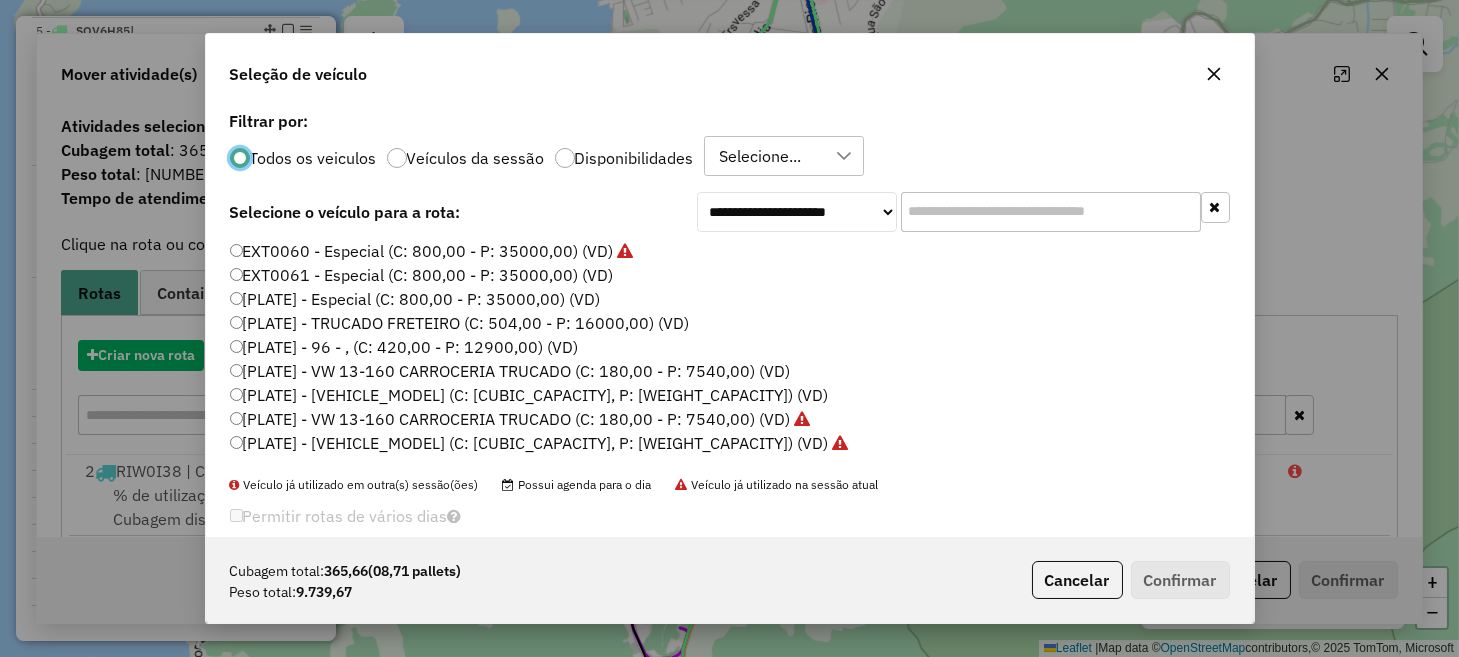 scroll, scrollTop: 10, scrollLeft: 6, axis: both 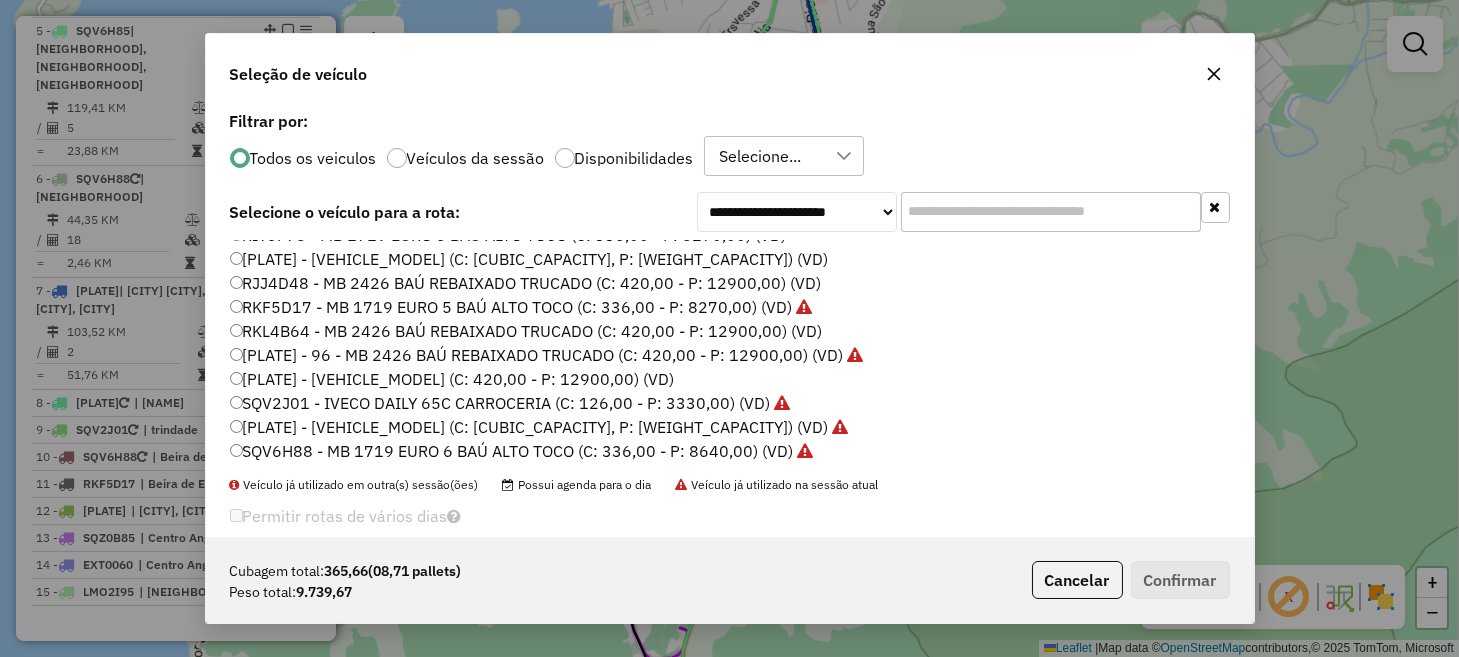 click on "RJJ4D48 - MB 2426 BAÚ REBAIXADO TRUCADO (C: 420,00 - P: 12900,00) (VD)" 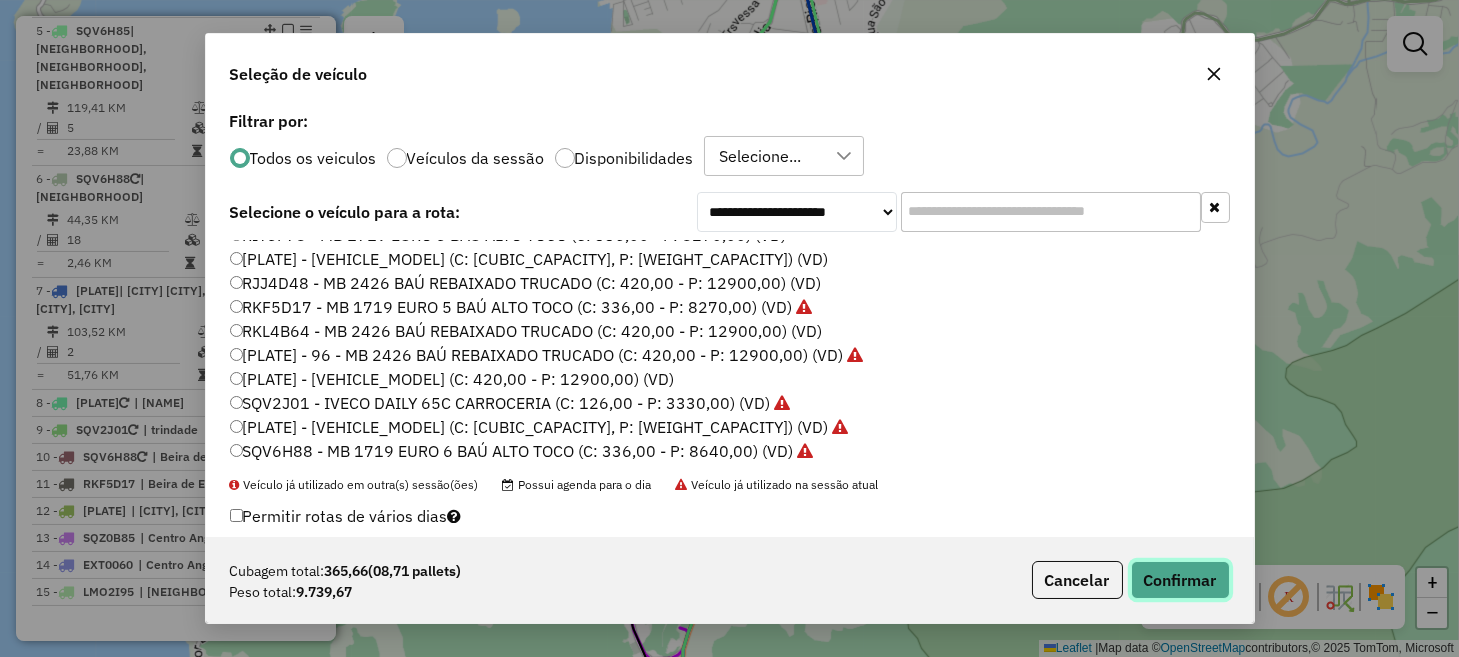 click on "Confirmar" 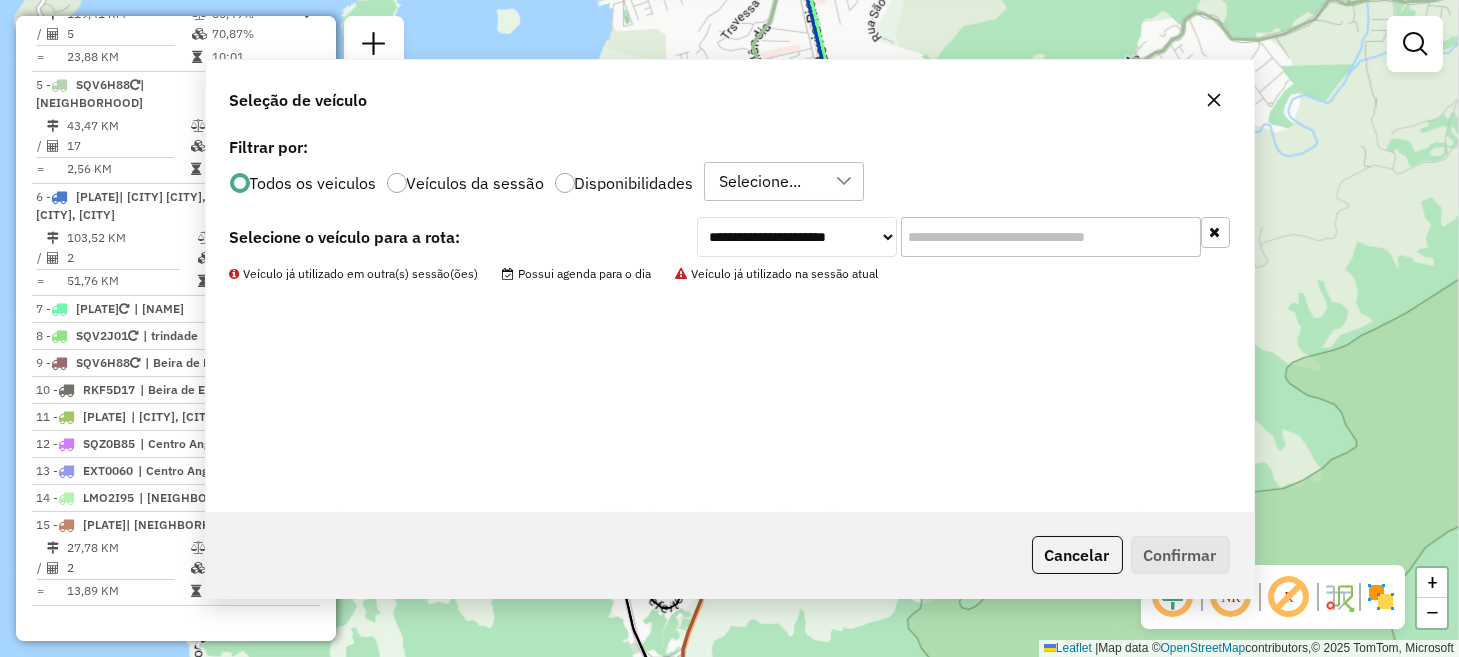 scroll, scrollTop: 1116, scrollLeft: 0, axis: vertical 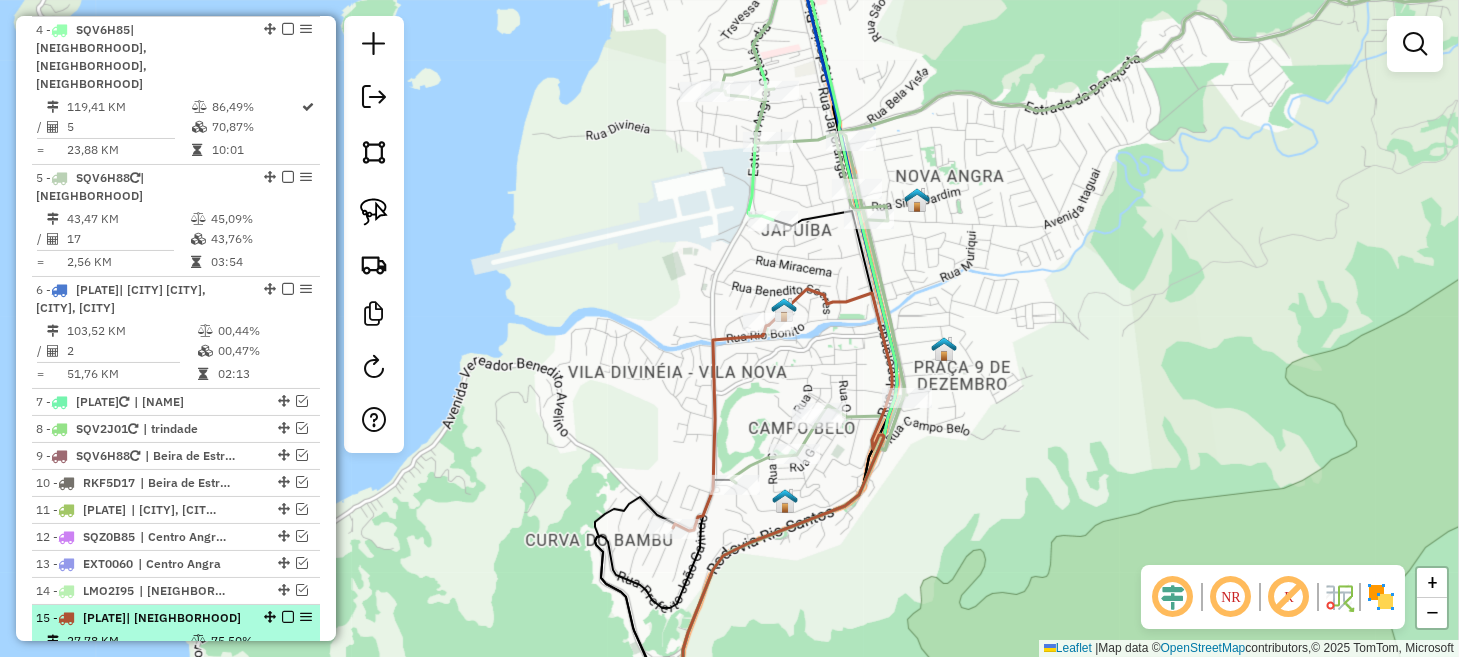 click at bounding box center [288, 617] 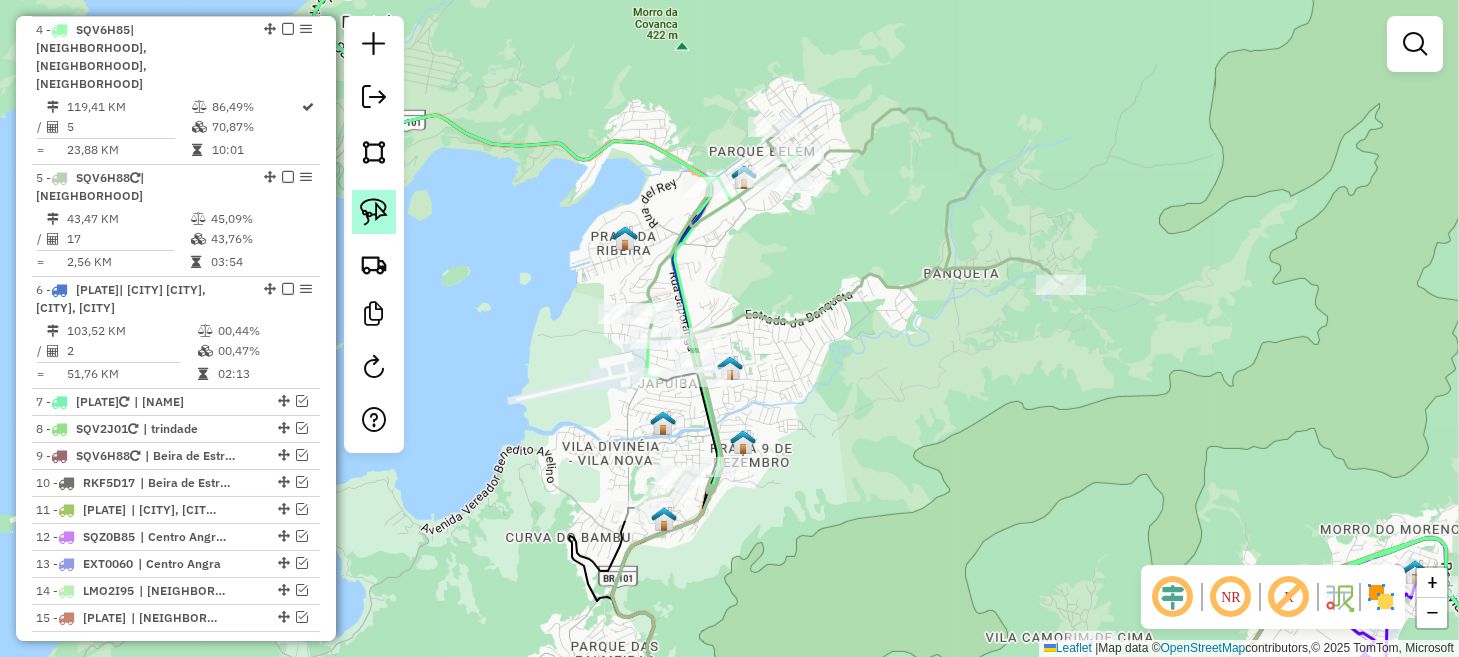 drag, startPoint x: 372, startPoint y: 217, endPoint x: 418, endPoint y: 222, distance: 46.270943 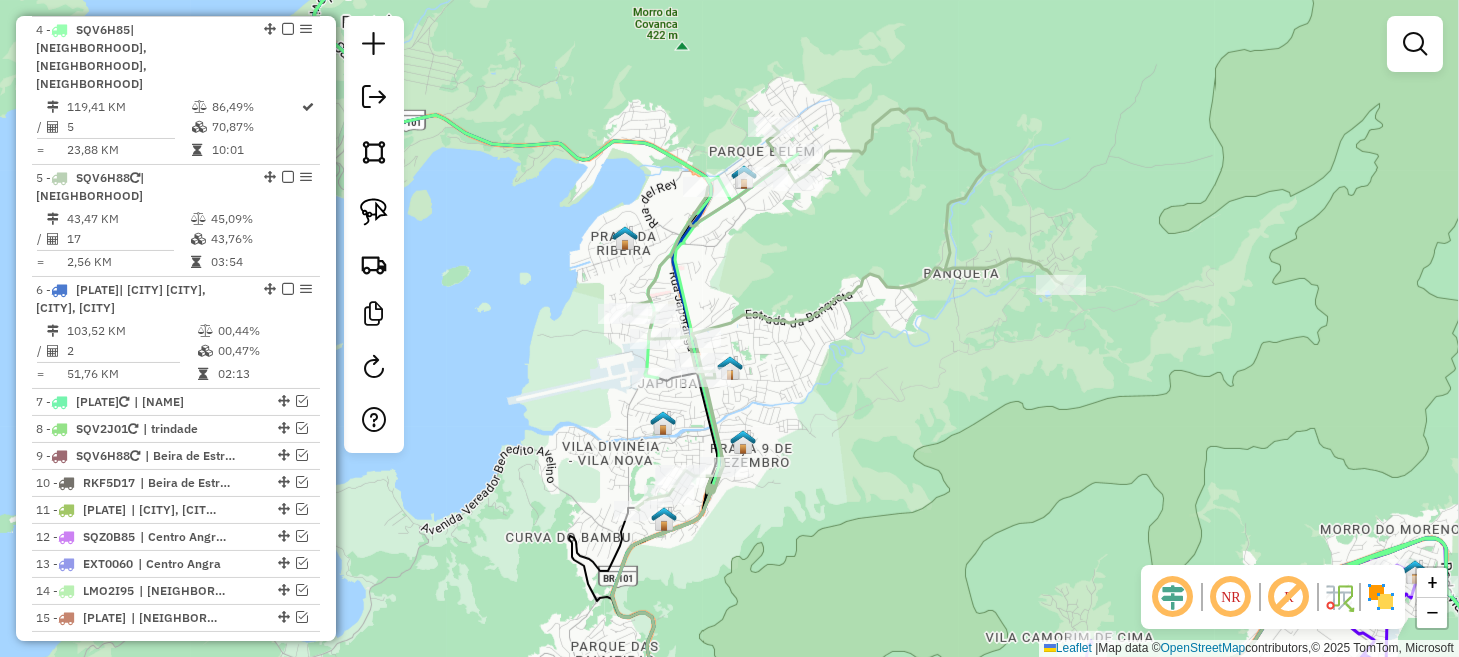 click 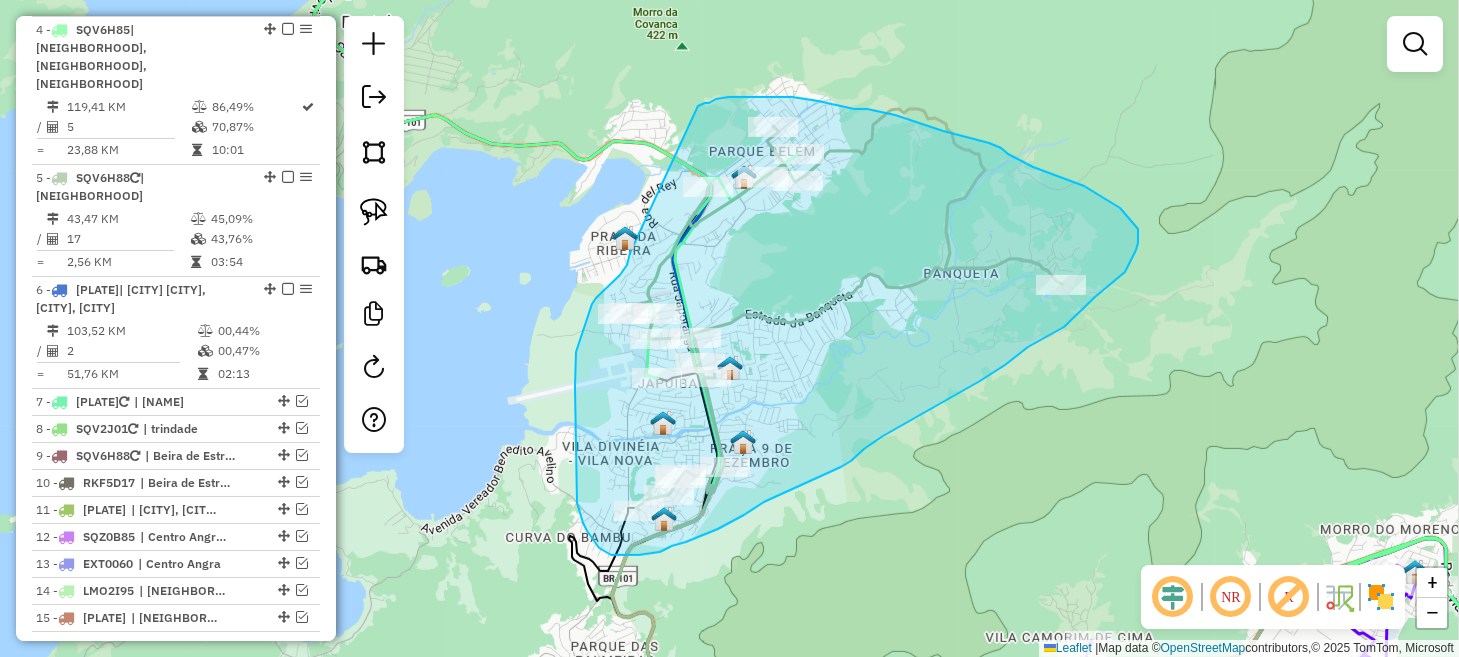 drag, startPoint x: 630, startPoint y: 253, endPoint x: 698, endPoint y: 107, distance: 161.05899 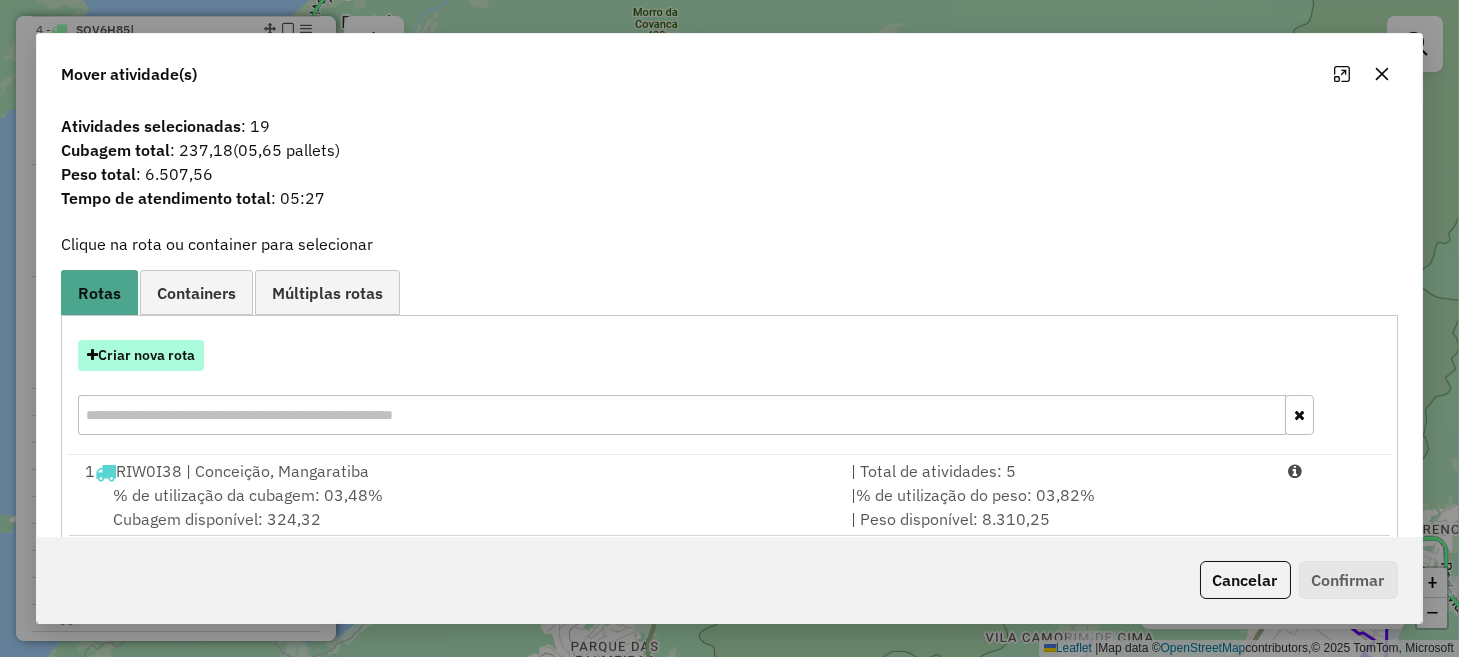 click on "Criar nova rota" at bounding box center [141, 355] 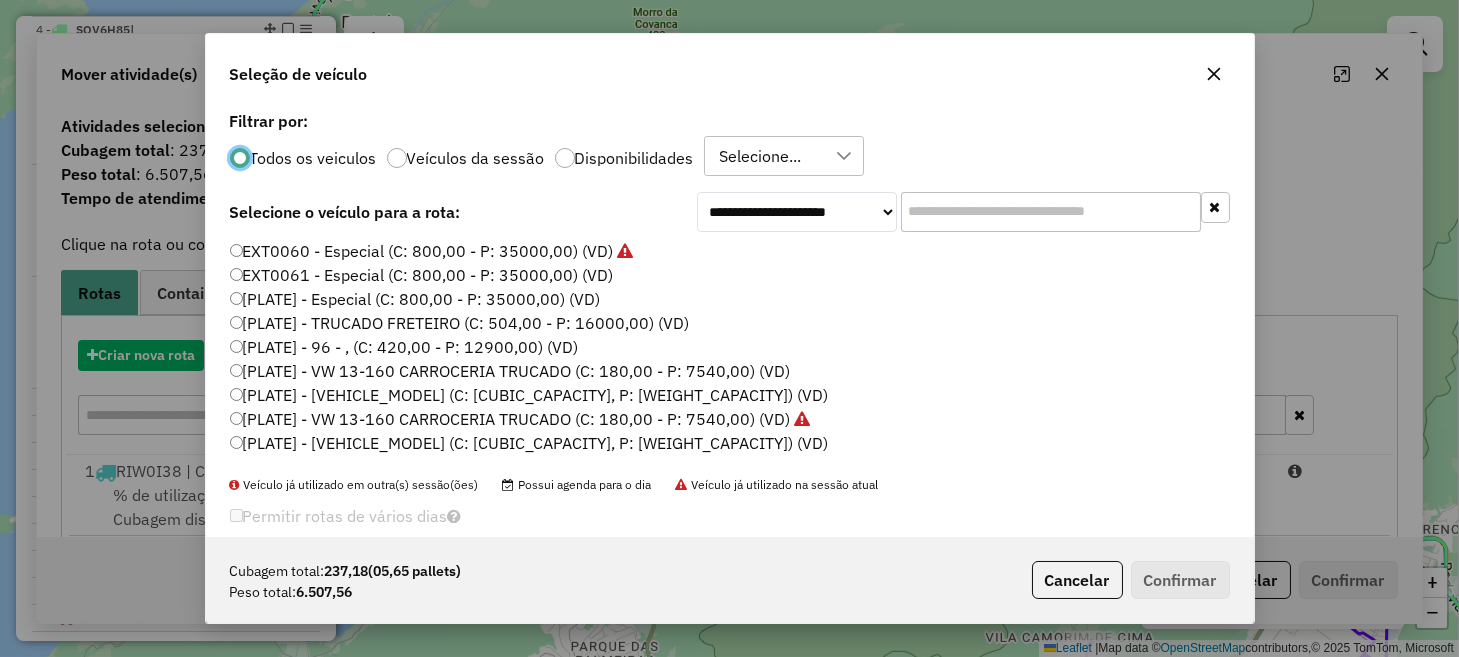 scroll, scrollTop: 10, scrollLeft: 6, axis: both 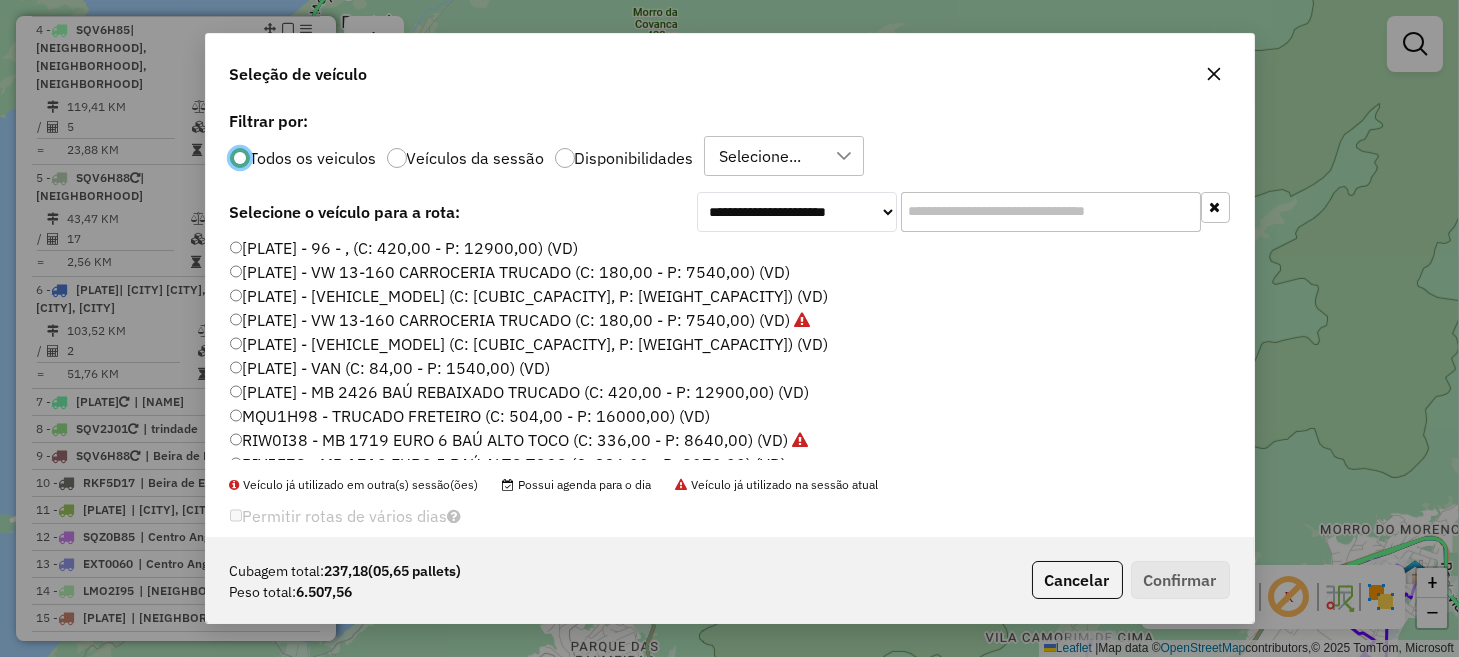 drag, startPoint x: 310, startPoint y: 344, endPoint x: 321, endPoint y: 343, distance: 11.045361 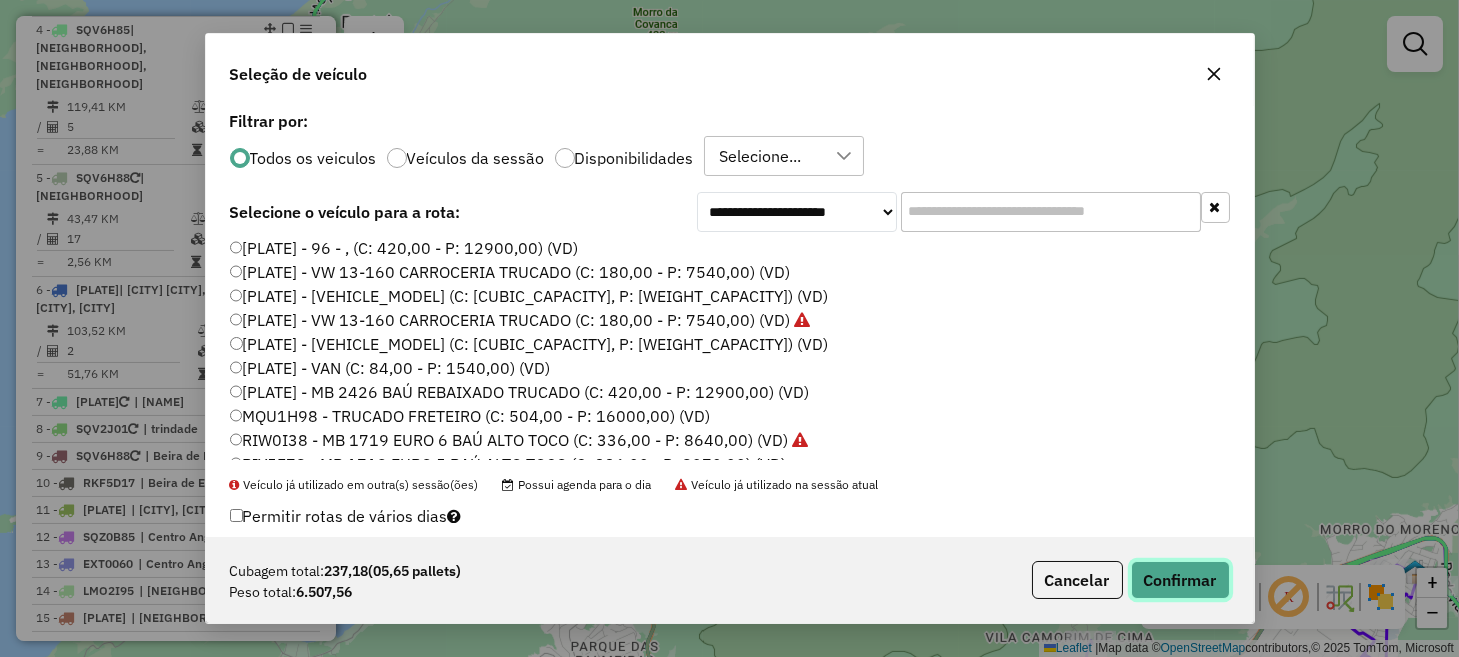 click on "Confirmar" 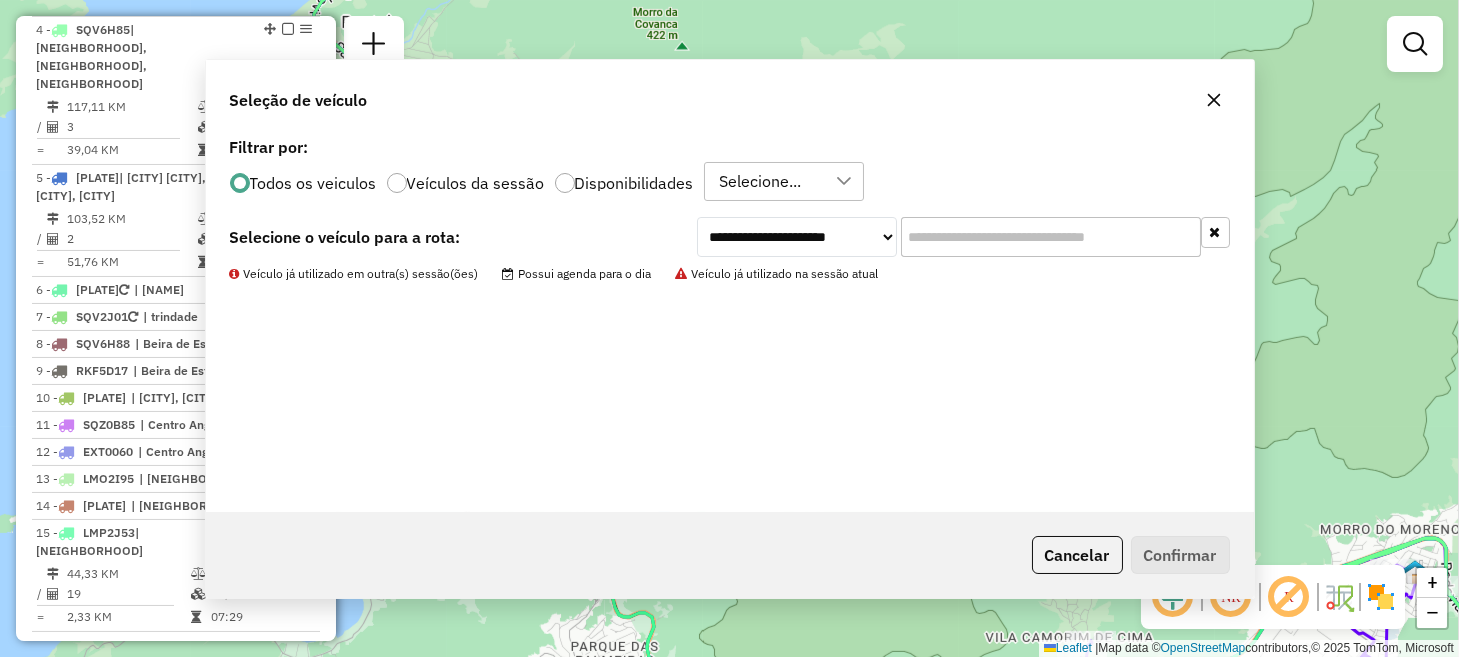 scroll, scrollTop: 910, scrollLeft: 0, axis: vertical 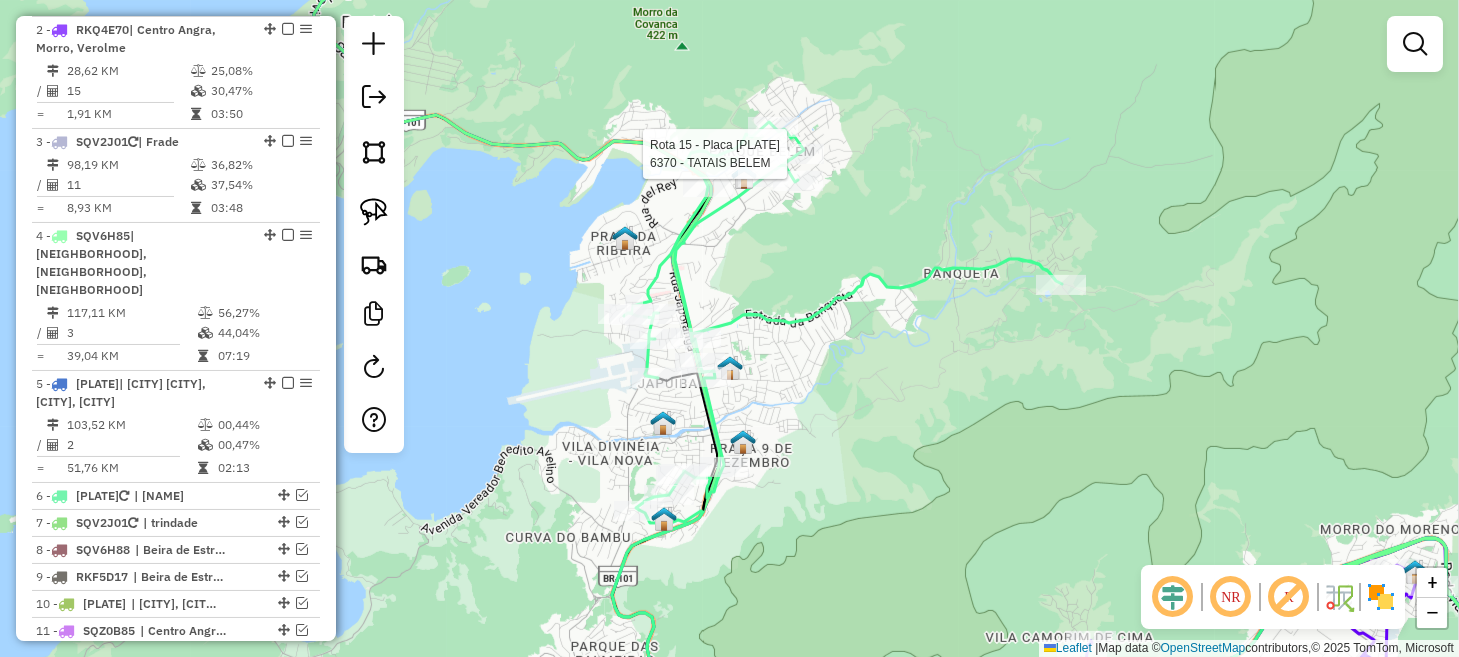 select on "**********" 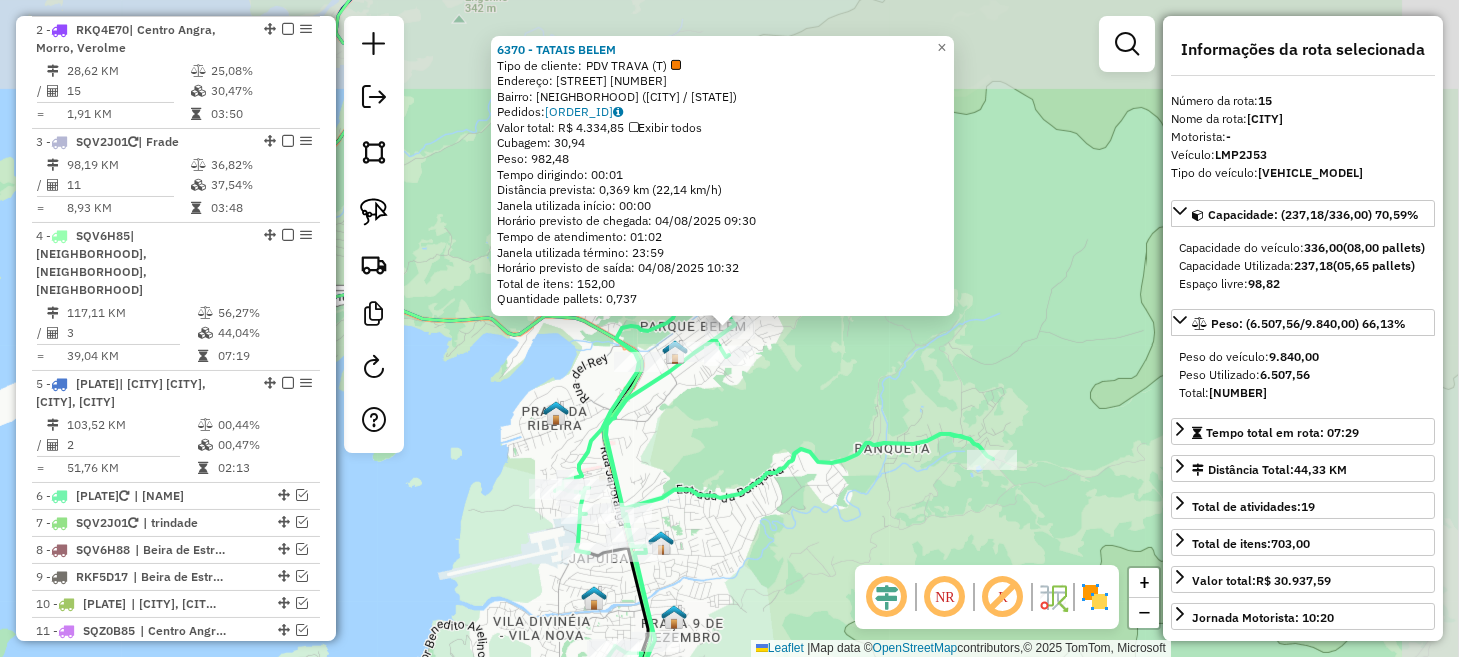 scroll, scrollTop: 1441, scrollLeft: 0, axis: vertical 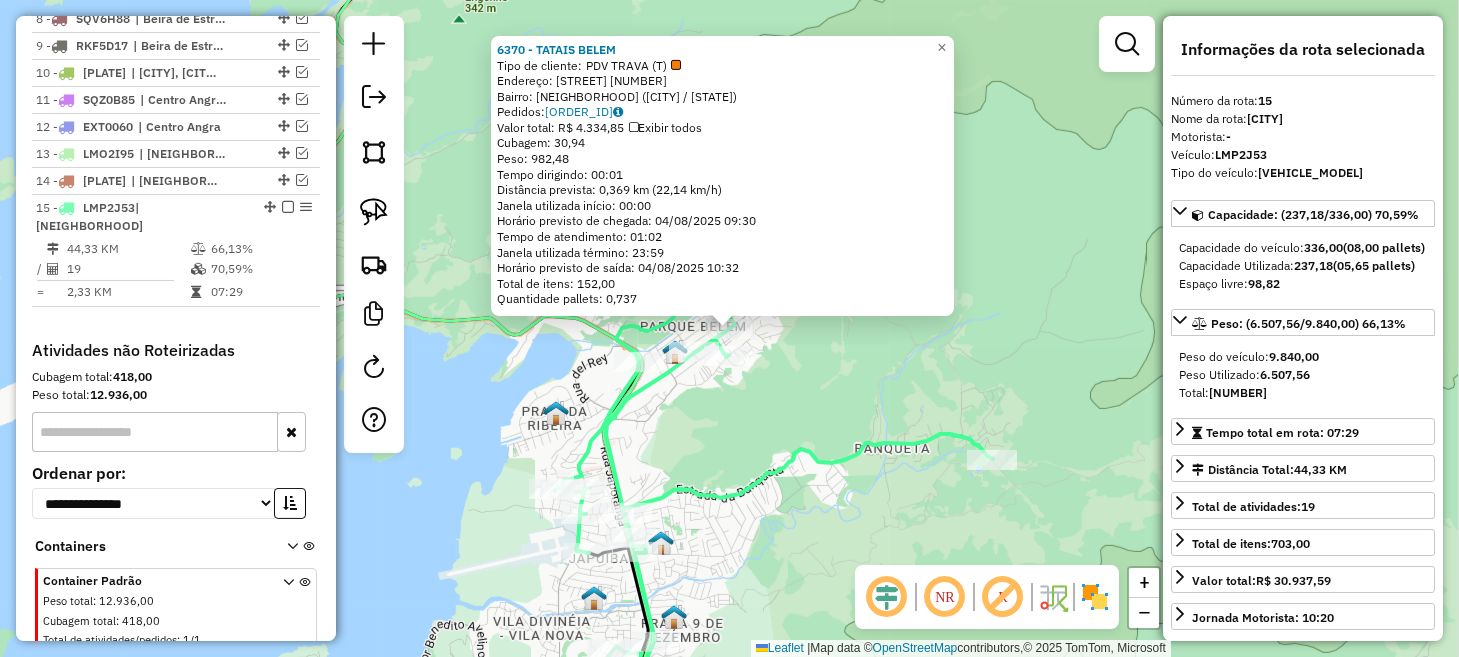 click on "6370 - TATAIS BELEM  Tipo de cliente:   PDV TRAVA (T)   Endereço:  SAO JOSE 1145   Bairro: BELEM ([CITY] / RJ)   Pedidos:  [ORDER_ID]   Valor total: R$ 4.334,85   Exibir todos   Cubagem: 30,94  Peso: 982,48  Tempo dirigindo: 00:01   Distância prevista: 0,369 km (22,14 km/h)   Janela utilizada início: 00:00   Horário previsto de chegada: 04/08/2025 09:30   Tempo de atendimento: 01:02   Janela utilizada término: 23:59   Horário previsto de saída: 04/08/2025 10:32   Total de itens: 152,00   Quantidade pallets: 0,737  × Janela de atendimento Grade de atendimento Capacidade Transportadoras Veículos Cliente Pedidos  Rotas Selecione os dias de semana para filtrar as janelas de atendimento  Seg   Ter   Qua   Qui   Sex   Sáb   Dom  Informe o período da janela de atendimento: De: Até:  Filtrar exatamente a janela do cliente  Considerar janela de atendimento padrão  Selecione os dias de semana para filtrar as grades de atendimento  Seg   Ter   Qua   Qui   Sex   Sáb   Dom   Peso mínimo:   De:   De:" 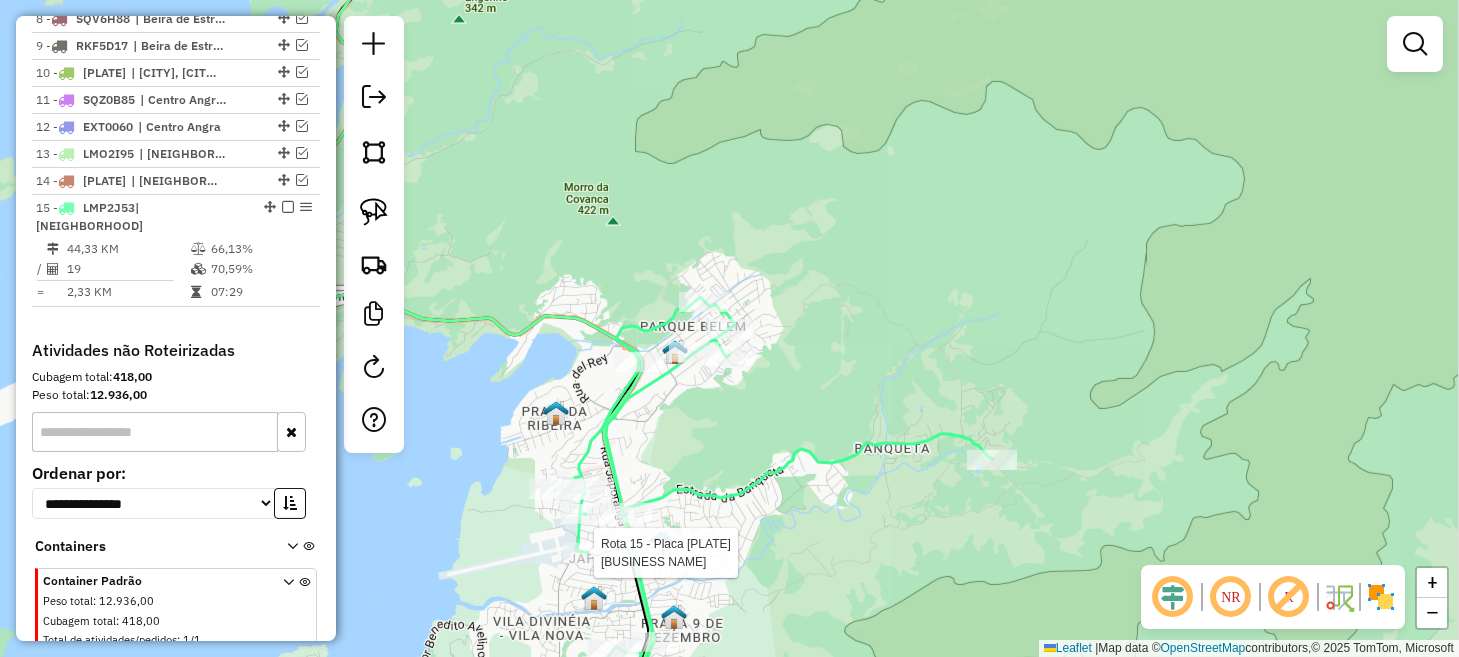 select on "**********" 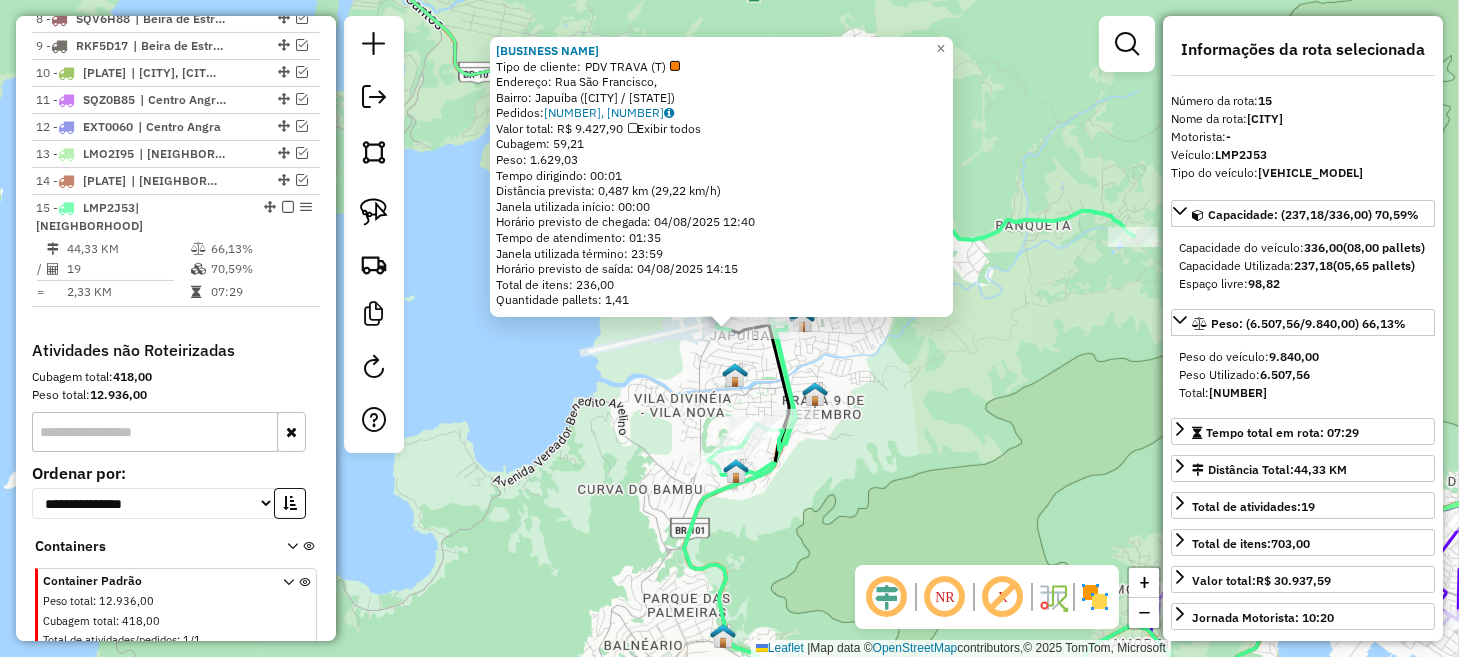 click on "10378 - [NAME]  Tipo de cliente:   PDV TRAVA (T)   Endereço: [STREET_NAME],    Bairro: [CITY] ([CITY] / [STATE])   Pedidos:  [NUMBER], [NUMBER]   Valor total: R$ [PRICE]   Exibir todos   Cubagem: [CUBAGE]  Peso: [WEIGHT]  Tempo dirigindo: [TIME]   Distância prevista: [DISTANCE] km ([SPEED] km/h)   Janela utilizada início: [TIME]   Horário previsto de chegada: [DATE] [TIME]   Tempo de atendimento: [TIME]   Janela utilizada término: [TIME]   Horário previsto de saída: [DATE] [TIME]   Total de itens: [ITEMS]   Quantidade pallets: [PALLETS]  × Janela de atendimento Grade de atendimento Capacidade Transportadoras Veículos Cliente Pedidos  Rotas Selecione os dias de semana para filtrar as janelas de atendimento  Seg   Ter   Qua   Qui   Sex   Sáb   Dom   Considerar clientes sem dia de atendimento cadastrado  Clientes fora do dia de atendimento selecionado Filtrar as atividades entre os valores definidos abaixo:  Peso mínimo:   Peso máximo:   Cubagem mínima:   Cubagem máxima:   De:   Até:  Filtrar as atividades entre o tempo de atendimento definido abaixo:  De:   Até:   Considerar capacidade total dos clientes não roteirizados Transportadora: Selecione um ou mais itens Tipo de veículo: Selecione um ou mais itens" 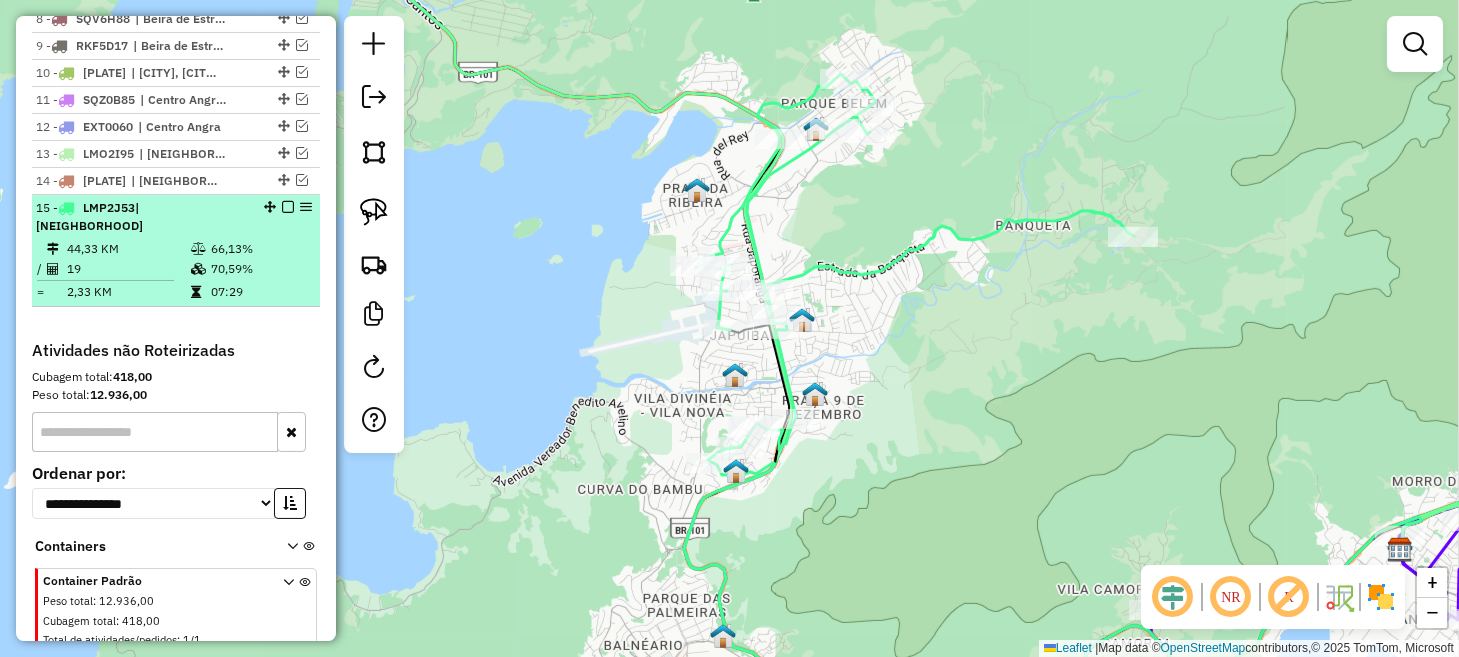 click at bounding box center (288, 207) 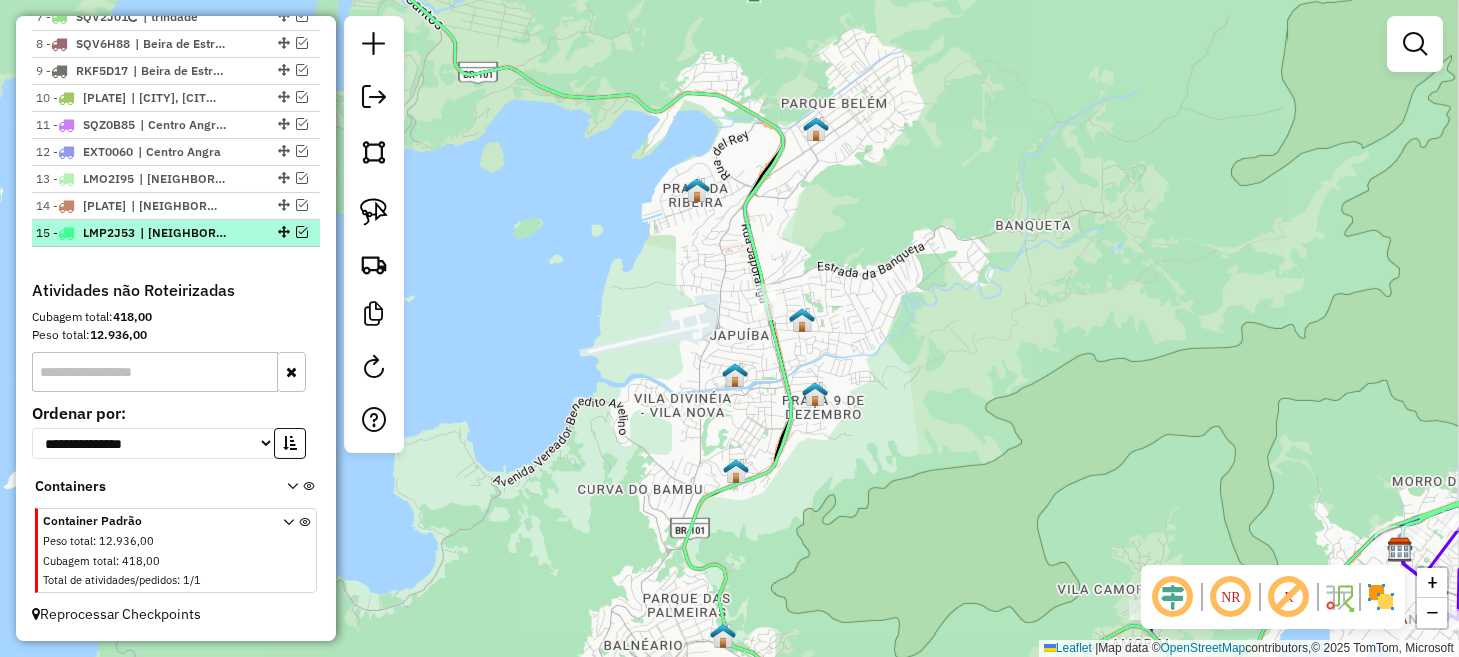 scroll, scrollTop: 1374, scrollLeft: 0, axis: vertical 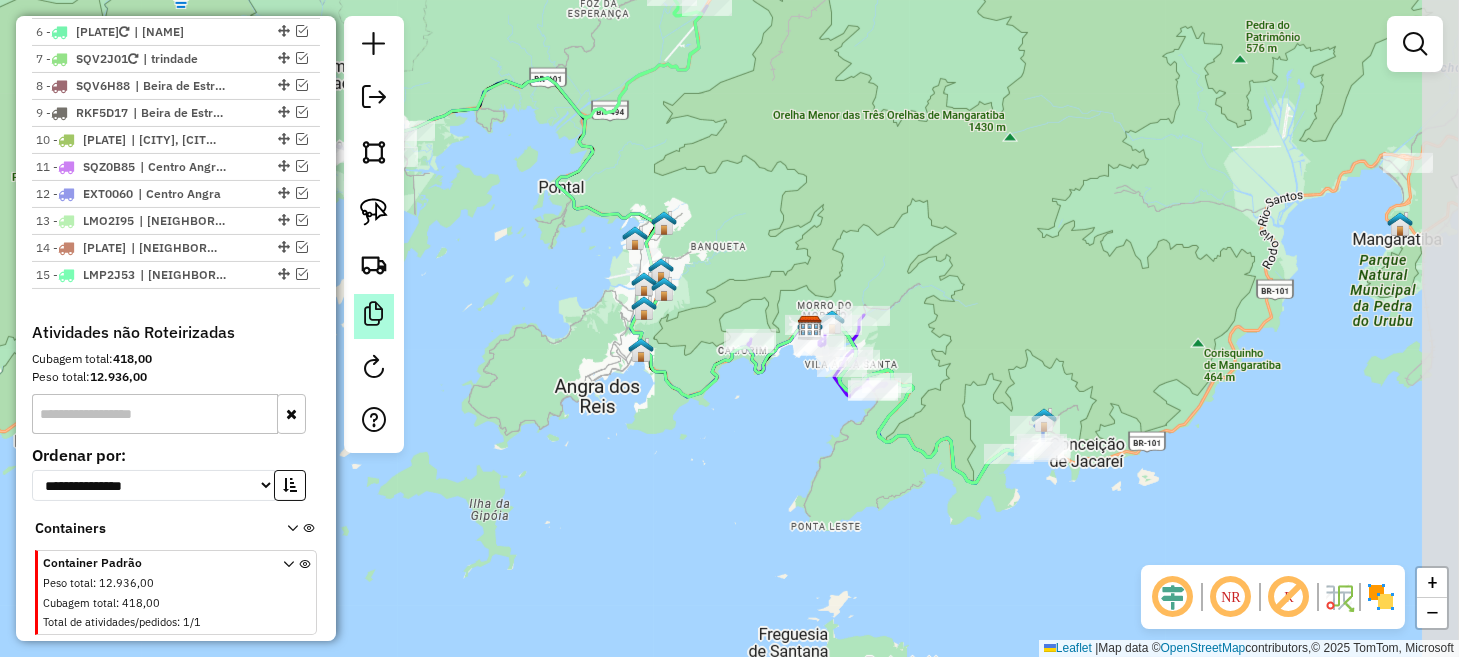 drag, startPoint x: 625, startPoint y: 330, endPoint x: 387, endPoint y: 314, distance: 238.53722 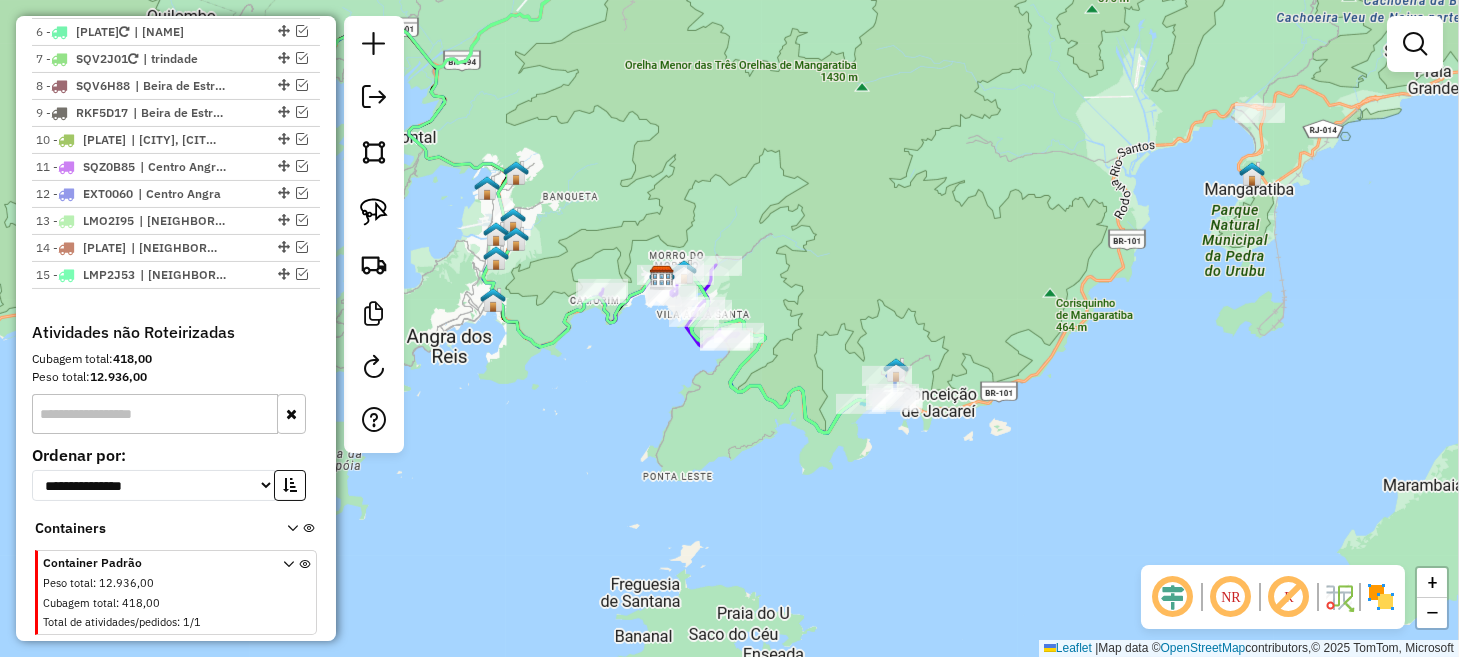 drag, startPoint x: 390, startPoint y: 208, endPoint x: 408, endPoint y: 208, distance: 18 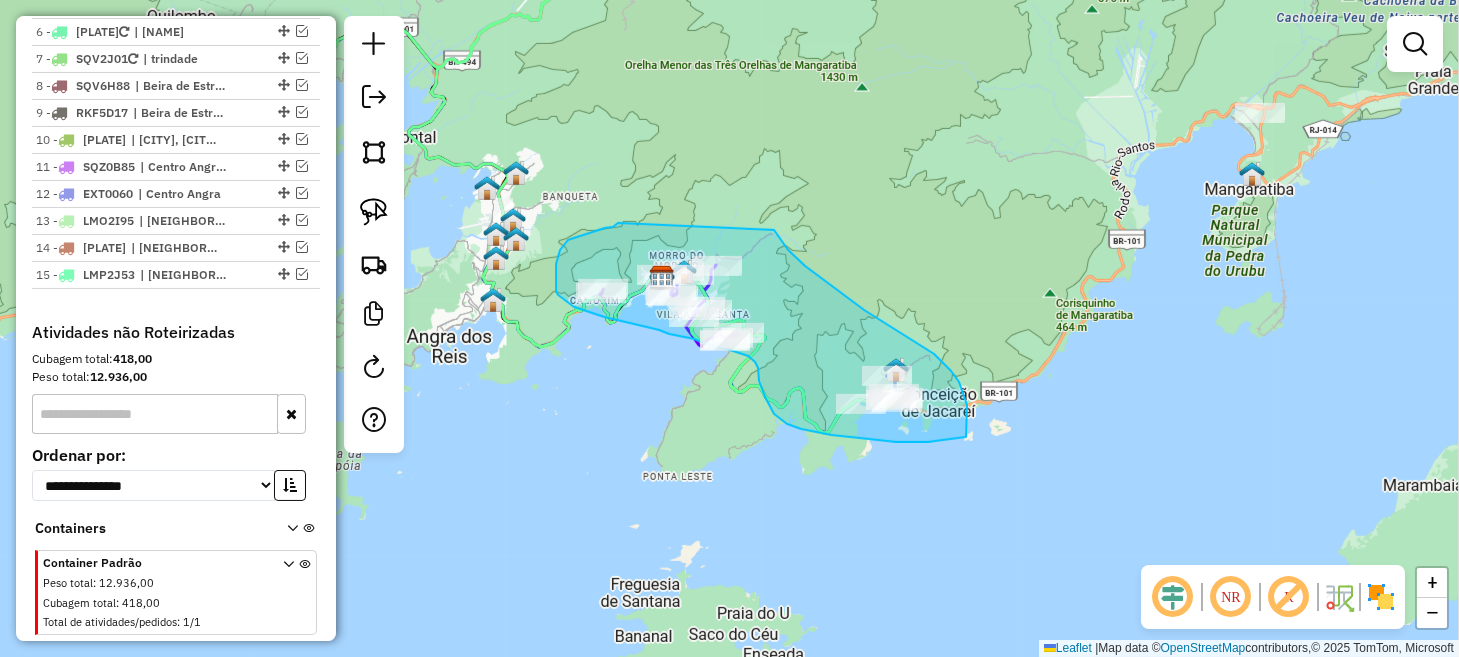 drag, startPoint x: 588, startPoint y: 234, endPoint x: 774, endPoint y: 230, distance: 186.043 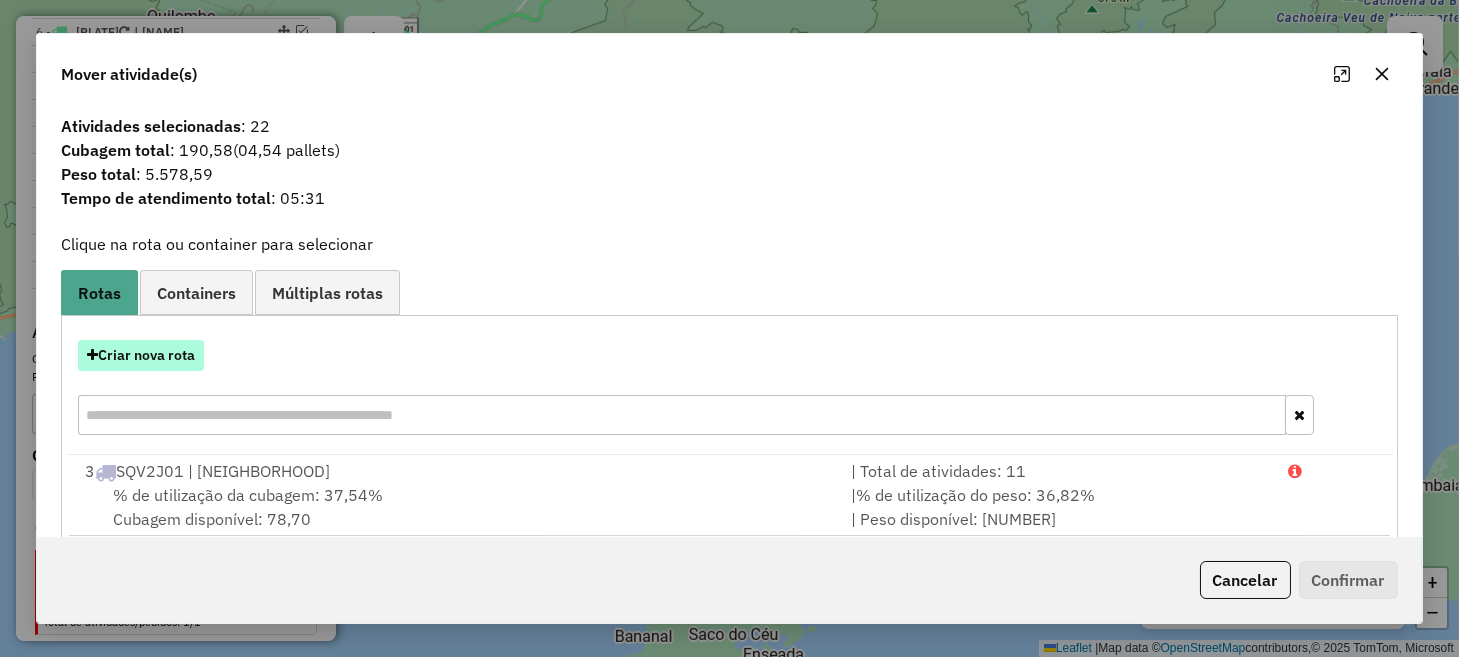 click on "Criar nova rota" at bounding box center (141, 355) 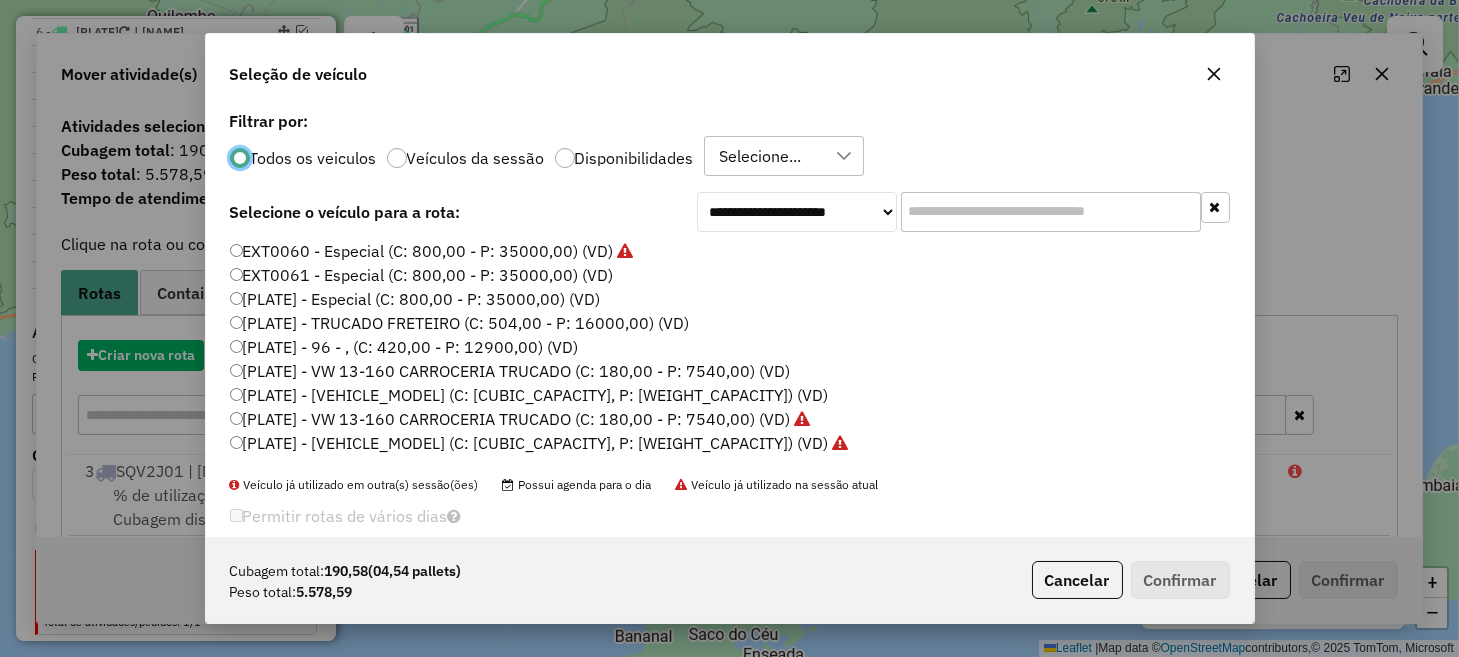 scroll, scrollTop: 10, scrollLeft: 6, axis: both 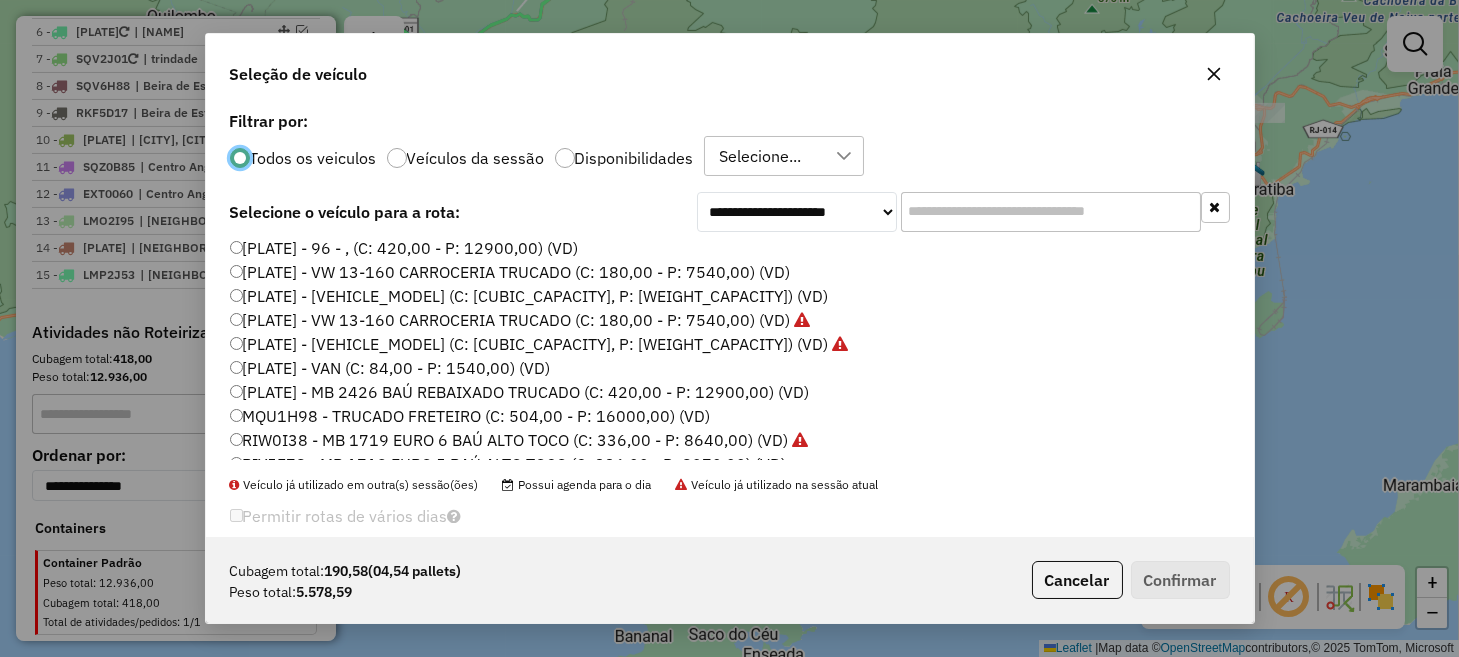 click on "[PLATE] -  VW 13-160 CARROCERIA TRUCADO (C: 180,00 - P: 7540,00) (VD)" 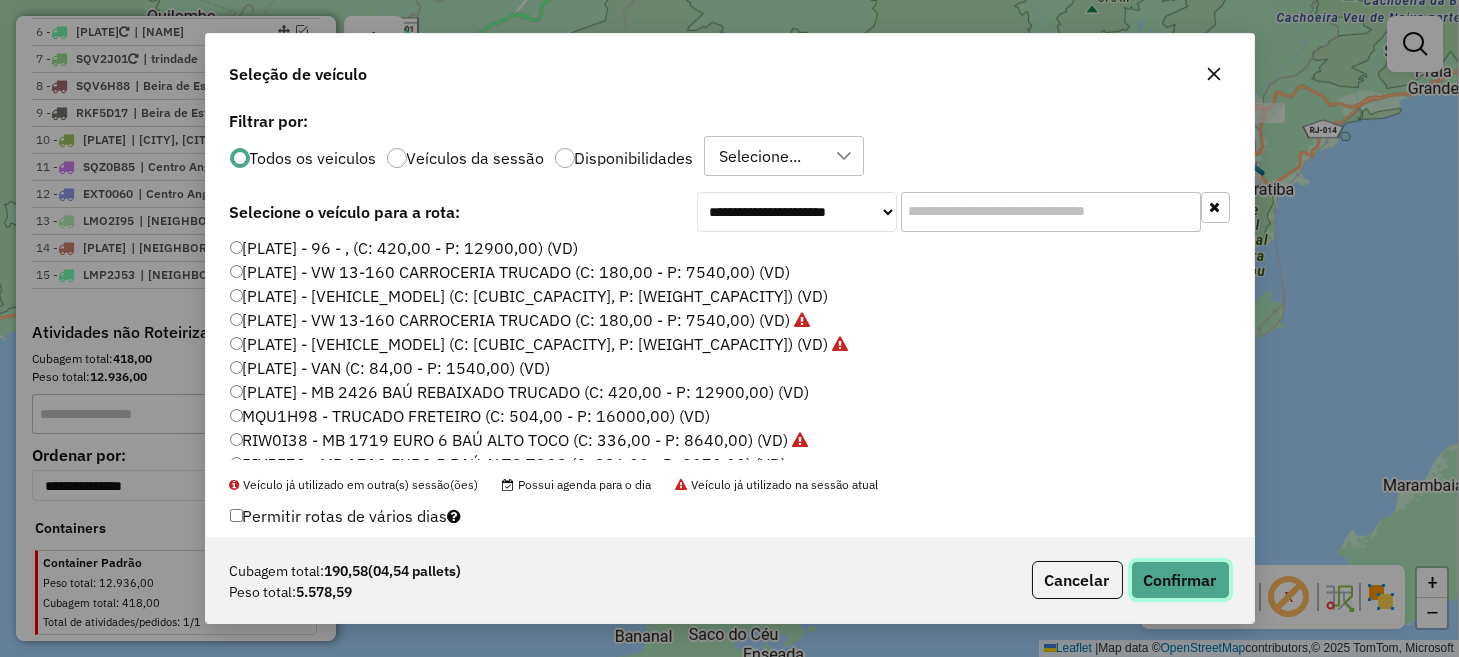 click on "Confirmar" 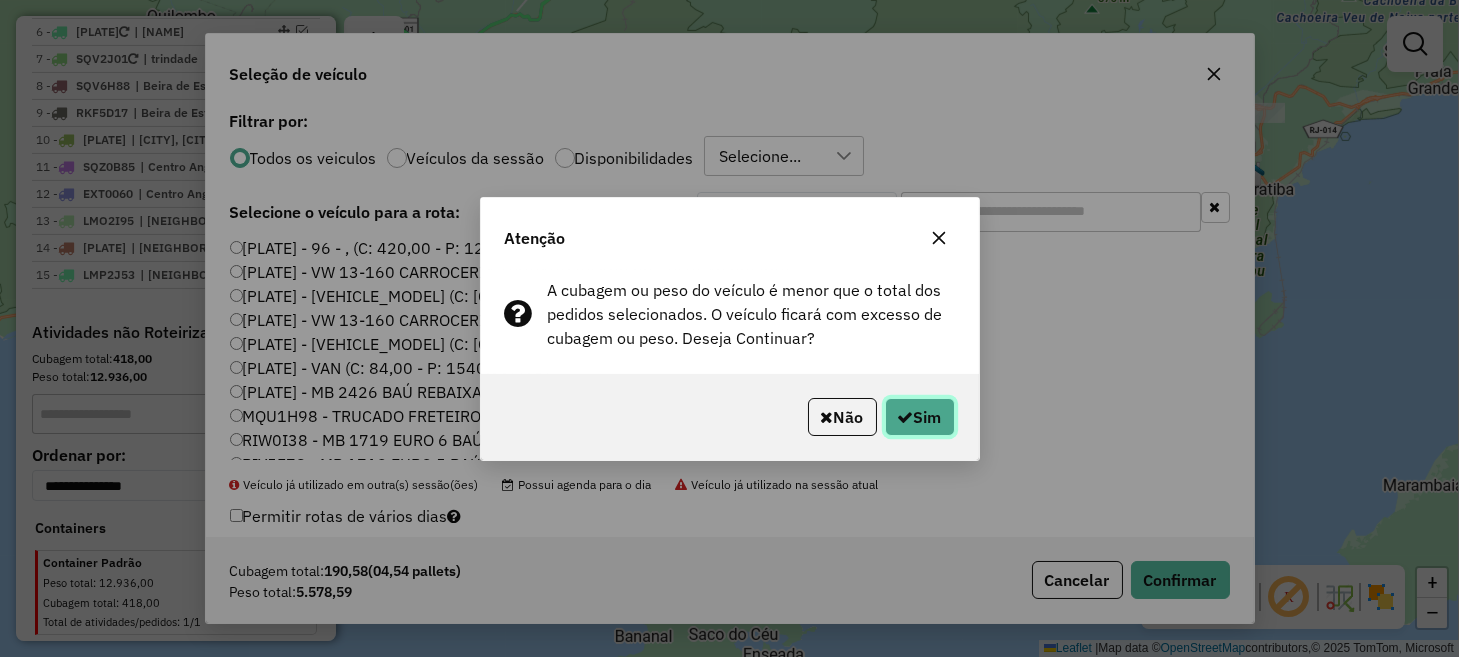 click on "Sim" 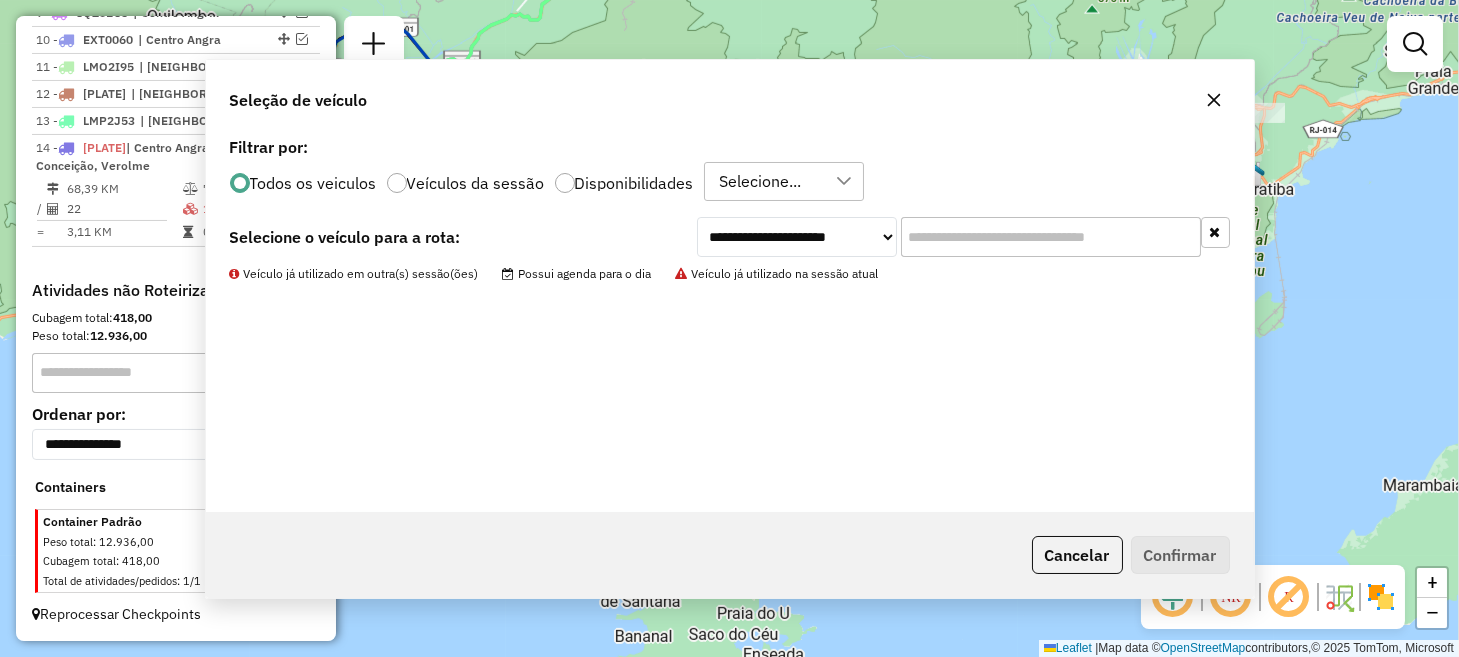 scroll, scrollTop: 1193, scrollLeft: 0, axis: vertical 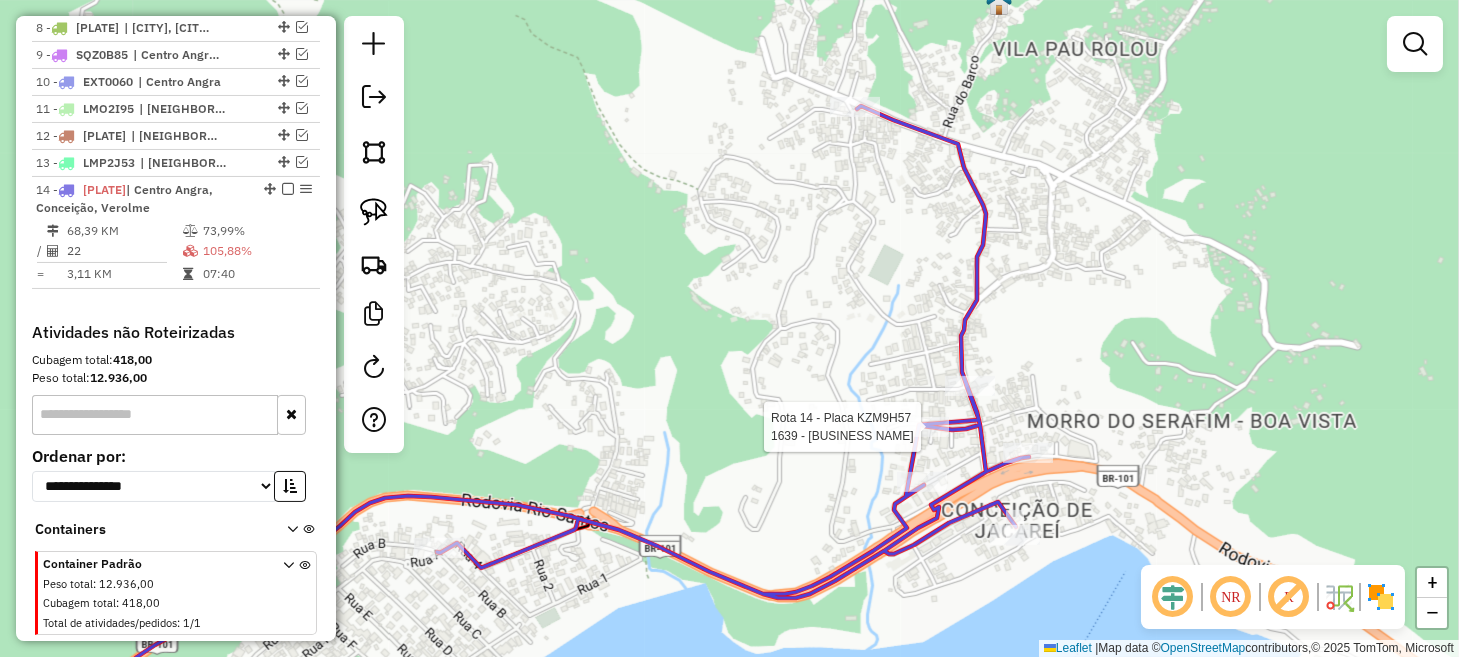 select on "**********" 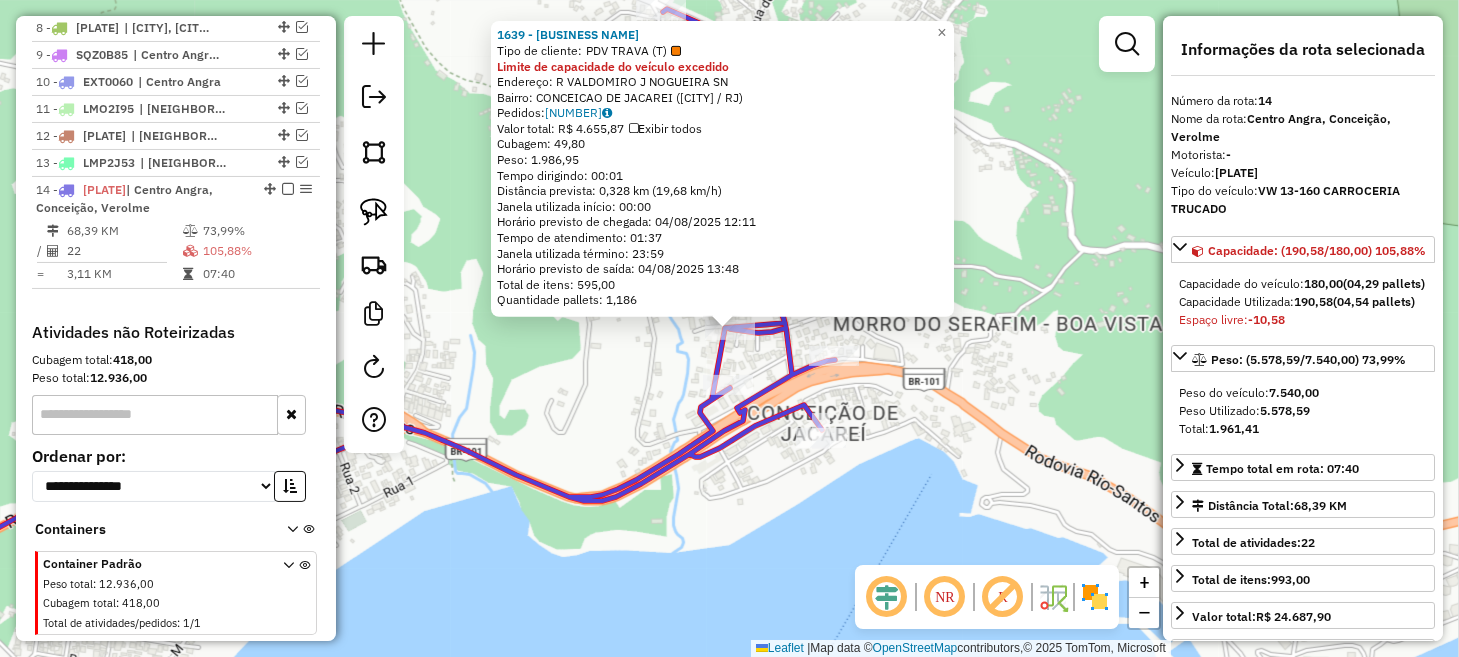 click on "[NUMBER] - [NAME] Tipo de cliente: [TYPE] [STATUS] Endereço: [STREET] Bairro: [NAME] ([CITY] / [STATE]) Pedidos: [NUMBER] Valor total: R$ [PRICE] Exibir todos Cubagem: [NUMBER] Peso: [NUMBER] Tempo dirigindo: [TIME] Distância prevista: [NUMBER] km ([NUMBER] km/h) Janela utilizada início: [TIME] Horário previsto de chegada: [DATE] [TIME] Tempo de atendimento: [TIME] Janela utilizada término: [TIME] Horário previsto de saída: [DATE] [TIME] Total de itens: [NUMBER] Quantidade pallets: [NUMBER] × Janela de atendimento Grade de atendimento Capacidade Transportadoras Veículos Cliente Pedidos Rotas Selecione os dias de semana para filtrar as janelas de atendimento Seg Ter Qua Qui Sex Sáb Dom Informe o período da janela de atendimento: De: Até: Filtrar exatamente a janela do cliente Considerar janela de atendimento padrão Selecione os dias de semana para filtrar as grades de atendimento De:" 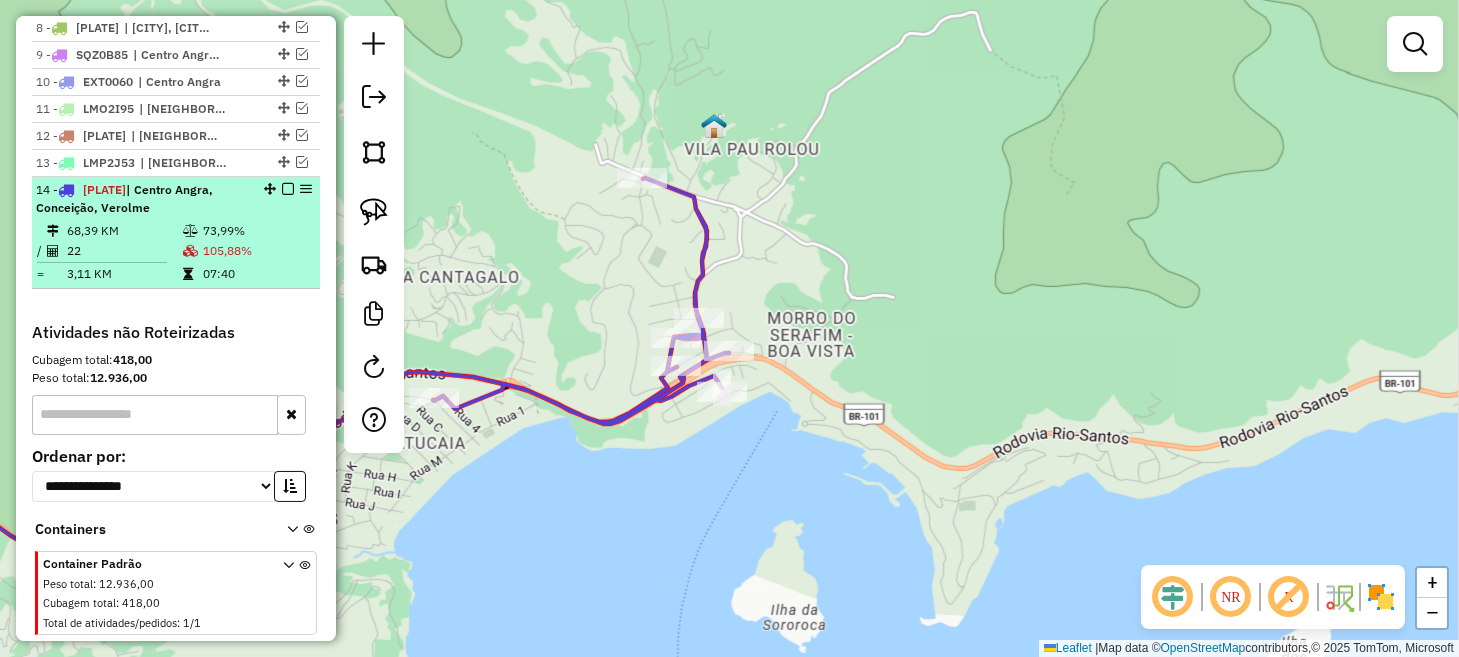 scroll, scrollTop: 1136, scrollLeft: 0, axis: vertical 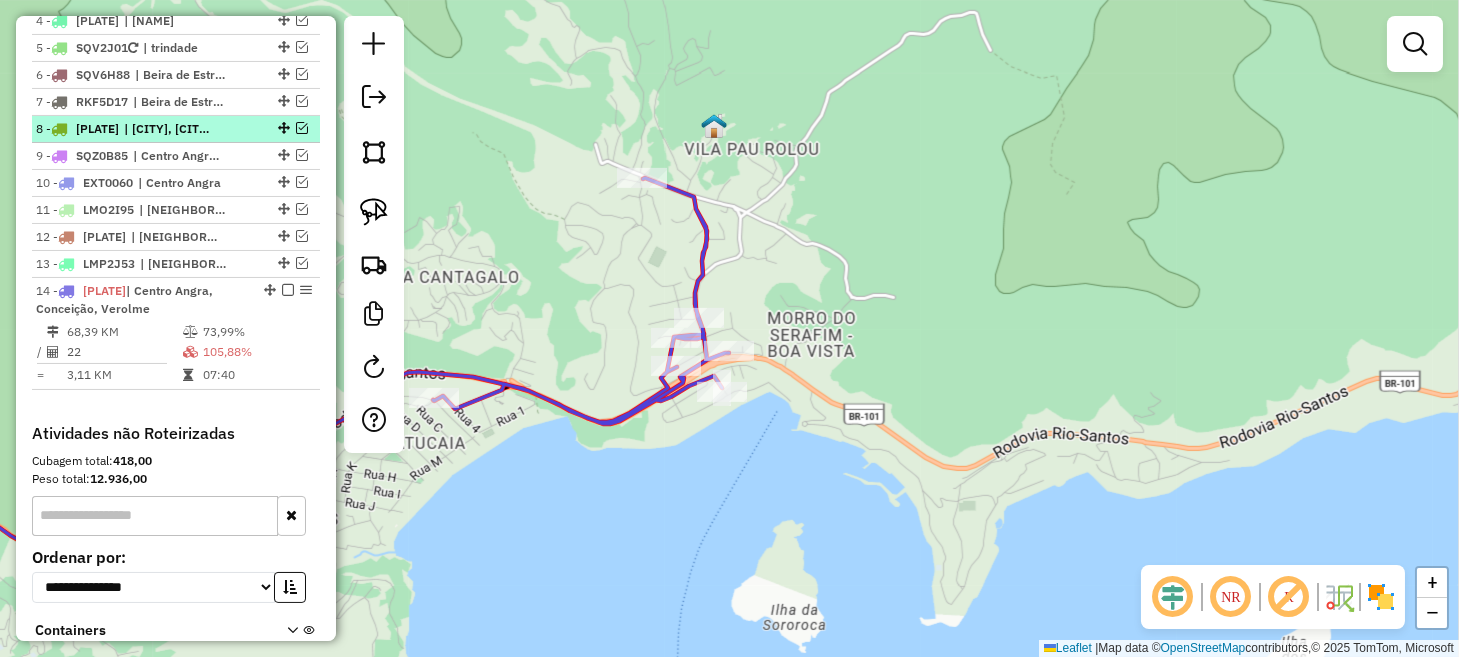 click at bounding box center [302, 128] 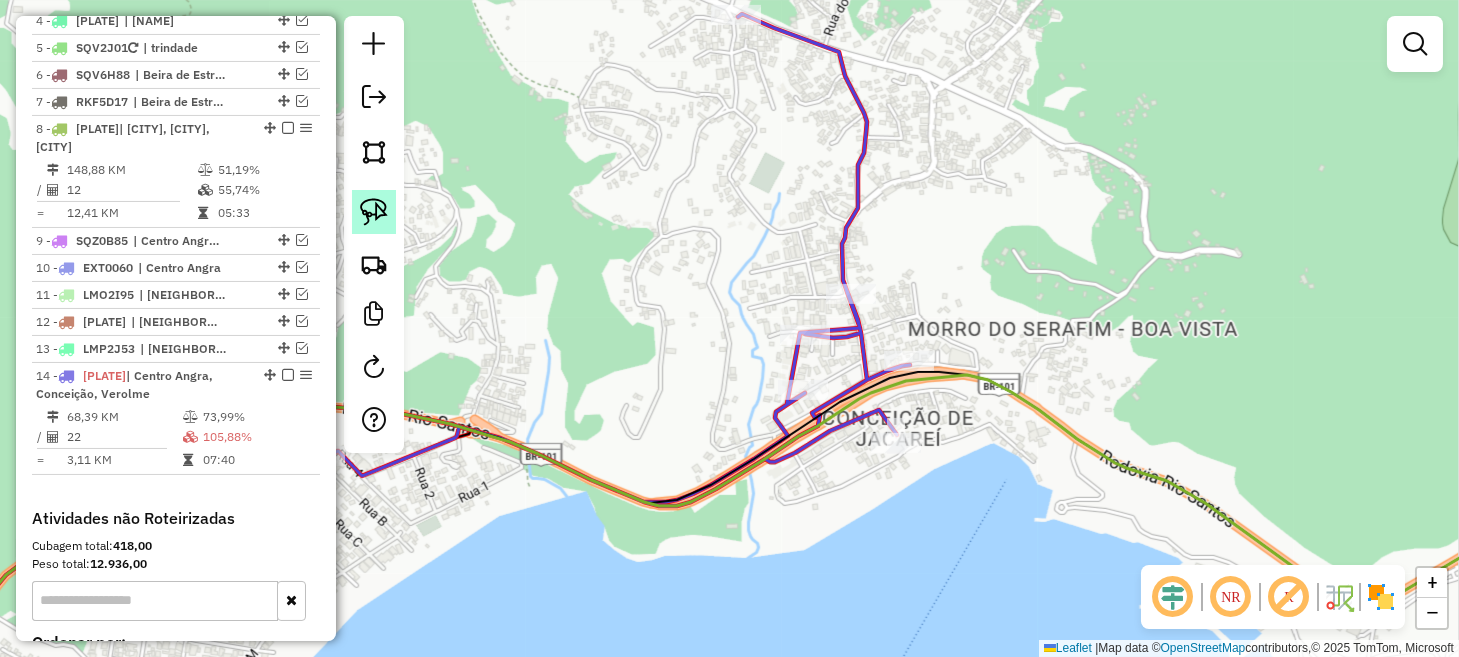 click 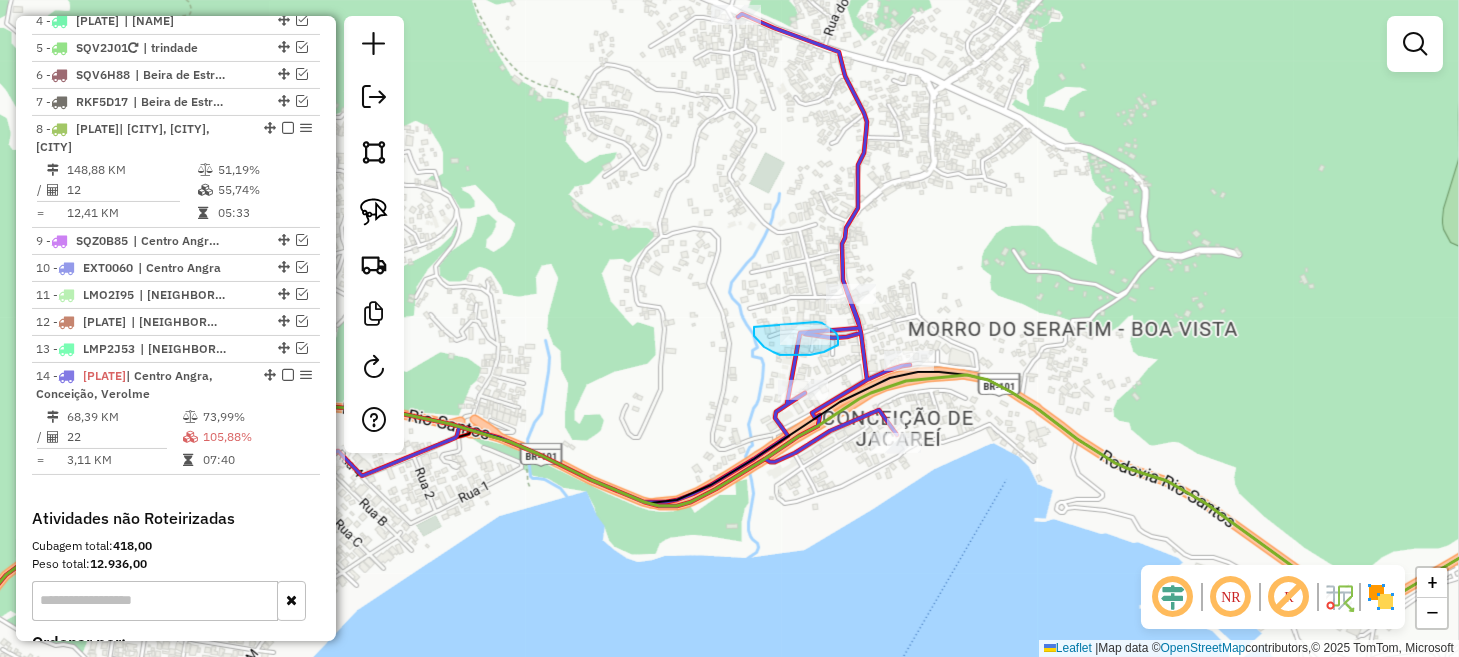 drag, startPoint x: 754, startPoint y: 327, endPoint x: 784, endPoint y: 317, distance: 31.622776 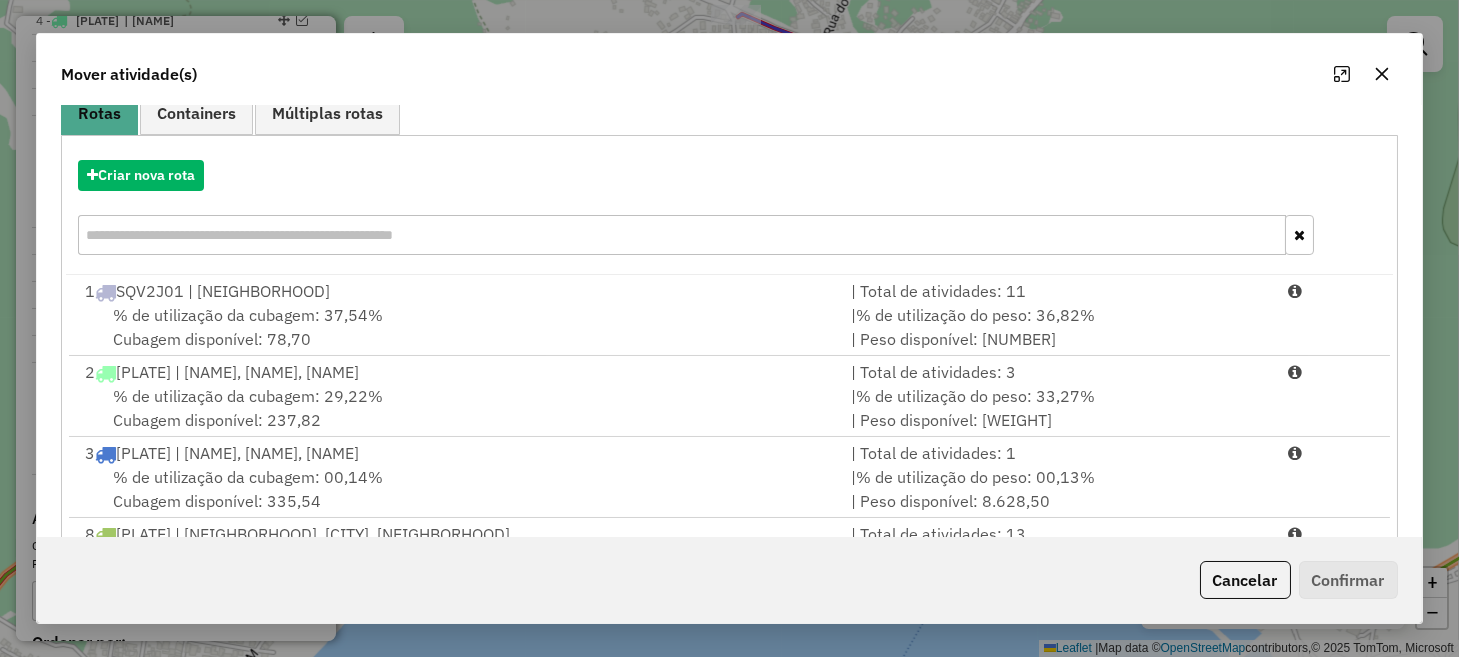 scroll, scrollTop: 273, scrollLeft: 0, axis: vertical 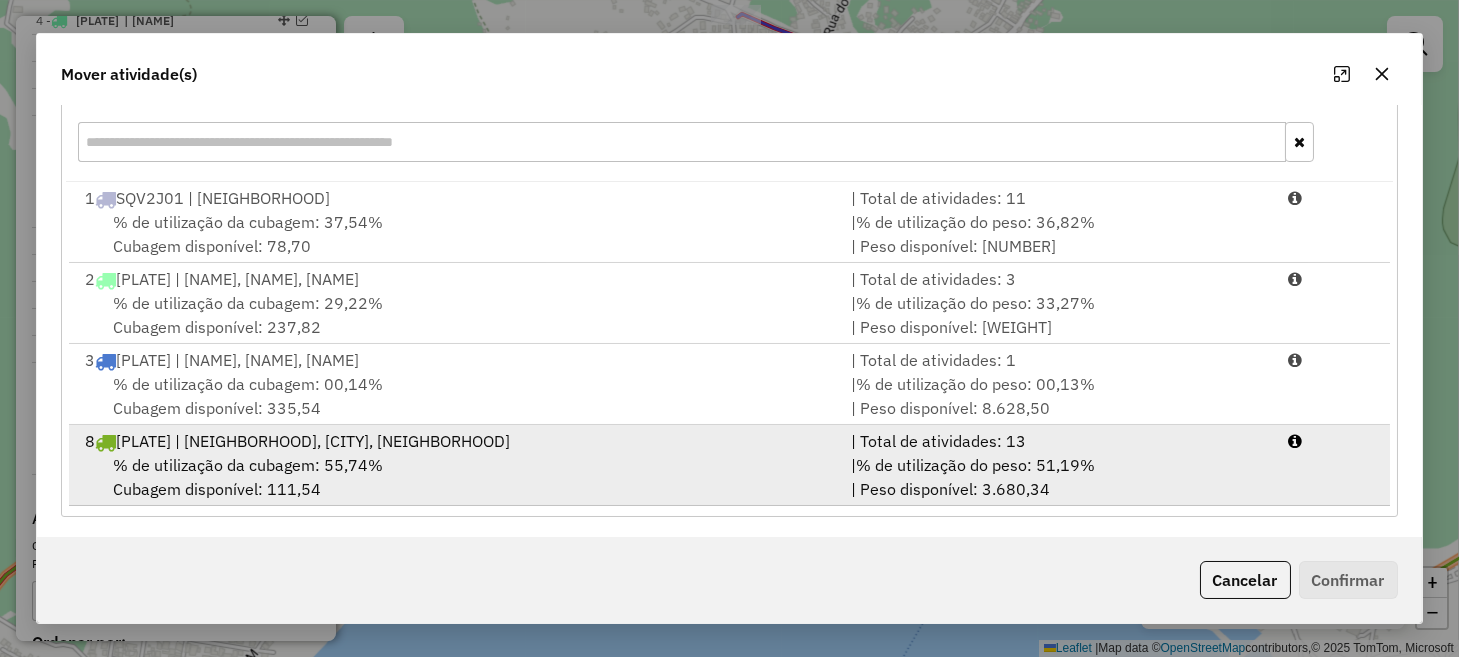 click on "| Total de atividades: 13" at bounding box center [1057, 441] 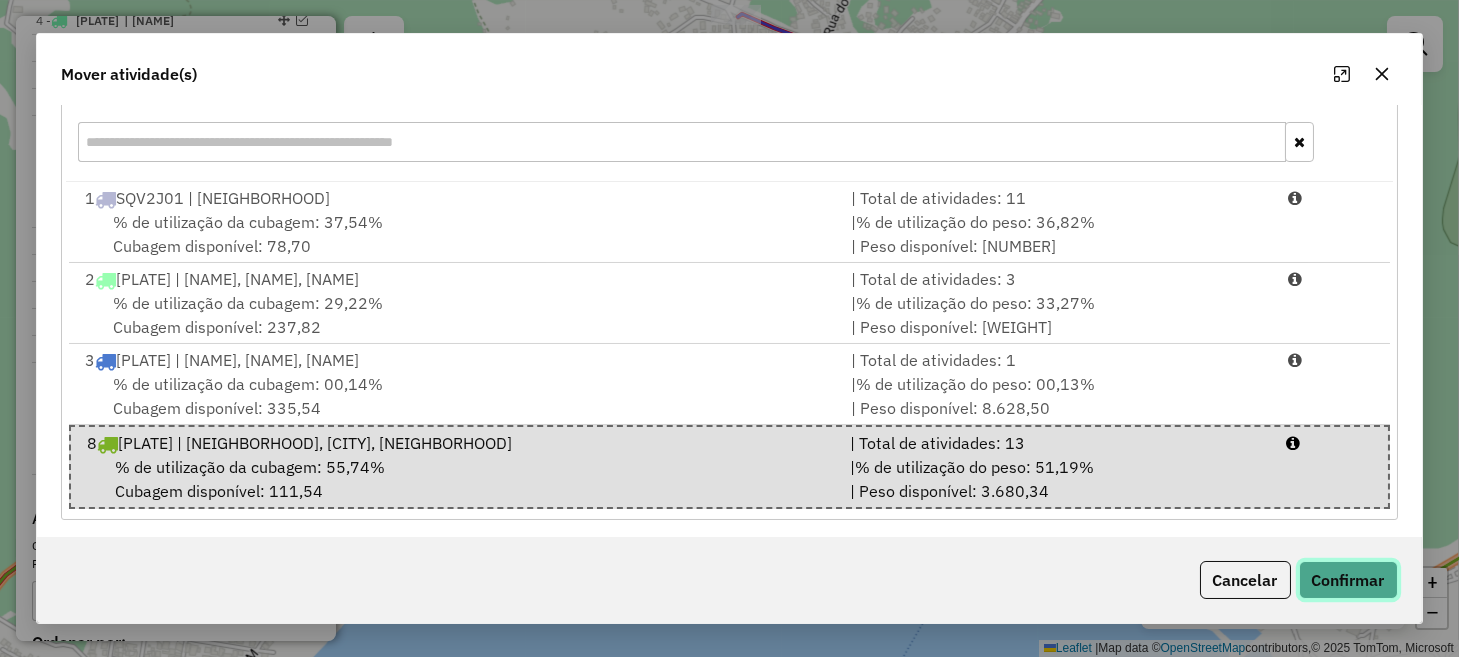 click on "Confirmar" 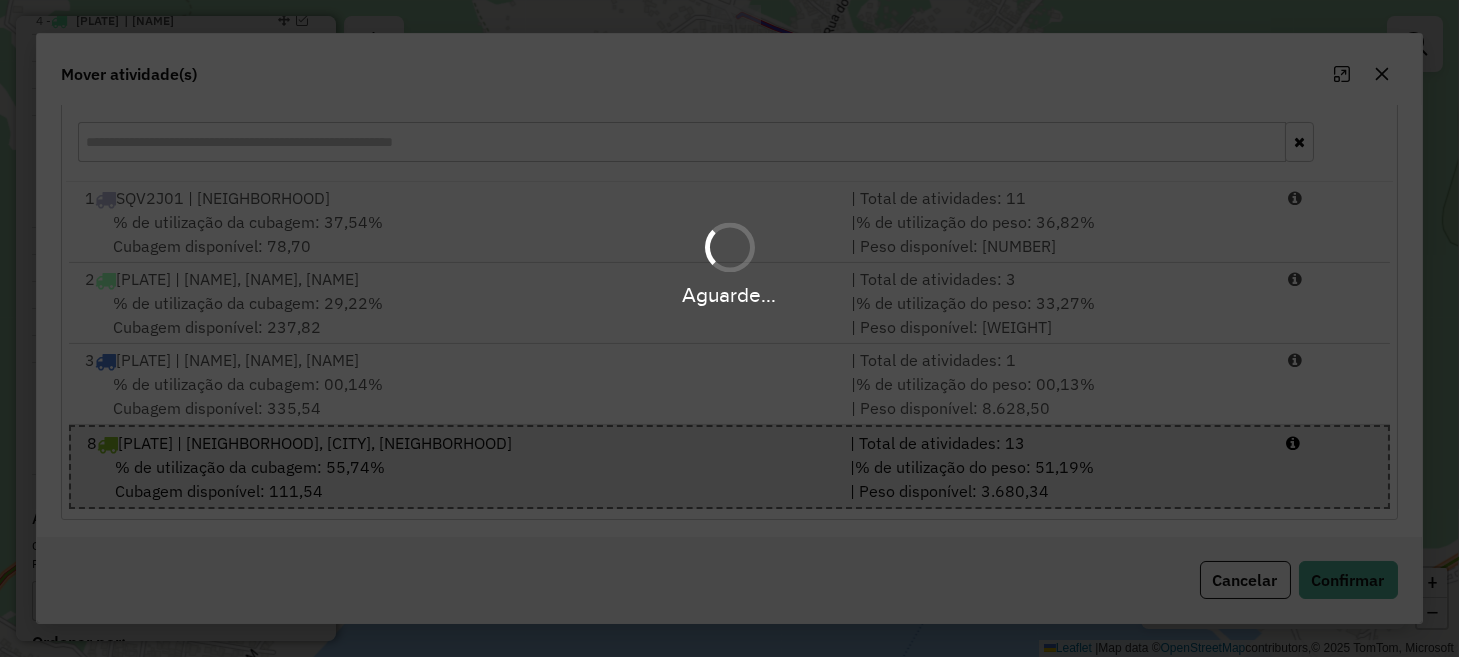 scroll, scrollTop: 0, scrollLeft: 0, axis: both 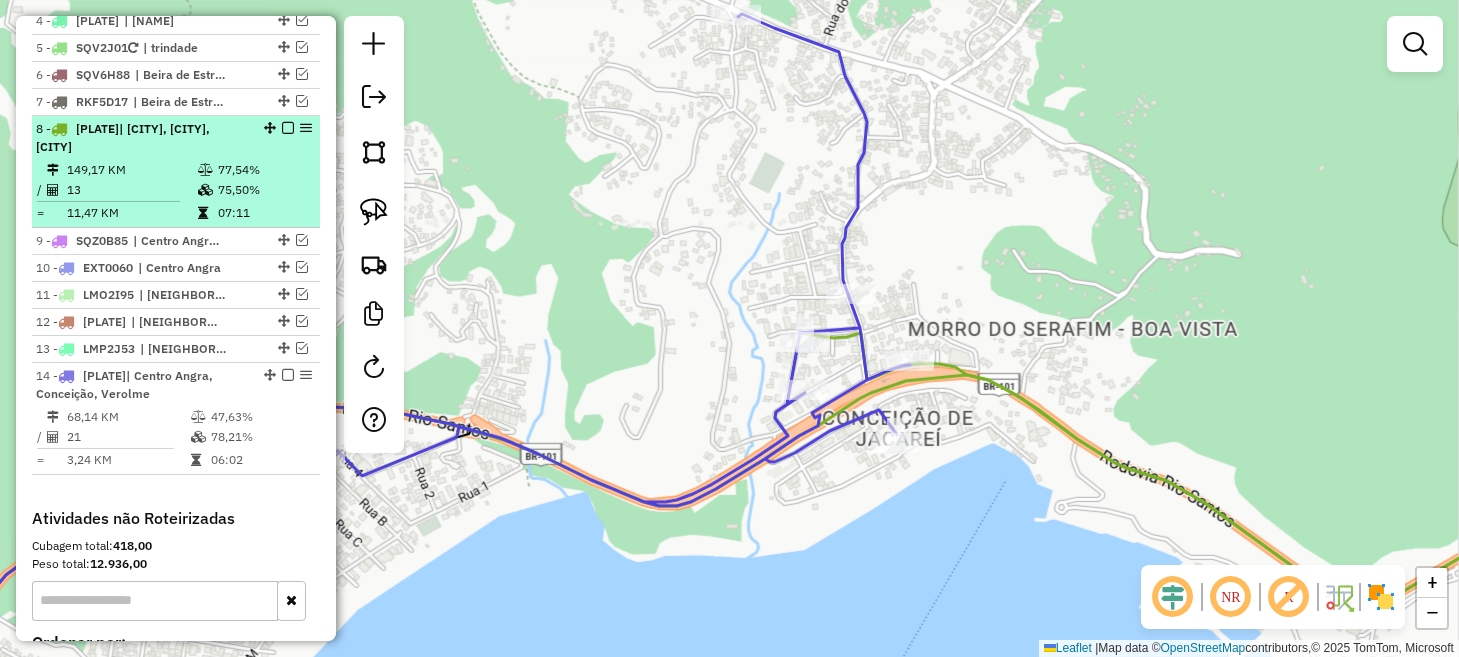 click at bounding box center [288, 128] 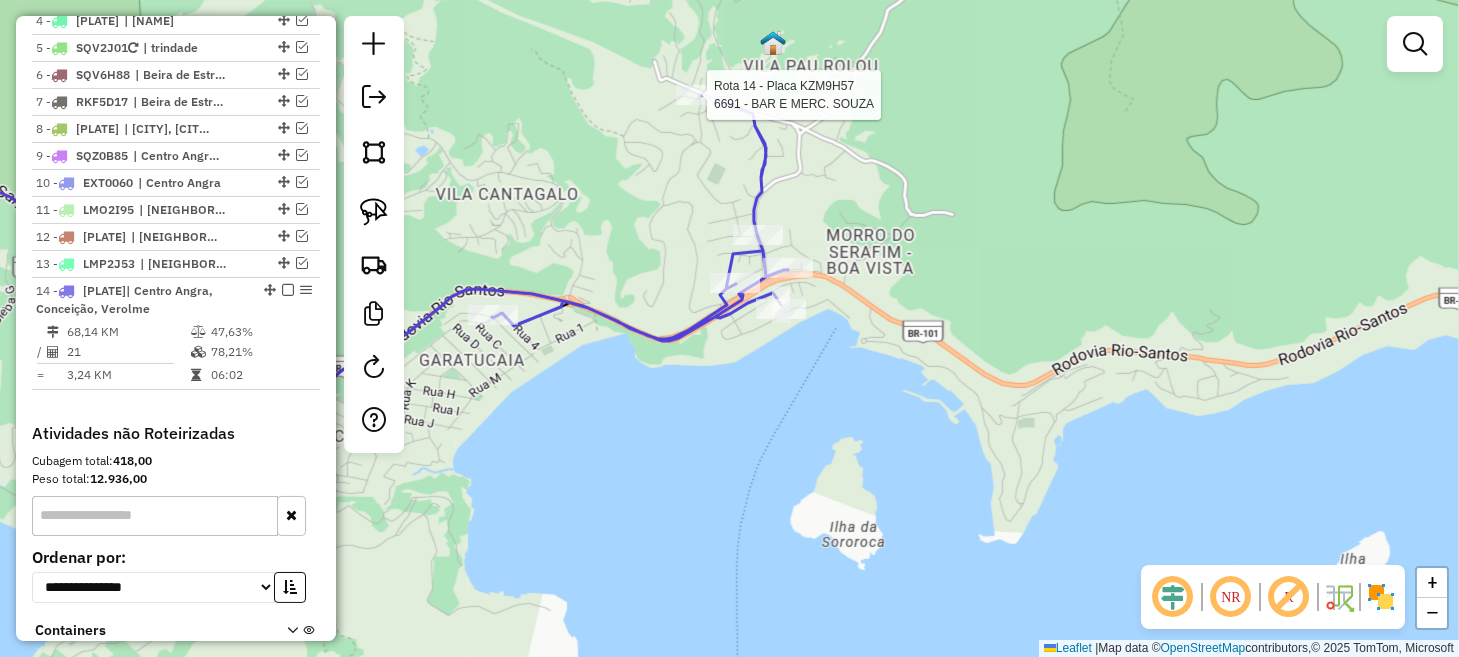 scroll, scrollTop: 1237, scrollLeft: 0, axis: vertical 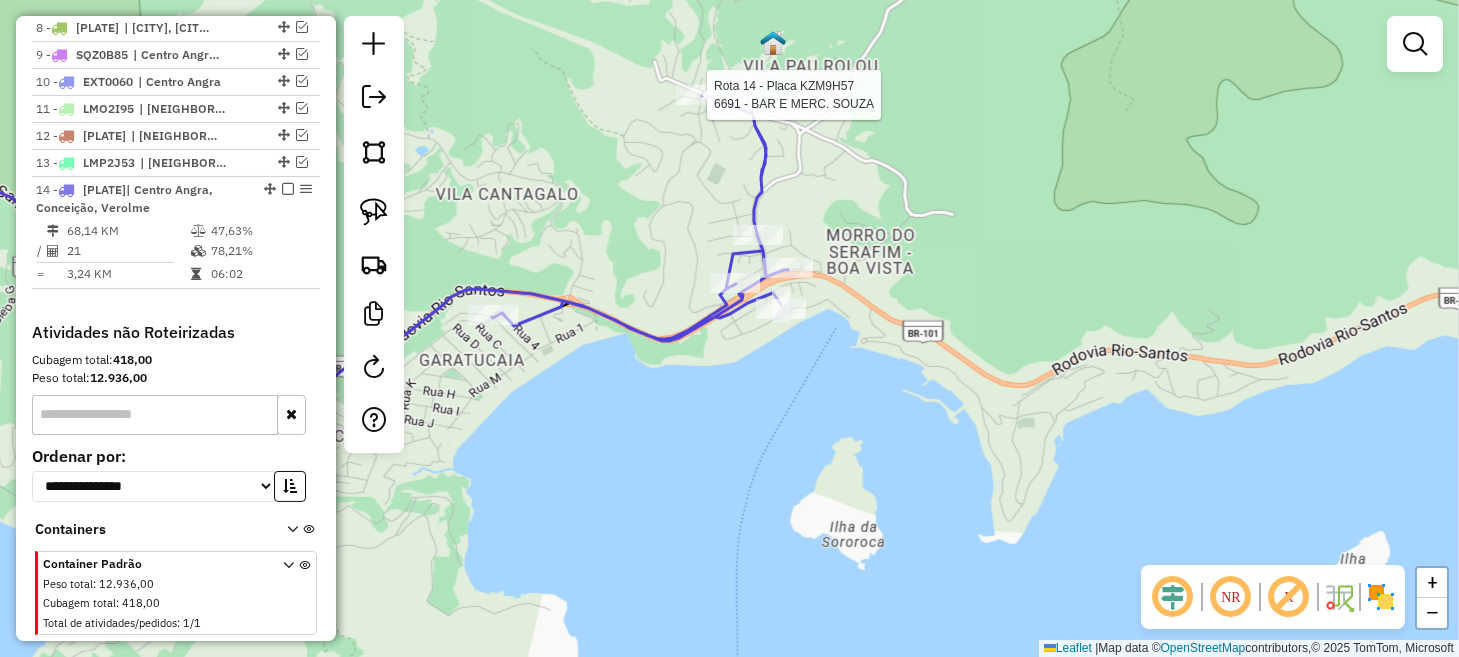 select on "**********" 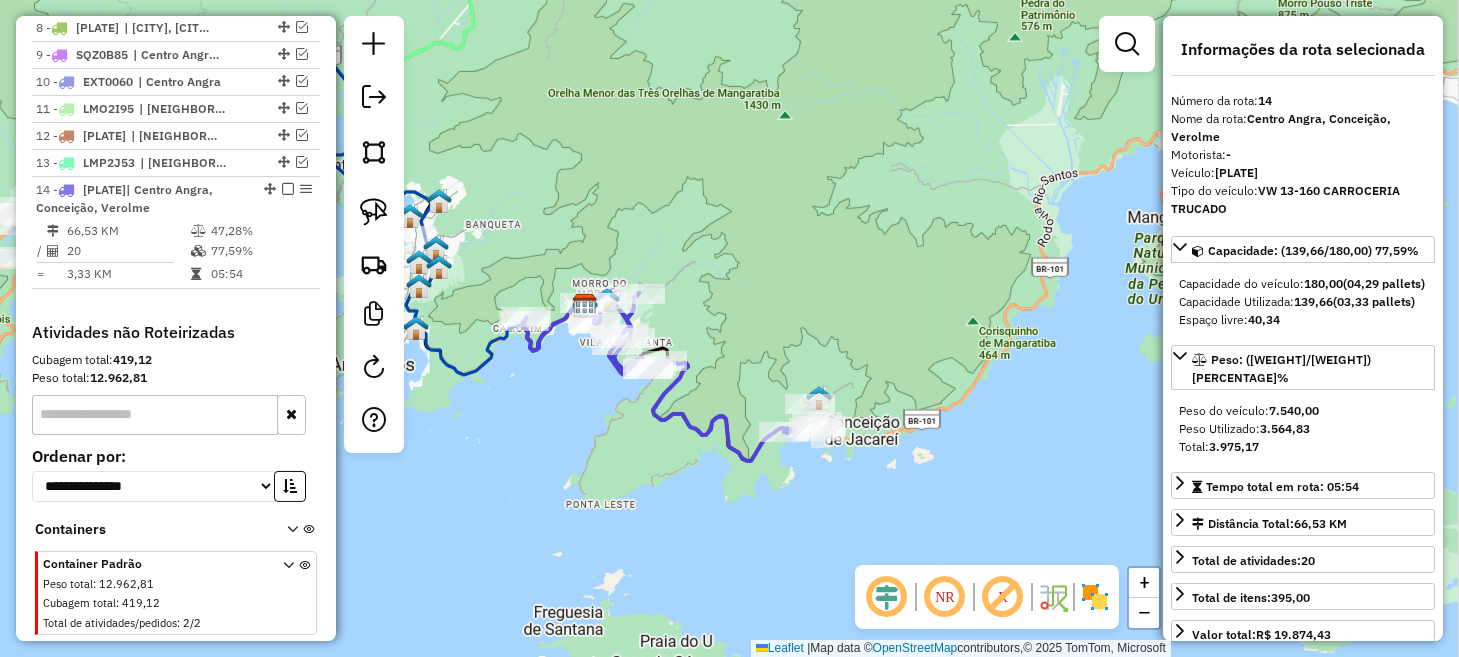 drag, startPoint x: 620, startPoint y: 273, endPoint x: 774, endPoint y: 307, distance: 157.70859 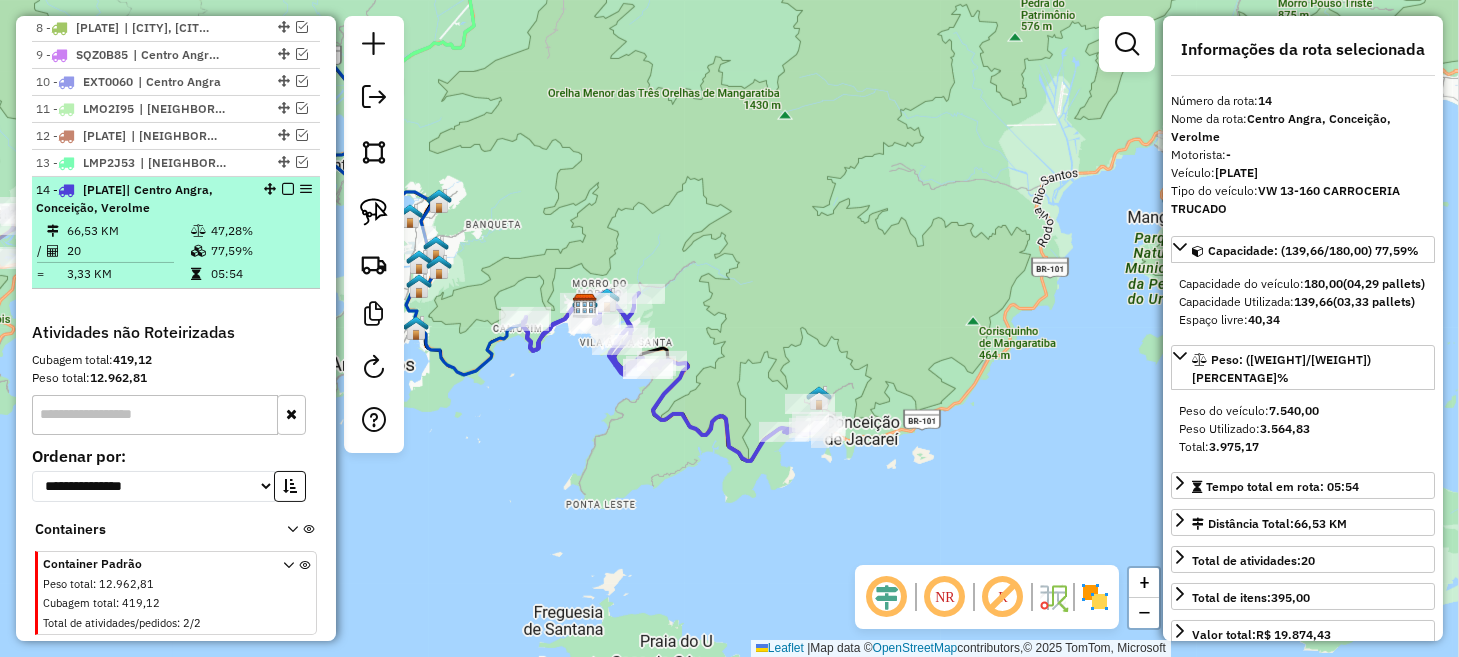 click at bounding box center (288, 189) 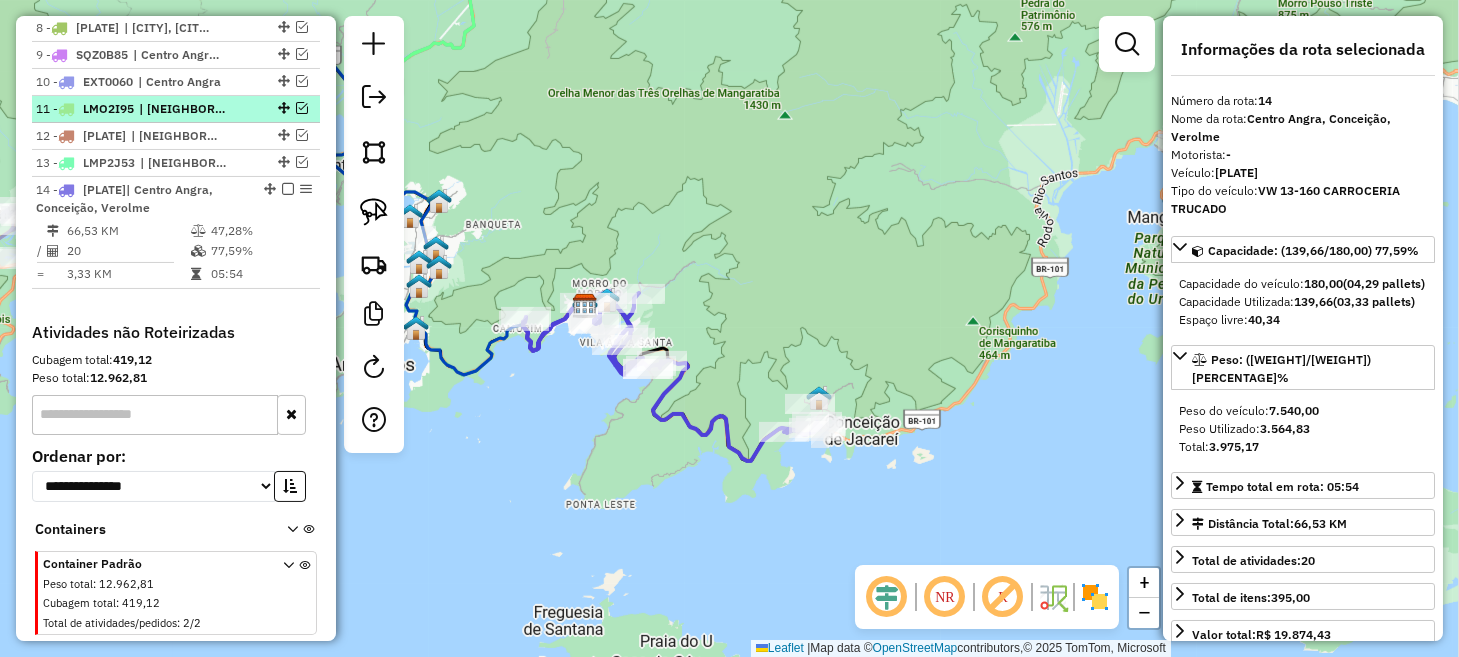 scroll, scrollTop: 1152, scrollLeft: 0, axis: vertical 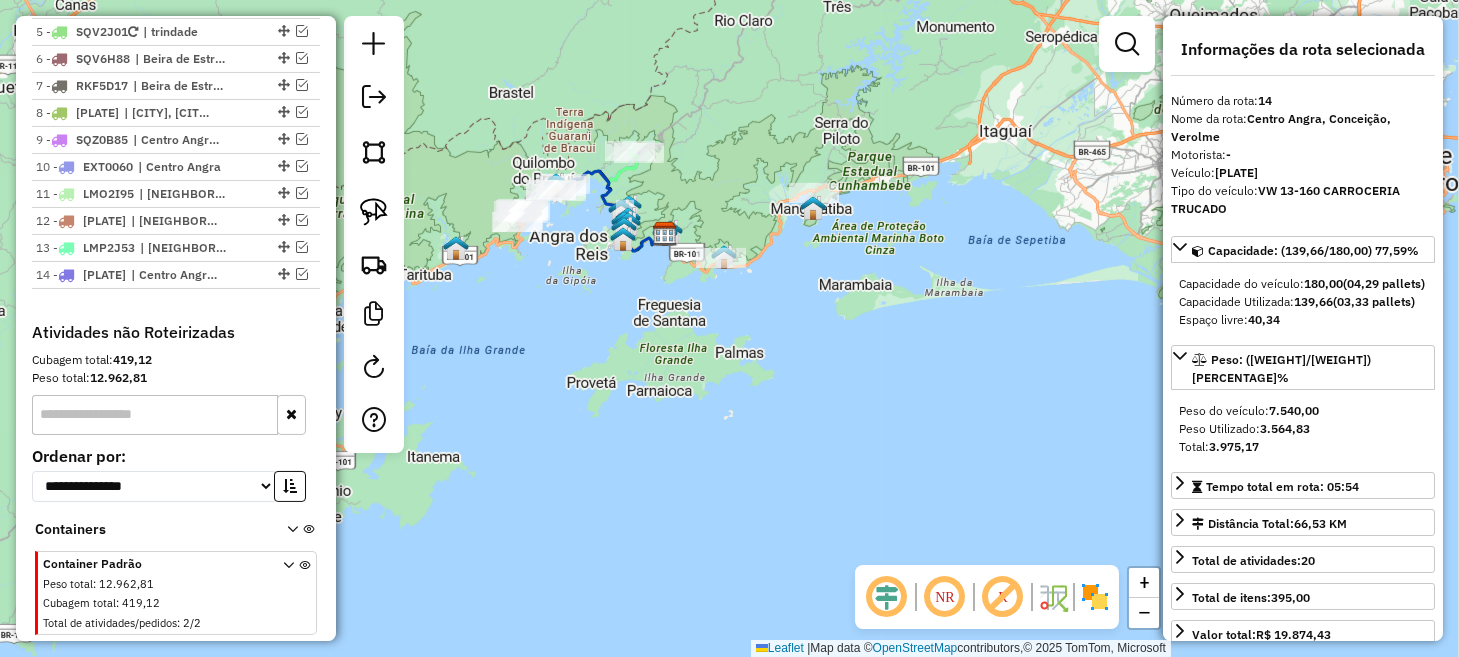 drag, startPoint x: 601, startPoint y: 333, endPoint x: 649, endPoint y: 376, distance: 64.44377 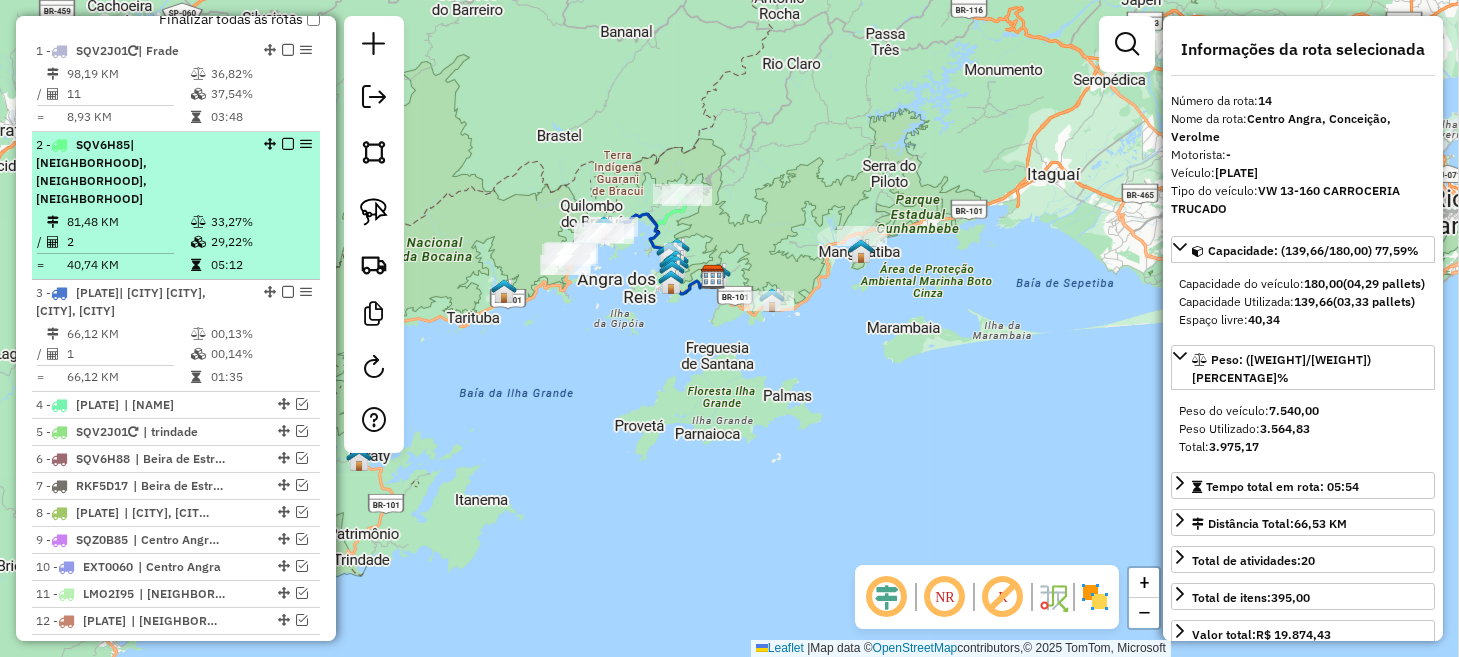 scroll, scrollTop: 853, scrollLeft: 0, axis: vertical 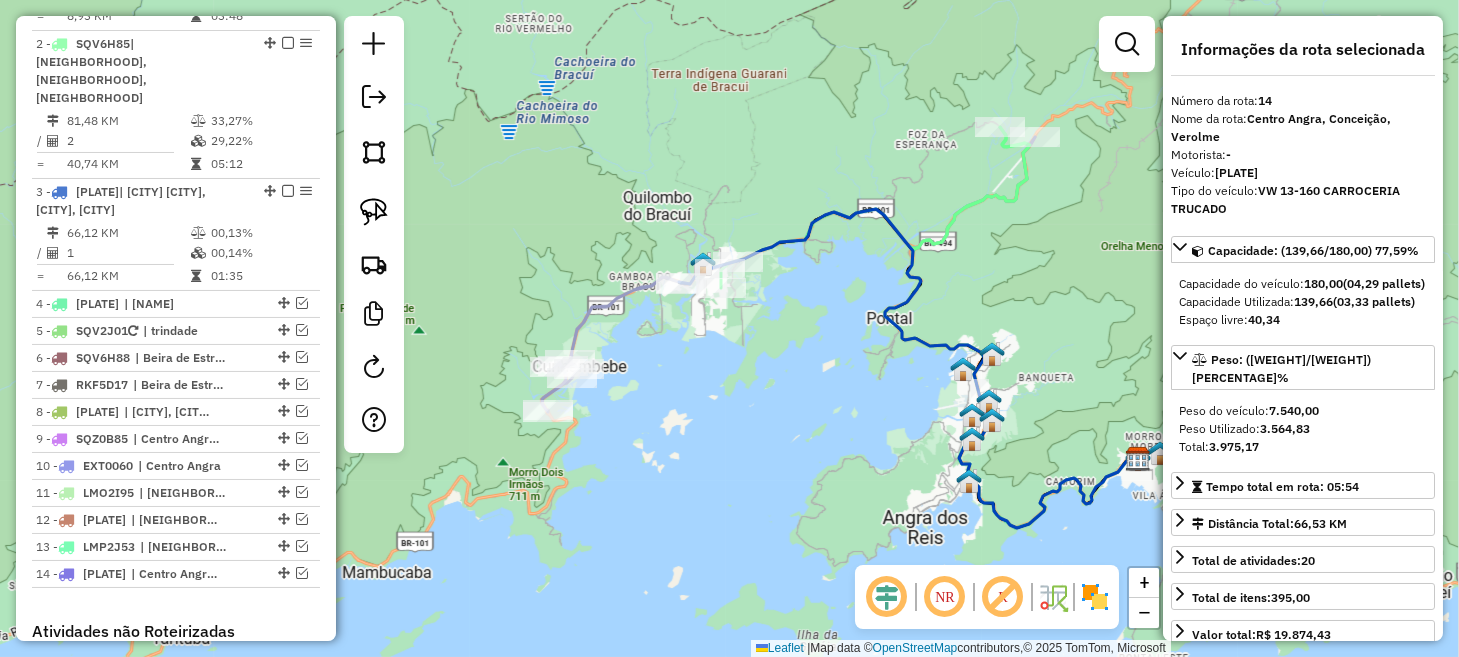 drag, startPoint x: 794, startPoint y: 243, endPoint x: 710, endPoint y: 404, distance: 181.5957 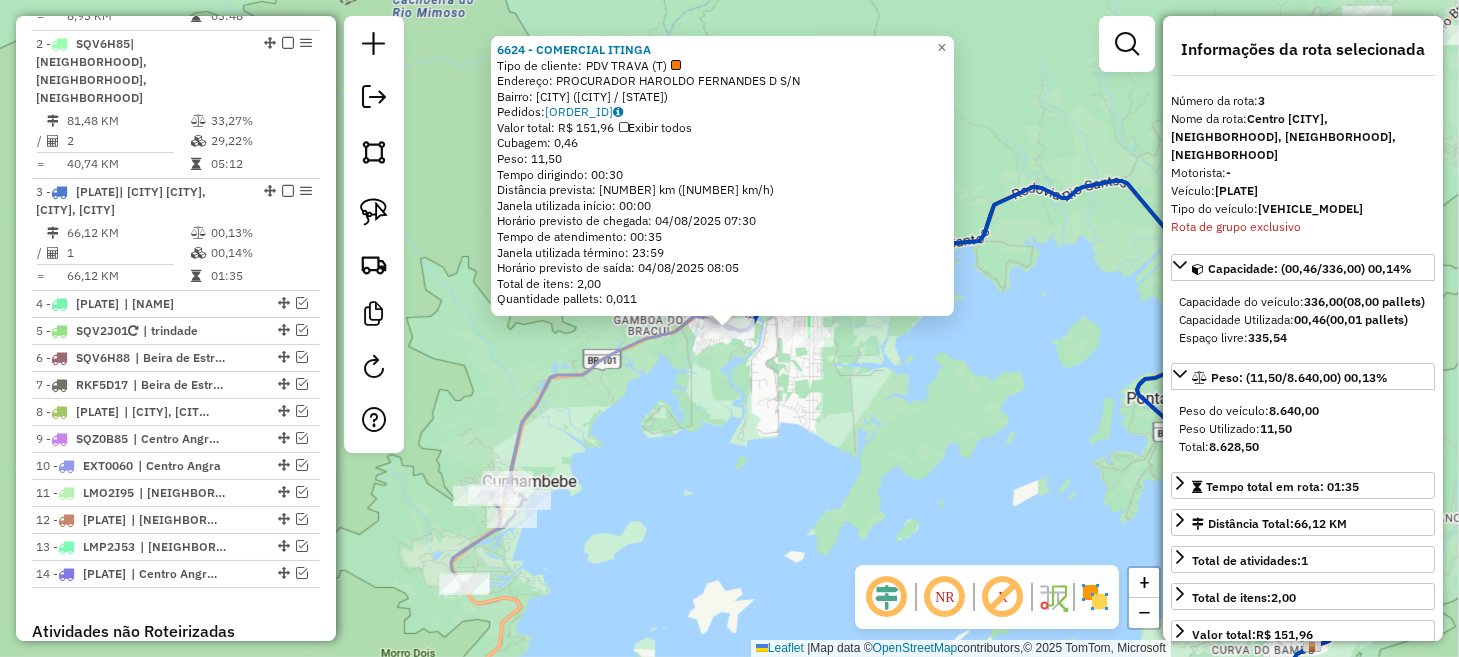 scroll, scrollTop: 979, scrollLeft: 0, axis: vertical 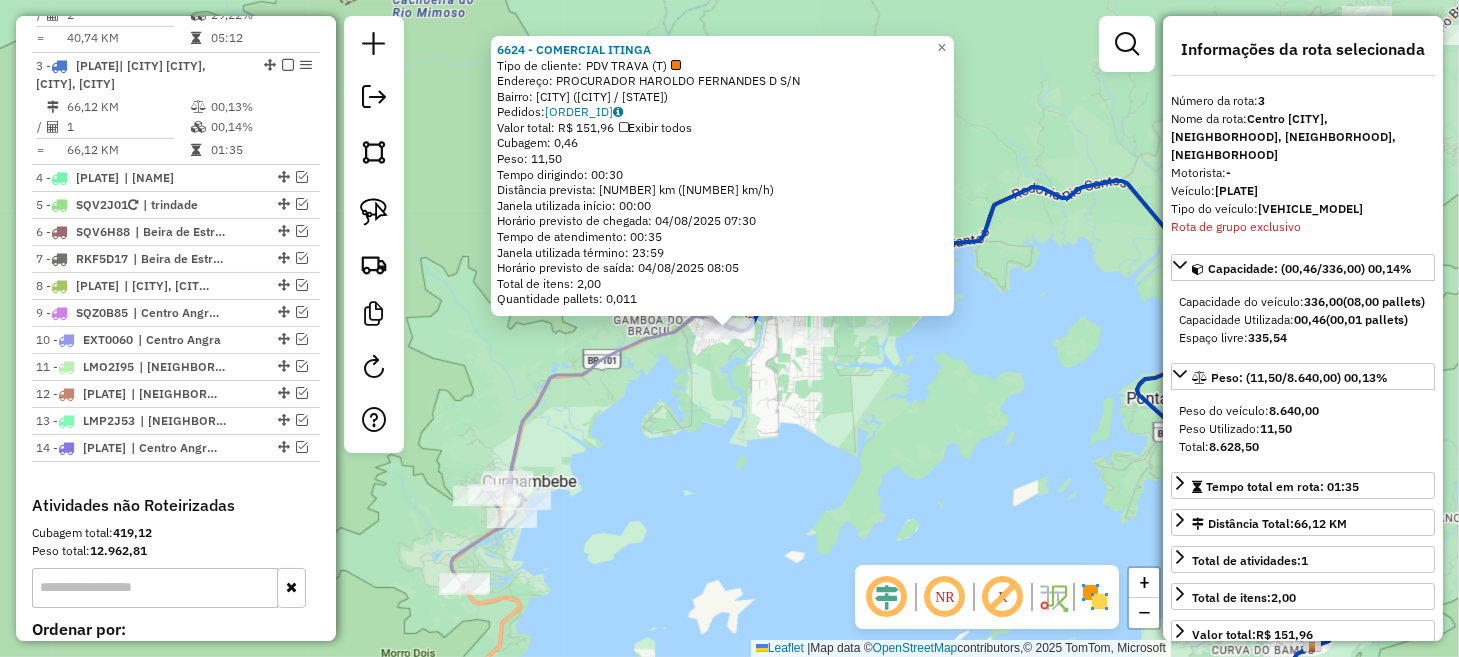 click on "[NUMBER] - [NAME]  Tipo de cliente:   PDV TRAVA (T)   Endereço:  [STREET] [NUMBER]   Bairro: [NEIGHBORHOOD] ([CITY] / [STATE])   Pedidos:  [ORDER_ID]   Valor total: R$ 151,96   Exibir todos   Cubagem: 0,46  Peso: 11,50  Tempo dirigindo: 00:30   Distância prevista: 33,226 km (66,45 km/h)   Janela utilizada início: 00:00   Horário previsto de chegada: [DATE] [TIME]   Tempo de atendimento: 00:35   Janela utilizada término: 23:59   Horário previsto de saída: [DATE] [TIME]   Total de itens: 2,00   Quantidade pallets: 0,011  × Janela de atendimento Grade de atendimento Capacidade Transportadoras Veículos Cliente Pedidos  Rotas Selecione os dias de semana para filtrar as janelas de atendimento  Seg   Ter   Qua   Qui   Sex   Sáb   Dom  Informe o período da janela de atendimento: De: Até:  Filtrar exatamente a janela do cliente  Considerar janela de atendimento padrão  Selecione os dias de semana para filtrar as grades de atendimento  Seg   Ter   Qua   Qui   Sex   Sáb   Dom  De:" 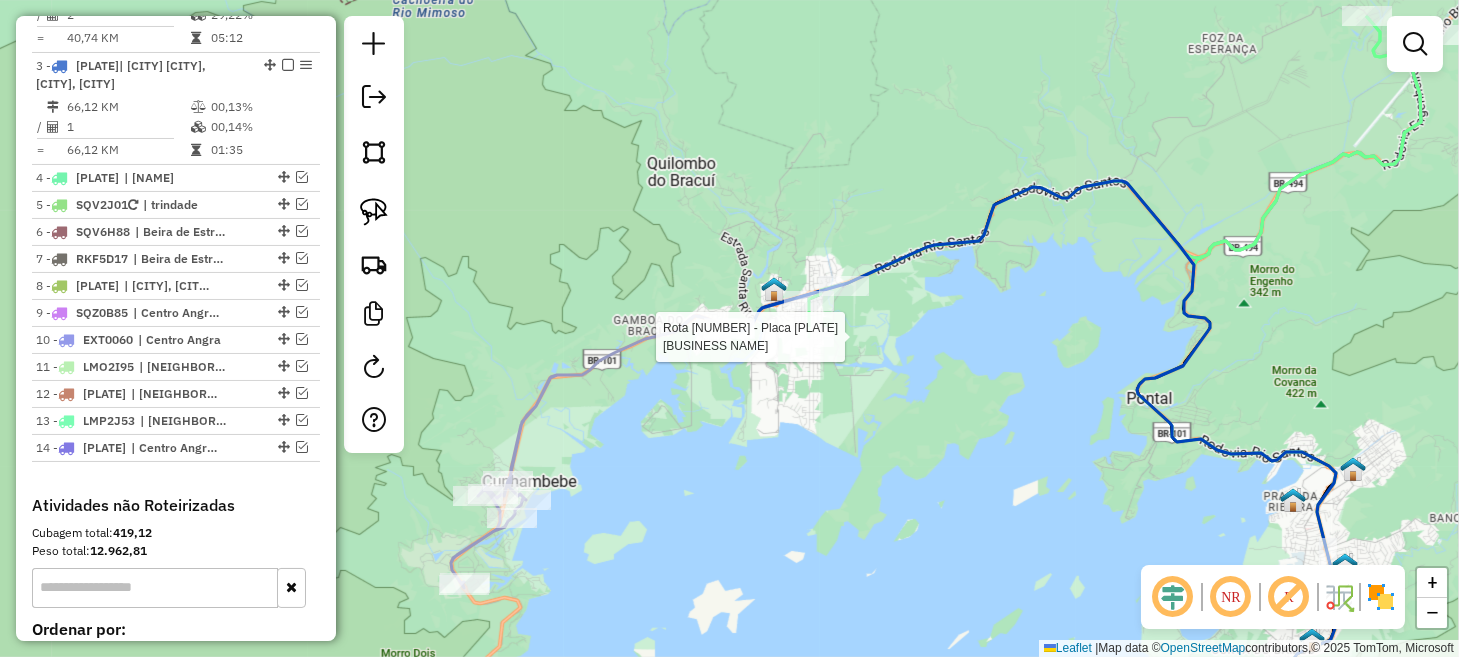 select on "**********" 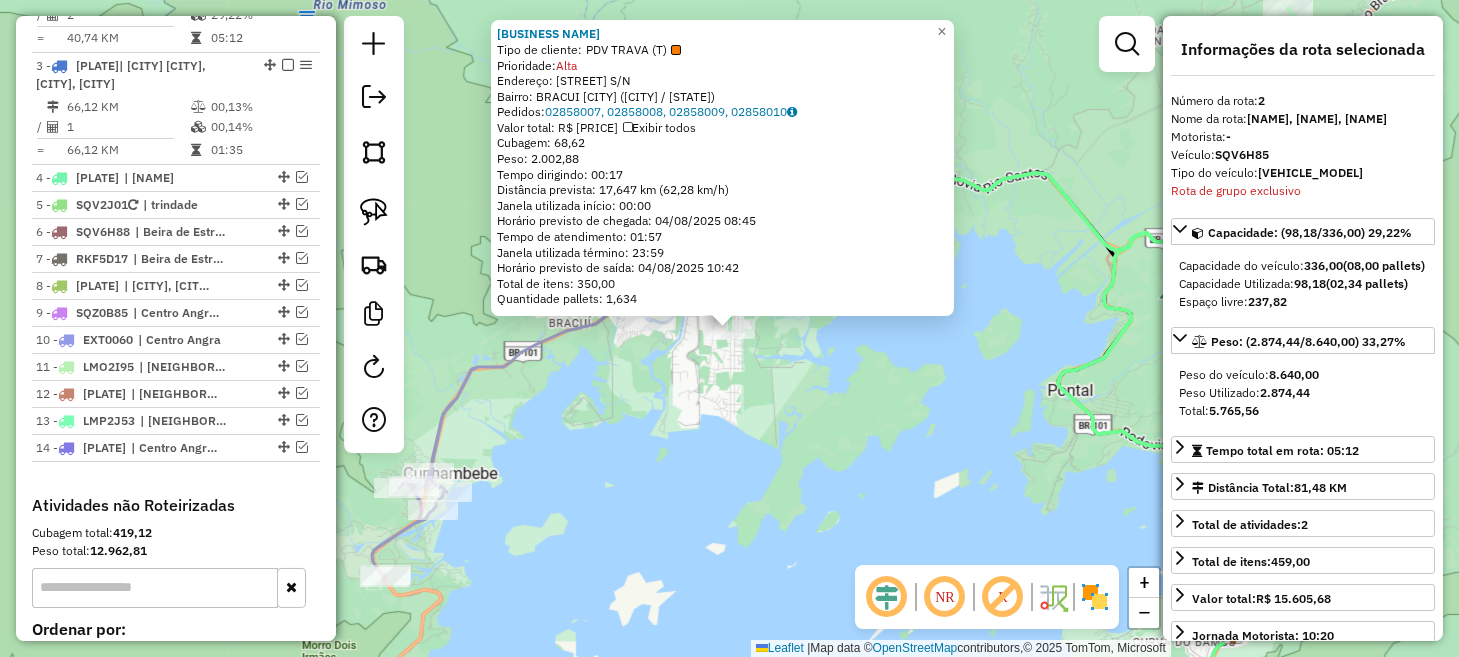 scroll, scrollTop: 867, scrollLeft: 0, axis: vertical 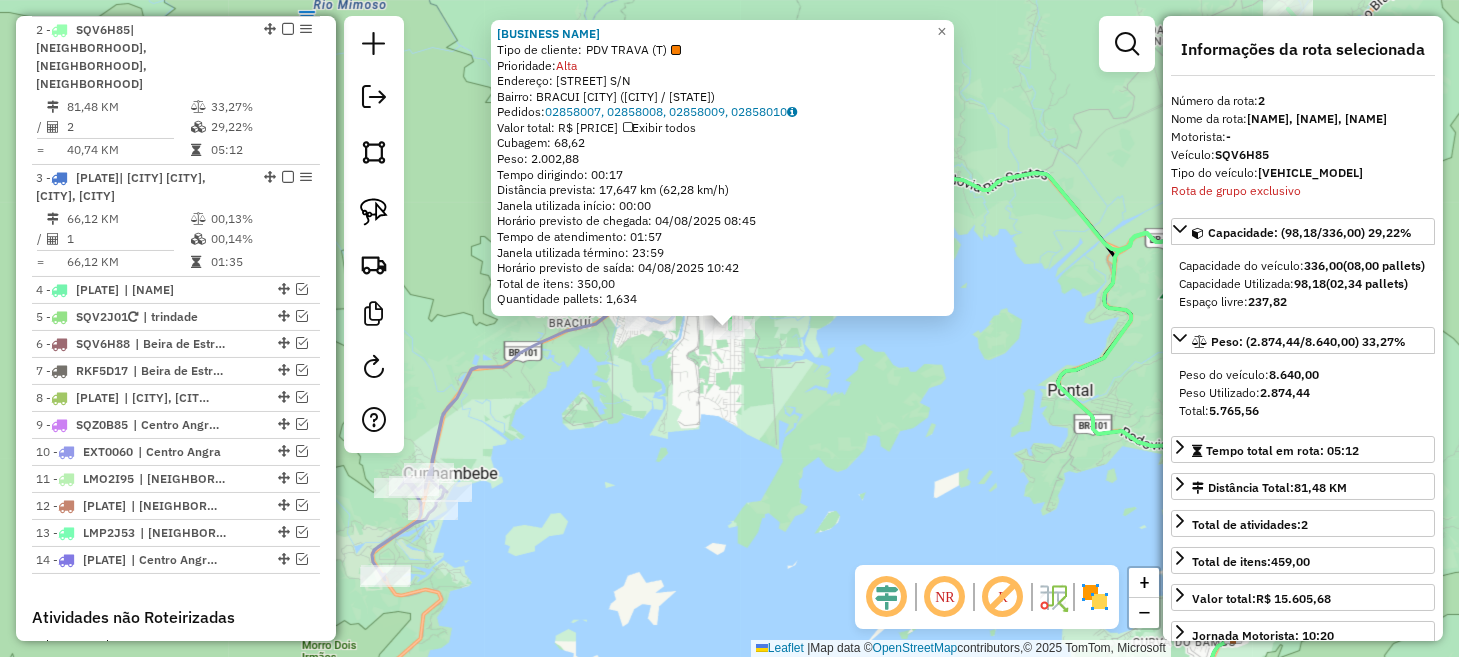 click on "[POSTAL_CODE] - TATAIS ITINGA  Tipo de cliente:   PDV TRAVA (T)   Prioridade:  Alta  Endereço:  PARAIBA S/N   Bairro: BRACUI  [CITY] ([CITY] / [STATE])   Pedidos:  [ORDER_ID], [ORDER_ID], [ORDER_ID], [ORDER_ID]   Valor total: R$ 10.423,12   Exibir todos   Cubagem: 68,62  Peso: 2.002,88  Tempo dirigindo: 00:17   Distância prevista: 17,647 km (62,28 km/h)   Janela utilizada início: 00:00   Horário previsto de chegada: 04/08/2025 08:45   Tempo de atendimento: 01:57   Janela utilizada término: 23:59   Horário previsto de saída: 04/08/2025 10:42   Total de itens: 350,00   Quantidade pallets: 1,634  × Janela de atendimento Grade de atendimento Capacidade Transportadoras Veículos Cliente Pedidos  Rotas Selecione os dias de semana para filtrar as janelas de atendimento  Seg   Ter   Qua   Qui   Sex   Sáb   Dom  Informe o período da janela de atendimento: De: Até:  Filtrar exatamente a janela do cliente  Considerar janela de atendimento padrão  Selecione os dias de semana para filtrar as grades de atendimento  Seg" 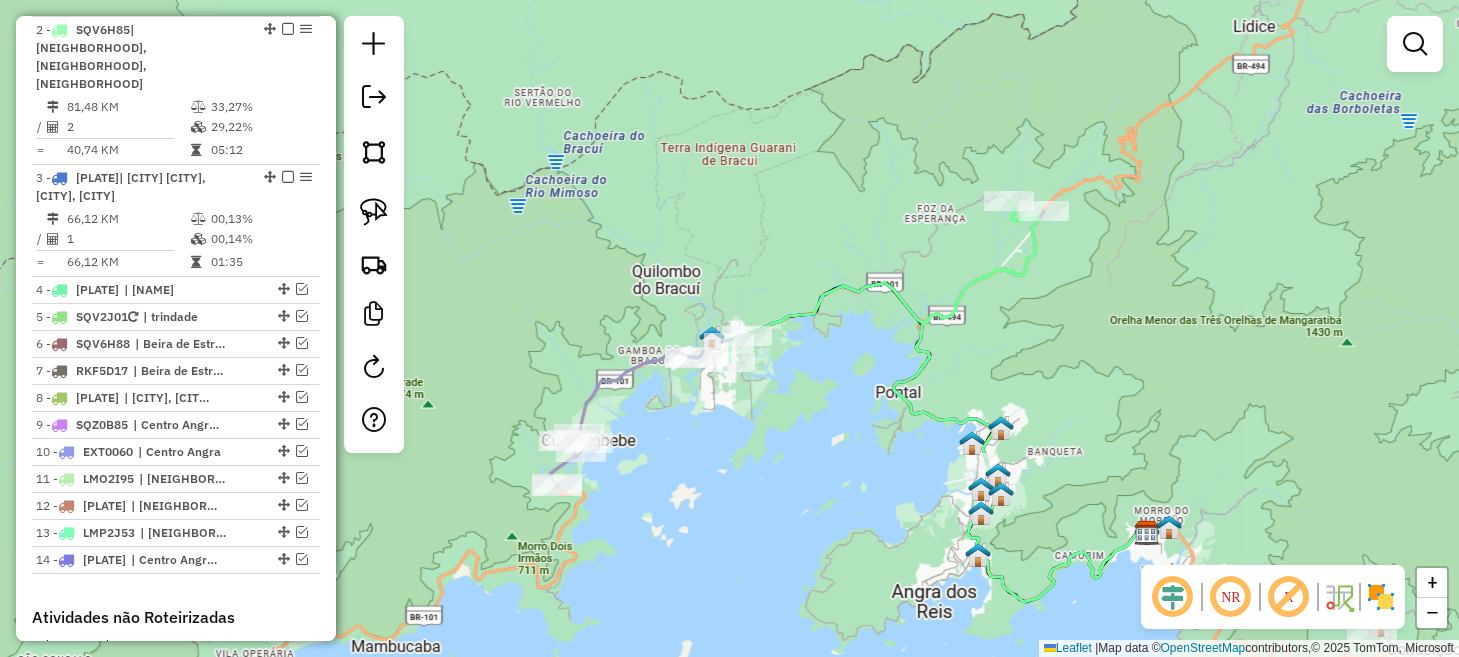 drag, startPoint x: 380, startPoint y: 217, endPoint x: 460, endPoint y: 339, distance: 145.89037 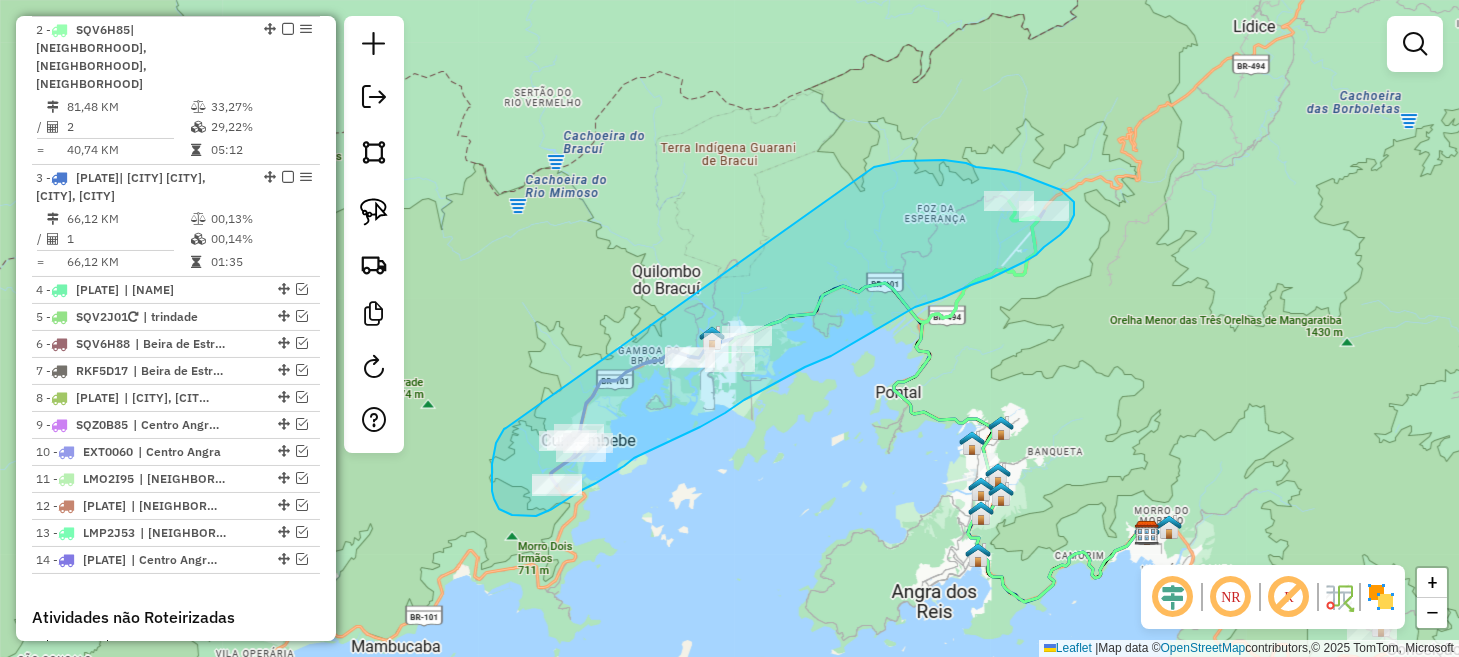 drag, startPoint x: 506, startPoint y: 428, endPoint x: 844, endPoint y: 176, distance: 421.6017 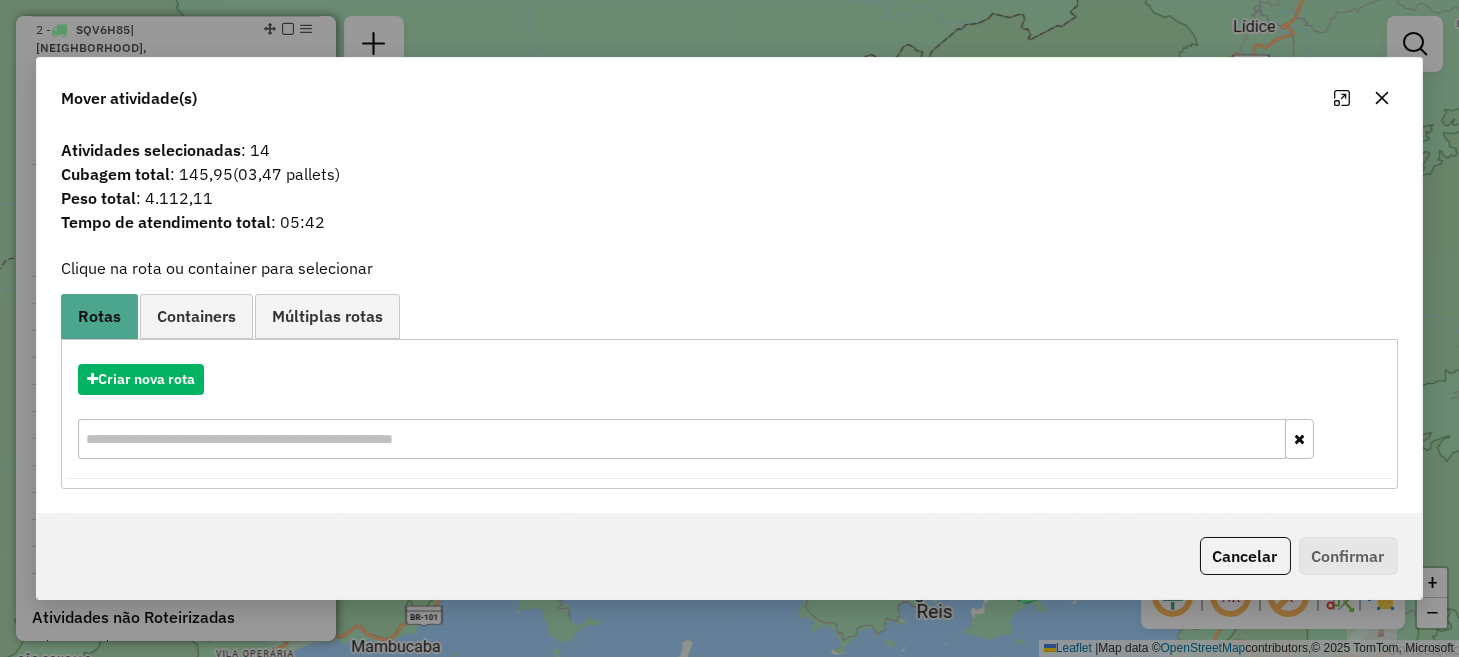 click on "Cancelar" 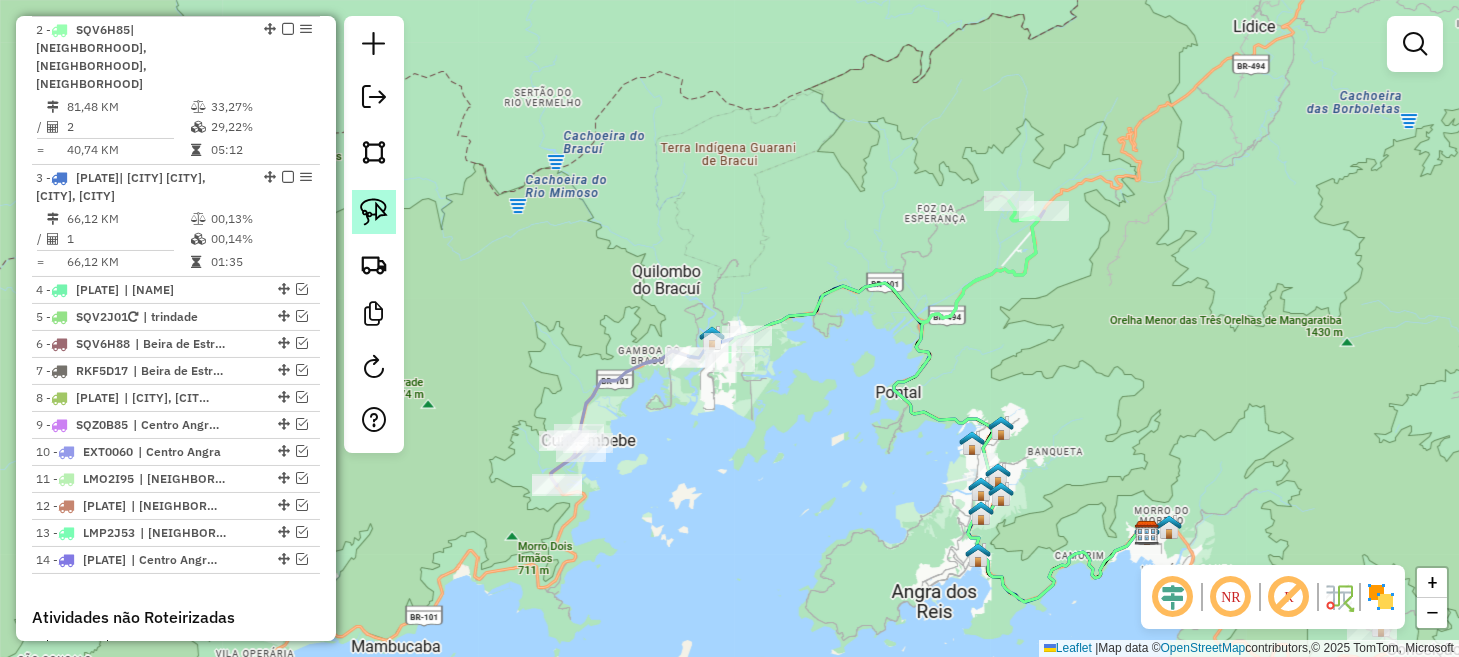 click 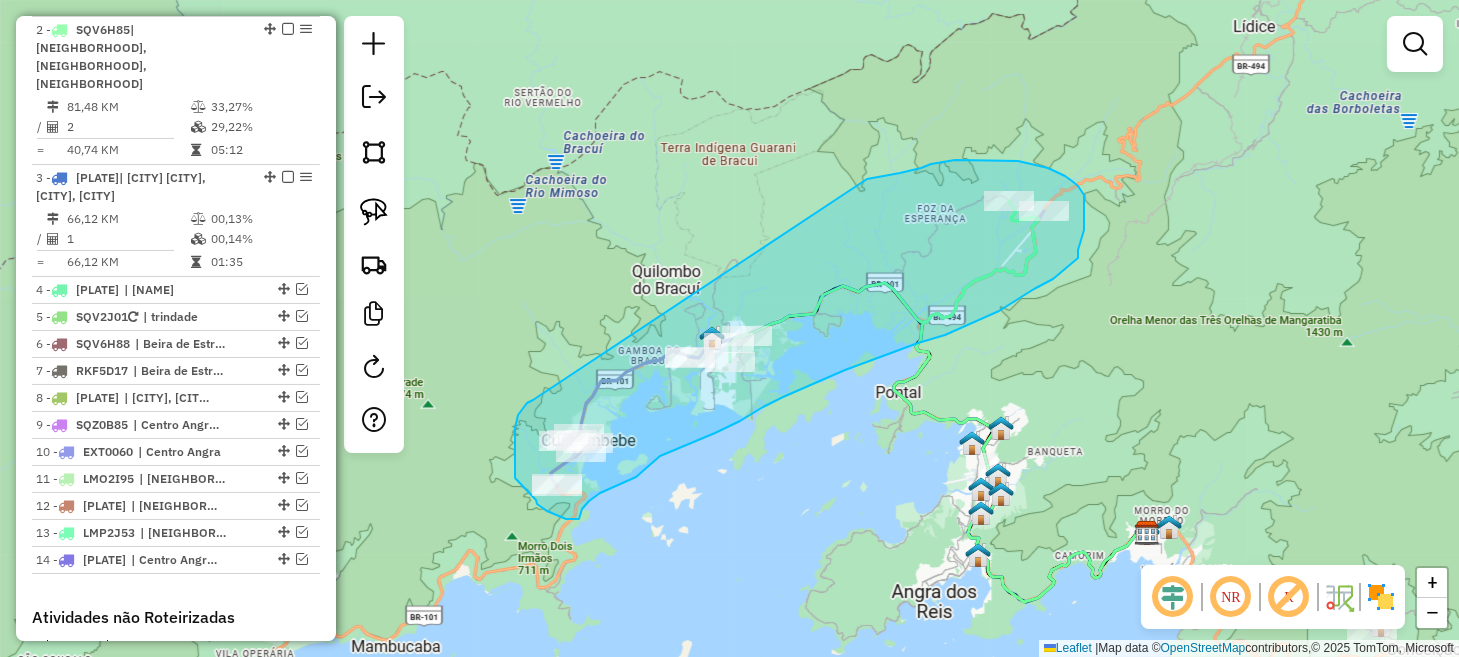 drag, startPoint x: 528, startPoint y: 402, endPoint x: 844, endPoint y: 187, distance: 382.20544 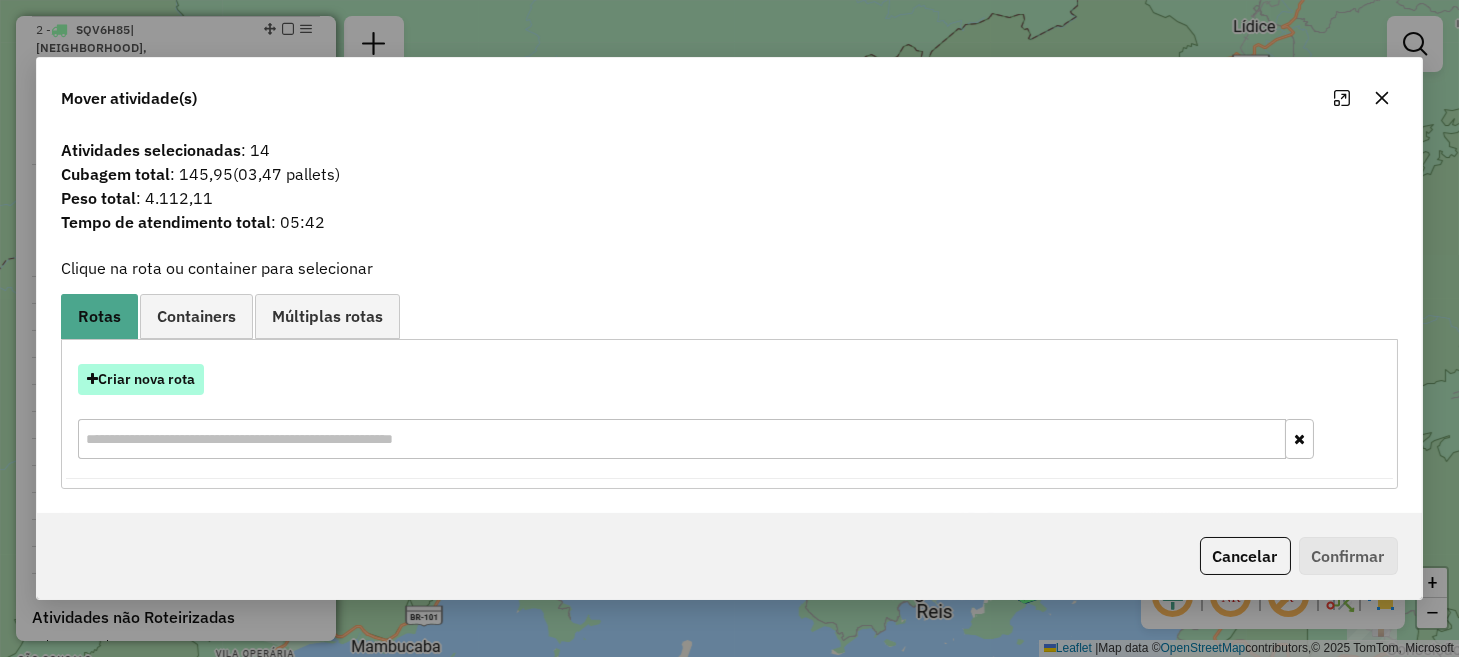 click on "Criar nova rota" at bounding box center [141, 379] 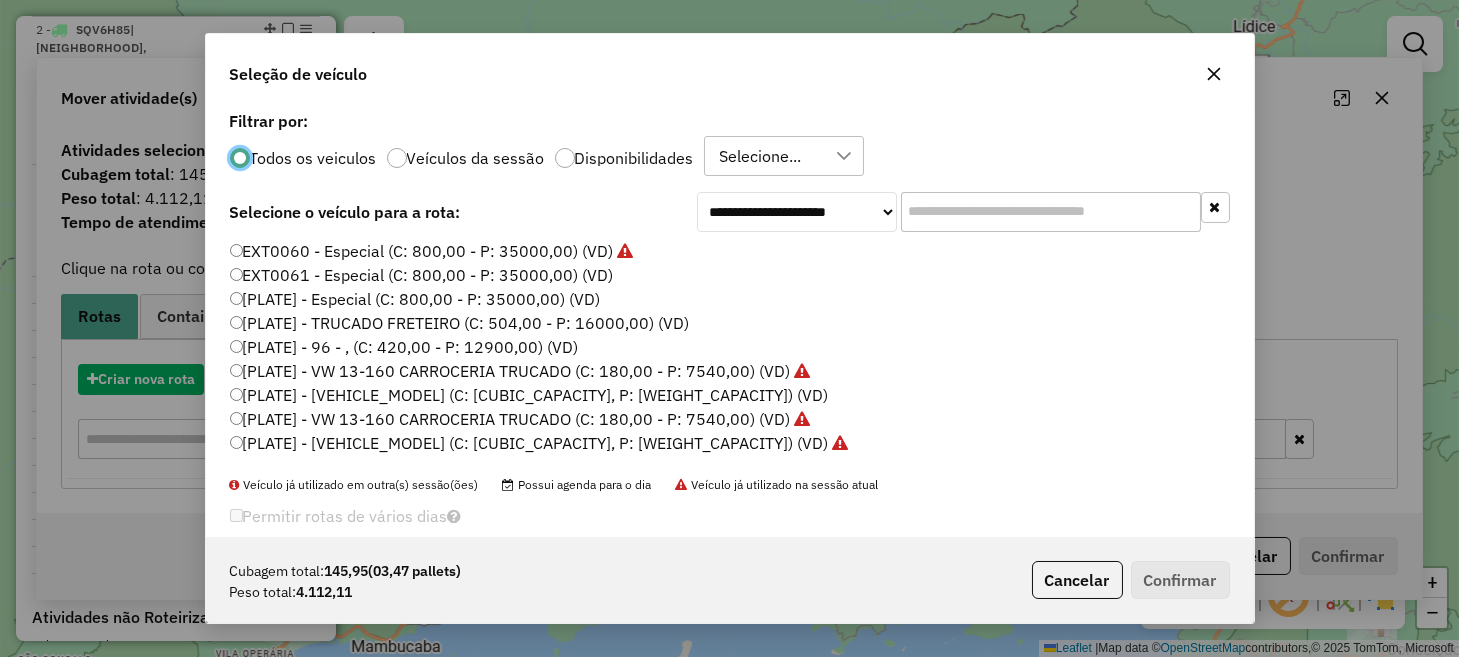 scroll, scrollTop: 10, scrollLeft: 6, axis: both 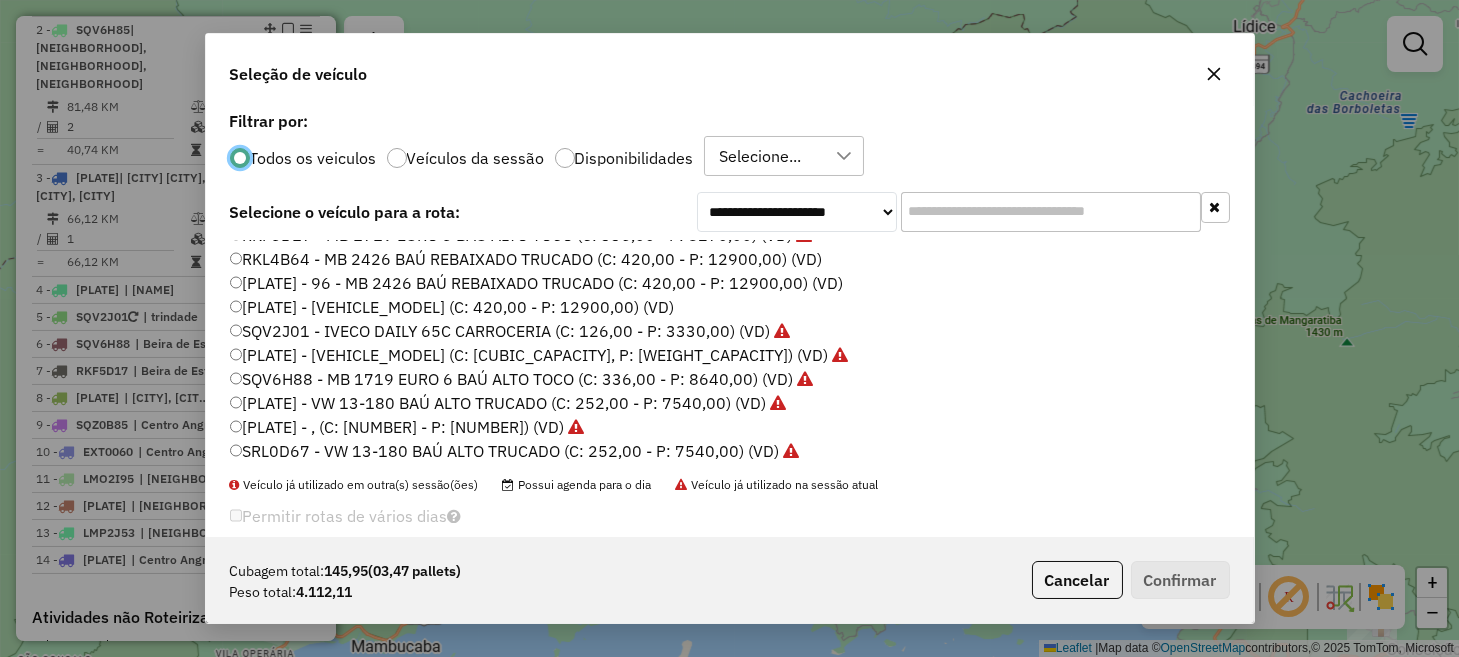 click on "[PLATE] - [VEHICLE_MODEL] (C: [CUBIC_CAPACITY], P: [WEIGHT_CAPACITY]) (VD)" 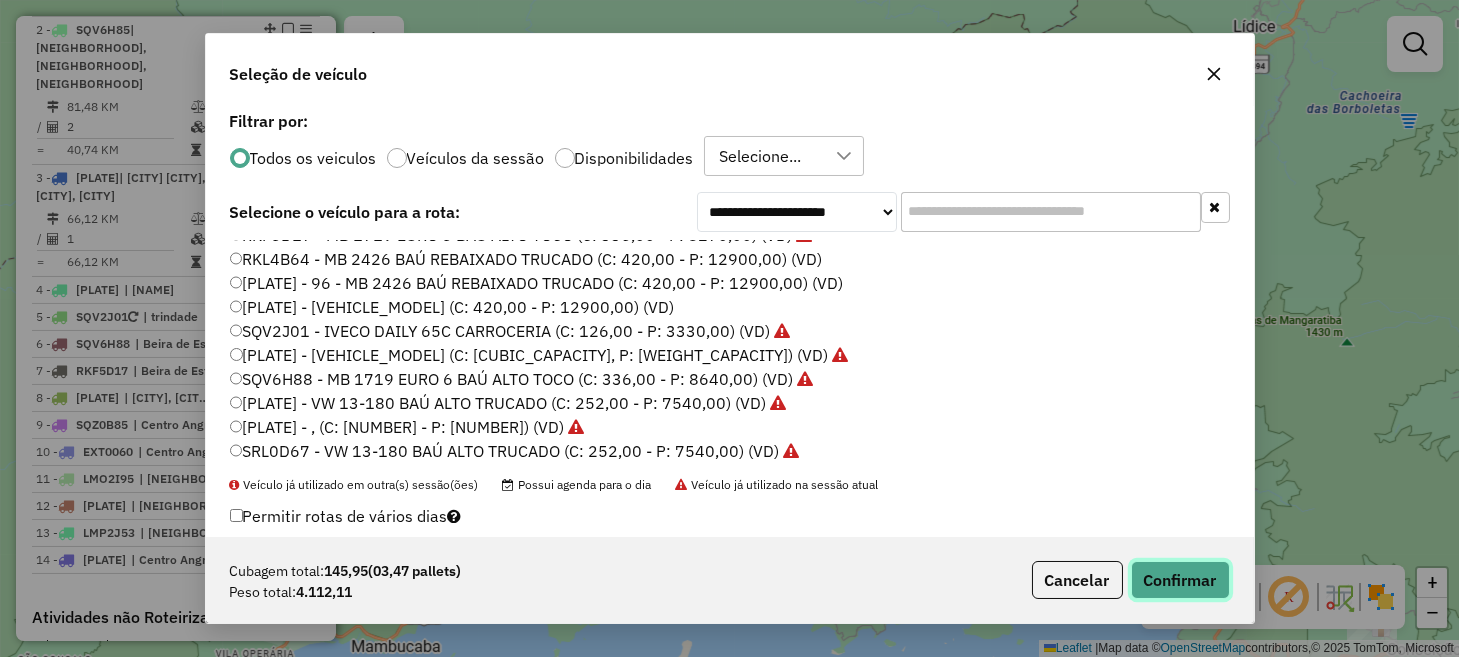 click on "Confirmar" 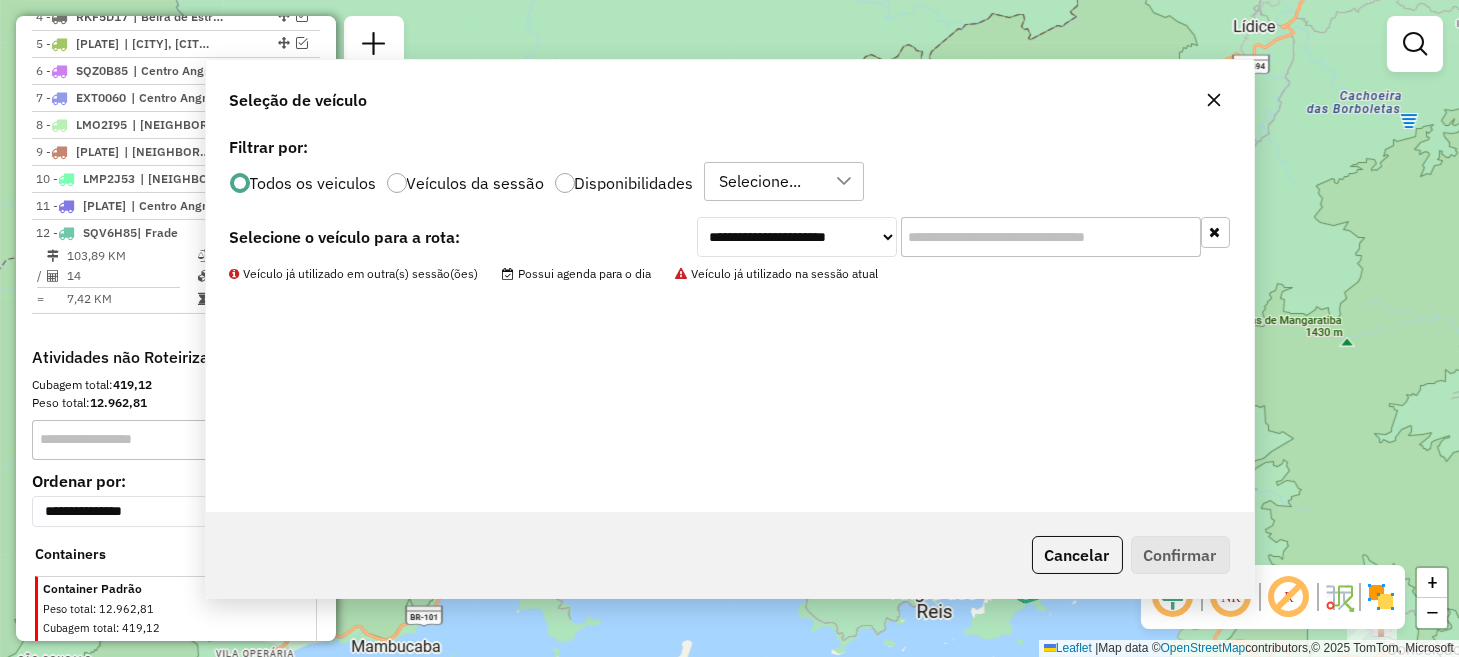 scroll, scrollTop: 550, scrollLeft: 0, axis: vertical 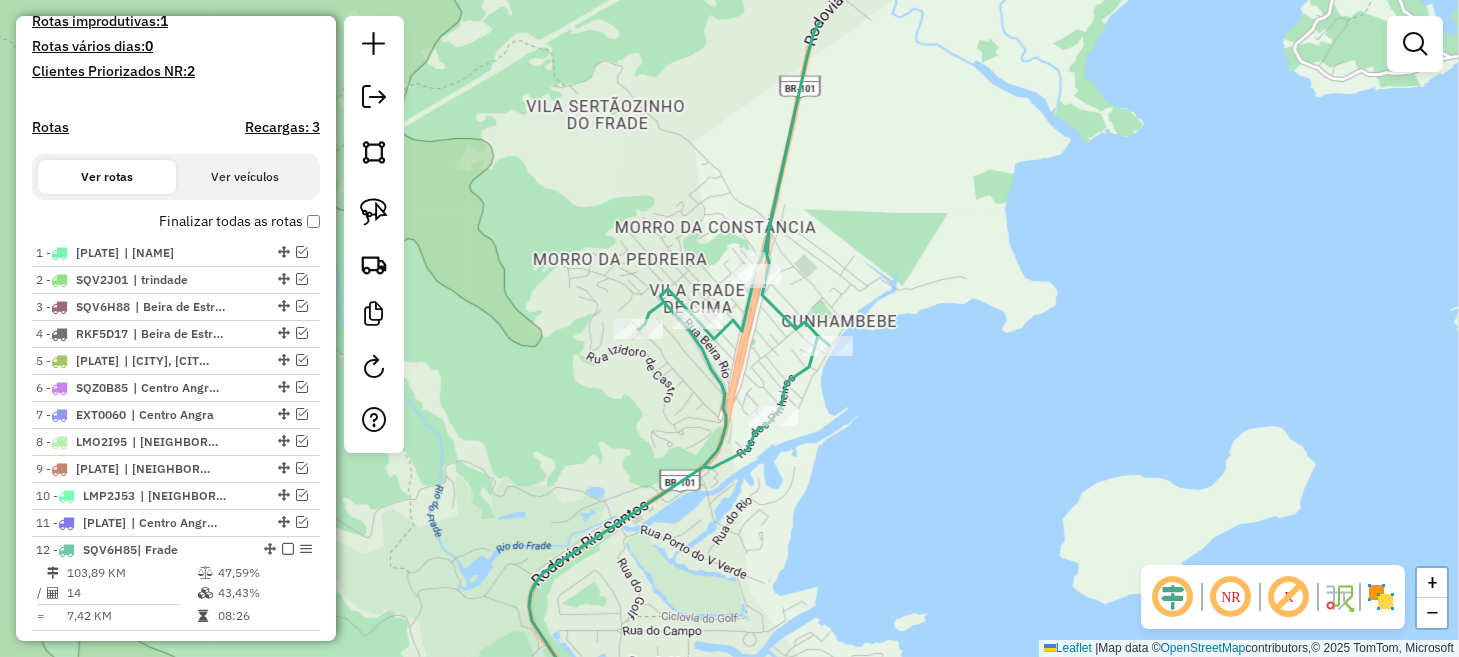 drag, startPoint x: 558, startPoint y: 342, endPoint x: 567, endPoint y: 429, distance: 87.46428 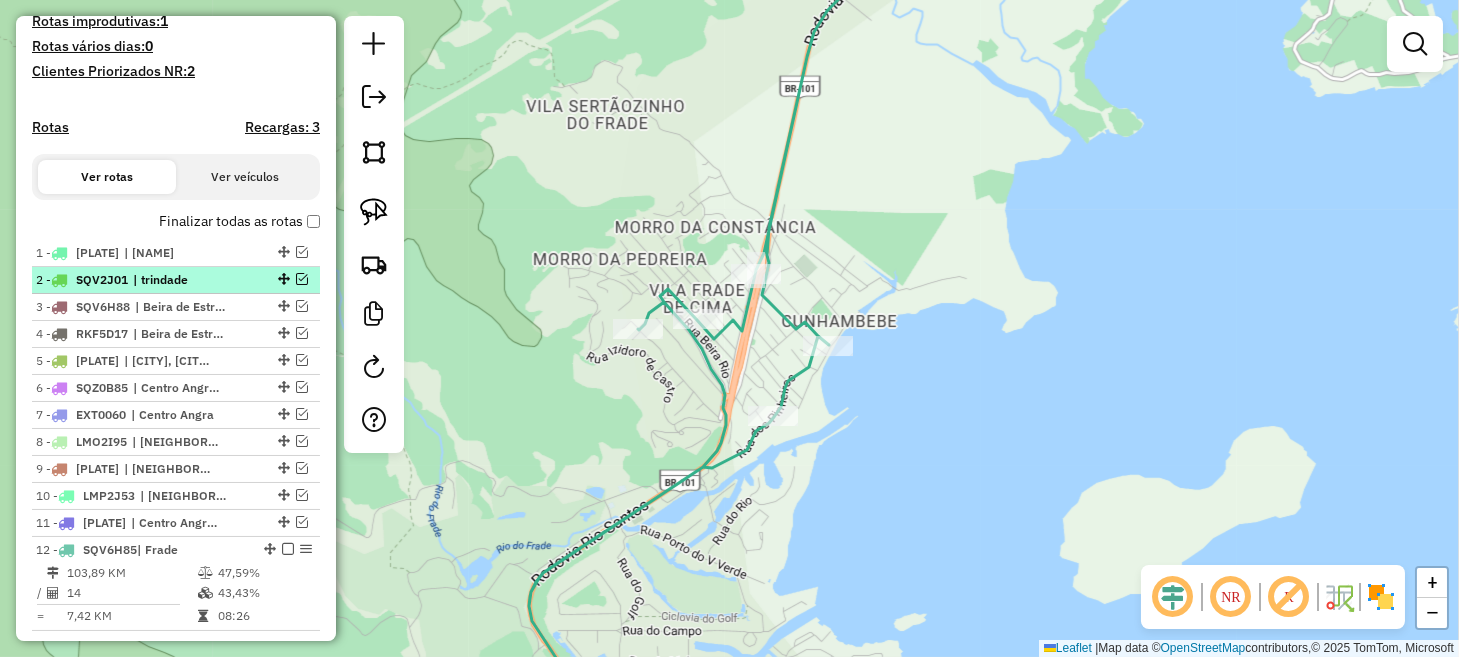 click at bounding box center (302, 279) 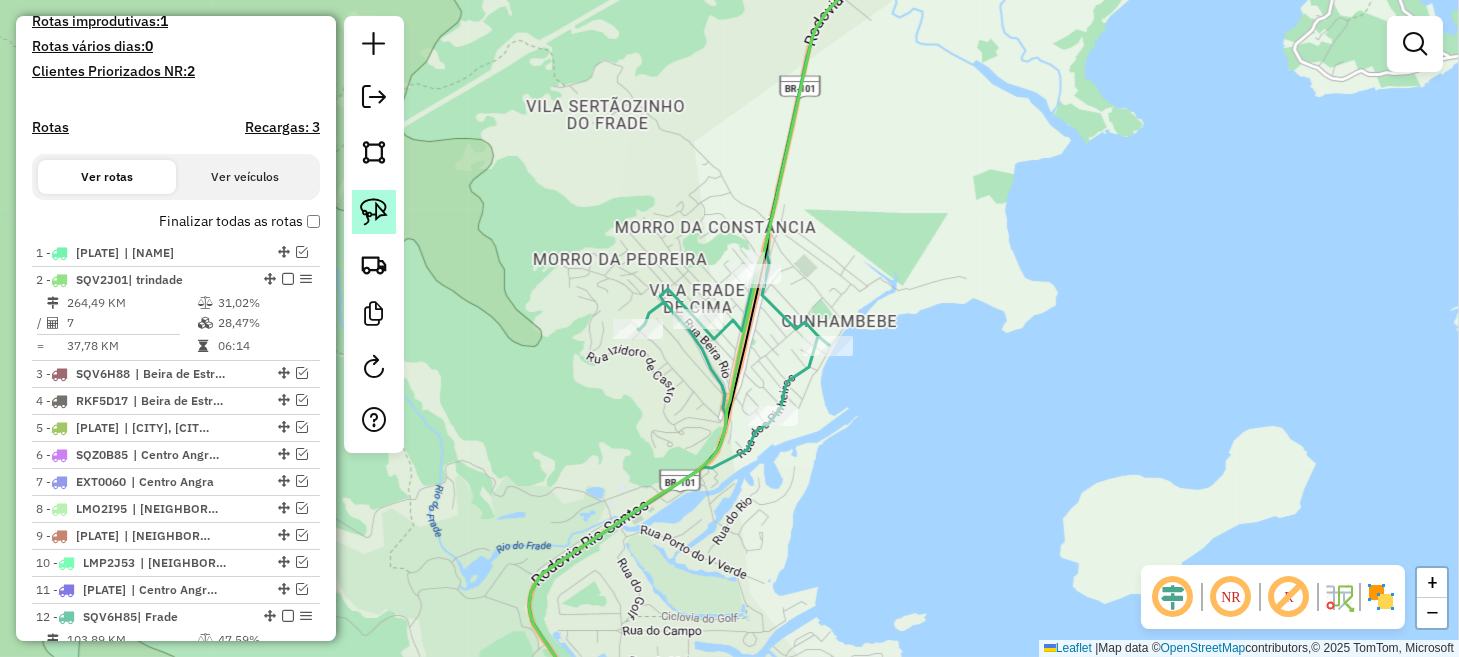 click 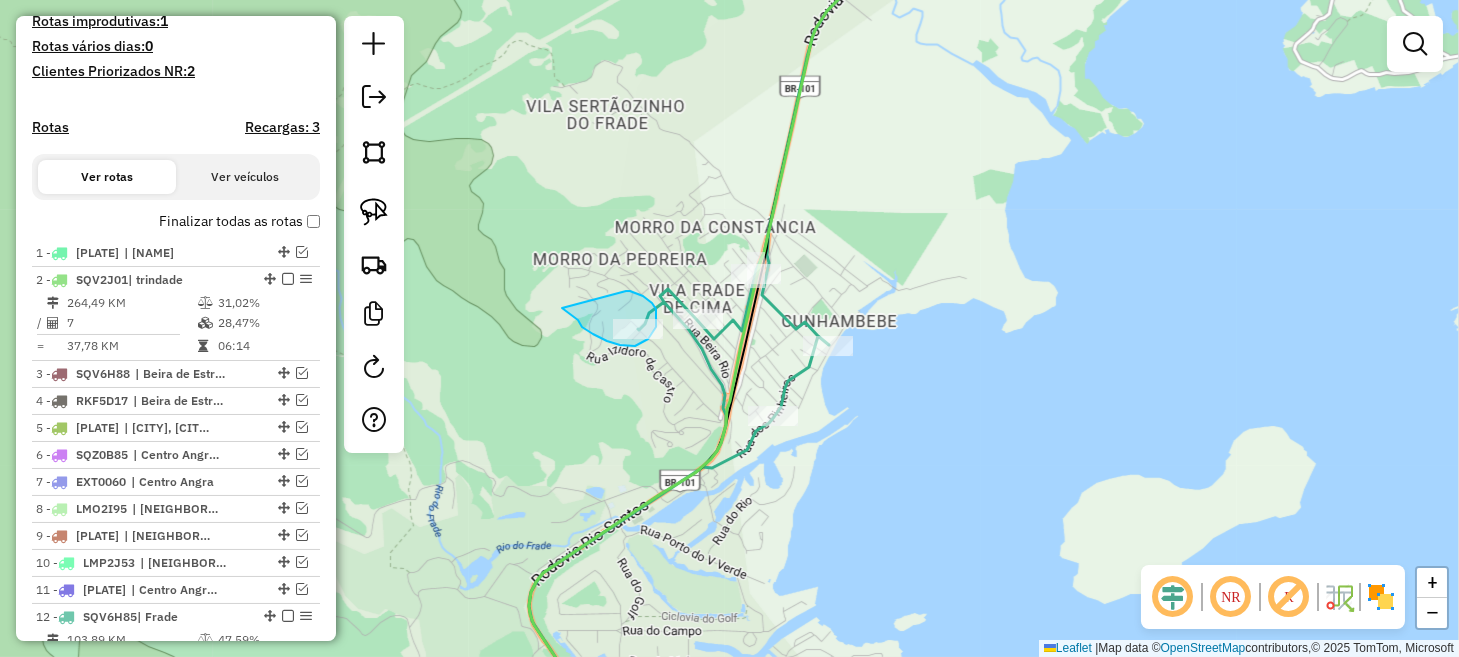 drag, startPoint x: 569, startPoint y: 314, endPoint x: 626, endPoint y: 291, distance: 61.46544 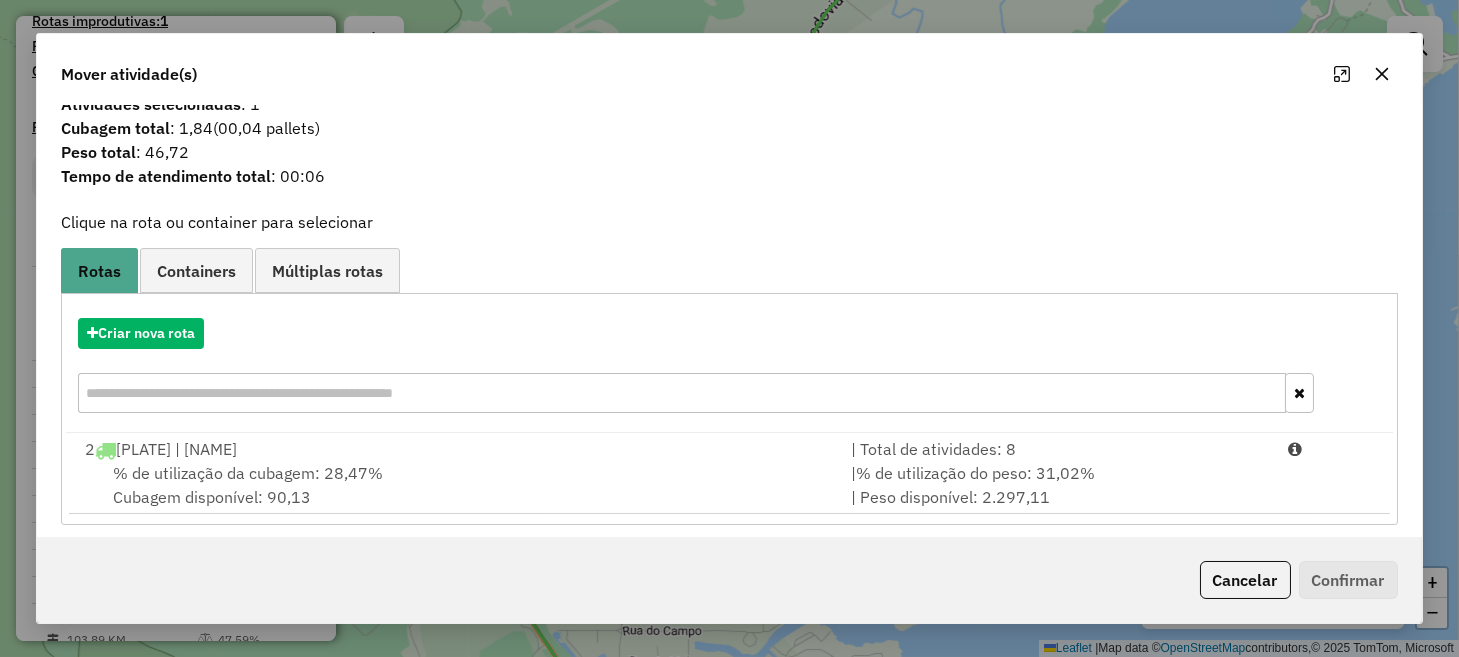 scroll, scrollTop: 31, scrollLeft: 0, axis: vertical 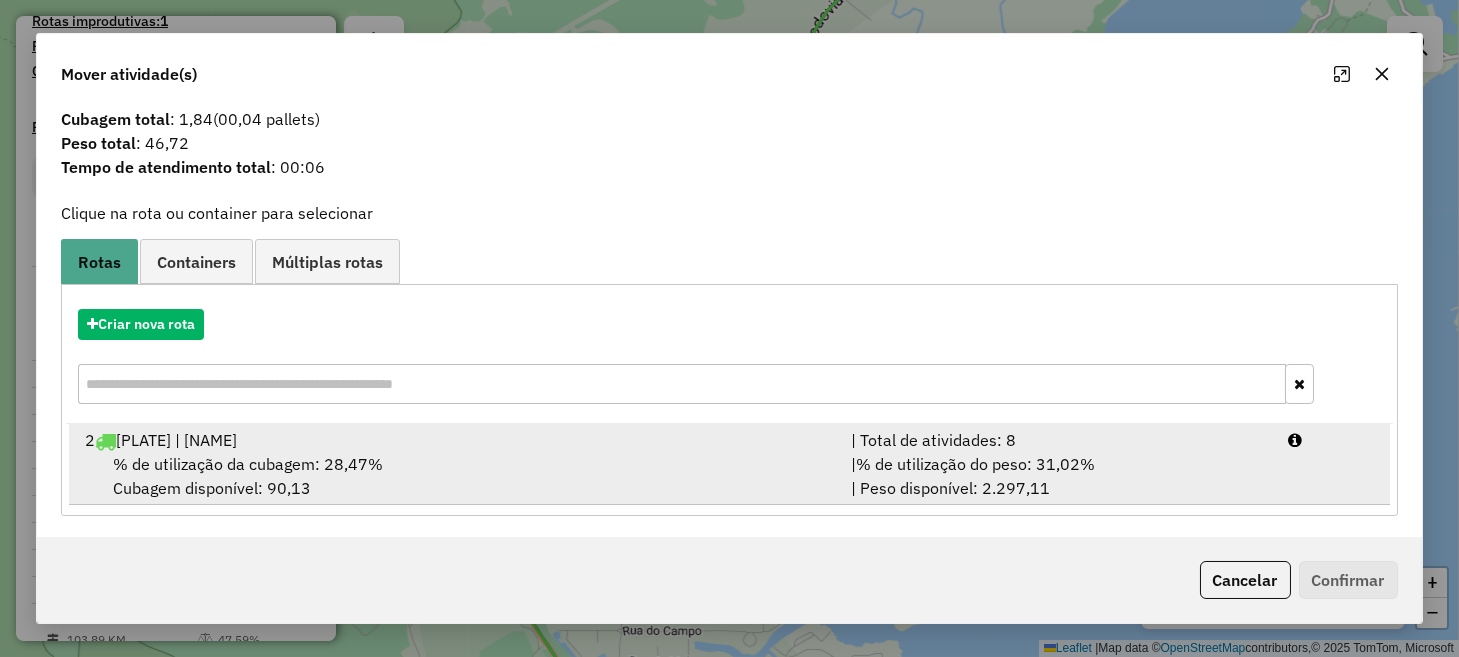 click on "% de utilização da cubagem: [NUMBER]% Cubagem disponível: [NUMBER]" at bounding box center (455, 476) 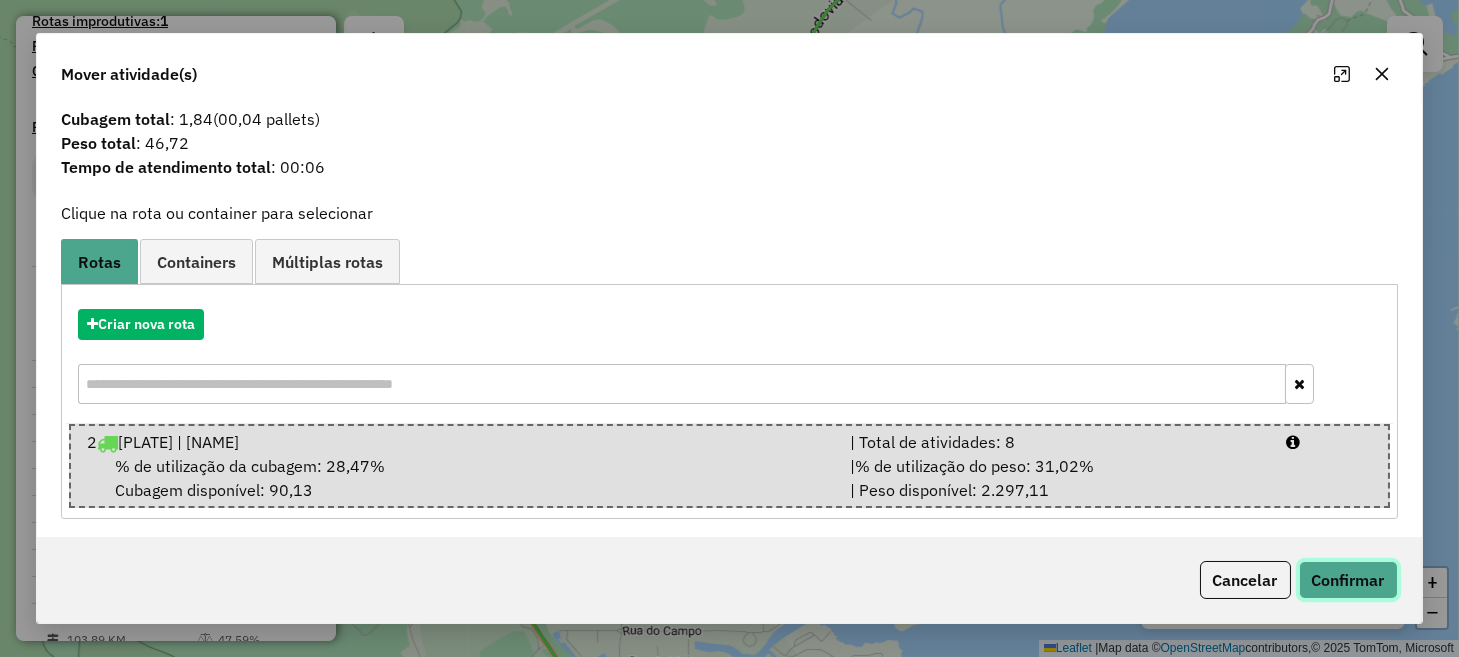 click on "Confirmar" 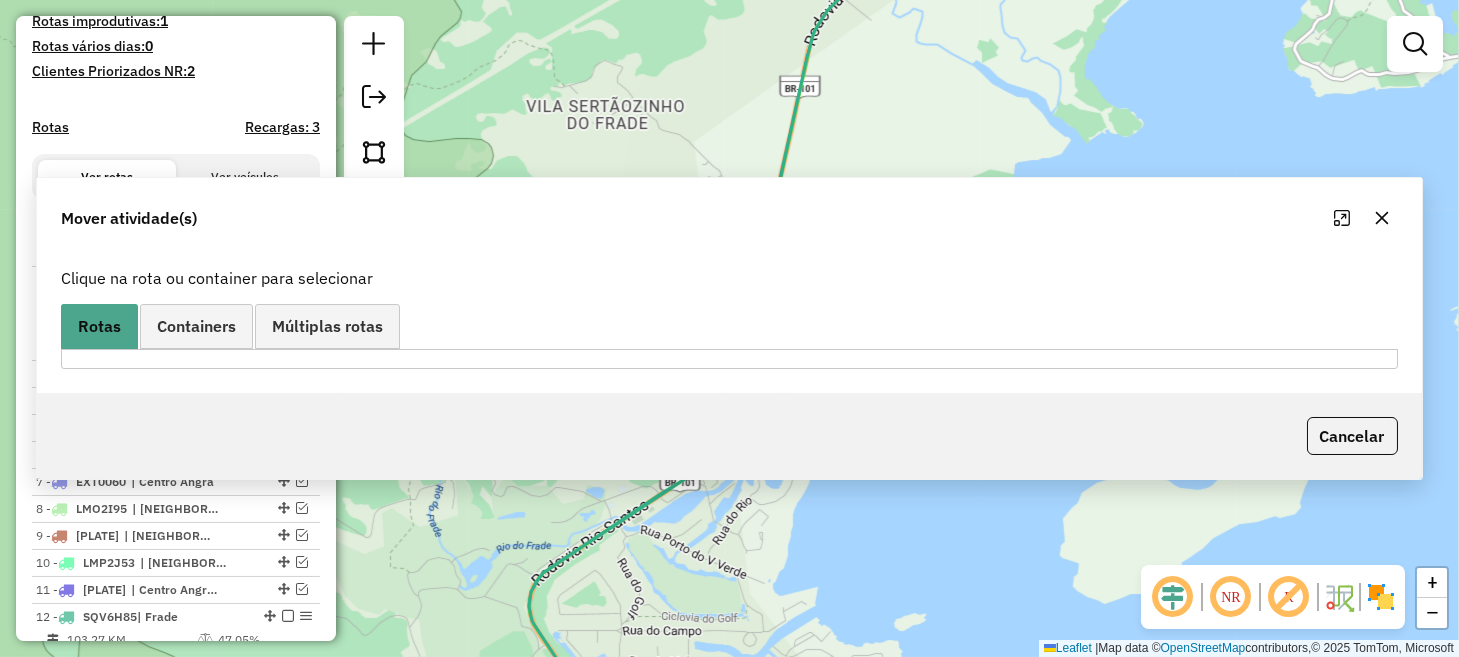 scroll, scrollTop: 0, scrollLeft: 0, axis: both 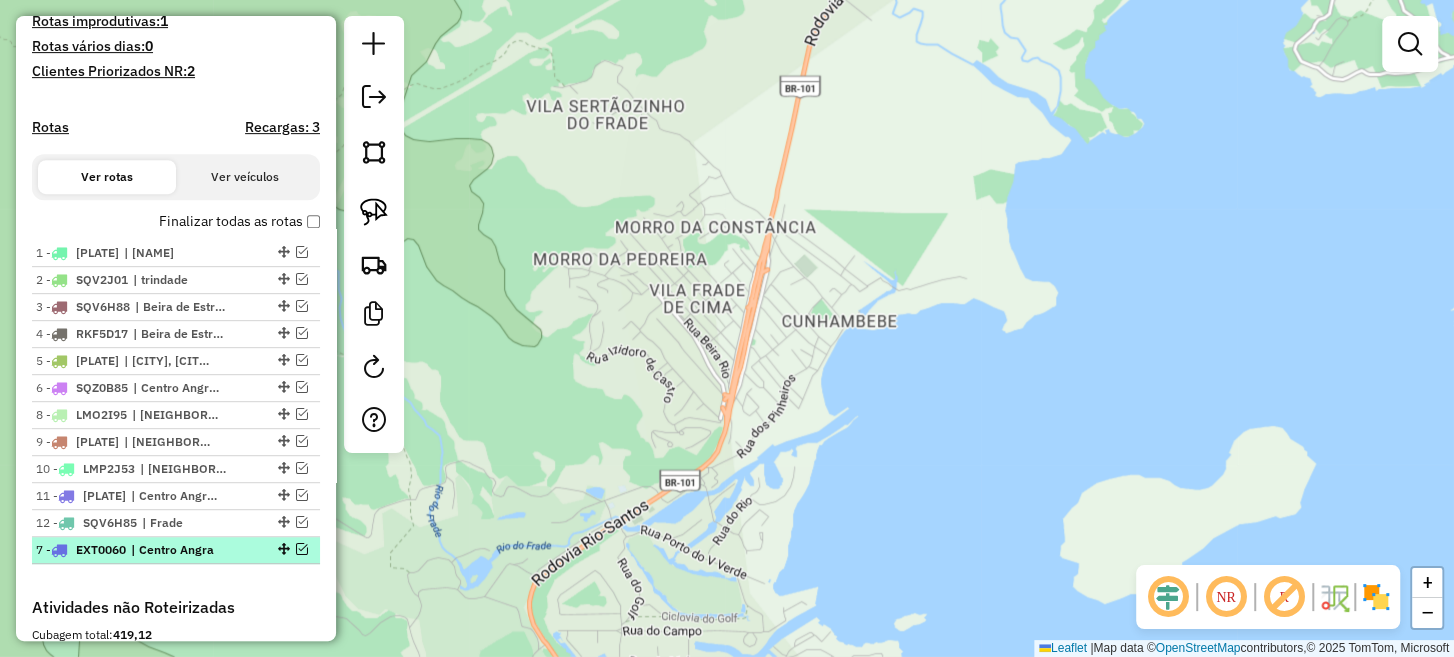 drag, startPoint x: 273, startPoint y: 412, endPoint x: 276, endPoint y: 558, distance: 146.03082 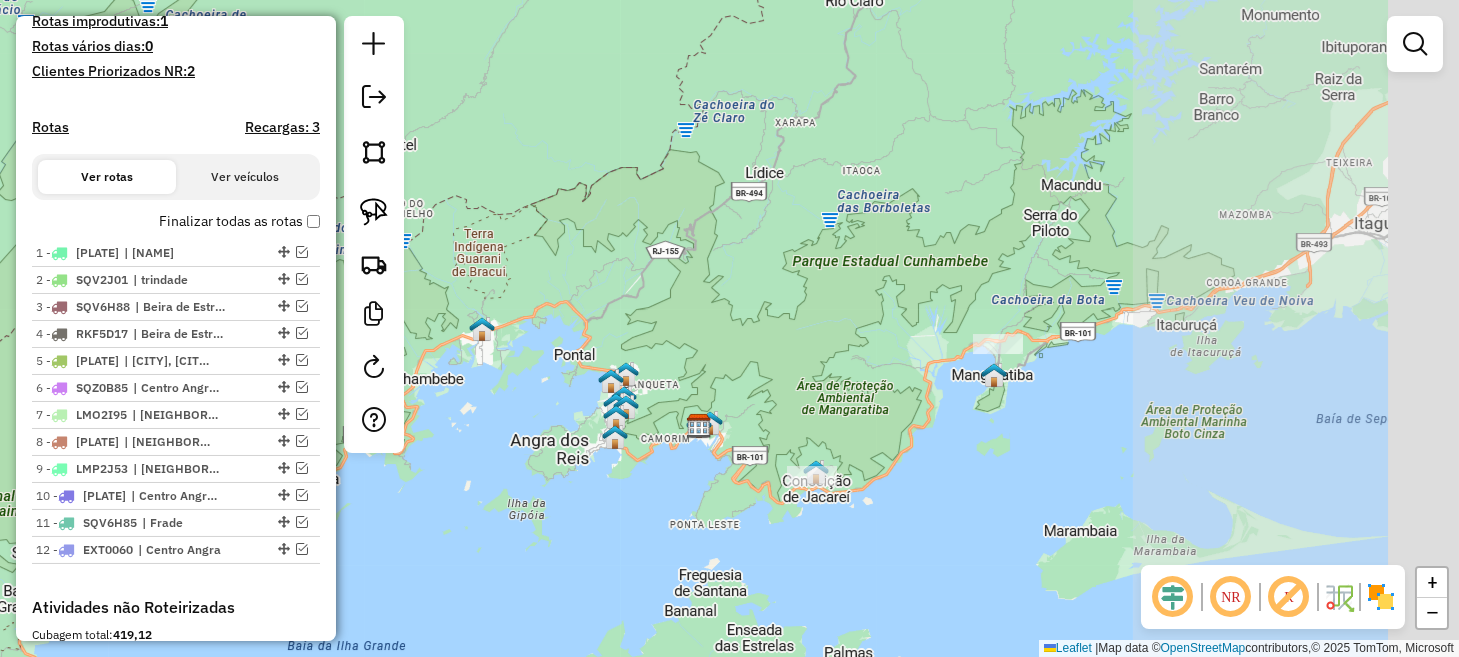 drag, startPoint x: 1030, startPoint y: 420, endPoint x: 685, endPoint y: 385, distance: 346.7708 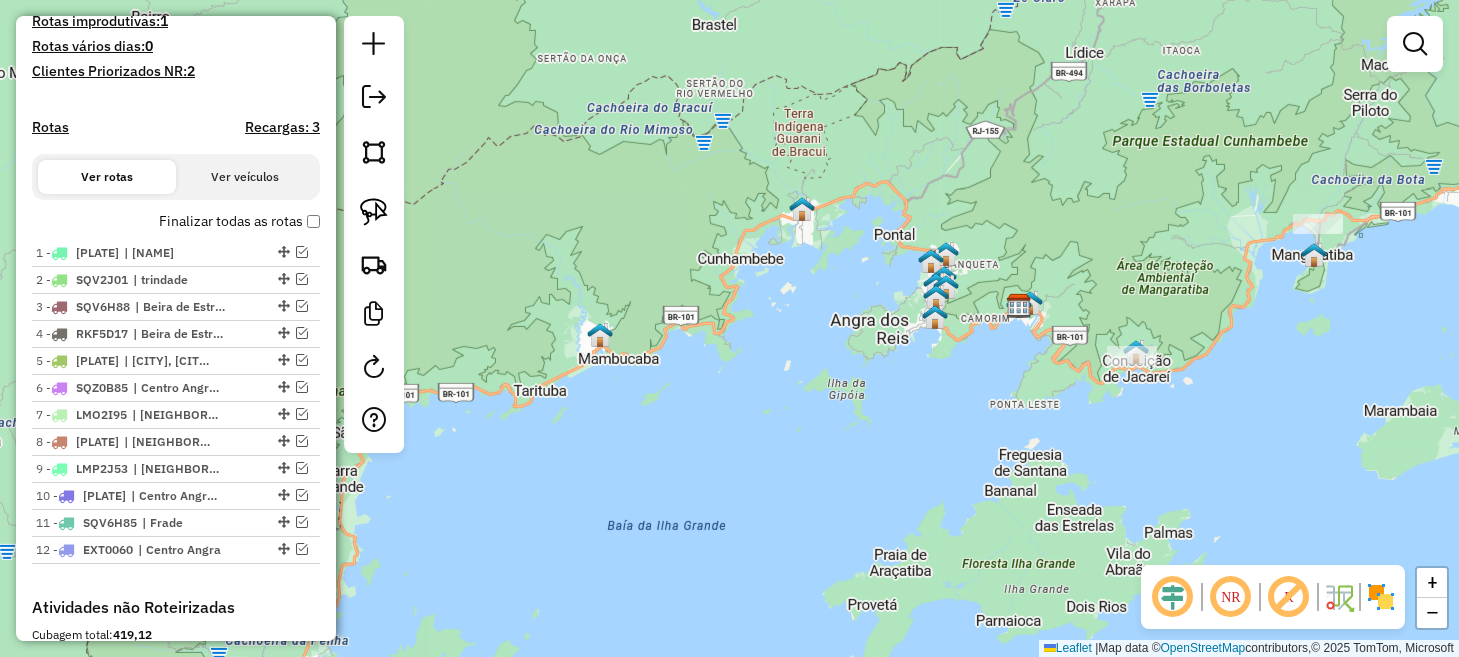 drag, startPoint x: 756, startPoint y: 312, endPoint x: 1202, endPoint y: 164, distance: 469.9149 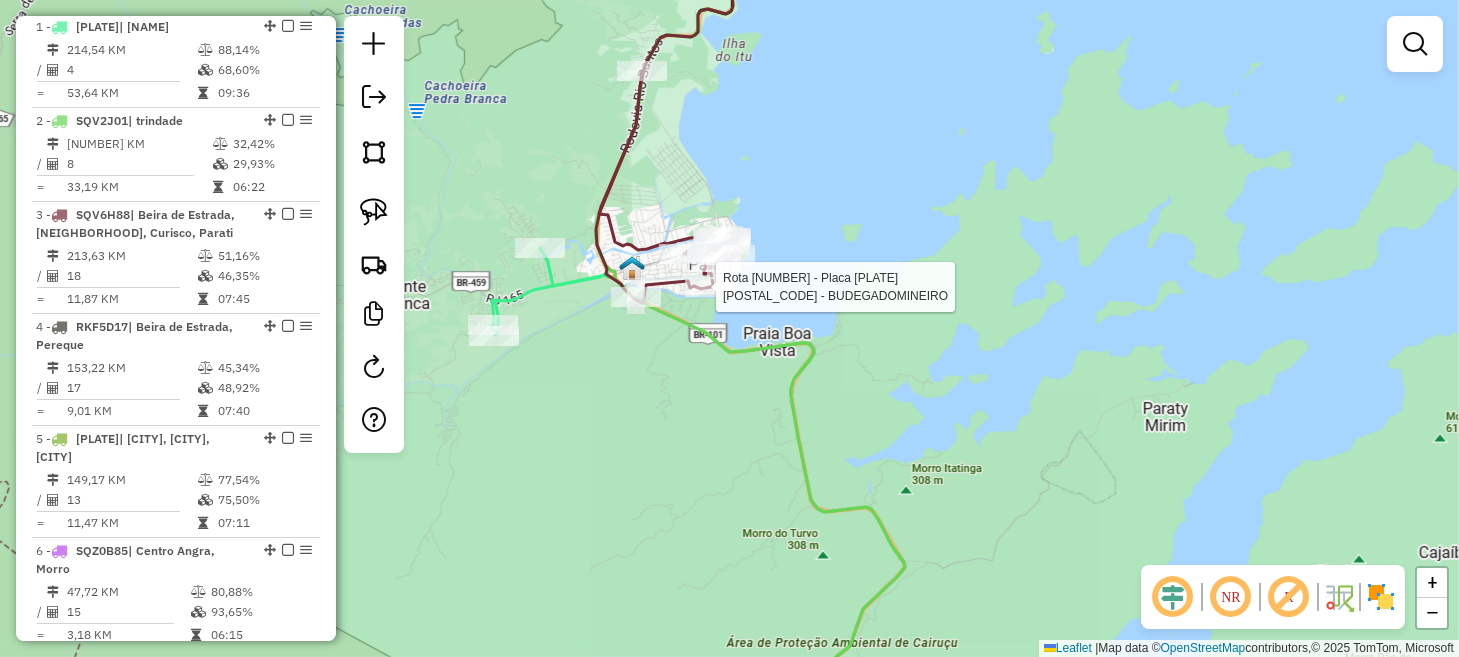 select on "**********" 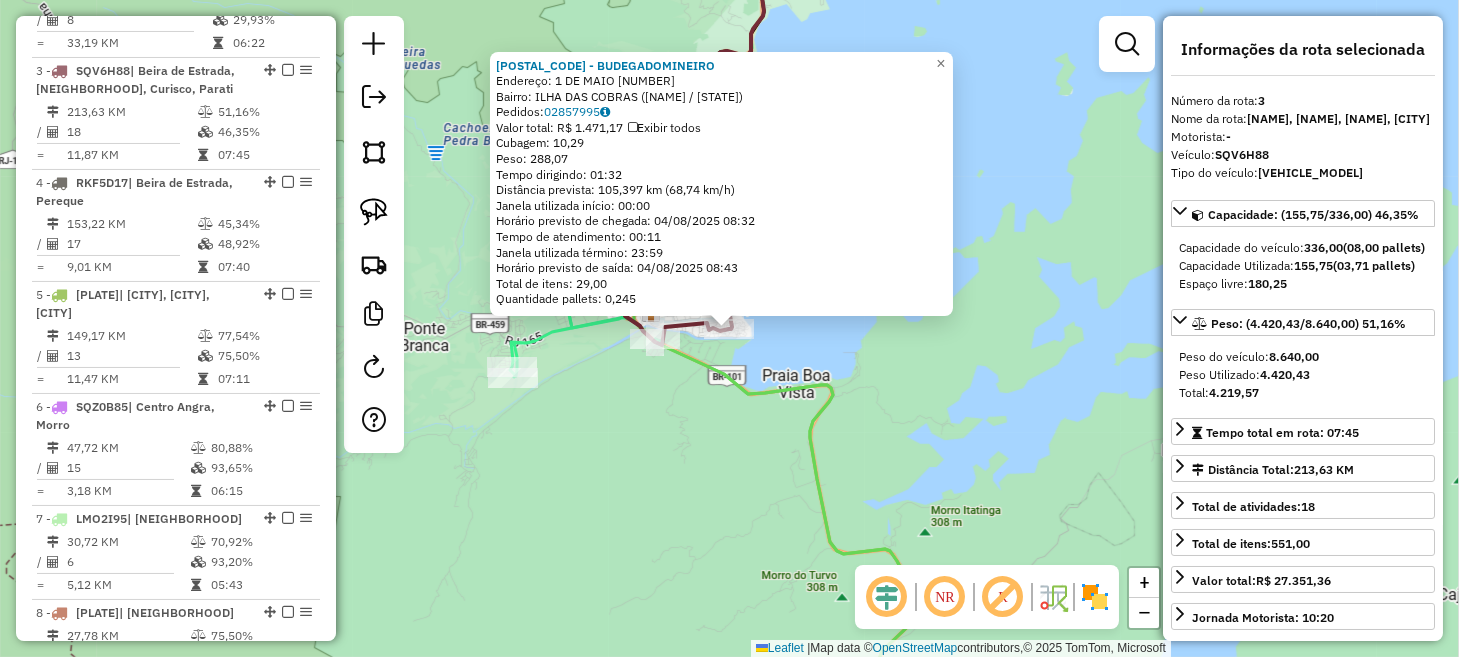 scroll, scrollTop: 960, scrollLeft: 0, axis: vertical 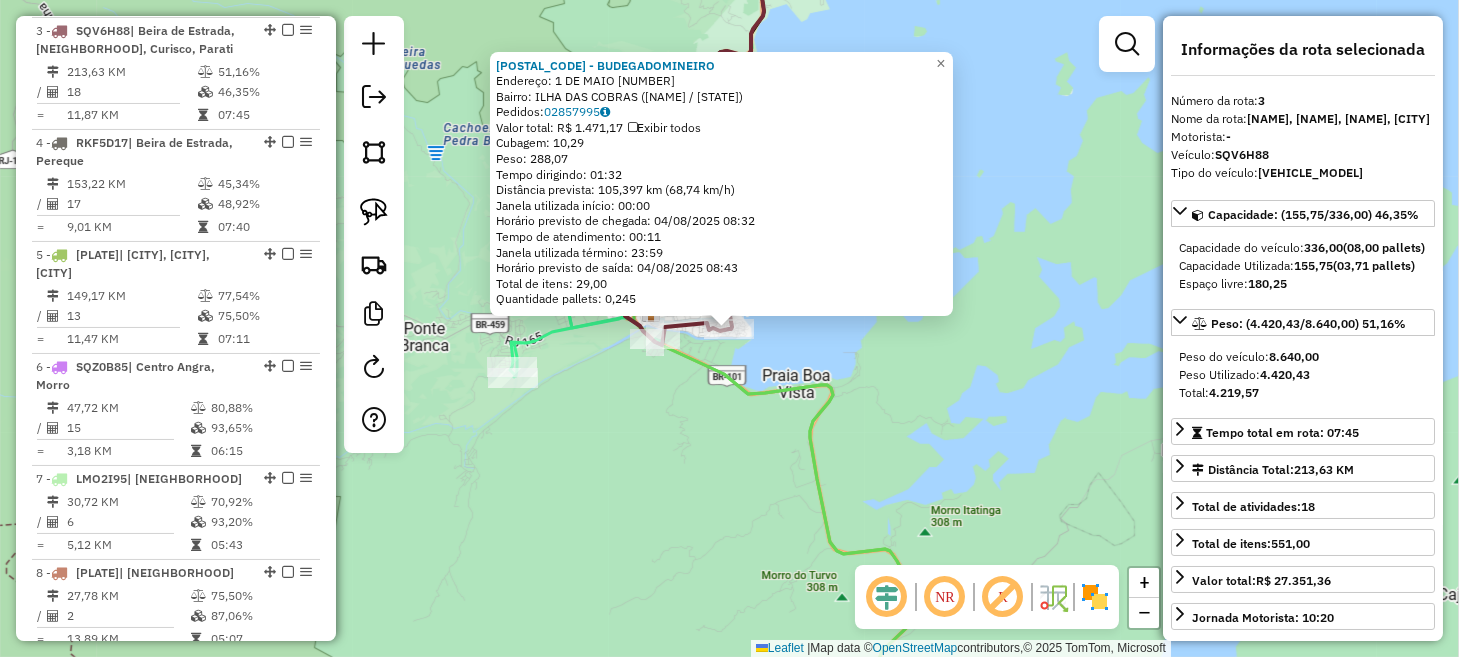 click on "97590 - BUDEGADOMINEIRO  Endereço:  1 DE MAIO 25   Bairro: ILHA DAS COBRAS ([NAME] / [STATE])   Pedidos:  02857995   Valor total: R$ 1.471,17   Exibir todos   Cubagem: 10,29  Peso: 288,07  Tempo dirigindo: 01:32   Distância prevista: 105,397 km (68,74 km/h)   Janela utilizada início: 00:00   Horário previsto de chegada: 04/08/2025 08:32   Tempo de atendimento: 00:11   Janela utilizada término: 23:59   Horário previsto de saída: 04/08/2025 08:43   Total de itens: 29,00   Quantidade pallets: 0,245  × Janela de atendimento Grade de atendimento Capacidade Transportadoras Veículos Cliente Pedidos  Rotas Selecione os dias de semana para filtrar as janelas de atendimento  Seg   Ter   Qua   Qui   Sex   Sáb   Dom  Informe o período da janela de atendimento: De: Até:  Filtrar exatamente a janela do cliente  Considerar janela de atendimento padrão  Selecione os dias de semana para filtrar as grades de atendimento  Seg   Ter   Qua   Qui   Sex   Sáb   Dom   Considerar clientes sem dia de atendimento cadastrado +" 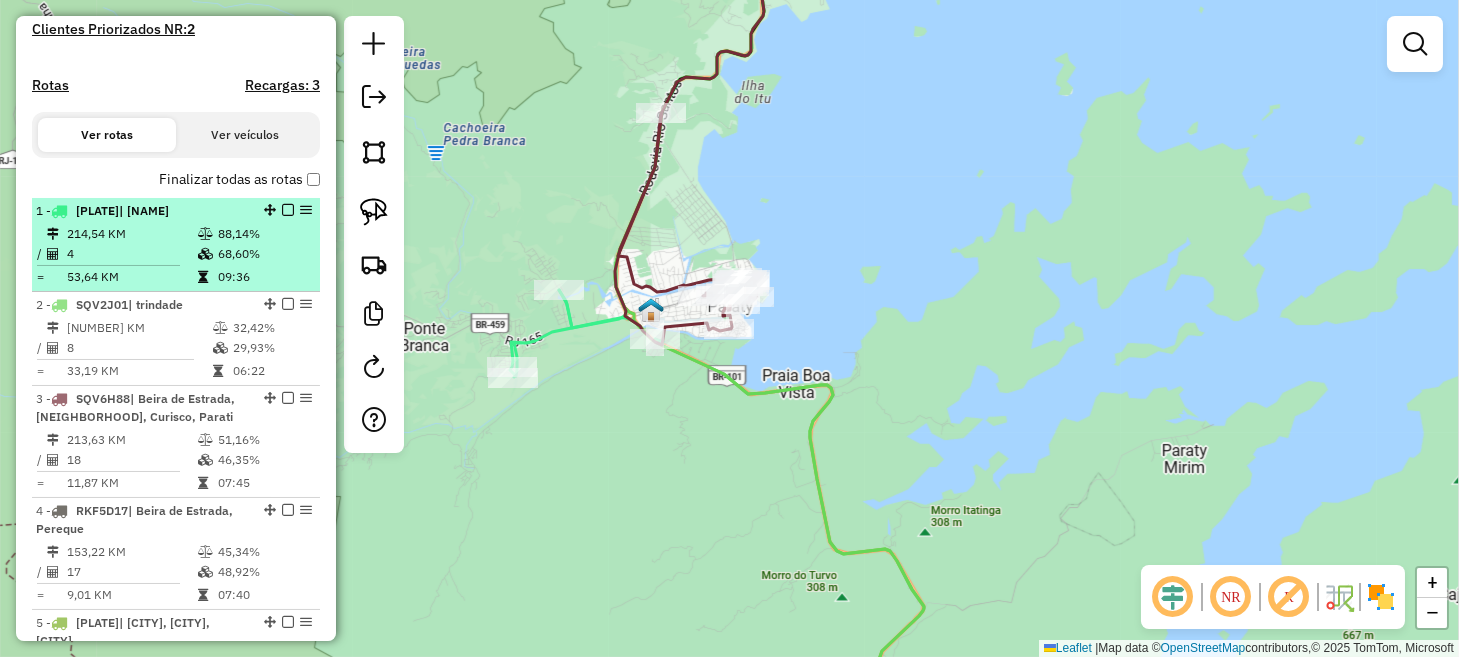 scroll, scrollTop: 560, scrollLeft: 0, axis: vertical 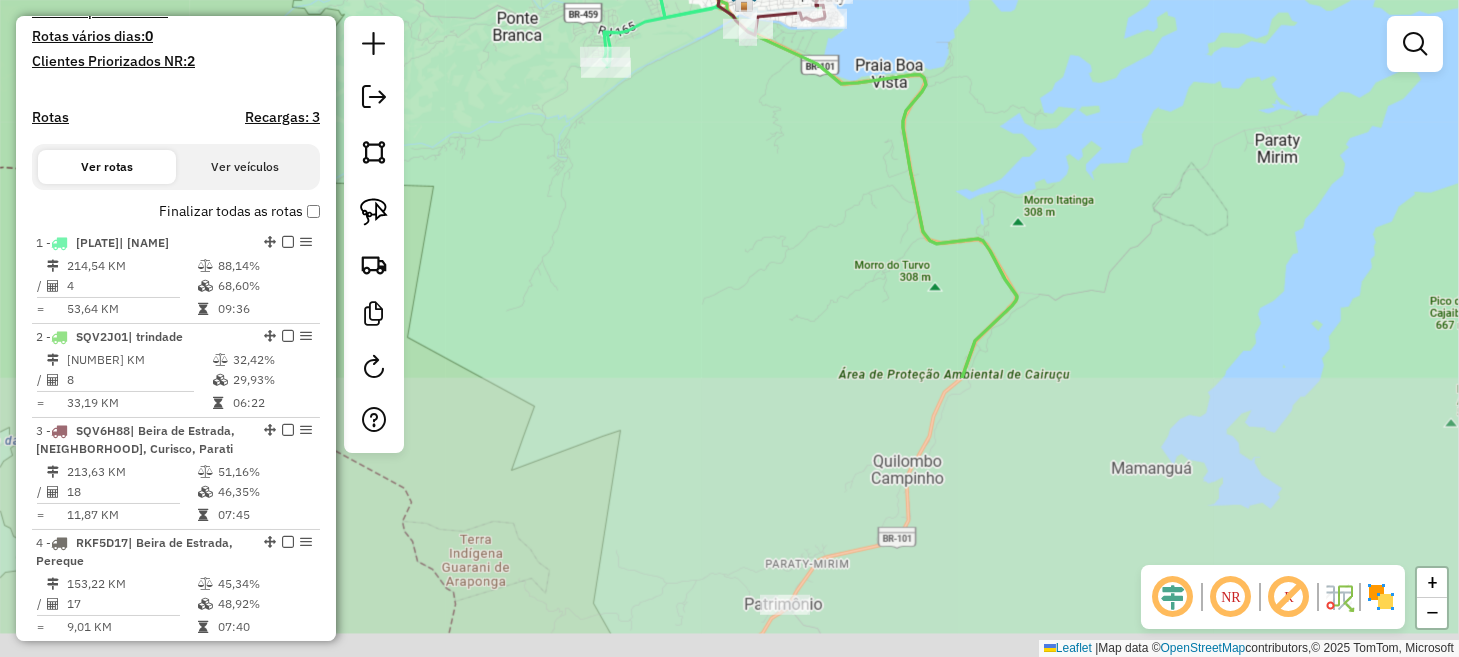 drag, startPoint x: 752, startPoint y: 523, endPoint x: 745, endPoint y: 167, distance: 356.06882 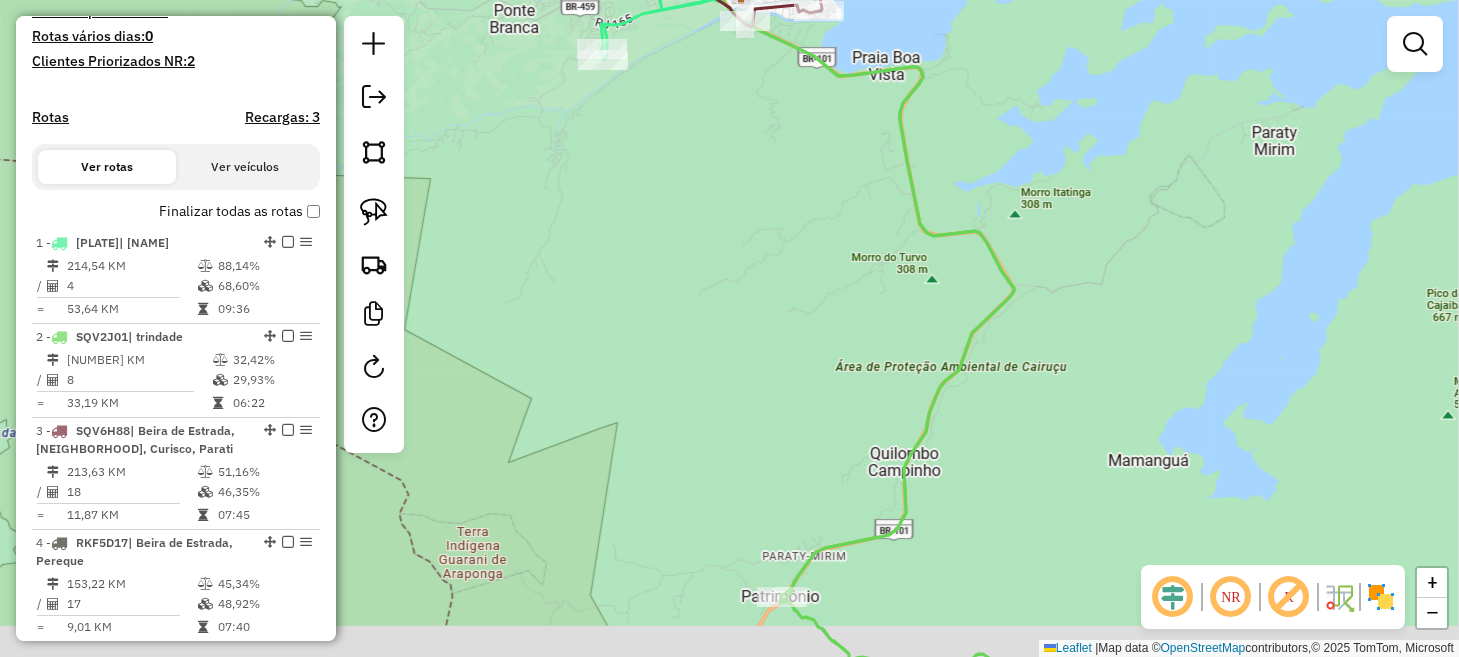 drag, startPoint x: 740, startPoint y: 395, endPoint x: 744, endPoint y: 214, distance: 181.04419 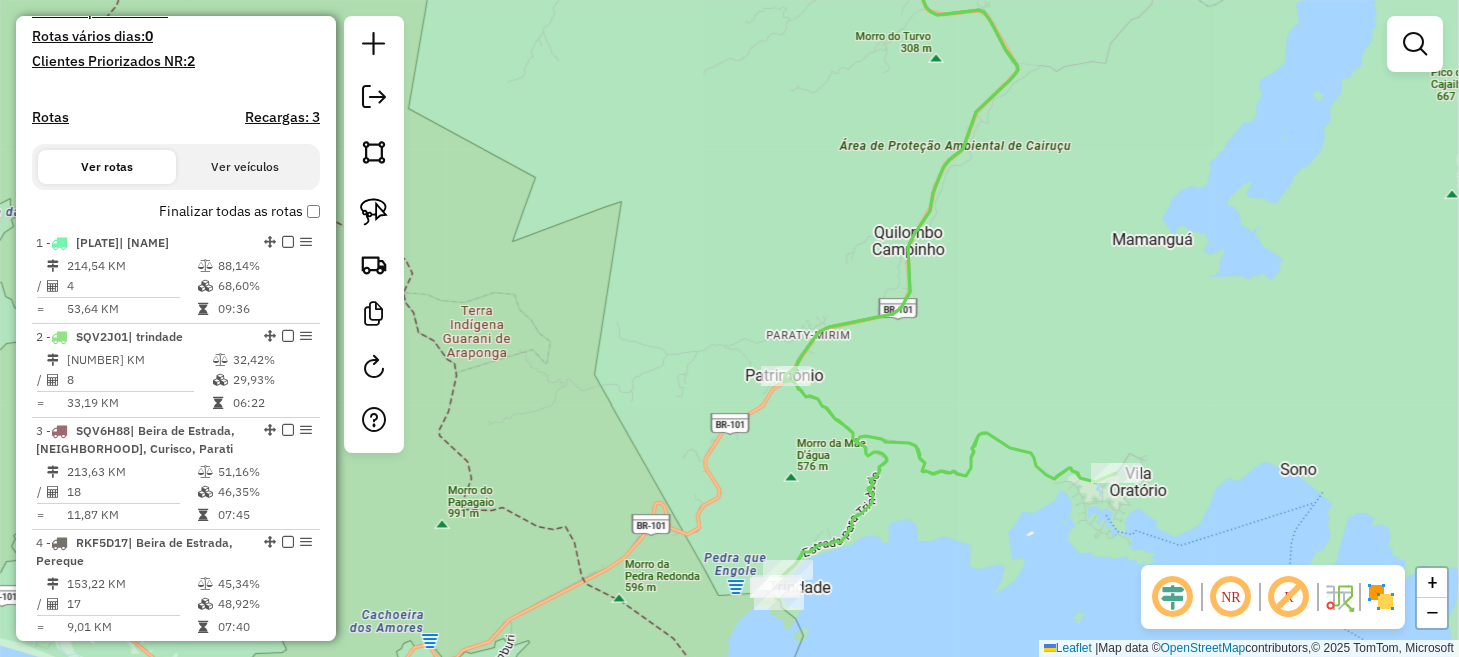 drag, startPoint x: 623, startPoint y: 399, endPoint x: 644, endPoint y: 201, distance: 199.11052 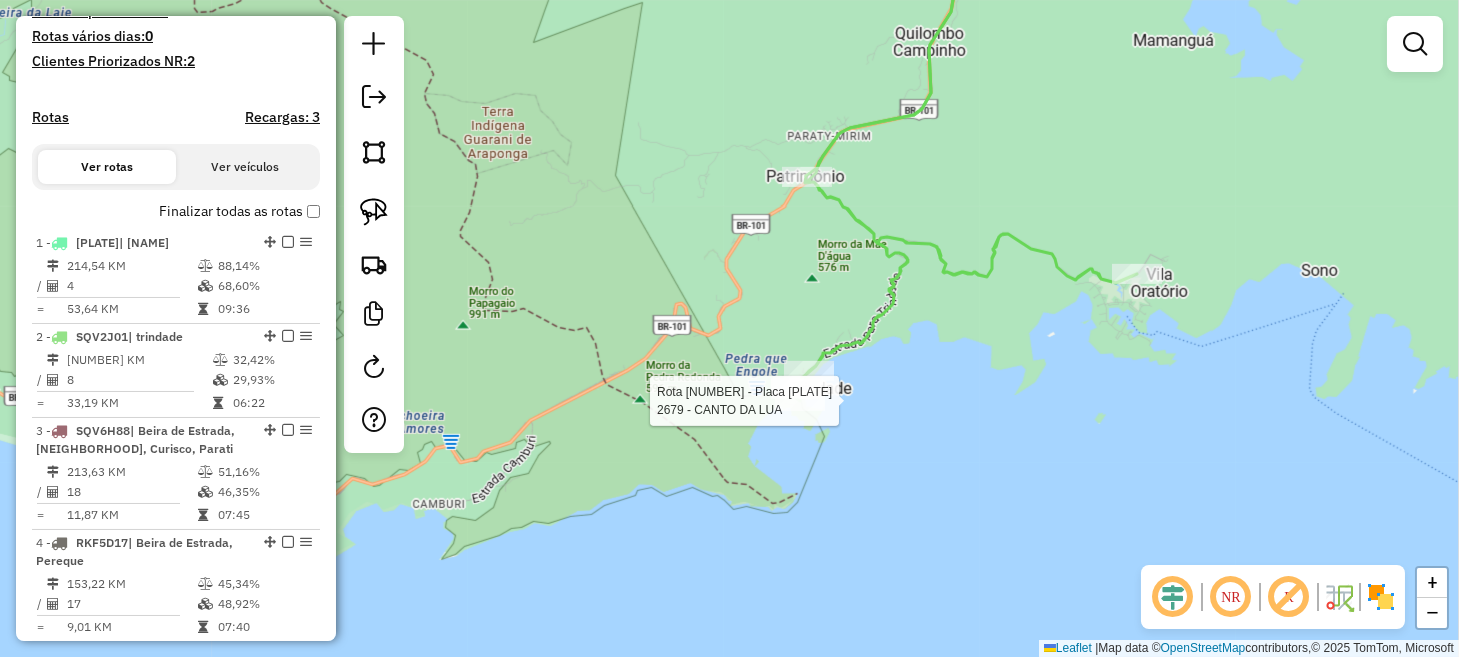 select on "**********" 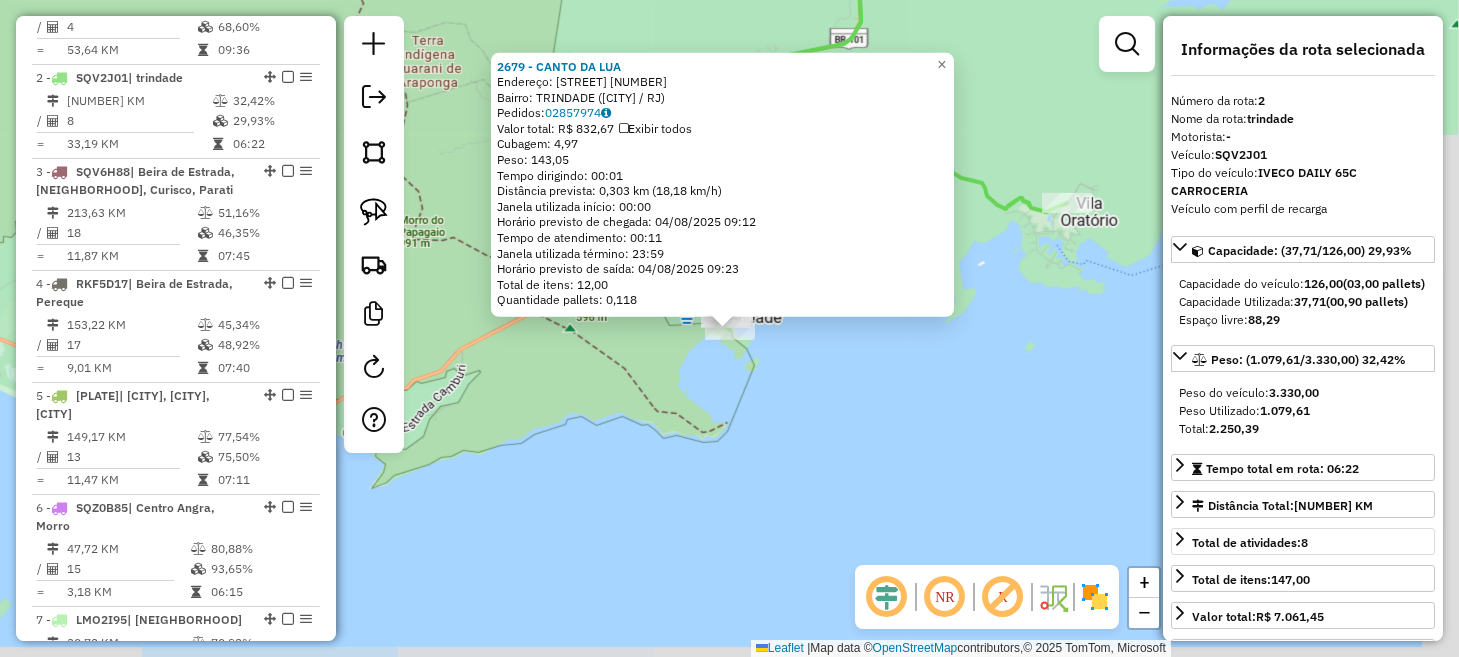 scroll, scrollTop: 867, scrollLeft: 0, axis: vertical 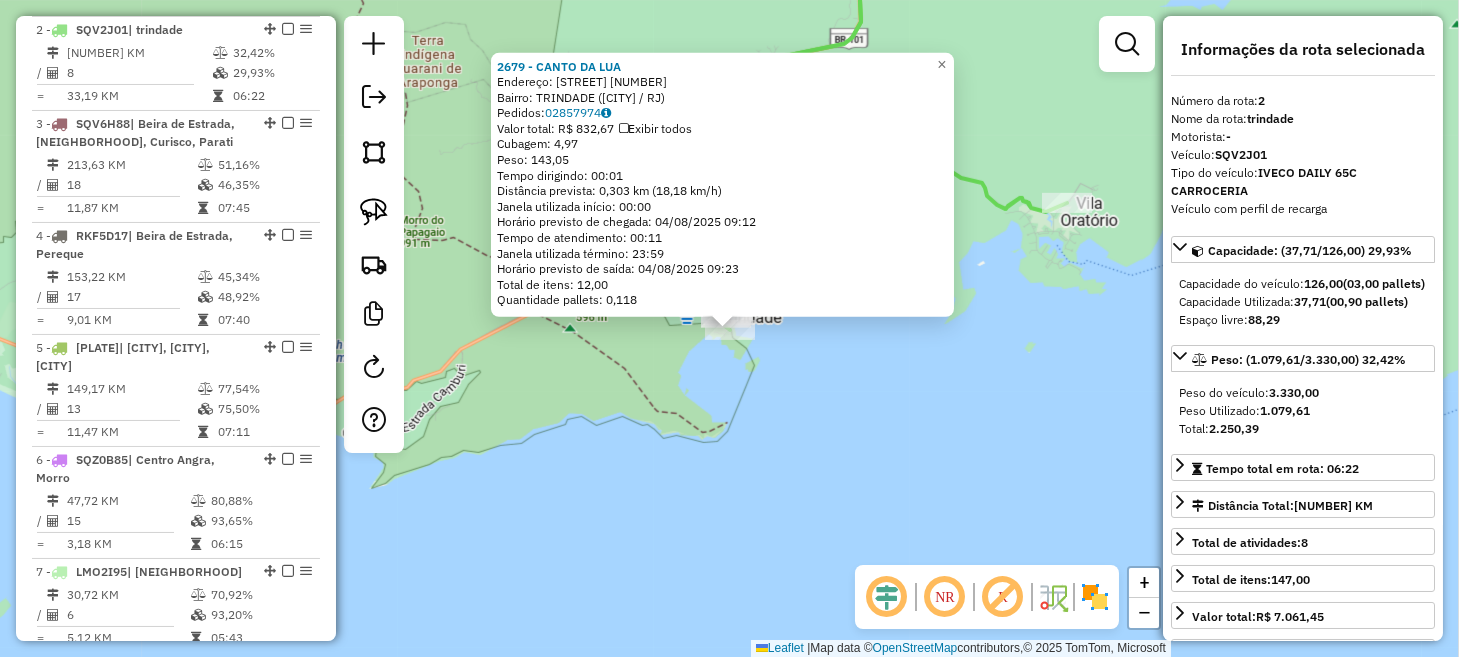 click on "2679 - [NAME]  Endereço:  [STREET_NAME] [NUMBER]   Bairro: [CITY] ([CITY] / [STATE])   Pedidos:  [NUMBER]   Valor total: R$ [PRICE]   Exibir todos   Cubagem: [CUBAGE]  Peso: [WEIGHT]  Tempo dirigindo: [TIME]   Distância prevista: [DISTANCE] km ([SPEED] km/h)   Janela utilizada início: [TIME]   Horário previsto de chegada: [DATE] [TIME]   Tempo de atendimento: [TIME]   Janela utilizada término: [TIME]   Horário previsto de saída: [DATE] [TIME]   Total de itens: [ITEMS]  Quantidade pallets: [PALLETS]  × Janela de atendimento Grade de atendimento Capacidade Transportadoras Veículos Cliente Pedidos  Rotas Selecione os dias de semana para filtrar as janelas de atendimento  Seg   Ter   Qua   Qui   Sex   Sáb   Dom  Informe o período da janela de atendimento: De: Até:  Filtrar exatamente a janela do cliente  Considerar janela de atendimento padrão  Selecione os dias de semana para filtrar as grades de atendimento  Seg   Ter   Qua   Qui   Sex   Sáb   Dom   Considerar clientes sem dia de atendimento cadastrado +" 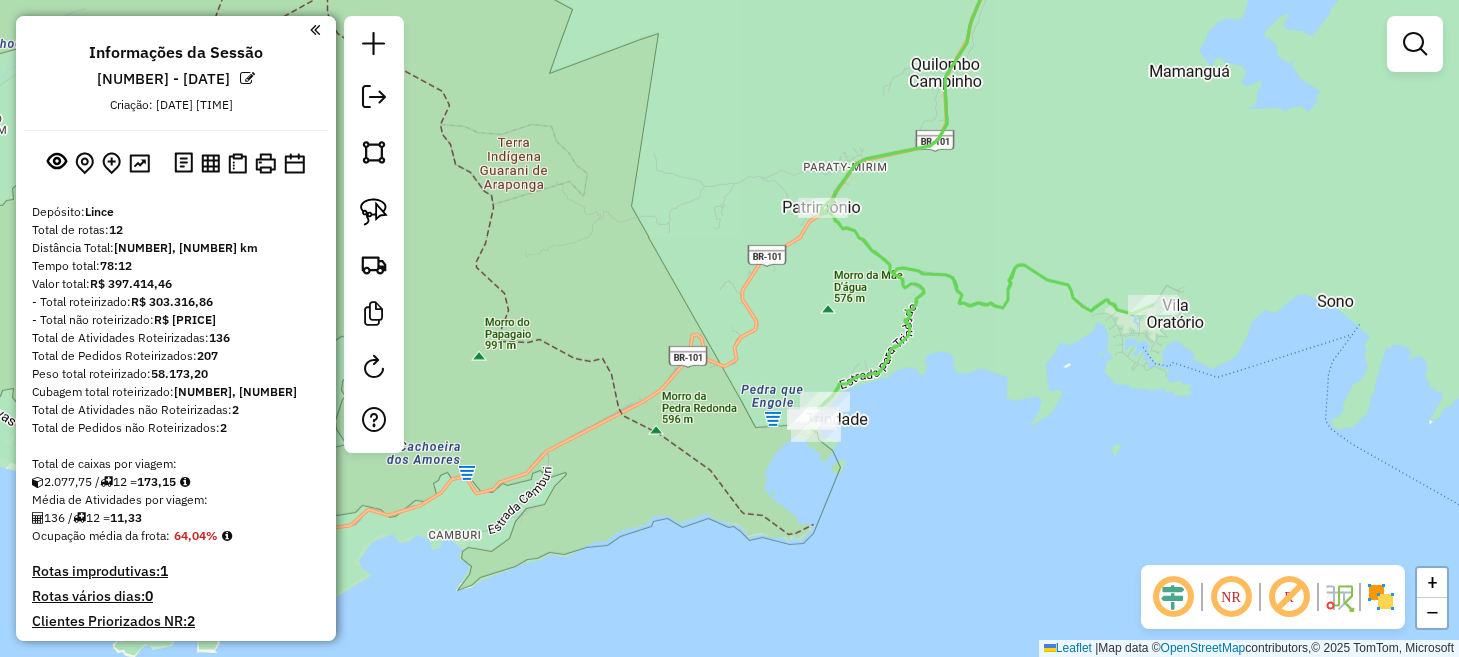 scroll, scrollTop: 0, scrollLeft: 0, axis: both 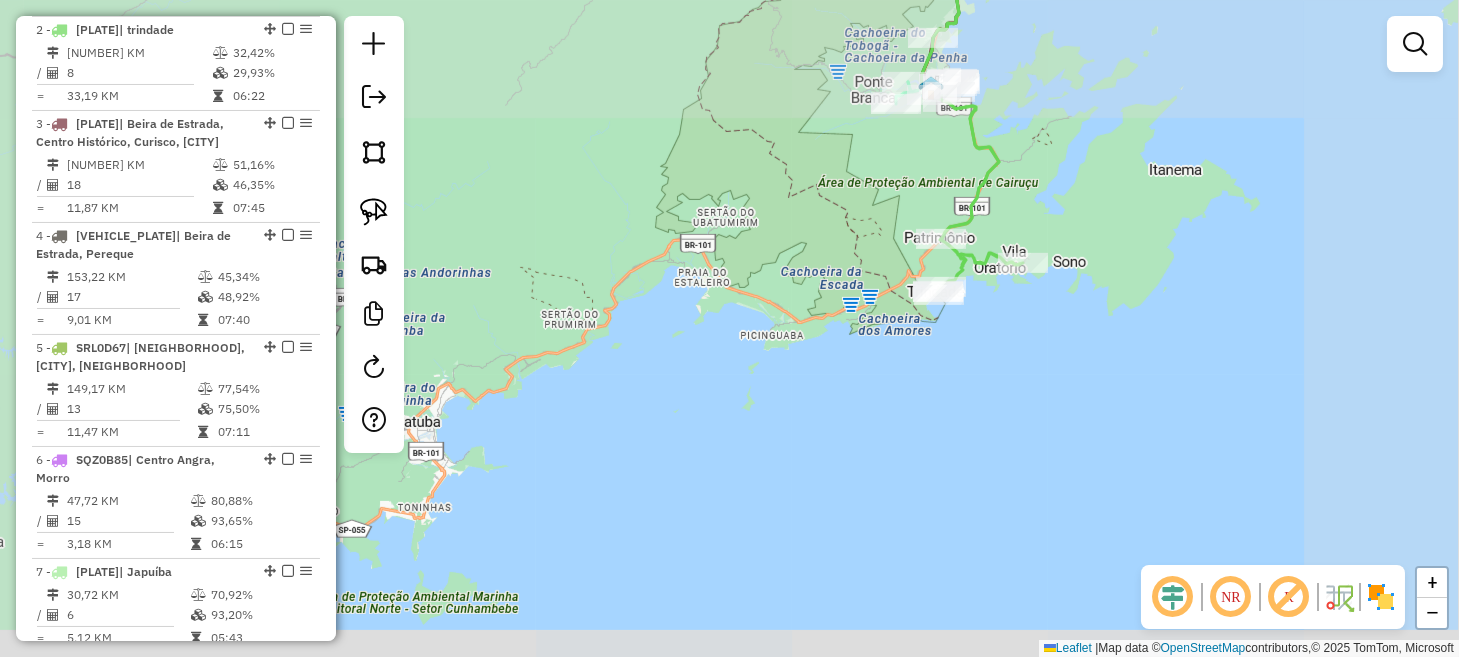 drag, startPoint x: 1093, startPoint y: 167, endPoint x: 844, endPoint y: 586, distance: 487.40332 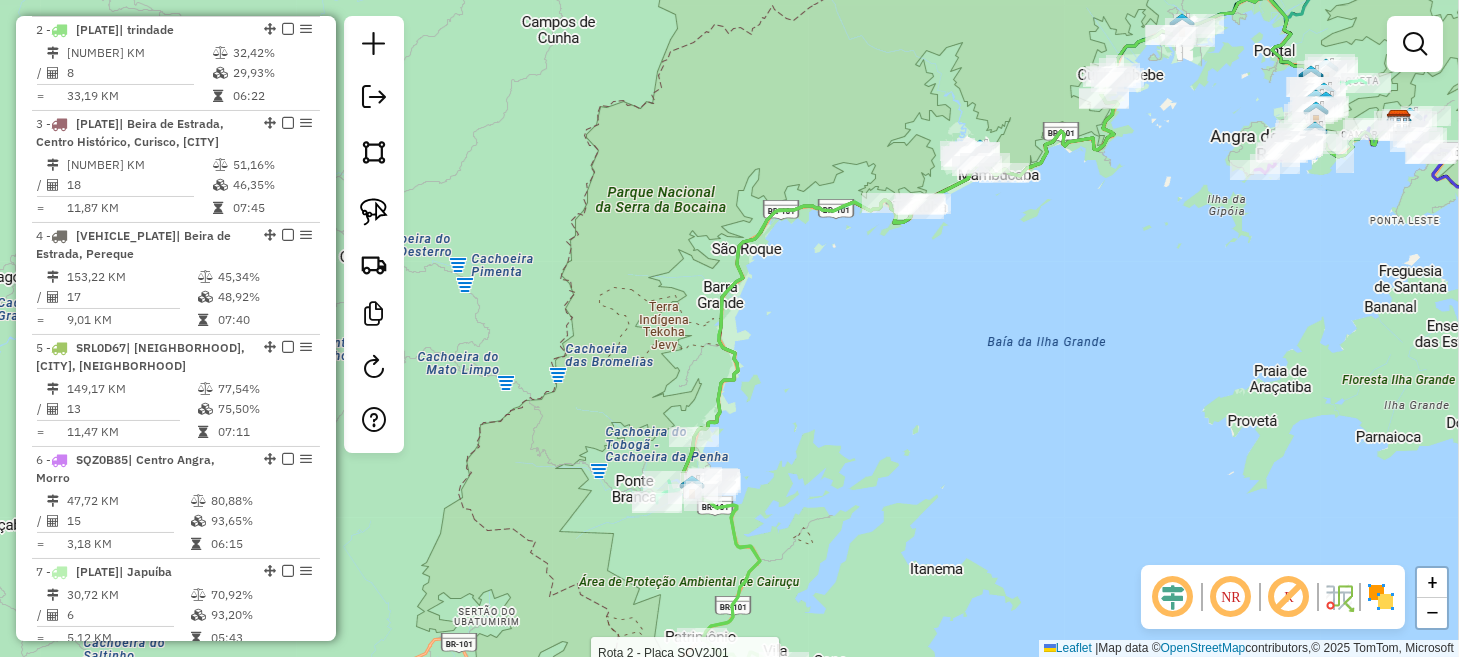 drag, startPoint x: 949, startPoint y: 339, endPoint x: 903, endPoint y: 505, distance: 172.25563 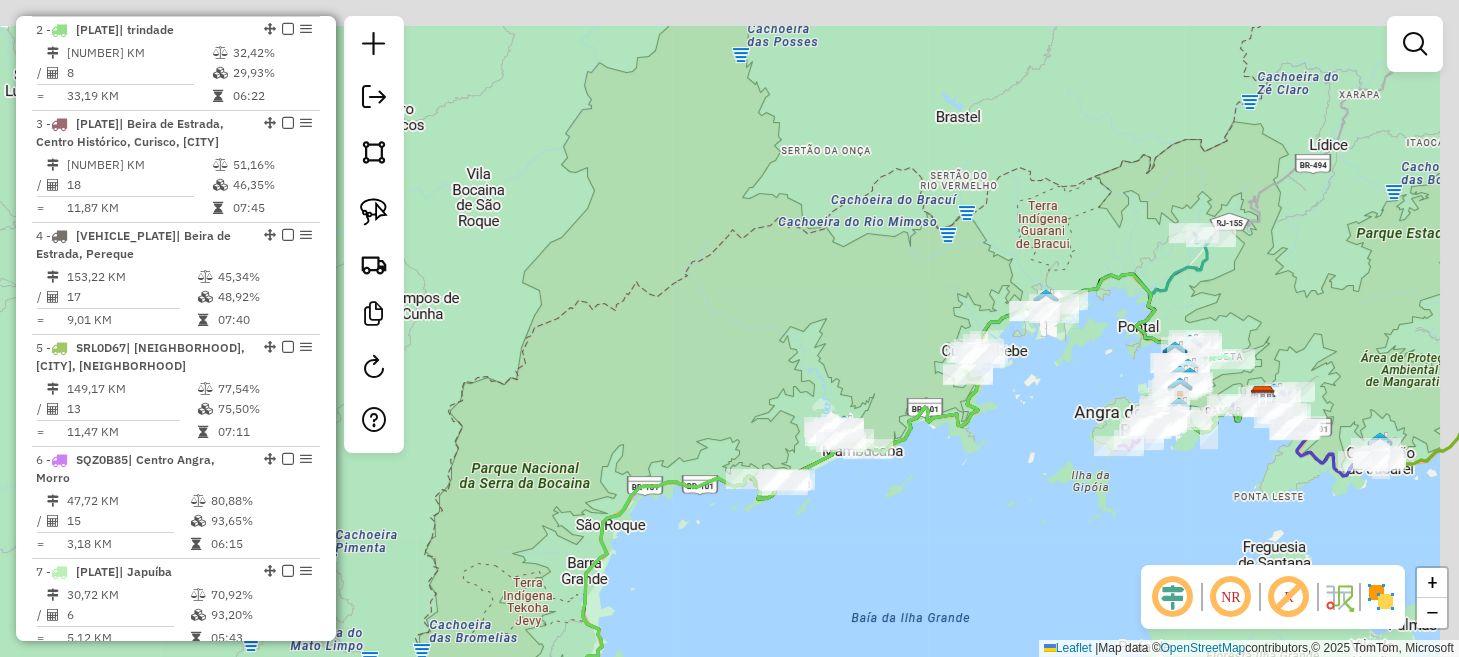 drag, startPoint x: 1049, startPoint y: 359, endPoint x: 952, endPoint y: 476, distance: 151.98026 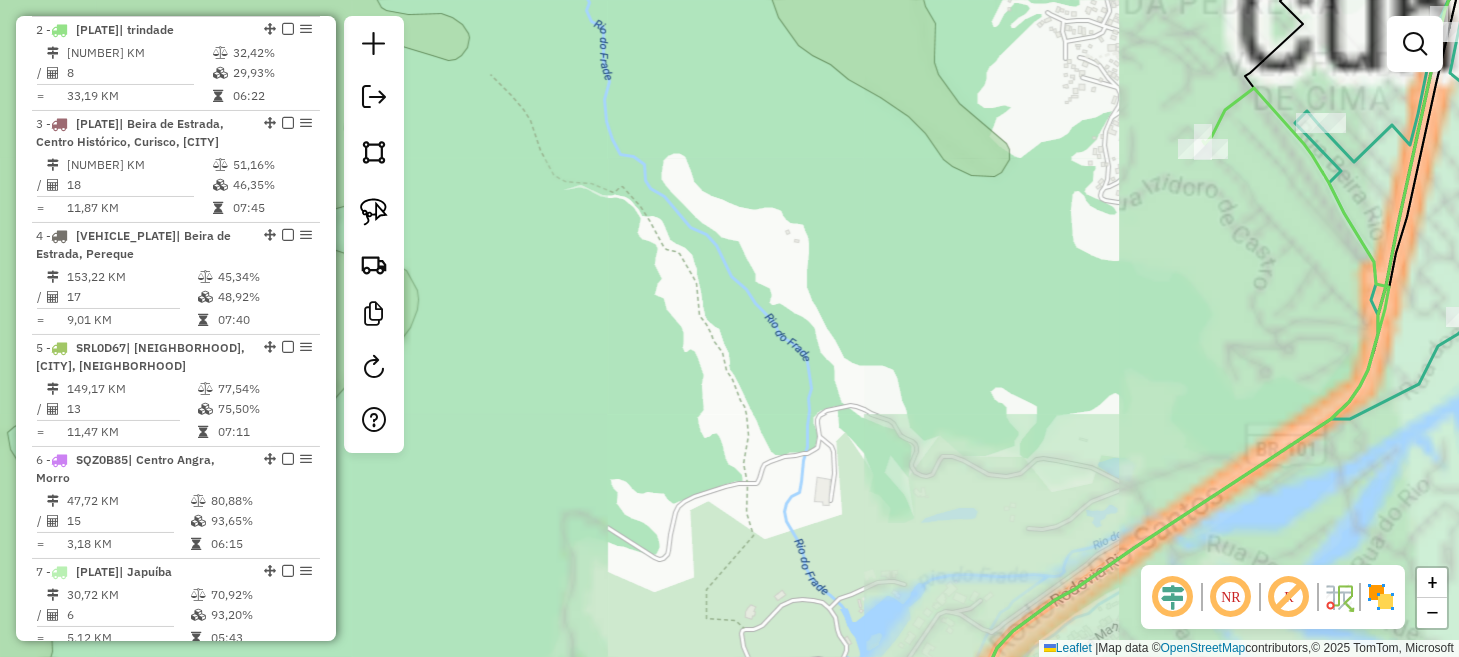 drag, startPoint x: 1116, startPoint y: 271, endPoint x: 963, endPoint y: 391, distance: 194.44536 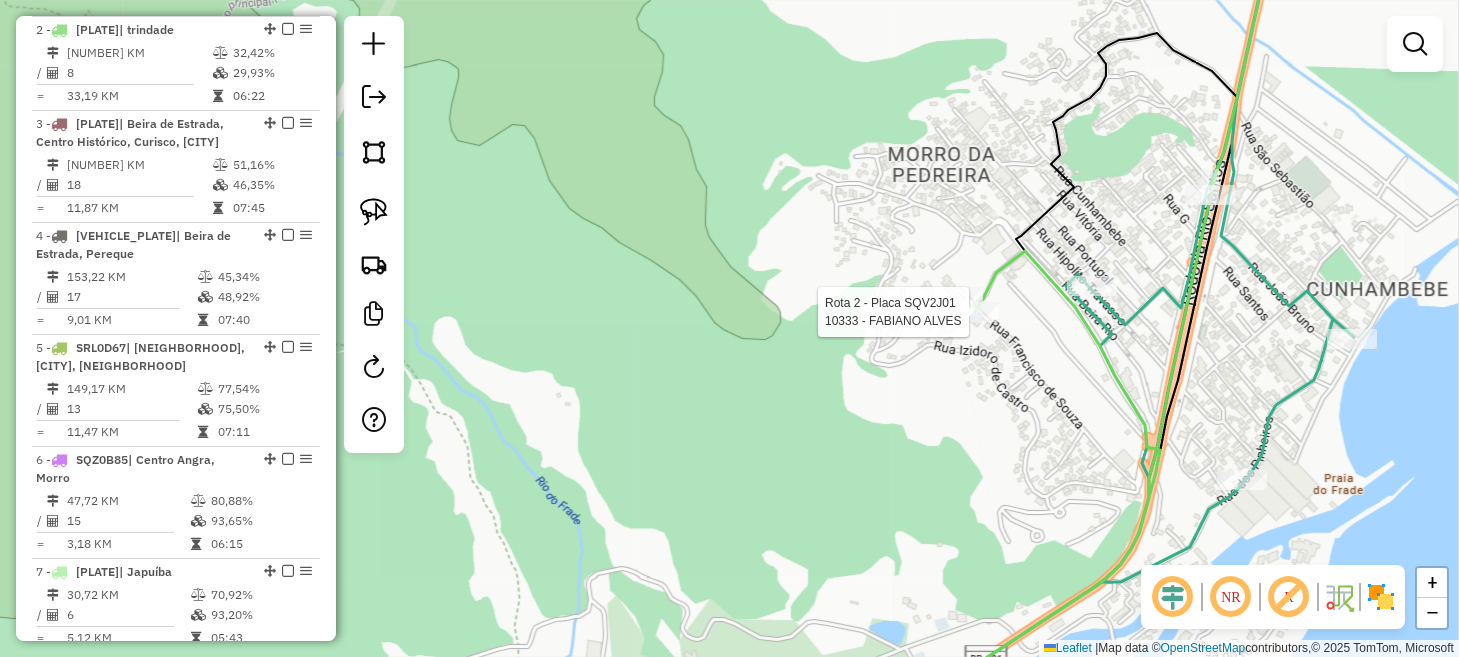 select on "**********" 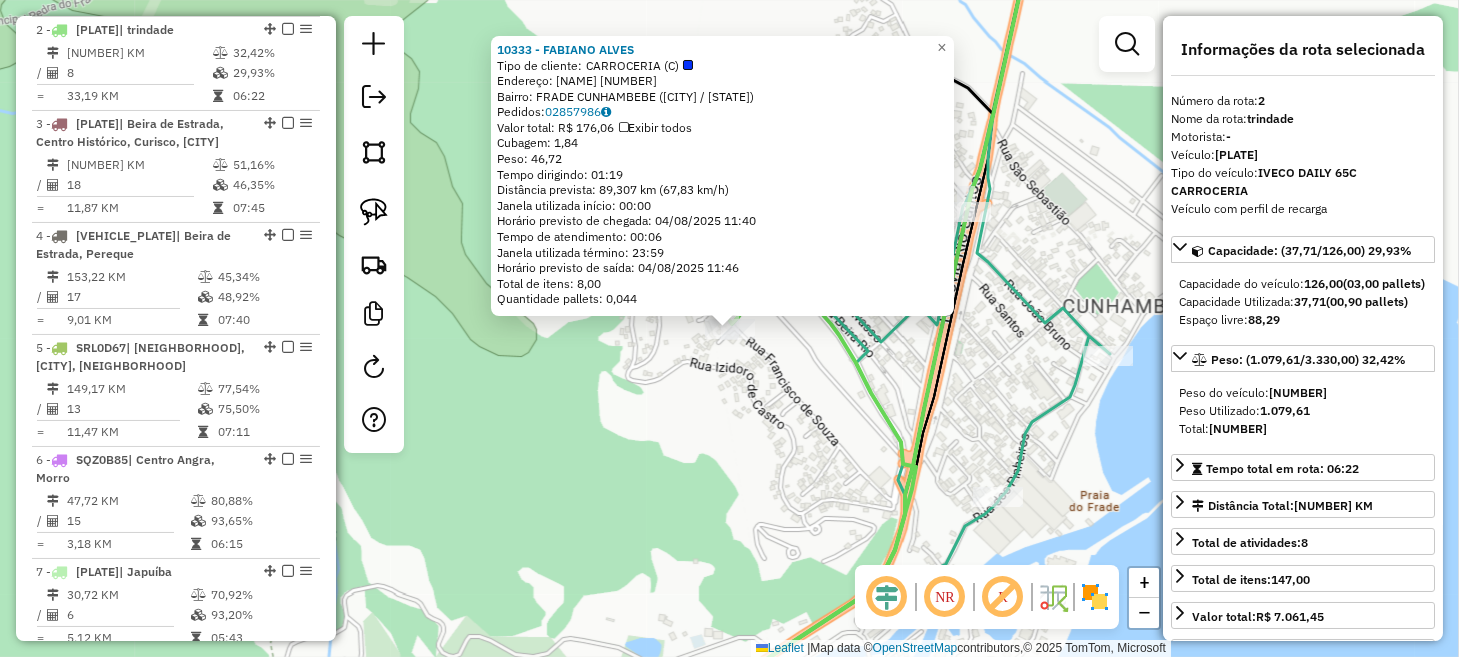click on "10333 - FABIANO ALVES  Tipo de cliente:   CARROCERIA (C)   Endereço:  ISIDORO DE CASTRO 209   Bairro: FRADE  CUNHAMBEBE (ANGRA DOS REIS / RJ)   Pedidos:  02857986   Valor total: R$ 176,06   Exibir todos   Cubagem: 1,84  Peso: 46,72  Tempo dirigindo: 01:19   Distância prevista: 89,307 km (67,83 km/h)   Janela utilizada início: 00:00   Horário previsto de chegada: 04/08/2025 11:40   Tempo de atendimento: 00:06   Janela utilizada término: 23:59   Horário previsto de saída: 04/08/2025 11:46   Total de itens: 8,00   Quantidade pallets: 0,044  × Janela de atendimento Grade de atendimento Capacidade Transportadoras Veículos Cliente Pedidos  Rotas Selecione os dias de semana para filtrar as janelas de atendimento  Seg   Ter   Qua   Qui   Sex   Sáb   Dom  Informe o período da janela de atendimento: De: Até:  Filtrar exatamente a janela do cliente  Considerar janela de atendimento padrão  Selecione os dias de semana para filtrar as grades de atendimento  Seg   Ter   Qua   Qui   Sex   Sáb   Dom   De:  De:" 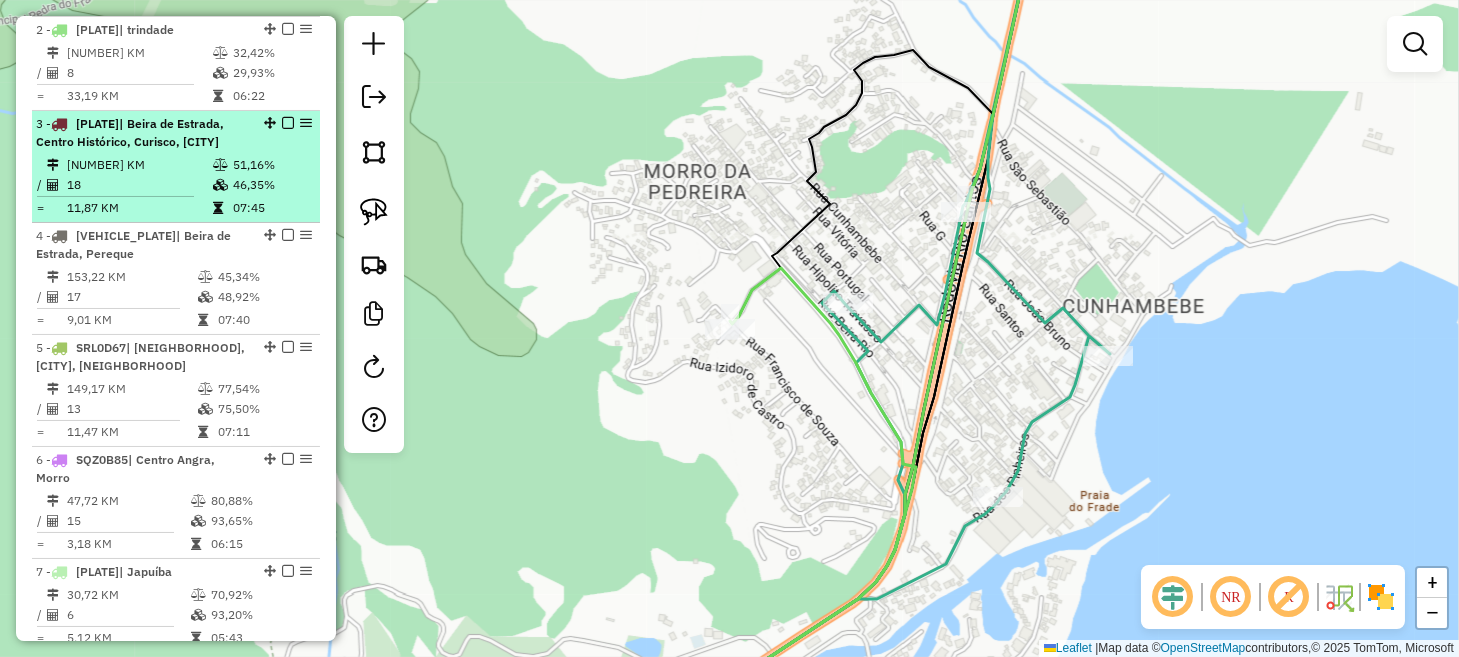 scroll, scrollTop: 766, scrollLeft: 0, axis: vertical 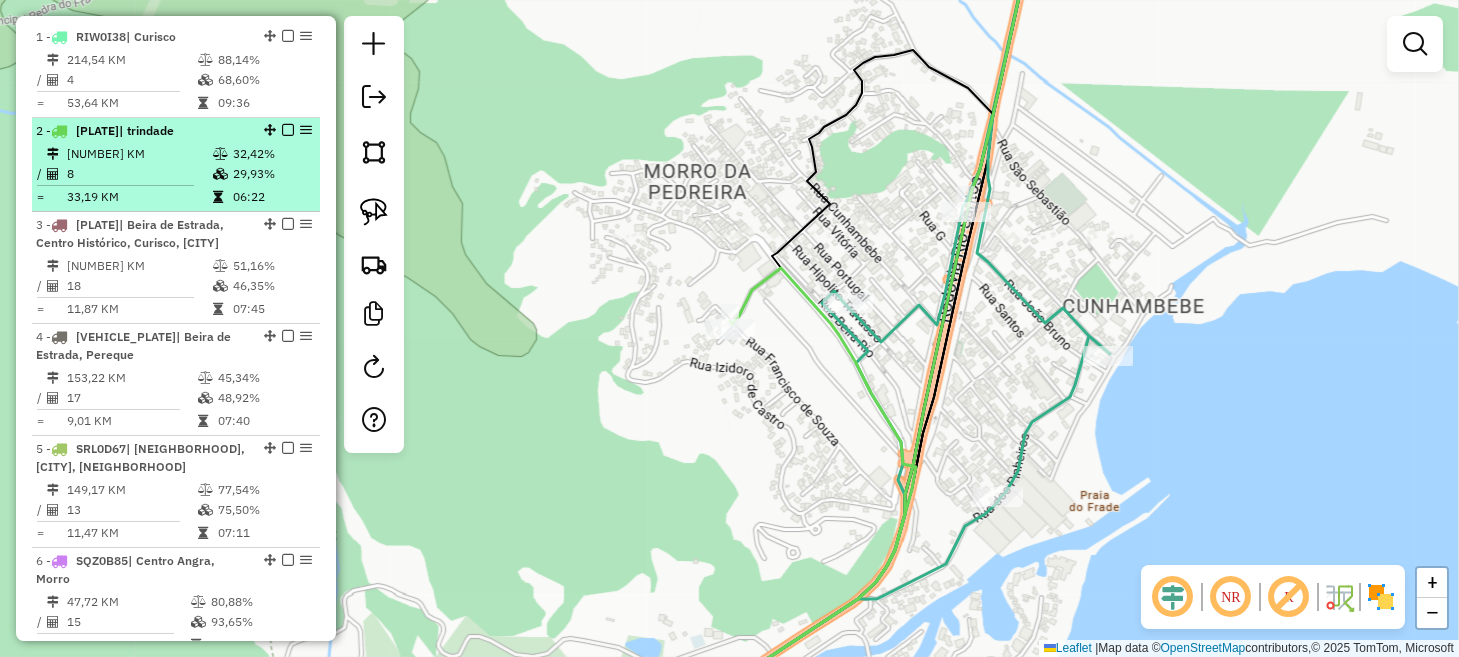 click at bounding box center [288, 130] 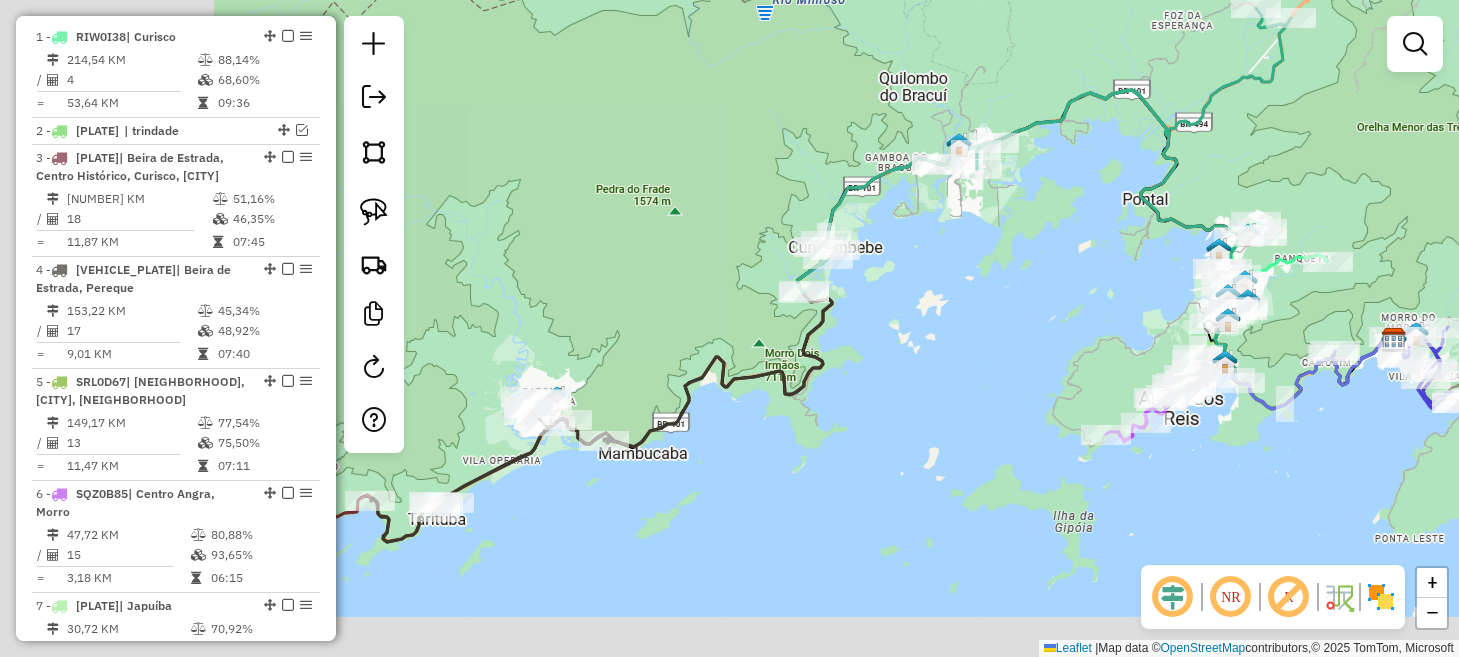 drag, startPoint x: 633, startPoint y: 503, endPoint x: 1186, endPoint y: 317, distance: 583.4424 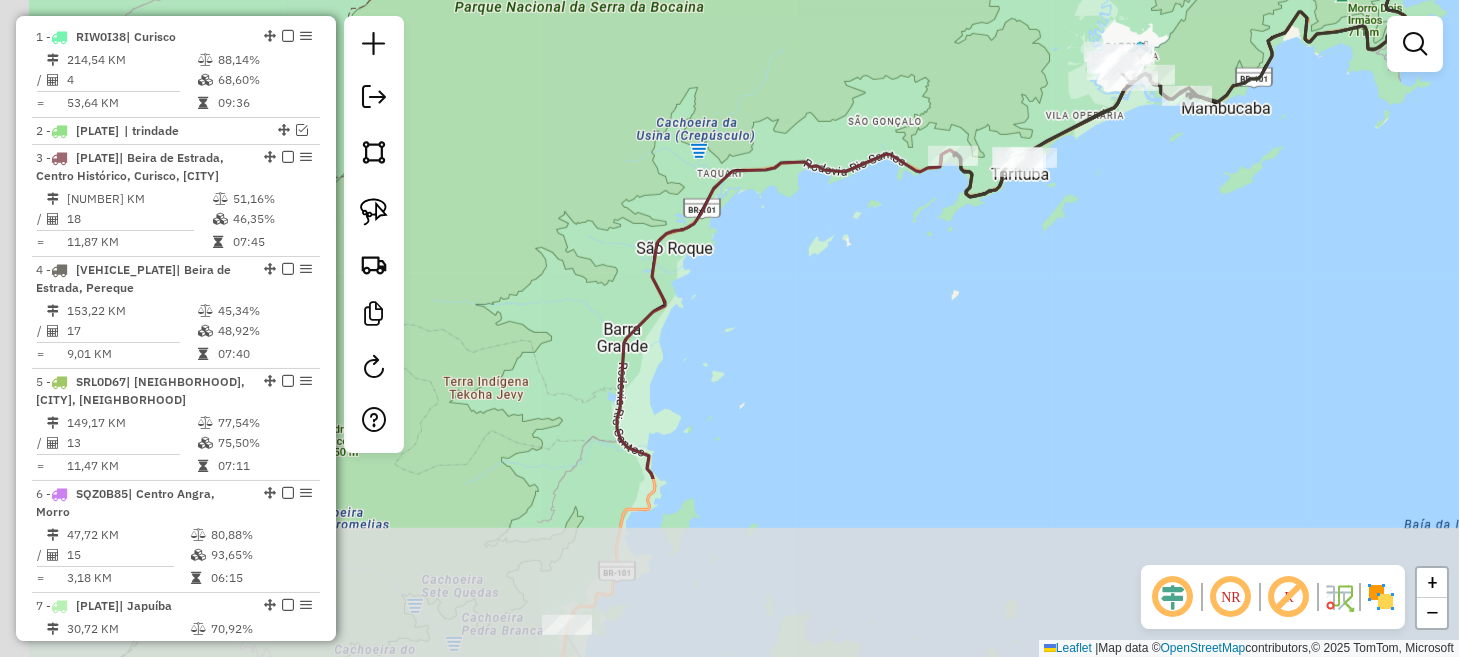 drag, startPoint x: 984, startPoint y: 337, endPoint x: 1068, endPoint y: 263, distance: 111.94642 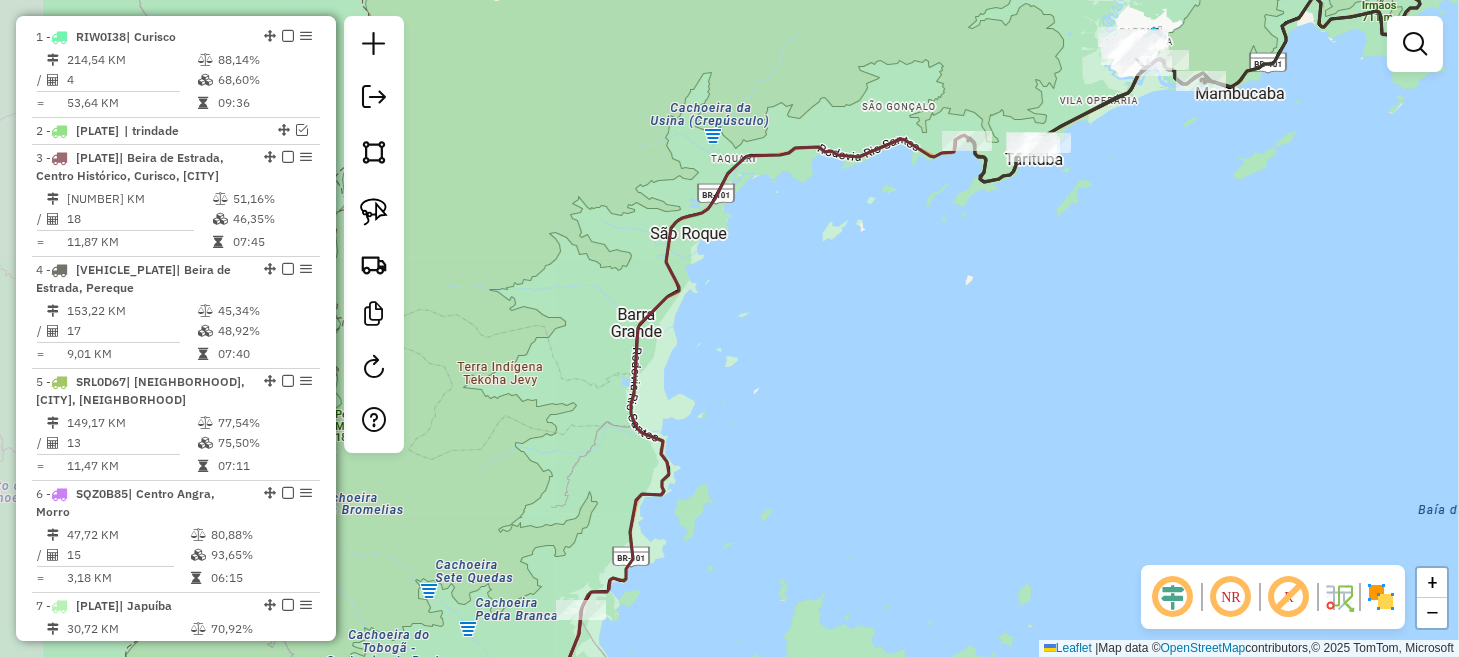 drag, startPoint x: 1049, startPoint y: 229, endPoint x: 1082, endPoint y: 170, distance: 67.601776 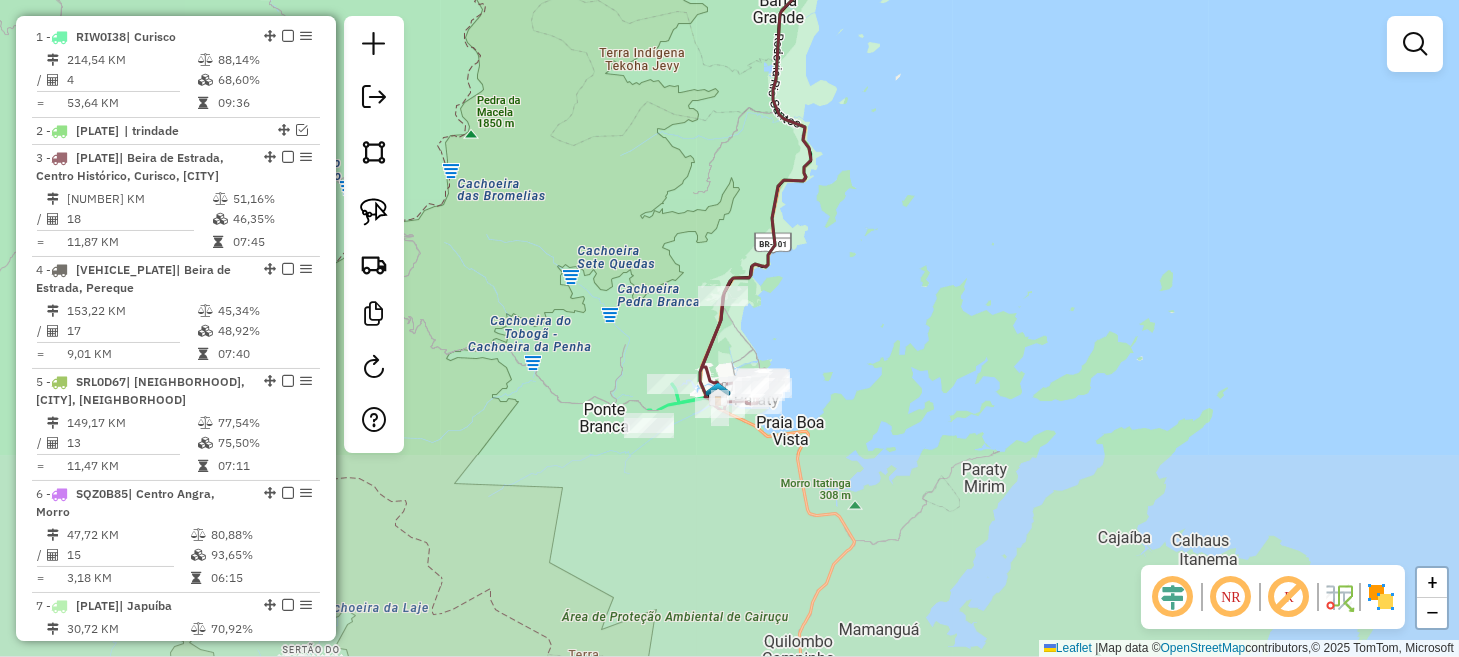 drag, startPoint x: 844, startPoint y: 446, endPoint x: 935, endPoint y: 278, distance: 191.06282 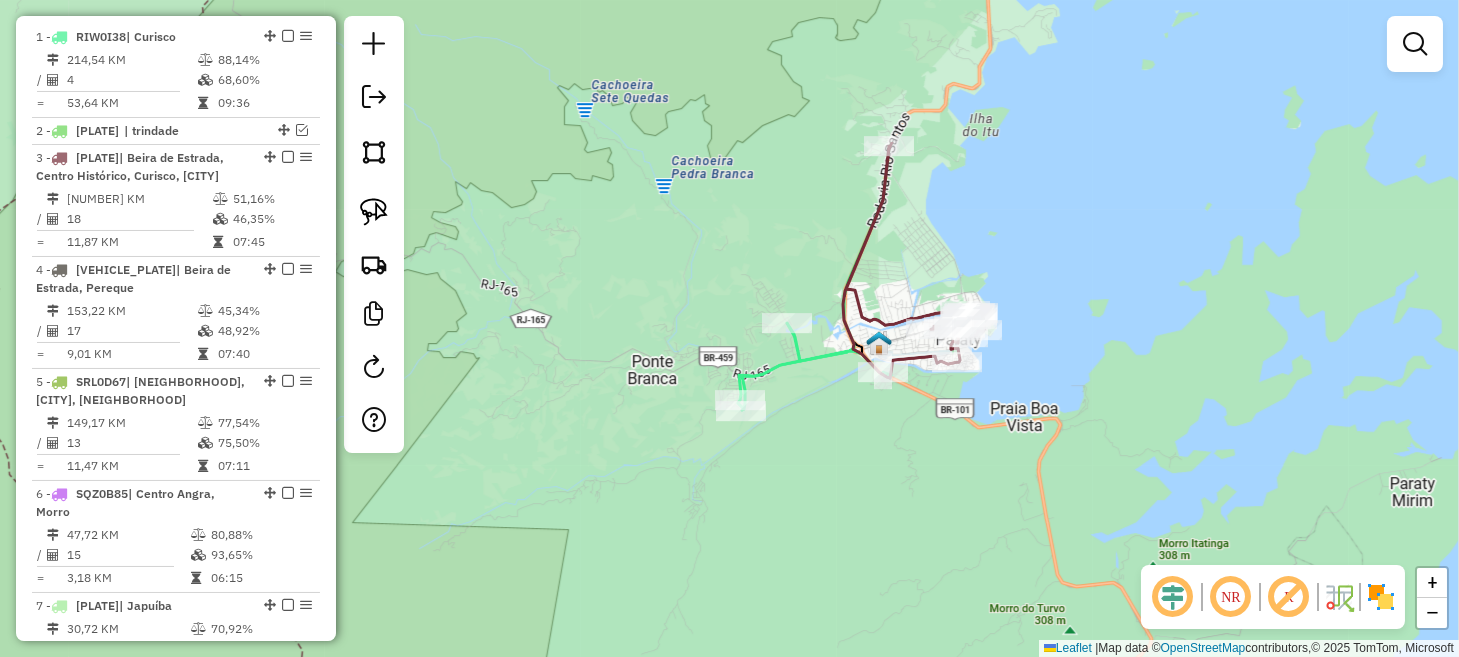 drag, startPoint x: 812, startPoint y: 279, endPoint x: 880, endPoint y: 495, distance: 226.45088 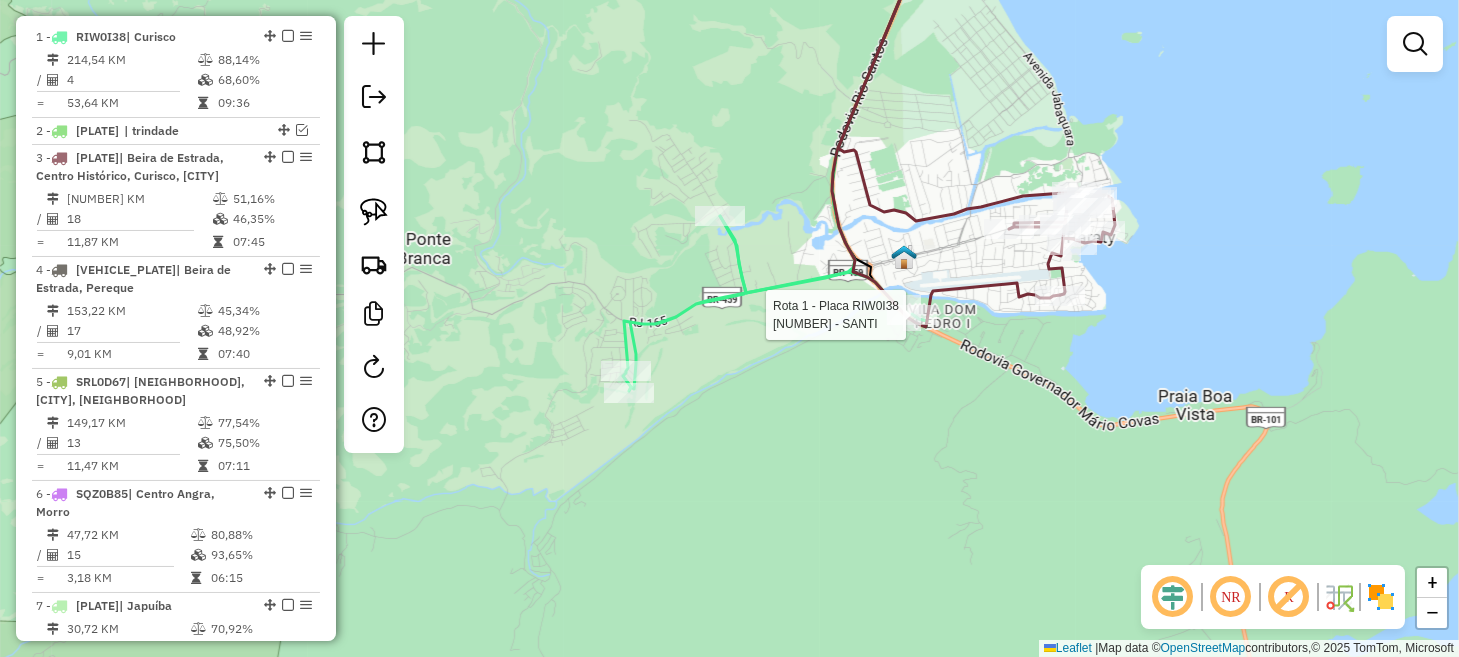 select on "**********" 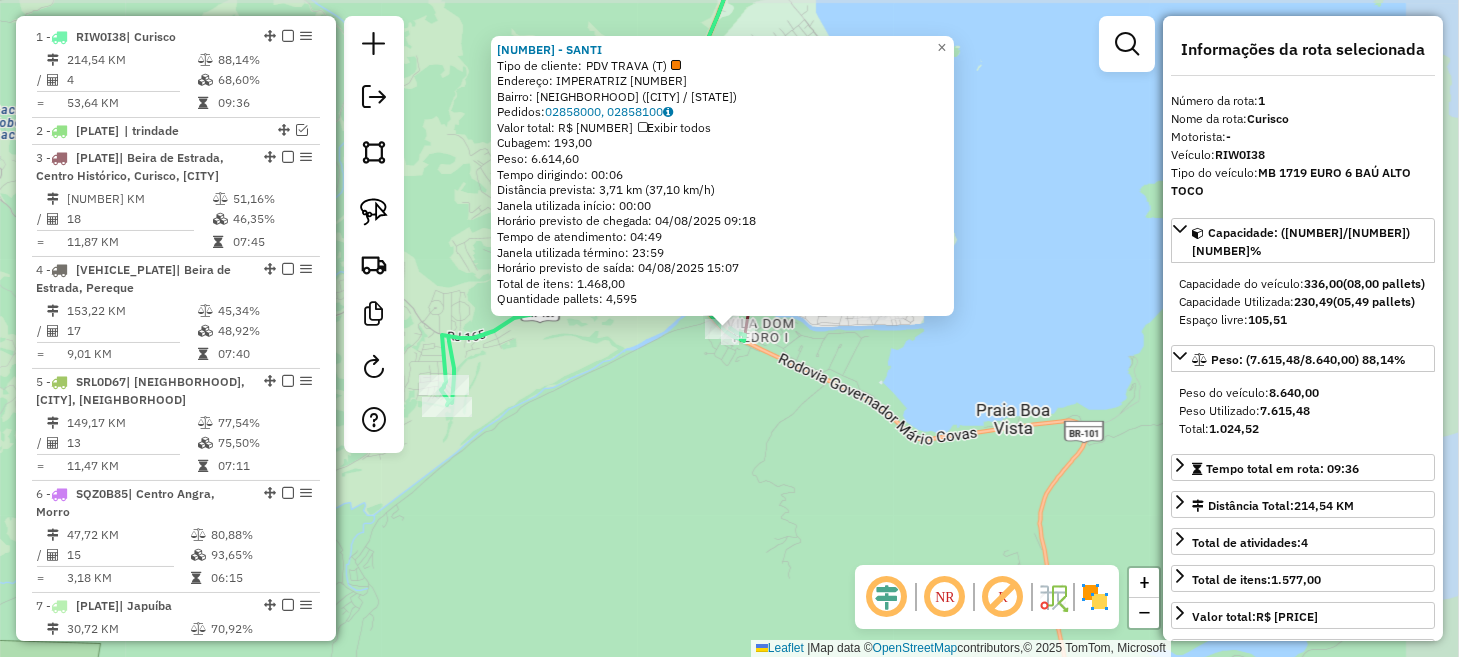 scroll, scrollTop: 774, scrollLeft: 0, axis: vertical 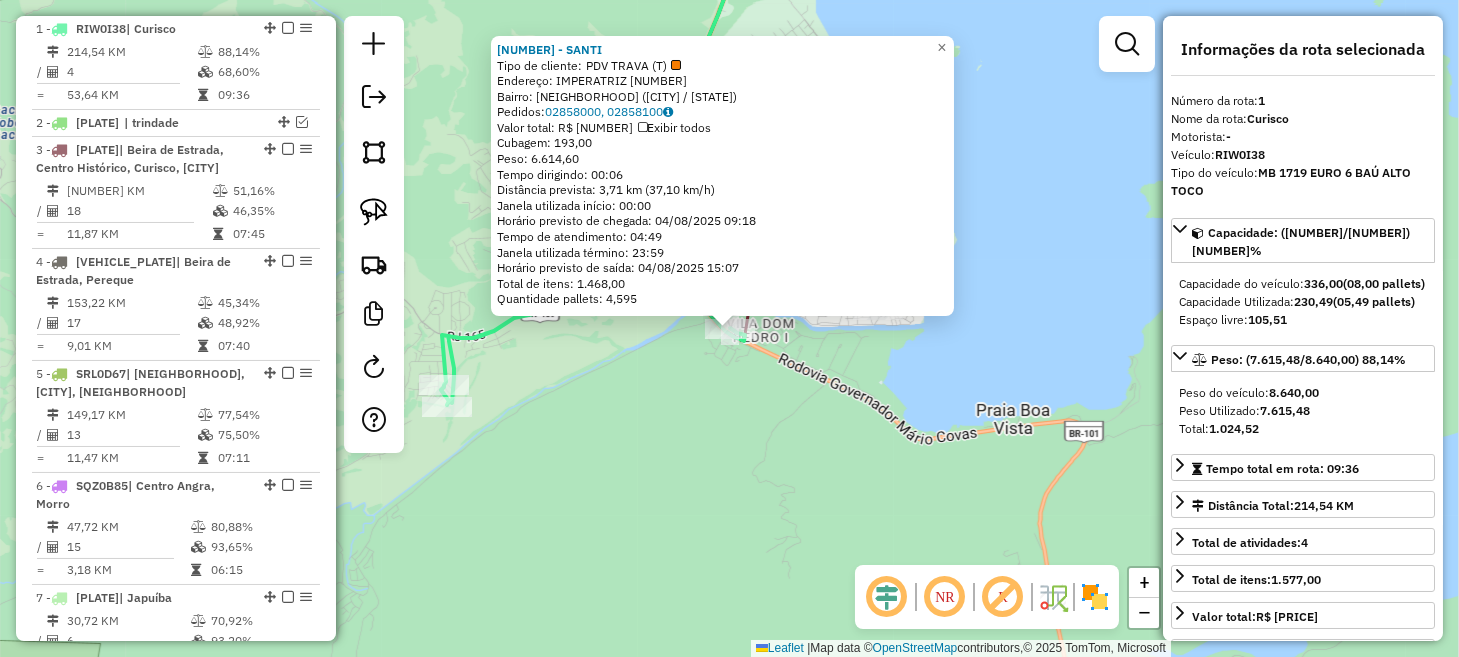click on "6363 - SANTI  Tipo de cliente:   PDV TRAVA (T)   Endereço:  IMPERATRIZ 424   Bairro: VILA DOM PEDRO I (PARATI / RJ)   Pedidos:  02858000, 02858100   Valor total: R$ 23.695,76   Exibir todos   Cubagem: 193,00  Peso: 6.614,60  Tempo dirigindo: 00:06   Distância prevista: 3,71 km (37,10 km/h)   Janela utilizada início: 00:00   Horário previsto de chegada: 04/08/2025 09:18   Tempo de atendimento: 04:49   Janela utilizada término: 23:59   Horário previsto de saída: 04/08/2025 15:07   Total de itens: 1.468,00   Quantidade pallets: 4,595  × Janela de atendimento Grade de atendimento Capacidade Transportadoras Veículos Cliente Pedidos  Rotas Selecione os dias de semana para filtrar as janelas de atendimento  Seg   Ter   Qua   Qui   Sex   Sáb   Dom  Informe o período da janela de atendimento: De: Até:  Filtrar exatamente a janela do cliente  Considerar janela de atendimento padrão  Selecione os dias de semana para filtrar as grades de atendimento  Seg   Ter   Qua   Qui   Sex   Sáb   Dom   Peso mínimo:" 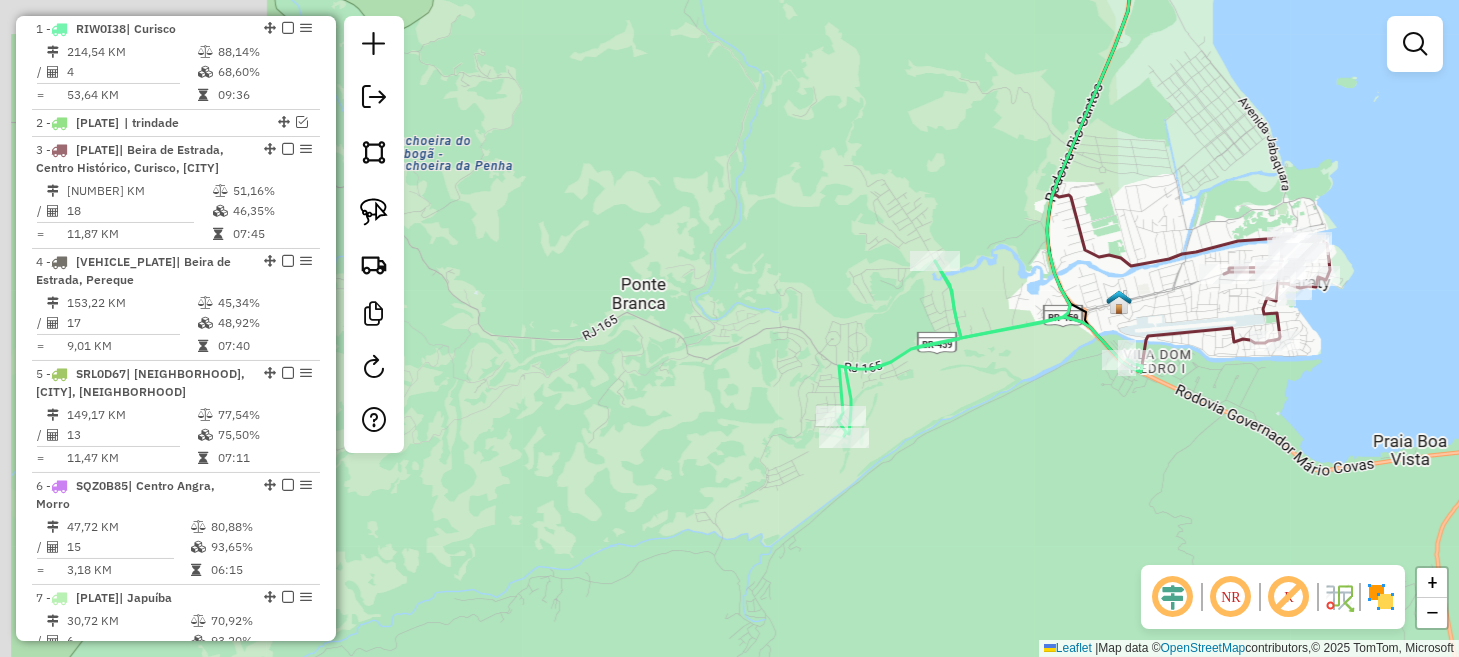 drag, startPoint x: 687, startPoint y: 464, endPoint x: 1098, endPoint y: 496, distance: 412.24387 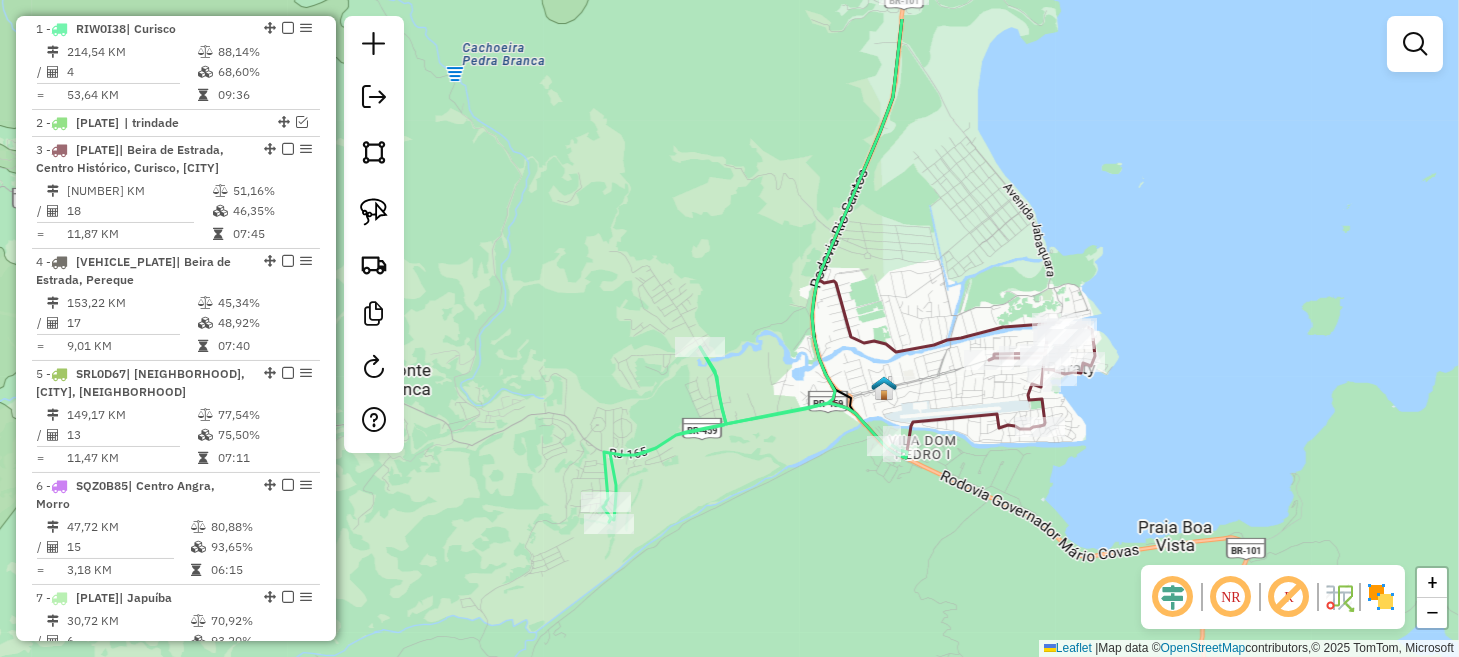 drag, startPoint x: 1024, startPoint y: 548, endPoint x: 687, endPoint y: 701, distance: 370.10538 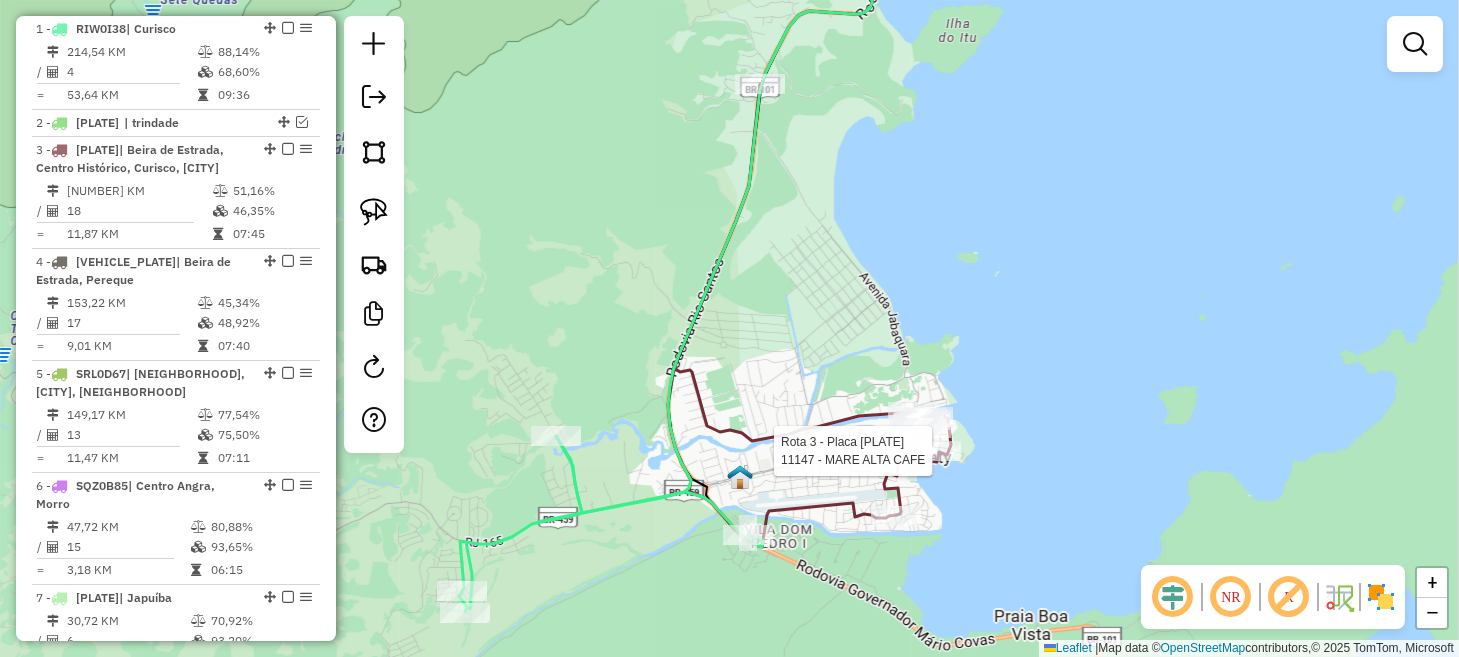 select on "**********" 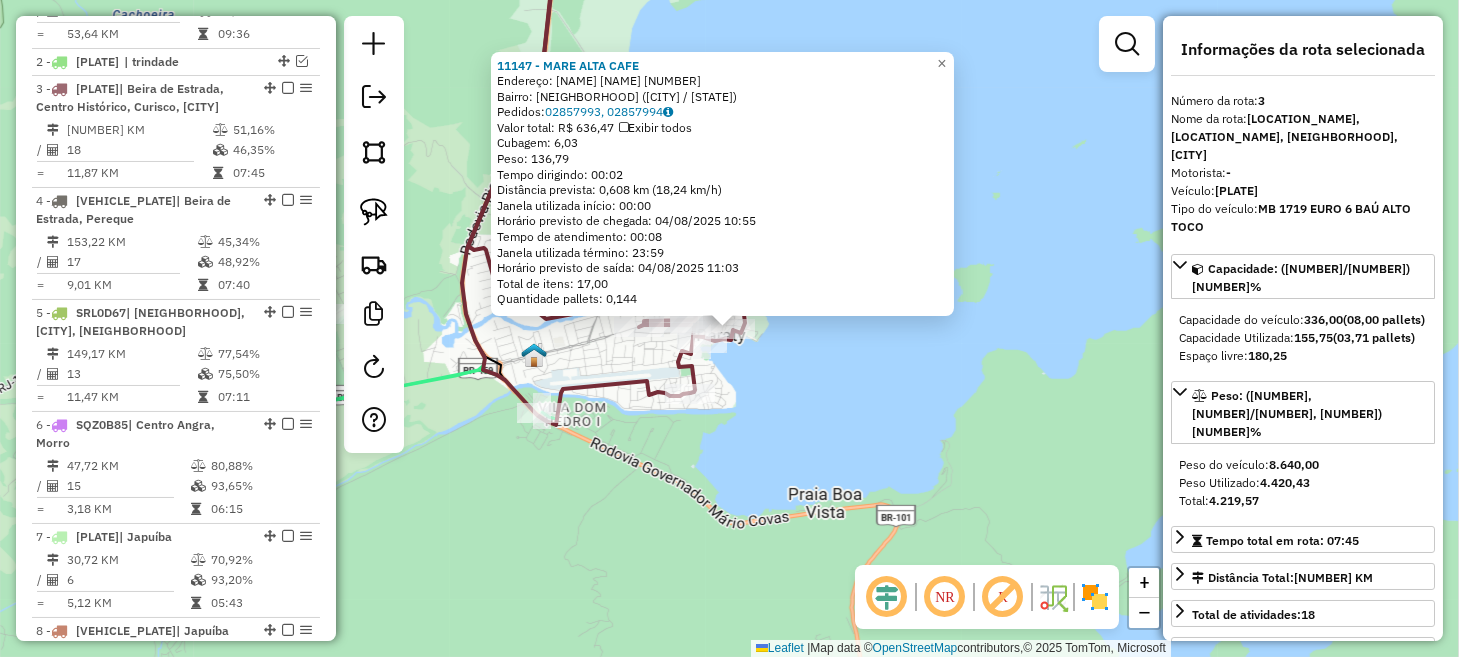 scroll, scrollTop: 893, scrollLeft: 0, axis: vertical 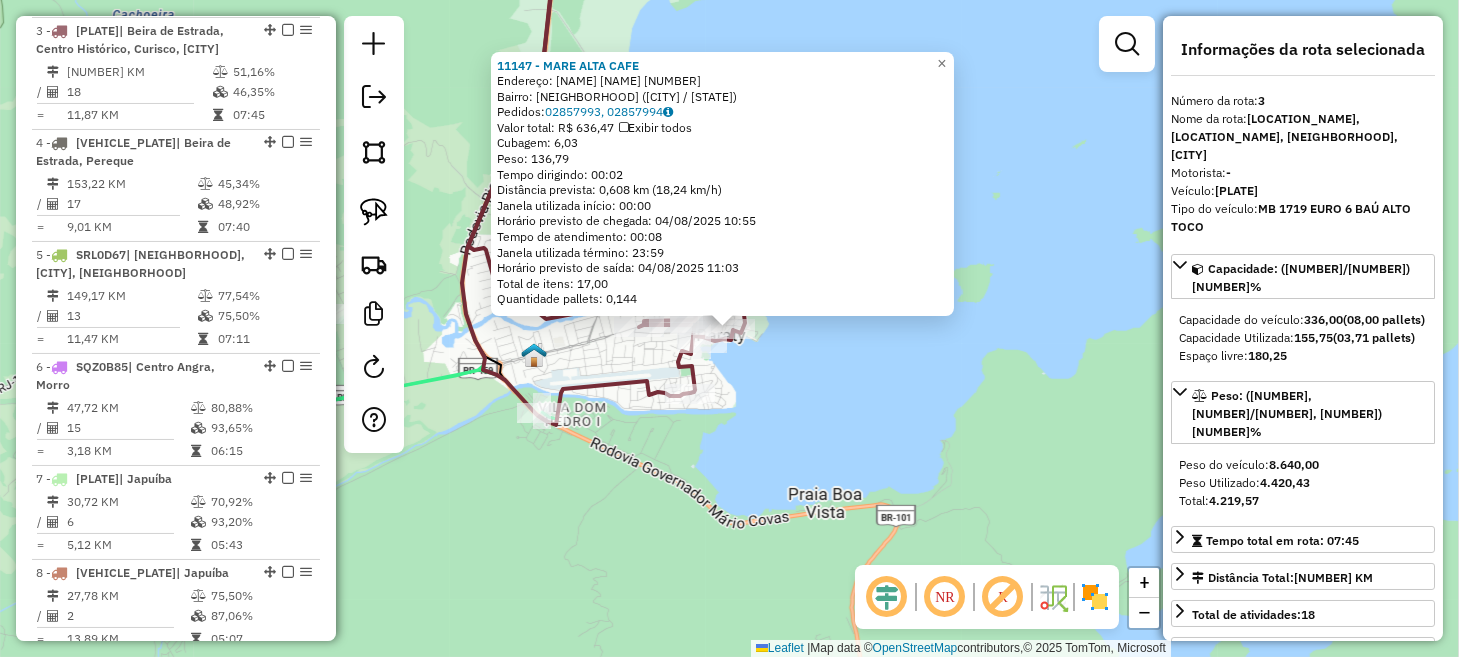 click on "11147 - MARE ALTA CAFE  Endereço:  LUIZ A M MARQUES LUIZ SOCO 65   Bairro: CENTRO HISTORICO (PARATY / RJ)   Pedidos:  02857993, 02857994   Valor total: R$ 636,47   Exibir todos   Cubagem: 6,03  Peso: 136,79  Tempo dirigindo: 00:02   Distância prevista: 0,608 km (18,24 km/h)   Janela utilizada início: 00:00   Horário previsto de chegada: 04/08/2025 10:55   Tempo de atendimento: 00:08   Janela utilizada término: 23:59   Horário previsto de saída: 04/08/2025 11:03   Total de itens: 17,00   Quantidade pallets: 0,144  × Janela de atendimento Grade de atendimento Capacidade Transportadoras Veículos Cliente Pedidos  Rotas Selecione os dias de semana para filtrar as janelas de atendimento  Seg   Ter   Qua   Qui   Sex   Sáb   Dom  Informe o período da janela de atendimento: De: Até:  Filtrar exatamente a janela do cliente  Considerar janela de atendimento padrão  Selecione os dias de semana para filtrar as grades de atendimento  Seg   Ter   Qua   Qui   Sex   Sáb   Dom   Peso mínimo:   Peso máximo:  De:" 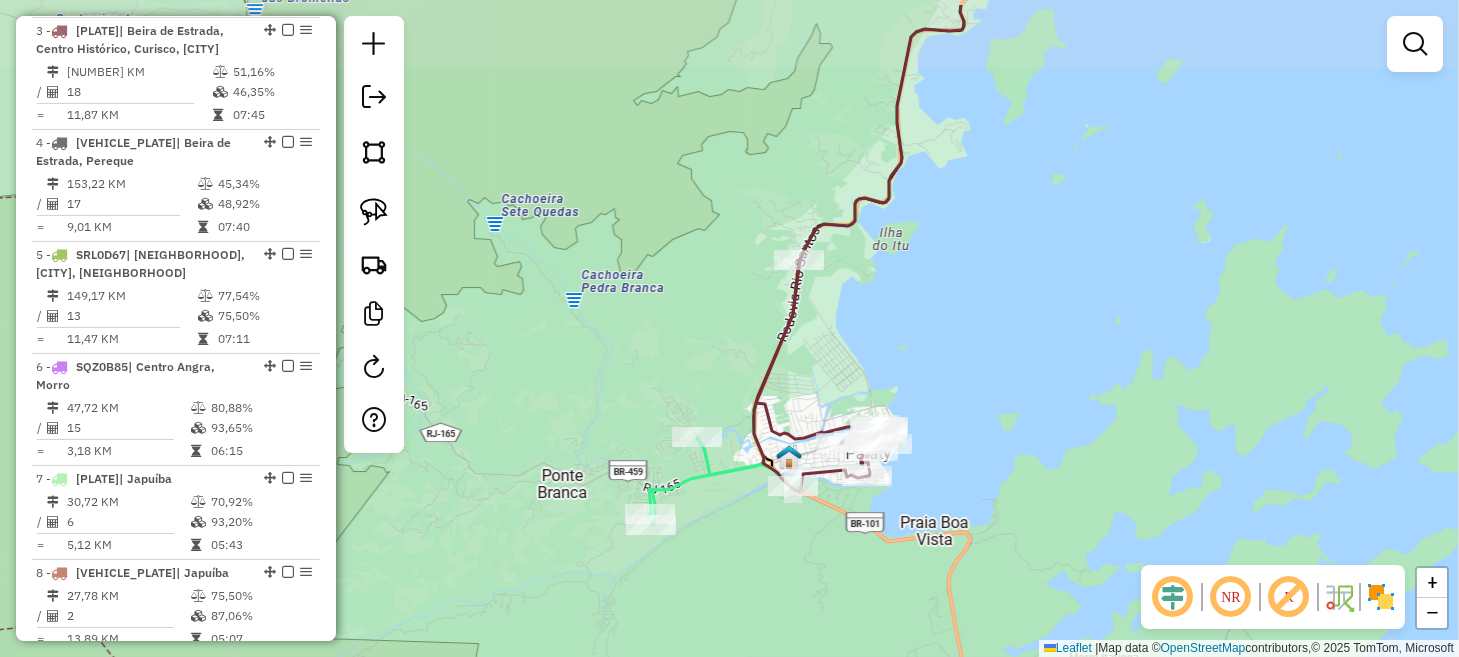 drag, startPoint x: 910, startPoint y: 456, endPoint x: 967, endPoint y: 483, distance: 63.07139 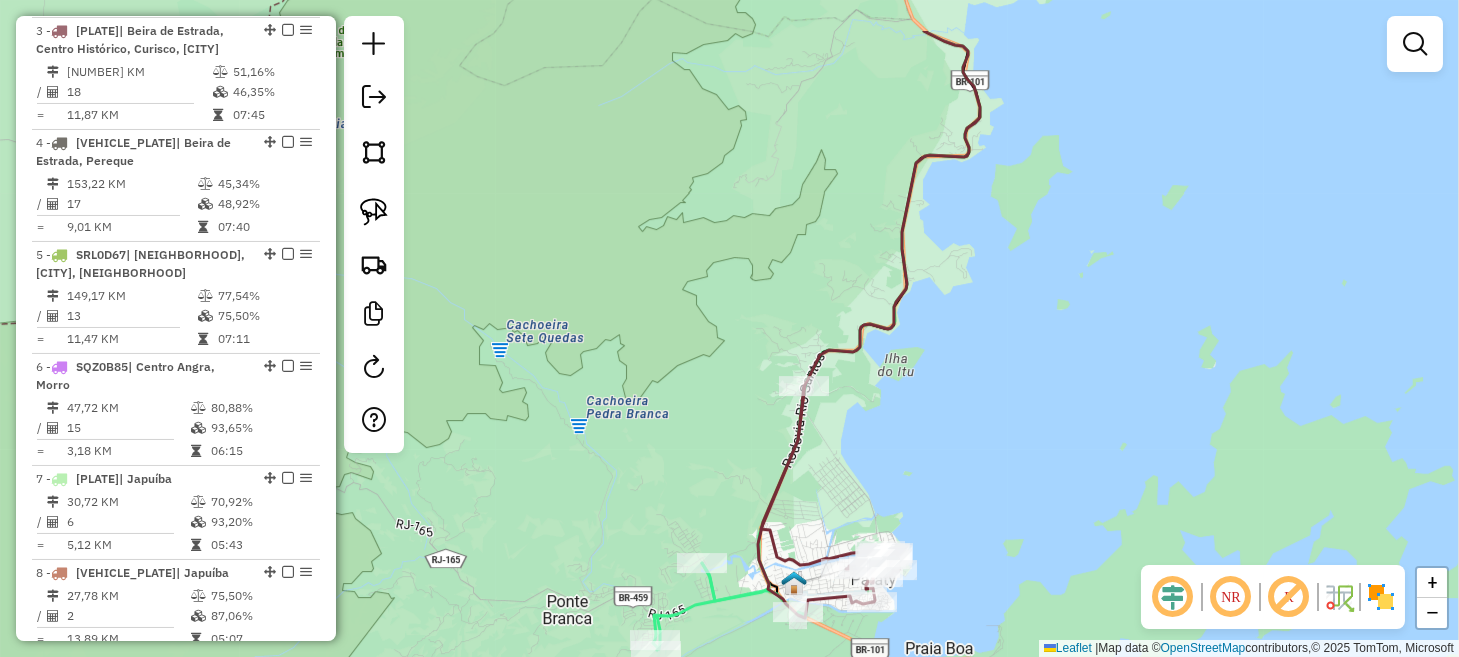 drag, startPoint x: 1058, startPoint y: 385, endPoint x: 980, endPoint y: 487, distance: 128.40561 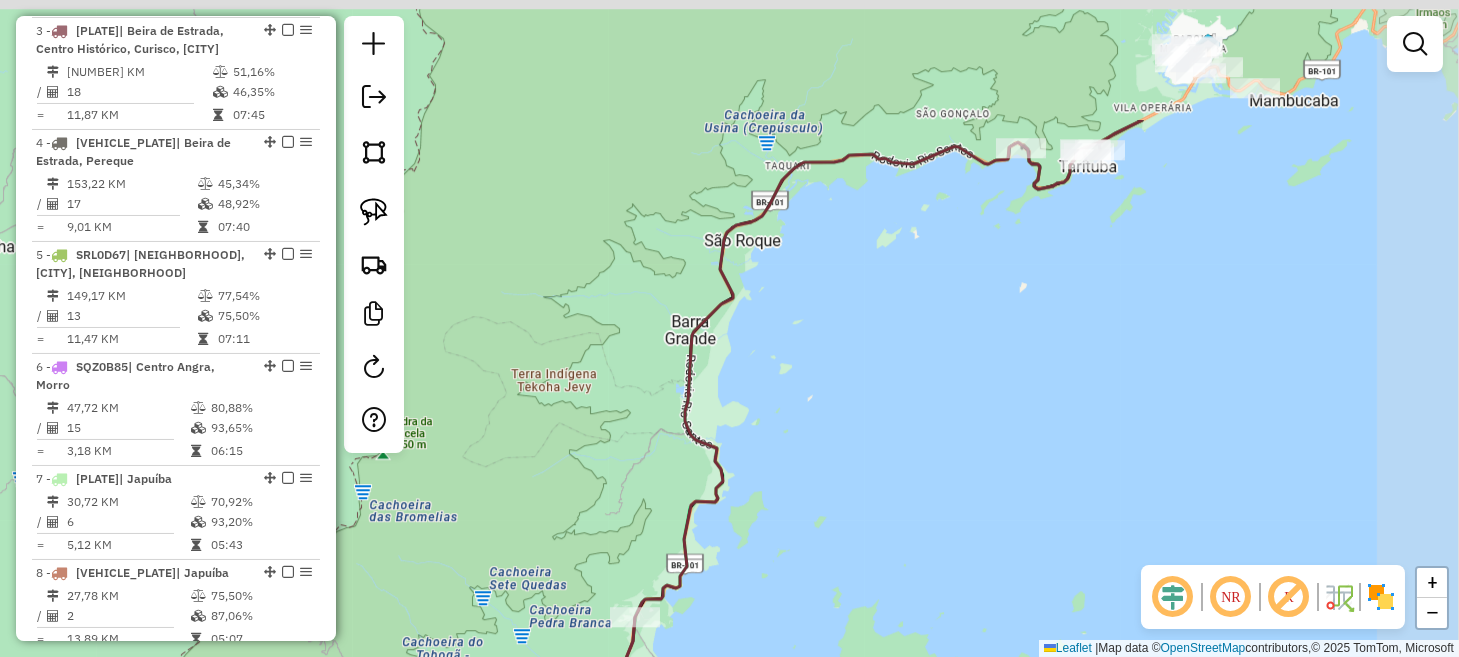 drag, startPoint x: 1068, startPoint y: 371, endPoint x: 761, endPoint y: 581, distance: 371.95294 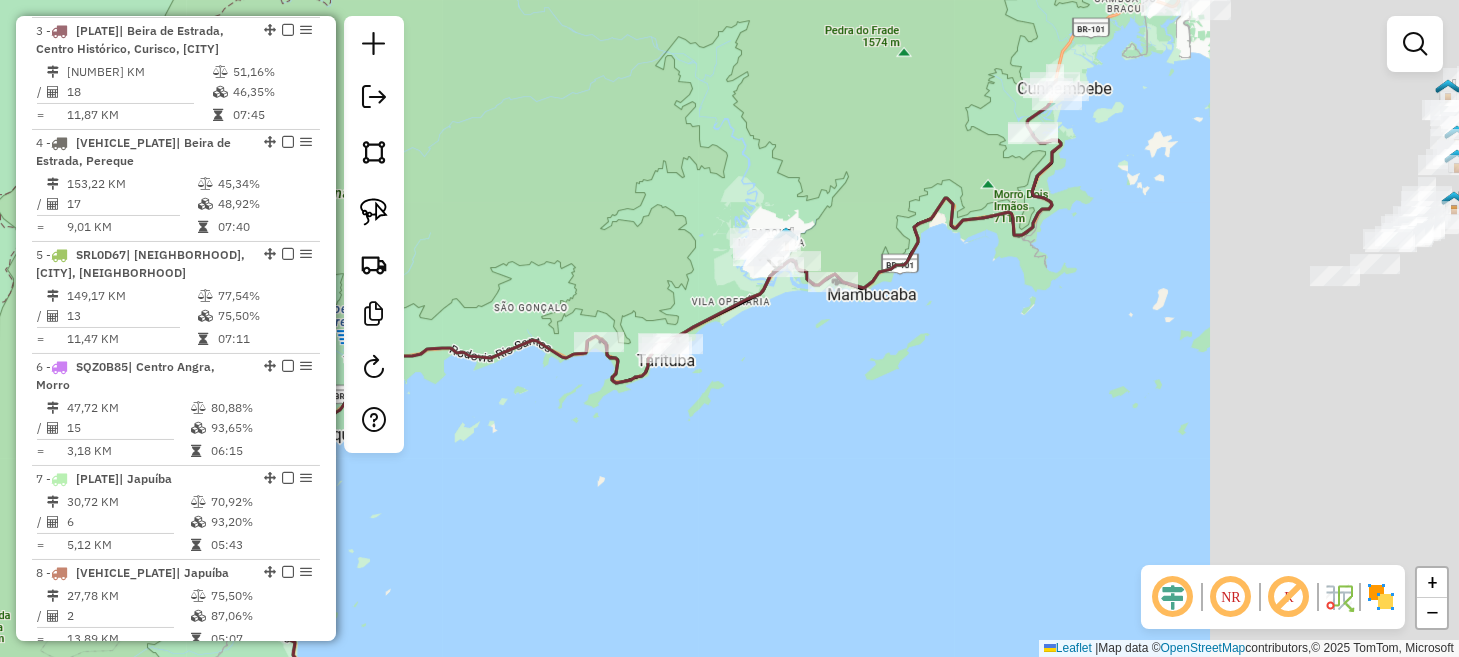 drag, startPoint x: 1111, startPoint y: 366, endPoint x: 656, endPoint y: 562, distance: 495.42 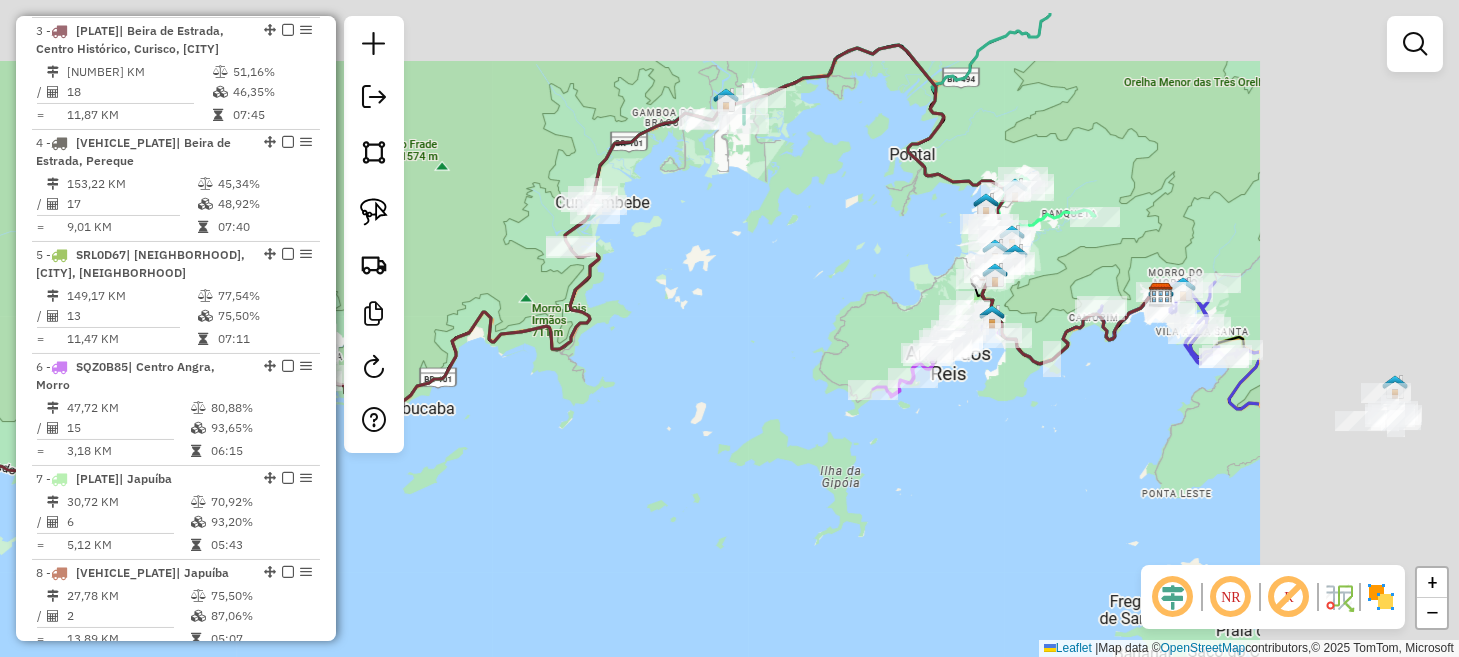 drag, startPoint x: 981, startPoint y: 410, endPoint x: 702, endPoint y: 486, distance: 289.16605 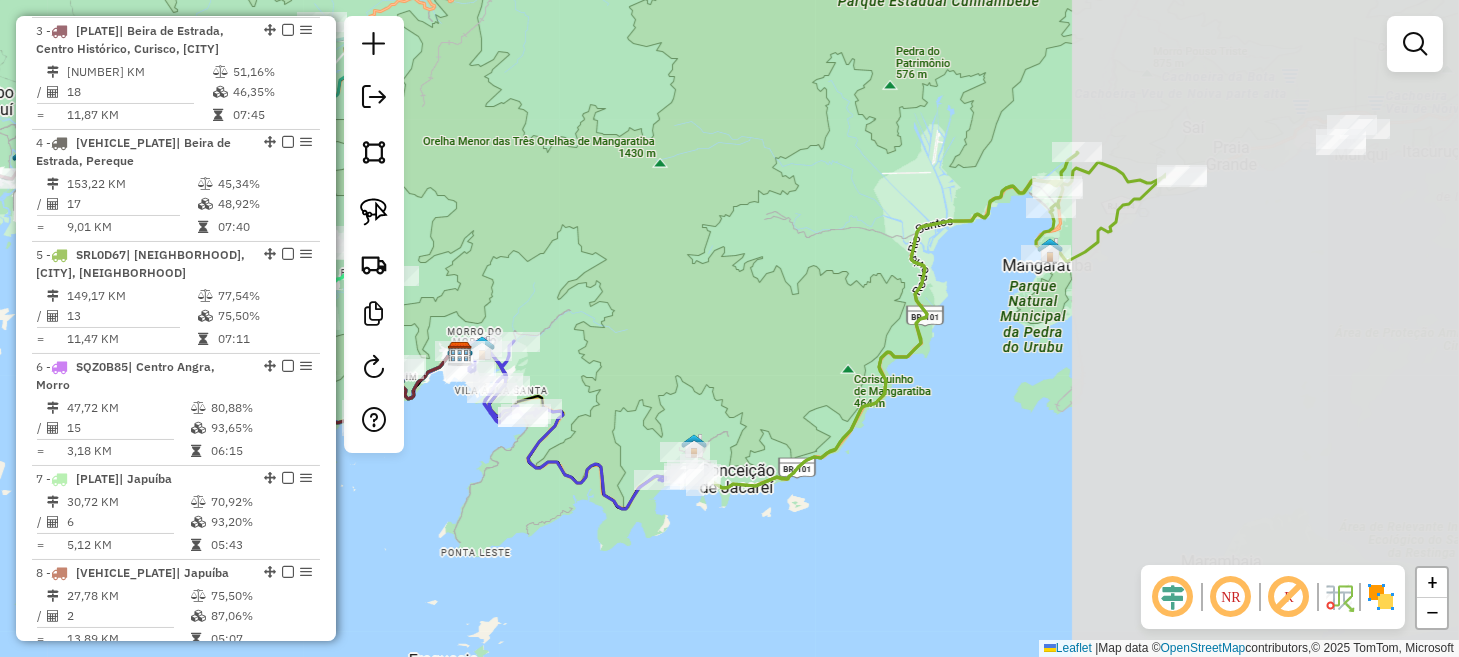drag, startPoint x: 1060, startPoint y: 424, endPoint x: 595, endPoint y: 457, distance: 466.1695 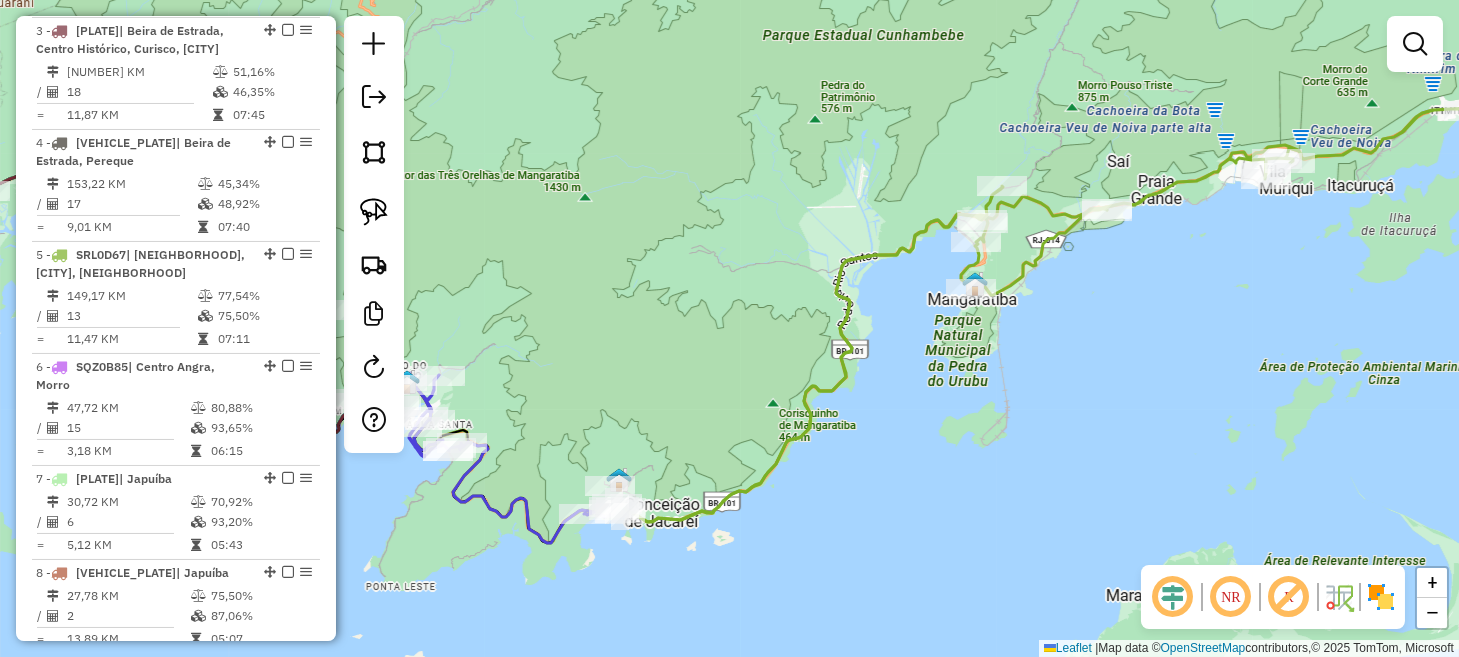 drag, startPoint x: 1160, startPoint y: 320, endPoint x: 1065, endPoint y: 369, distance: 106.89247 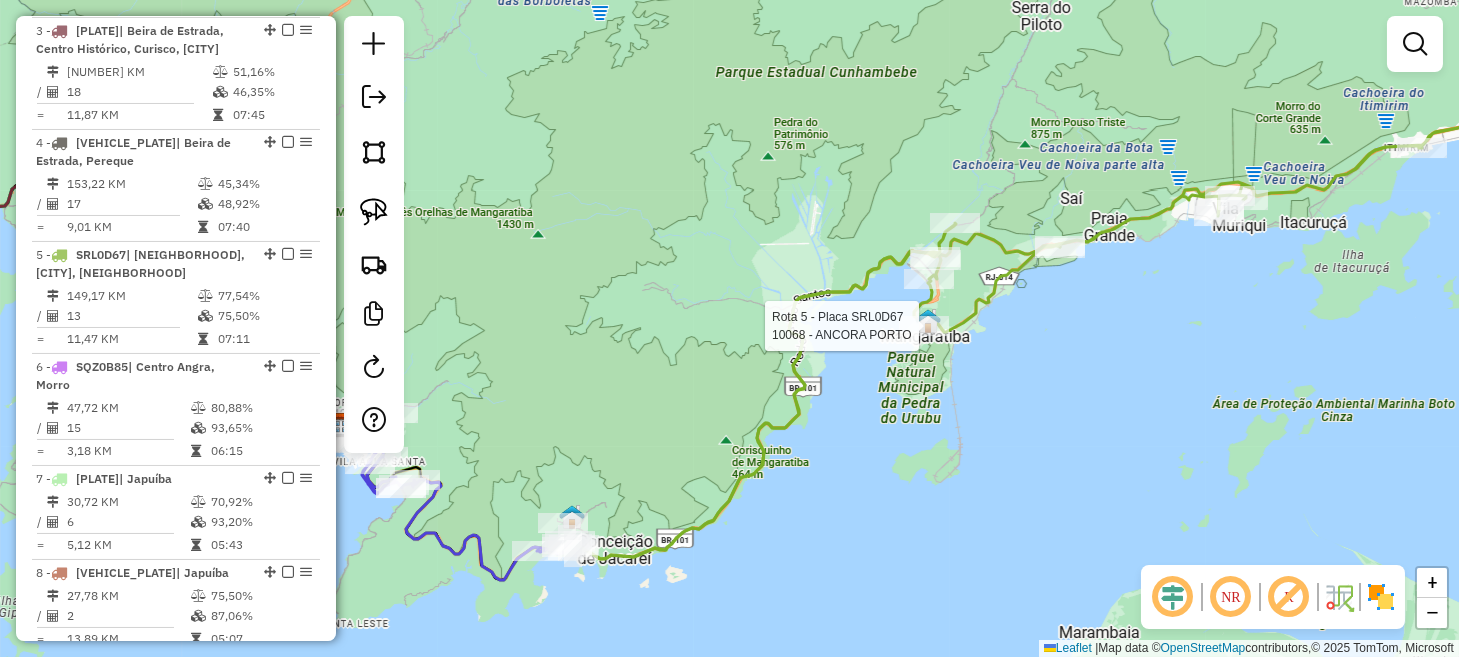 select on "**********" 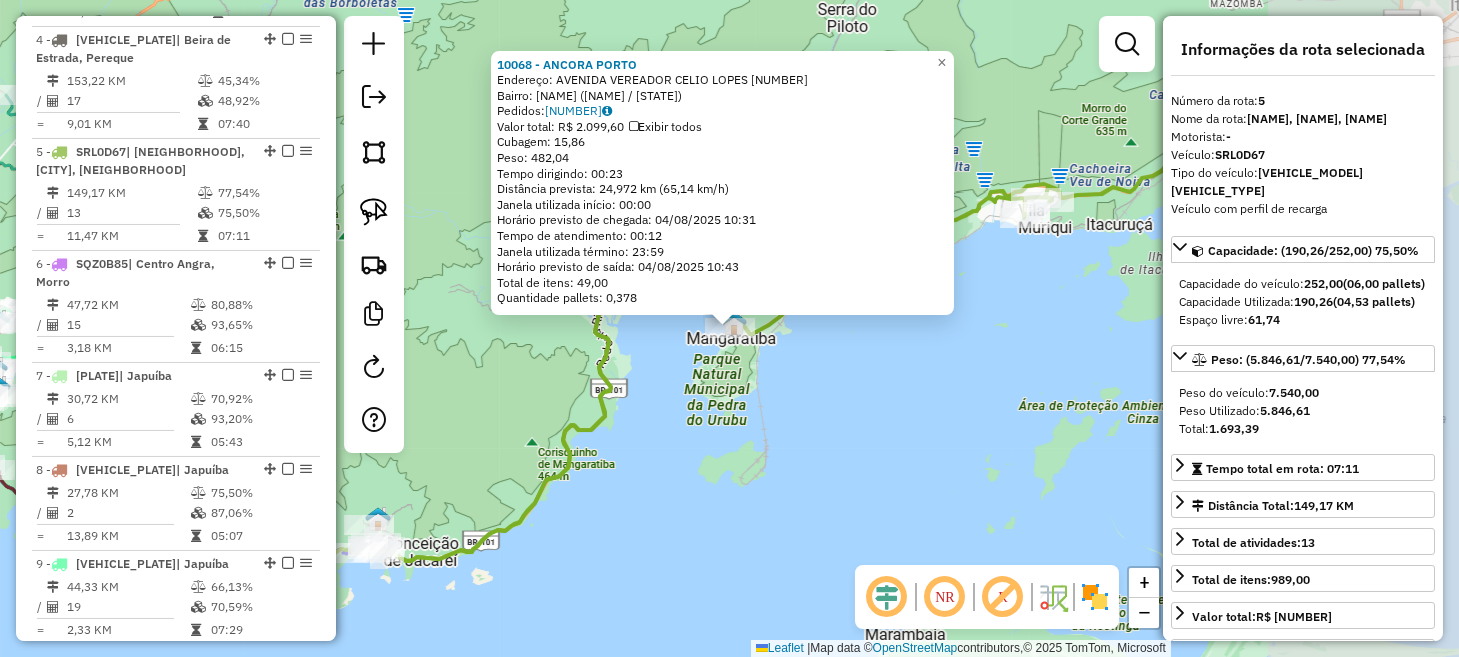 scroll, scrollTop: 1117, scrollLeft: 0, axis: vertical 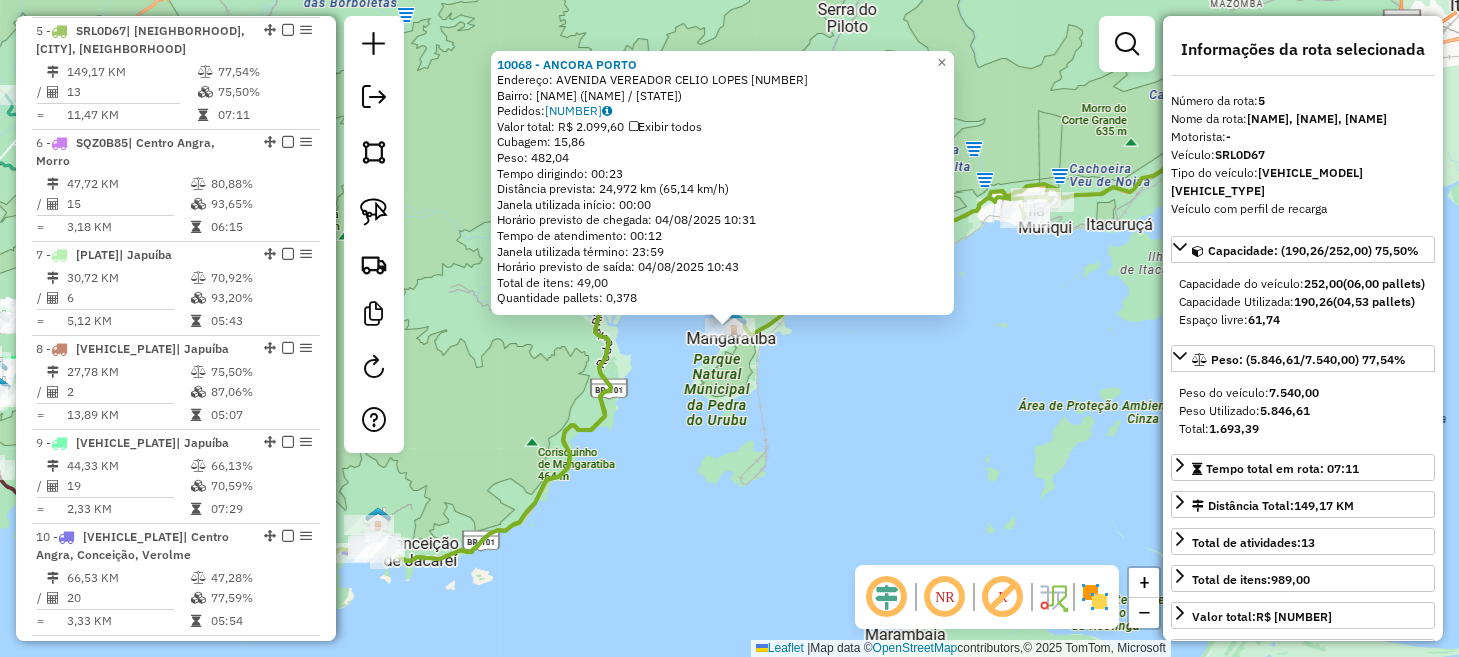 click on "10068 - ANCORA PORTO  Endereço:  AVENIDA VEREADOR CELIO LOPES 2   Bairro: CENTRO (MANGARATIBA / RJ)   Pedidos:  02858032   Valor total: R$ 2.099,60   Exibir todos   Cubagem: 15,86  Peso: 482,04  Tempo dirigindo: 00:23   Distância prevista: 24,972 km (65,14 km/h)   Janela utilizada início: 00:00   Horário previsto de chegada: 04/08/2025 10:31   Tempo de atendimento: 00:12   Janela utilizada término: 23:59   Horário previsto de saída: 04/08/2025 10:43   Total de itens: 49,00   Quantidade pallets: 0,378  × Janela de atendimento Grade de atendimento Capacidade Transportadoras Veículos Cliente Pedidos  Rotas Selecione os dias de semana para filtrar as janelas de atendimento  Seg   Ter   Qua   Qui   Sex   Sáb   Dom  Informe o período da janela de atendimento: De: Até:  Filtrar exatamente a janela do cliente  Considerar janela de atendimento padrão  Selecione os dias de semana para filtrar as grades de atendimento  Seg   Ter   Qua   Qui   Sex   Sáb   Dom   Peso mínimo:   Peso máximo:   De:   Até:  +" 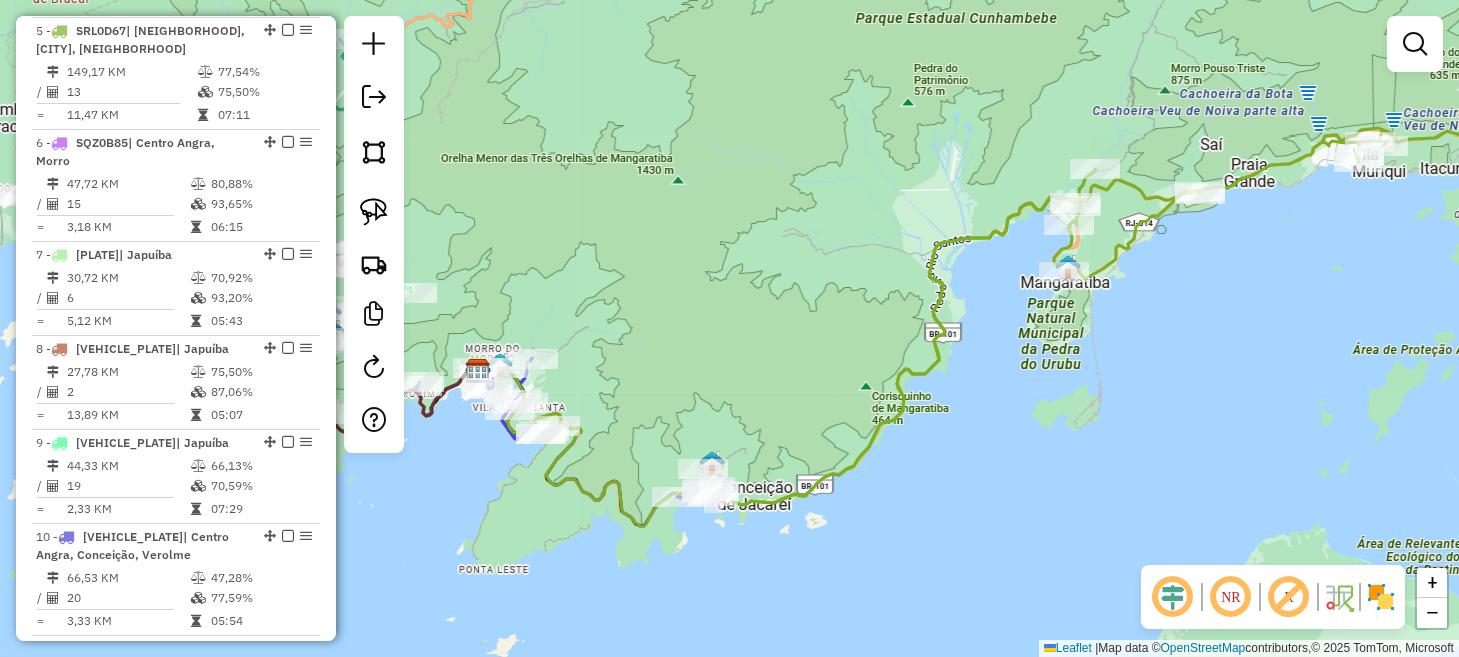 drag, startPoint x: 767, startPoint y: 457, endPoint x: 1101, endPoint y: 401, distance: 338.66208 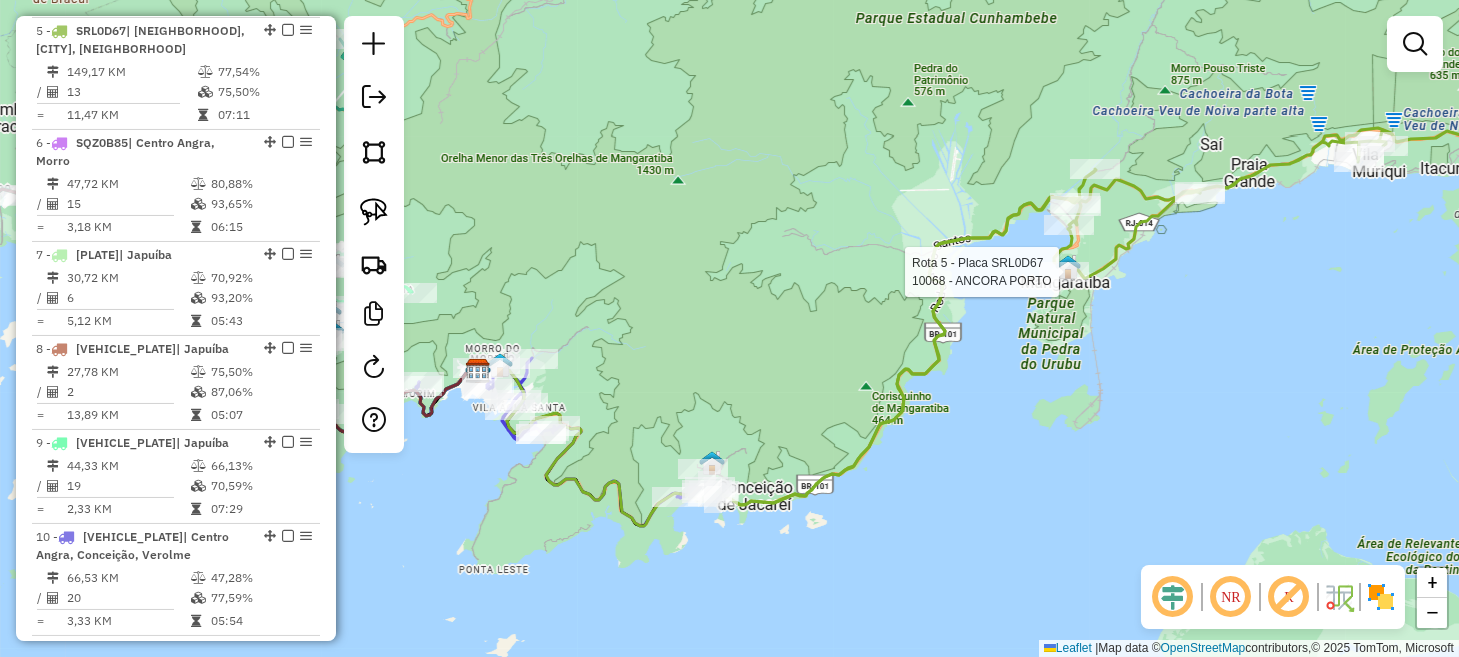 select on "**********" 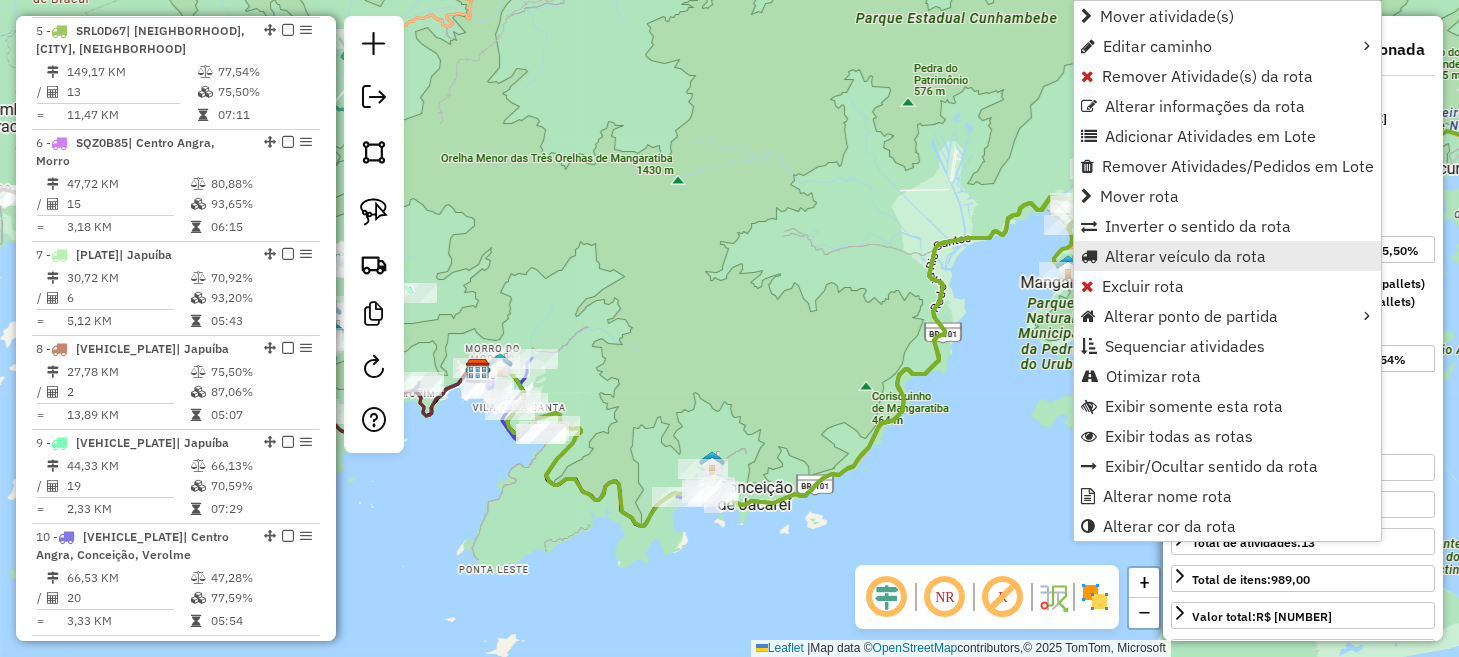 click on "Alterar veículo da rota" at bounding box center (1185, 256) 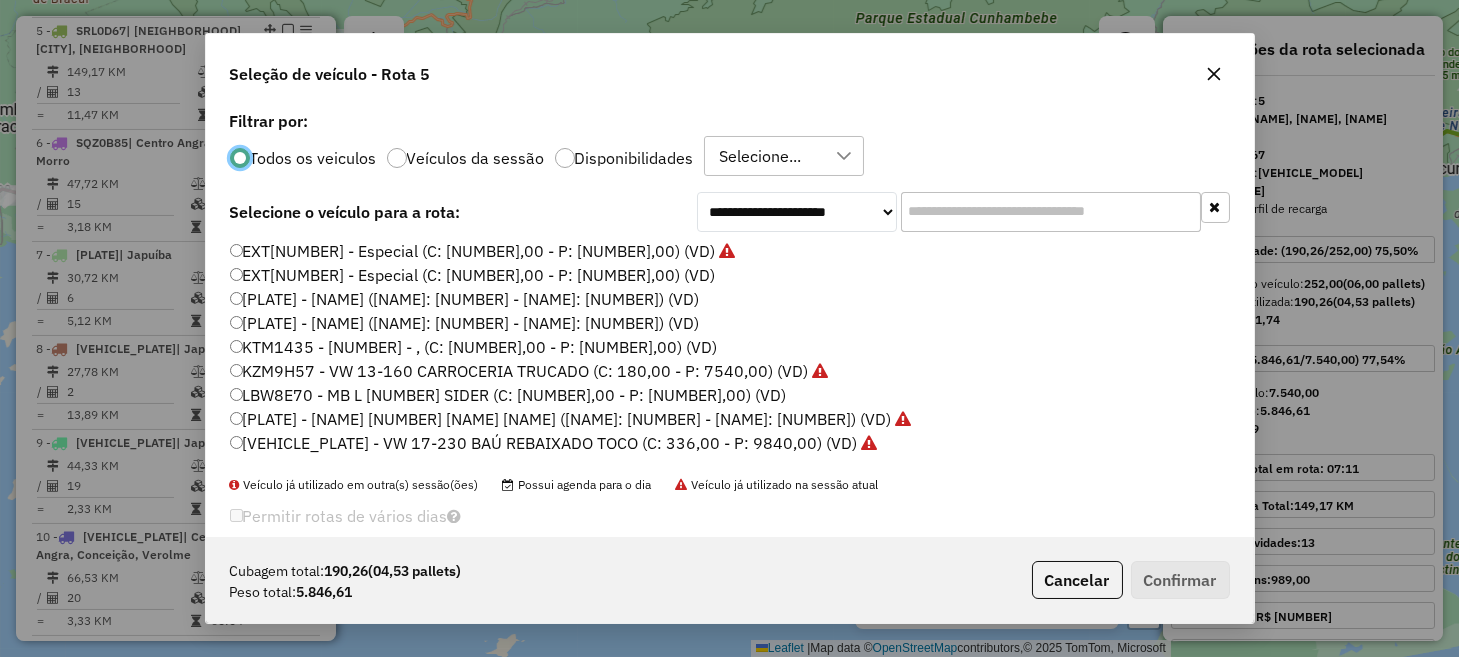 scroll, scrollTop: 10, scrollLeft: 6, axis: both 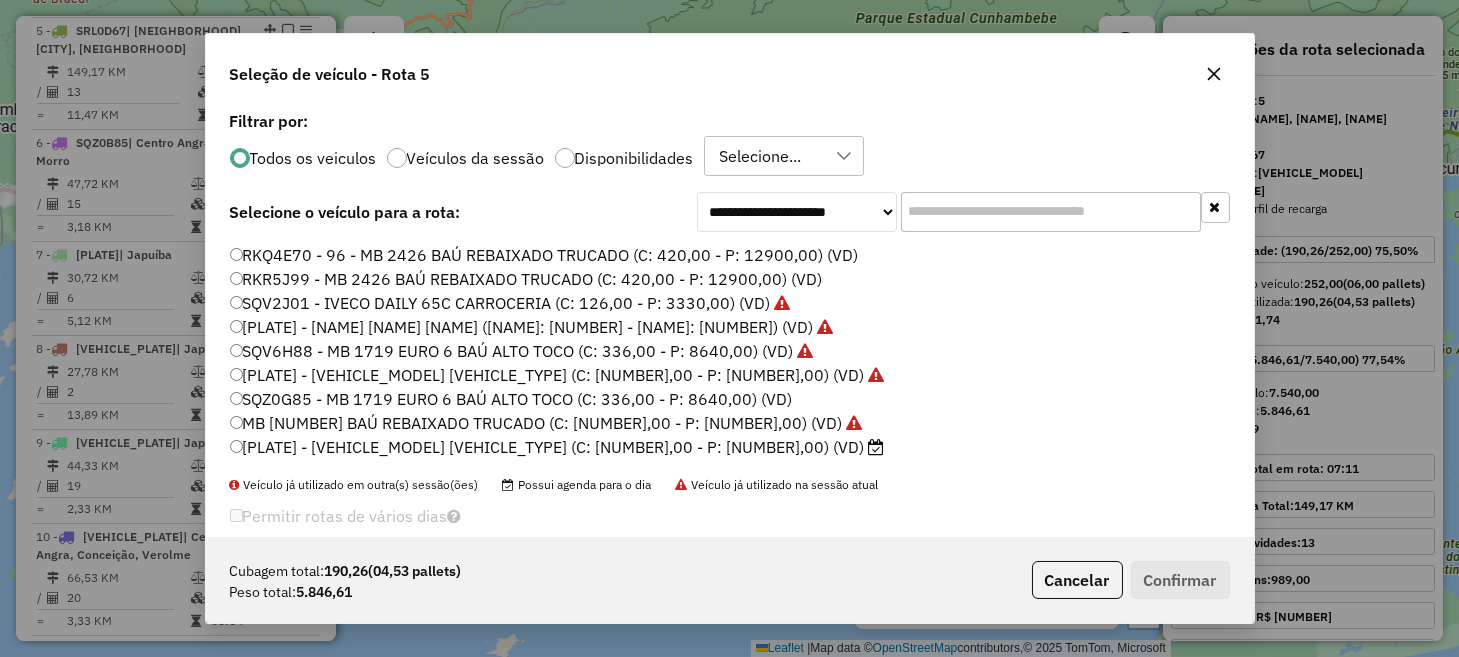 click on "[PLATE] - , (C: [NUMBER] - P: [NUMBER]) (VD)" 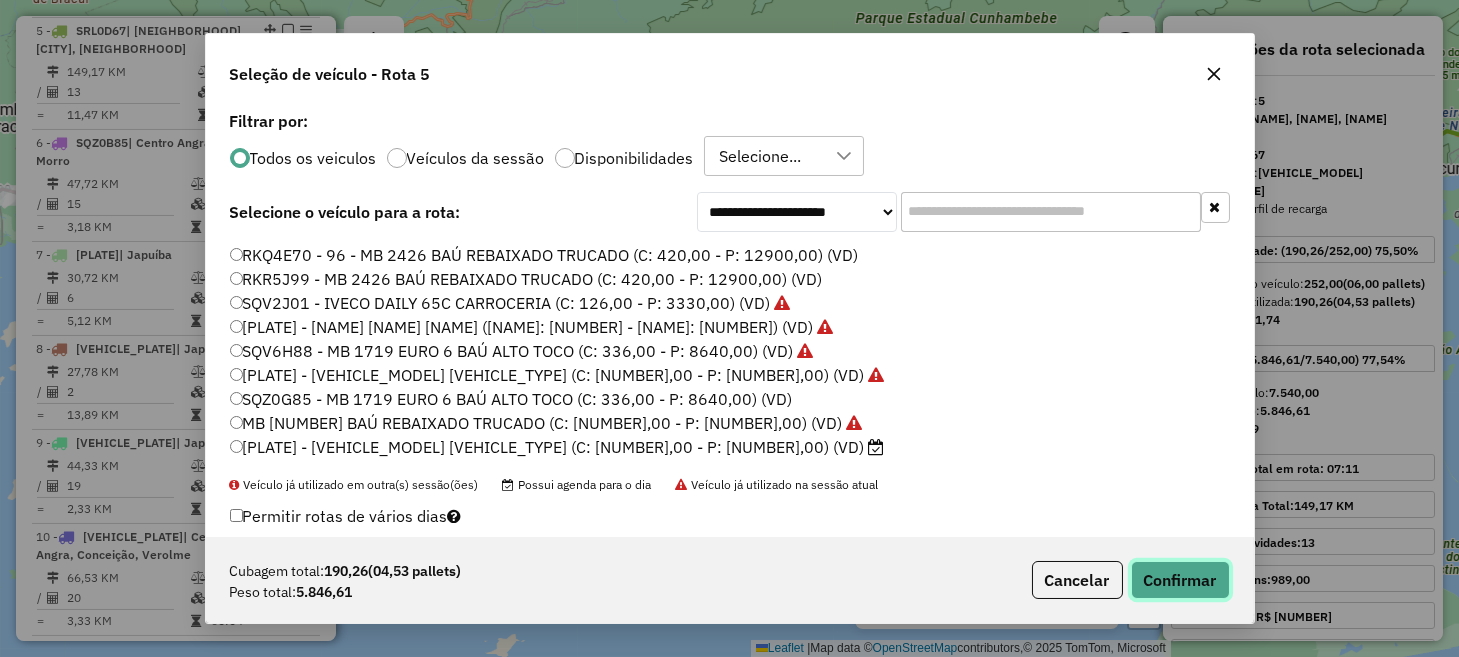 click on "Confirmar" 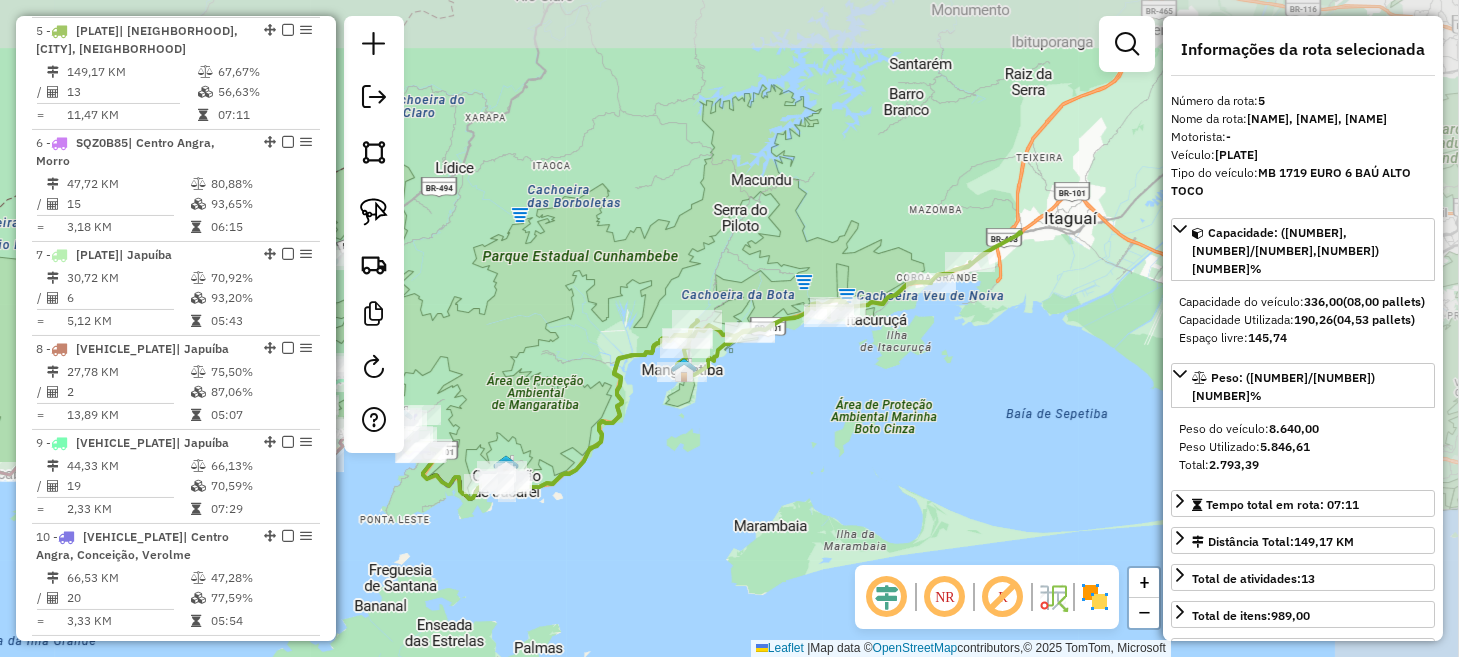 drag, startPoint x: 1047, startPoint y: 307, endPoint x: 823, endPoint y: 384, distance: 236.86494 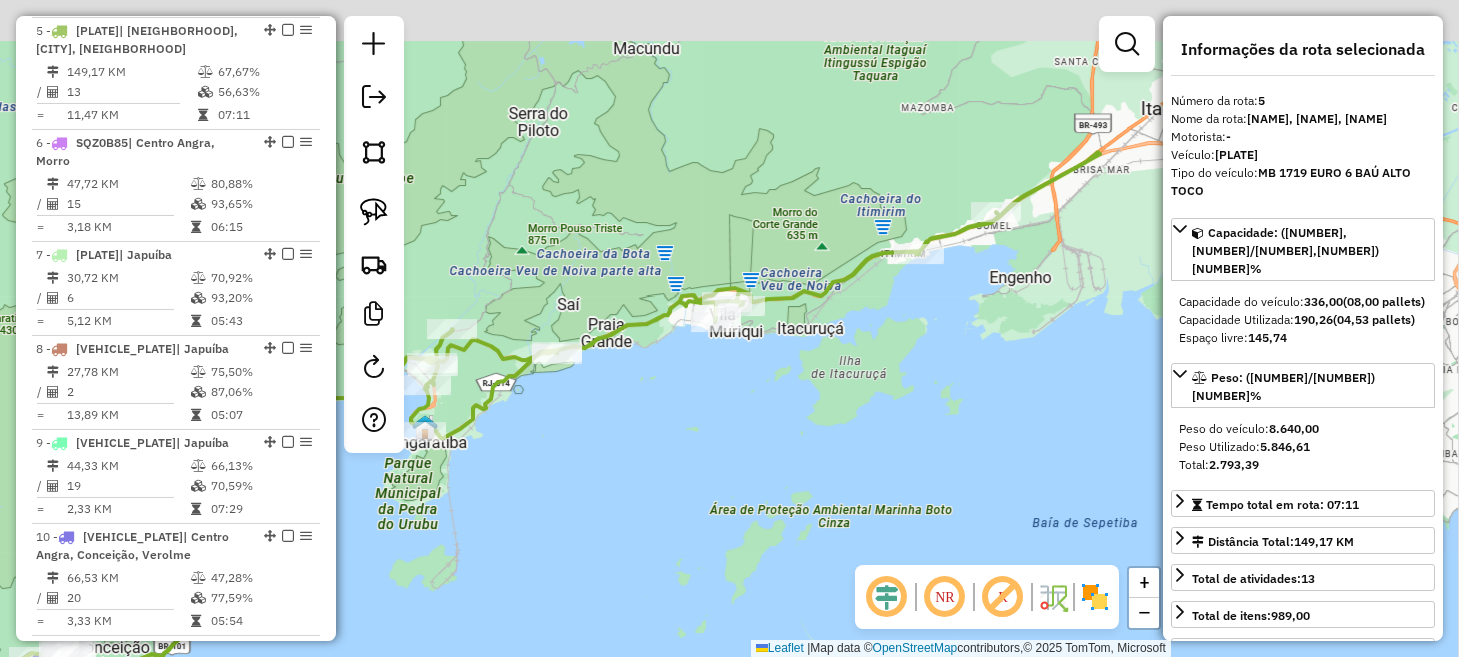 drag, startPoint x: 923, startPoint y: 381, endPoint x: 835, endPoint y: 411, distance: 92.973114 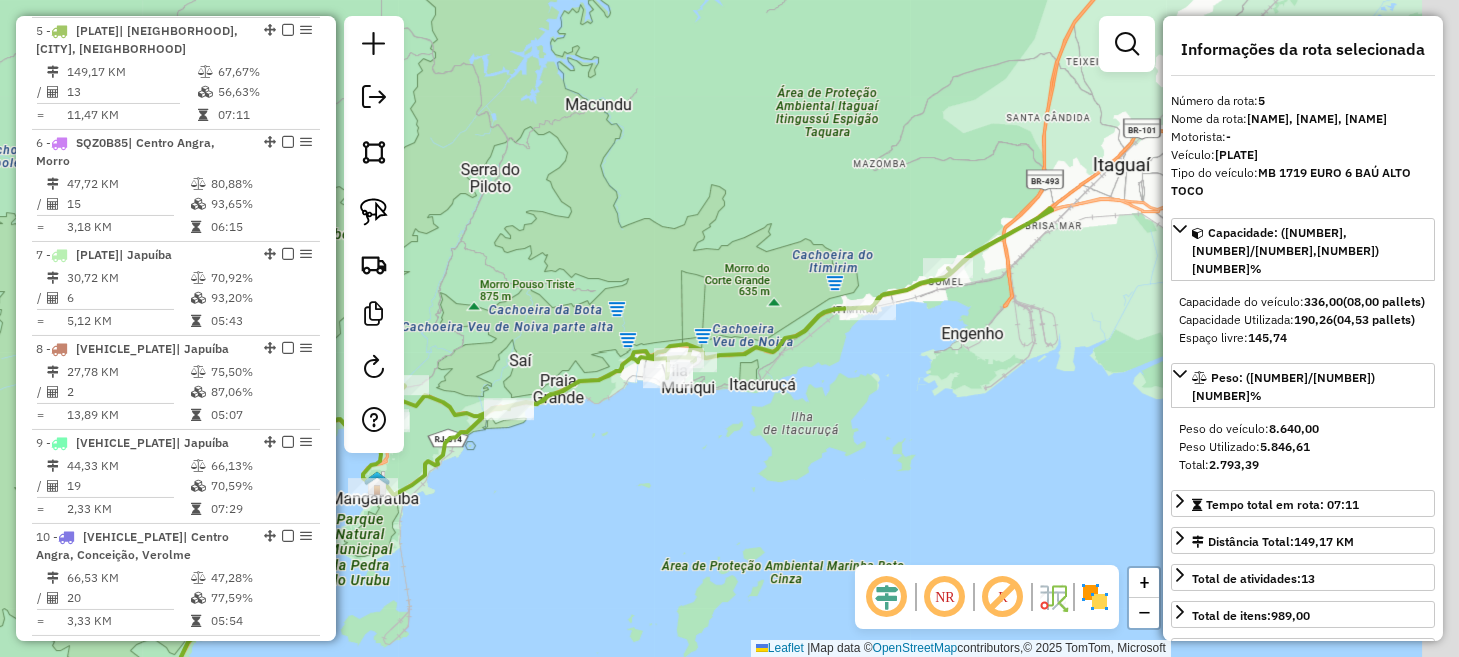 drag, startPoint x: 938, startPoint y: 356, endPoint x: 931, endPoint y: 333, distance: 24.04163 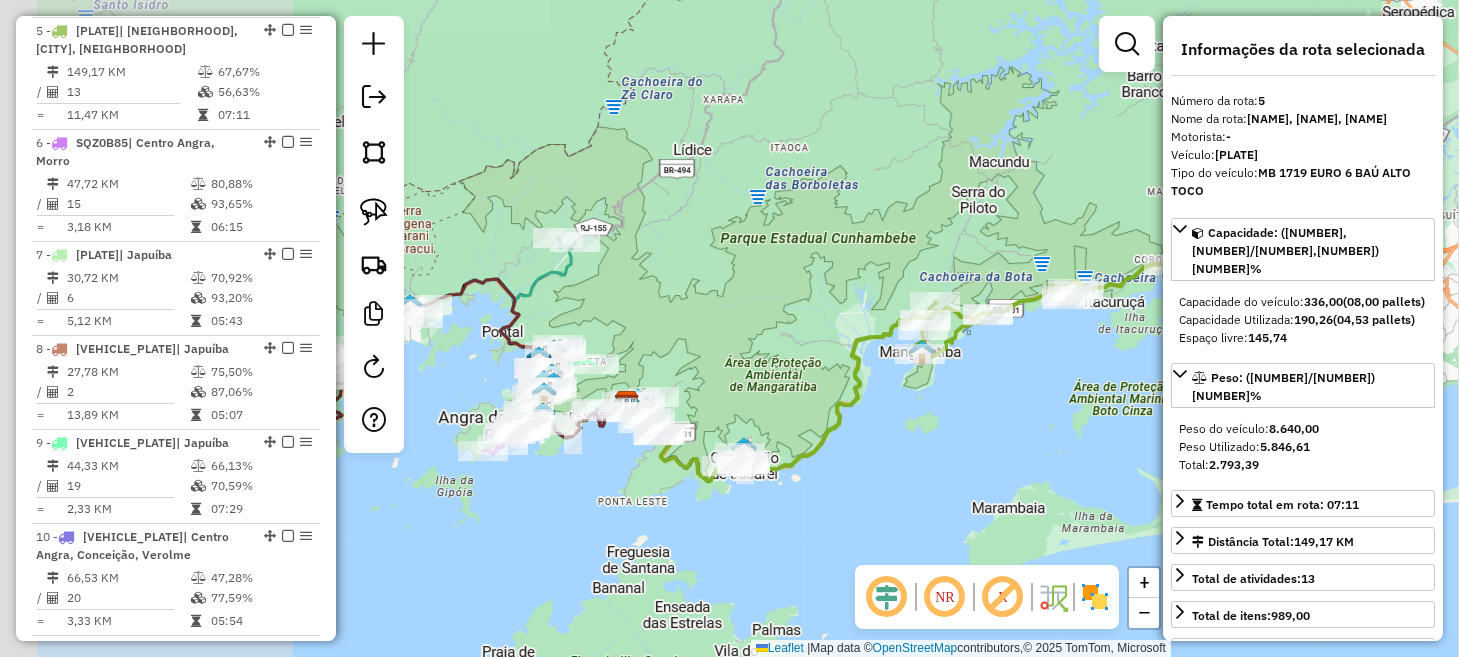 drag, startPoint x: 782, startPoint y: 450, endPoint x: 1187, endPoint y: 341, distance: 419.4115 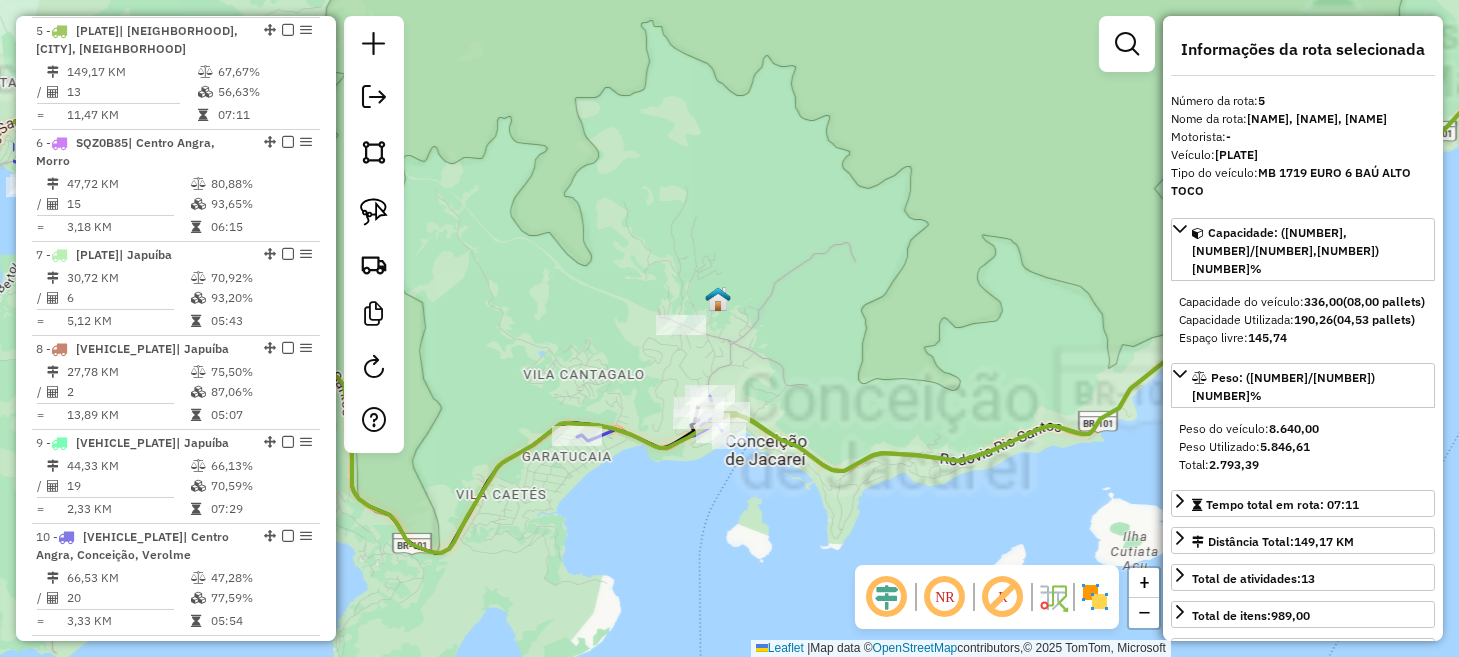 drag, startPoint x: 691, startPoint y: 509, endPoint x: 1031, endPoint y: 437, distance: 347.53992 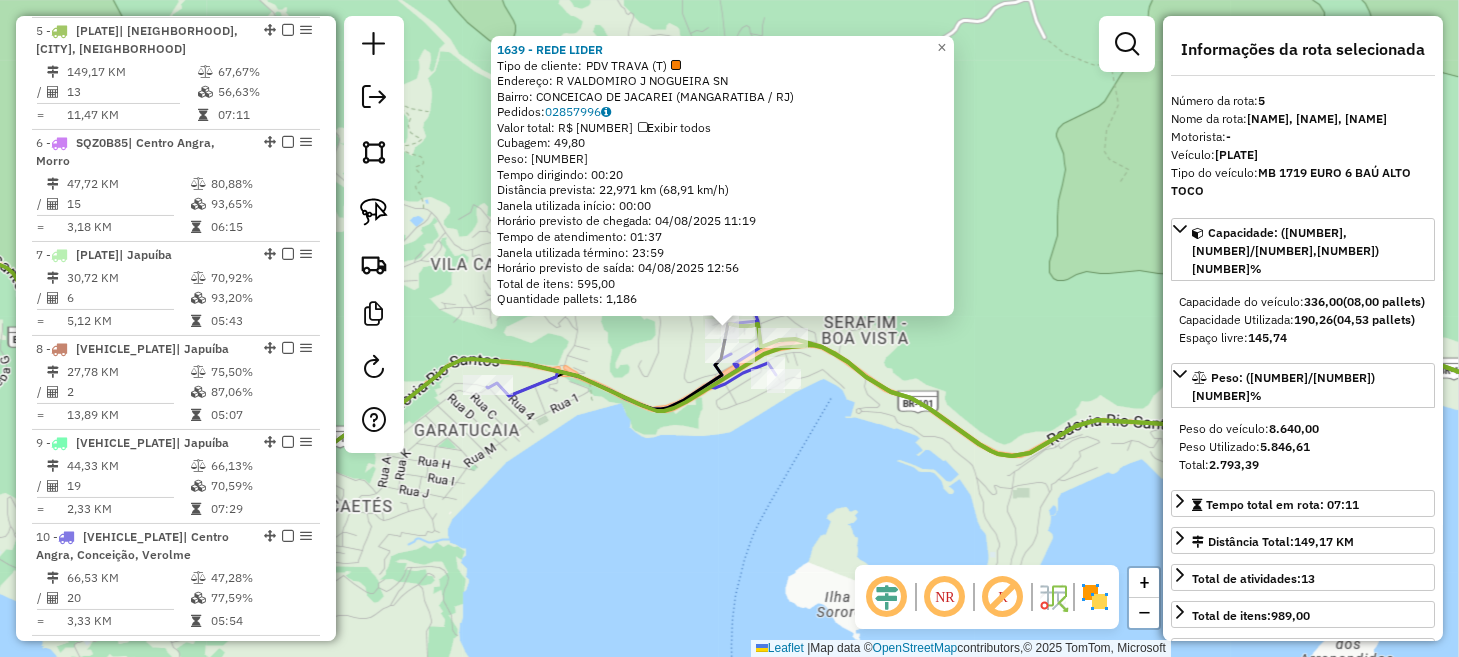click on "1639 - REDE LIDER  Tipo de cliente:   PDV TRAVA (T)   Endereço:  R   VALDOMIRO J NOGUEIRA SN   Bairro: CONCEICAO DE JACAREI (MANGARATIBA / RJ)   Pedidos:  02857996   Valor total: R$ 4.655,87   Exibir todos   Cubagem: 49,80  Peso: 1.986,95  Tempo dirigindo: 00:20   Distância prevista: 22,971 km (68,91 km/h)   Janela utilizada início: 00:00   Horário previsto de chegada: 04/08/2025 11:19   Tempo de atendimento: 01:37   Janela utilizada término: 23:59   Horário previsto de saída: 04/08/2025 12:56   Total de itens: 595,00   Quantidade pallets: 1,186  × Janela de atendimento Grade de atendimento Capacidade Transportadoras Veículos Cliente Pedidos  Rotas Selecione os dias de semana para filtrar as janelas de atendimento  Seg   Ter   Qua   Qui   Sex   Sáb   Dom  Informe o período da janela de atendimento: De: Até:  Filtrar exatamente a janela do cliente  Considerar janela de atendimento padrão  Selecione os dias de semana para filtrar as grades de atendimento  Seg   Ter   Qua   Qui   Sex   Sáb   Dom  +" 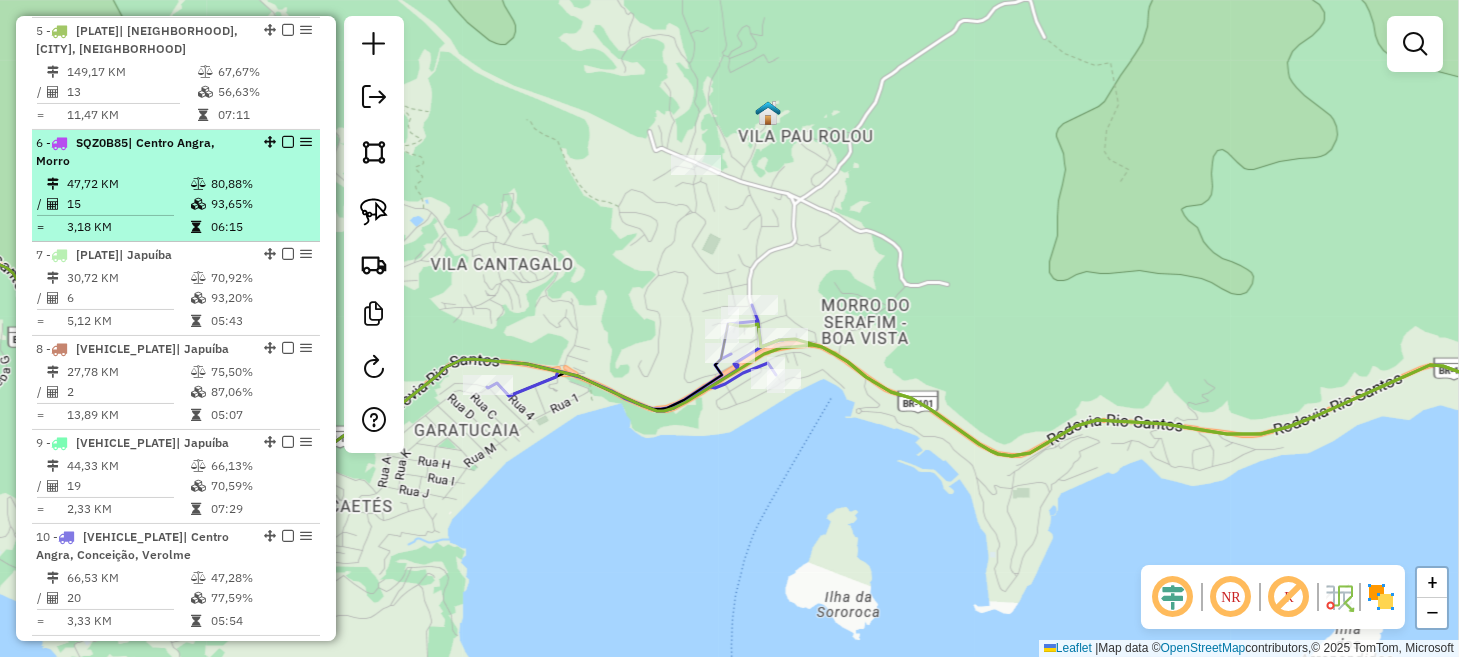 scroll, scrollTop: 1017, scrollLeft: 0, axis: vertical 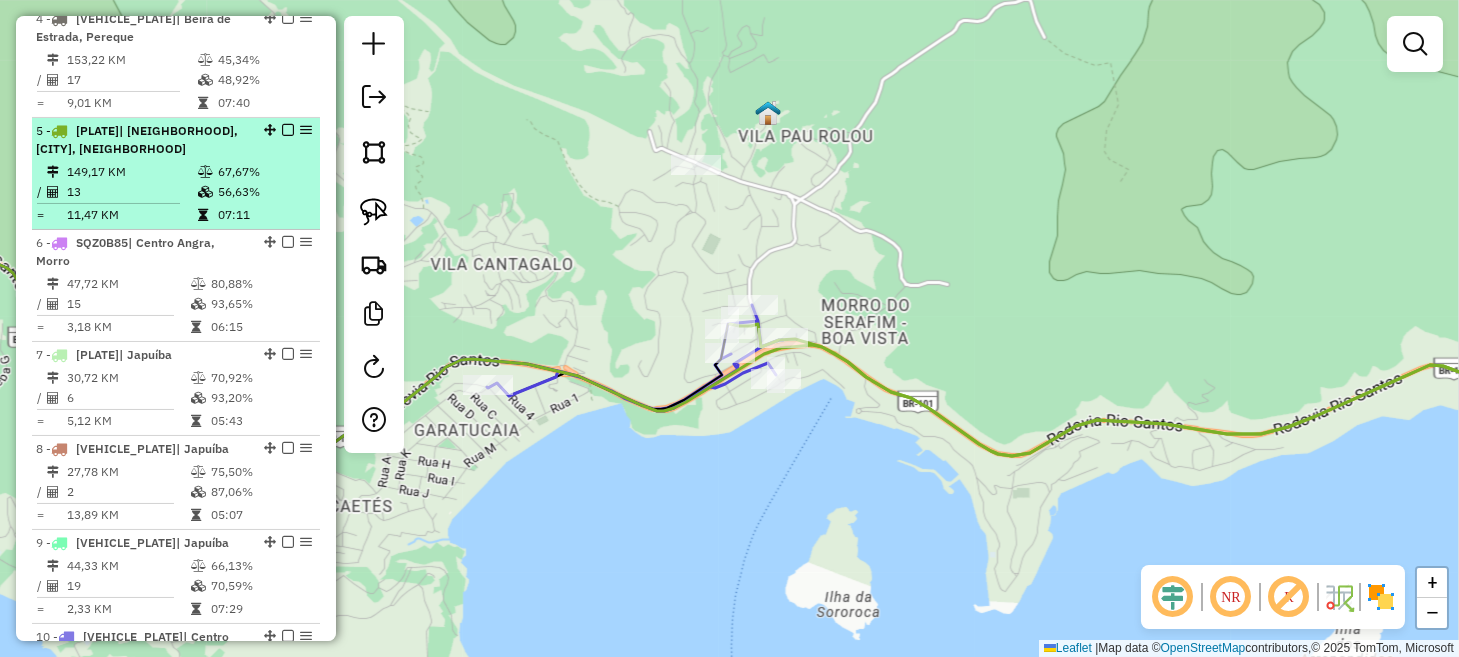 click at bounding box center [288, 130] 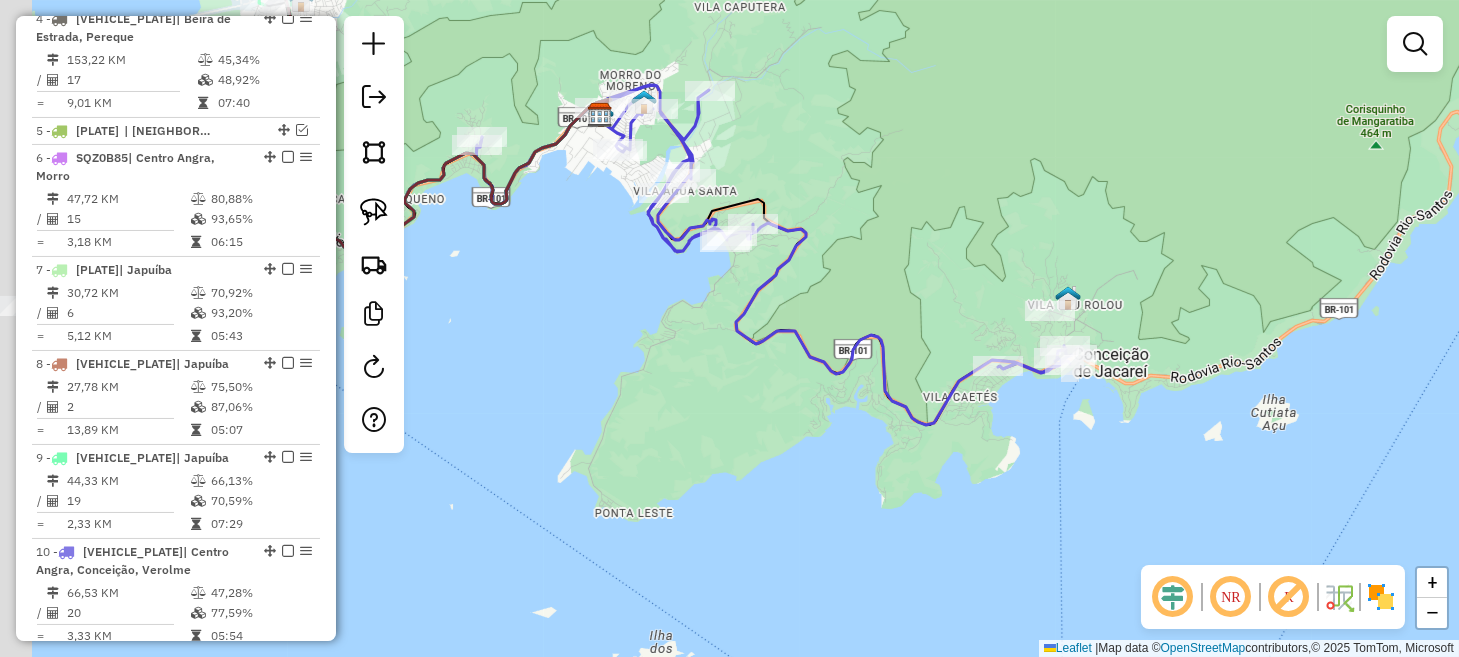 drag, startPoint x: 806, startPoint y: 446, endPoint x: 1060, endPoint y: 465, distance: 254.70964 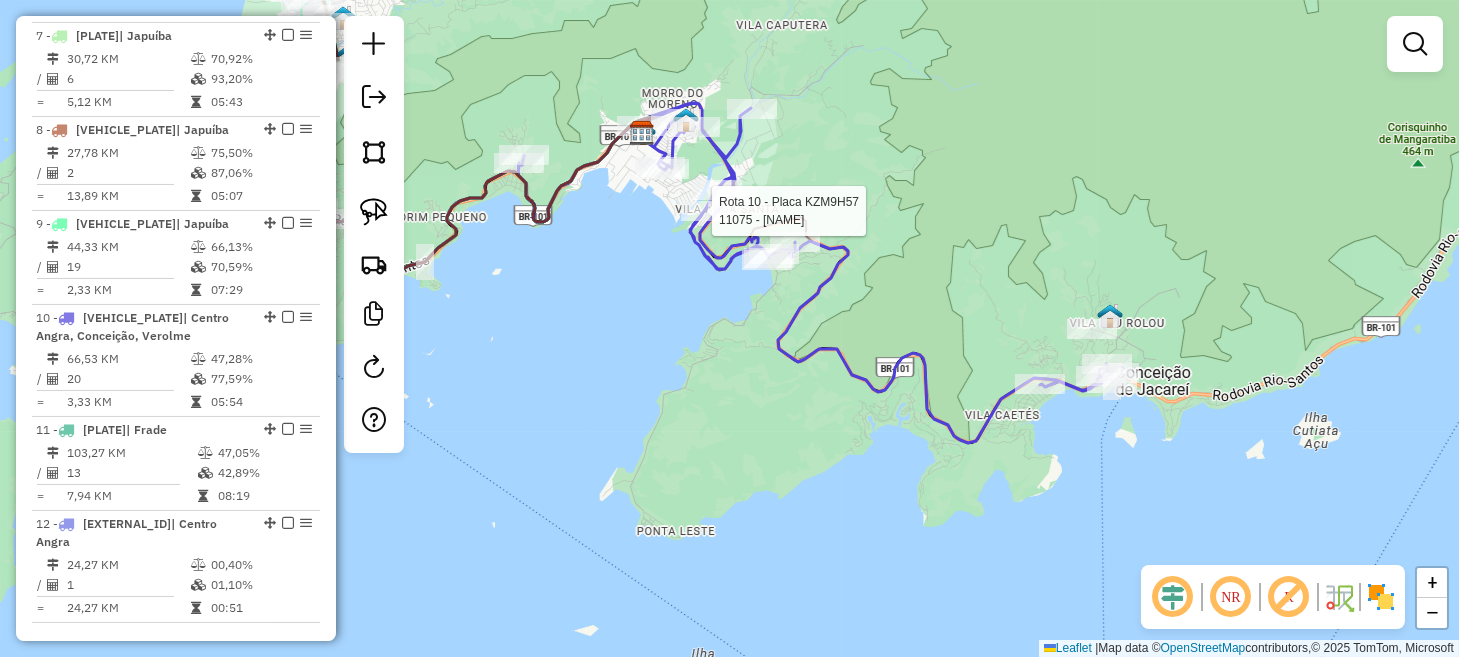 select on "**********" 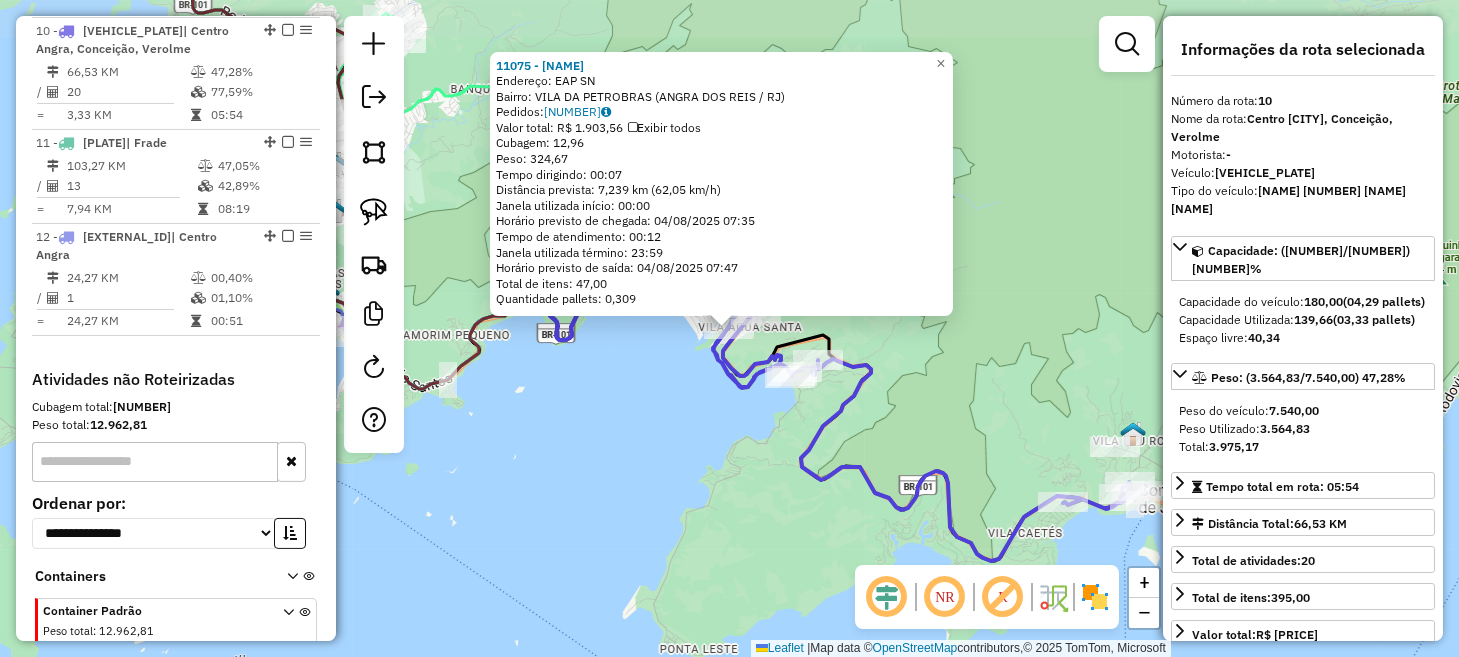 scroll, scrollTop: 1538, scrollLeft: 0, axis: vertical 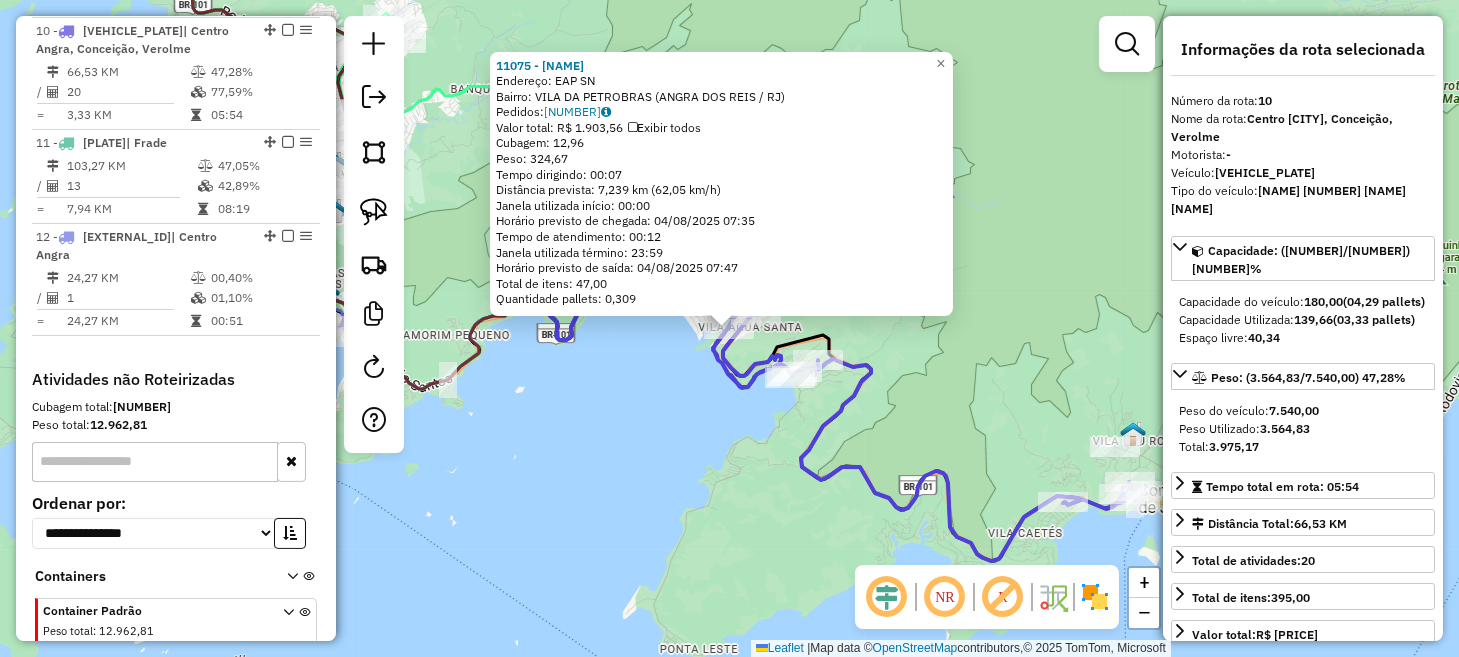 click on "11075 - ESTACAO DA PRAIA SUP  Endereço:  EAP SN   Bairro: VILA  DA PETROBRAS (ANGRA DOS REIS / RJ)   Pedidos:  02858025   Valor total: R$ 1.903,56   Exibir todos   Cubagem: 12,96  Peso: 324,67  Tempo dirigindo: 00:07   Distância prevista: 7,239 km (62,05 km/h)   Janela utilizada início: 00:00   Horário previsto de chegada: 04/08/2025 07:35   Tempo de atendimento: 00:12   Janela utilizada término: 23:59   Horário previsto de saída: 04/08/2025 07:47   Total de itens: 47,00   Quantidade pallets: 0,309  × Janela de atendimento Grade de atendimento Capacidade Transportadoras Veículos Cliente Pedidos  Rotas Selecione os dias de semana para filtrar as janelas de atendimento  Seg   Ter   Qua   Qui   Sex   Sáb   Dom  Informe o período da janela de atendimento: De: Até:  Filtrar exatamente a janela do cliente  Considerar janela de atendimento padrão  Selecione os dias de semana para filtrar as grades de atendimento  Seg   Ter   Qua   Qui   Sex   Sáb   Dom   Clientes fora do dia de atendimento selecionado" 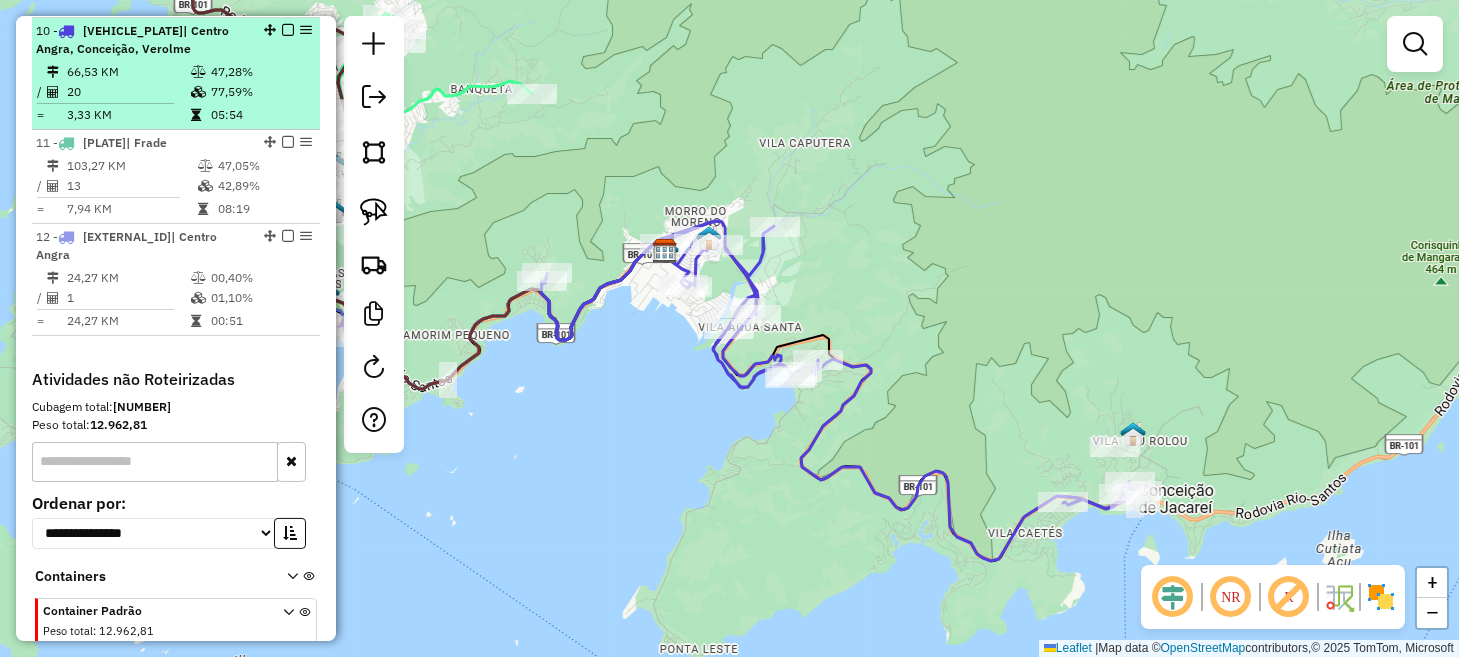 click at bounding box center [288, 30] 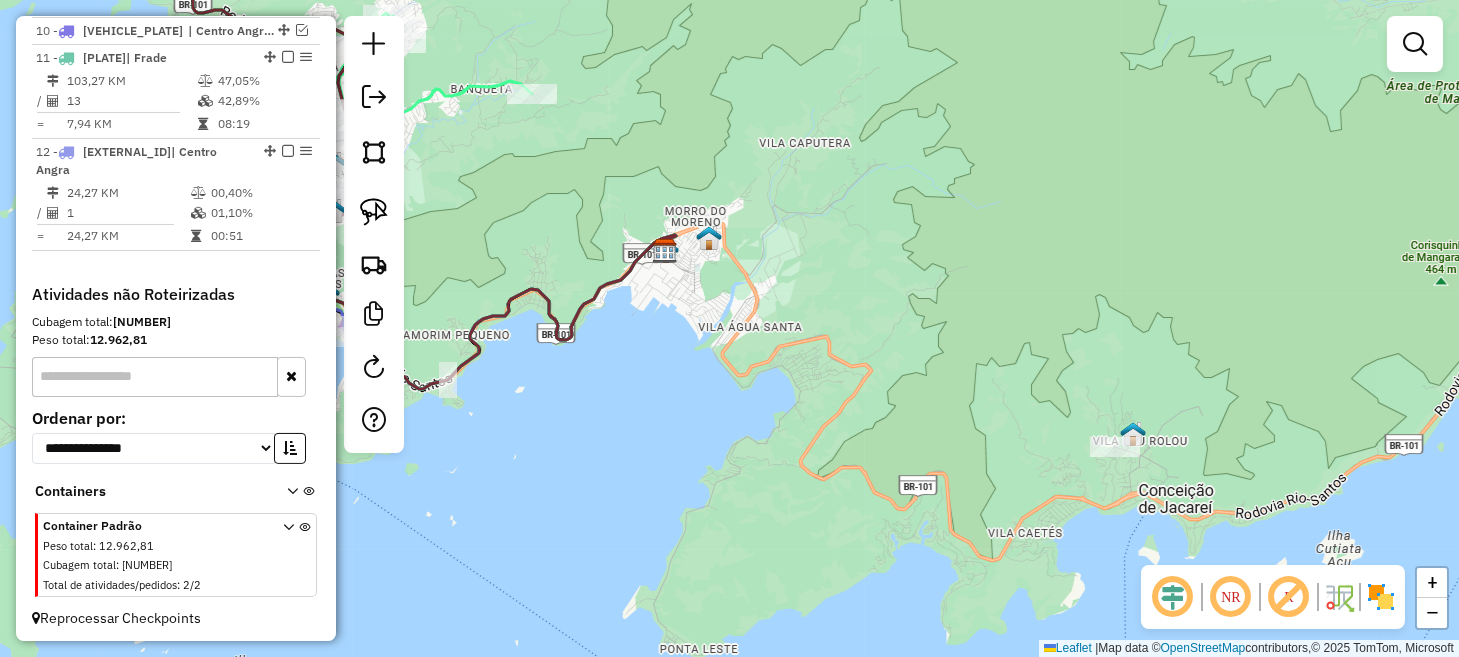 scroll, scrollTop: 1519, scrollLeft: 0, axis: vertical 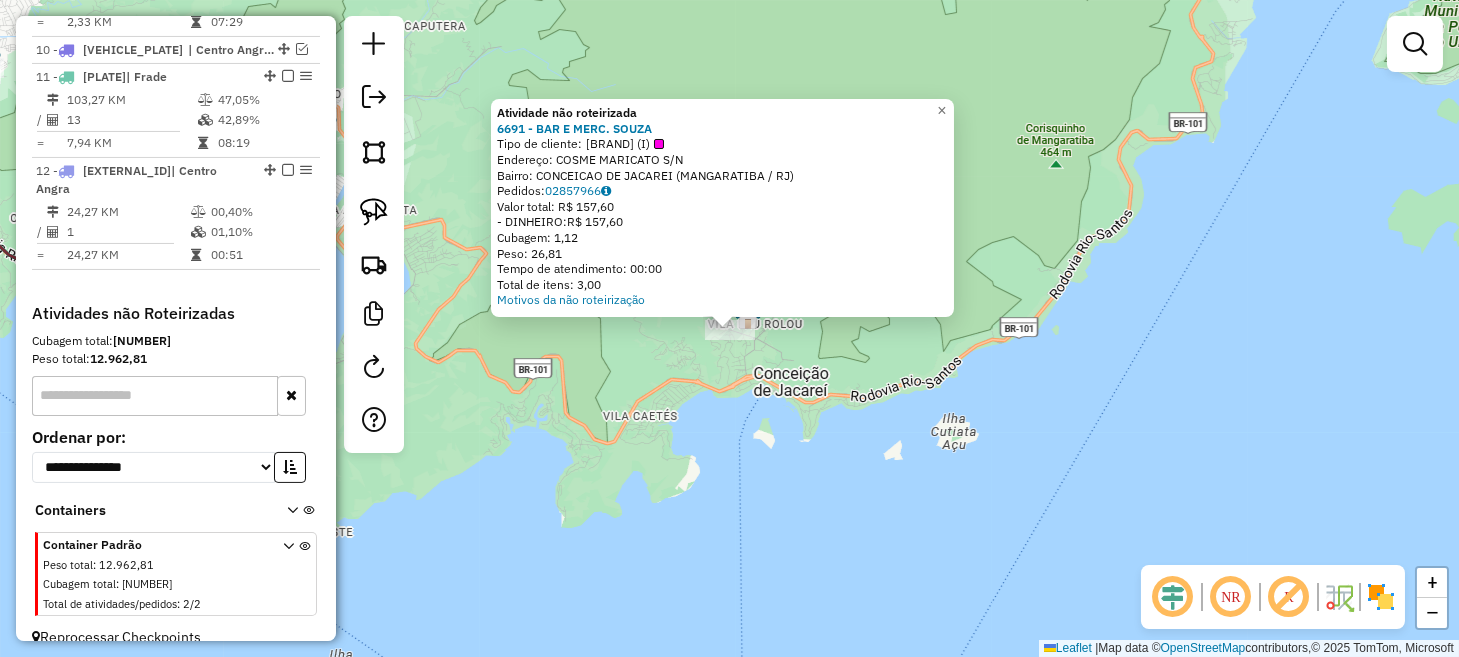 click on "Atividade não roteirizada 6691 - BAR E MERC. SOUZA  Tipo de cliente:   IVECO (I)   Endereço:  COSME MARICATO S/N   Bairro: CONCEICAO DE JACAREI (MANGARATIBA / RJ)   Pedidos:  02857966   Valor total: R$ 157,60   - DINHEIRO:  R$ 157,60   Cubagem: 1,12   Peso: 26,81   Tempo de atendimento: 00:00   Total de itens: 3,00  Motivos da não roteirização × Janela de atendimento Grade de atendimento Capacidade Transportadoras Veículos Cliente Pedidos  Rotas Selecione os dias de semana para filtrar as janelas de atendimento  Seg   Ter   Qua   Qui   Sex   Sáb   Dom  Informe o período da janela de atendimento: De: Até:  Filtrar exatamente a janela do cliente  Considerar janela de atendimento padrão  Selecione os dias de semana para filtrar as grades de atendimento  Seg   Ter   Qua   Qui   Sex   Sáb   Dom   Considerar clientes sem dia de atendimento cadastrado  Clientes fora do dia de atendimento selecionado Filtrar as atividades entre os valores definidos abaixo:  Peso mínimo:   Peso máximo:   De:   Até:  De:" 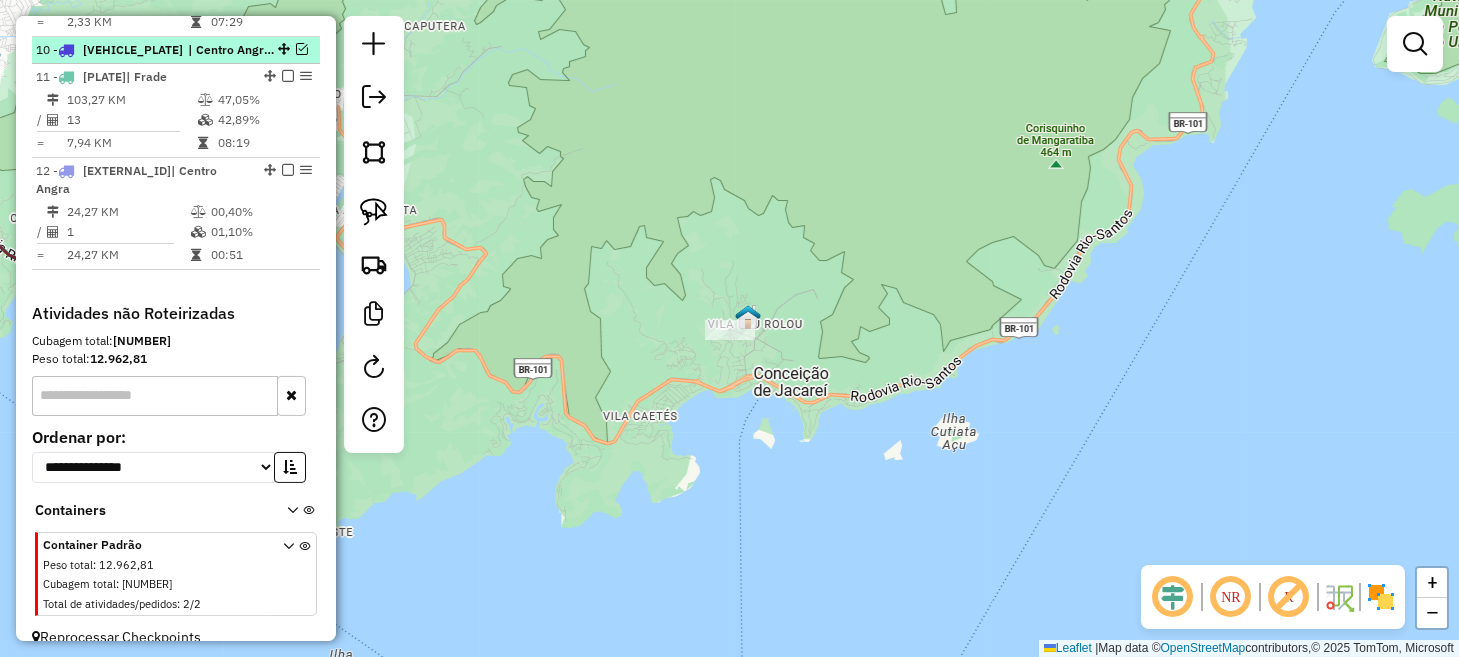 click at bounding box center (302, 49) 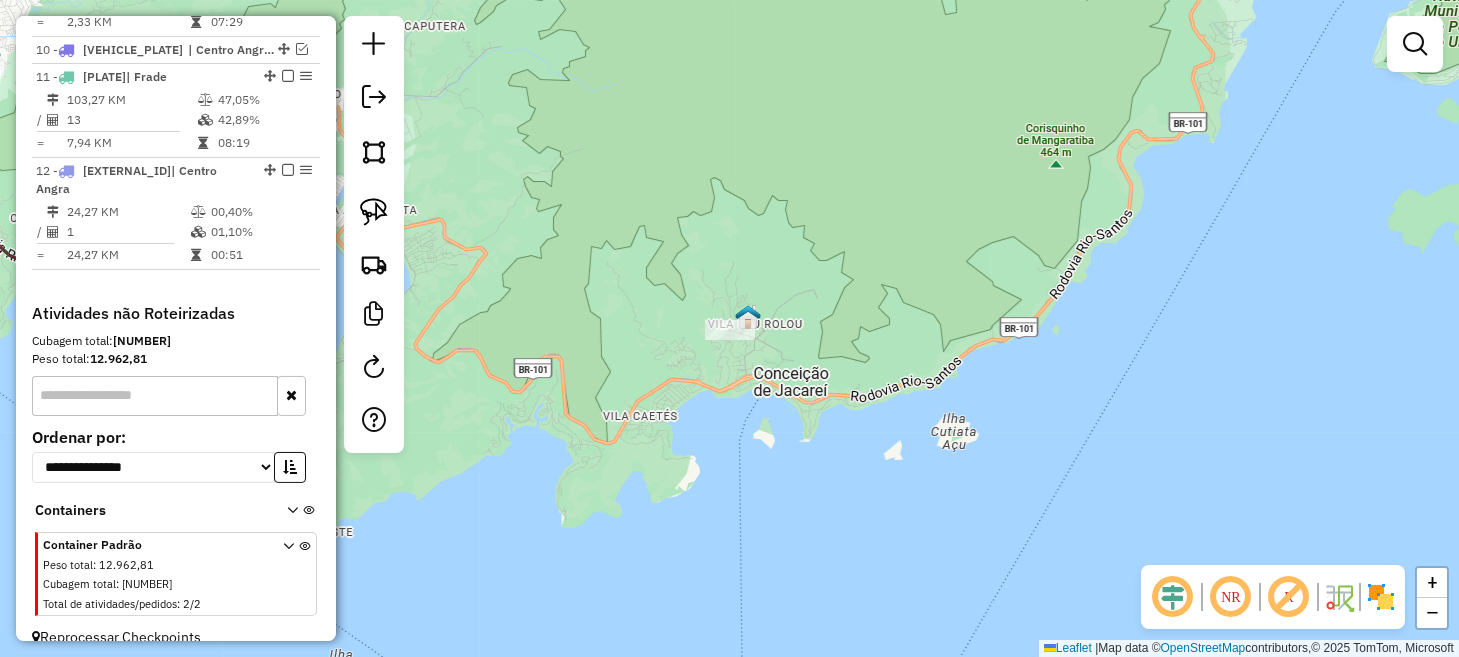 scroll, scrollTop: 1538, scrollLeft: 0, axis: vertical 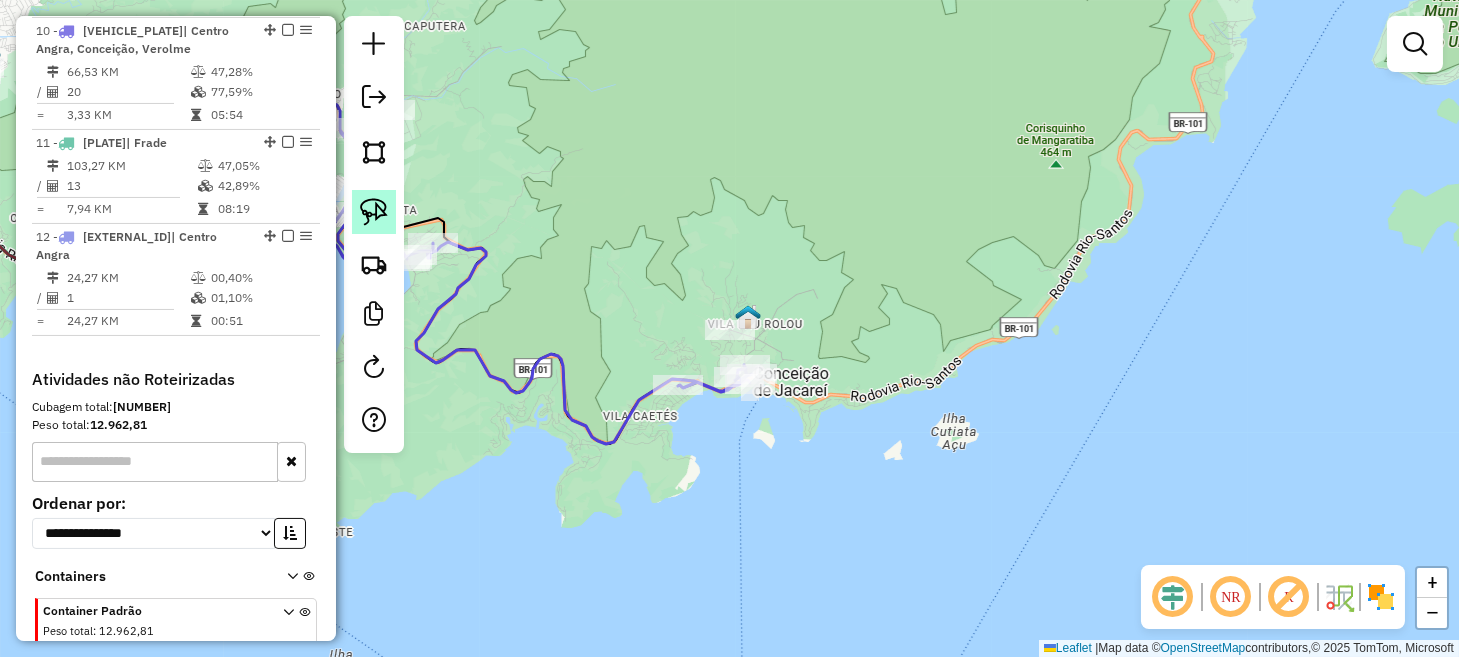 click 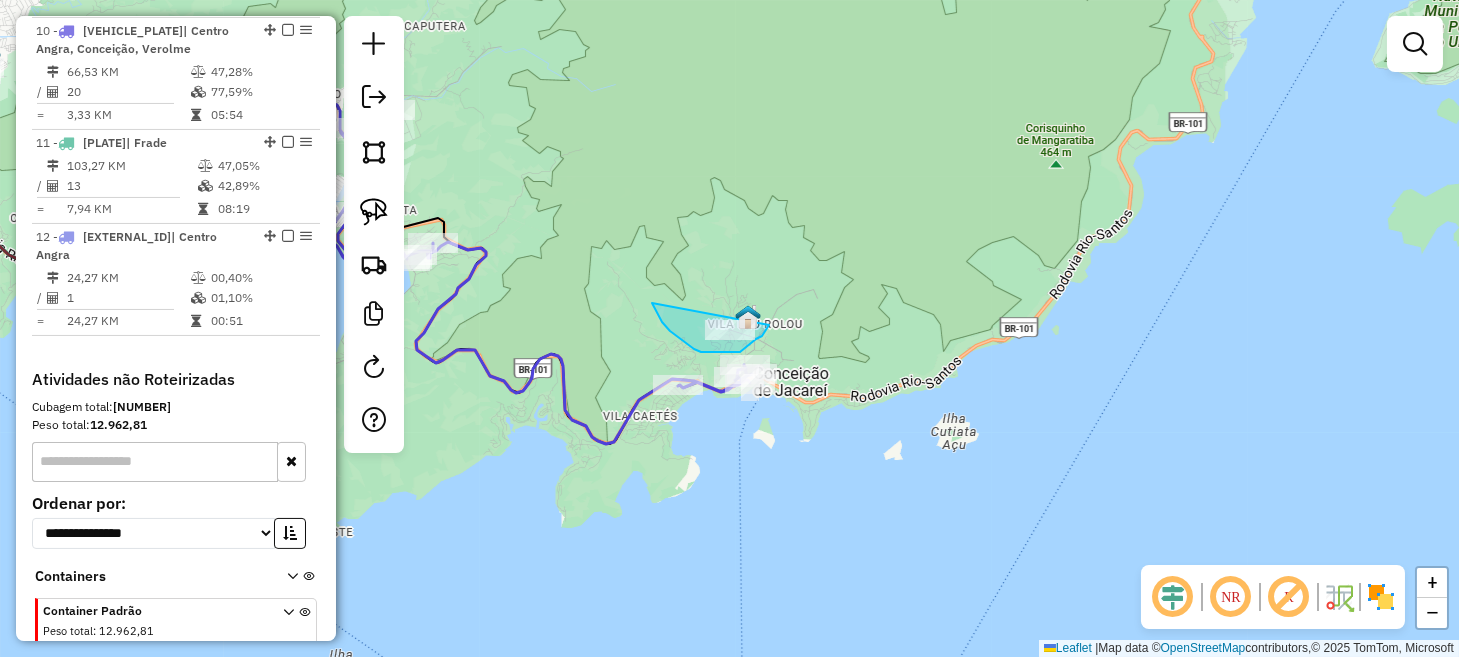 drag, startPoint x: 654, startPoint y: 305, endPoint x: 751, endPoint y: 295, distance: 97.5141 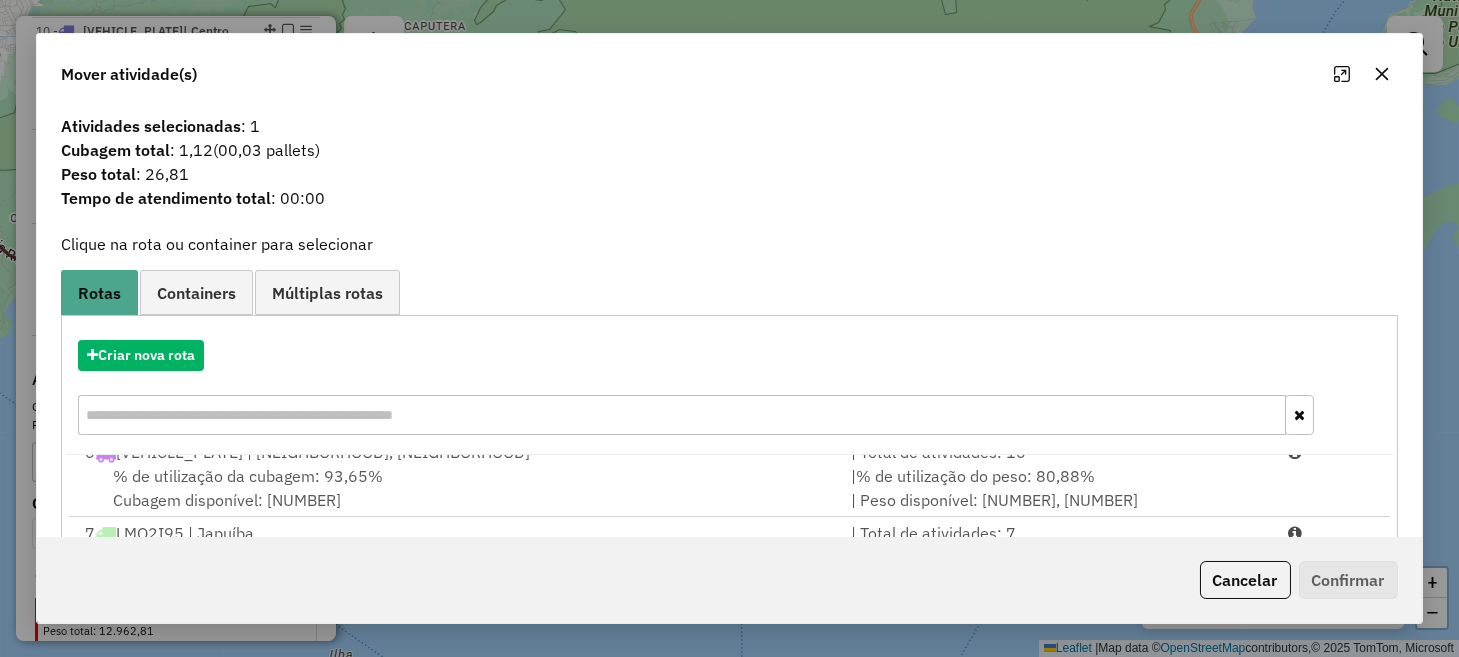 scroll, scrollTop: 407, scrollLeft: 0, axis: vertical 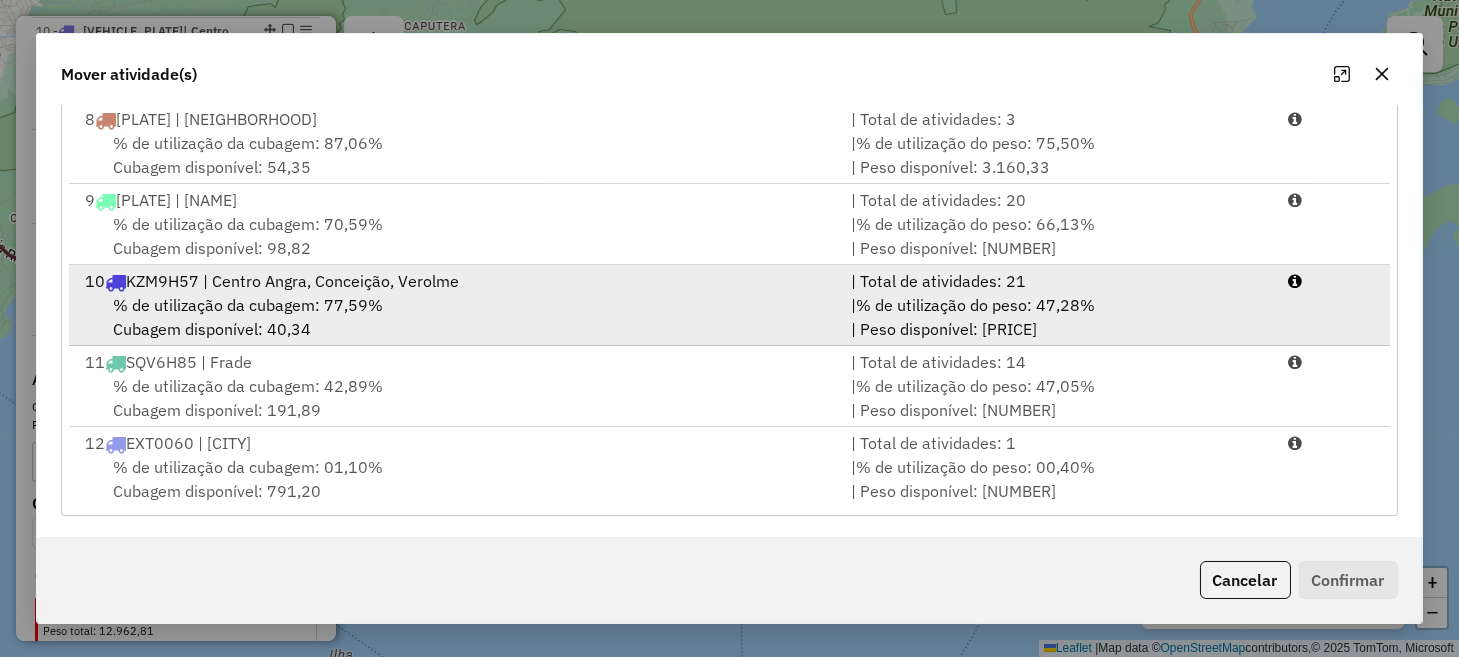 click on "10  KZM9H57 | Centro Angra, Conceição, Verolme" at bounding box center [455, 281] 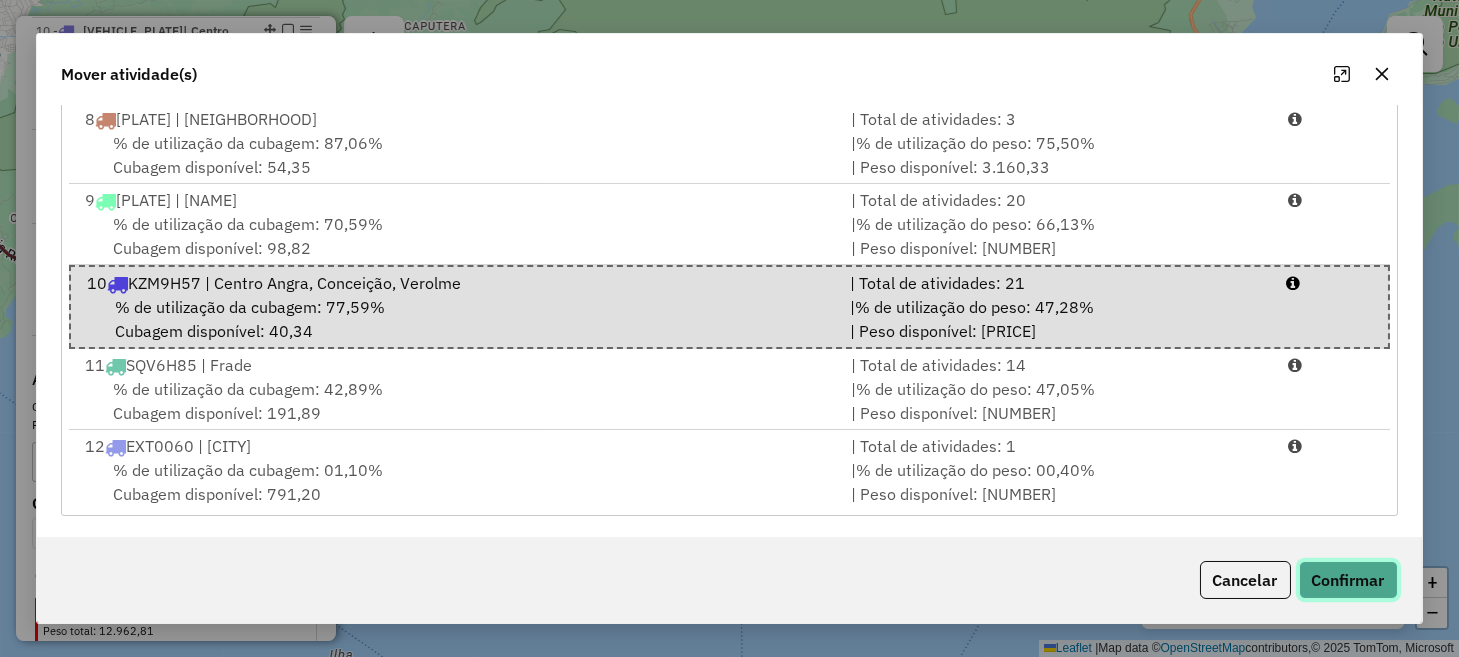 click on "Confirmar" 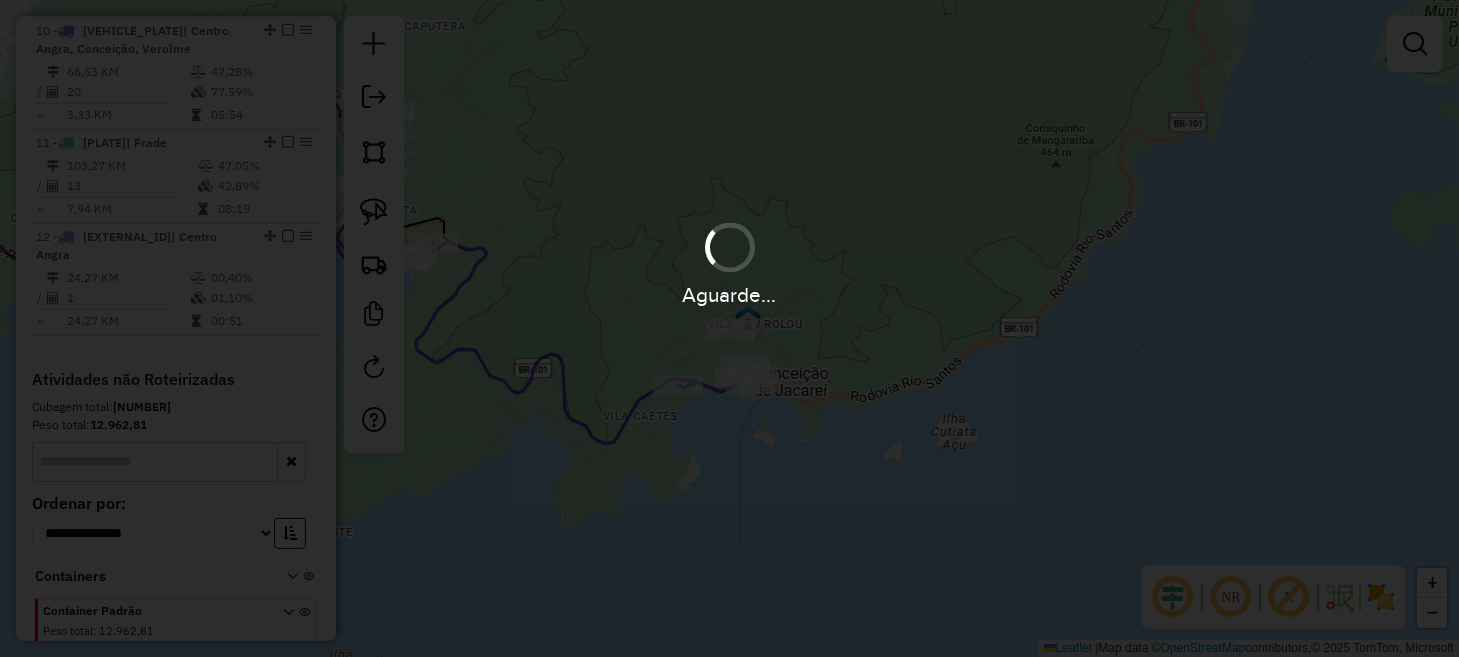 scroll, scrollTop: 0, scrollLeft: 0, axis: both 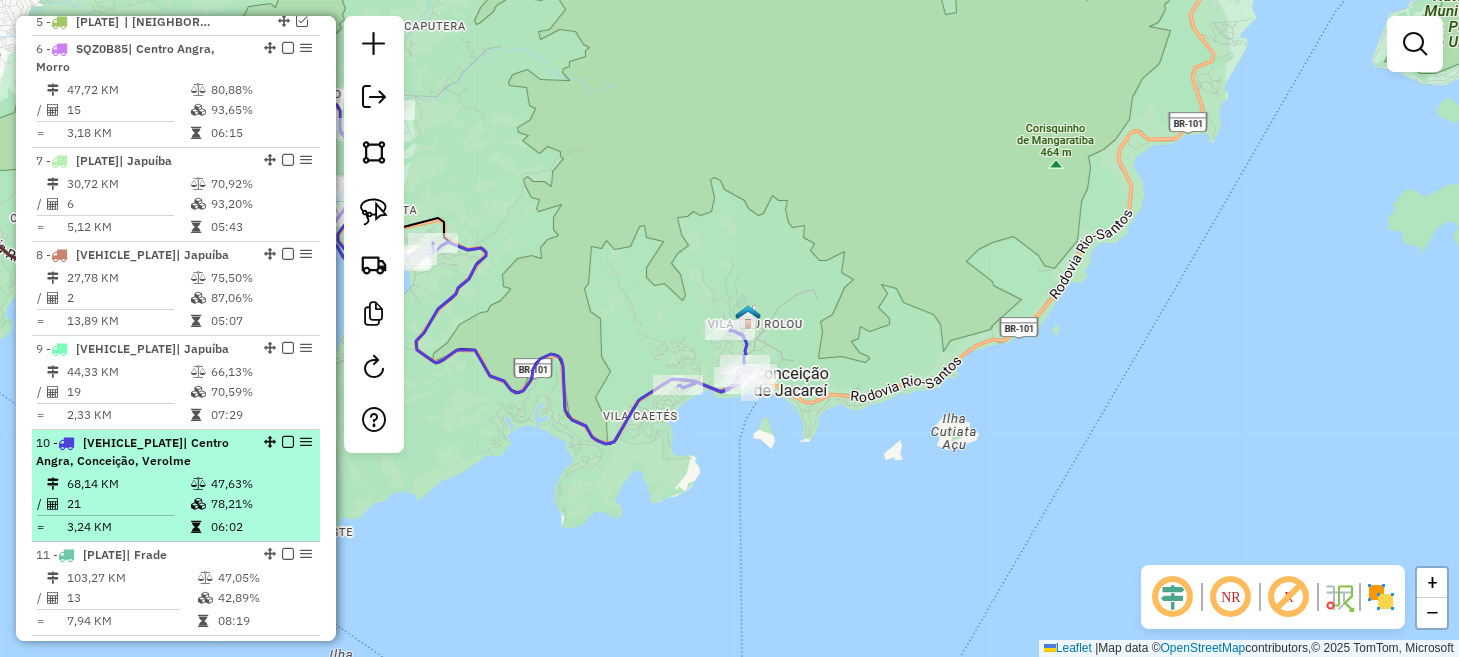 click at bounding box center (288, 442) 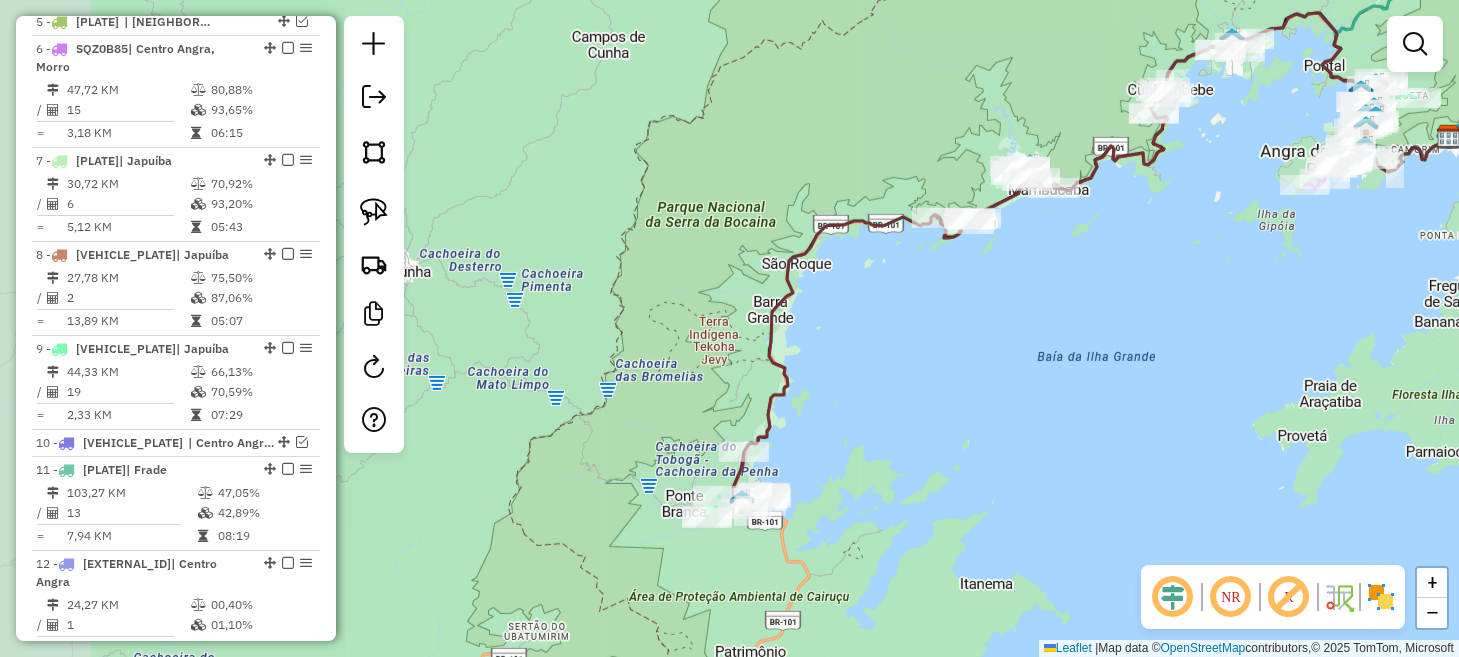 drag, startPoint x: 613, startPoint y: 478, endPoint x: 1455, endPoint y: 287, distance: 863.39154 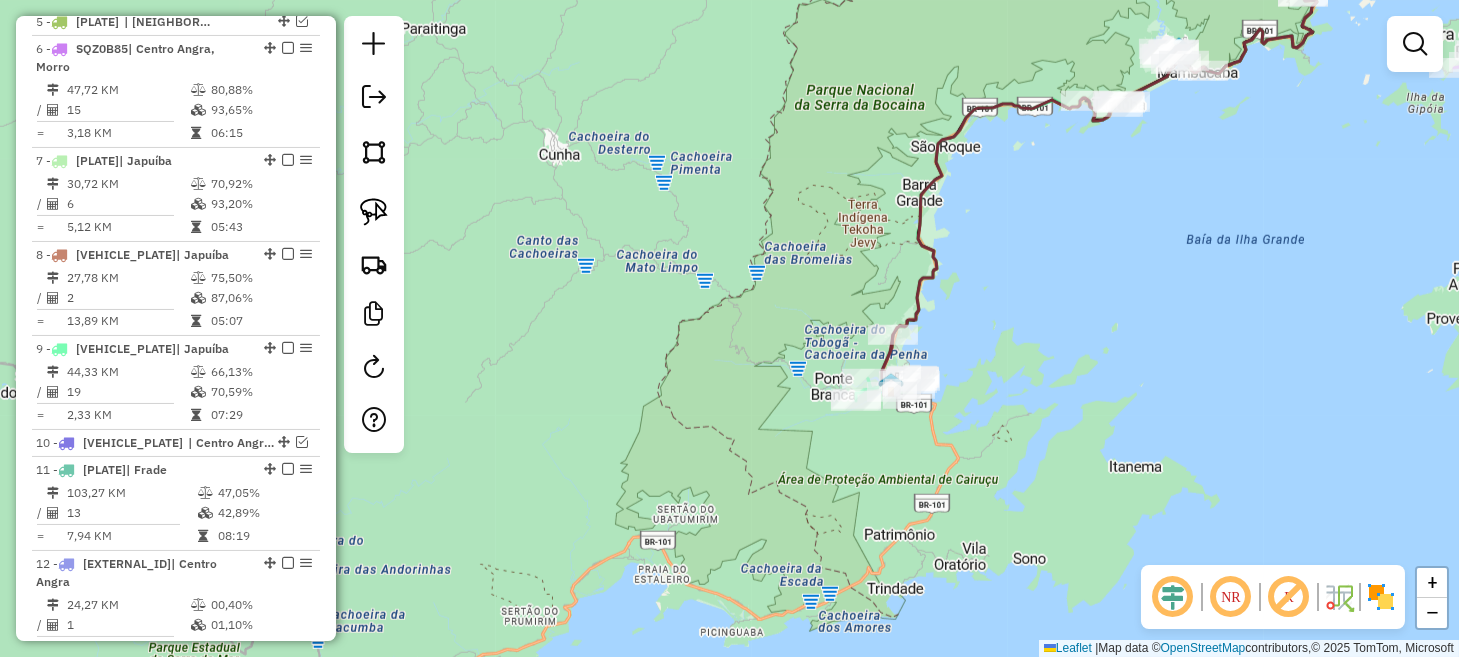 drag, startPoint x: 1015, startPoint y: 458, endPoint x: 1169, endPoint y: 337, distance: 195.84943 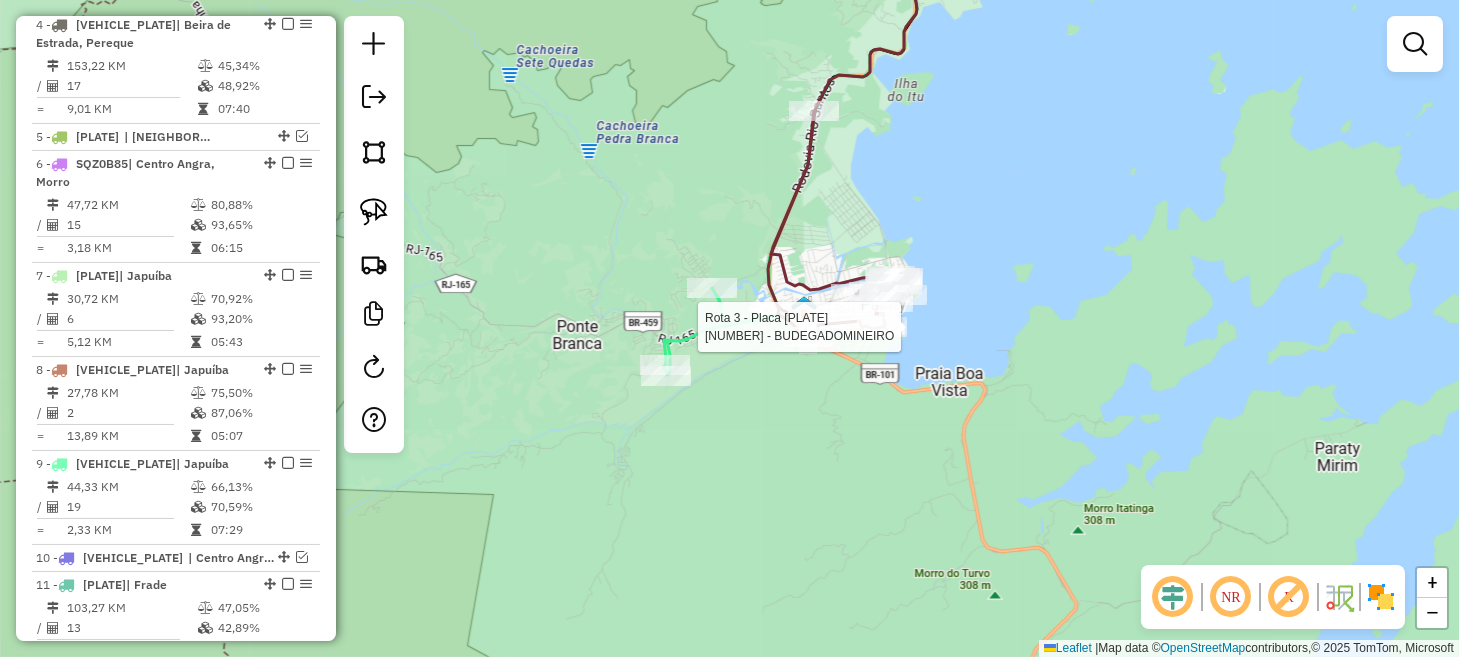 select on "**********" 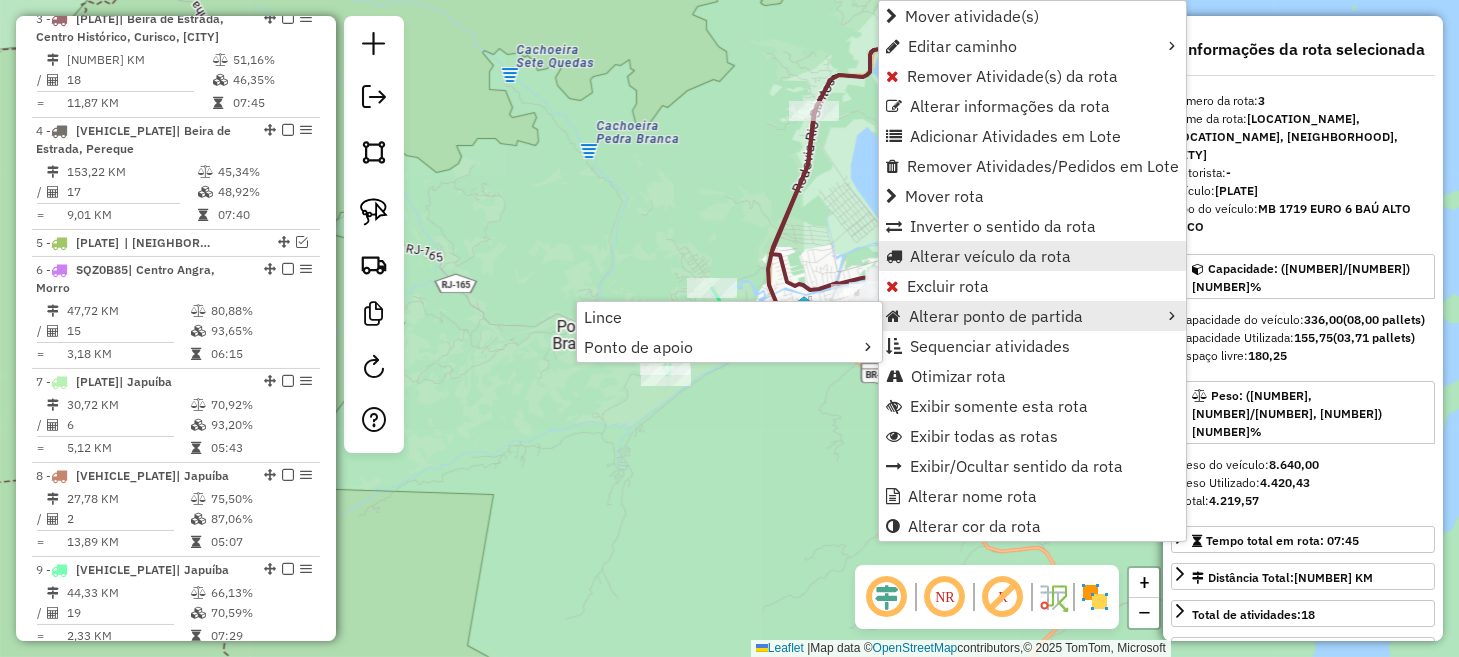 scroll, scrollTop: 893, scrollLeft: 0, axis: vertical 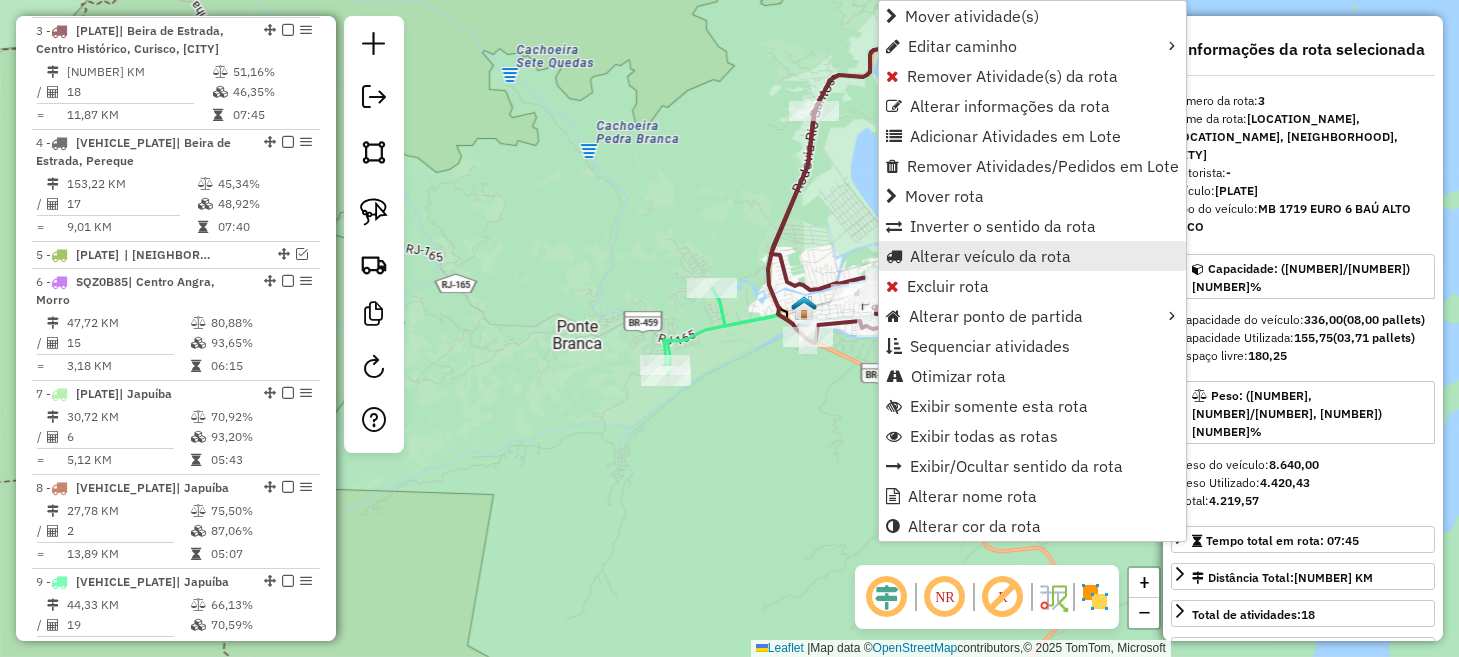 click on "Alterar veículo da rota" at bounding box center [990, 256] 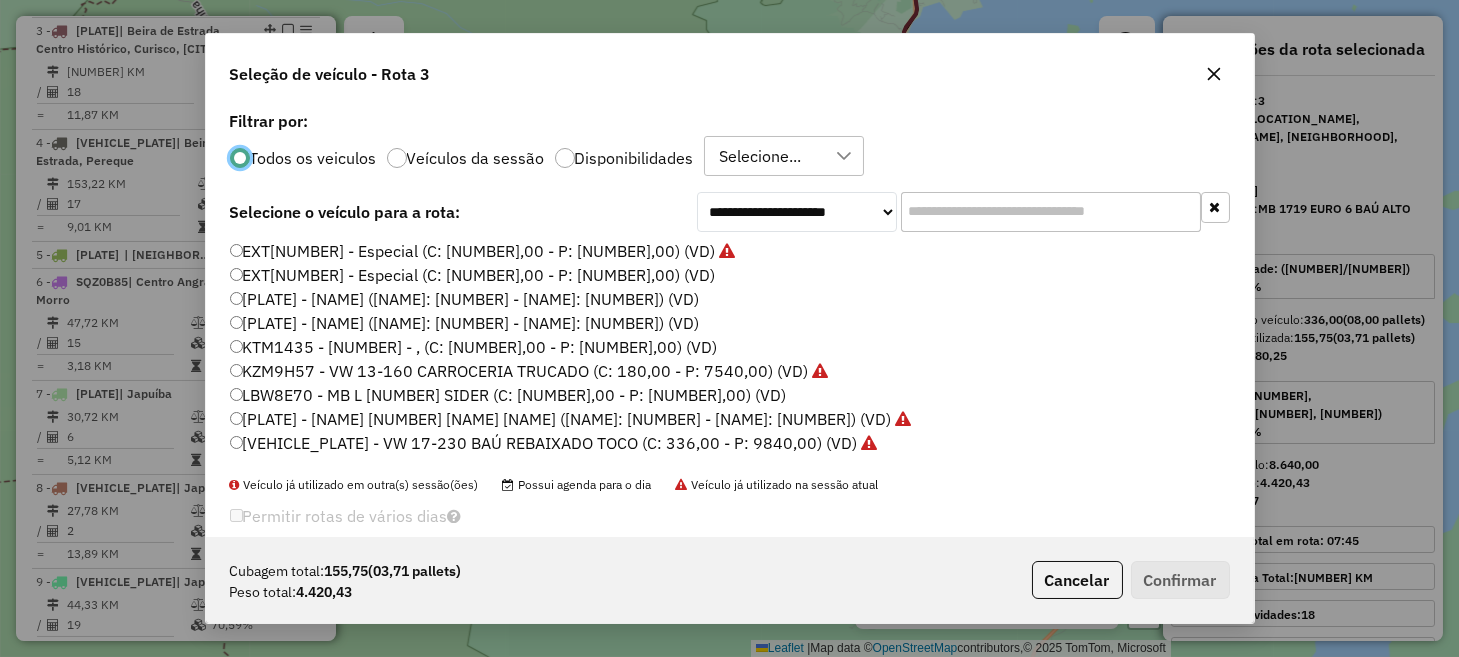 scroll, scrollTop: 10, scrollLeft: 6, axis: both 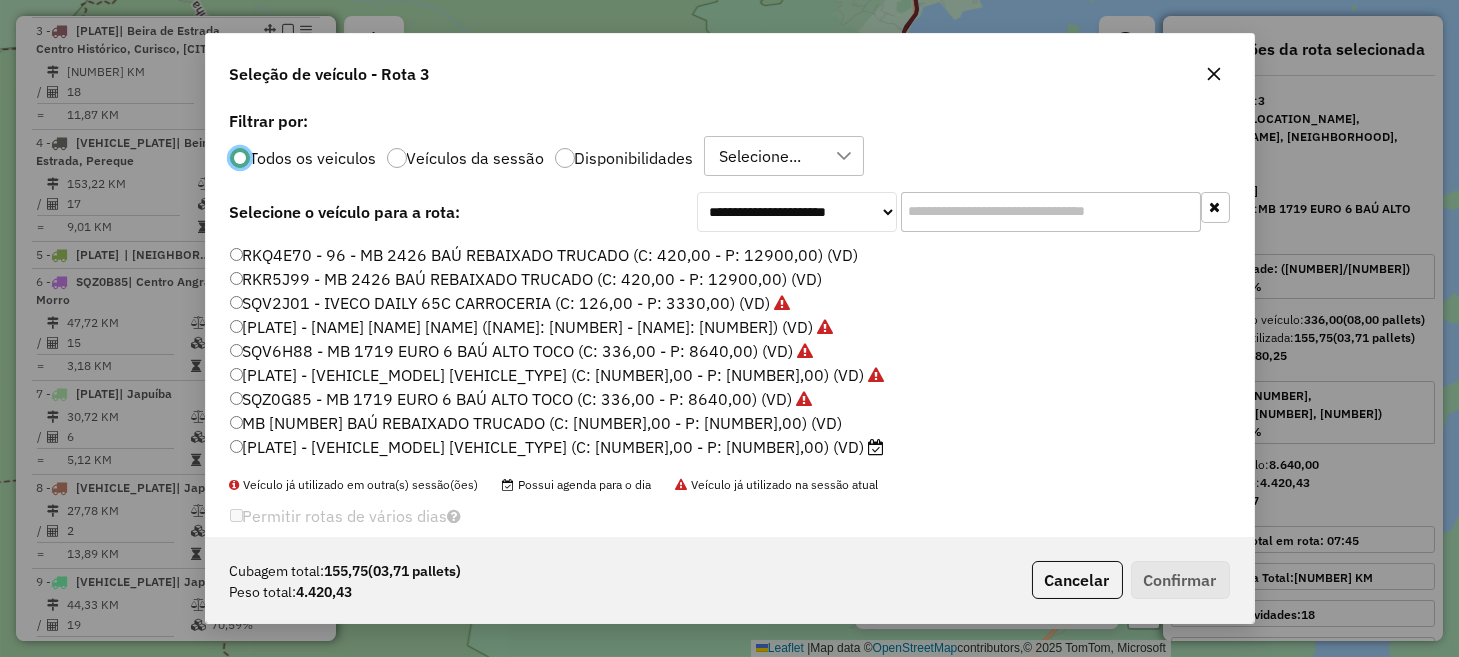 click on "SRL0D67 - VW 13-180 BAÚ ALTO TRUCADO (C: 252,00 - P: 7540,00) (VD)" 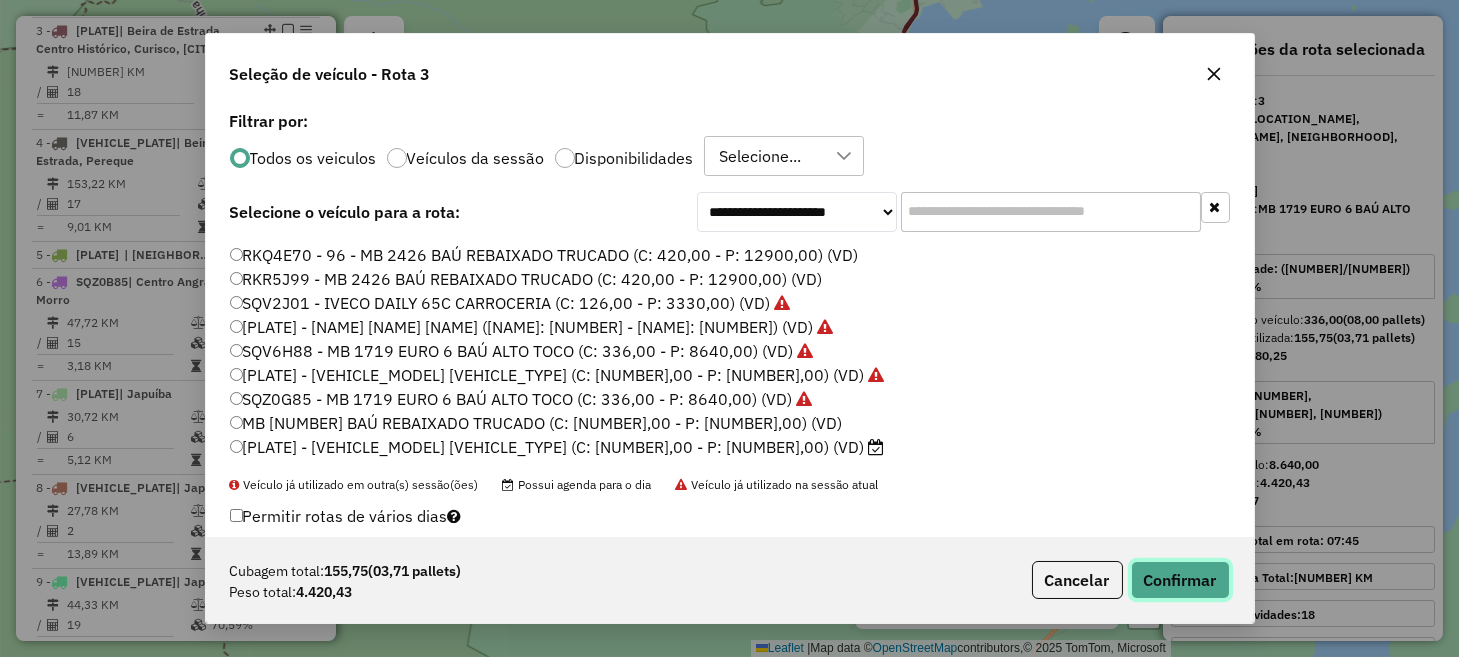 click on "Confirmar" 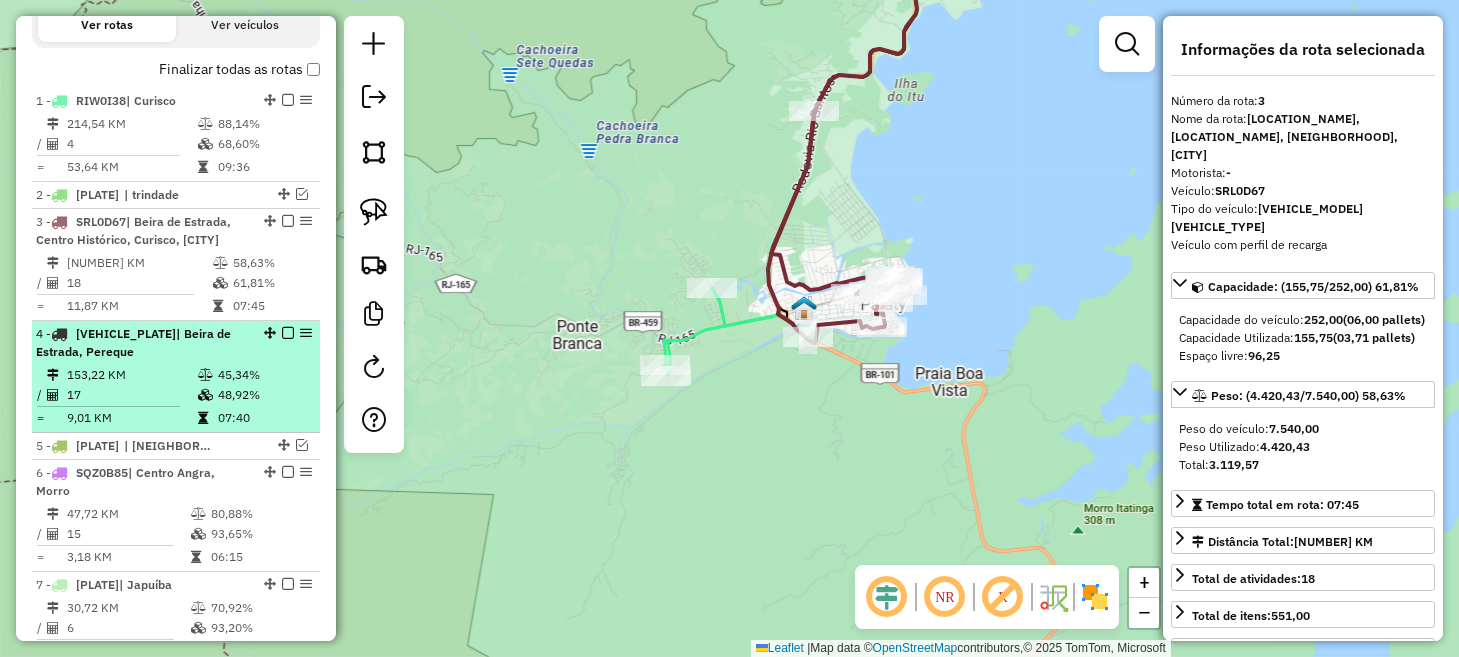 scroll, scrollTop: 694, scrollLeft: 0, axis: vertical 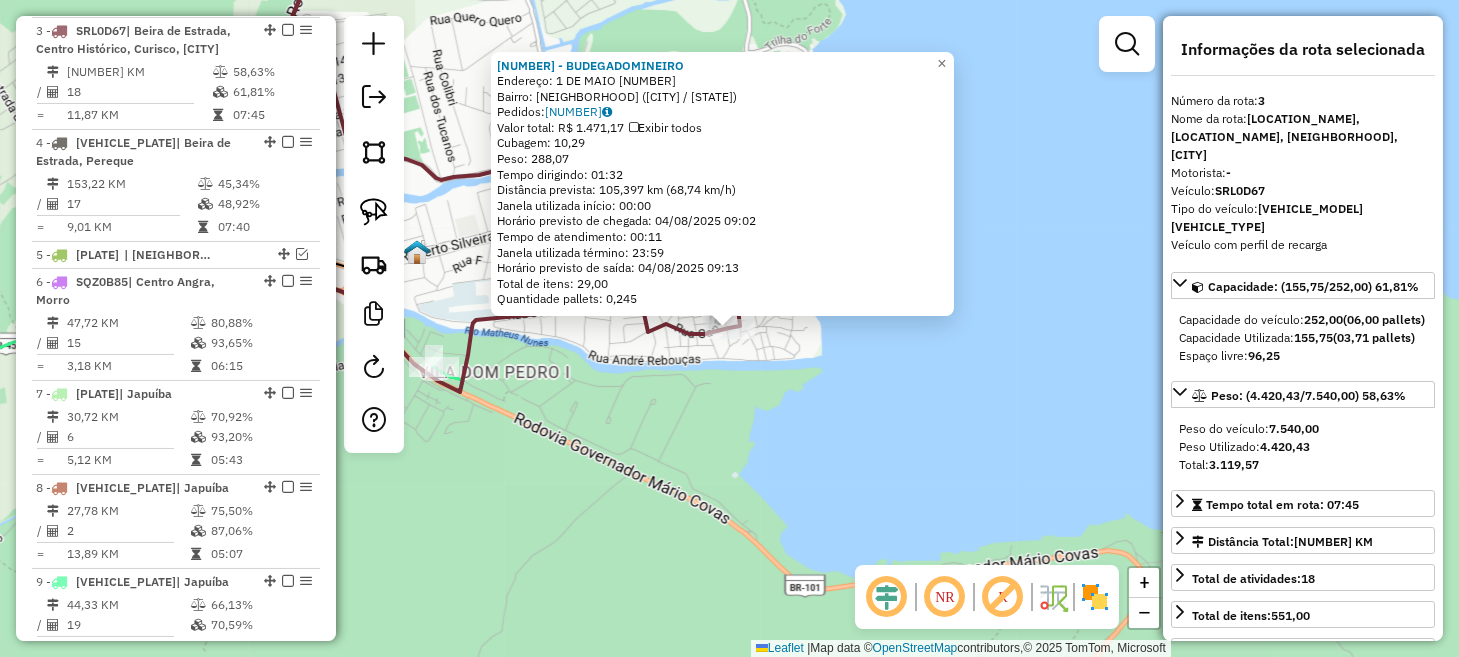 click on "97590 - [BUSINESS NAME]  Endereço:  1 DE MAIO [NUMBER]   Bairro: [NEIGHBORHOOD] ([CITY] / [STATE])   Pedidos:  02857995   Valor total: R$ 1.471,17   Exibir todos   Cubagem: 10,29  Peso: 288,07  Tempo dirigindo: 01:32   Distância prevista: 105,397 km (68,74 km/h)   Janela utilizada início: 00:00   Horário previsto de chegada: 04/08/2025 09:02   Tempo de atendimento: 00:11   Janela utilizada término: 23:59   Horário previsto de saída: 04/08/2025 09:13   Total de itens: 29,00   Quantidade pallets: 0,245  × Janela de atendimento Grade de atendimento Capacidade Transportadoras Veículos Cliente Pedidos  Rotas Selecione os dias de semana para filtrar as janelas de atendimento  Seg   Ter   Qua   Qui   Sex   Sáb   Dom  Informe o período da janela de atendimento: De: Até:  Filtrar exatamente a janela do cliente  Considerar janela de atendimento padrão  Selecione os dias de semana para filtrar as grades de atendimento  Seg   Ter   Qua   Qui   Sex   Sáb   Dom   Considerar clientes sem dia de atendimento cadastrado" 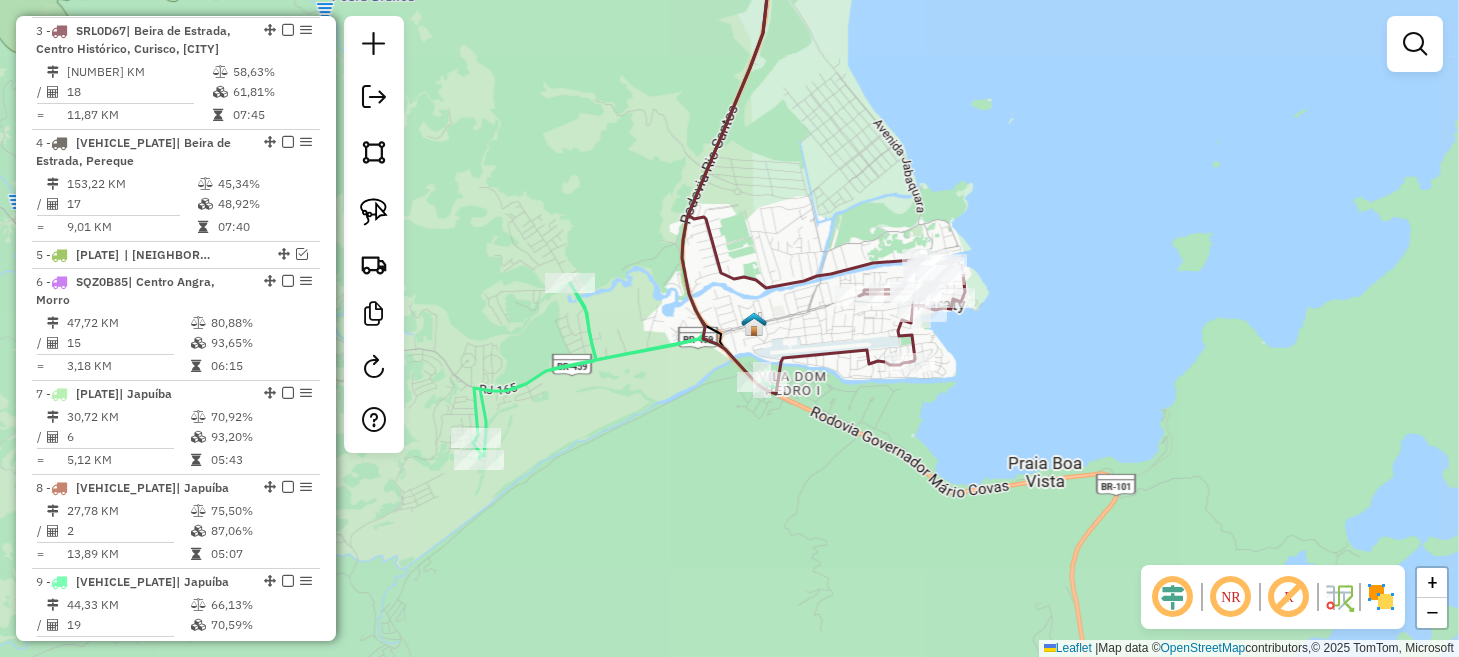 drag, startPoint x: 826, startPoint y: 426, endPoint x: 980, endPoint y: 426, distance: 154 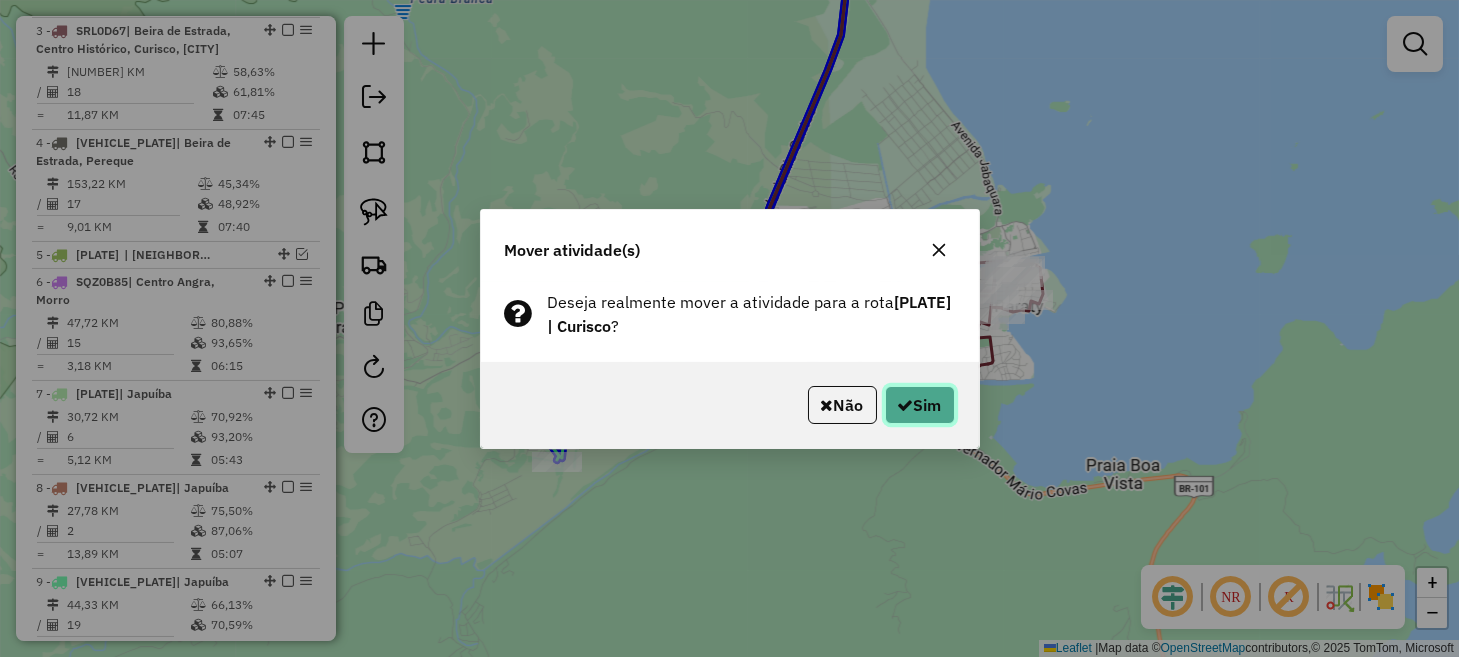 click on "Sim" 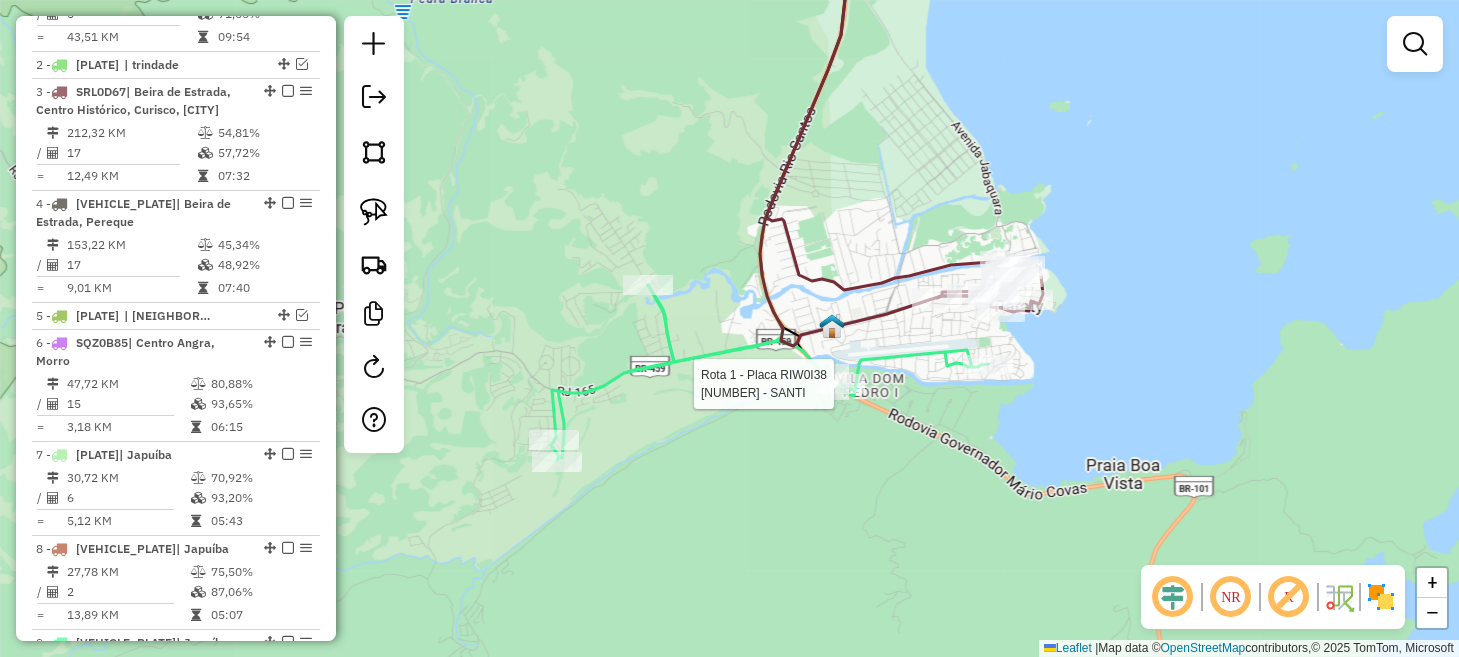 select on "**********" 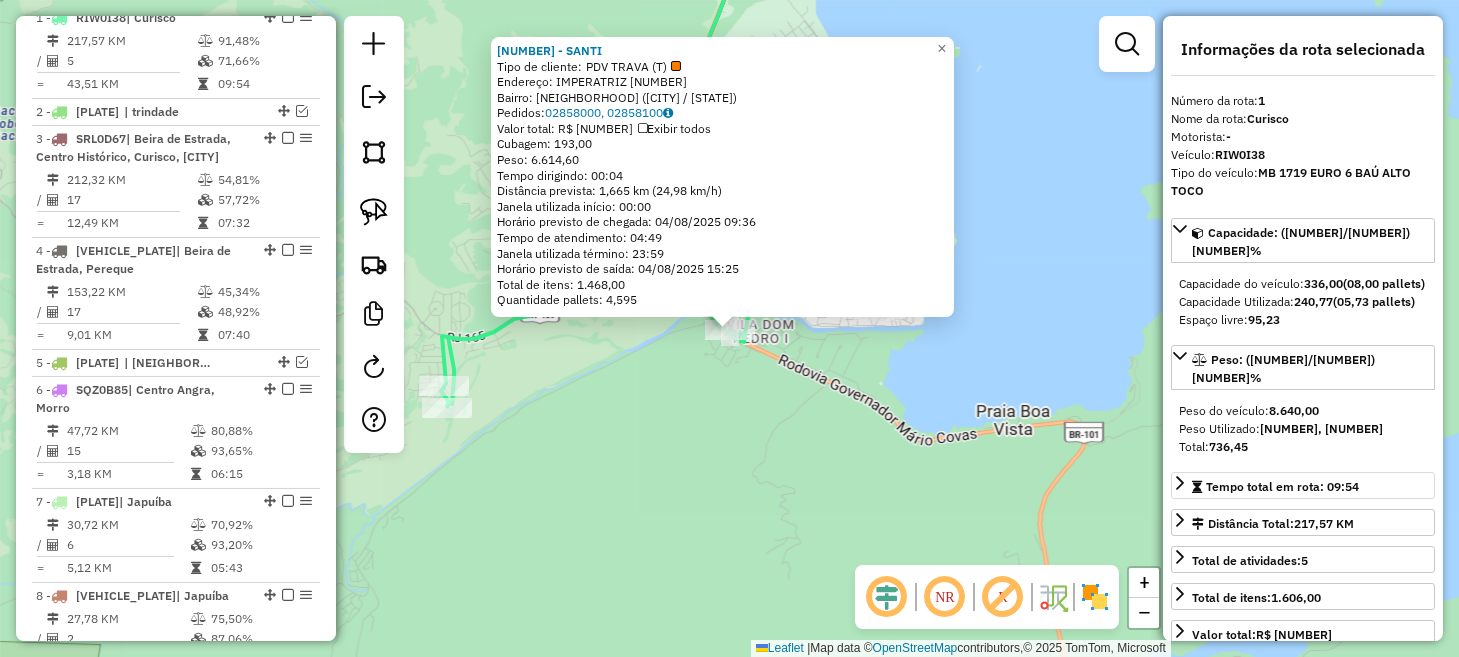 scroll, scrollTop: 774, scrollLeft: 0, axis: vertical 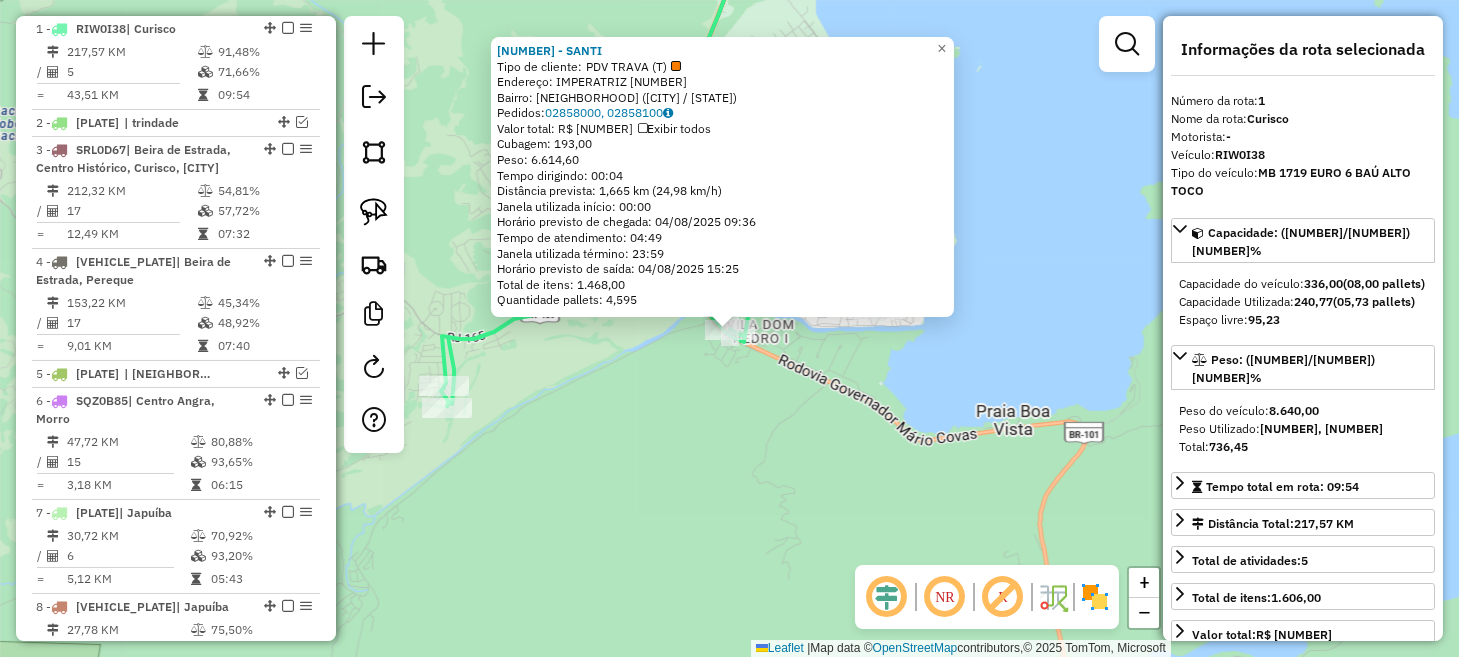 drag, startPoint x: 828, startPoint y: 458, endPoint x: 867, endPoint y: 371, distance: 95.34149 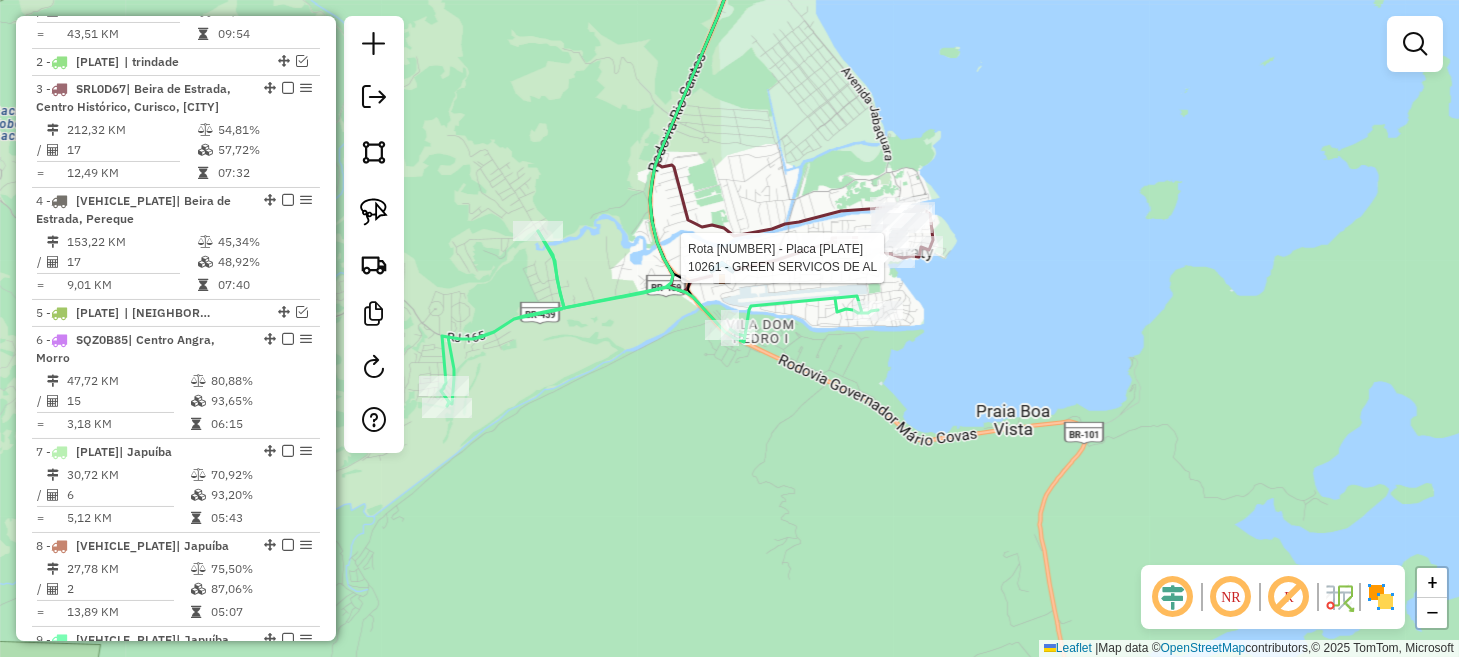 select on "**********" 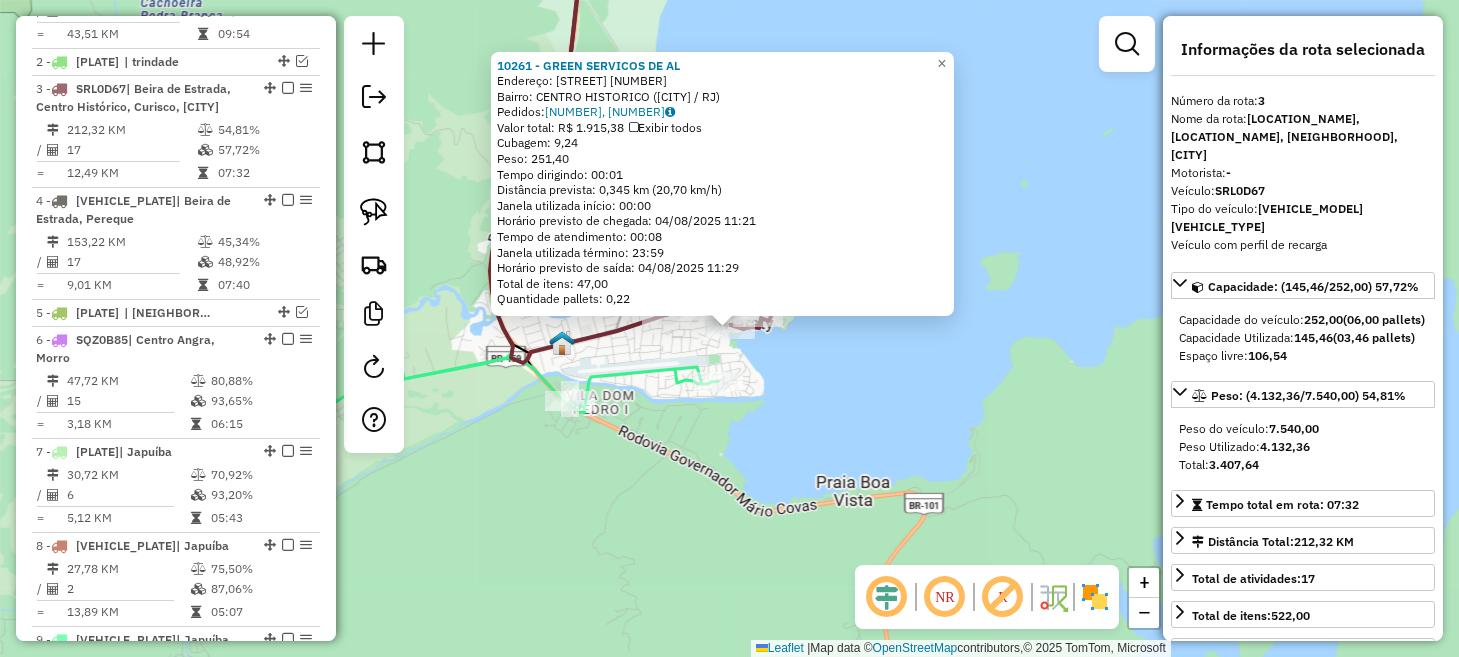 scroll, scrollTop: 893, scrollLeft: 0, axis: vertical 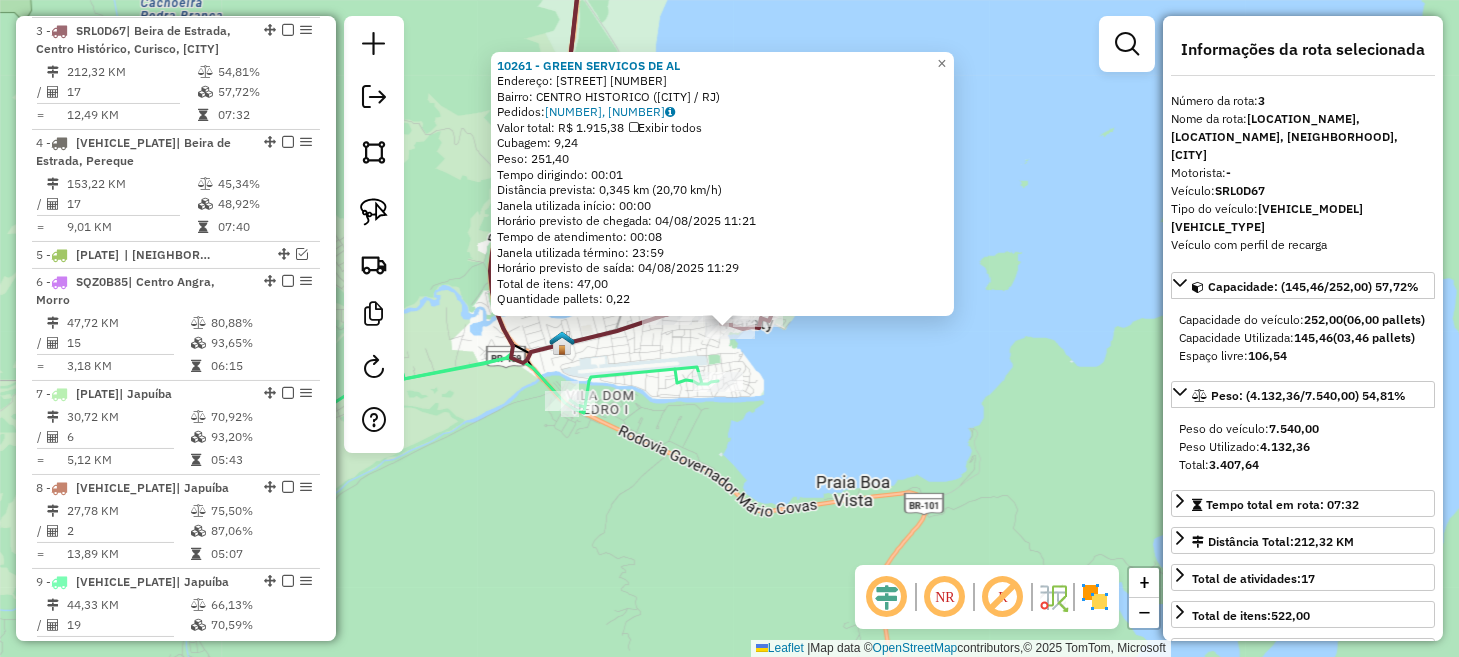 click on "10261 - GREEN SERVICOS DE AL  Endereço:  TENENTE FRANCISCO ANTONIO 58   Bairro: CENTRO HISTORICO (PARATI / RJ)   Pedidos:  02858075, 02858056, 02858058   Valor total: R$ 1.915,38   Exibir todos   Cubagem: 9,24  Peso: 251,40  Tempo dirigindo: 00:01   Distância prevista: 0,345 km (20,70 km/h)   Janela utilizada início: 00:00   Horário previsto de chegada: 04/08/2025 11:21   Tempo de atendimento: 00:08   Janela utilizada término: 23:59   Horário previsto de saída: 04/08/2025 11:29   Total de itens: 47,00   Quantidade pallets: 0,22  × Janela de atendimento Grade de atendimento Capacidade Transportadoras Veículos Cliente Pedidos  Rotas Selecione os dias de semana para filtrar as janelas de atendimento  Seg   Ter   Qua   Qui   Sex   Sáb   Dom  Informe o período da janela de atendimento: De: Até:  Filtrar exatamente a janela do cliente  Considerar janela de atendimento padrão  Selecione os dias de semana para filtrar as grades de atendimento  Seg   Ter   Qua   Qui   Sex   Sáb   Dom   Peso mínimo:  De:" 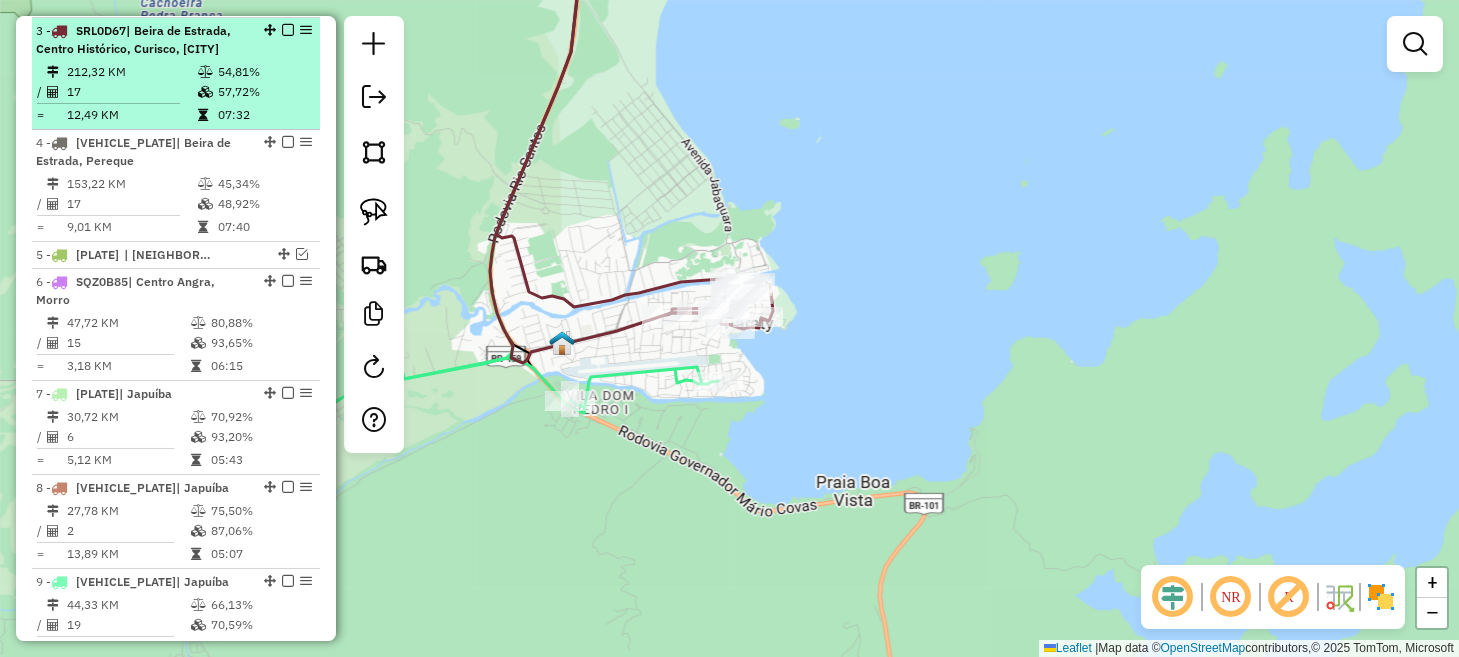 scroll, scrollTop: 693, scrollLeft: 0, axis: vertical 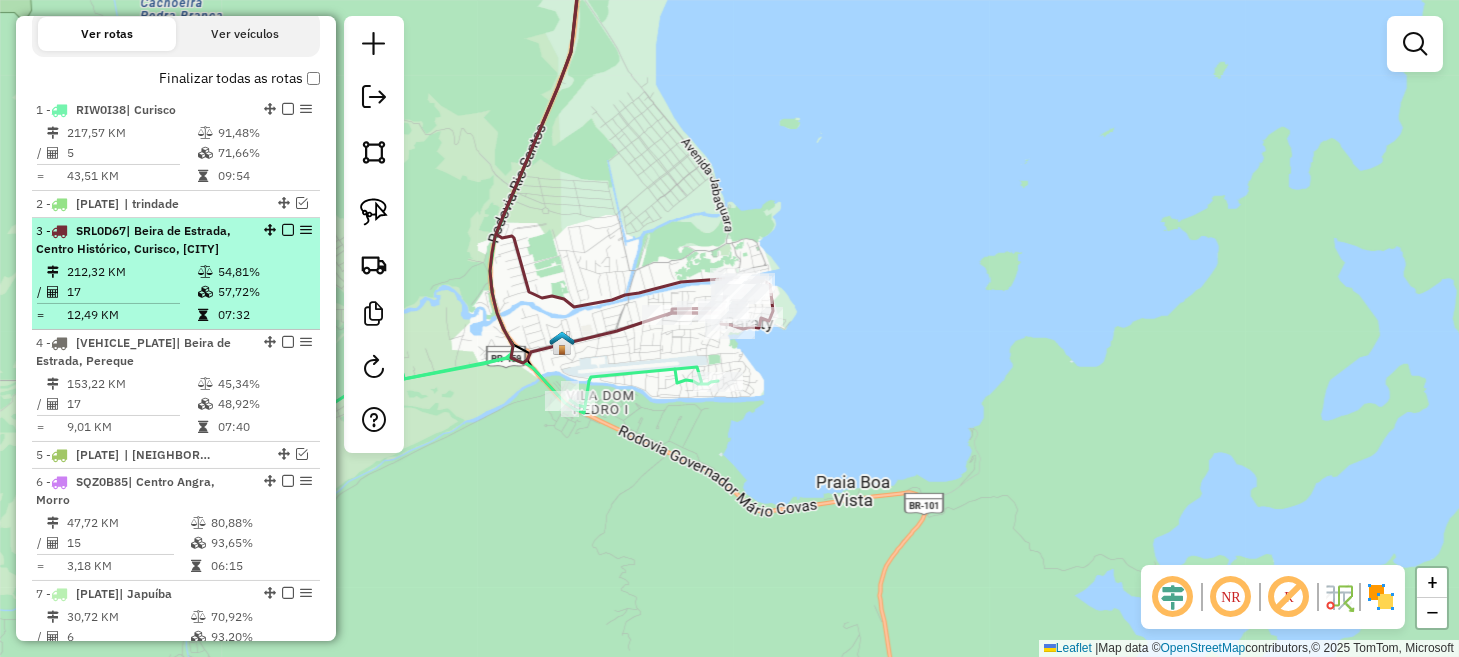 click at bounding box center (288, 230) 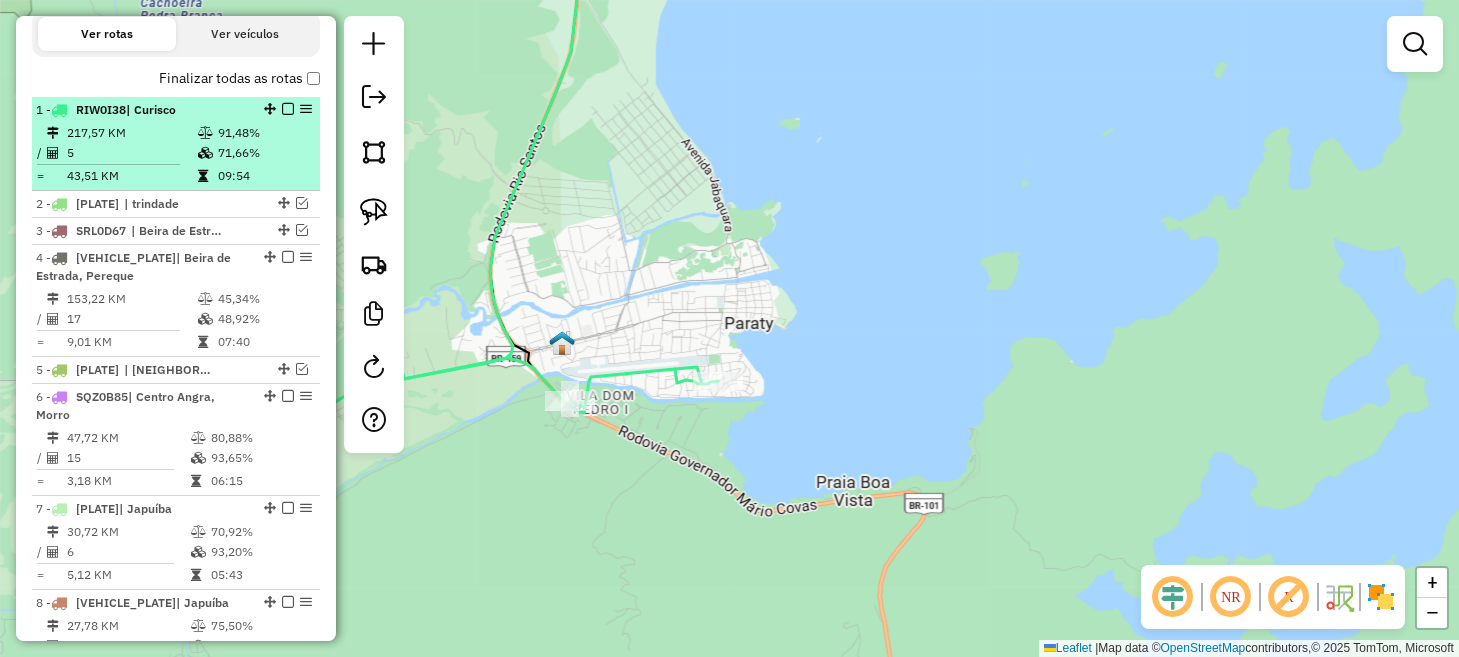 click at bounding box center [288, 109] 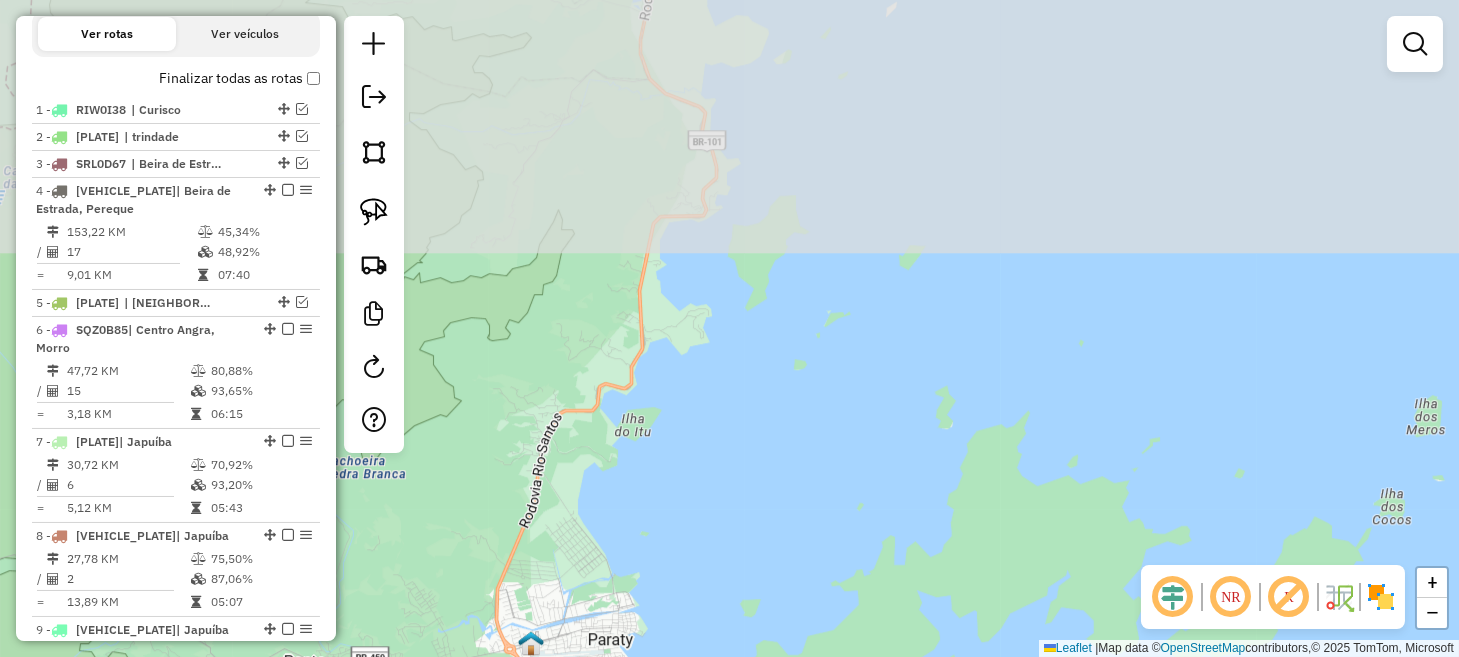 drag, startPoint x: 922, startPoint y: 150, endPoint x: 791, endPoint y: 573, distance: 442.8205 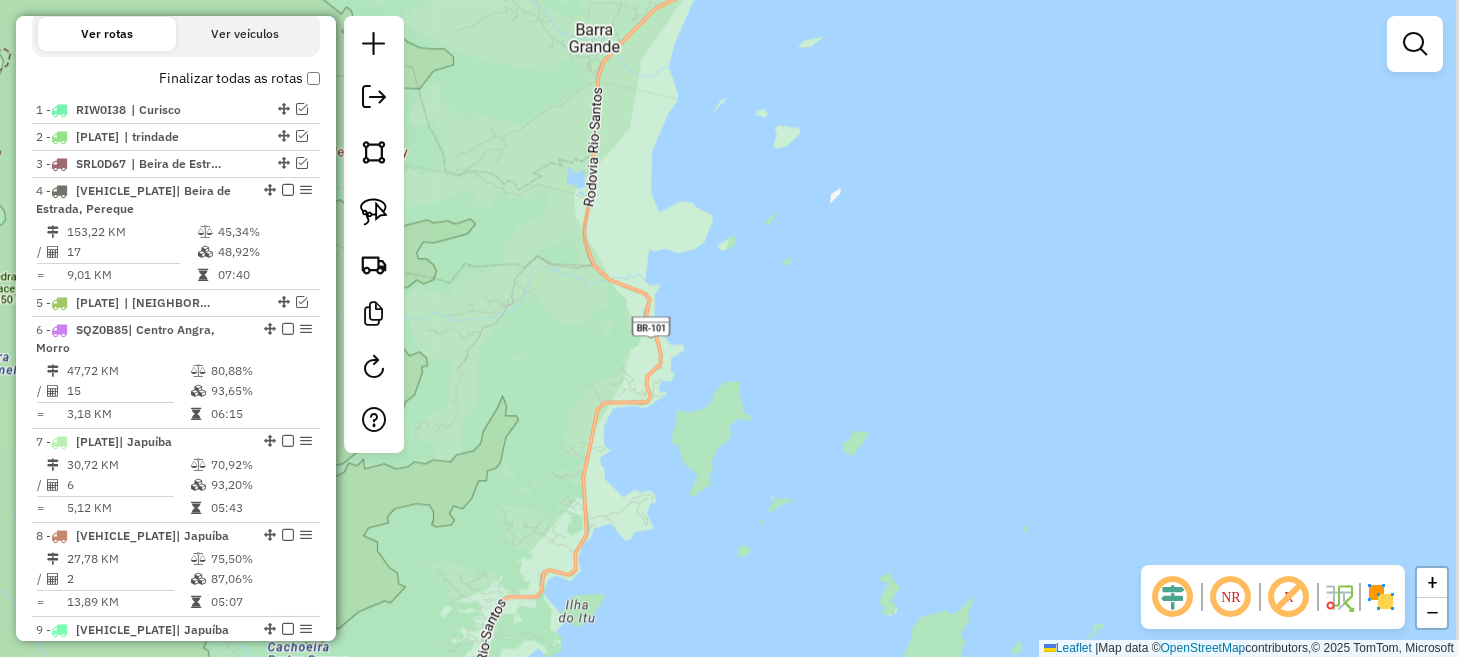 drag, startPoint x: 876, startPoint y: 495, endPoint x: 870, endPoint y: 511, distance: 17.088007 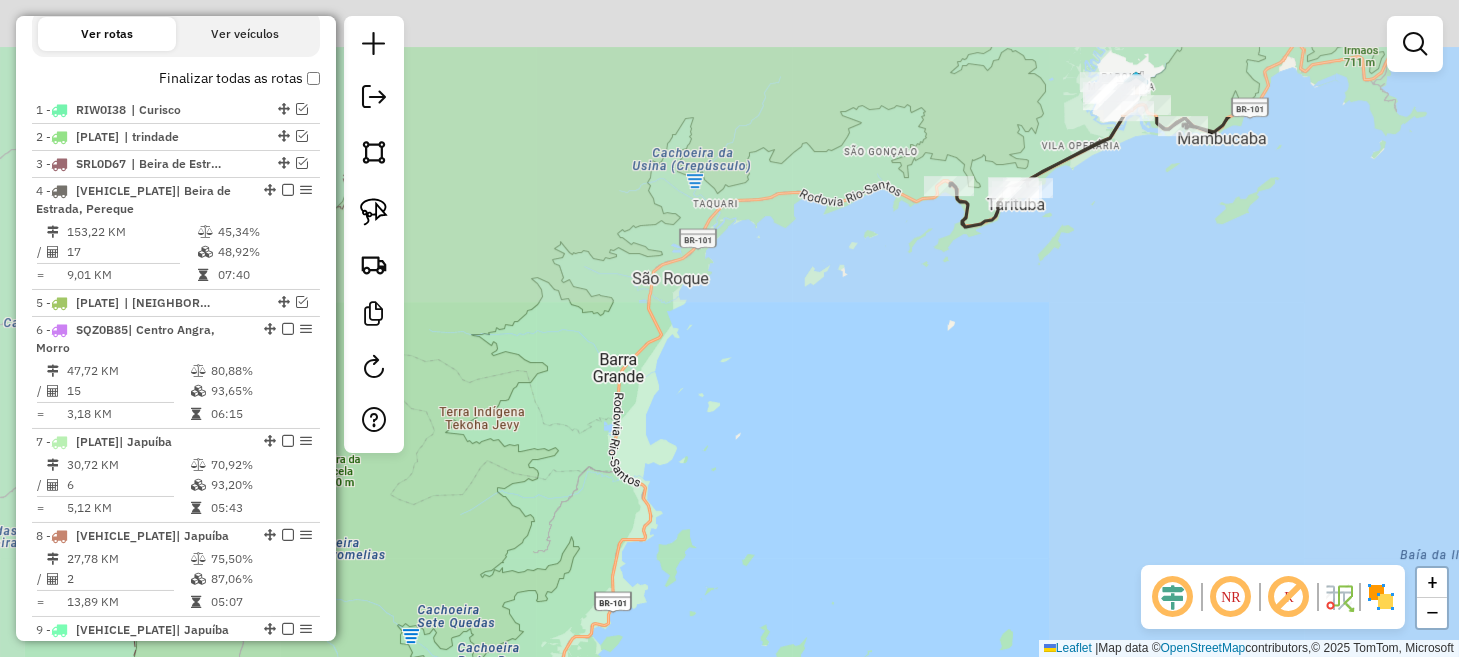 drag, startPoint x: 828, startPoint y: 396, endPoint x: 732, endPoint y: 577, distance: 204.88289 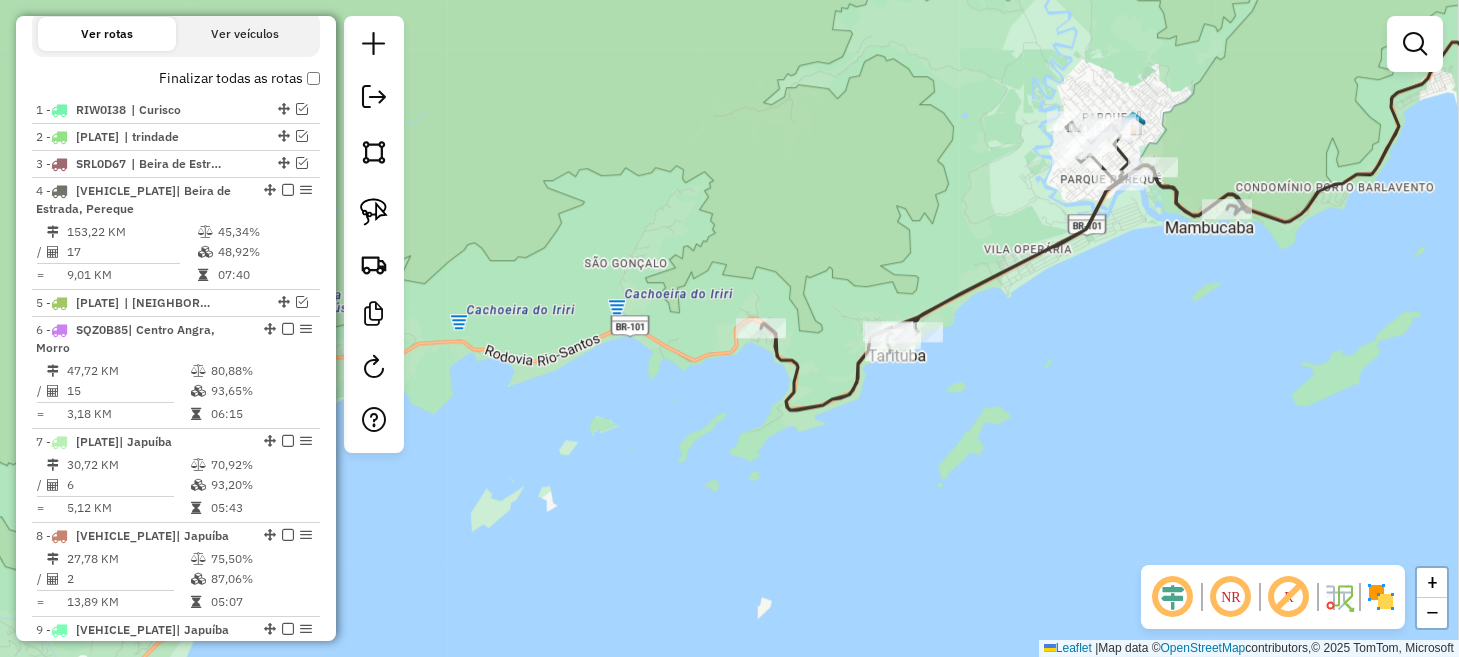 drag, startPoint x: 1057, startPoint y: 348, endPoint x: 907, endPoint y: 422, distance: 167.26027 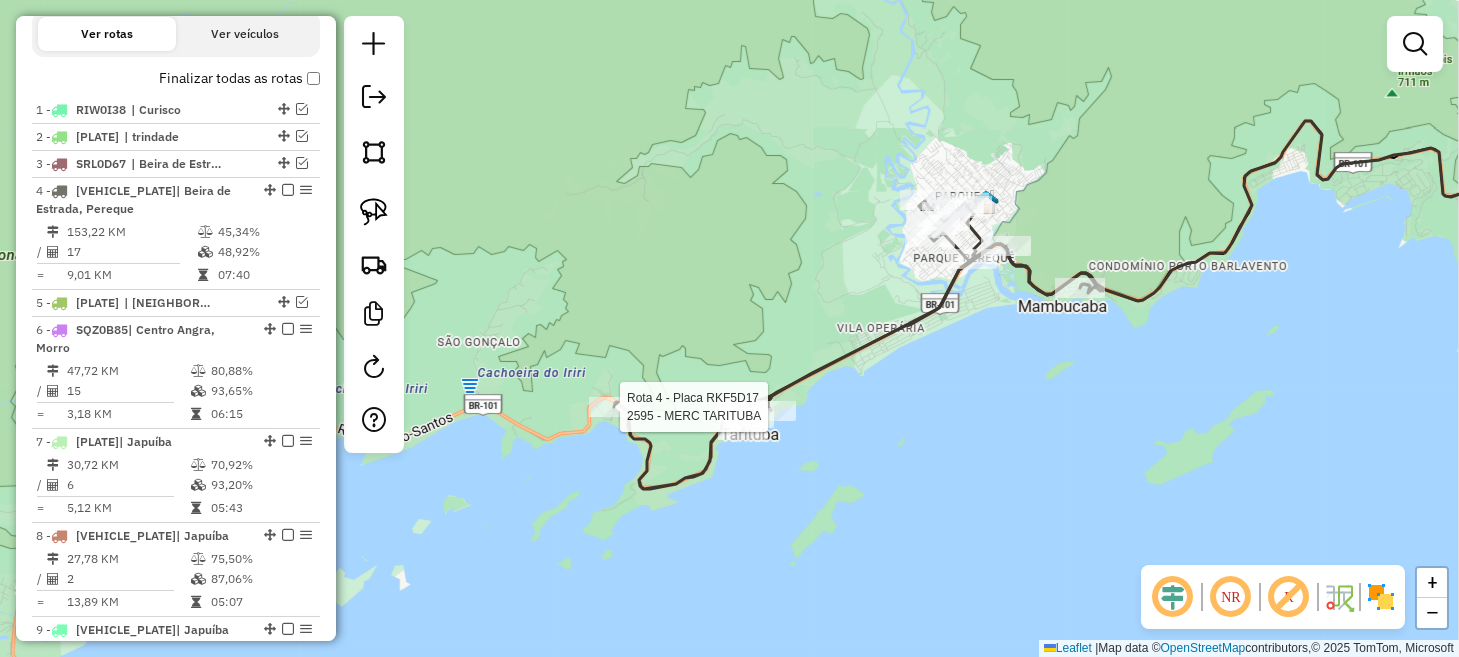 select on "**********" 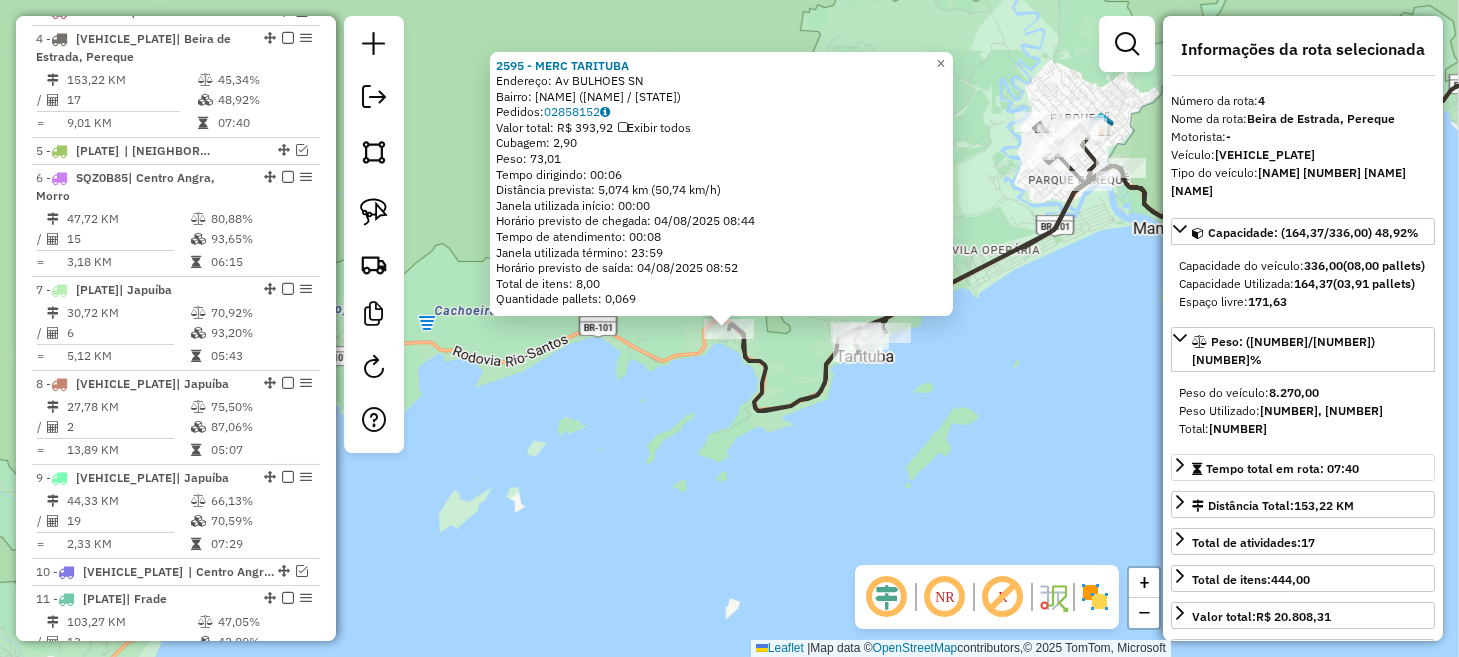 scroll, scrollTop: 854, scrollLeft: 0, axis: vertical 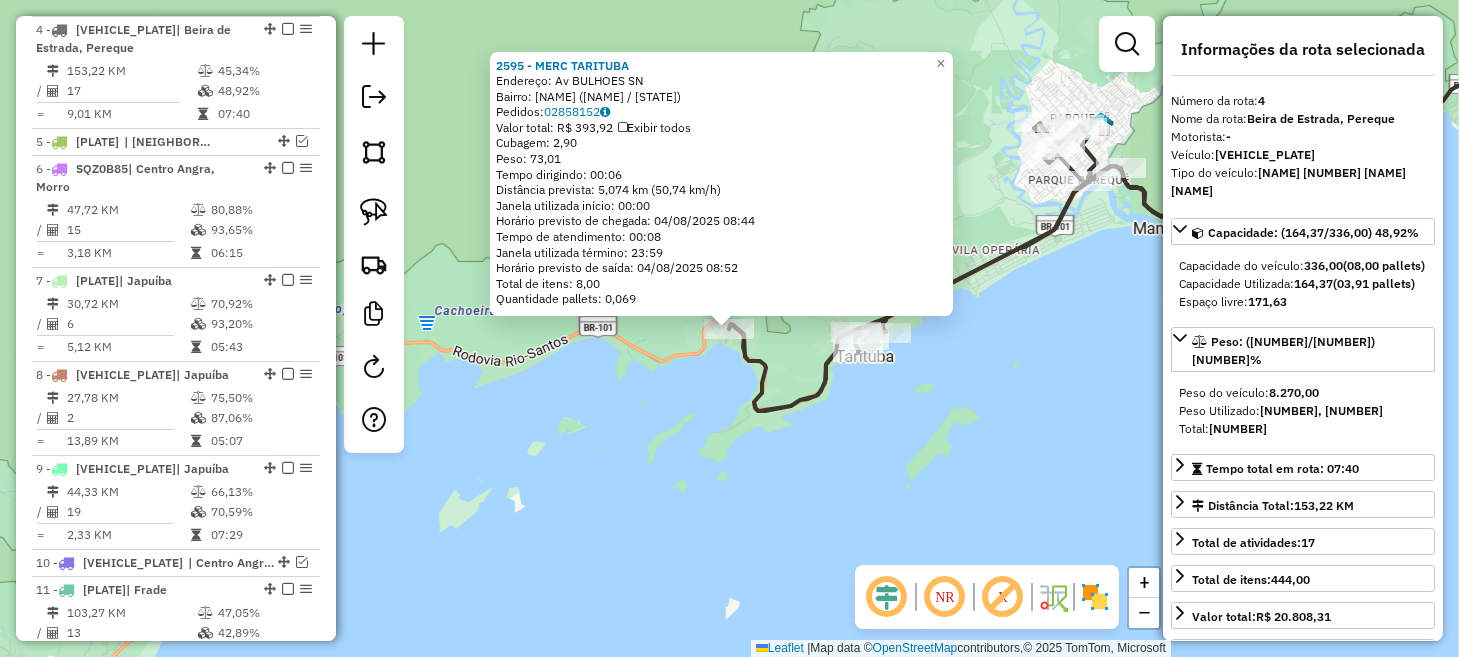 click on "2595 - MERC TARITUBA  Endereço: Av  BULHOES                       SN   Bairro: TARITUBA (PARATI / RJ)   Pedidos:  02858152   Valor total: R$ 393,92   Exibir todos   Cubagem: 2,90  Peso: 73,01  Tempo dirigindo: 00:06   Distância prevista: 5,074 km (50,74 km/h)   Janela utilizada início: 00:00   Horário previsto de chegada: 04/08/2025 08:44   Tempo de atendimento: 00:08   Janela utilizada término: 23:59   Horário previsto de saída: 04/08/2025 08:52   Total de itens: 8,00   Quantidade pallets: 0,069  × Janela de atendimento Grade de atendimento Capacidade Transportadoras Veículos Cliente Pedidos  Rotas Selecione os dias de semana para filtrar as janelas de atendimento  Seg   Ter   Qua   Qui   Sex   Sáb   Dom  Informe o período da janela de atendimento: De: Até:  Filtrar exatamente a janela do cliente  Considerar janela de atendimento padrão  Selecione os dias de semana para filtrar as grades de atendimento  Seg   Ter   Qua   Qui   Sex   Sáb   Dom   Clientes fora do dia de atendimento selecionado +" 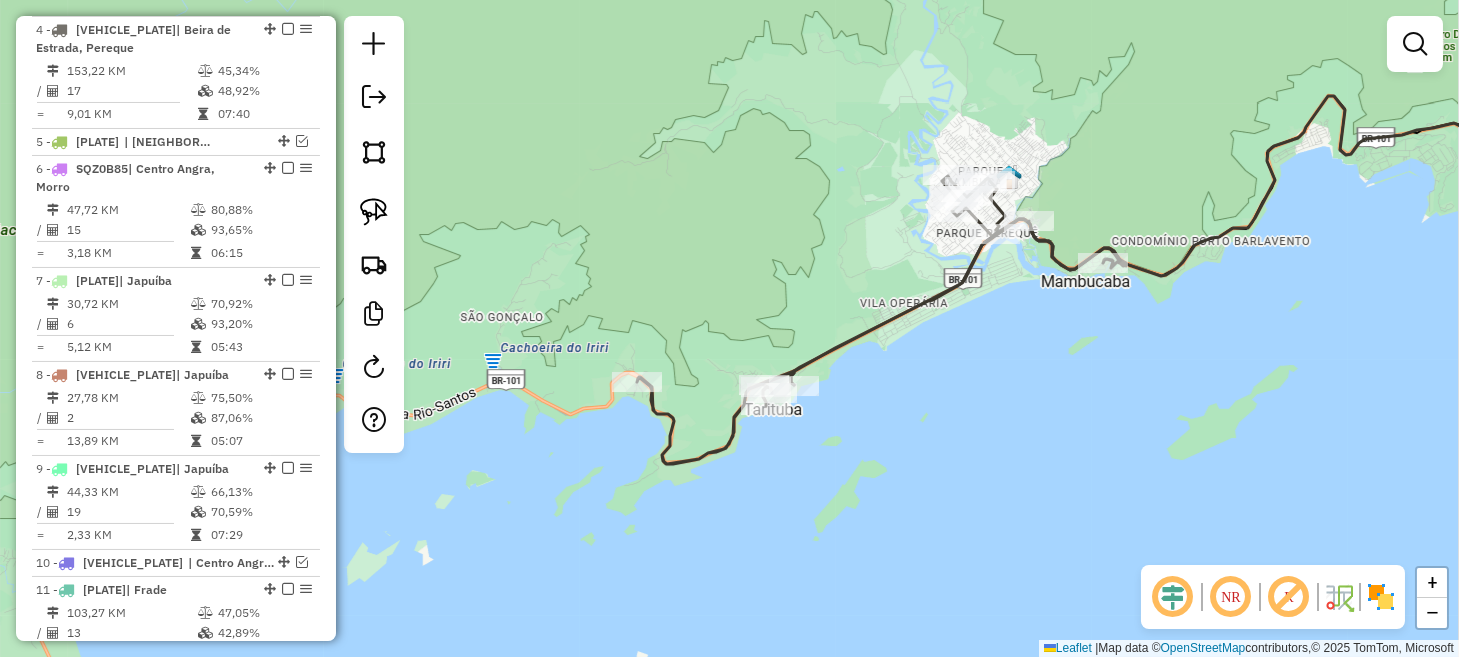 drag, startPoint x: 1012, startPoint y: 403, endPoint x: 927, endPoint y: 454, distance: 99.12618 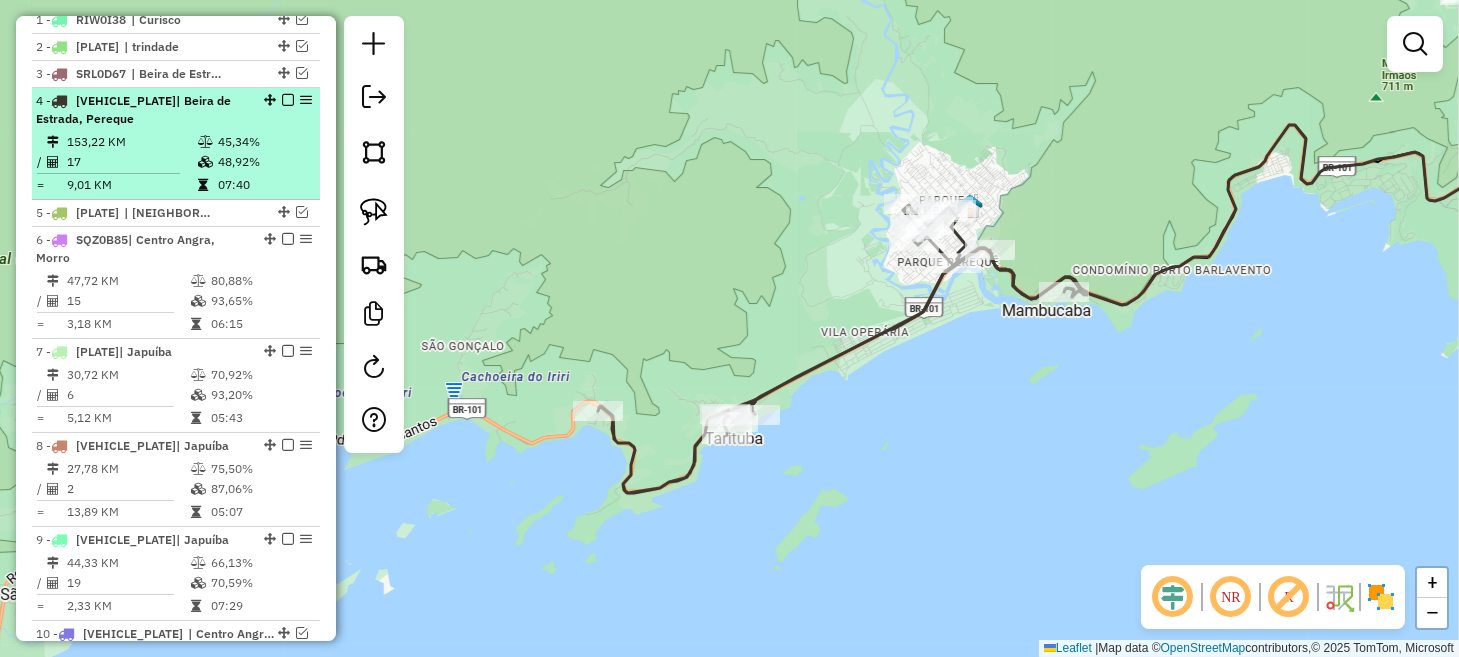 scroll, scrollTop: 754, scrollLeft: 0, axis: vertical 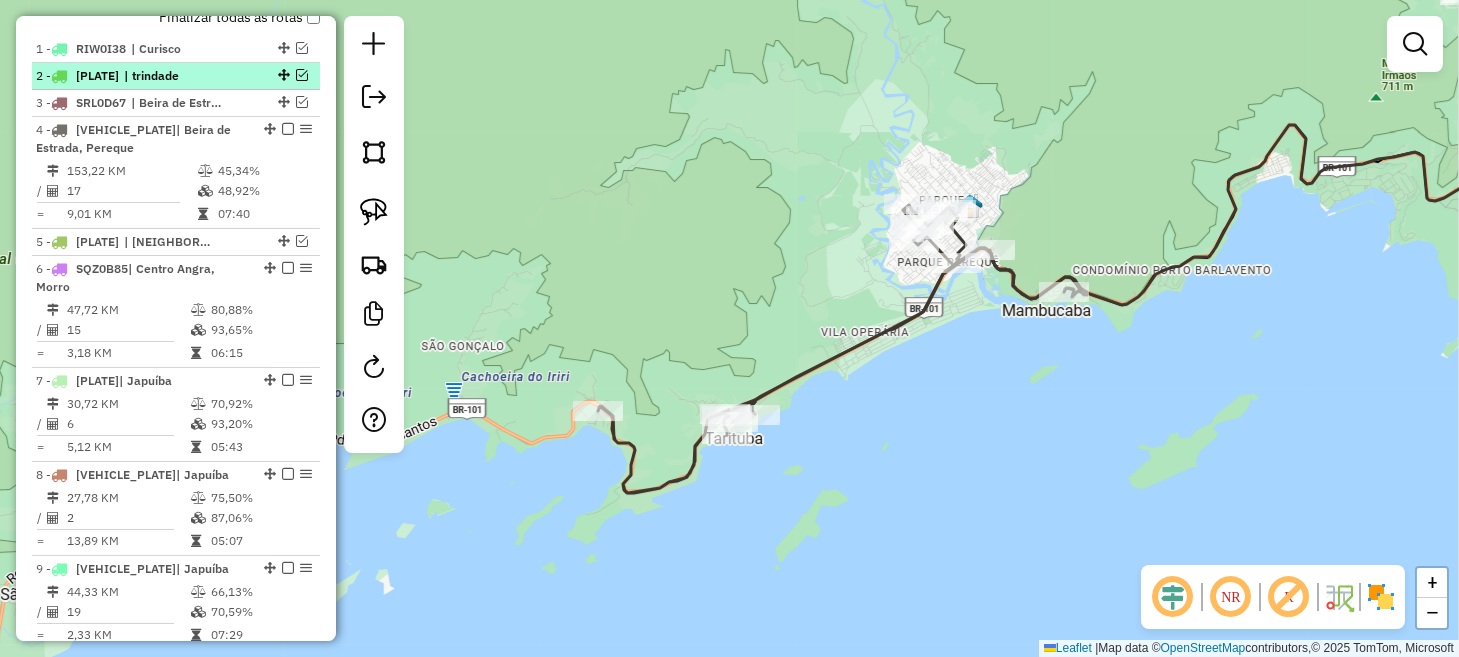 click at bounding box center [302, 75] 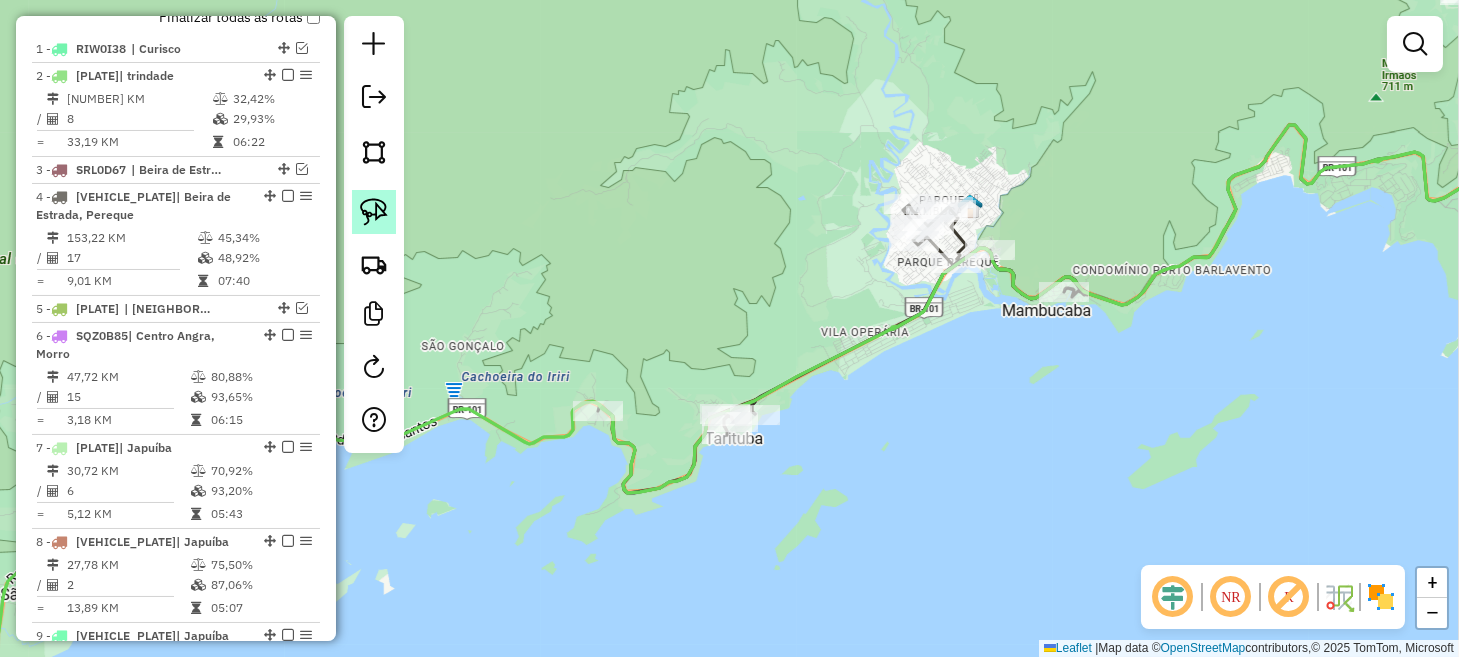 click 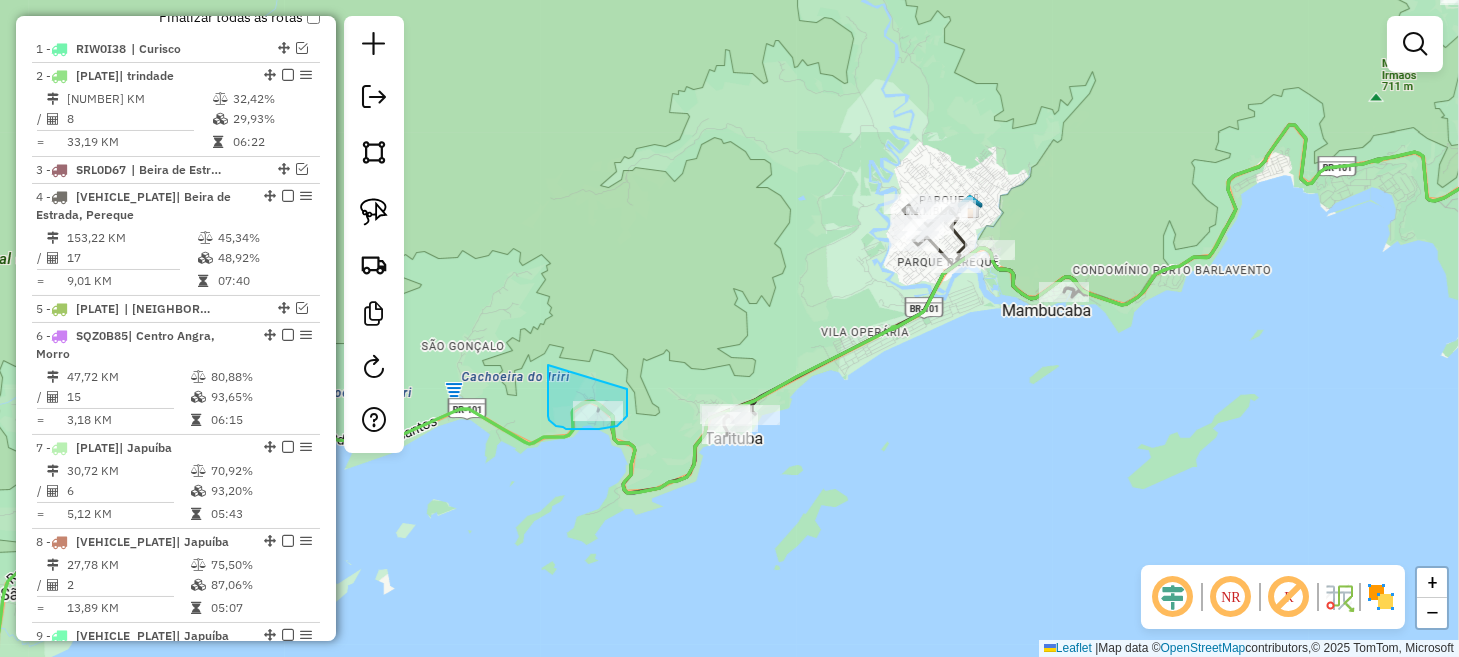 drag, startPoint x: 548, startPoint y: 369, endPoint x: 625, endPoint y: 380, distance: 77.781746 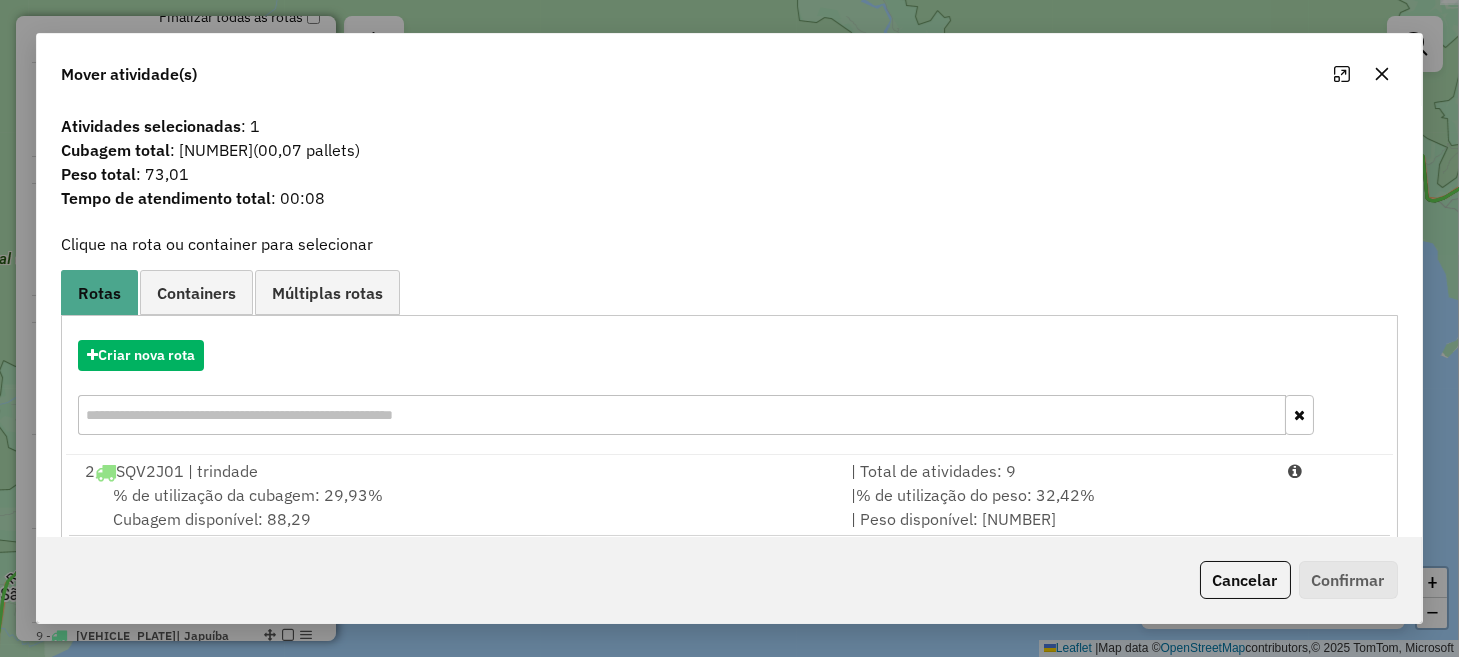 scroll, scrollTop: 165, scrollLeft: 0, axis: vertical 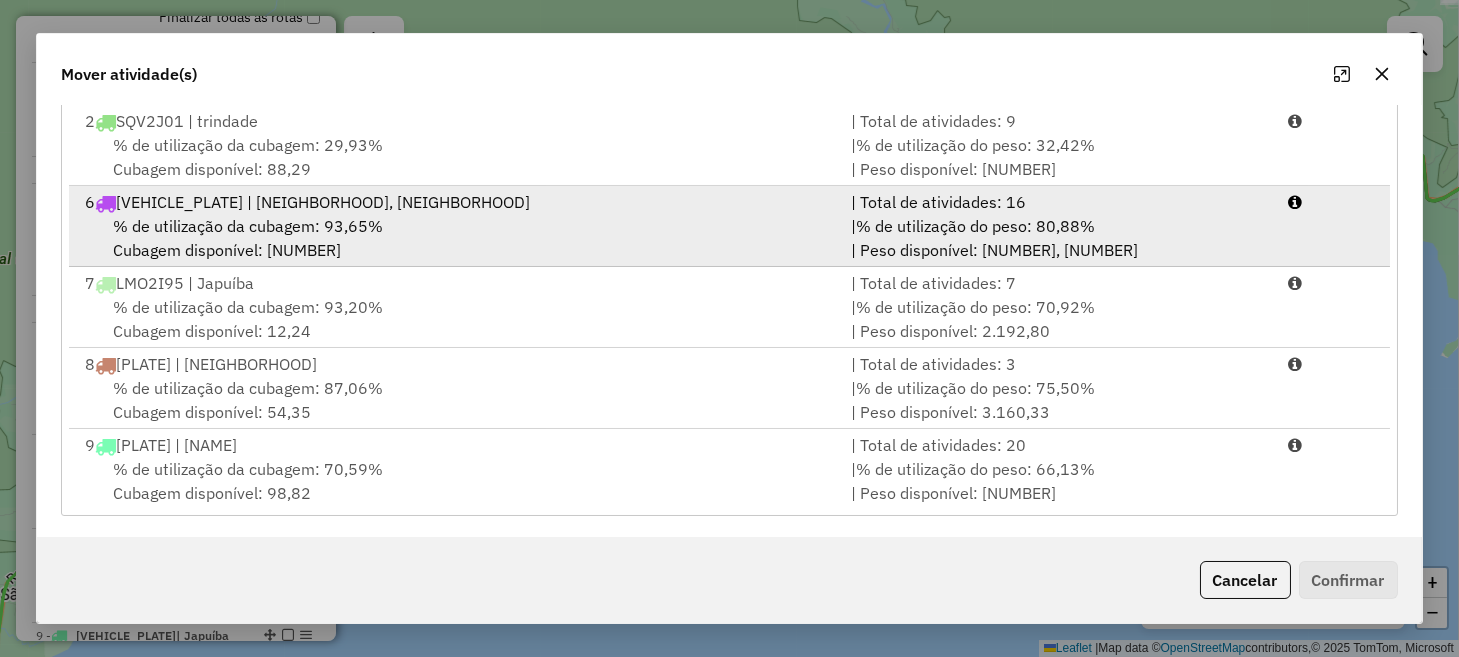 drag, startPoint x: 506, startPoint y: 158, endPoint x: 642, endPoint y: 192, distance: 140.1856 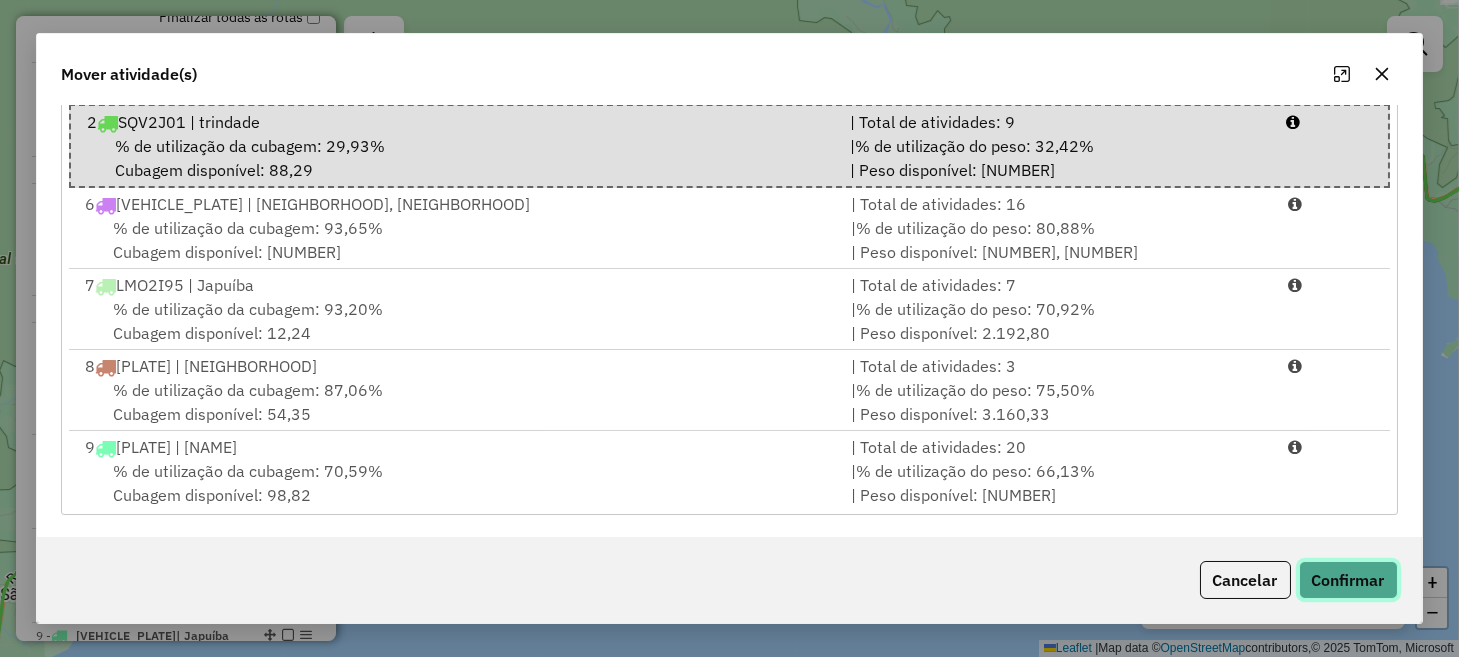 click on "Confirmar" 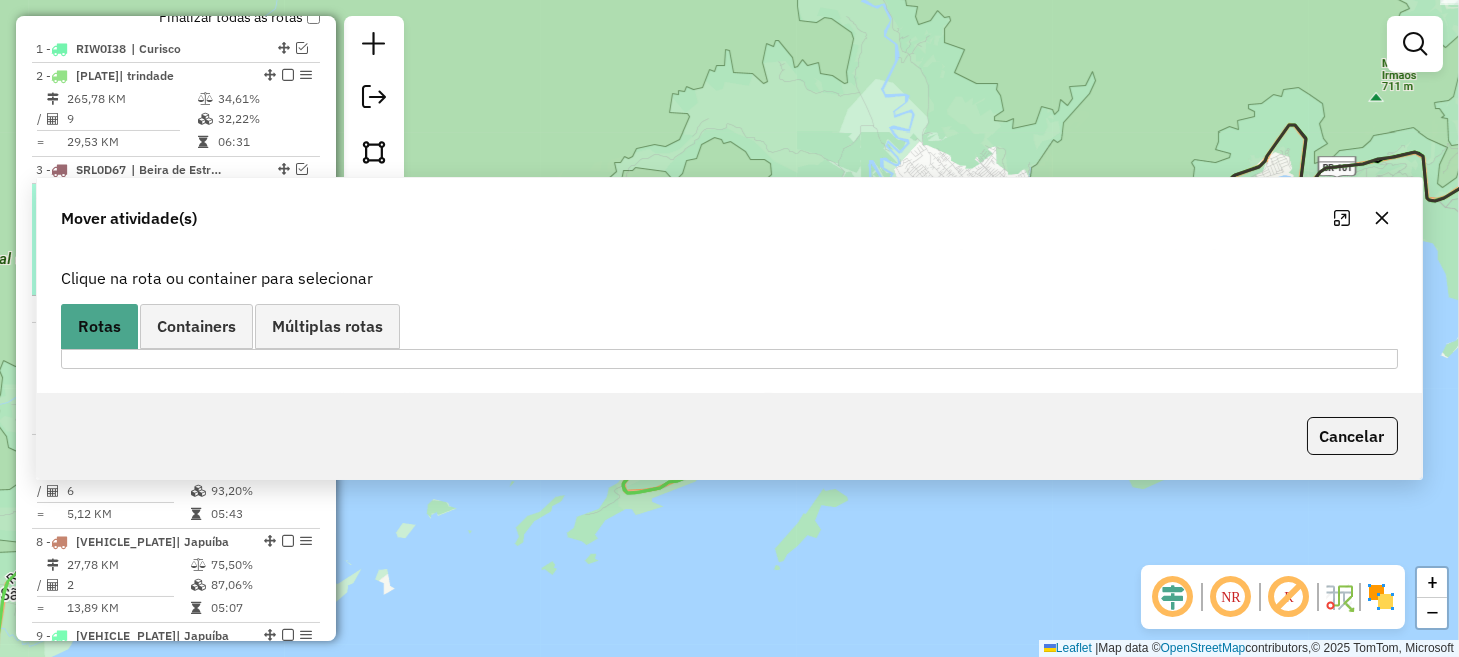scroll, scrollTop: 0, scrollLeft: 0, axis: both 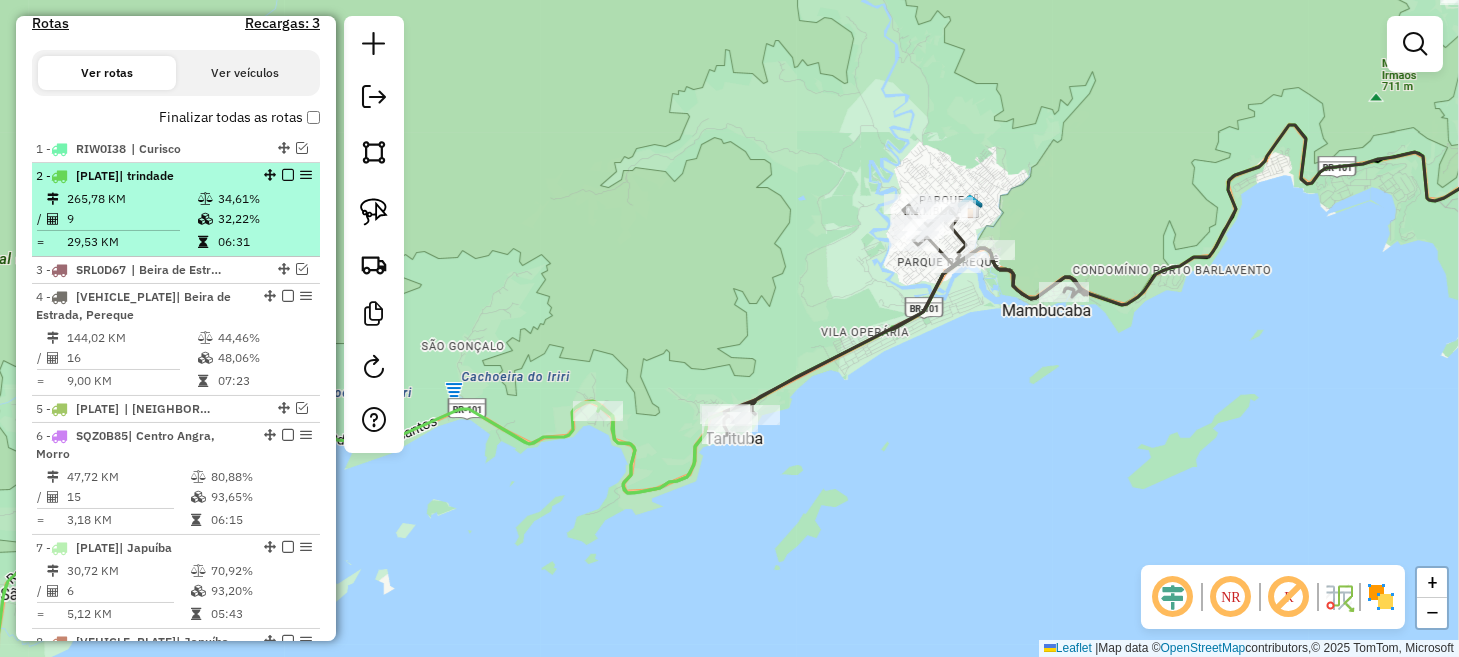 click at bounding box center (288, 175) 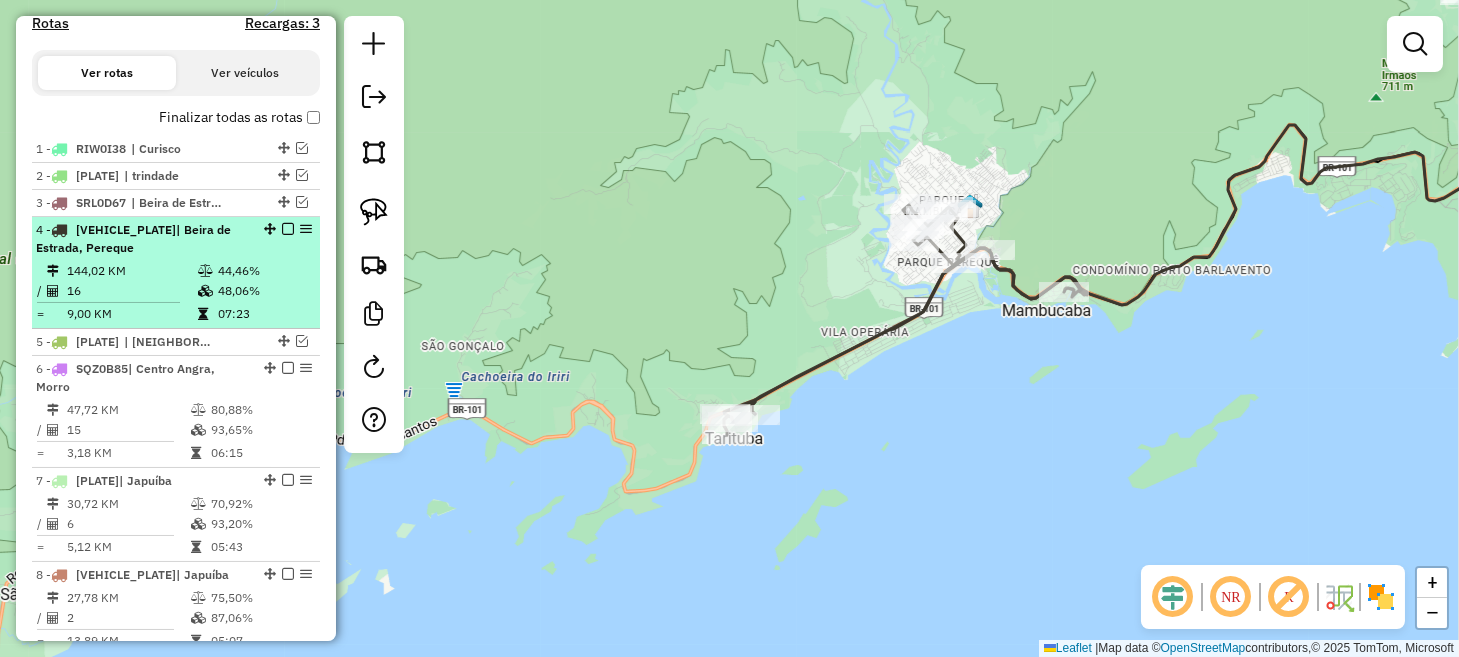 click at bounding box center [288, 229] 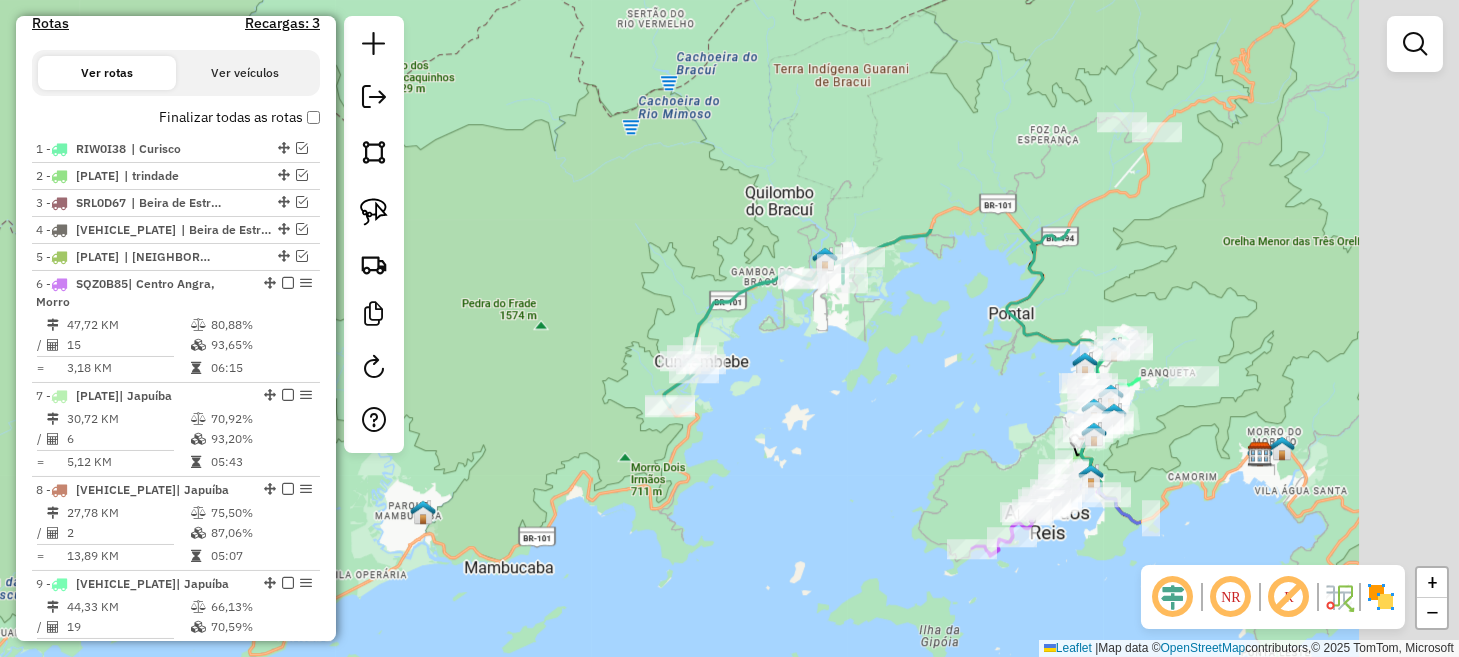 drag, startPoint x: 994, startPoint y: 210, endPoint x: 477, endPoint y: 491, distance: 588.4301 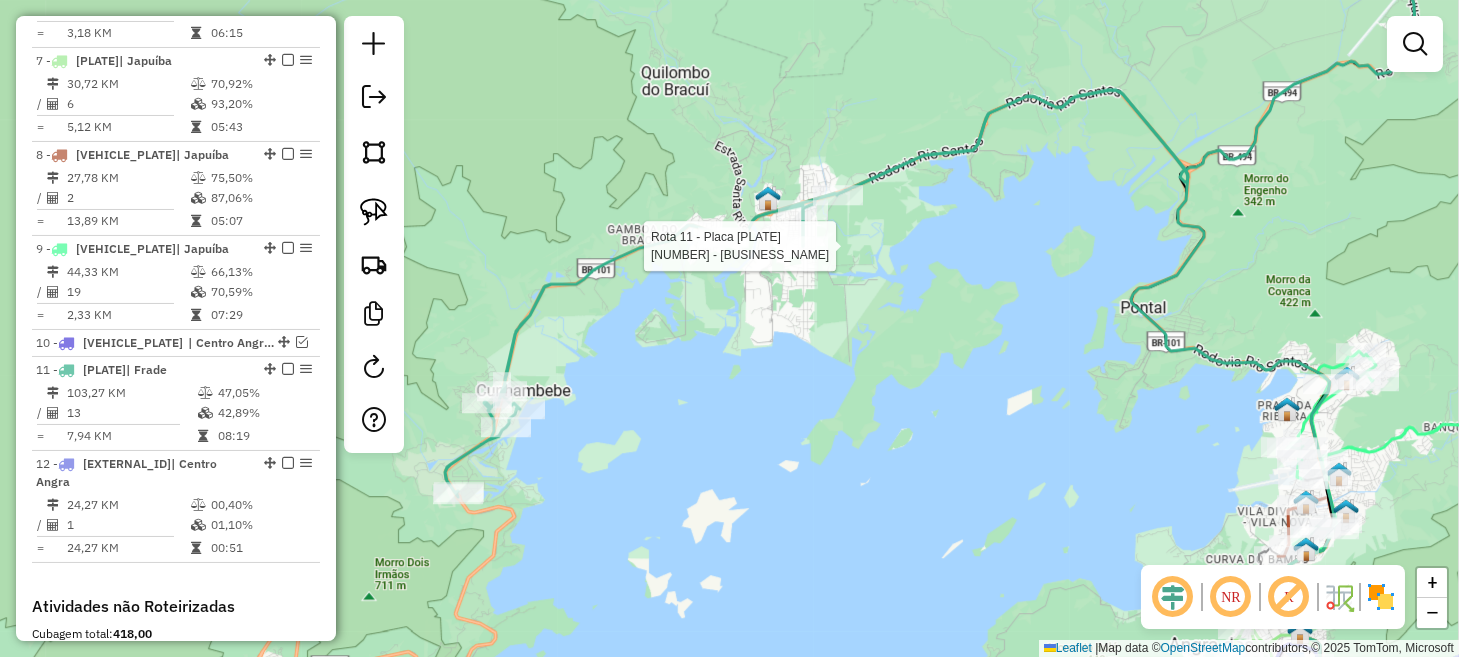 select on "**********" 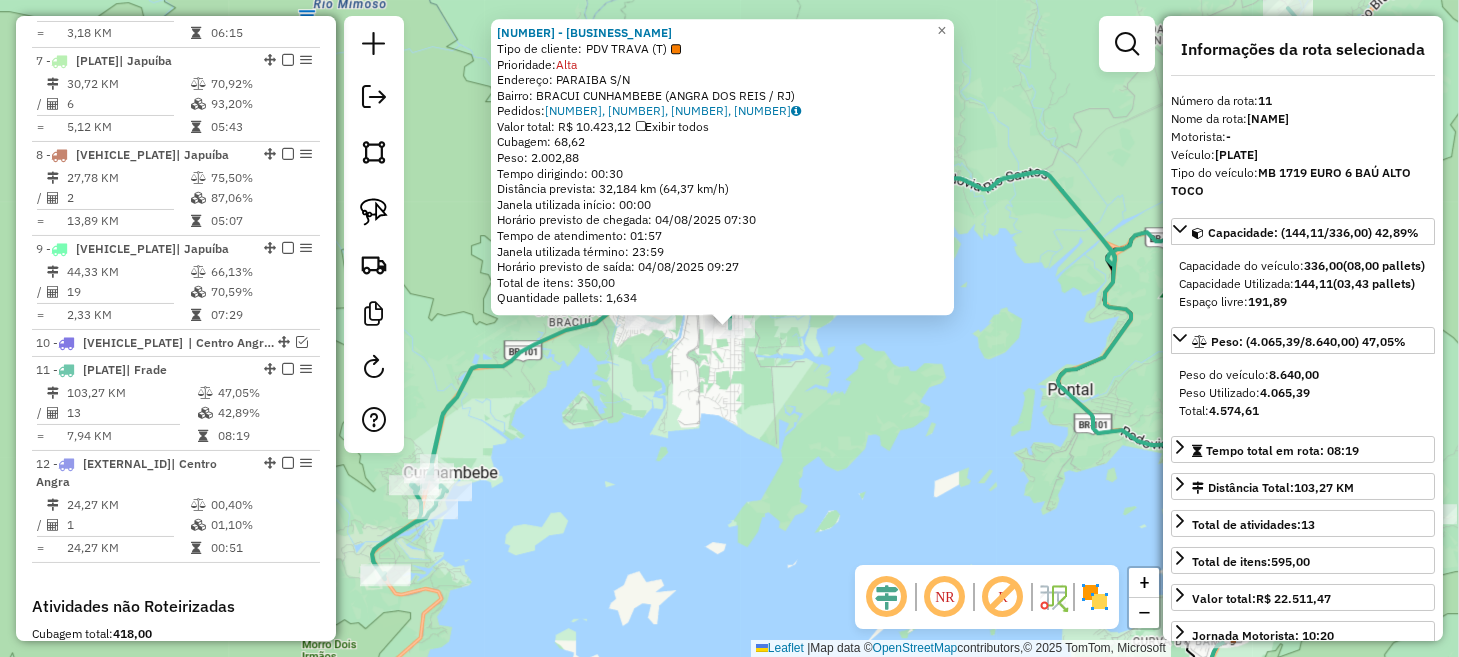 scroll, scrollTop: 1282, scrollLeft: 0, axis: vertical 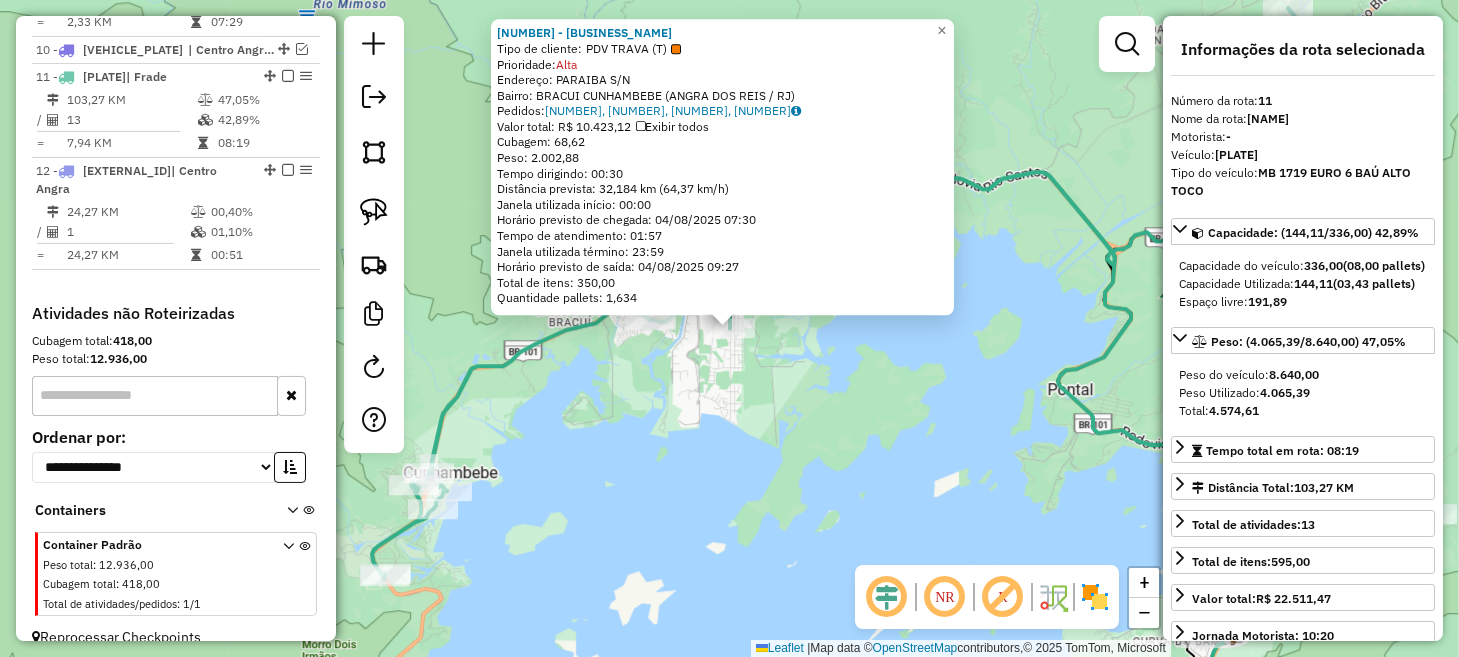 click on "7347 - TATAIS ITINGA  Tipo de cliente:   PDV TRAVA (T)   Prioridade:  Alta  Endereço:  PARAIBA S/N   Bairro: BRACUI  CUNHAMBEBE (ANGRA DOS REIS / RJ)   Pedidos:  02858007, 02858008, 02858009, 02858010   Valor total: R$ 10.423,12   Exibir todos   Cubagem: 68,62  Peso: 2.002,88  Tempo dirigindo: 00:30   Distância prevista: 32,184 km (64,37 km/h)   Janela utilizada início: 00:00   Horário previsto de chegada: 04/08/2025 07:30   Tempo de atendimento: 01:57   Janela utilizada término: 23:59   Horário previsto de saída: 04/08/2025 09:27   Total de itens: 350,00   Quantidade pallets: 1,634  × Janela de atendimento Grade de atendimento Capacidade Transportadoras Veículos Cliente Pedidos  Rotas Selecione os dias de semana para filtrar as janelas de atendimento  Seg   Ter   Qua   Qui   Sex   Sáb   Dom  Informe o período da janela de atendimento: De: Até:  Filtrar exatamente a janela do cliente  Considerar janela de atendimento padrão  Selecione os dias de semana para filtrar as grades de atendimento  Seg" 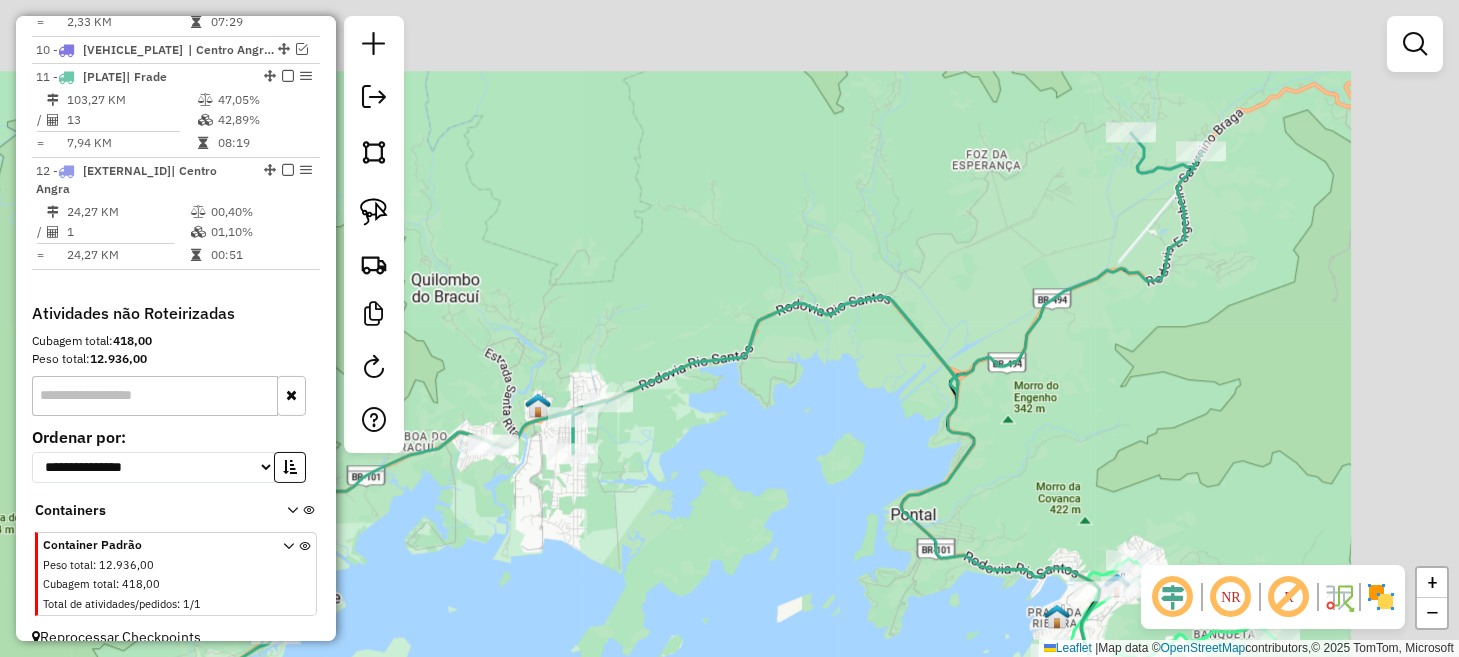 drag, startPoint x: 992, startPoint y: 326, endPoint x: 749, endPoint y: 519, distance: 310.31918 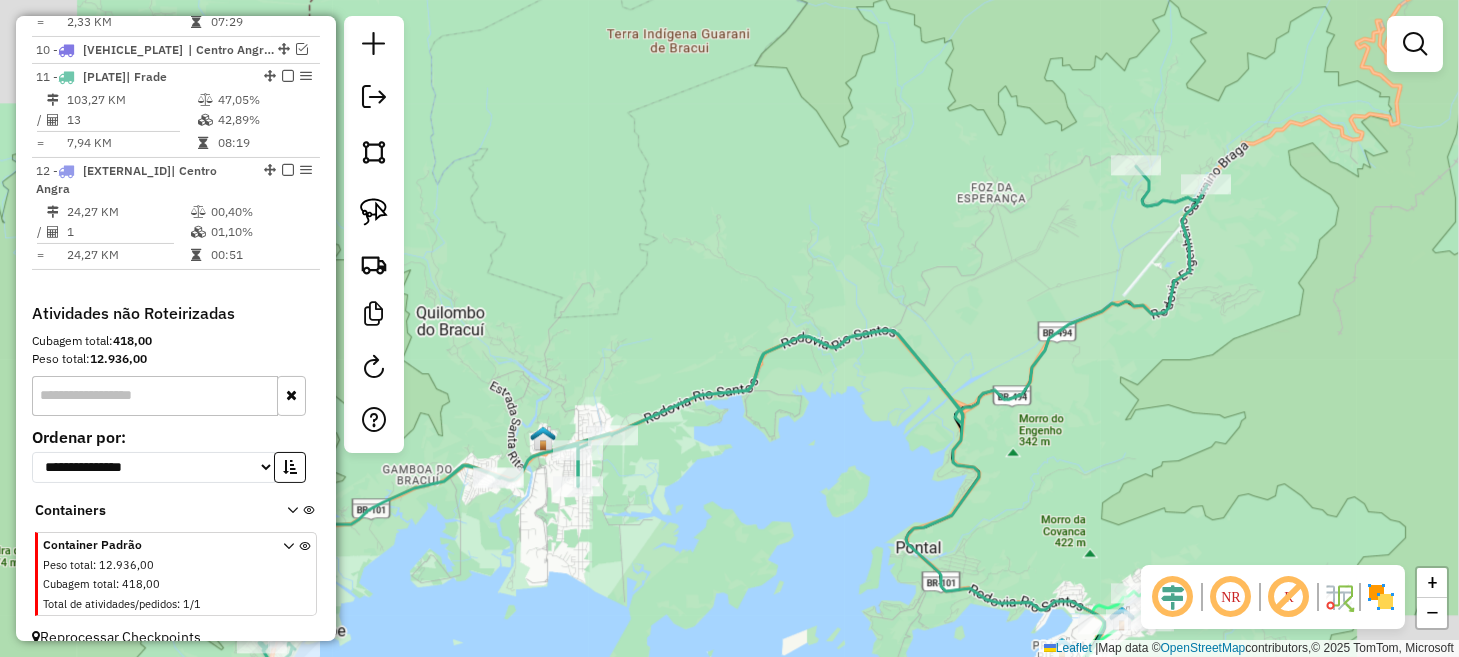 drag, startPoint x: 807, startPoint y: 312, endPoint x: 917, endPoint y: 262, distance: 120.83046 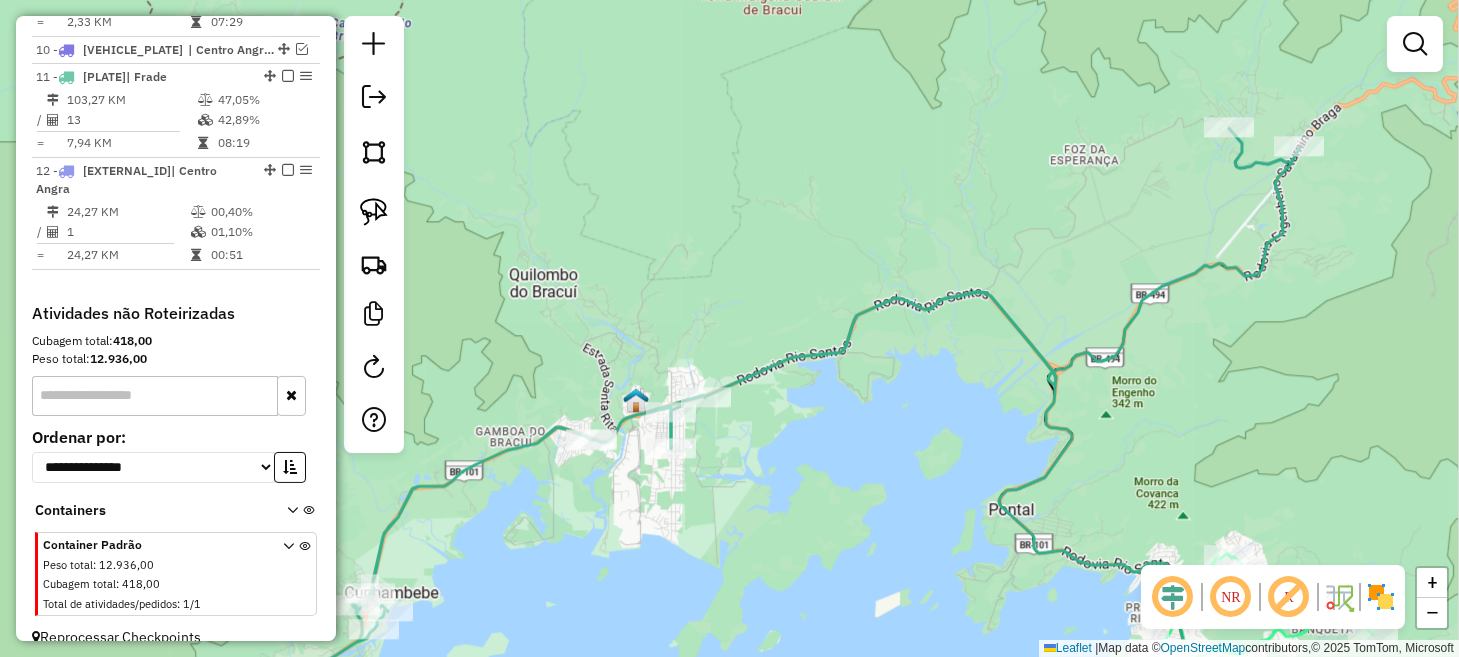 drag, startPoint x: 919, startPoint y: 259, endPoint x: 1036, endPoint y: 223, distance: 122.41323 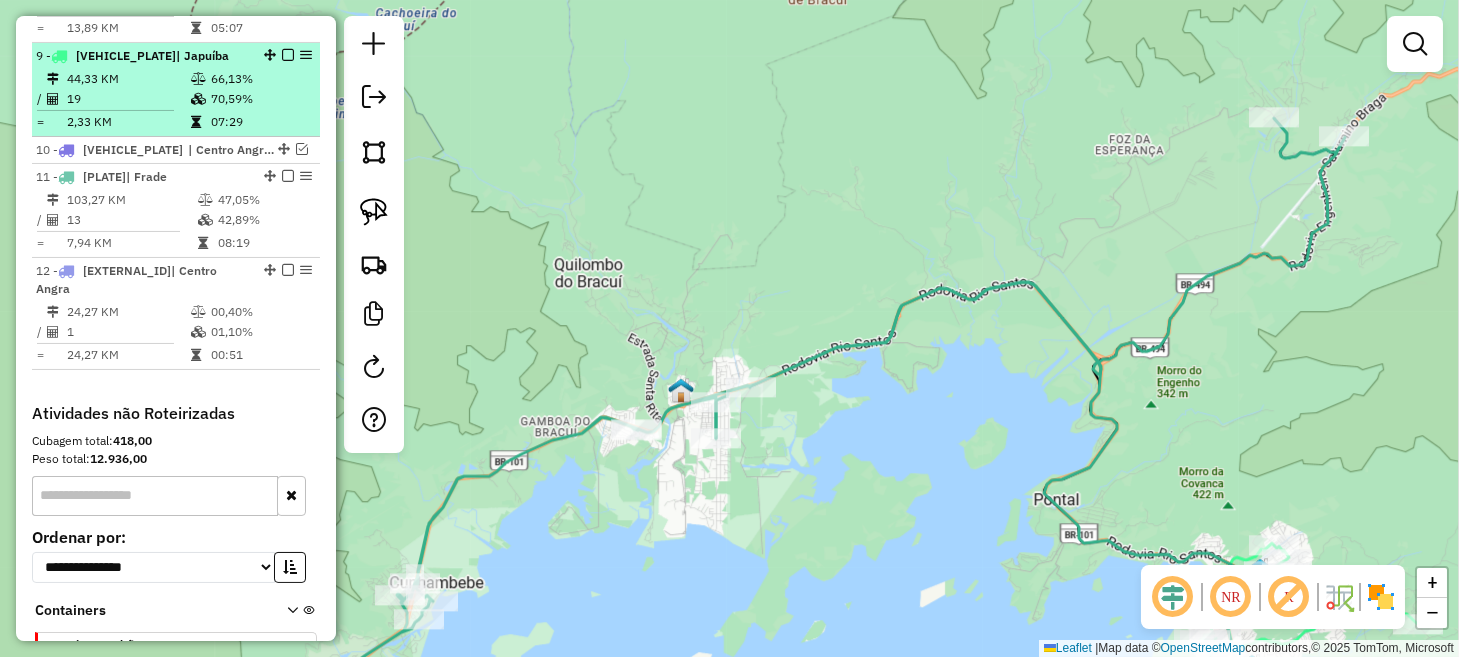 scroll, scrollTop: 1081, scrollLeft: 0, axis: vertical 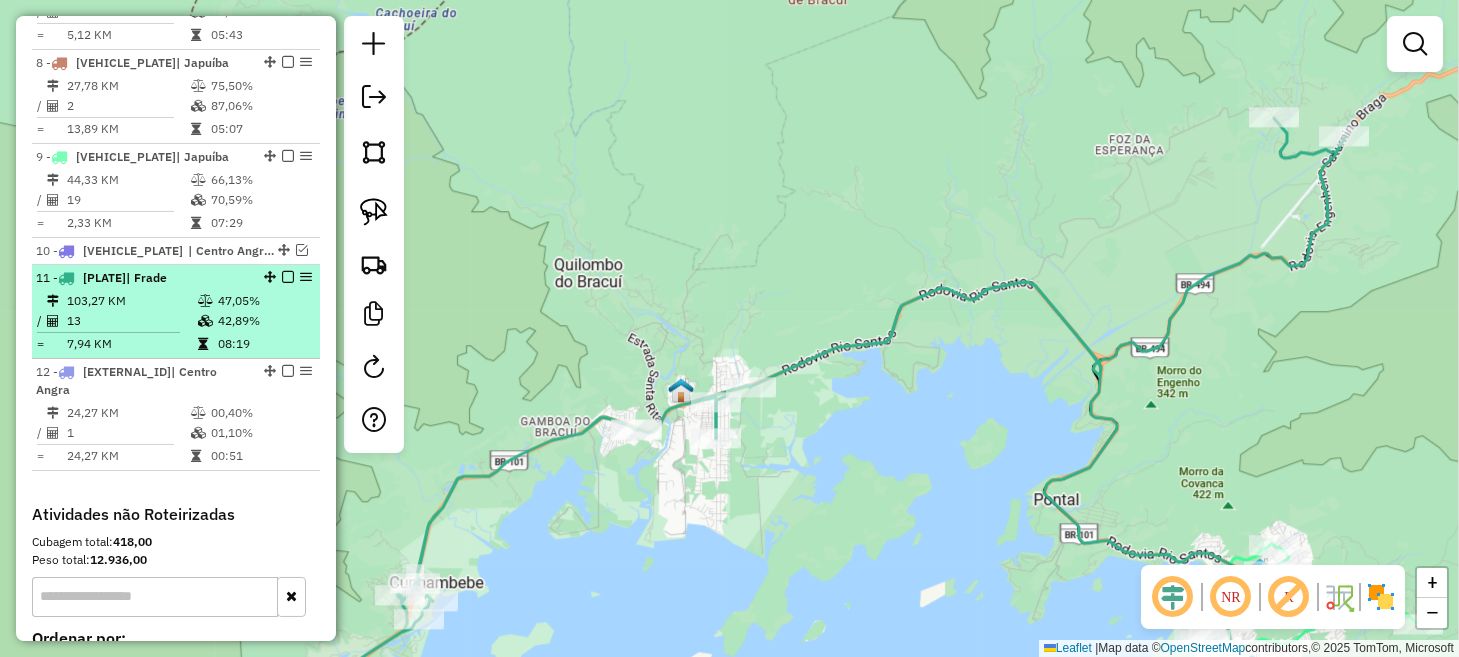 click at bounding box center [288, 277] 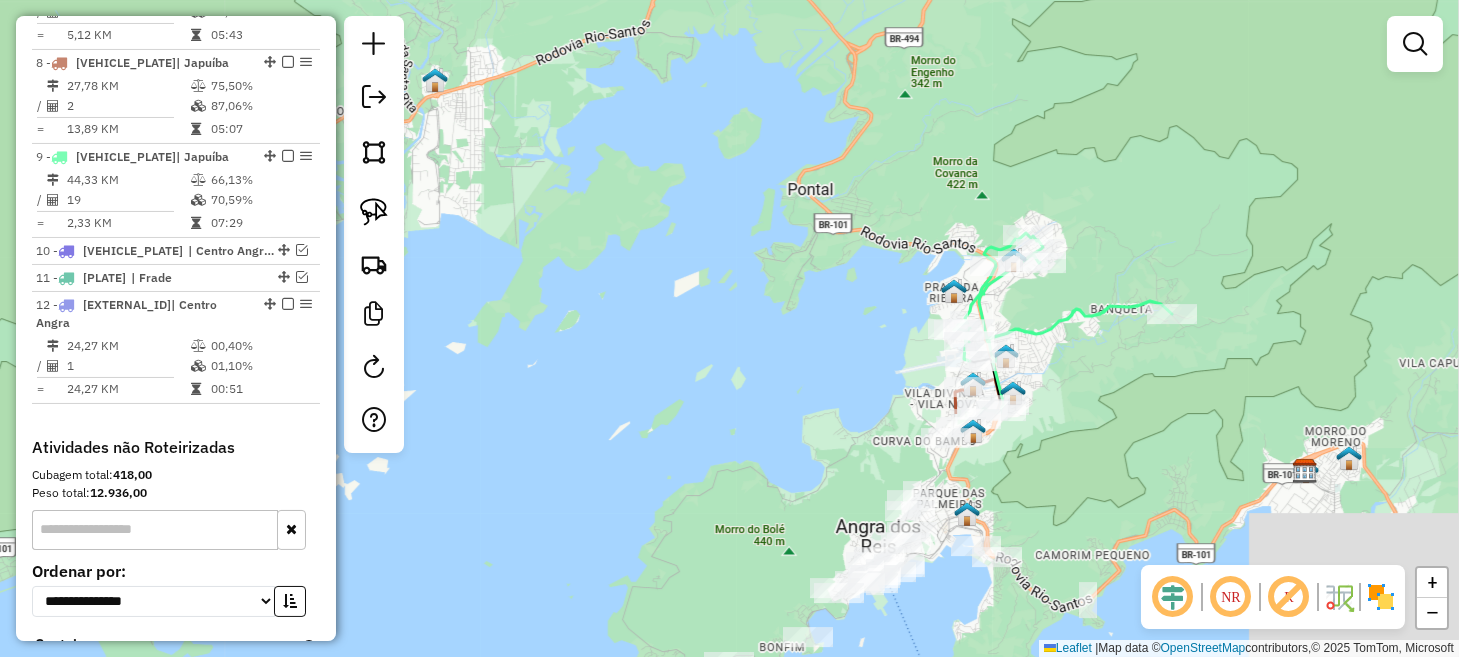 drag, startPoint x: 869, startPoint y: 439, endPoint x: 614, endPoint y: 119, distance: 409.176 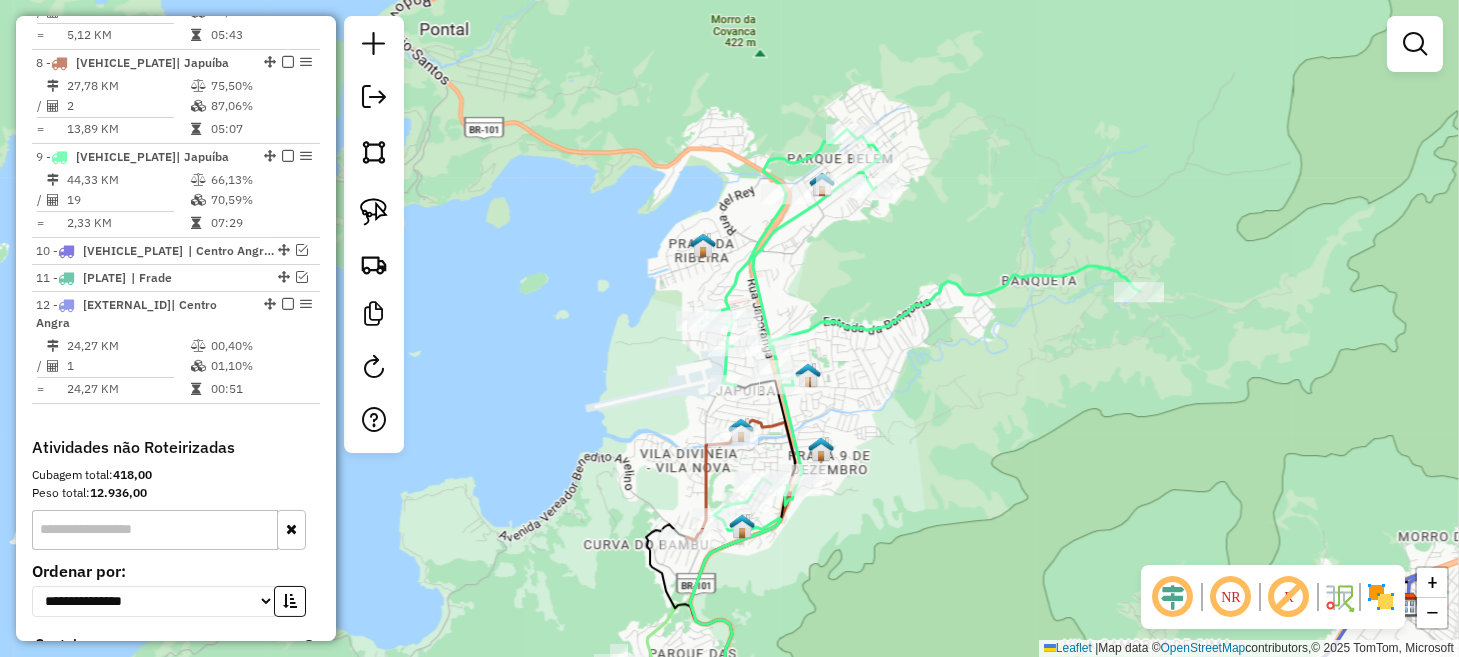 drag, startPoint x: 1023, startPoint y: 237, endPoint x: 1058, endPoint y: 283, distance: 57.801384 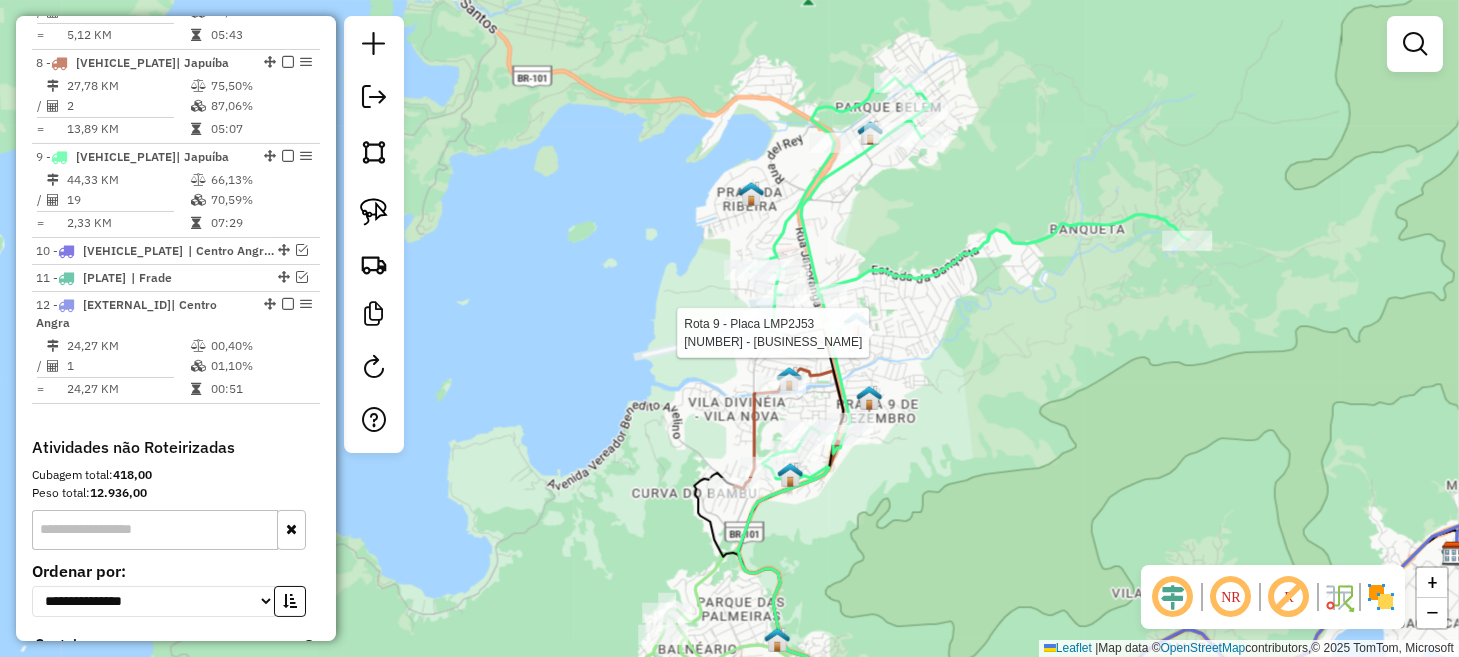 select on "**********" 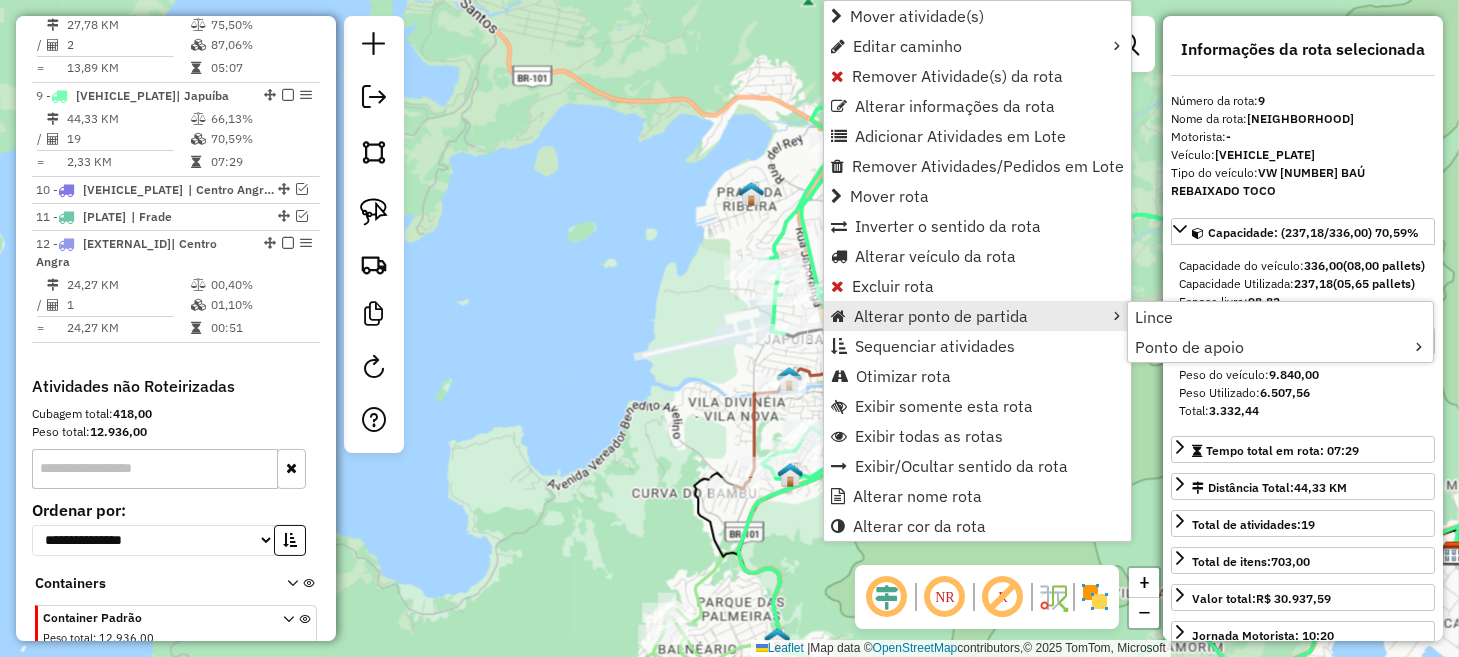 scroll, scrollTop: 1206, scrollLeft: 0, axis: vertical 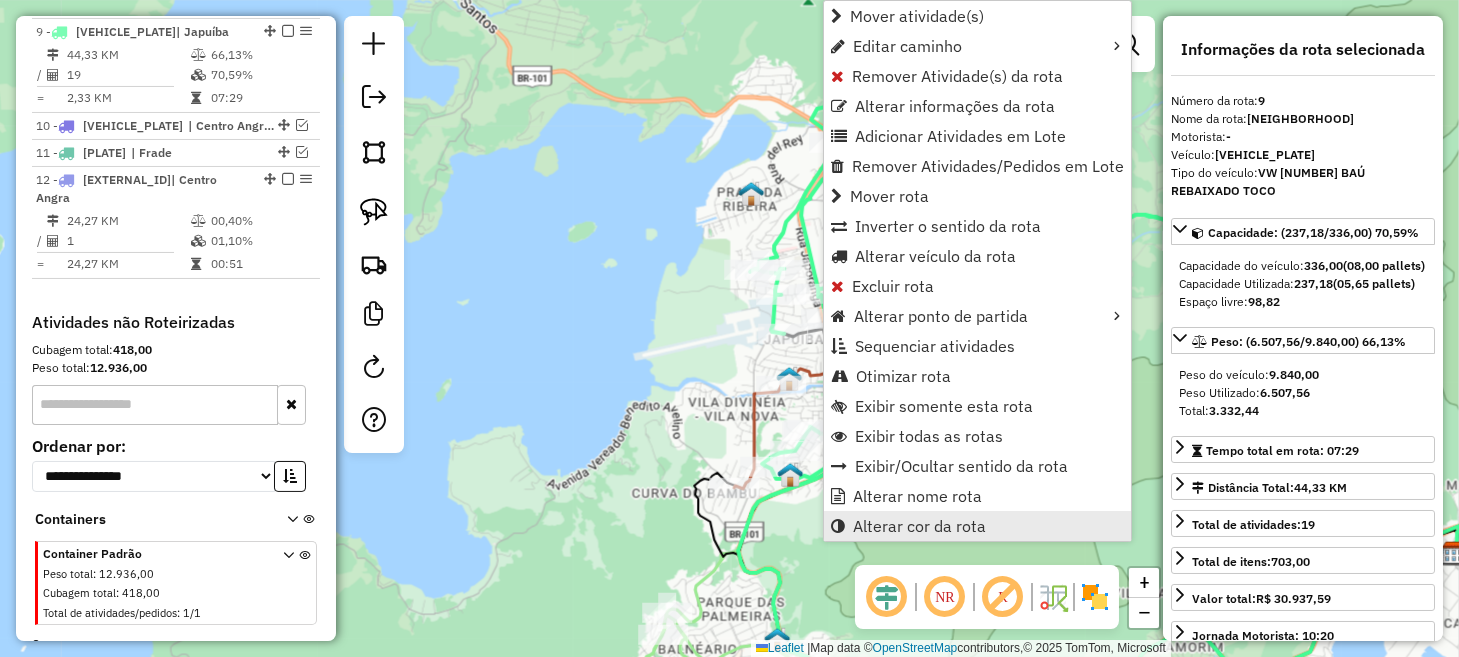 click on "Alterar cor da rota" at bounding box center (919, 526) 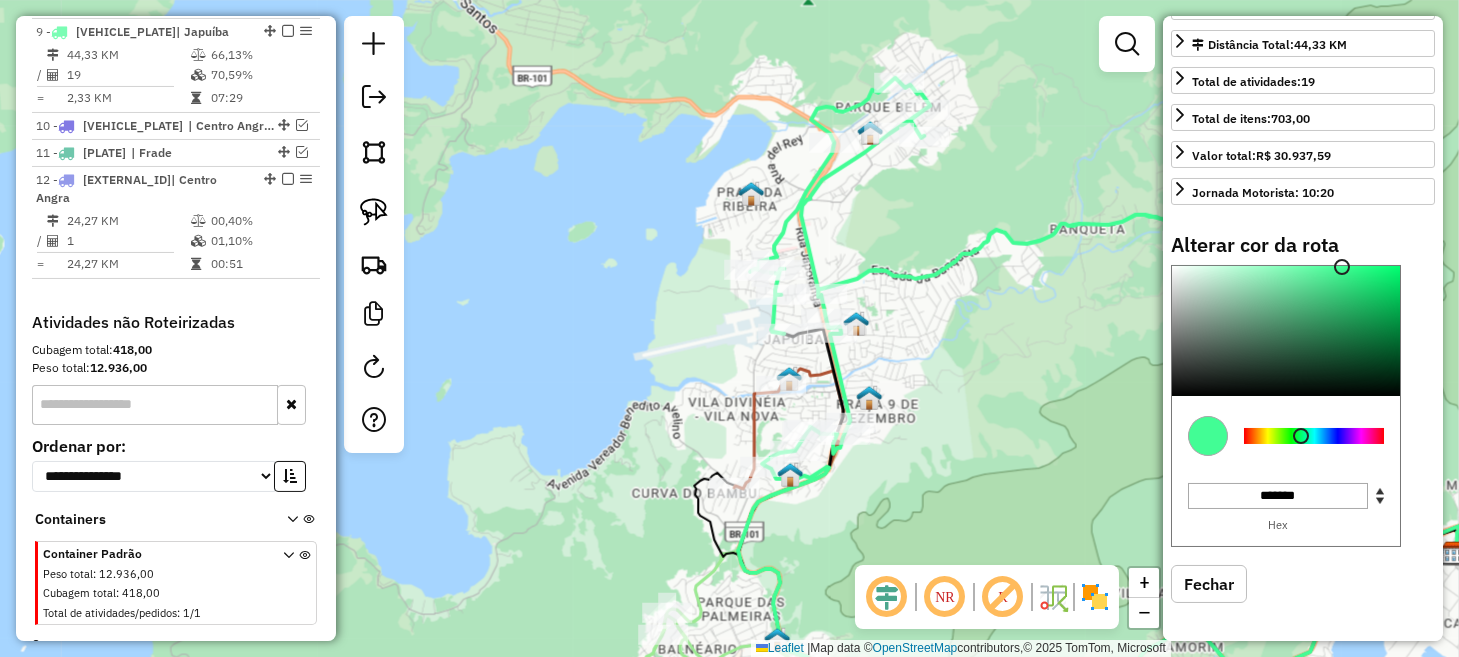 scroll, scrollTop: 474, scrollLeft: 0, axis: vertical 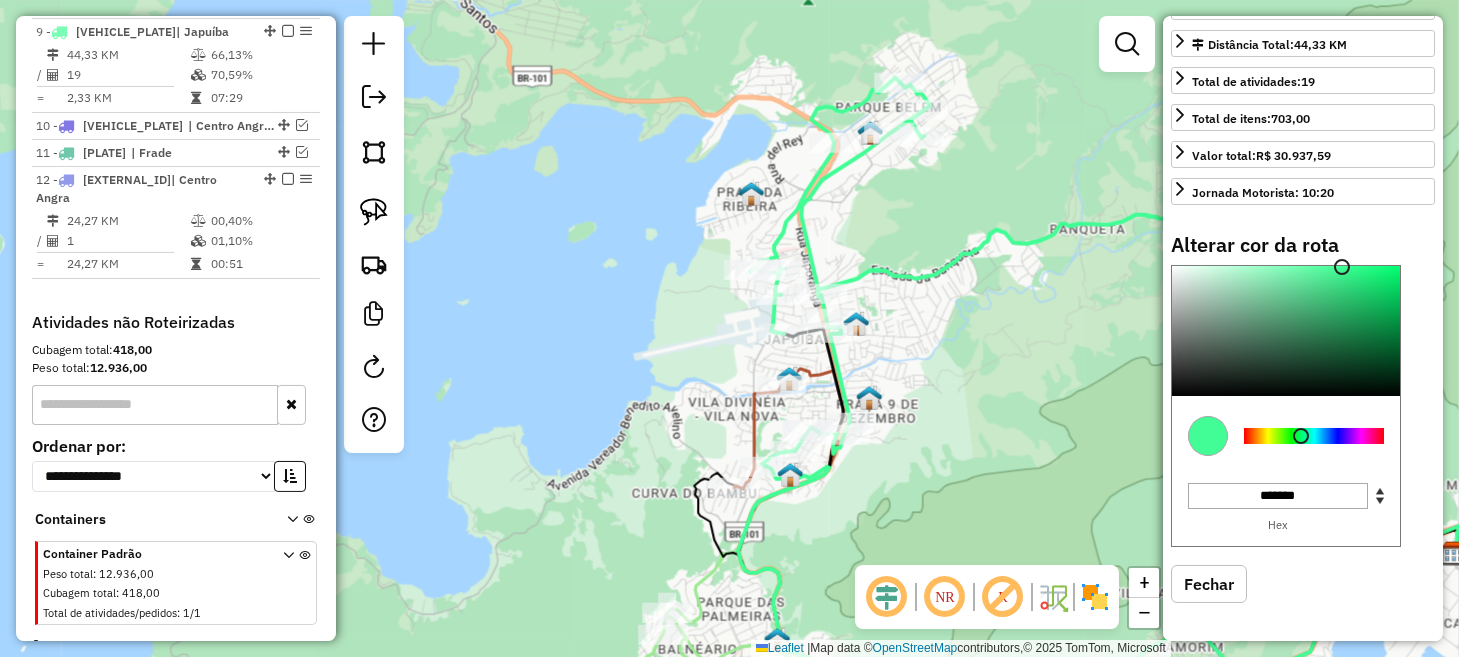 click at bounding box center [1314, 436] 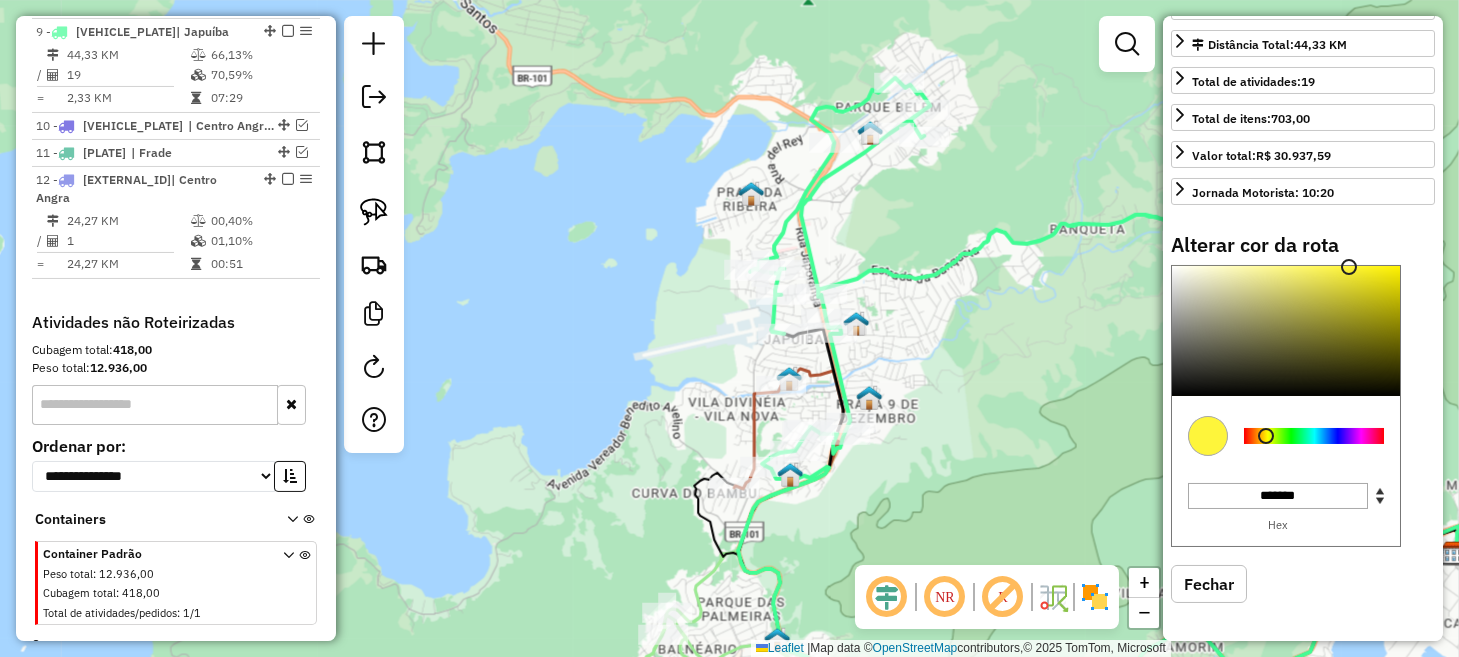 type on "*******" 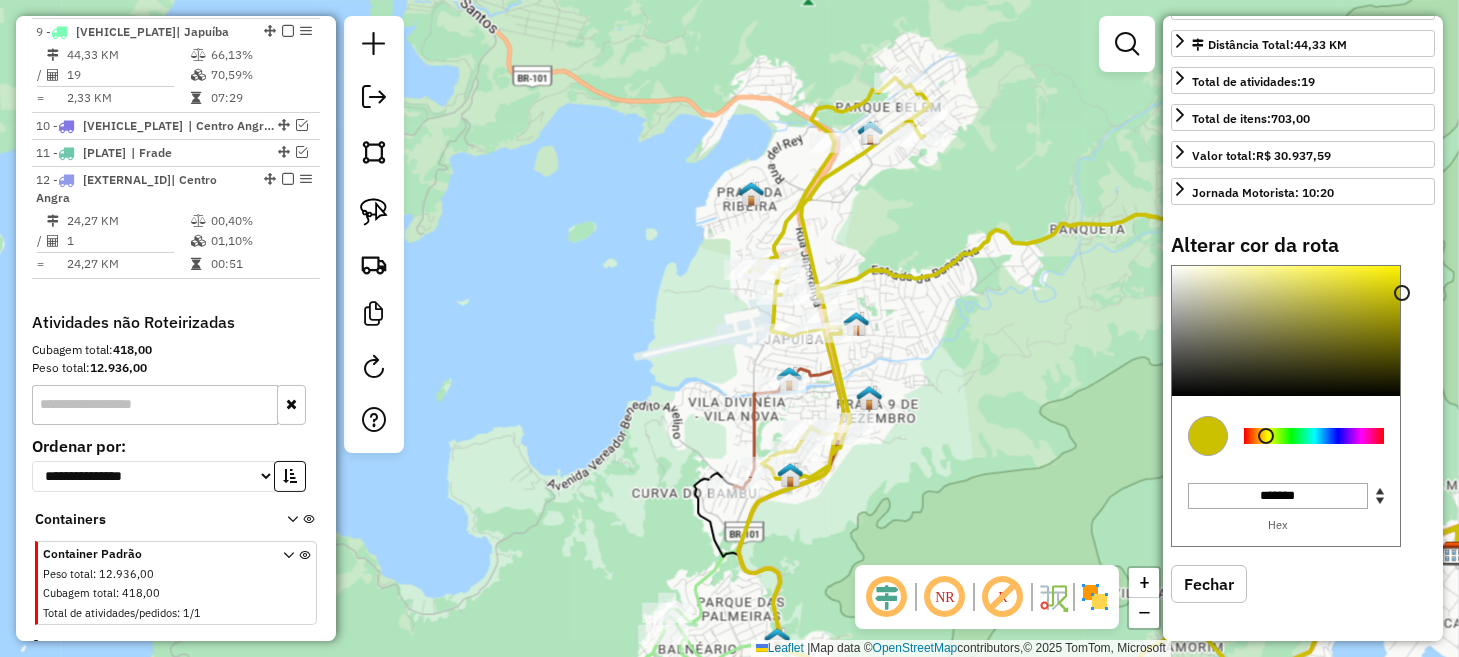 click on "Janela de atendimento Grade de atendimento Capacidade Transportadoras Veículos Cliente Pedidos  Rotas Selecione os dias de semana para filtrar as janelas de atendimento  Seg   Ter   Qua   Qui   Sex   Sáb   Dom  Informe o período da janela de atendimento: De: Até:  Filtrar exatamente a janela do cliente  Considerar janela de atendimento padrão  Selecione os dias de semana para filtrar as grades de atendimento  Seg   Ter   Qua   Qui   Sex   Sáb   Dom   Considerar clientes sem dia de atendimento cadastrado  Clientes fora do dia de atendimento selecionado Filtrar as atividades entre os valores definidos abaixo:  Peso mínimo:   Peso máximo:   Cubagem mínima:   Cubagem máxima:   De:   Até:  Filtrar as atividades entre o tempo de atendimento definido abaixo:  De:   Até:   Considerar capacidade total dos clientes não roteirizados Transportadora: Selecione um ou mais itens Tipo de veículo: Selecione um ou mais itens Veículo: Selecione um ou mais itens Motorista: Selecione um ou mais itens Nome: Rótulo:" 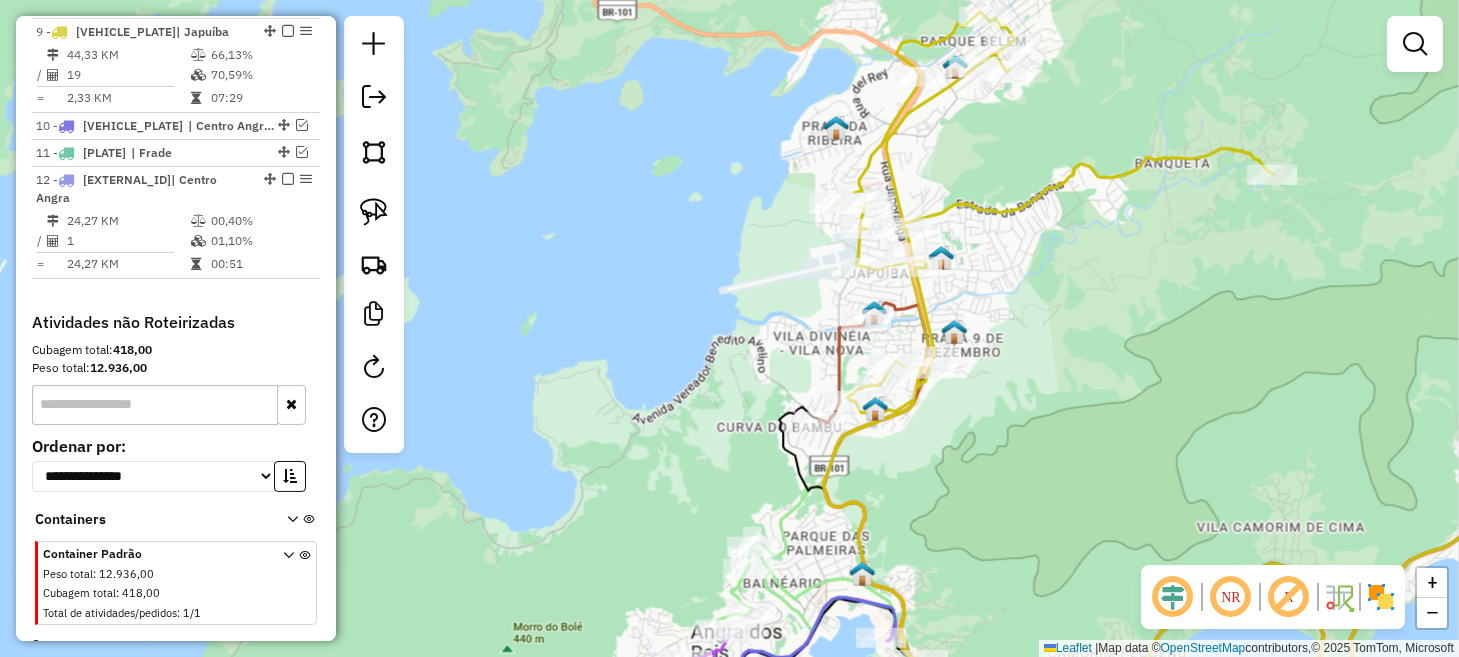 drag, startPoint x: 936, startPoint y: 384, endPoint x: 1003, endPoint y: 342, distance: 79.07591 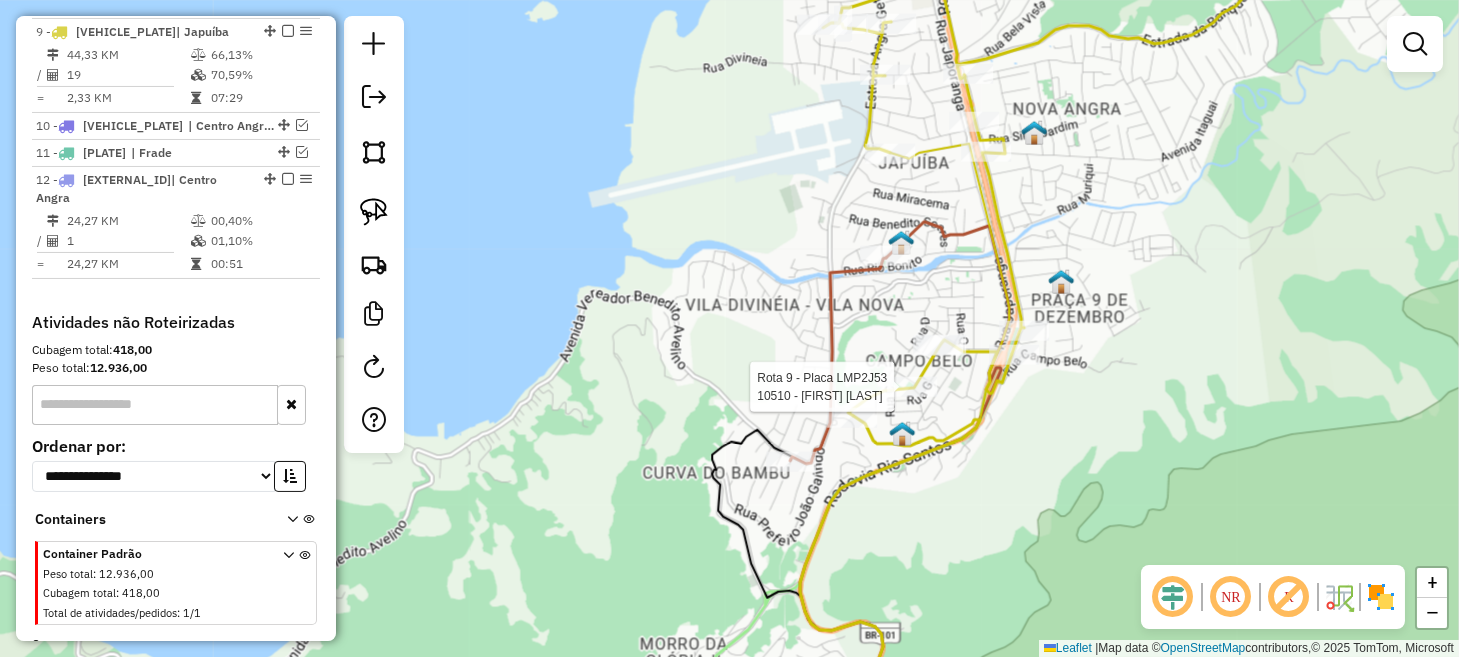 select on "**********" 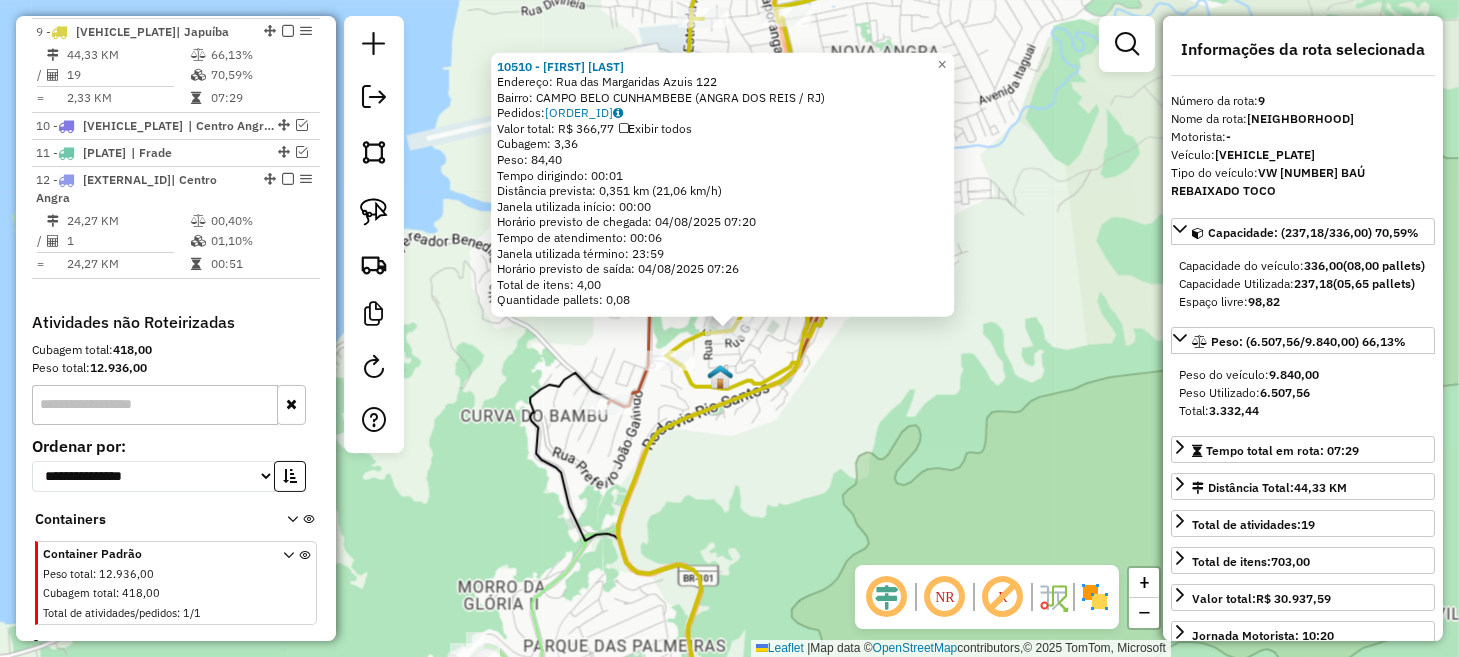 click on "10510 - RAFAEL SANTOS  Endereço:  Rua das Margaridas Azuis 122   Bairro: CAMPO BELO  CUNHAMBEBE (ANGRA DOS REIS / RJ)   Pedidos:  02857955   Valor total: R$ 366,77   Exibir todos   Cubagem: 3,36  Peso: 84,40  Tempo dirigindo: 00:01   Distância prevista: 0,351 km (21,06 km/h)   Janela utilizada início: 00:00   Horário previsto de chegada: 04/08/2025 07:20   Tempo de atendimento: 00:06   Janela utilizada término: 23:59   Horário previsto de saída: 04/08/2025 07:26   Total de itens: 4,00   Quantidade pallets: 0,08  × Janela de atendimento Grade de atendimento Capacidade Transportadoras Veículos Cliente Pedidos  Rotas Selecione os dias de semana para filtrar as janelas de atendimento  Seg   Ter   Qua   Qui   Sex   Sáb   Dom  Informe o período da janela de atendimento: De: Até:  Filtrar exatamente a janela do cliente  Considerar janela de atendimento padrão  Selecione os dias de semana para filtrar as grades de atendimento  Seg   Ter   Qua   Qui   Sex   Sáb   Dom   Peso mínimo:   Peso máximo:  De:" 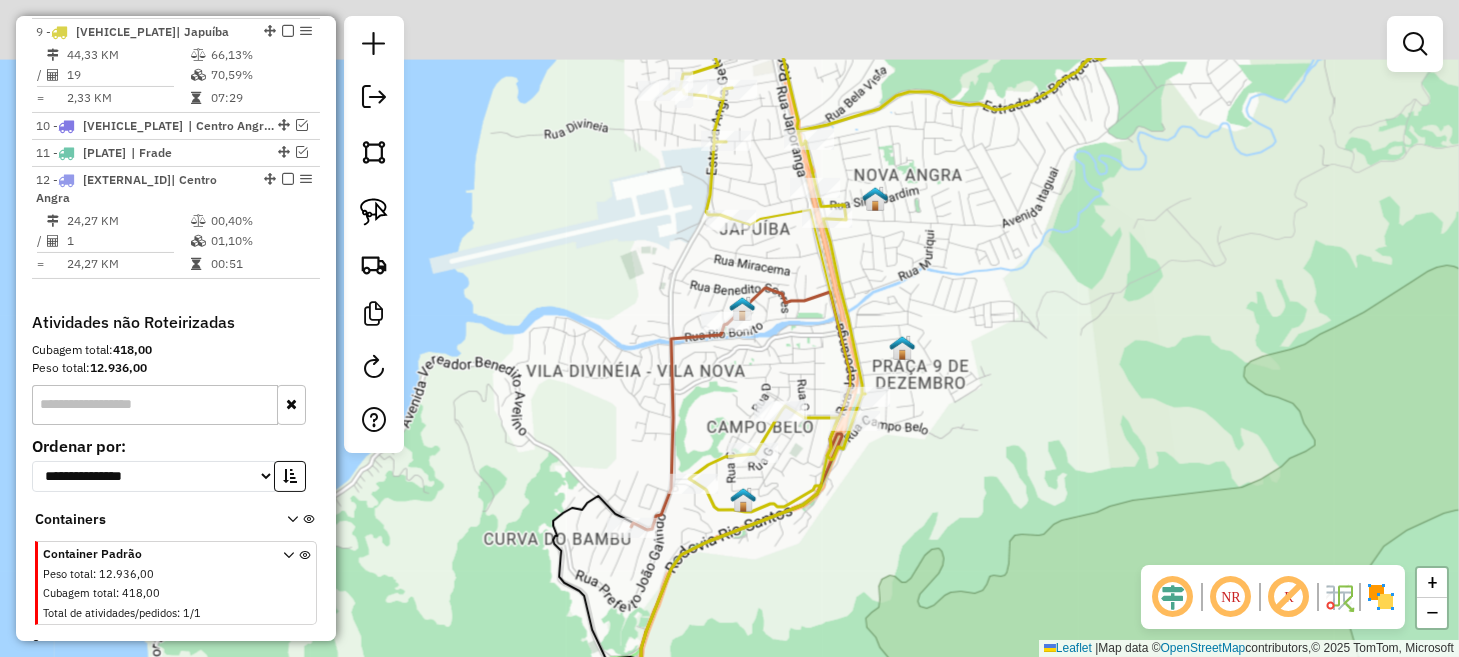 drag, startPoint x: 985, startPoint y: 312, endPoint x: 1062, endPoint y: 559, distance: 258.7238 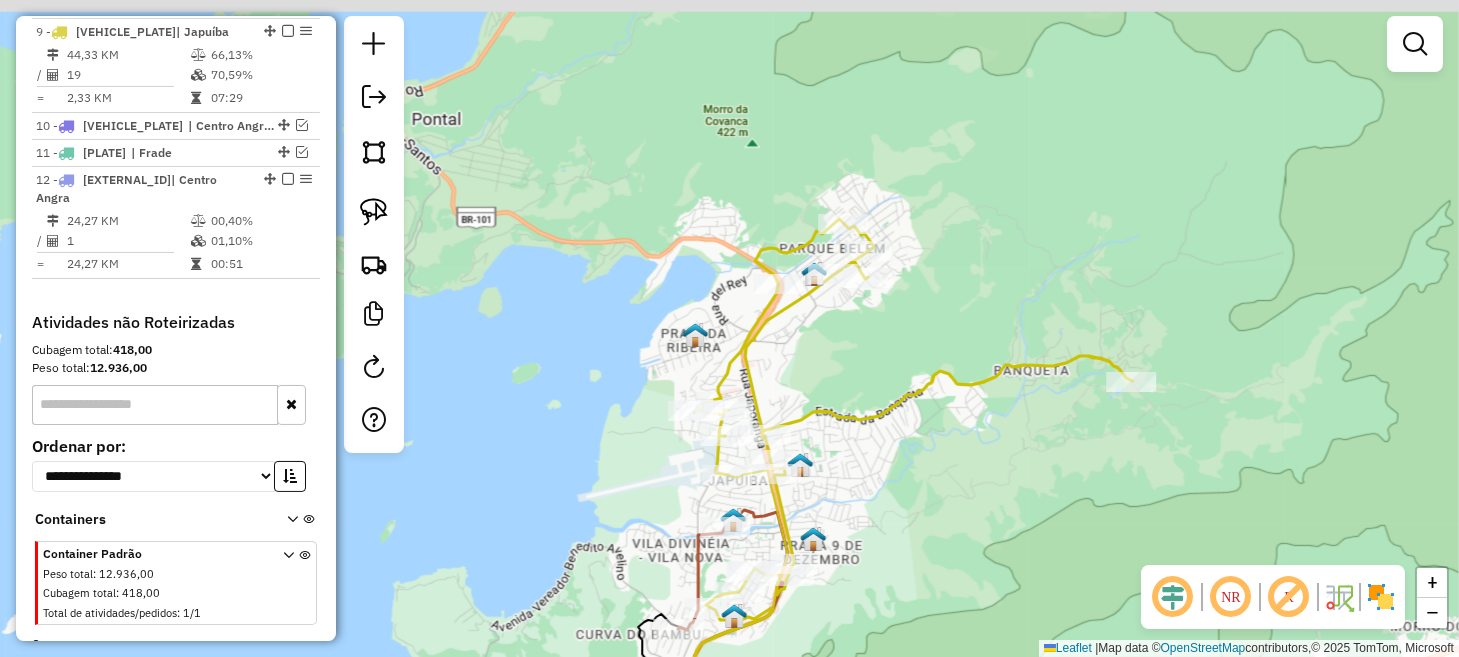 drag, startPoint x: 940, startPoint y: 210, endPoint x: 879, endPoint y: 362, distance: 163.78339 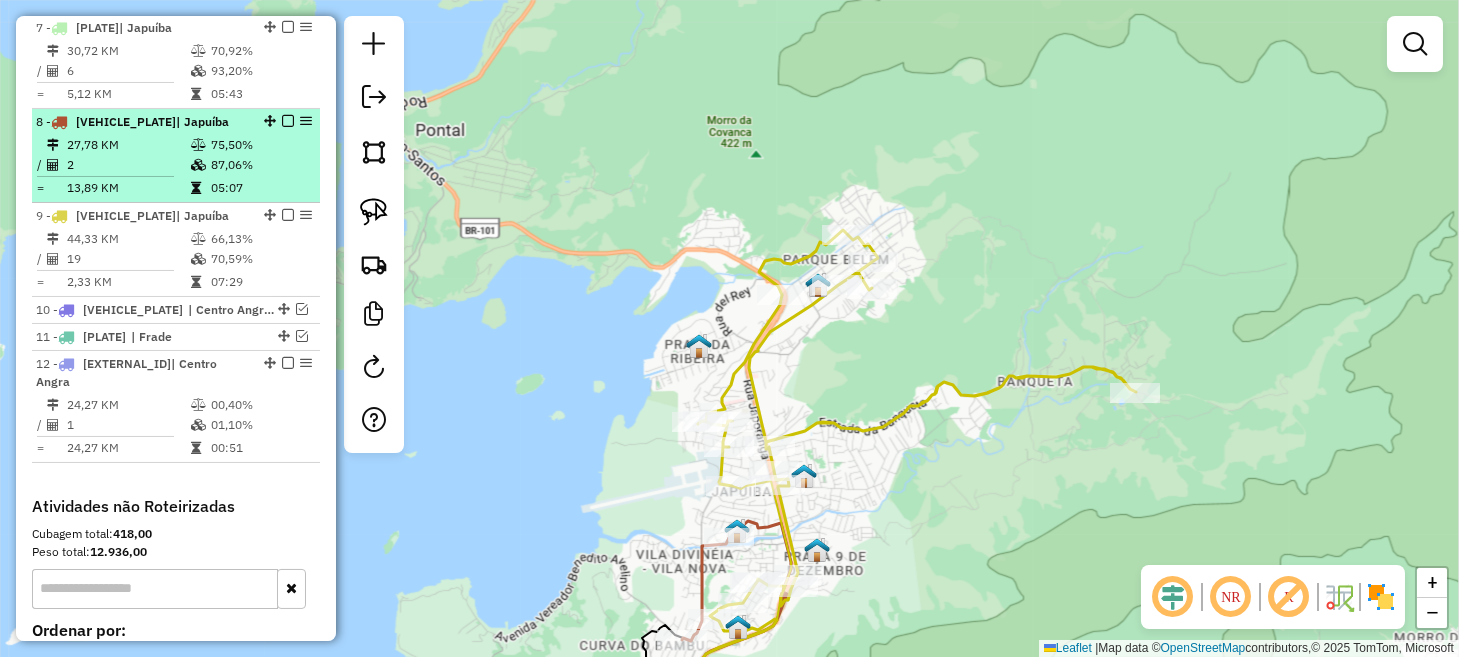 scroll, scrollTop: 1007, scrollLeft: 0, axis: vertical 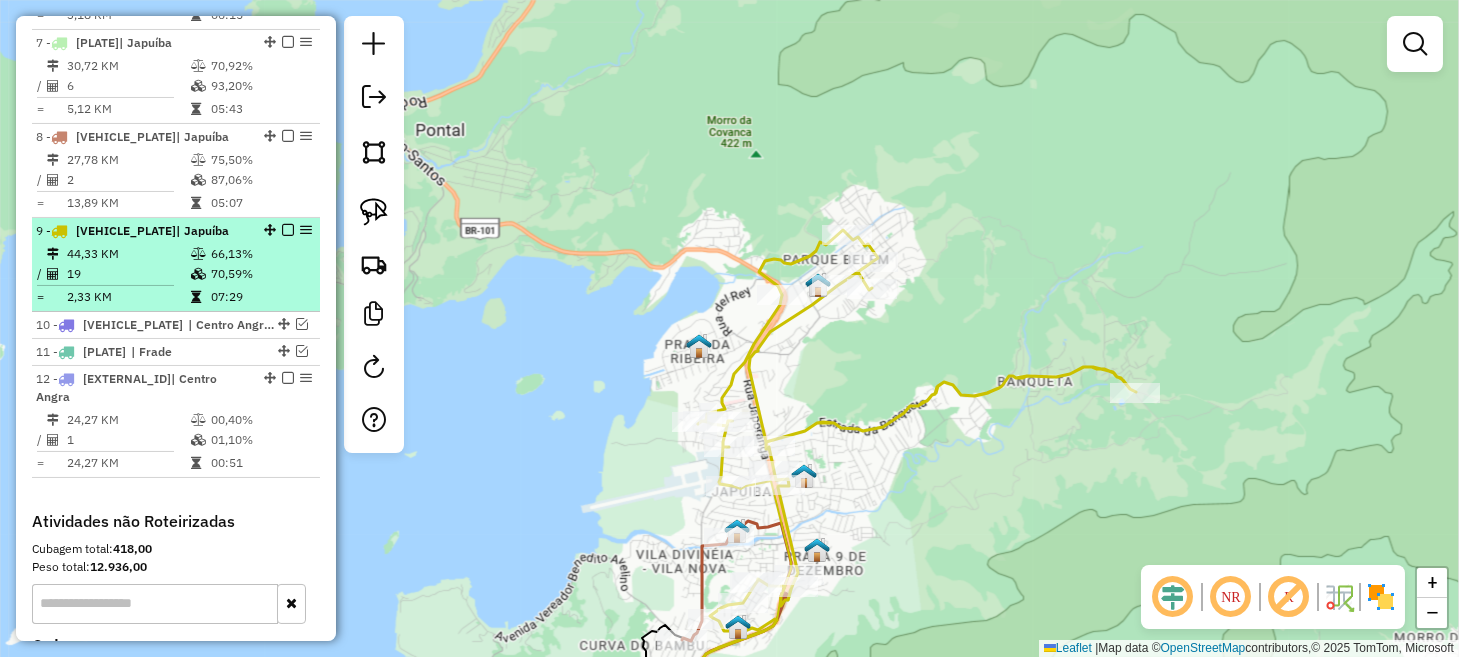 click at bounding box center (288, 230) 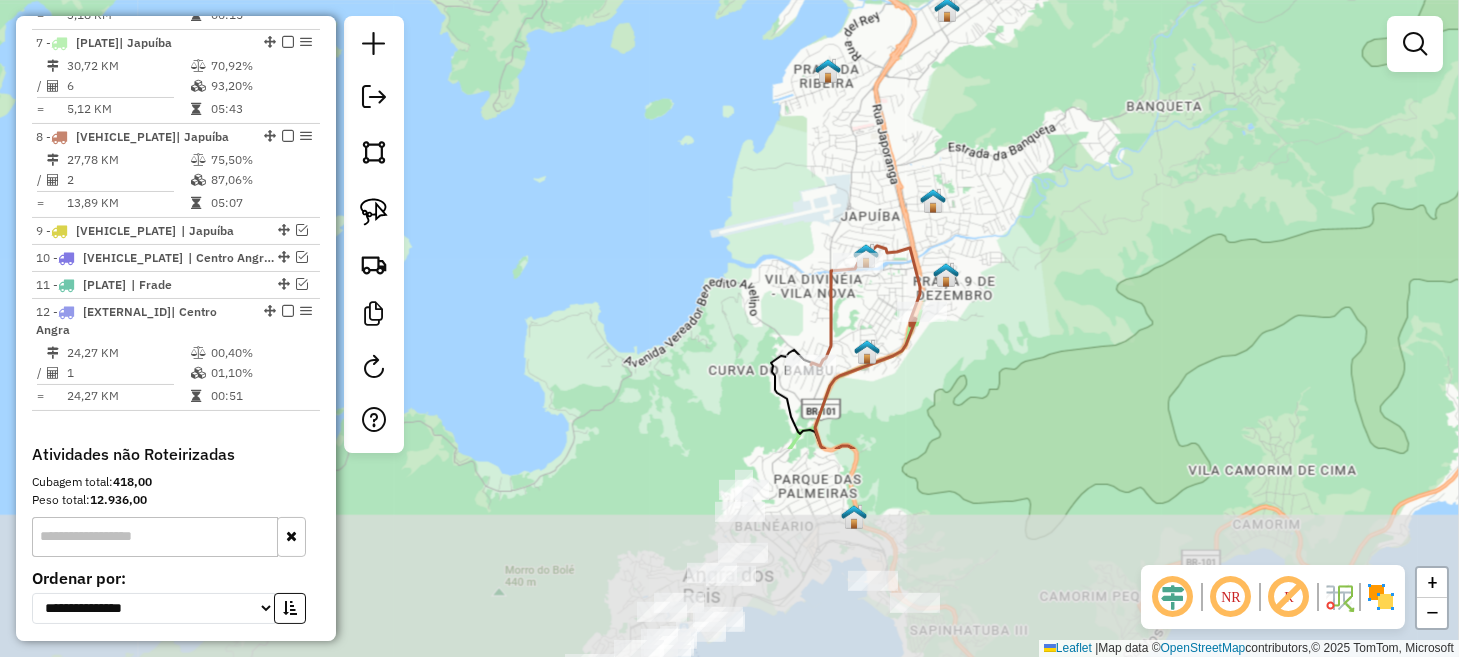 drag, startPoint x: 658, startPoint y: 321, endPoint x: 788, endPoint y: 33, distance: 315.98102 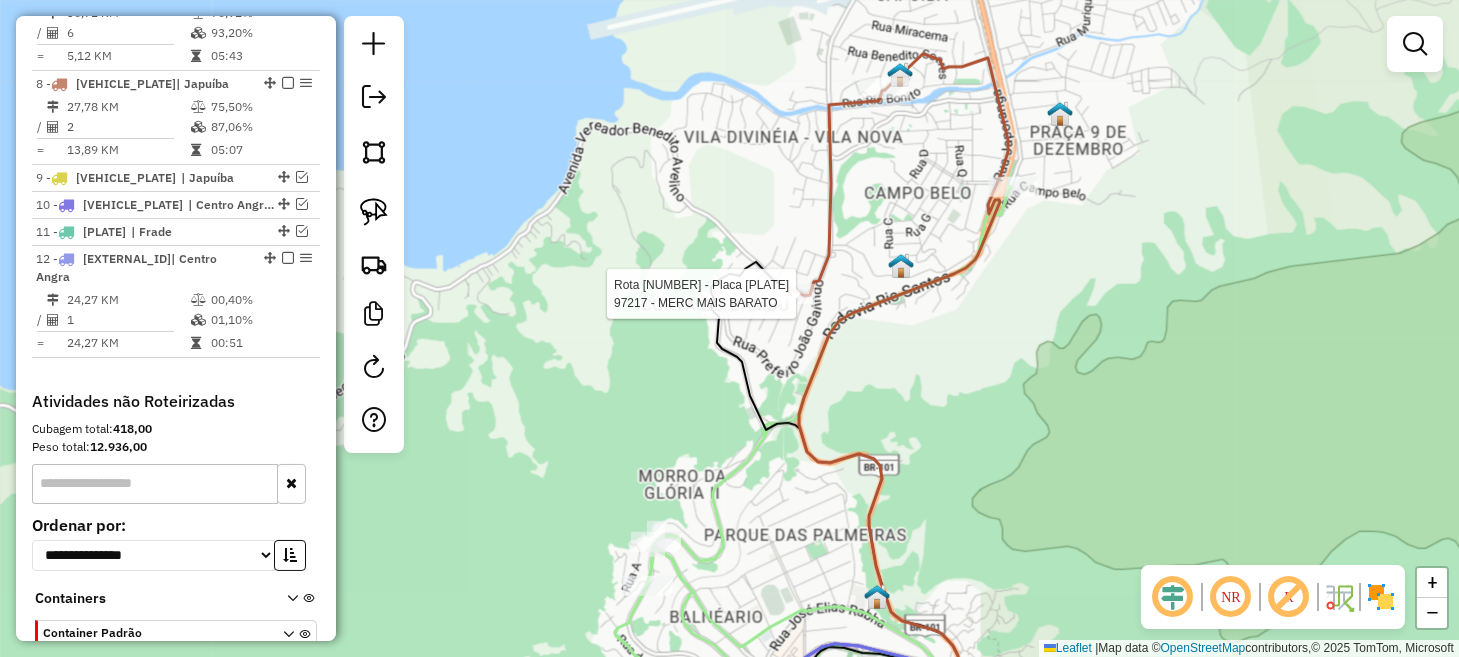 select on "**********" 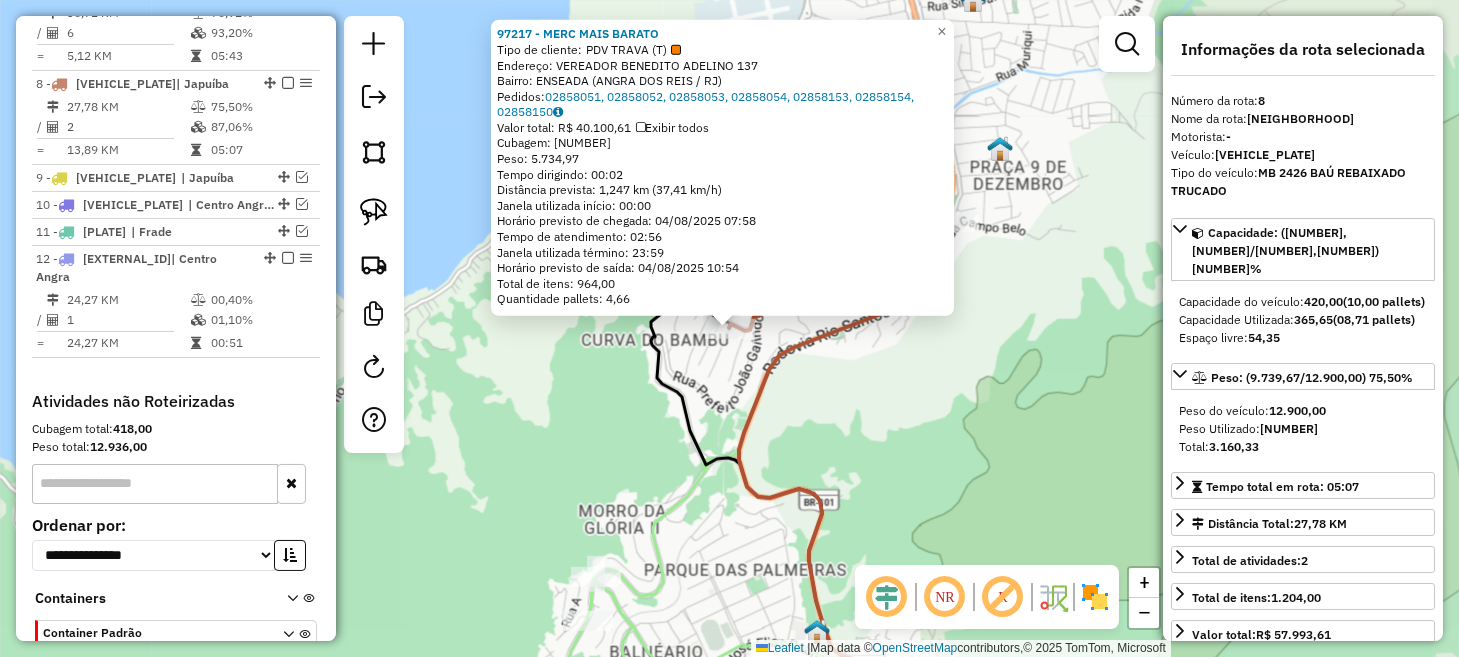 scroll, scrollTop: 1113, scrollLeft: 0, axis: vertical 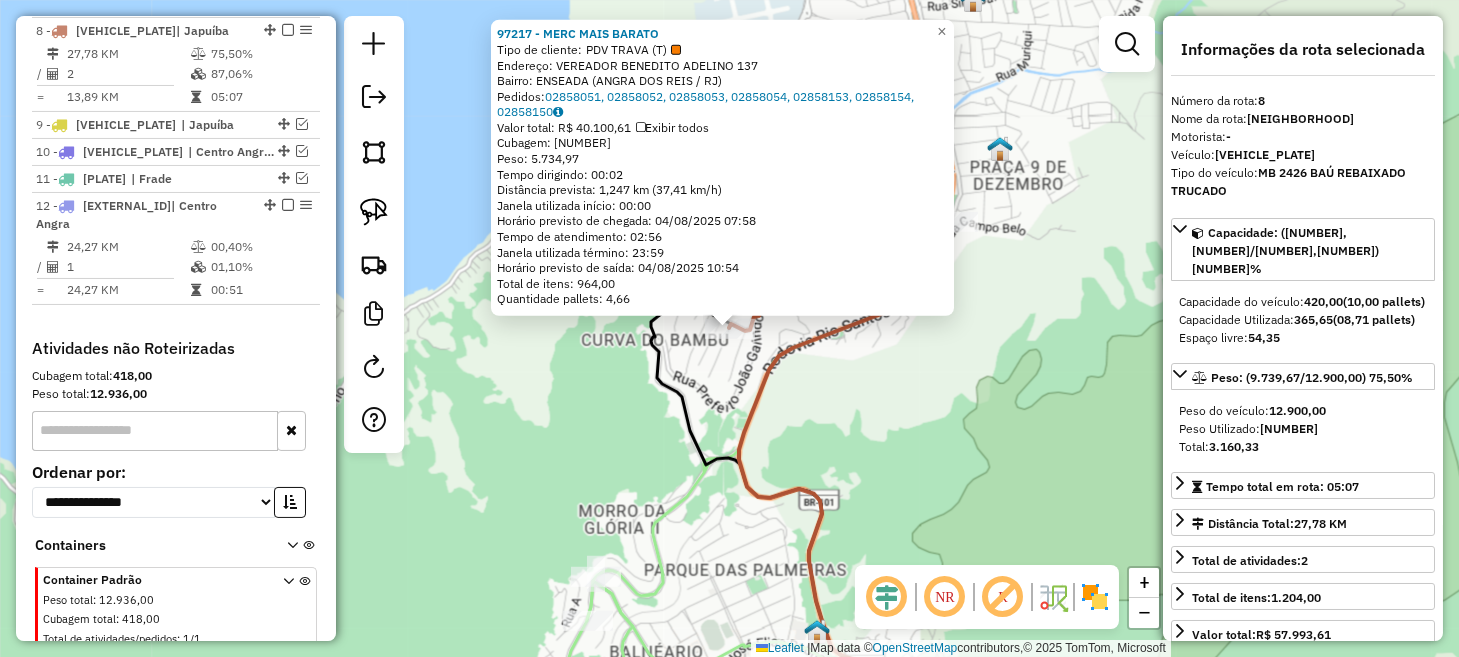 click on "97217 - MERC MAIS BARATO  Tipo de cliente:   PDV TRAVA (T)   Endereço:  VEREADOR BENEDITO ADELINO 137   Bairro: ENSEADA (ANGRA DOS REIS / RJ)   Pedidos:  02858051, 02858052, 02858053, 02858054, 02858153, 02858154, 02858150   Valor total: R$ 40.100,61   Exibir todos   Cubagem: 195,71  Peso: 5.734,97  Tempo dirigindo: 00:02   Distância prevista: 1,247 km (37,41 km/h)   Janela utilizada início: 00:00   Horário previsto de chegada: 04/08/2025 07:58   Tempo de atendimento: 02:56   Janela utilizada término: 23:59   Horário previsto de saída: 04/08/2025 10:54   Total de itens: 964,00   Quantidade pallets: 4,66  × Janela de atendimento Grade de atendimento Capacidade Transportadoras Veículos Cliente Pedidos  Rotas Selecione os dias de semana para filtrar as janelas de atendimento  Seg   Ter   Qua   Qui   Sex   Sáb   Dom  Informe o período da janela de atendimento: De: Até:  Filtrar exatamente a janela do cliente  Considerar janela de atendimento padrão   Seg   Ter   Qua   Qui   Sex   Sáb   Dom   De:  +" 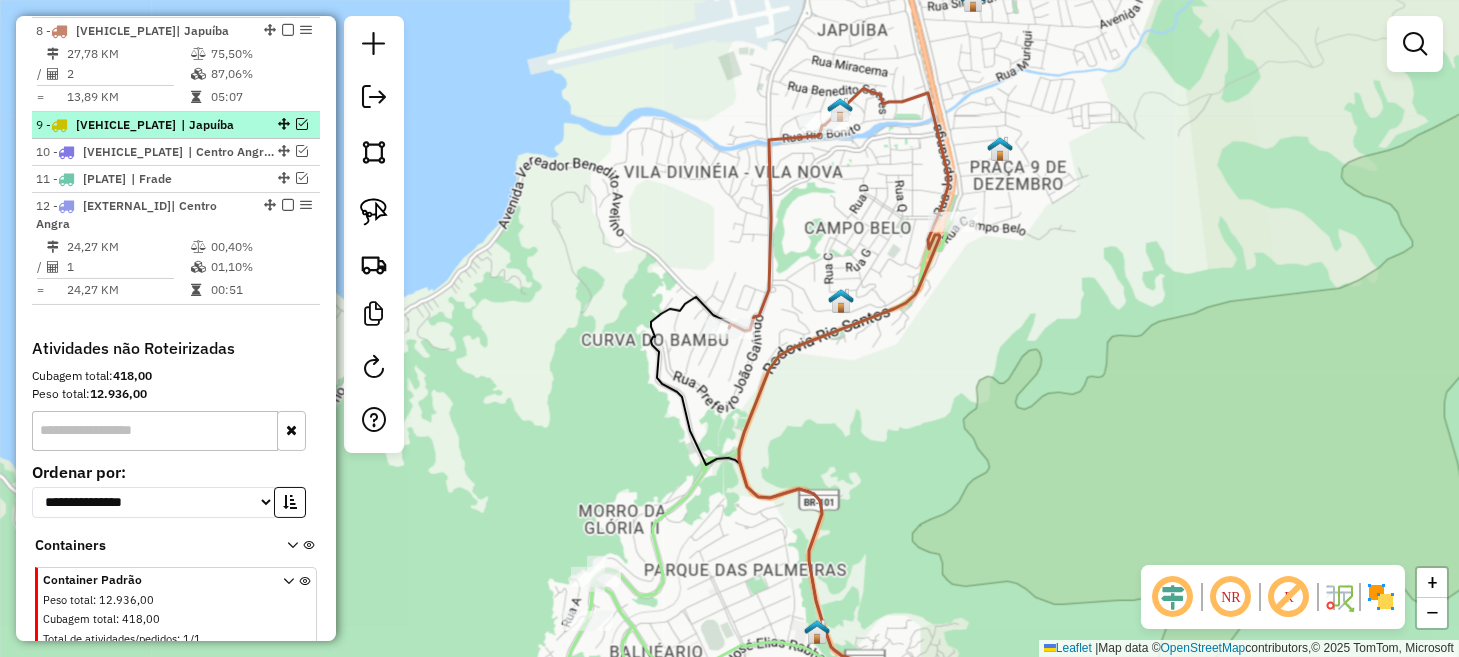 scroll, scrollTop: 1013, scrollLeft: 0, axis: vertical 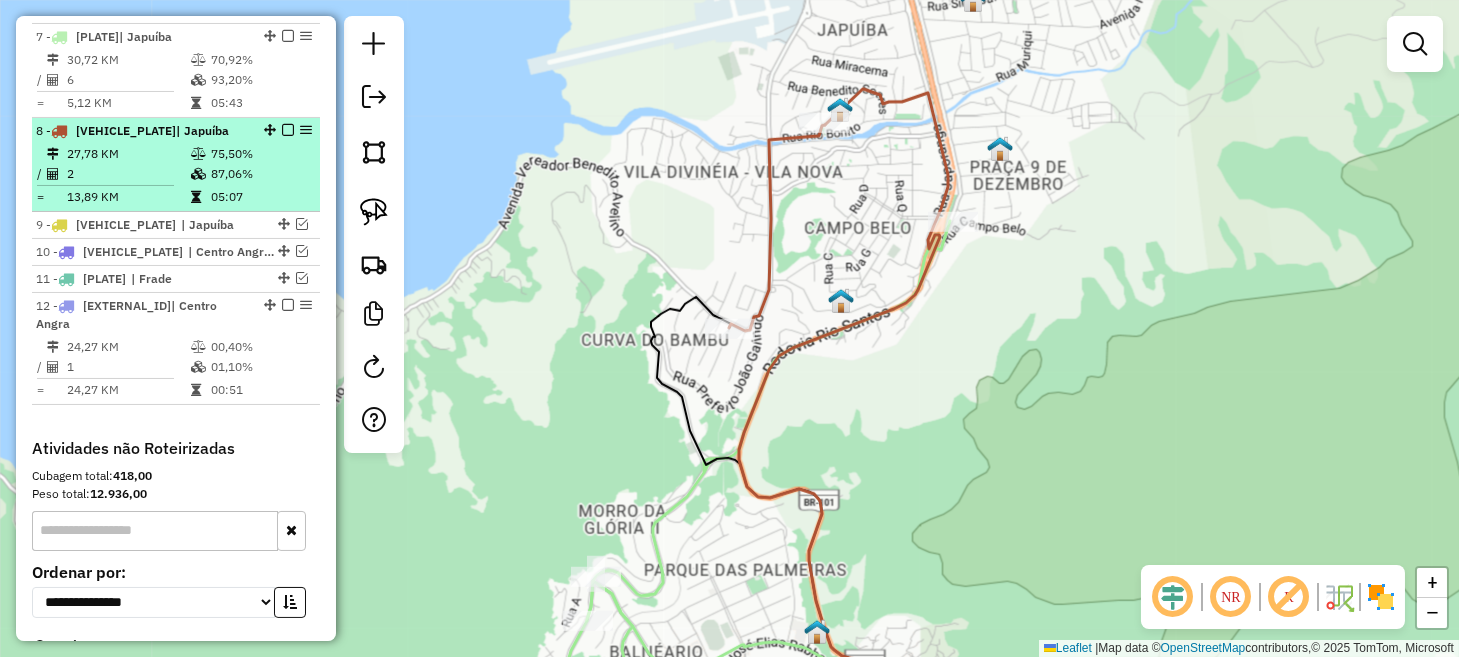click at bounding box center (288, 130) 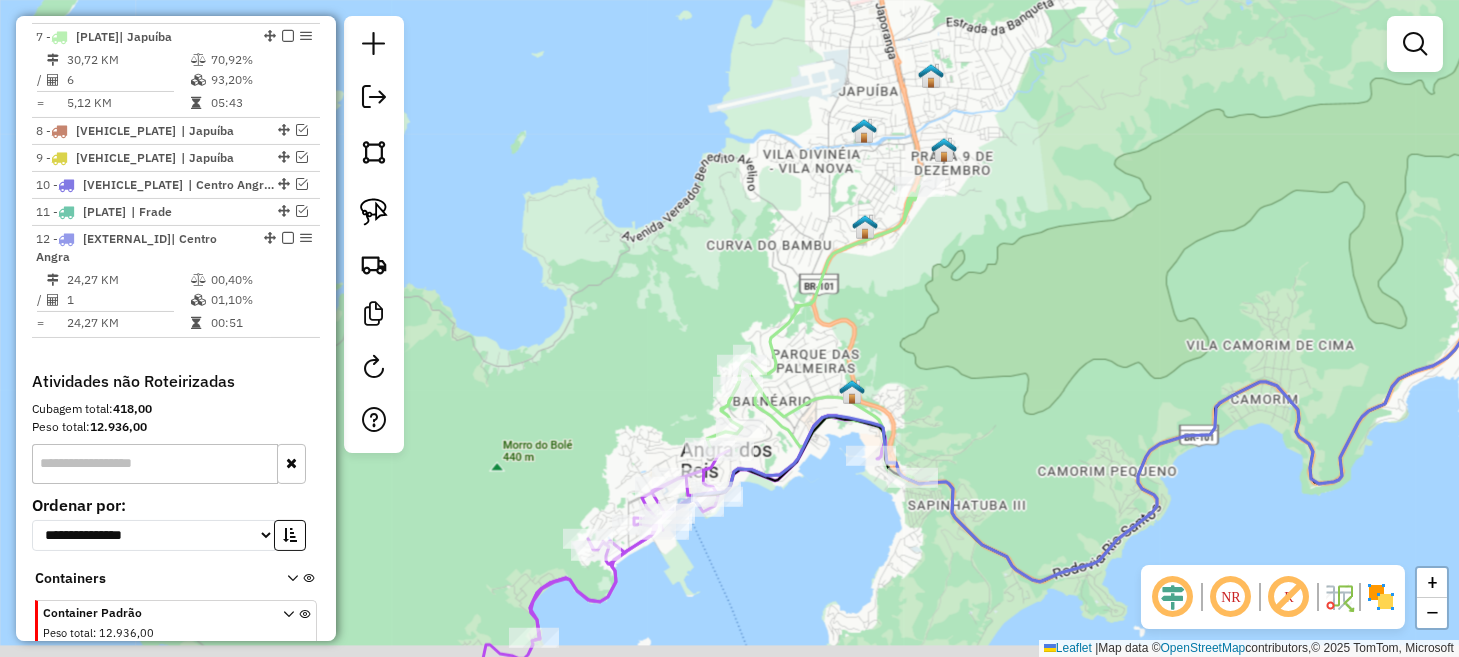 drag, startPoint x: 861, startPoint y: 326, endPoint x: 904, endPoint y: 285, distance: 59.413803 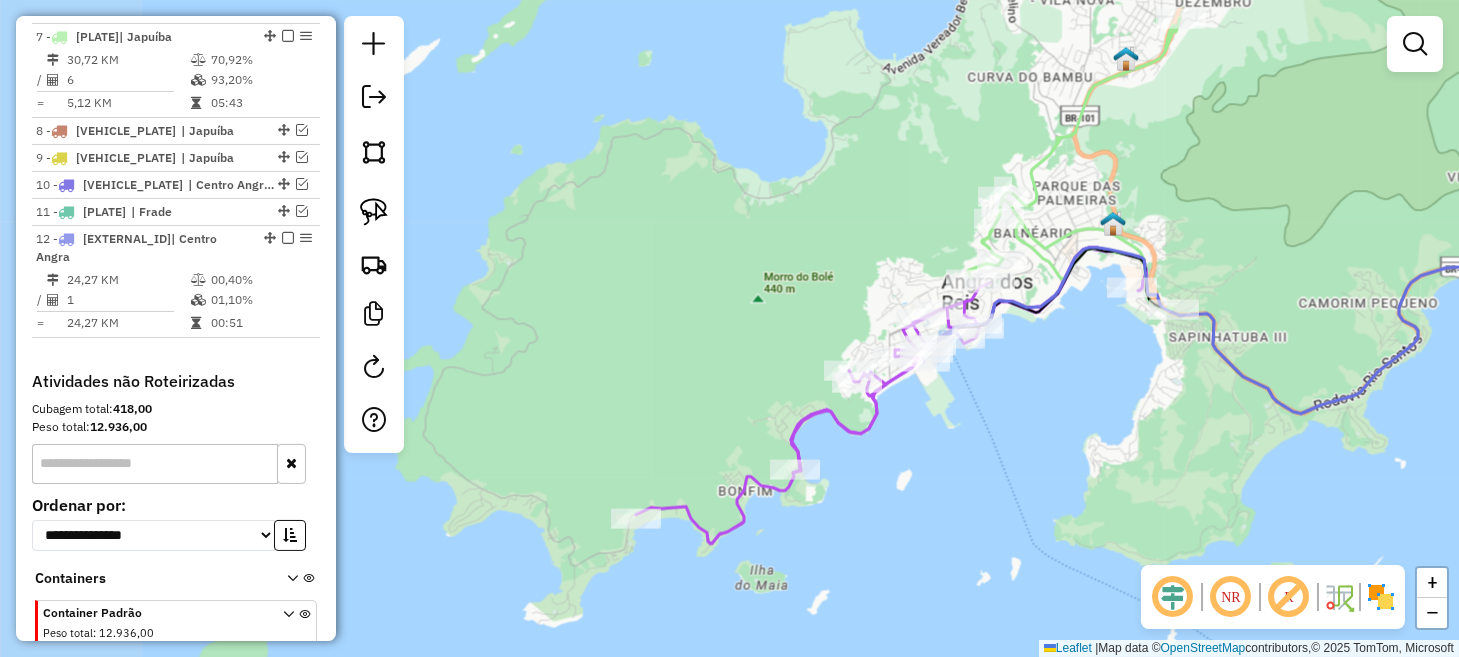 drag, startPoint x: 896, startPoint y: 282, endPoint x: 971, endPoint y: 188, distance: 120.2539 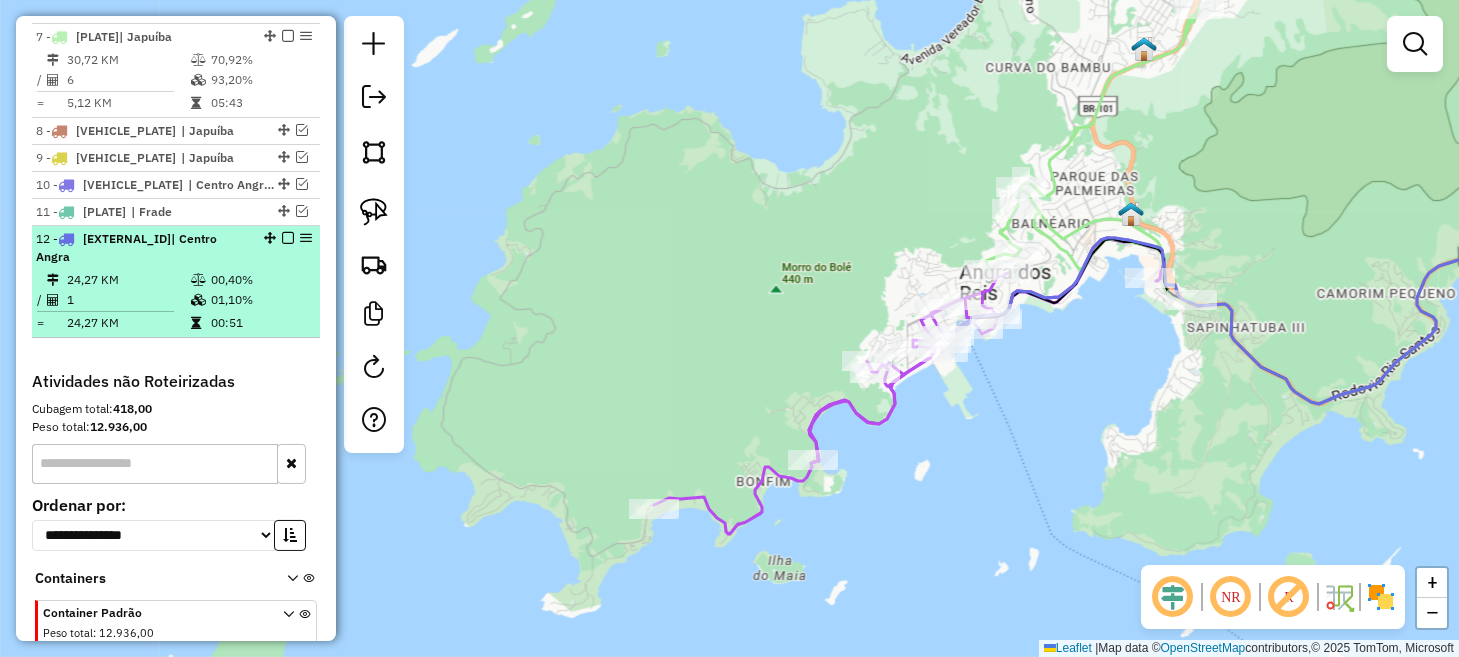 click at bounding box center [288, 238] 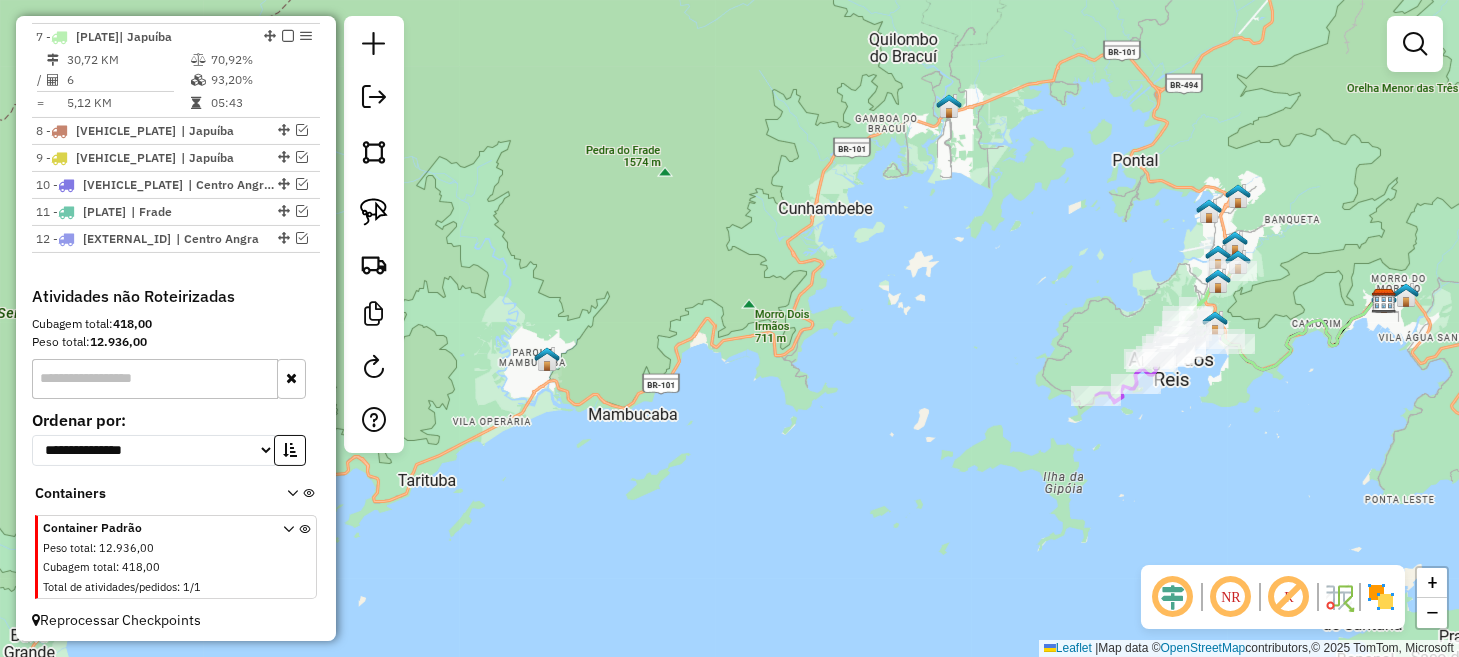 drag, startPoint x: 550, startPoint y: 327, endPoint x: 921, endPoint y: 304, distance: 371.71225 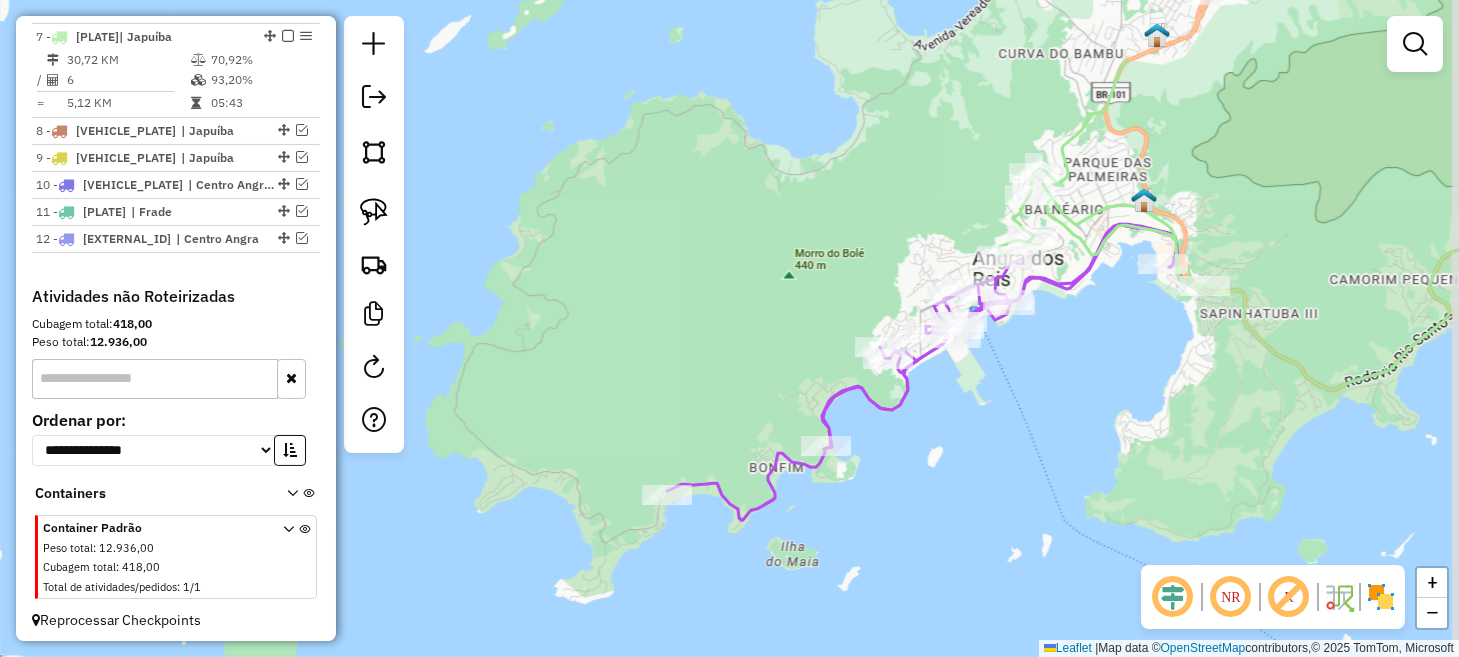 drag, startPoint x: 1180, startPoint y: 319, endPoint x: 1064, endPoint y: 461, distance: 183.35757 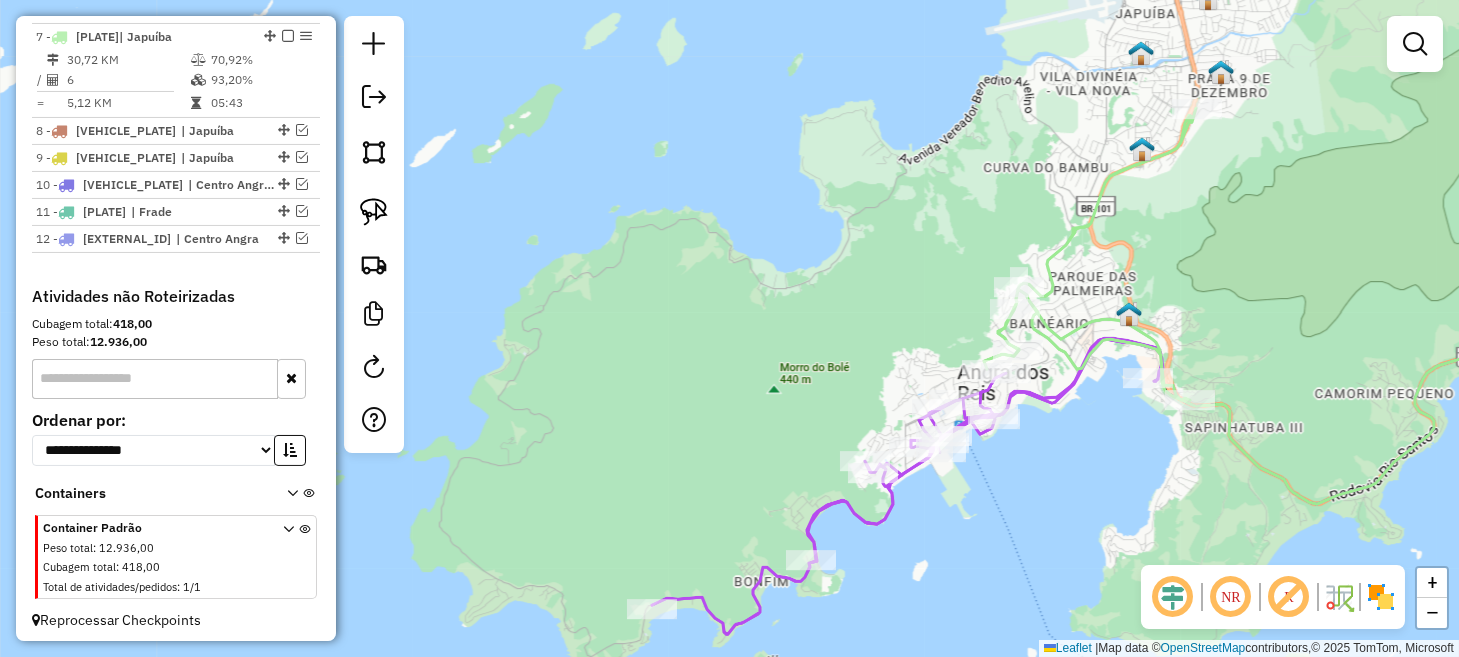 drag, startPoint x: 1058, startPoint y: 442, endPoint x: 1047, endPoint y: 540, distance: 98.61542 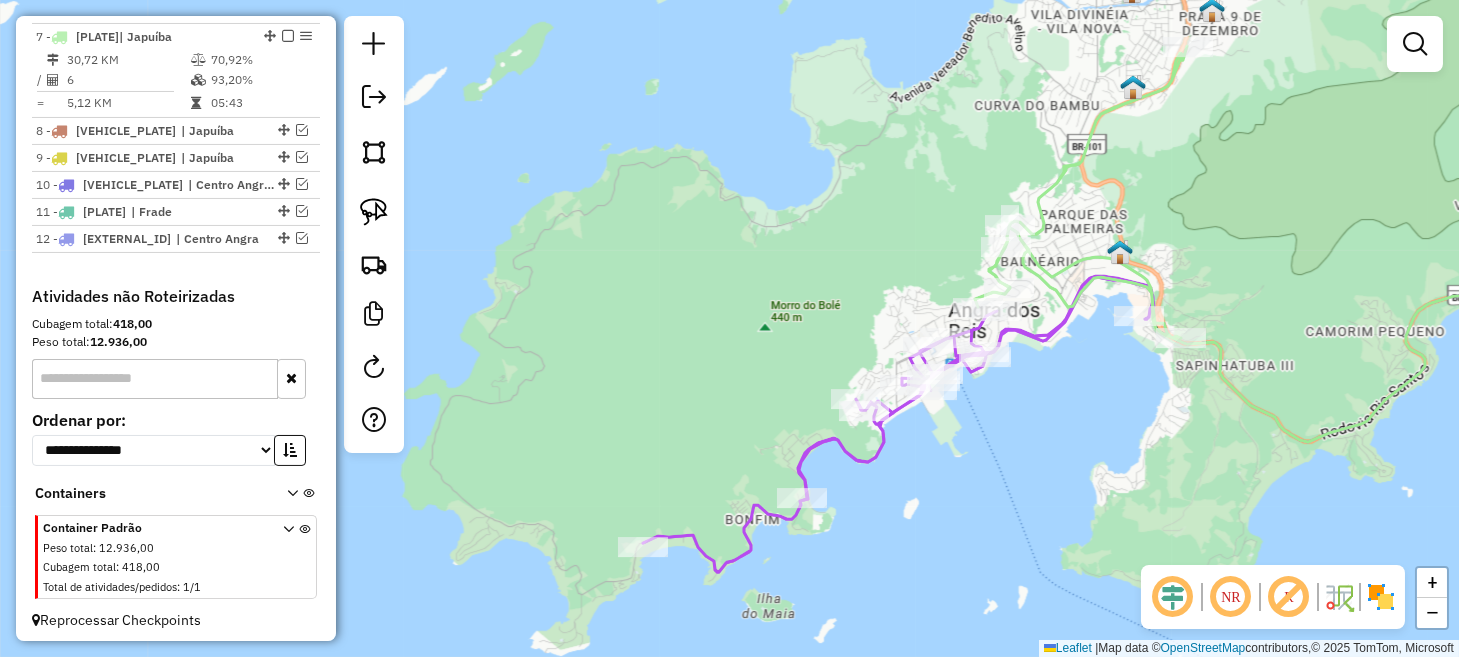 drag, startPoint x: 718, startPoint y: 379, endPoint x: 707, endPoint y: 316, distance: 63.953106 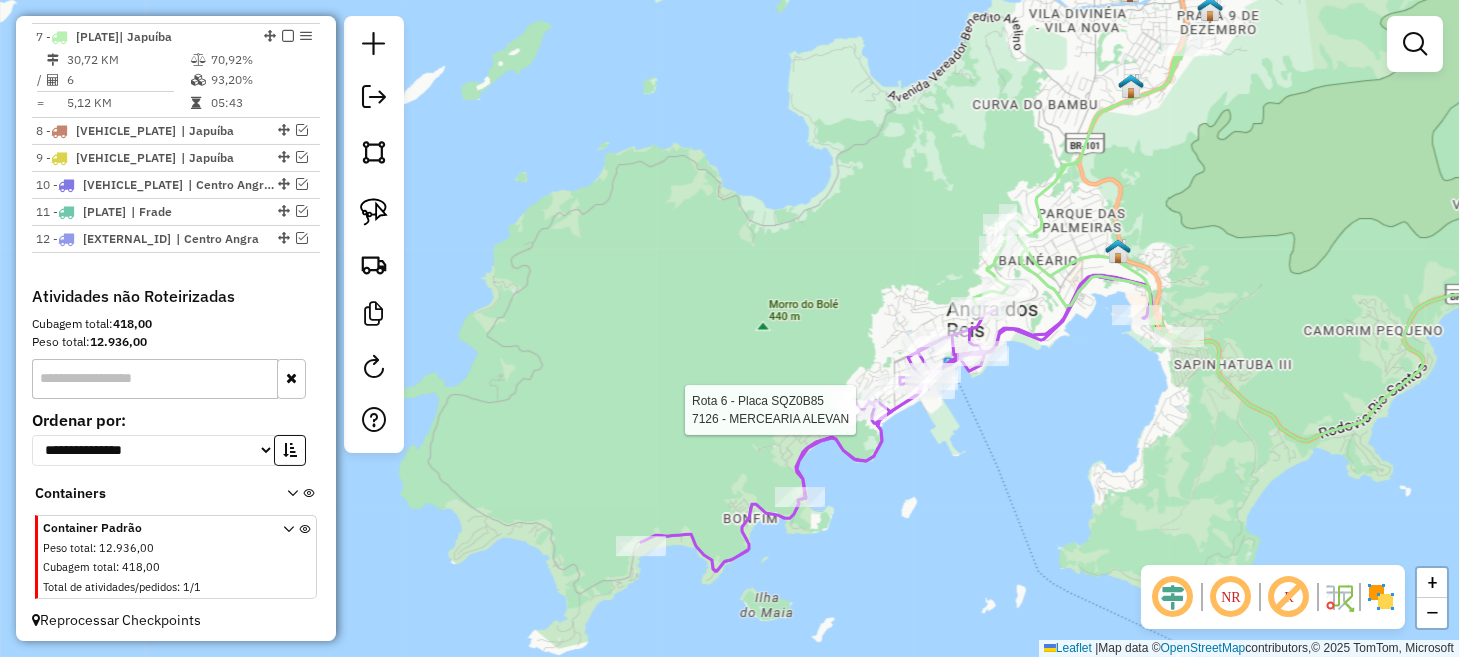 select on "**********" 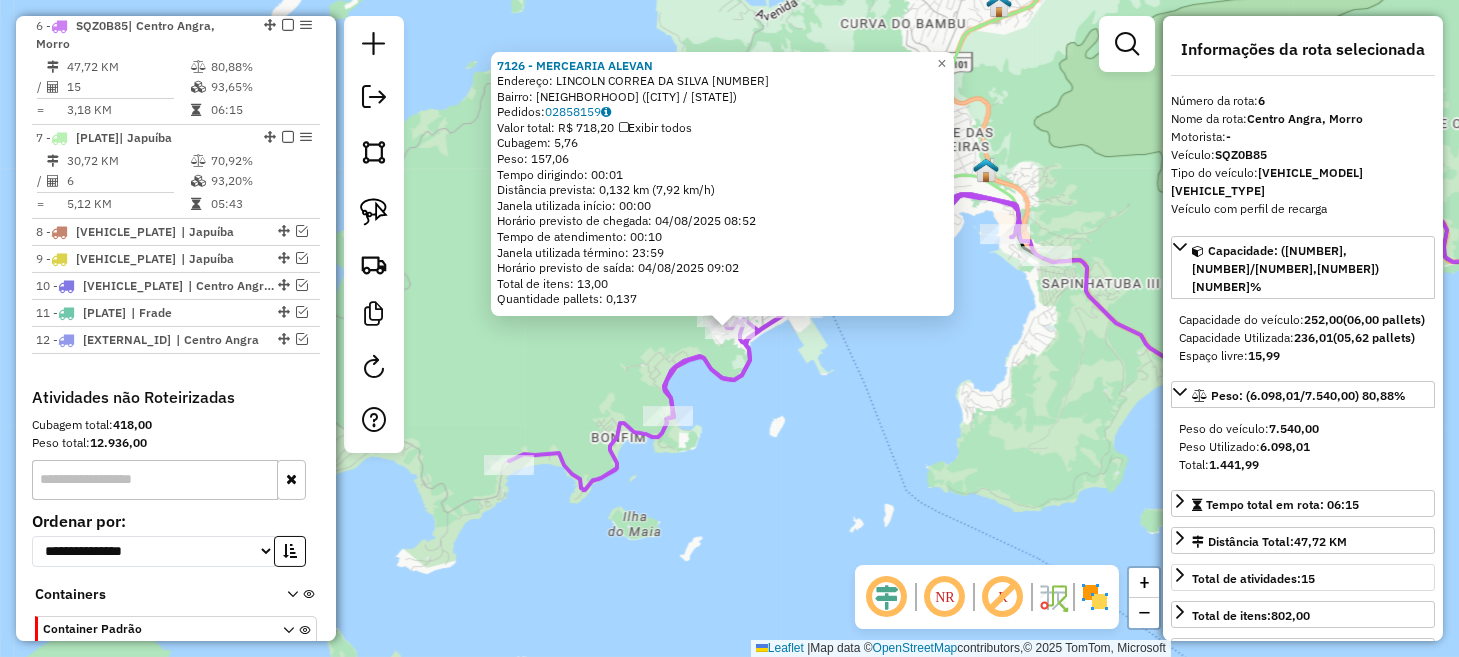 scroll, scrollTop: 908, scrollLeft: 0, axis: vertical 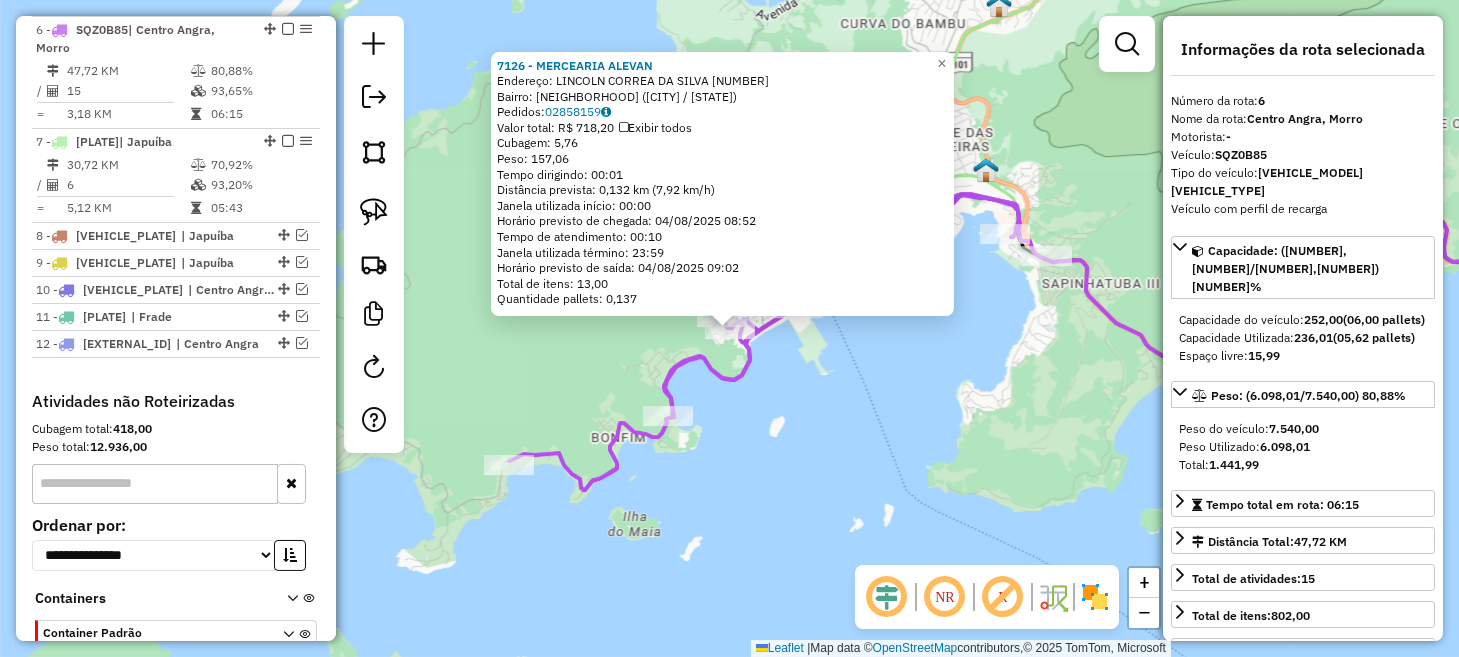 click on "7126 - MERCEARIA ALEVAN  Endereço:  LINCOLN CORREA DA SILVA 835   Bairro: MORRO DO ABEL (ANGRA DOS REIS / RJ)   Pedidos:  02858159   Valor total: R$ 718,20   Exibir todos   Cubagem: 5,76  Peso: 157,06  Tempo dirigindo: 00:01   Distância prevista: 0,132 km (7,92 km/h)   Janela utilizada início: 00:00   Horário previsto de chegada: 04/08/2025 08:52   Tempo de atendimento: 00:10   Janela utilizada término: 23:59   Horário previsto de saída: 04/08/2025 09:02   Total de itens: 13,00   Quantidade pallets: 0,137  × Janela de atendimento Grade de atendimento Capacidade Transportadoras Veículos Cliente Pedidos  Rotas Selecione os dias de semana para filtrar as janelas de atendimento  Seg   Ter   Qua   Qui   Sex   Sáb   Dom  Informe o período da janela de atendimento: De: Até:  Filtrar exatamente a janela do cliente  Considerar janela de atendimento padrão  Selecione os dias de semana para filtrar as grades de atendimento  Seg   Ter   Qua   Qui   Sex   Sáb   Dom   Peso mínimo:   Peso máximo:   De:  De:" 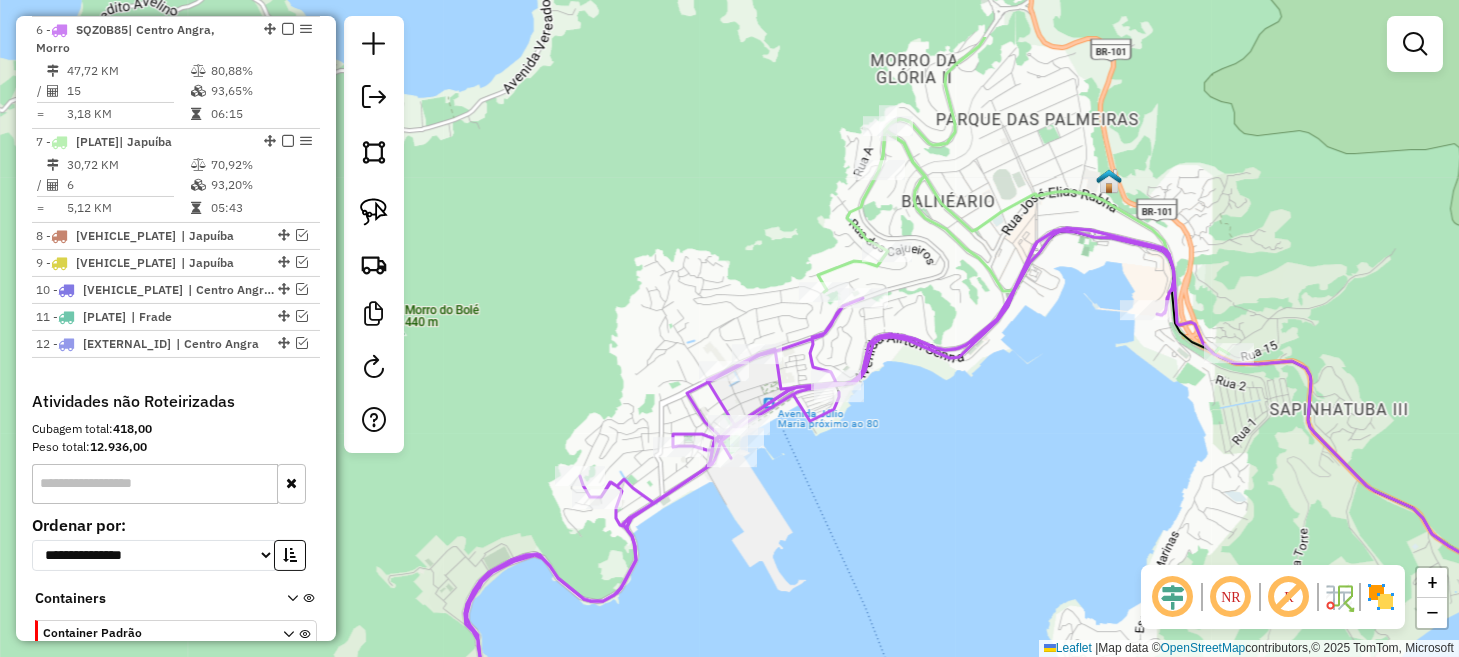 drag, startPoint x: 902, startPoint y: 452, endPoint x: 860, endPoint y: 512, distance: 73.239334 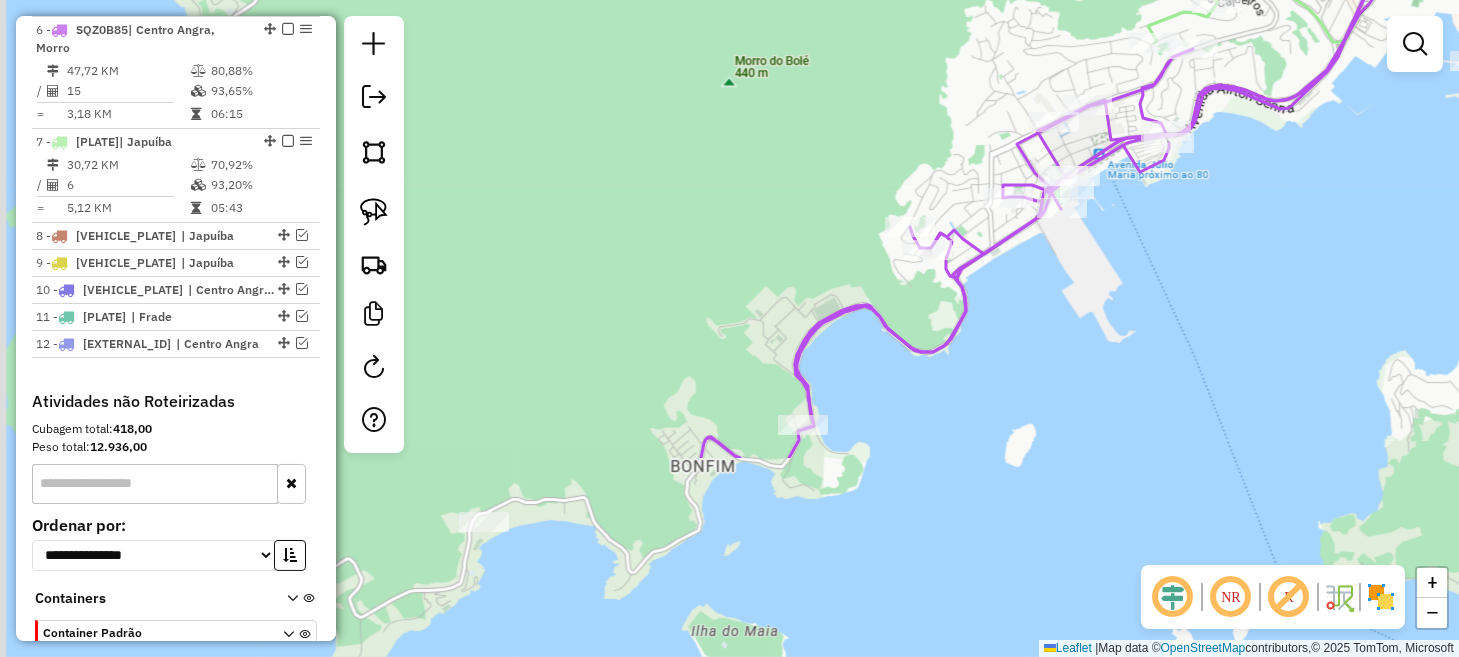 drag, startPoint x: 713, startPoint y: 522, endPoint x: 1001, endPoint y: 288, distance: 371.0795 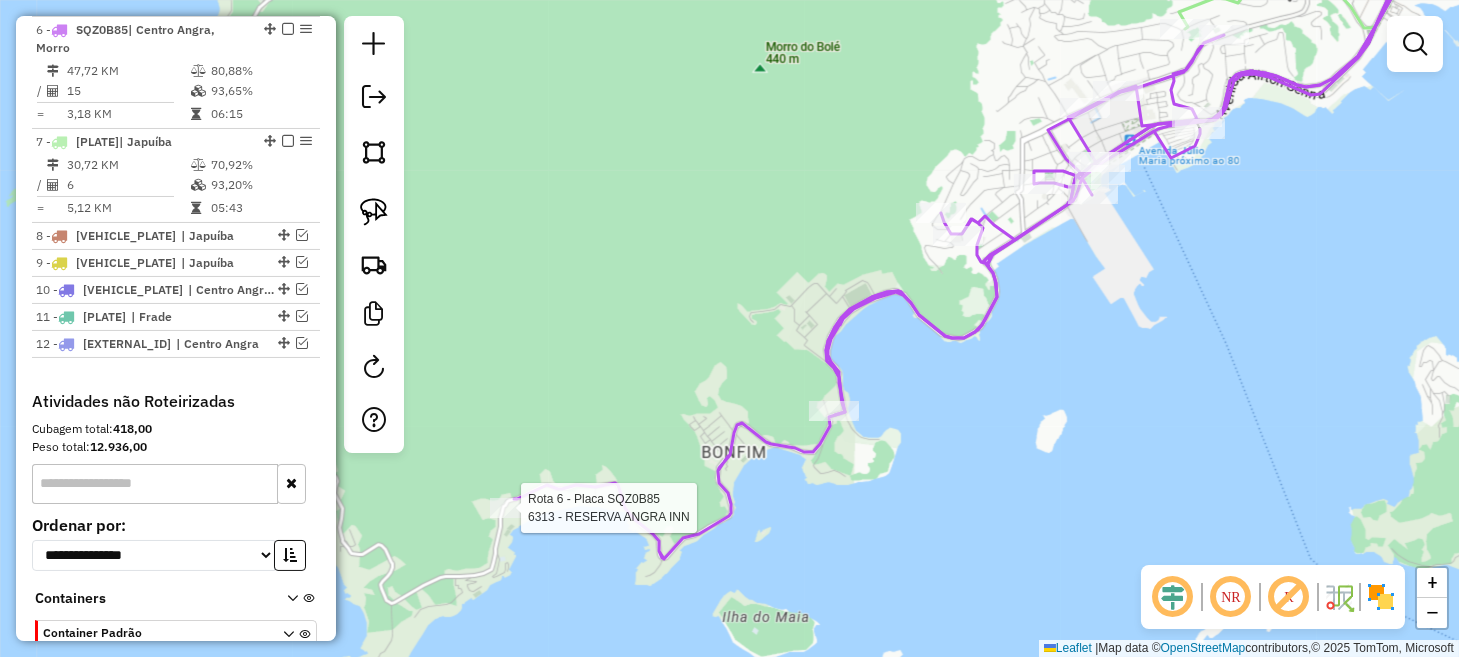 select on "**********" 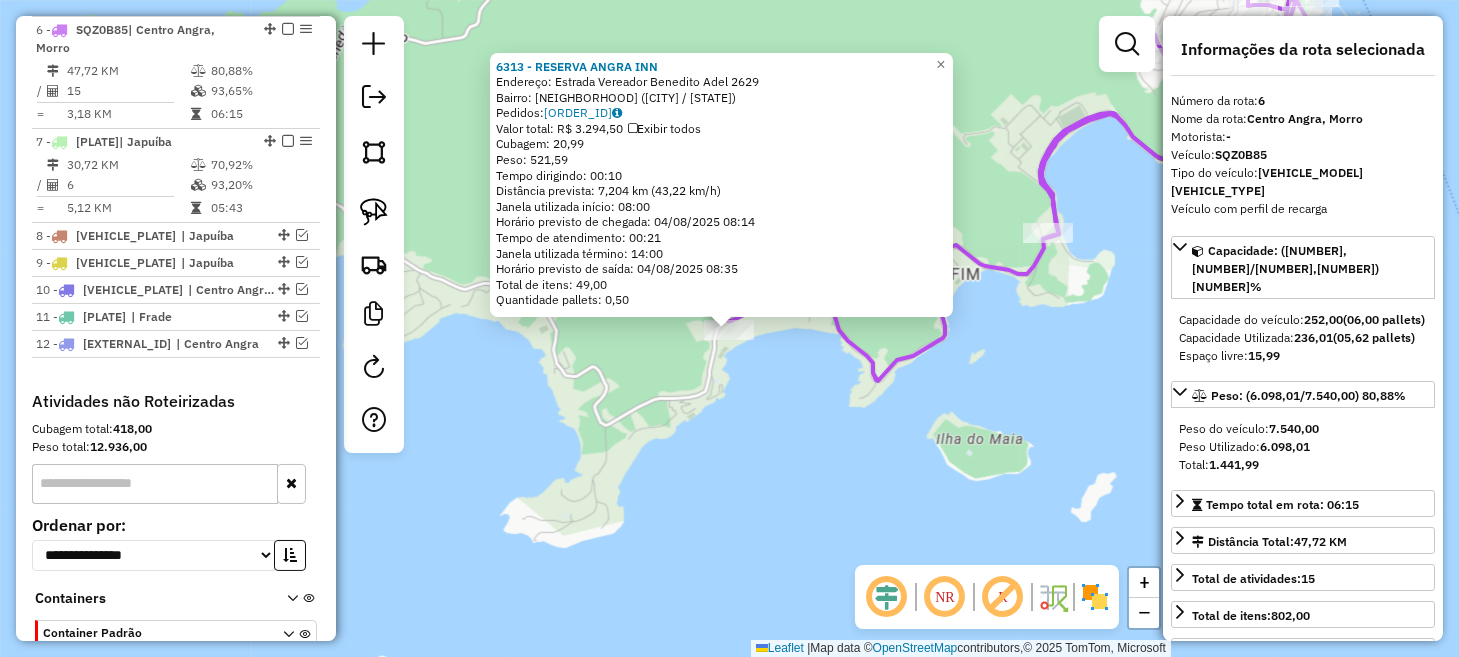 click on "6313 - RESERVA ANGRA INN  Endereço:  Estrada Vereador Benedito Adel 2629   Bairro: PRAIA GRANDE (ANGRA DOS REIS / RJ)   Pedidos:  02857984   Valor total: R$ 3.294,50   Exibir todos   Cubagem: 20,99  Peso: 521,59  Tempo dirigindo: 00:10   Distância prevista: 7,204 km (43,22 km/h)   Janela utilizada início: 08:00   Horário previsto de chegada: 04/08/2025 08:14   Tempo de atendimento: 00:21   Janela utilizada término: 14:00   Horário previsto de saída: 04/08/2025 08:35   Total de itens: 49,00   Quantidade pallets: 0,50  × Janela de atendimento Grade de atendimento Capacidade Transportadoras Veículos Cliente Pedidos  Rotas Selecione os dias de semana para filtrar as janelas de atendimento  Seg   Ter   Qua   Qui   Sex   Sáb   Dom  Informe o período da janela de atendimento: De: Até:  Filtrar exatamente a janela do cliente  Considerar janela de atendimento padrão  Selecione os dias de semana para filtrar as grades de atendimento  Seg   Ter   Qua   Qui   Sex   Sáb   Dom   Peso mínimo:   Peso máximo:" 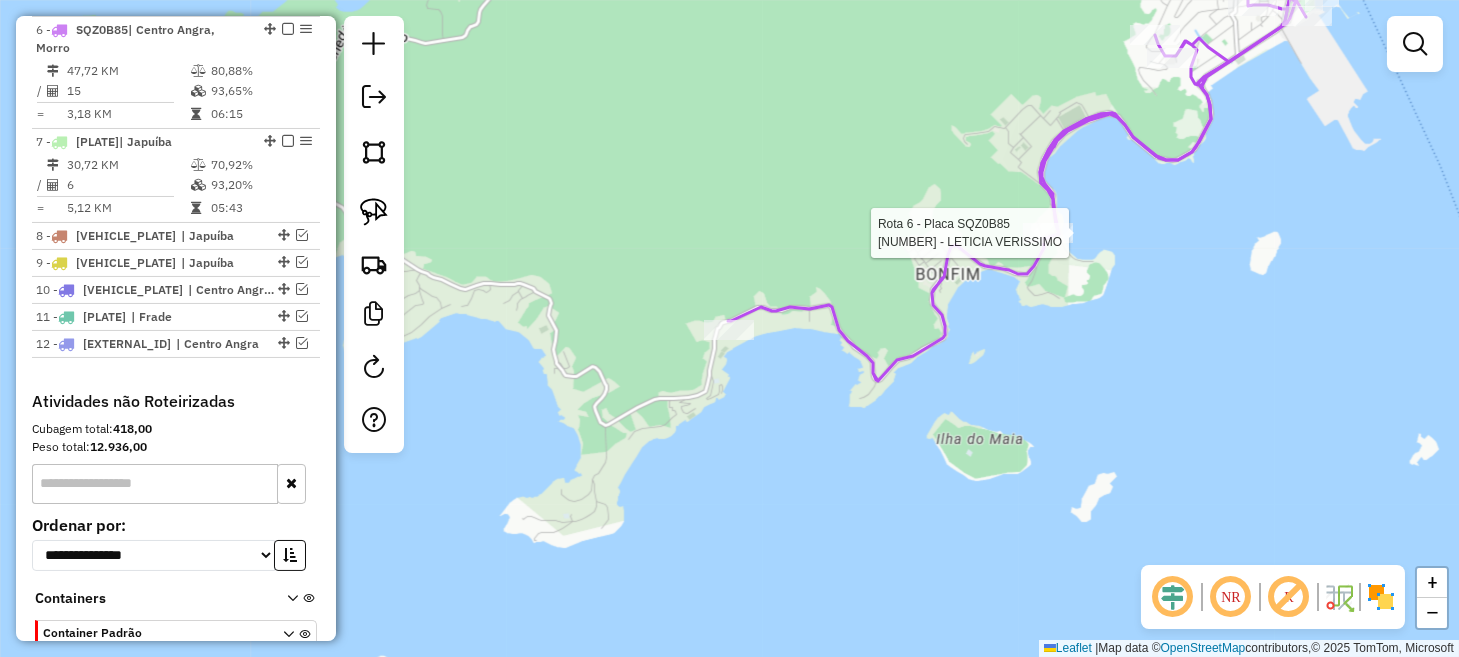select on "**********" 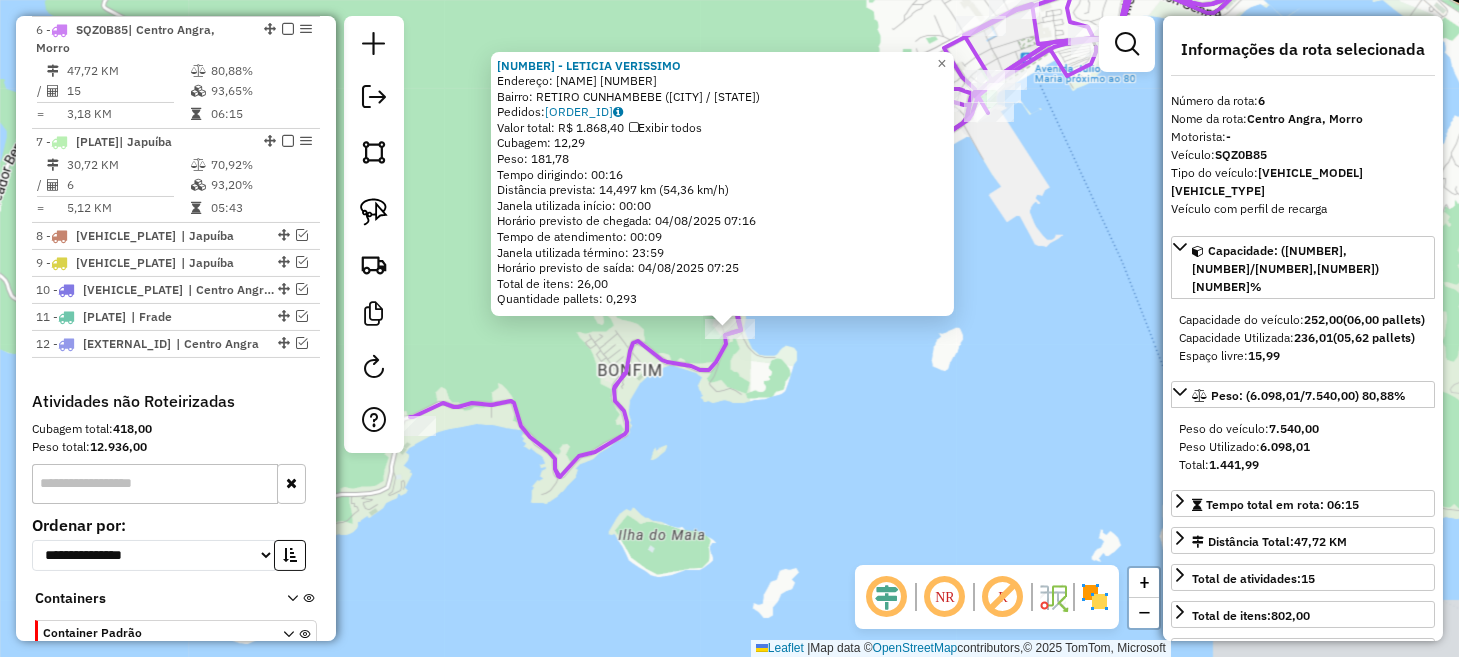 click on "[NUMBER] - [NAME] Endereço: [STREET] Bairro: [NAME] [CITY] ([CITY] / [STATE]) Pedidos: [NUMBER] Valor total: R$ [PRICE] Exibir todos Cubagem: [NUMBER] Peso: [NUMBER] Tempo dirigindo: [TIME] Distância prevista: [NUMBER] km ([NUMBER] km/h) Janela utilizada início: [TIME] Horário previsto de chegada: [DATE] [TIME] Tempo de atendimento: [TIME] Janela utilizada término: [TIME] Horário previsto de saída: [DATE] [TIME] Total de itens: [NUMBER] Quantidade pallets: [NUMBER] × Janela de atendimento Grade de atendimento Capacidade Transportadoras Veículos Cliente Pedidos Rotas Selecione os dias de semana para filtrar as janelas de atendimento Seg Ter Qua Qui Sex Sáb Dom Informe o período da janela de atendimento: De: Até: Filtrar exatamente a janela do cliente Considerar janela de atendimento padrão Selecione os dias de semana para filtrar as grades de atendimento Seg Ter Qua Qui Sex Sáb Dom Peso mínimo: De: Até:" 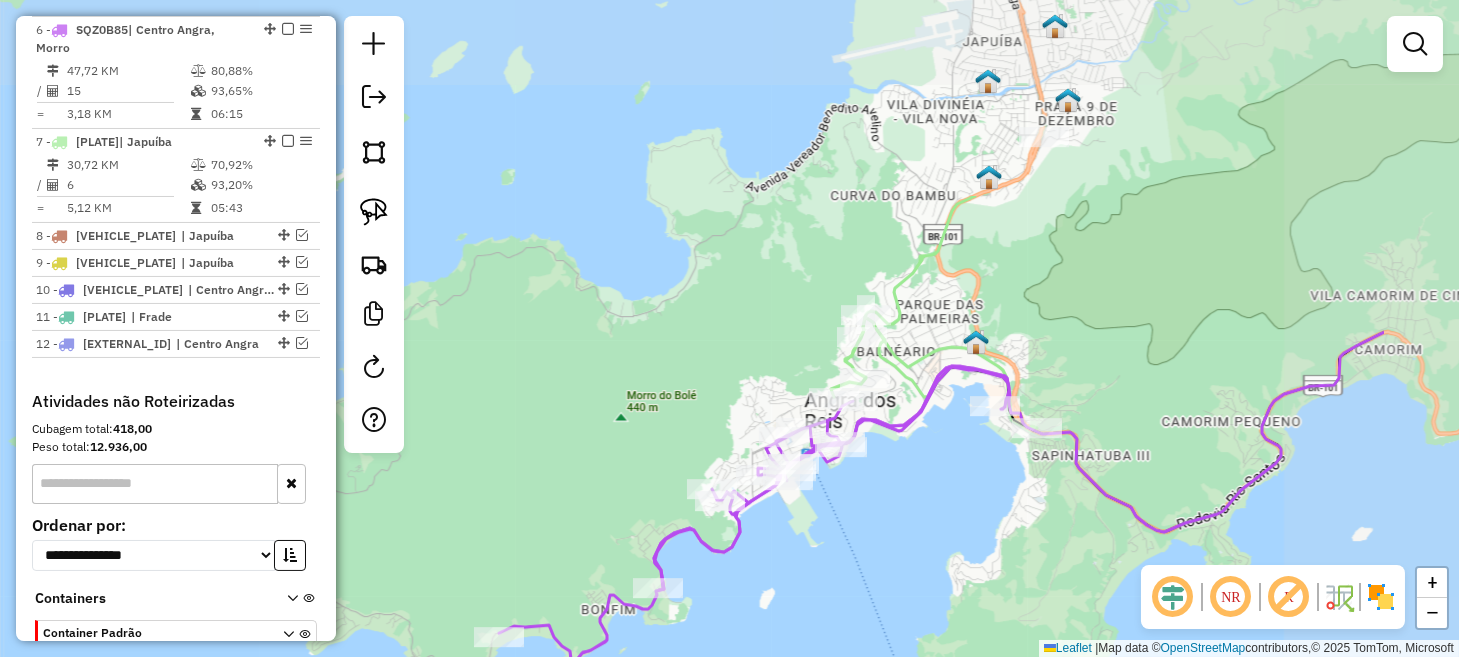 drag, startPoint x: 1149, startPoint y: 285, endPoint x: 923, endPoint y: 553, distance: 350.57095 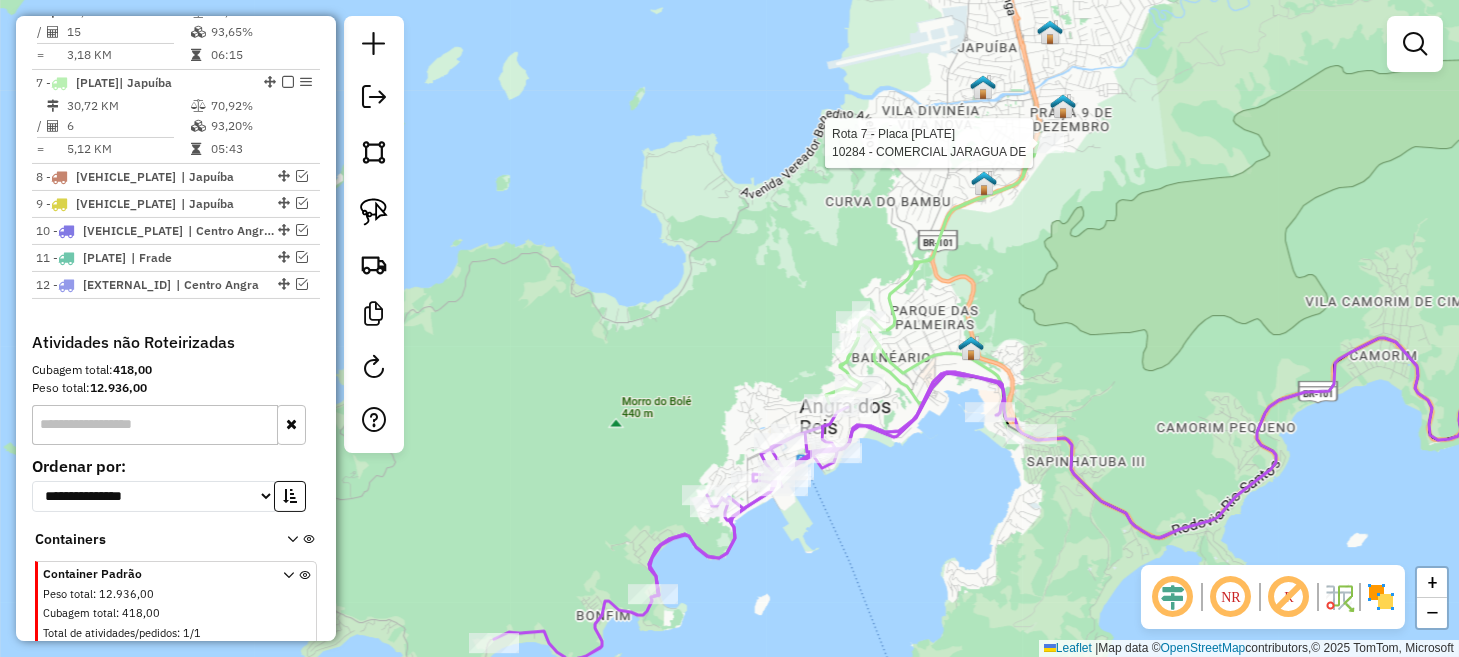 select on "**********" 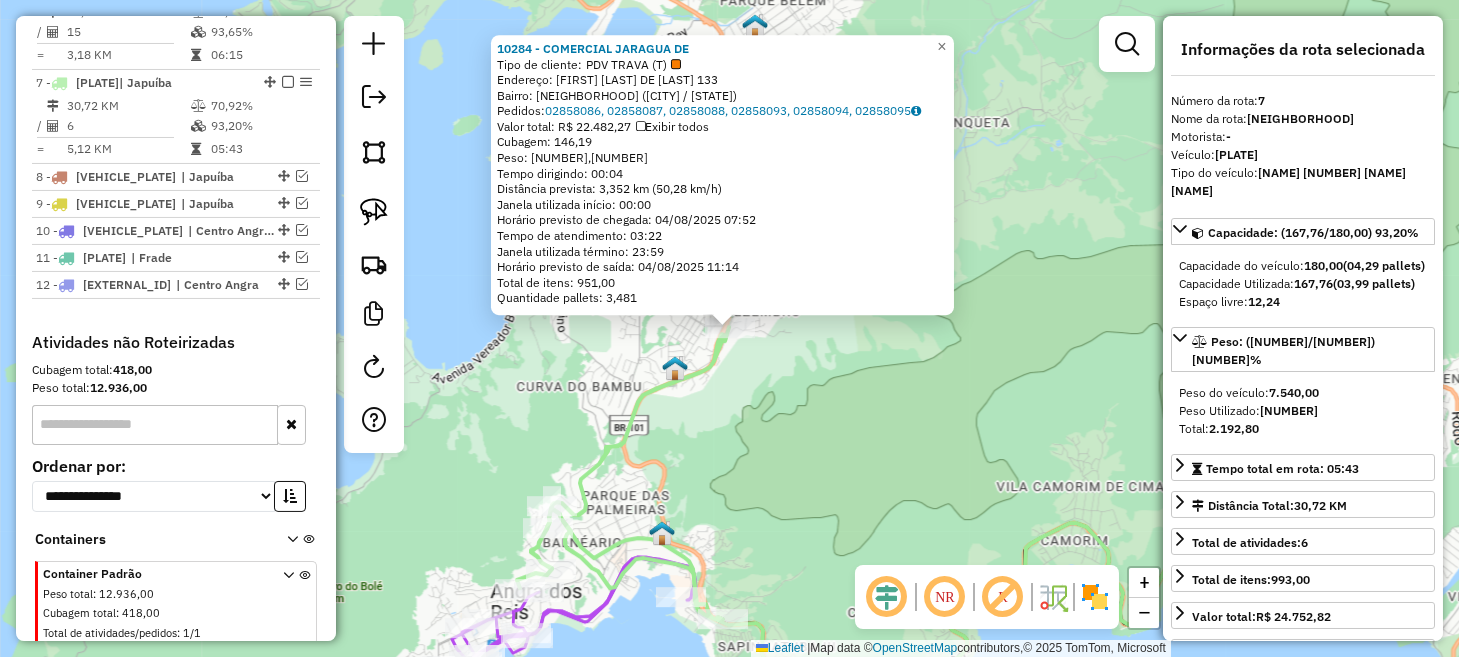 scroll, scrollTop: 1014, scrollLeft: 0, axis: vertical 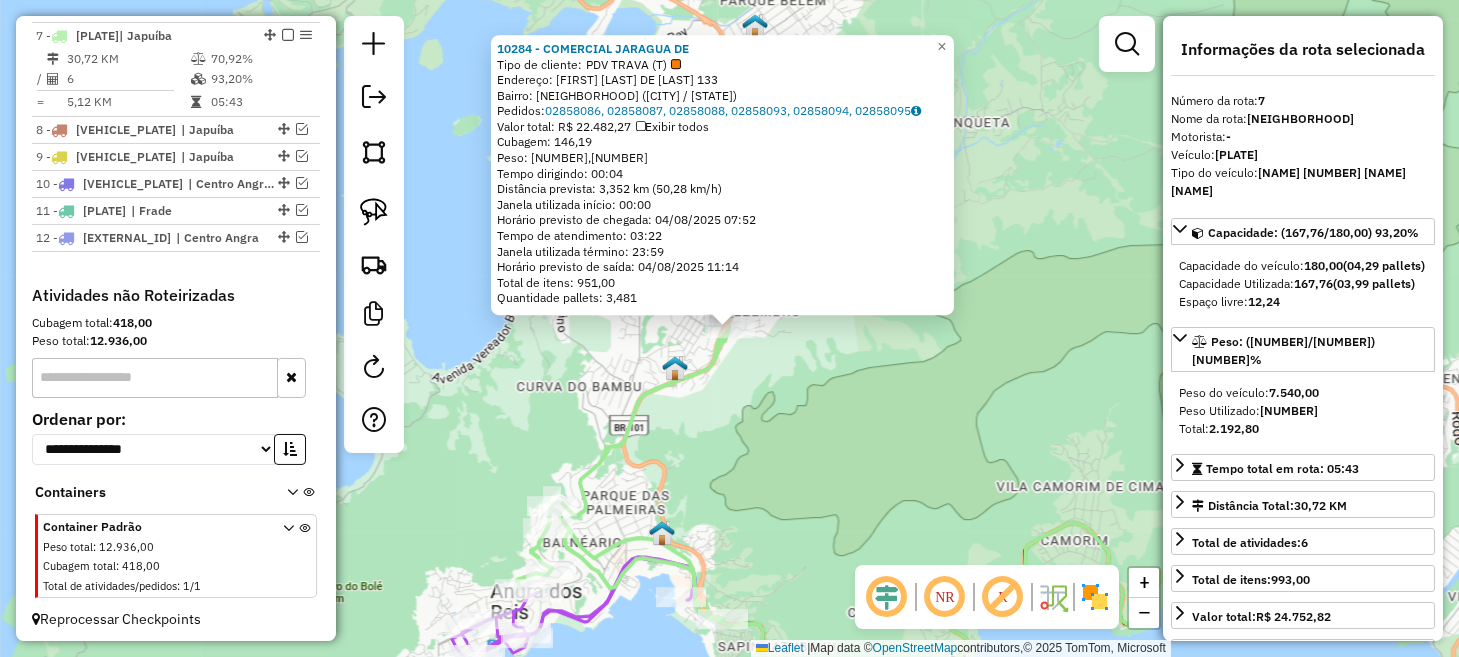 click on "10284 - COMERCIAL JARAGUA DE  Tipo de cliente:   PDV TRAVA (T)   Endereço:  FRANCELINO ALVES DE LIMA 133   Bairro: NOVA ANGRA  CUNHAMBEBE (ANGRA DOS REIS / RJ)   Pedidos:  02858086, 02858087, 02858088, 02858093, 02858094, 02858095   Valor total: R$ 22.482,27   Exibir todos   Cubagem: 146,19  Peso: 4.783,04  Tempo dirigindo: 00:04   Distância prevista: 3,352 km (50,28 km/h)   Janela utilizada início: 00:00   Horário previsto de chegada: 04/08/2025 07:52   Tempo de atendimento: 03:22   Janela utilizada término: 23:59   Horário previsto de saída: 04/08/2025 11:14   Total de itens: 951,00   Quantidade pallets: 3,481  × Janela de atendimento Grade de atendimento Capacidade Transportadoras Veículos Cliente Pedidos  Rotas Selecione os dias de semana para filtrar as janelas de atendimento  Seg   Ter   Qua   Qui   Sex   Sáb   Dom  Informe o período da janela de atendimento: De: Até:  Filtrar exatamente a janela do cliente  Considerar janela de atendimento padrão   Seg   Ter   Qua   Qui   Sex   Sáb   Dom" 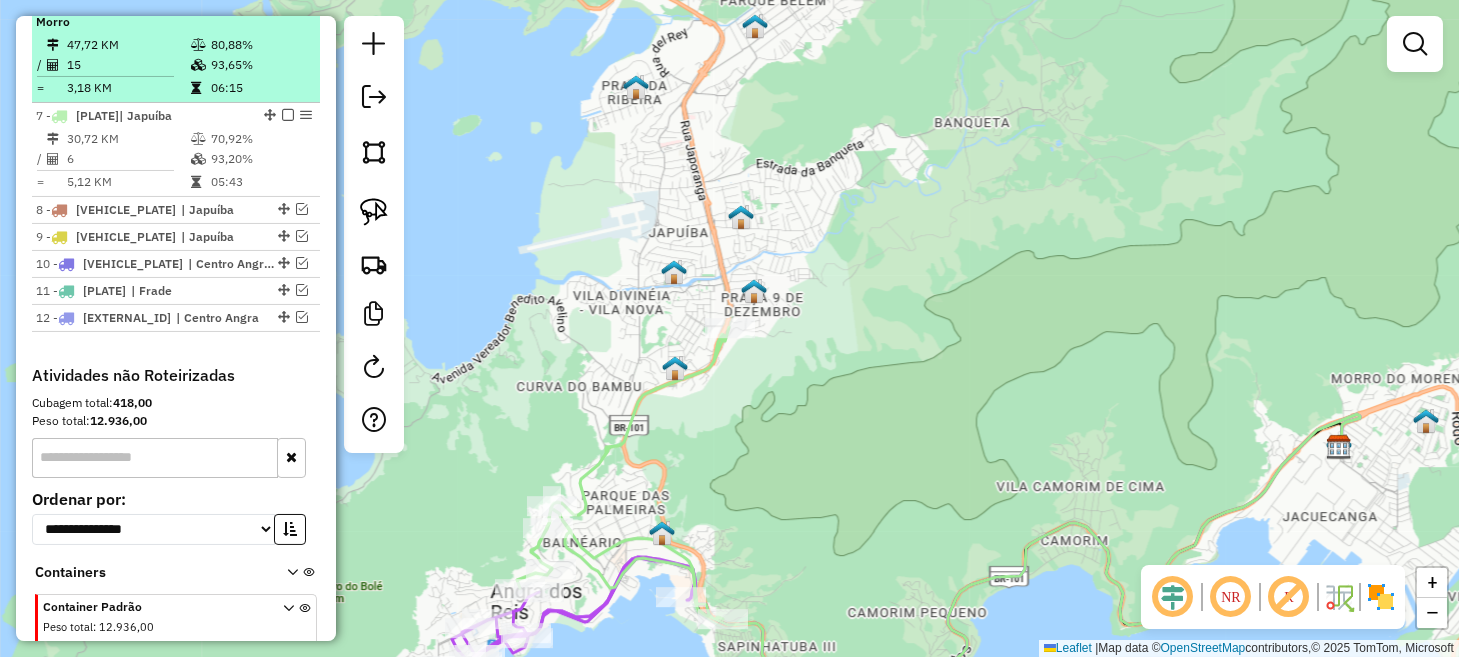 scroll, scrollTop: 913, scrollLeft: 0, axis: vertical 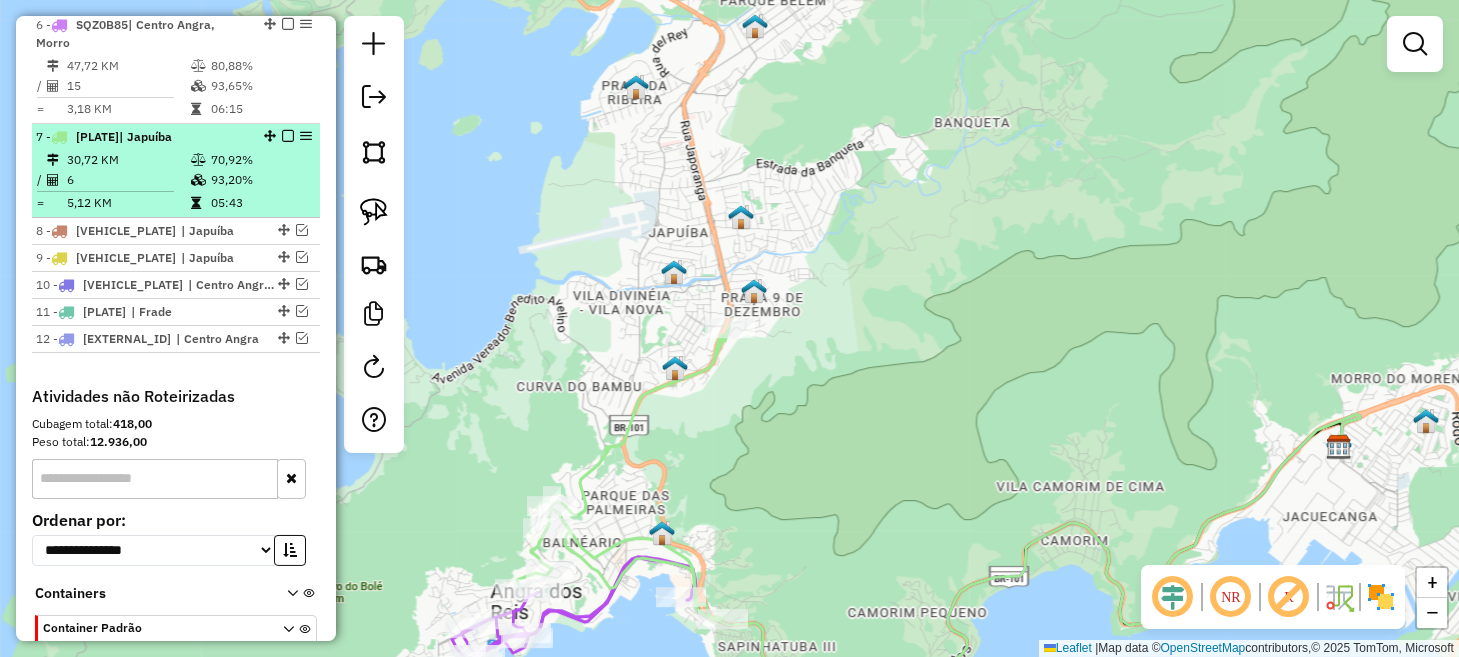 click at bounding box center [288, 136] 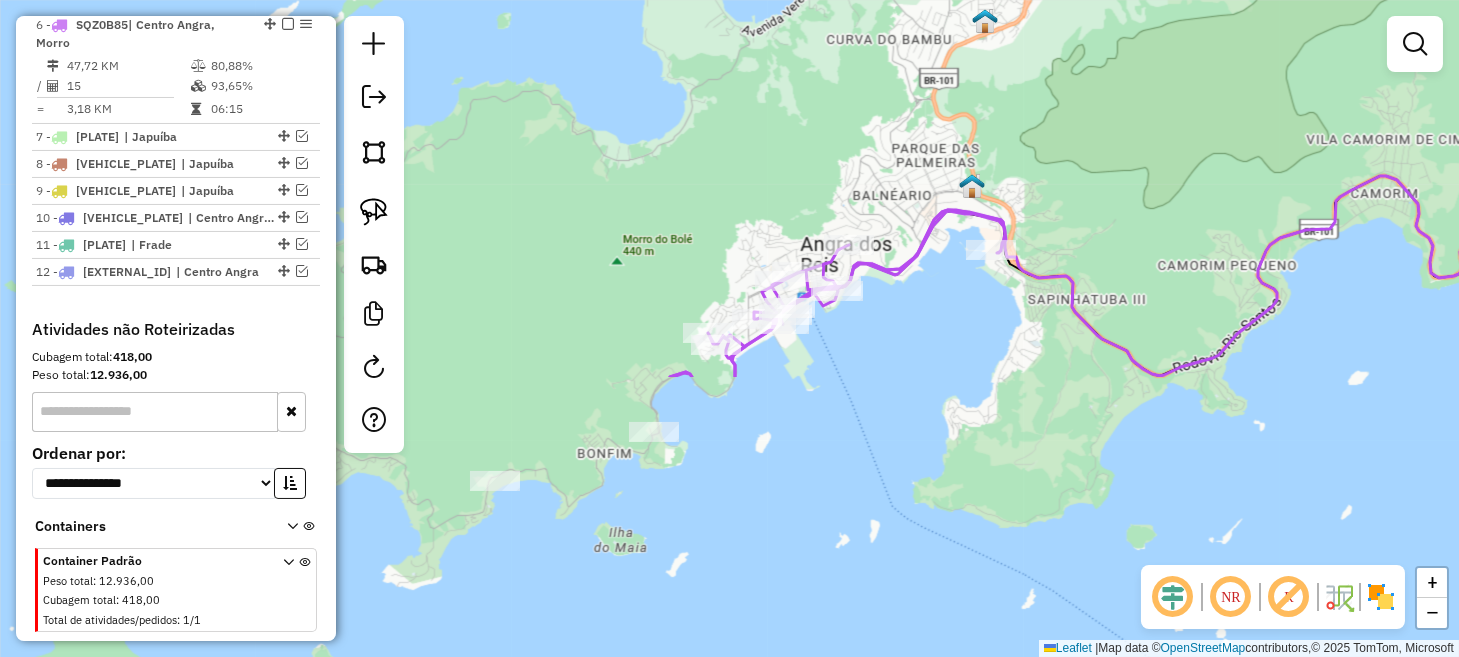 drag, startPoint x: 605, startPoint y: 343, endPoint x: 915, endPoint y: -26, distance: 481.93463 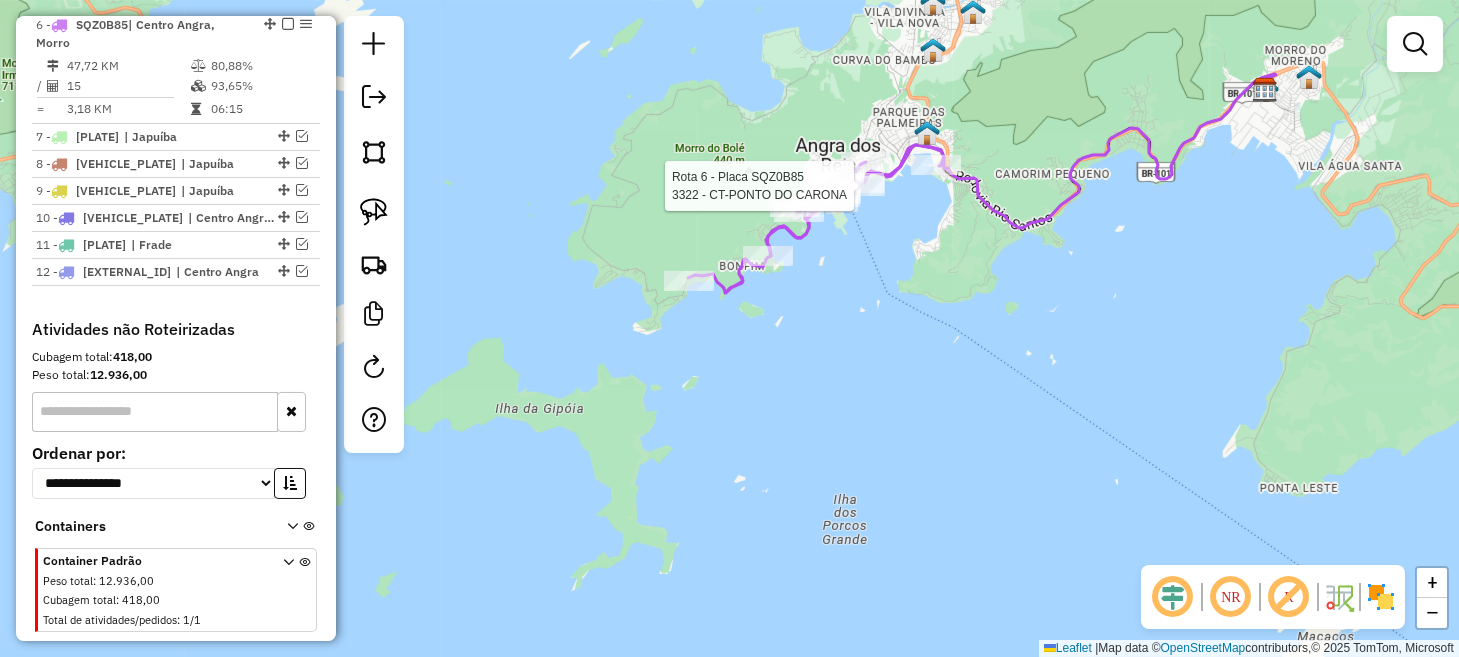 select on "**********" 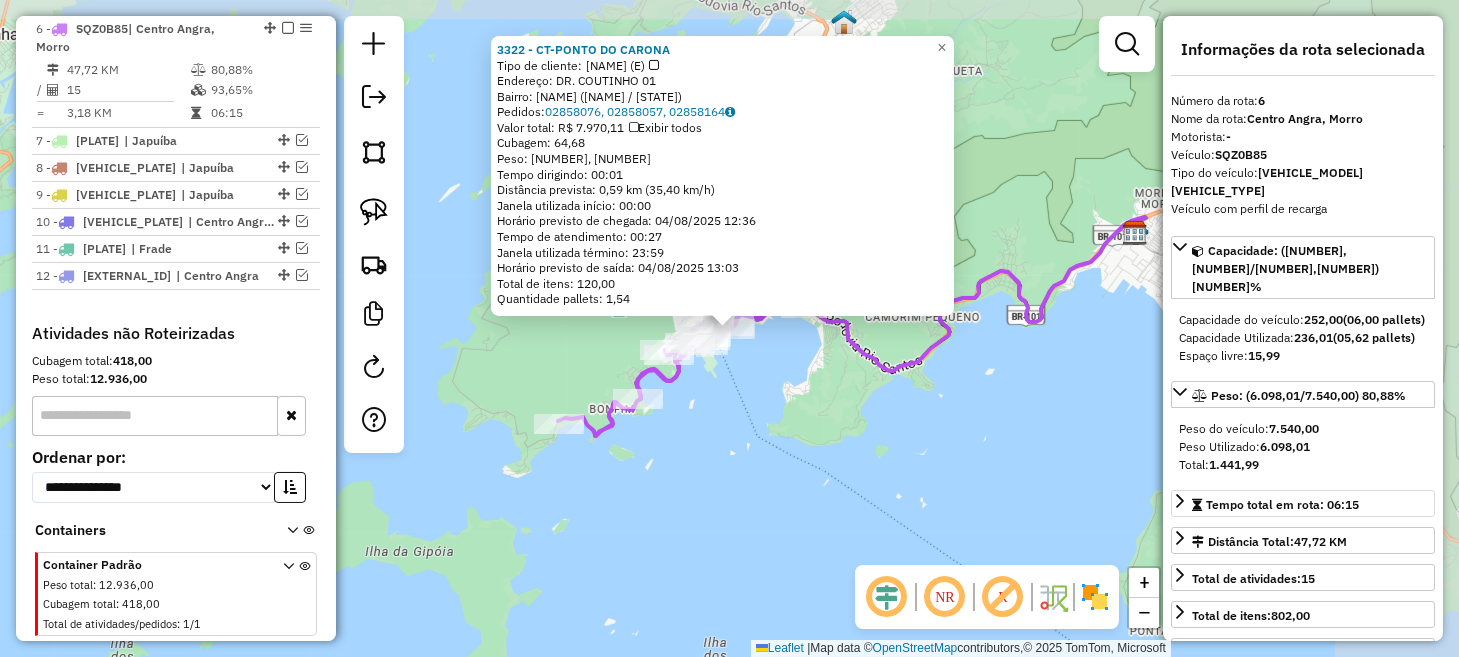 scroll, scrollTop: 908, scrollLeft: 0, axis: vertical 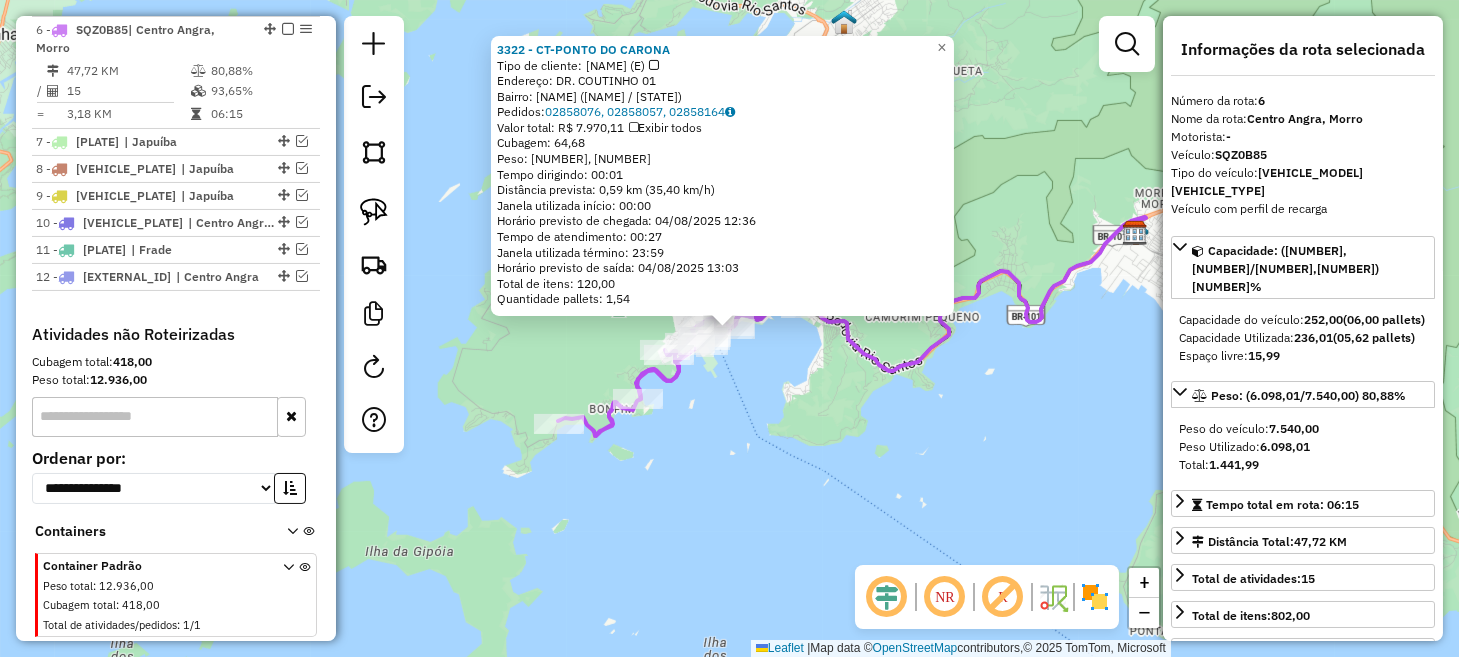 click on "3322 - CT-PONTO DO CARONA  Tipo de cliente:   CLIENTE EXCLUSIVO  (E)   Endereço:  DR. COUTINHO 01   Bairro: CENTRO (ANGRA DOS REIS / RJ)   Pedidos:  02858076, 02858057, 02858164   Valor total: R$ 7.970,11   Exibir todos   Cubagem: 64,68  Peso: 1.635,89  Tempo dirigindo: 00:01   Distância prevista: 0,59 km (35,40 km/h)   Janela utilizada início: 00:00   Horário previsto de chegada: 04/08/2025 12:36   Tempo de atendimento: 00:27   Janela utilizada término: 23:59   Horário previsto de saída: 04/08/2025 13:03   Total de itens: 120,00   Quantidade pallets: 1,54  × Janela de atendimento Grade de atendimento Capacidade Transportadoras Veículos Cliente Pedidos  Rotas Selecione os dias de semana para filtrar as janelas de atendimento  Seg   Ter   Qua   Qui   Sex   Sáb   Dom  Informe o período da janela de atendimento: De: Até:  Filtrar exatamente a janela do cliente  Considerar janela de atendimento padrão  Selecione os dias de semana para filtrar as grades de atendimento  Seg   Ter   Qua   Qui   Sex  De:" 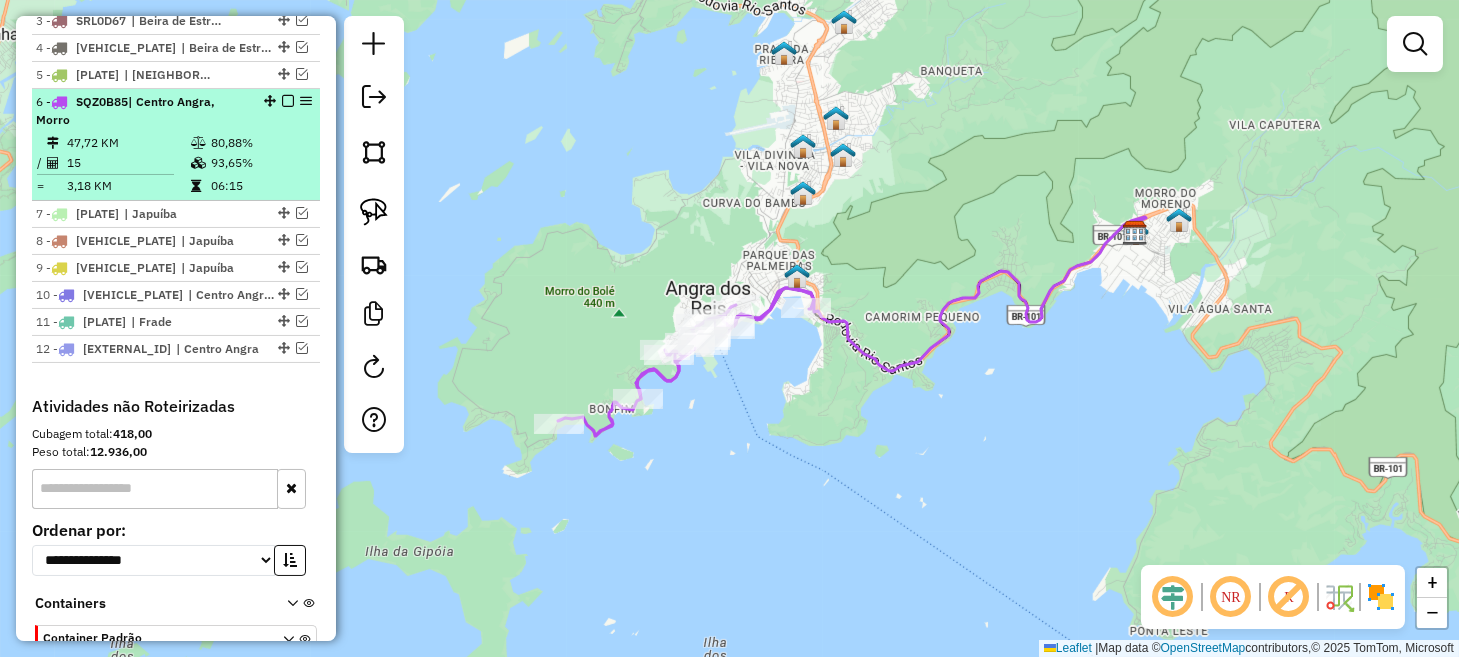 scroll, scrollTop: 808, scrollLeft: 0, axis: vertical 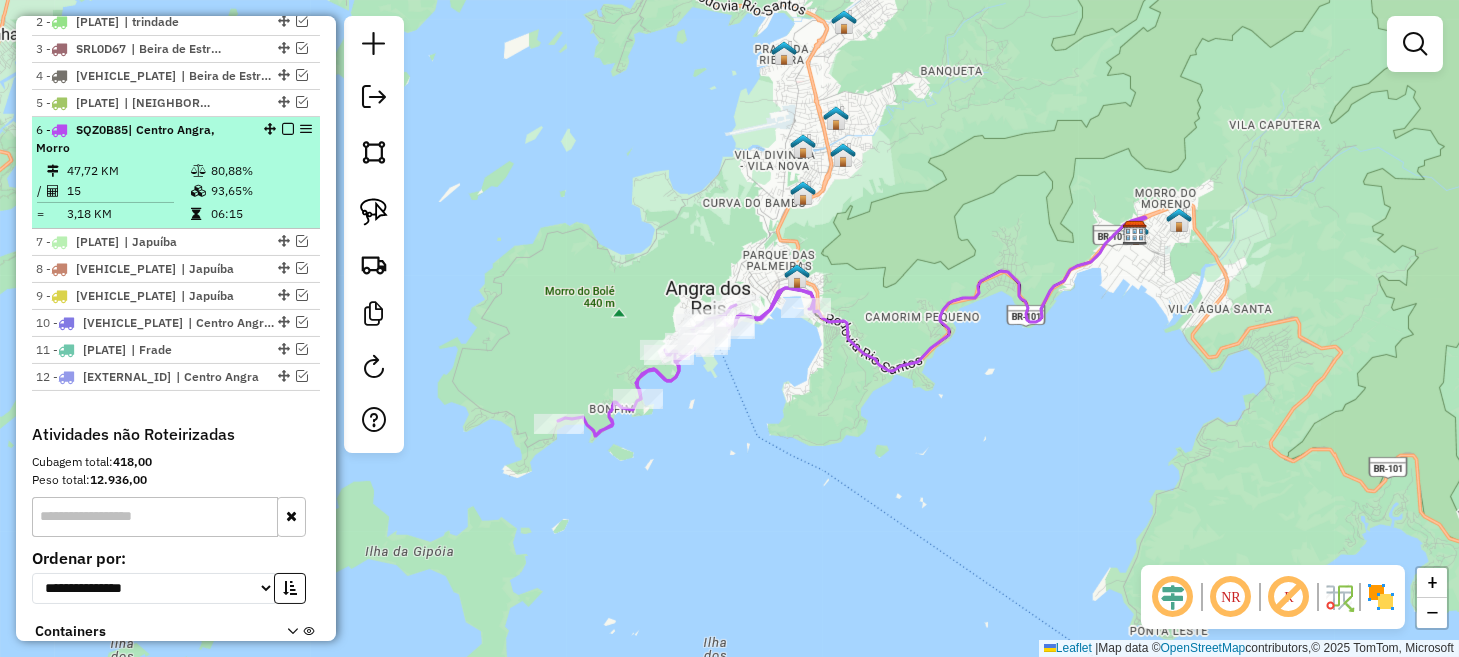 click at bounding box center (282, 129) 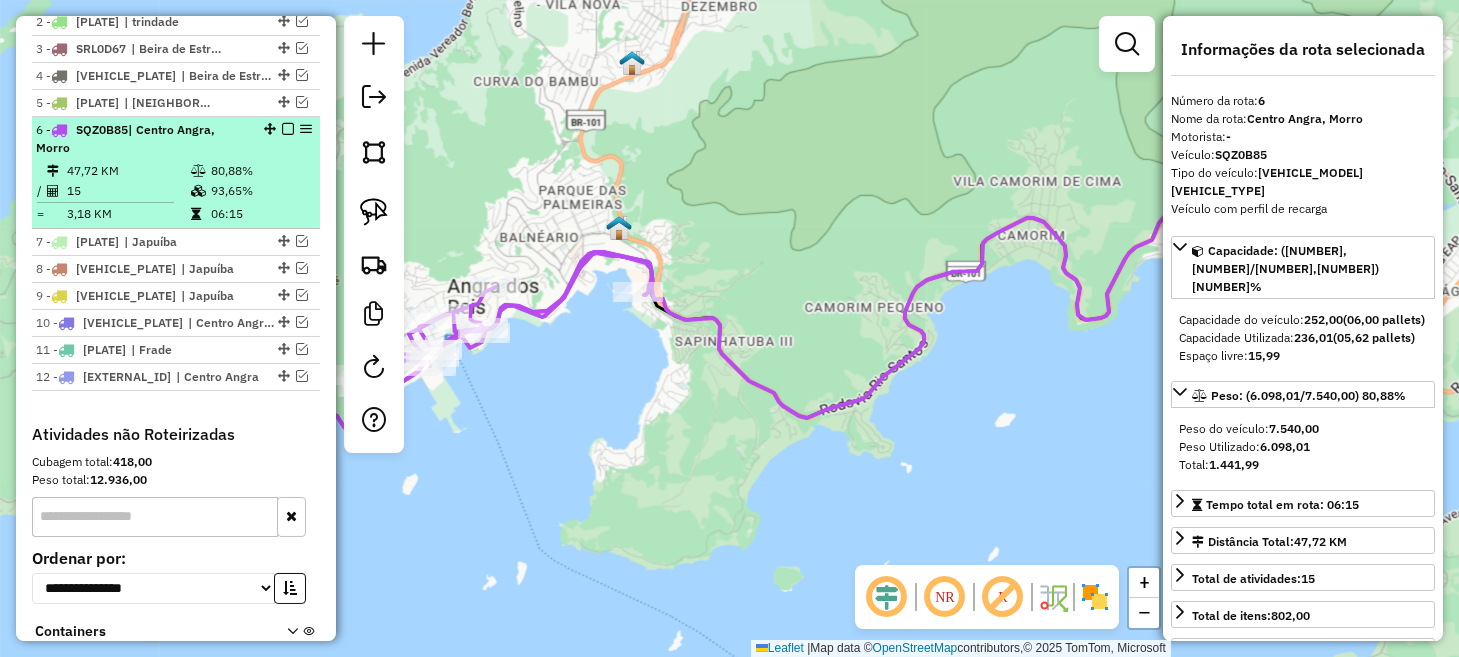 click at bounding box center [288, 129] 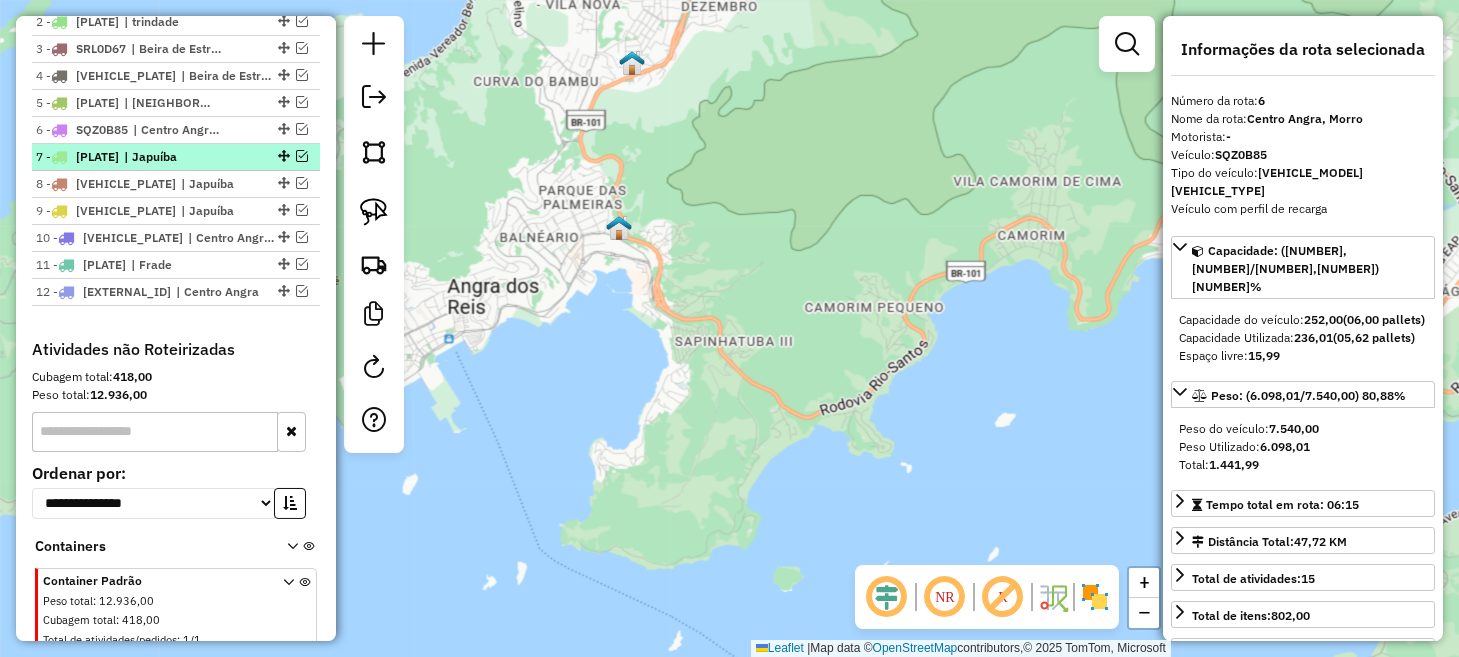 scroll, scrollTop: 608, scrollLeft: 0, axis: vertical 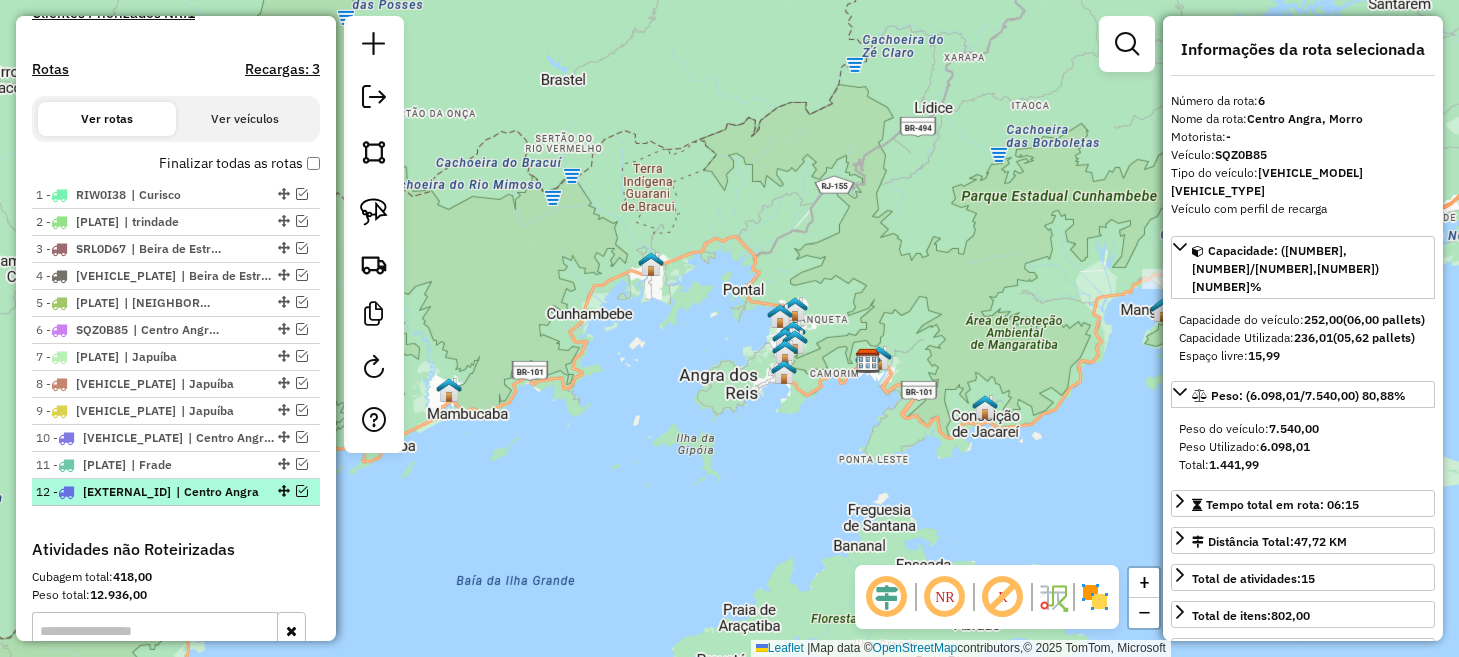 click at bounding box center [302, 491] 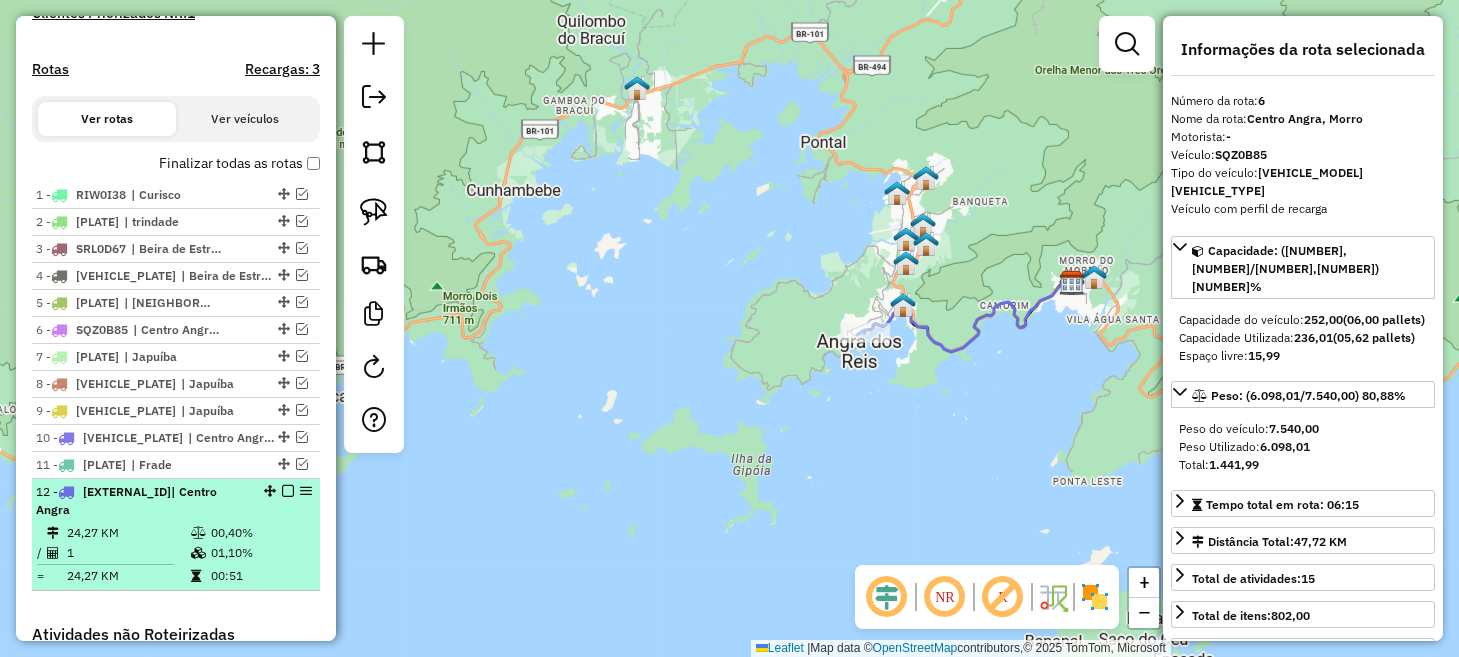 click at bounding box center [288, 491] 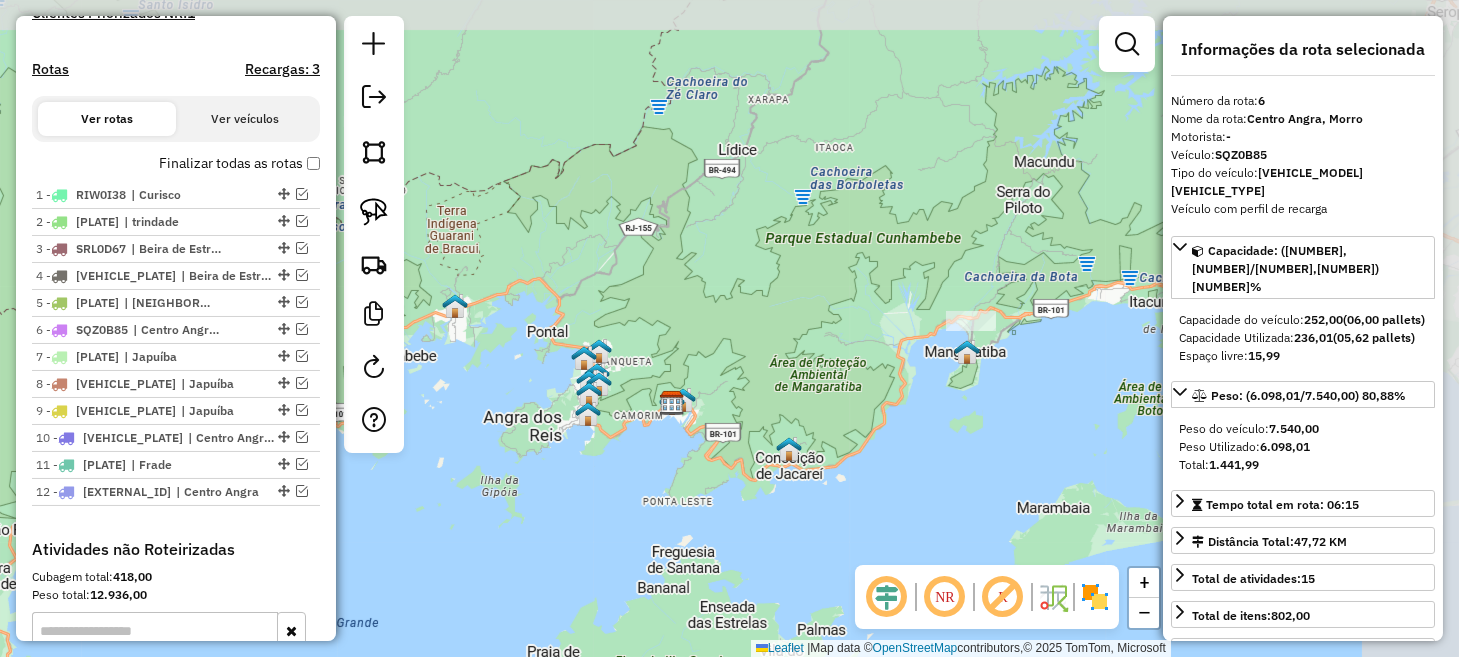 drag, startPoint x: 738, startPoint y: 394, endPoint x: 548, endPoint y: 455, distance: 199.552 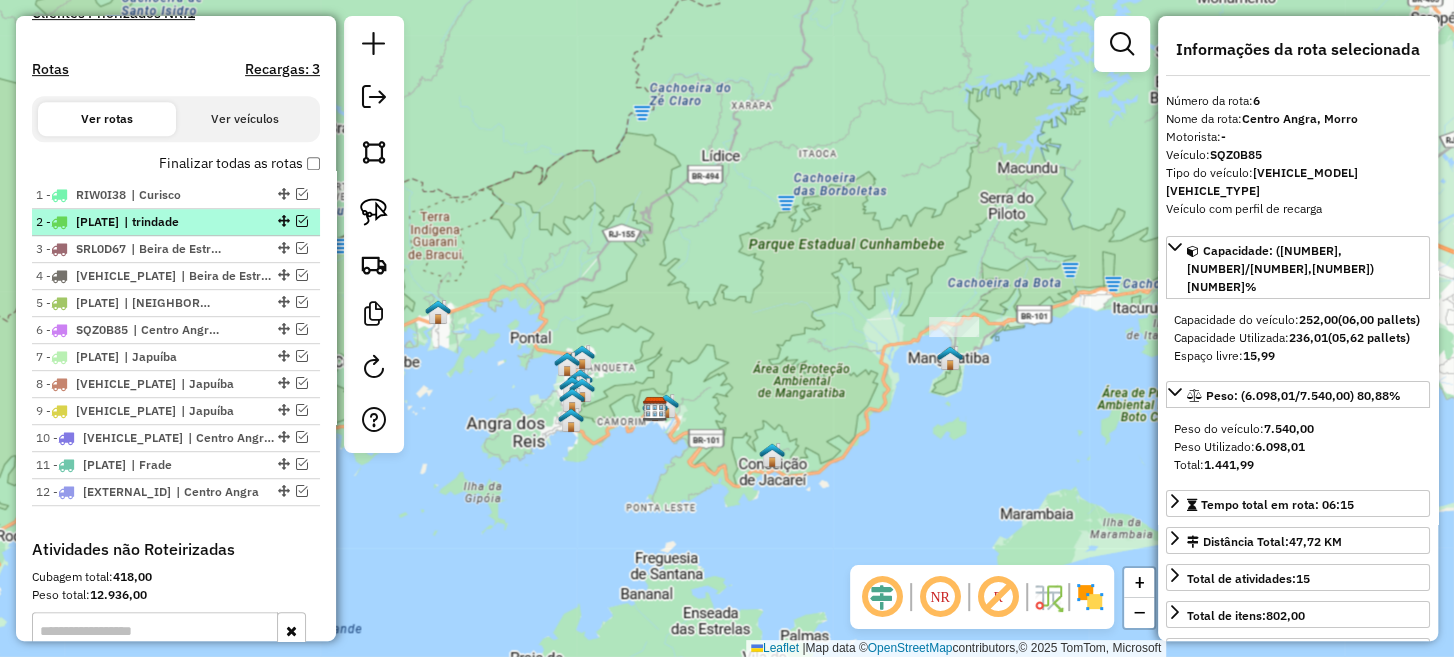 drag, startPoint x: 278, startPoint y: 218, endPoint x: 280, endPoint y: 190, distance: 28.071337 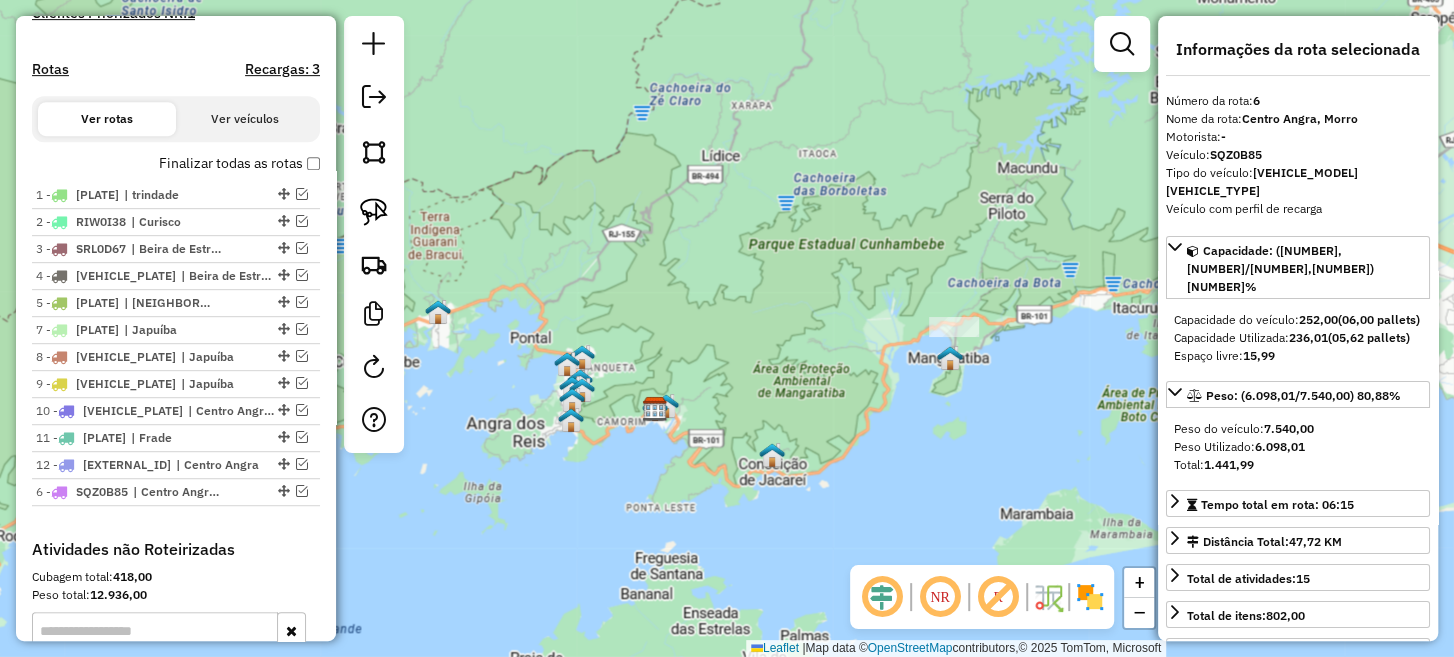 drag, startPoint x: 272, startPoint y: 327, endPoint x: 270, endPoint y: 567, distance: 240.00833 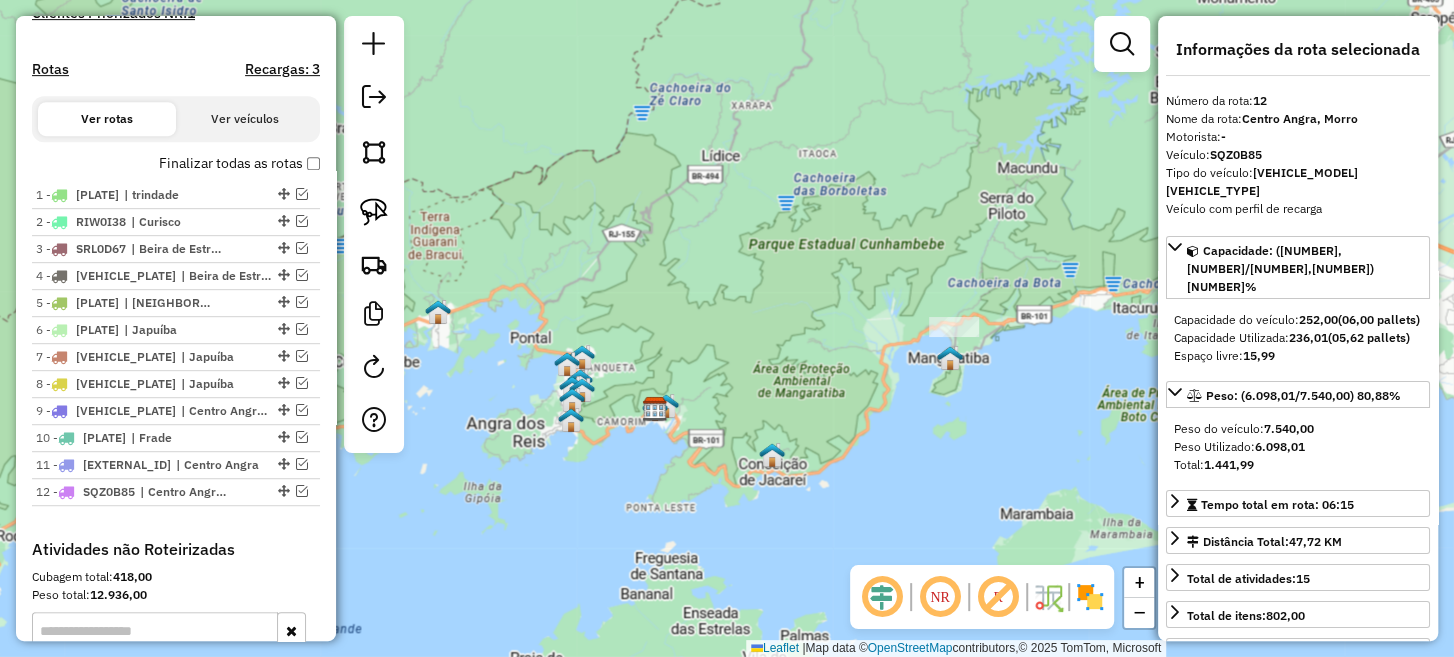 drag, startPoint x: 280, startPoint y: 463, endPoint x: 272, endPoint y: 520, distance: 57.558666 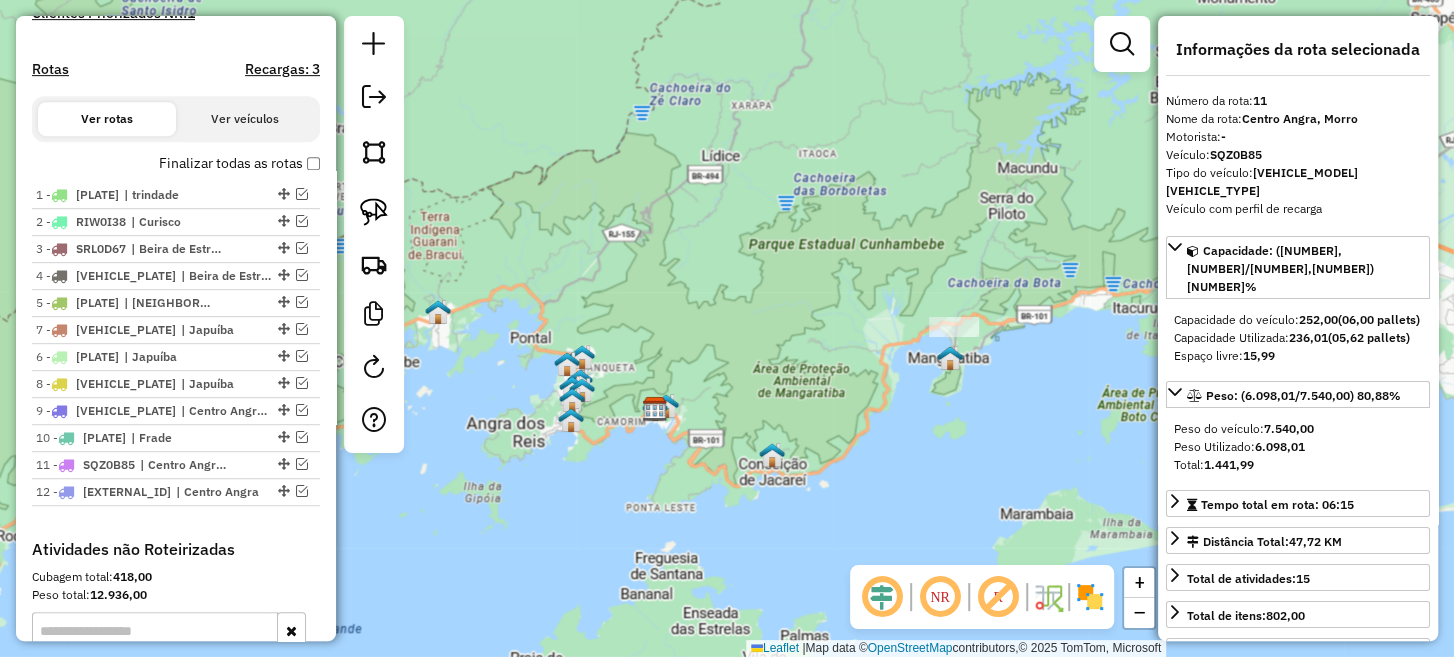 drag, startPoint x: 277, startPoint y: 351, endPoint x: 272, endPoint y: 325, distance: 26.476404 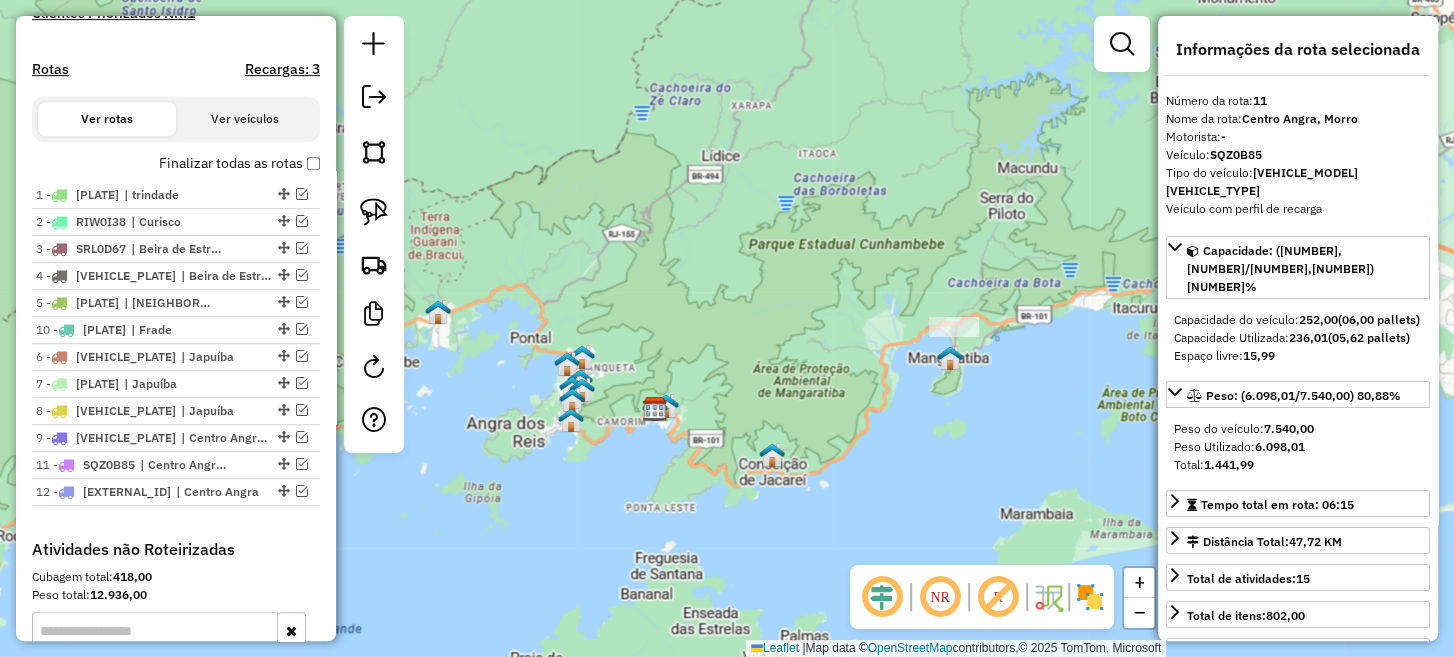 drag, startPoint x: 277, startPoint y: 435, endPoint x: 263, endPoint y: 323, distance: 112.871605 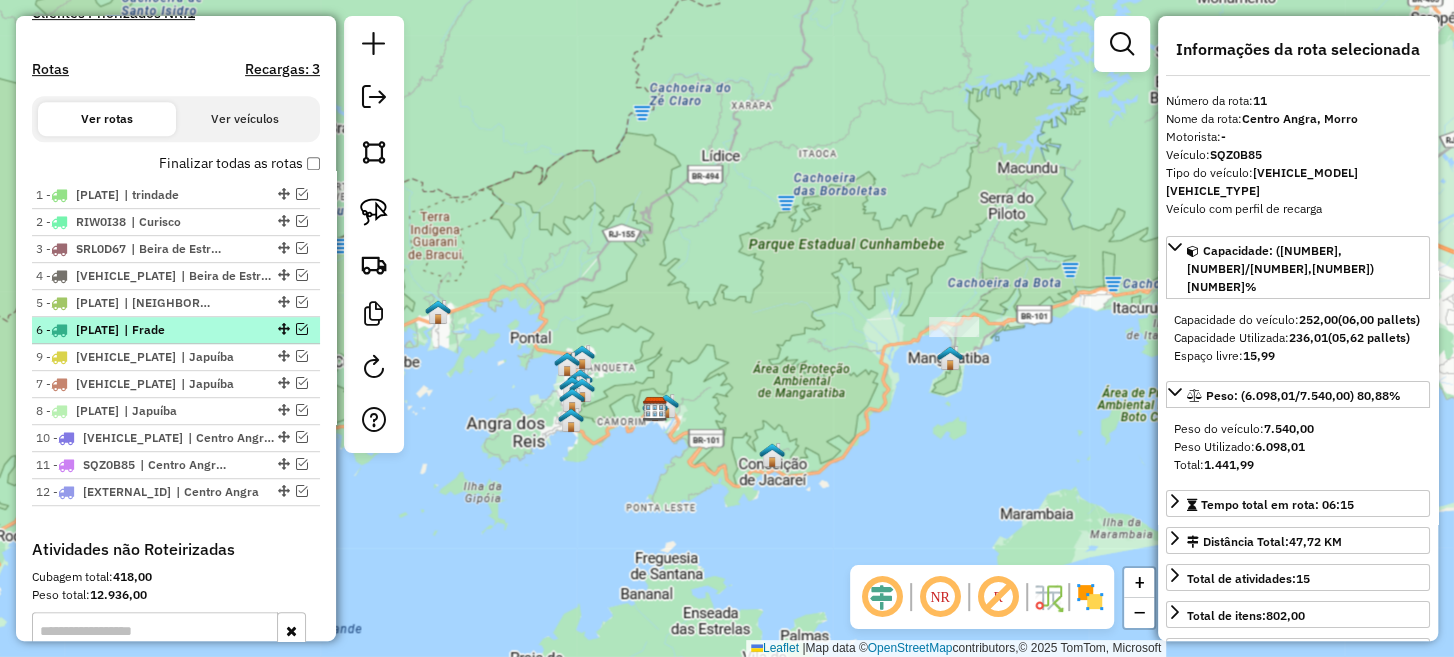 drag, startPoint x: 275, startPoint y: 406, endPoint x: 273, endPoint y: 339, distance: 67.02985 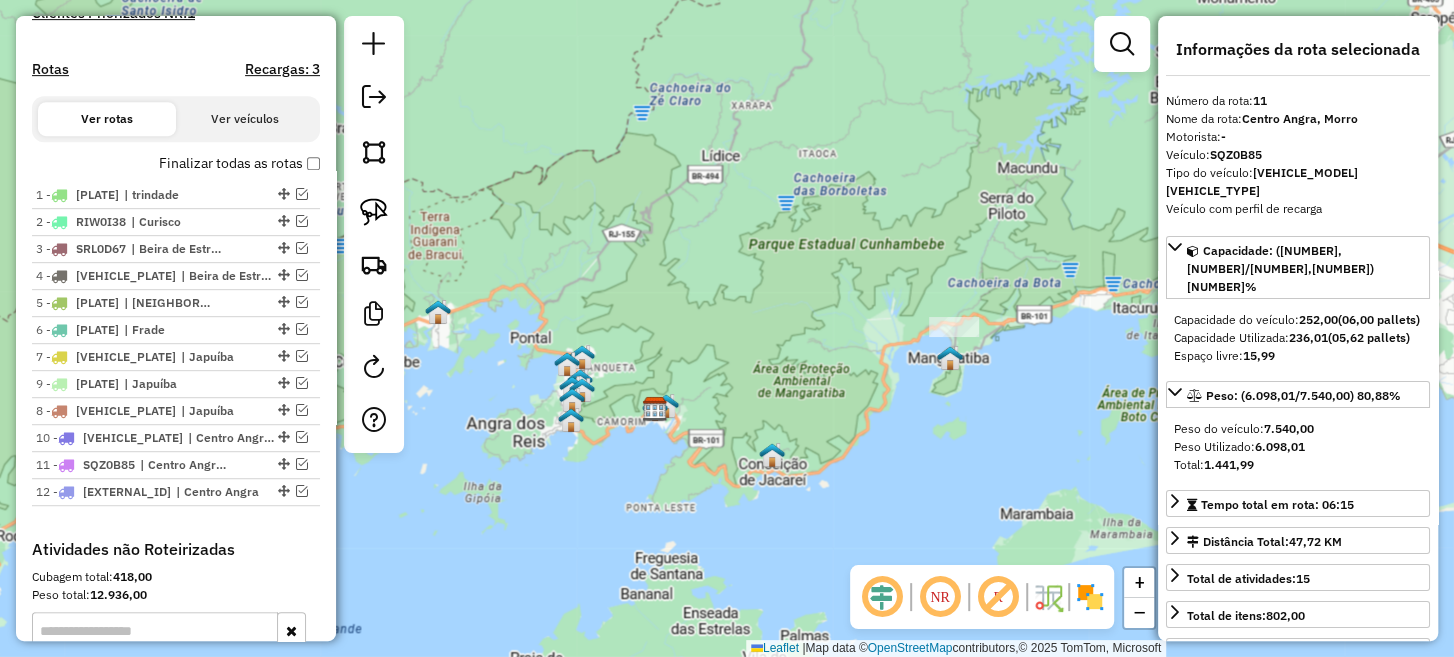 drag, startPoint x: 277, startPoint y: 382, endPoint x: 277, endPoint y: 411, distance: 29 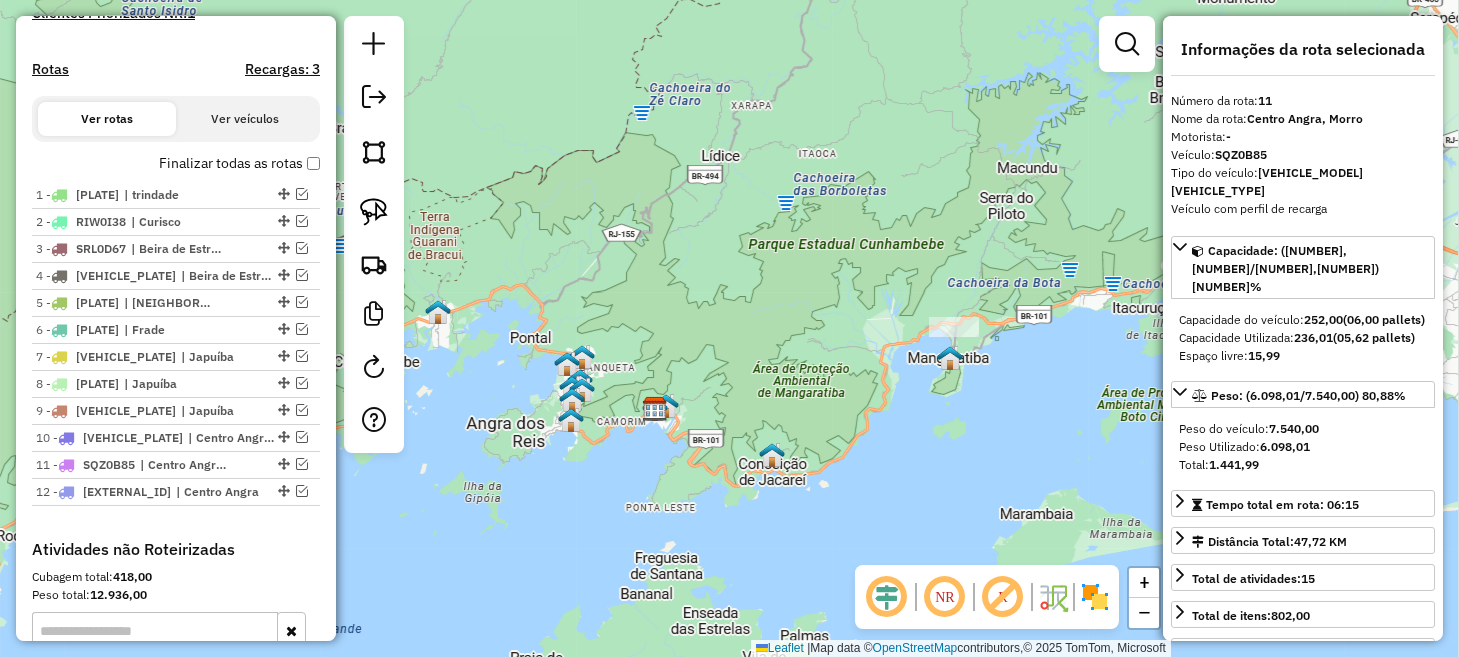 click on "Janela de atendimento Grade de atendimento Capacidade Transportadoras Veículos Cliente Pedidos  Rotas Selecione os dias de semana para filtrar as janelas de atendimento  Seg   Ter   Qua   Qui   Sex   Sáb   Dom  Informe o período da janela de atendimento: De: Até:  Filtrar exatamente a janela do cliente  Considerar janela de atendimento padrão  Selecione os dias de semana para filtrar as grades de atendimento  Seg   Ter   Qua   Qui   Sex   Sáb   Dom   Considerar clientes sem dia de atendimento cadastrado  Clientes fora do dia de atendimento selecionado Filtrar as atividades entre os valores definidos abaixo:  Peso mínimo:   Peso máximo:   Cubagem mínima:   Cubagem máxima:   De:   Até:  Filtrar as atividades entre o tempo de atendimento definido abaixo:  De:   Até:   Considerar capacidade total dos clientes não roteirizados Transportadora: Selecione um ou mais itens Tipo de veículo: Selecione um ou mais itens Veículo: Selecione um ou mais itens Motorista: Selecione um ou mais itens Nome: Rótulo:" 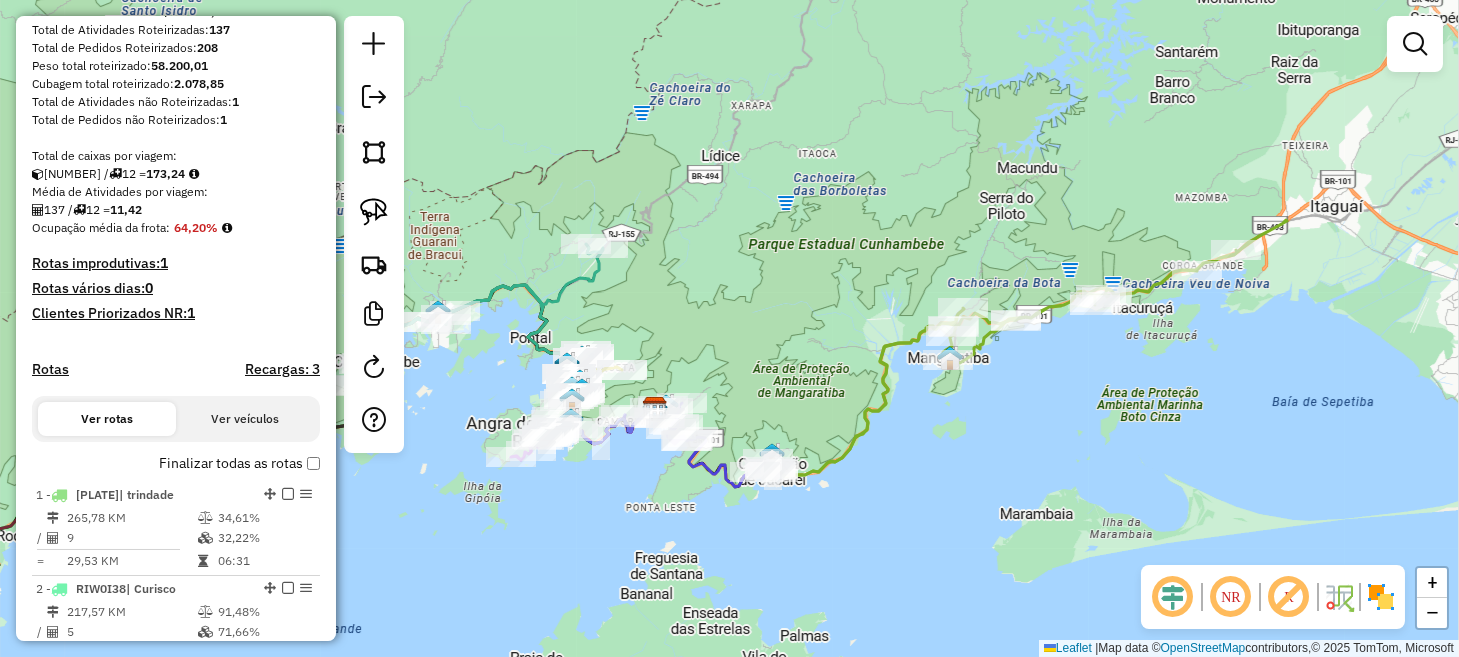 scroll, scrollTop: 108, scrollLeft: 0, axis: vertical 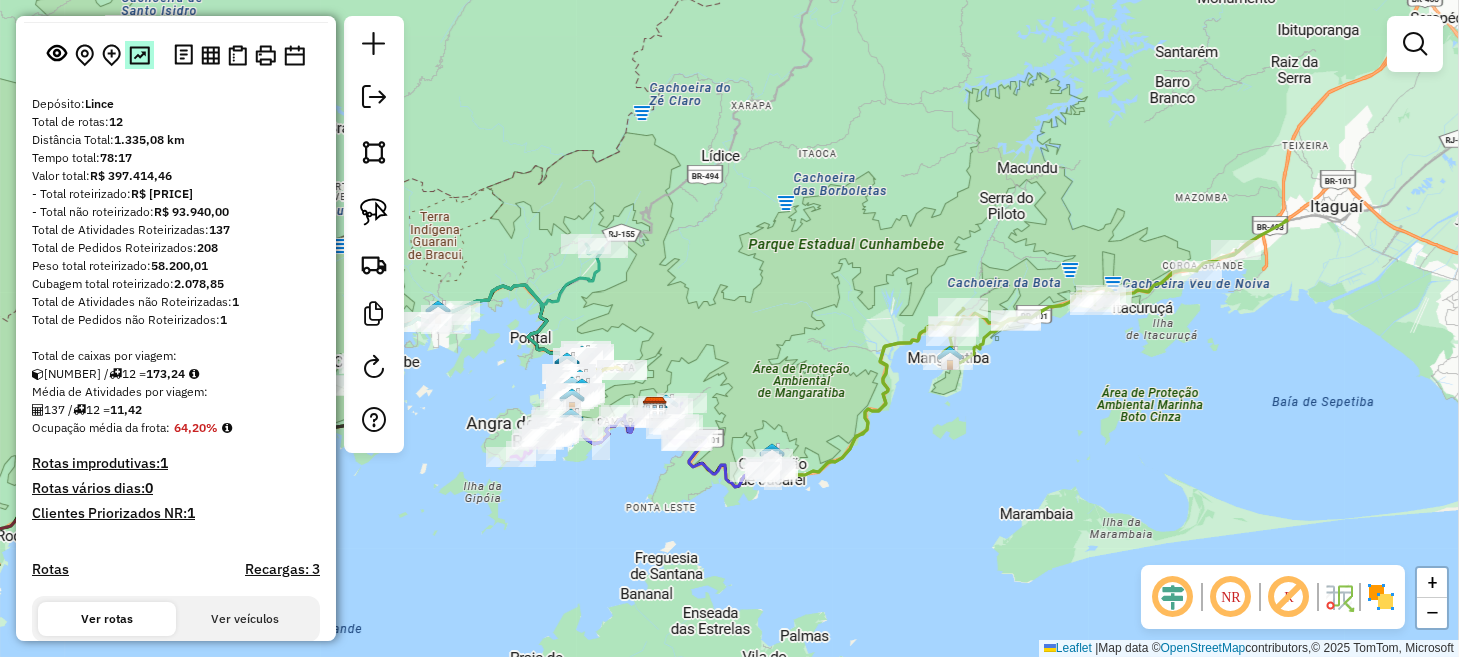 click at bounding box center (139, 55) 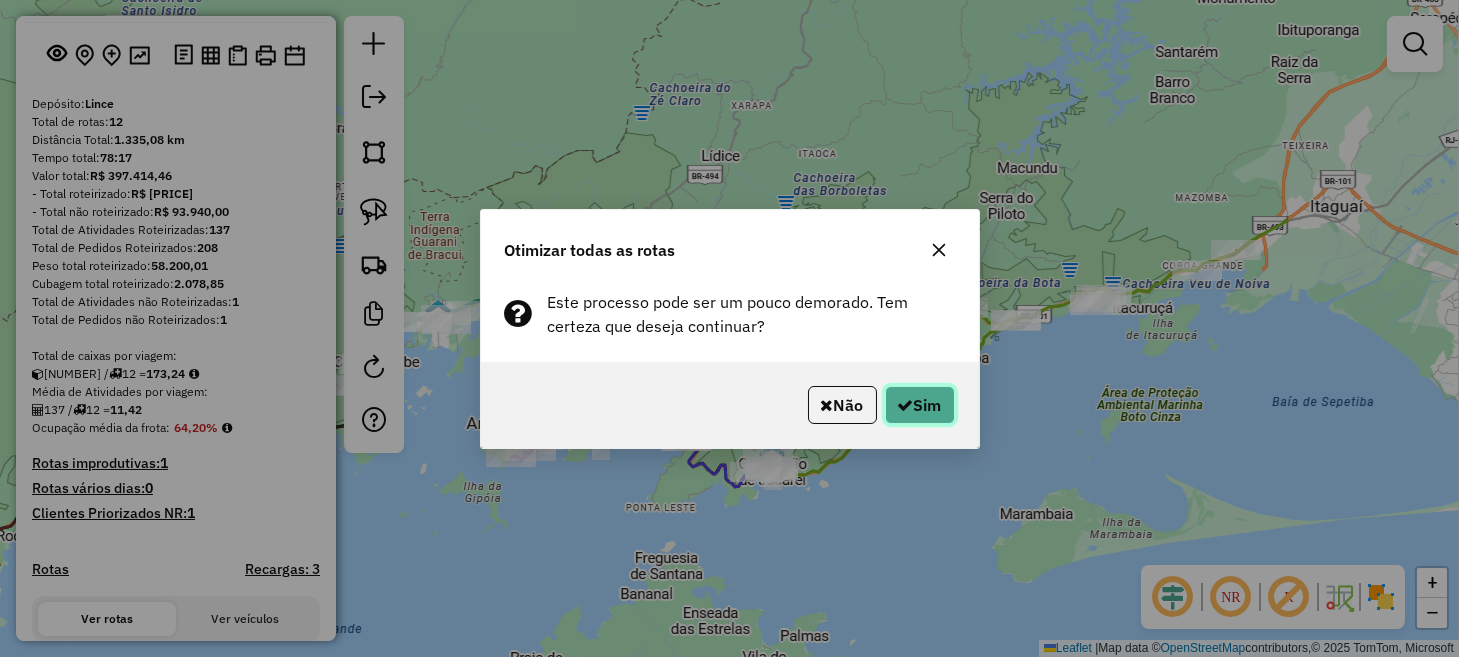 click on "Sim" 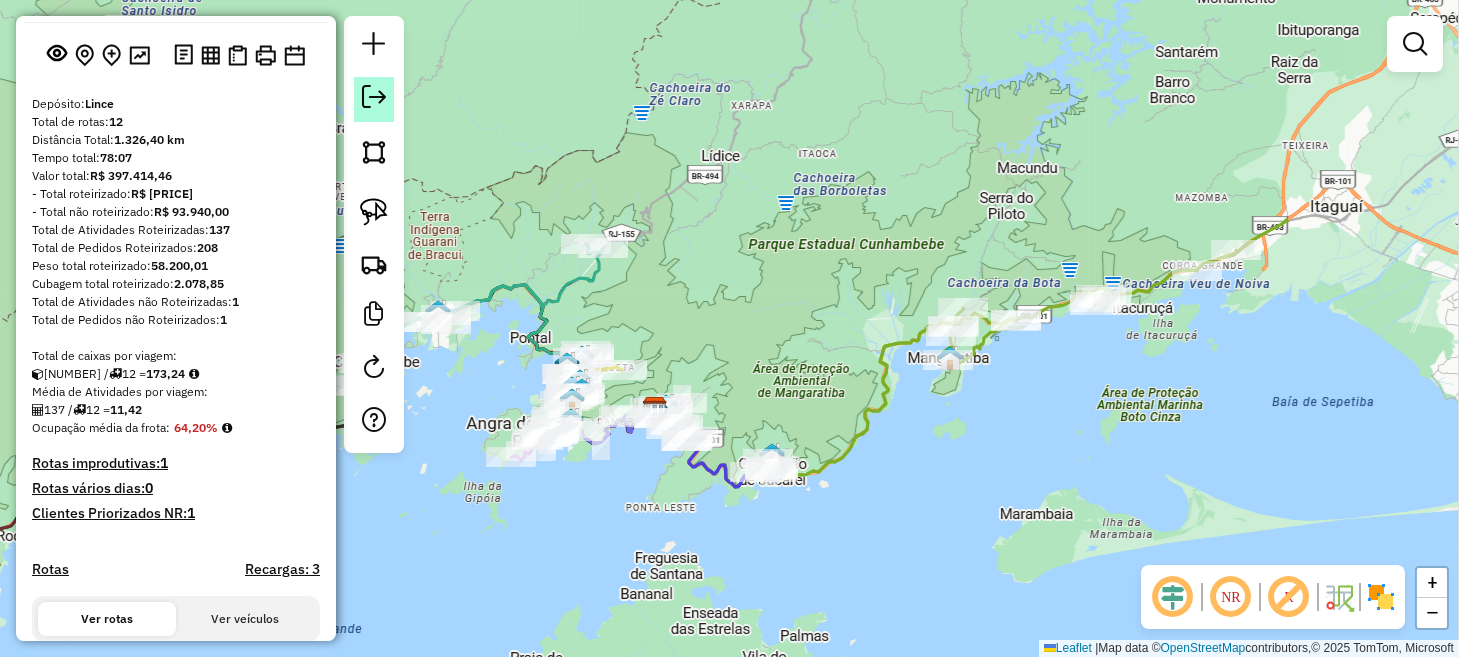 click 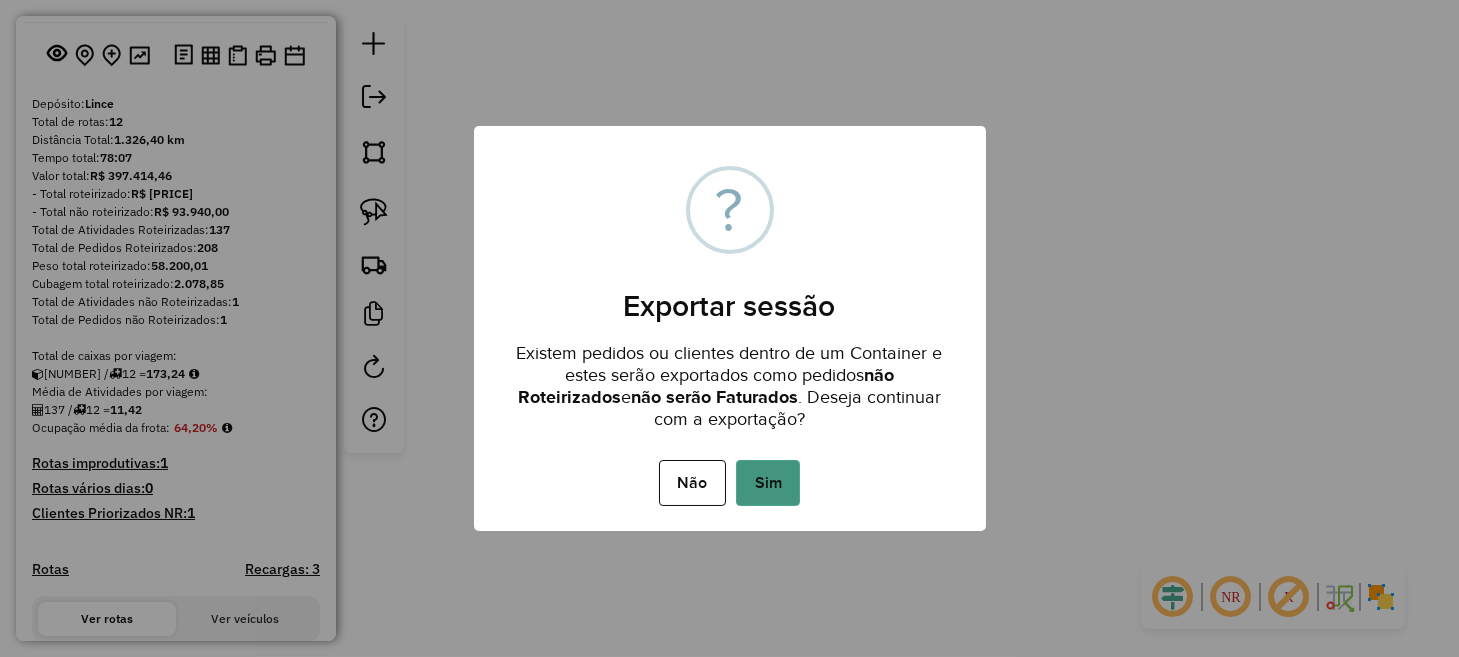 click on "Sim" at bounding box center (768, 483) 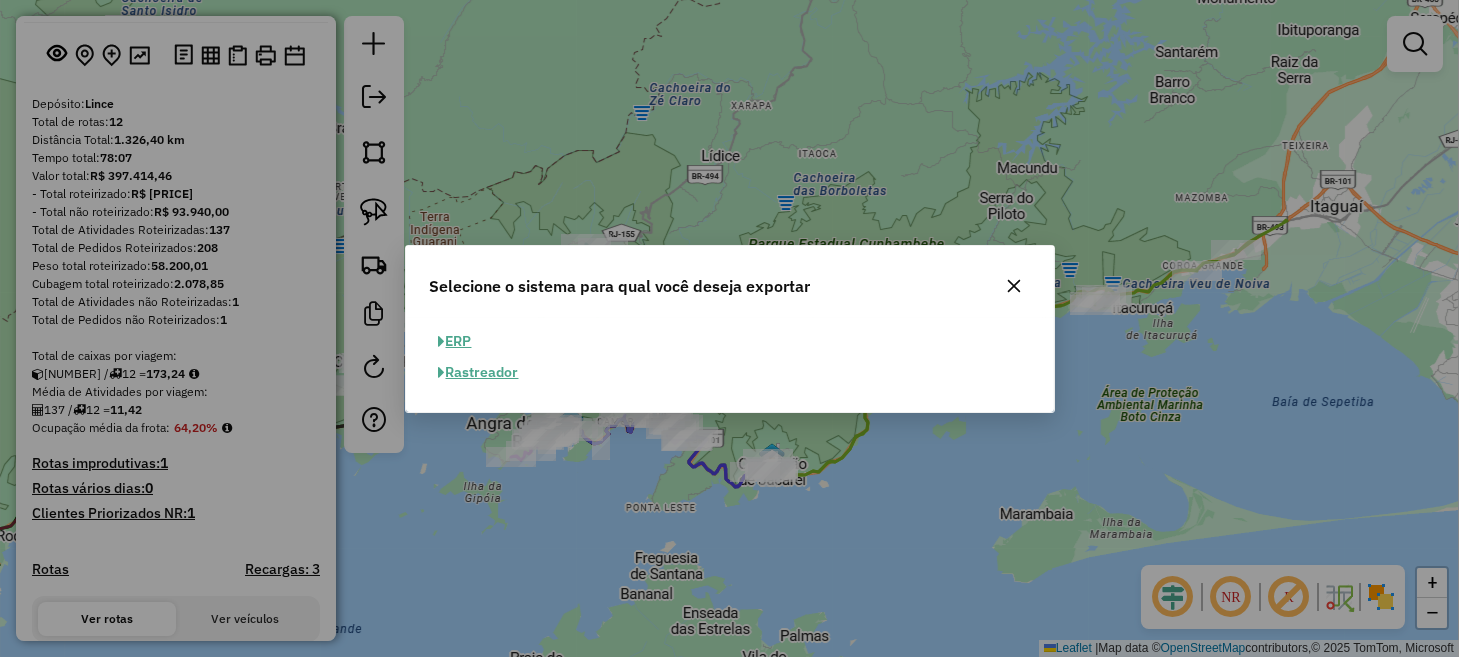 click on "ERP" 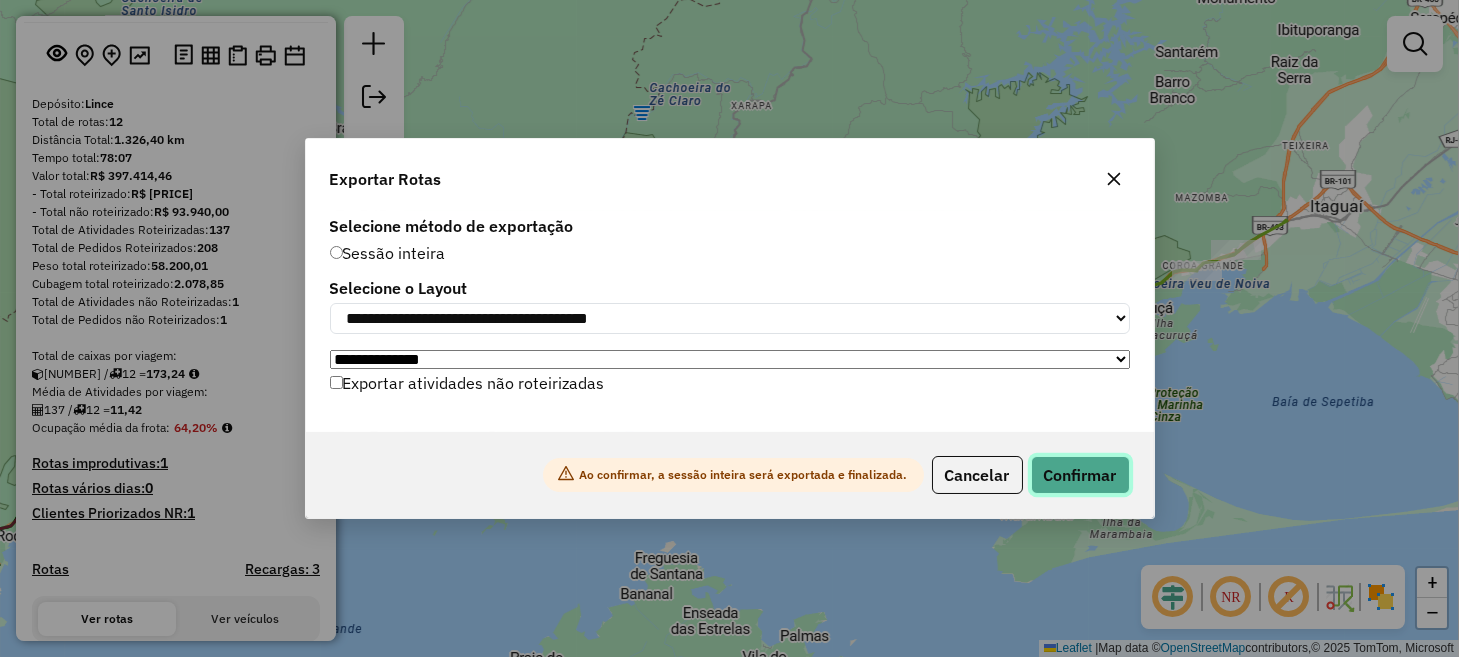 click on "Confirmar" 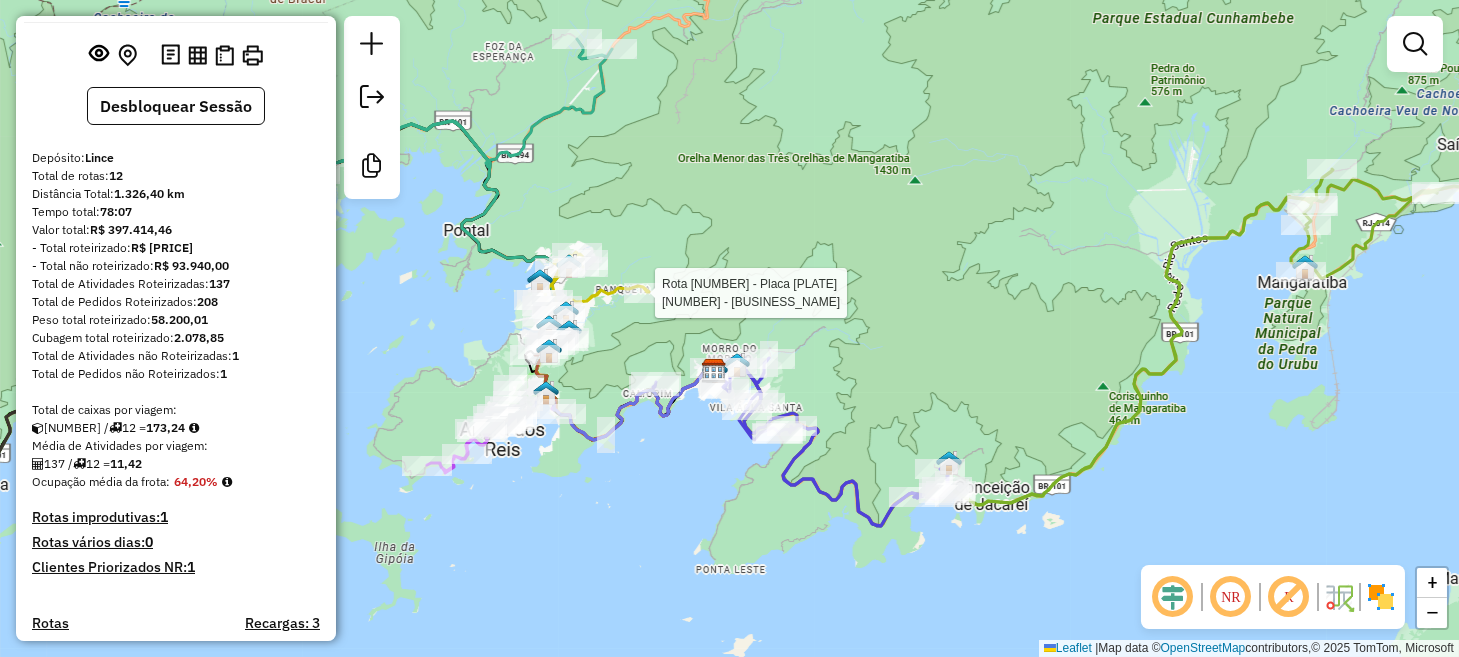 select on "**********" 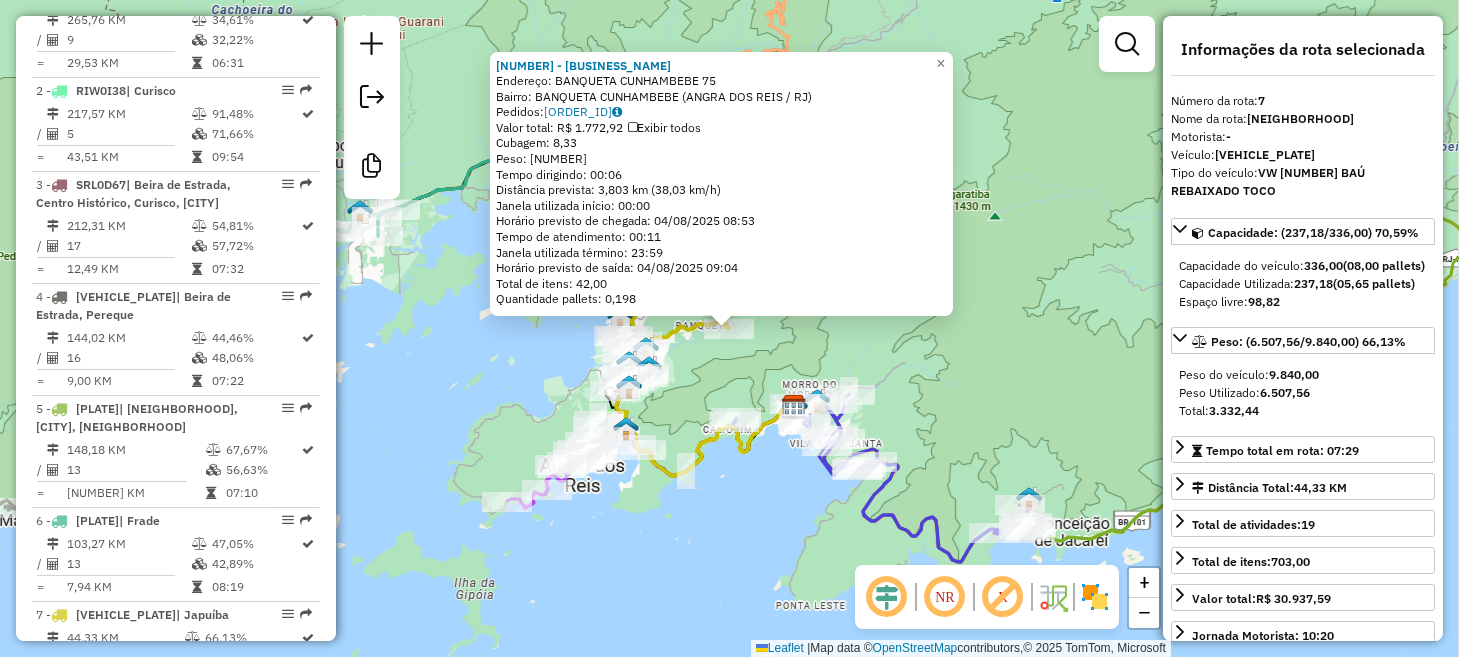 scroll, scrollTop: 1404, scrollLeft: 0, axis: vertical 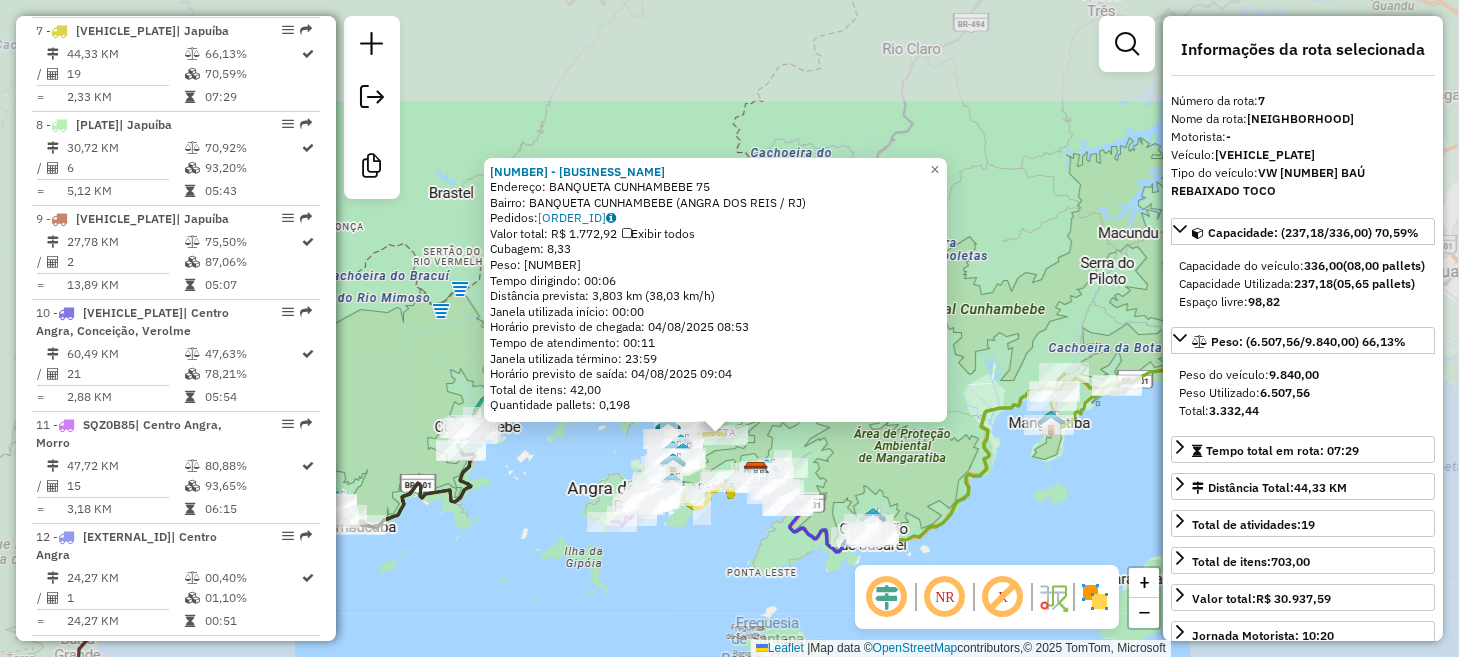 click on "9710 - PADARIA E MERCEARIA  Endereço:  BANQUETA CUNHAMBEBE 75   Bairro: BANQUETA  CUNHAMBEBE (ANGRA DOS REIS / RJ)   Pedidos:  02858037   Valor total: R$ 1.772,92   Exibir todos   Cubagem: 8,33  Peso: 249,00  Tempo dirigindo: 00:06   Distância prevista: 3,803 km (38,03 km/h)   Janela utilizada início: 00:00   Horário previsto de chegada: 04/08/2025 08:53   Tempo de atendimento: 00:11   Janela utilizada término: 23:59   Horário previsto de saída: 04/08/2025 09:04   Total de itens: 42,00   Quantidade pallets: 0,198  × Janela de atendimento Grade de atendimento Capacidade Transportadoras Veículos Cliente Pedidos  Rotas Selecione os dias de semana para filtrar as janelas de atendimento  Seg   Ter   Qua   Qui   Sex   Sáb   Dom  Informe o período da janela de atendimento: De: Até:  Filtrar exatamente a janela do cliente  Considerar janela de atendimento padrão  Selecione os dias de semana para filtrar as grades de atendimento  Seg   Ter   Qua   Qui   Sex   Sáb   Dom   Peso mínimo:   Peso máximo:  +" 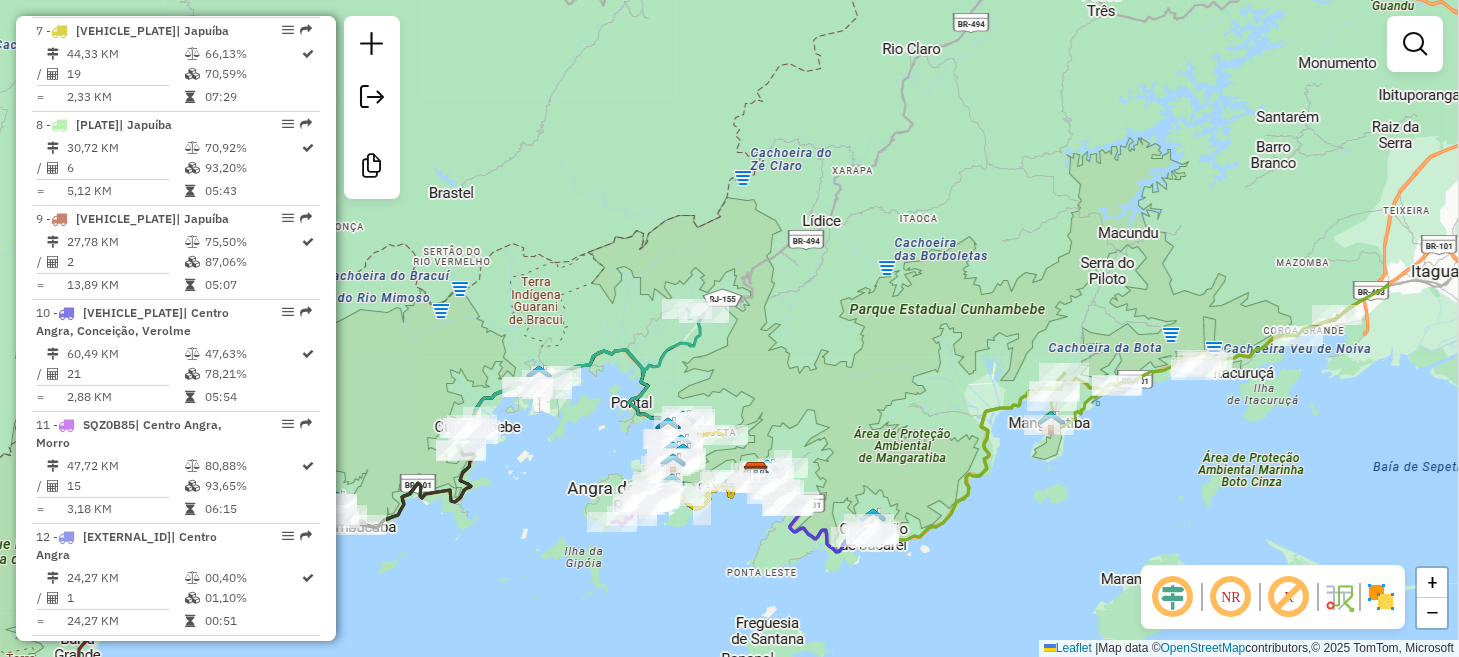 click on "Janela de atendimento Grade de atendimento Capacidade Transportadoras Veículos Cliente Pedidos  Rotas Selecione os dias de semana para filtrar as janelas de atendimento  Seg   Ter   Qua   Qui   Sex   Sáb   Dom  Informe o período da janela de atendimento: De: Até:  Filtrar exatamente a janela do cliente  Considerar janela de atendimento padrão  Selecione os dias de semana para filtrar as grades de atendimento  Seg   Ter   Qua   Qui   Sex   Sáb   Dom   Considerar clientes sem dia de atendimento cadastrado  Clientes fora do dia de atendimento selecionado Filtrar as atividades entre os valores definidos abaixo:  Peso mínimo:   Peso máximo:   Cubagem mínima:   Cubagem máxima:   De:   Até:  Filtrar as atividades entre o tempo de atendimento definido abaixo:  De:   Até:   Considerar capacidade total dos clientes não roteirizados Transportadora: Selecione um ou mais itens Tipo de veículo: Selecione um ou mais itens Veículo: Selecione um ou mais itens Motorista: Selecione um ou mais itens Nome: Rótulo:" 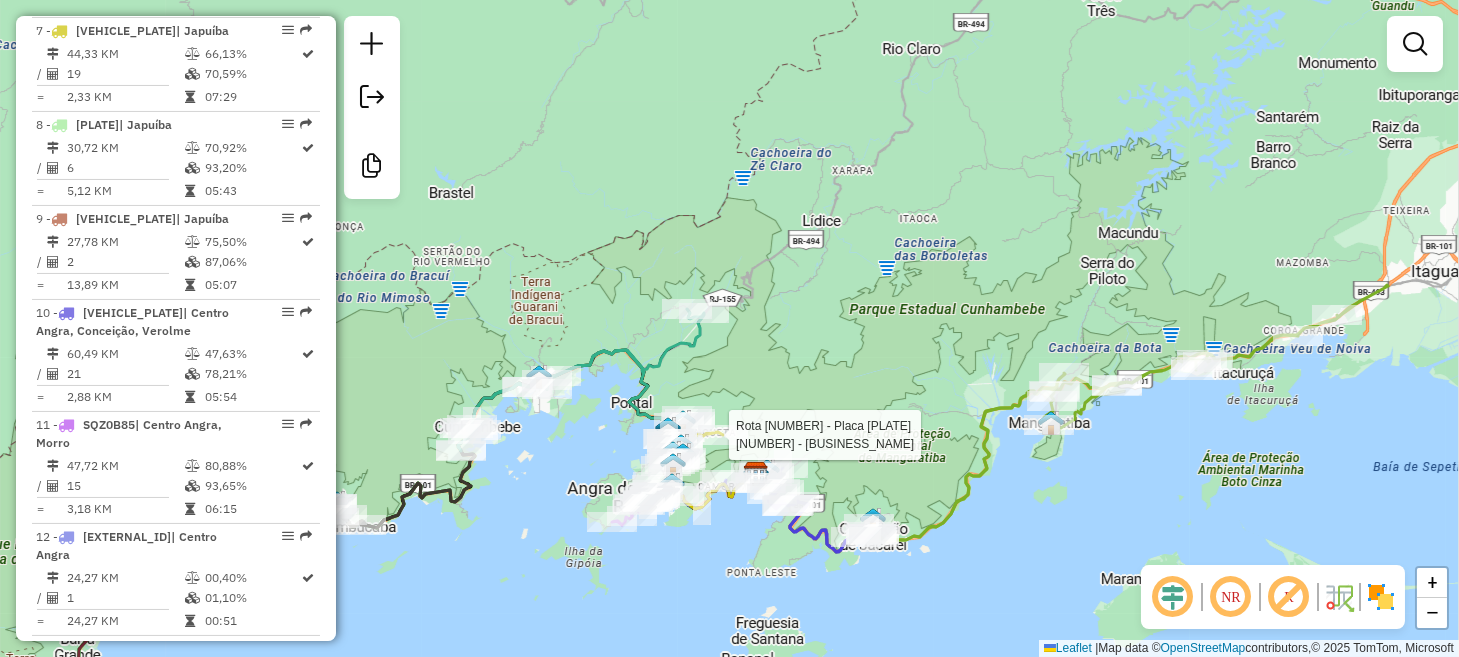 click 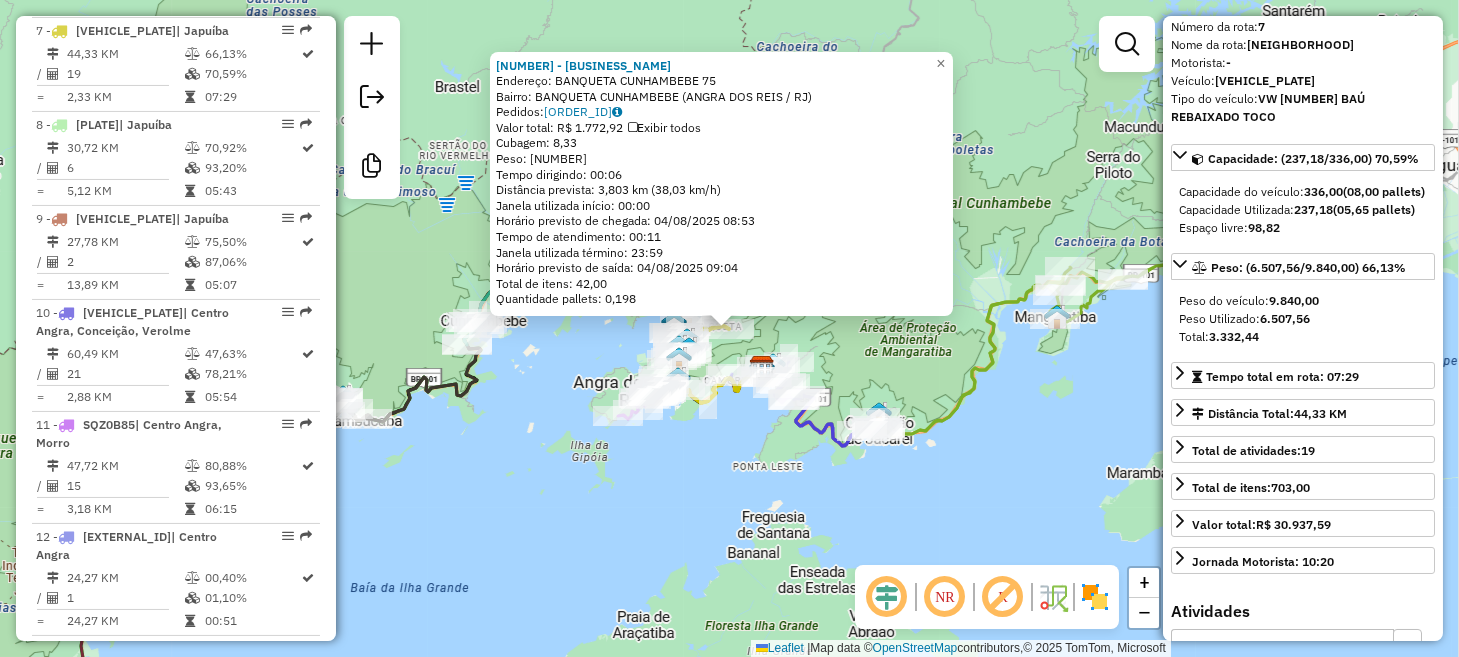 scroll, scrollTop: 99, scrollLeft: 0, axis: vertical 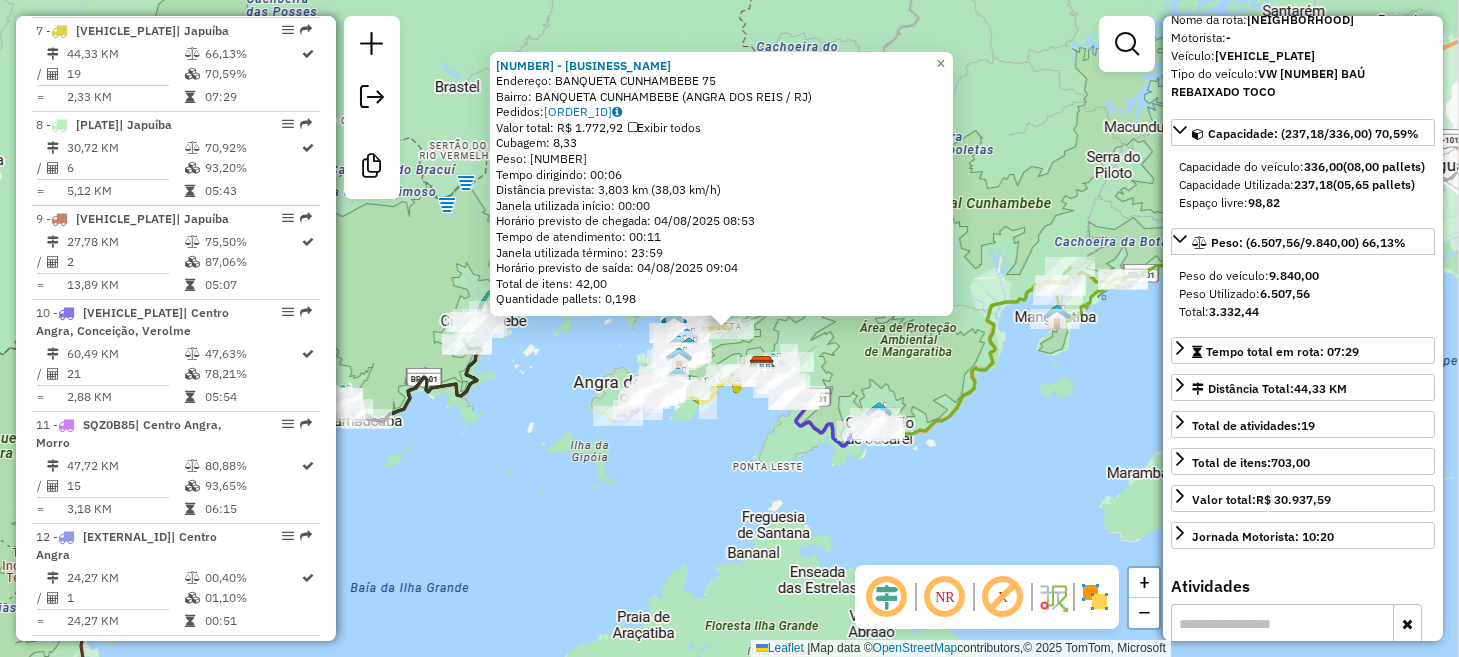 click on "9710 - PADARIA E MERCEARIA  Endereço:  BANQUETA CUNHAMBEBE 75   Bairro: BANQUETA  CUNHAMBEBE (ANGRA DOS REIS / RJ)   Pedidos:  02858037   Valor total: R$ 1.772,92   Exibir todos   Cubagem: 8,33  Peso: 249,00  Tempo dirigindo: 00:06   Distância prevista: 3,803 km (38,03 km/h)   Janela utilizada início: 00:00   Horário previsto de chegada: 04/08/2025 08:53   Tempo de atendimento: 00:11   Janela utilizada término: 23:59   Horário previsto de saída: 04/08/2025 09:04   Total de itens: 42,00   Quantidade pallets: 0,198  × Janela de atendimento Grade de atendimento Capacidade Transportadoras Veículos Cliente Pedidos  Rotas Selecione os dias de semana para filtrar as janelas de atendimento  Seg   Ter   Qua   Qui   Sex   Sáb   Dom  Informe o período da janela de atendimento: De: Até:  Filtrar exatamente a janela do cliente  Considerar janela de atendimento padrão  Selecione os dias de semana para filtrar as grades de atendimento  Seg   Ter   Qua   Qui   Sex   Sáb   Dom   Peso mínimo:   Peso máximo:  +" 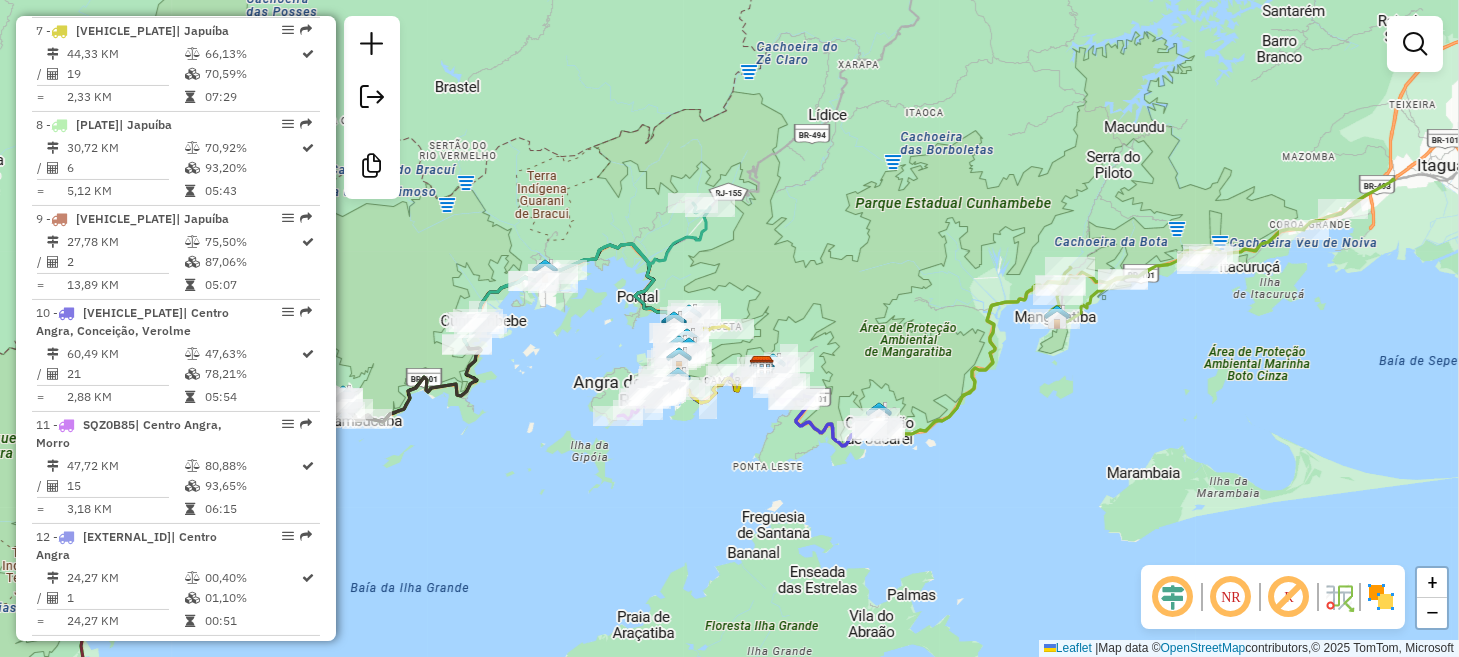 click on "Janela de atendimento Grade de atendimento Capacidade Transportadoras Veículos Cliente Pedidos  Rotas Selecione os dias de semana para filtrar as janelas de atendimento  Seg   Ter   Qua   Qui   Sex   Sáb   Dom  Informe o período da janela de atendimento: De: Até:  Filtrar exatamente a janela do cliente  Considerar janela de atendimento padrão  Selecione os dias de semana para filtrar as grades de atendimento  Seg   Ter   Qua   Qui   Sex   Sáb   Dom   Considerar clientes sem dia de atendimento cadastrado  Clientes fora do dia de atendimento selecionado Filtrar as atividades entre os valores definidos abaixo:  Peso mínimo:   Peso máximo:   Cubagem mínima:   Cubagem máxima:   De:   Até:  Filtrar as atividades entre o tempo de atendimento definido abaixo:  De:   Até:   Considerar capacidade total dos clientes não roteirizados Transportadora: Selecione um ou mais itens Tipo de veículo: Selecione um ou mais itens Veículo: Selecione um ou mais itens Motorista: Selecione um ou mais itens Nome: Rótulo:" 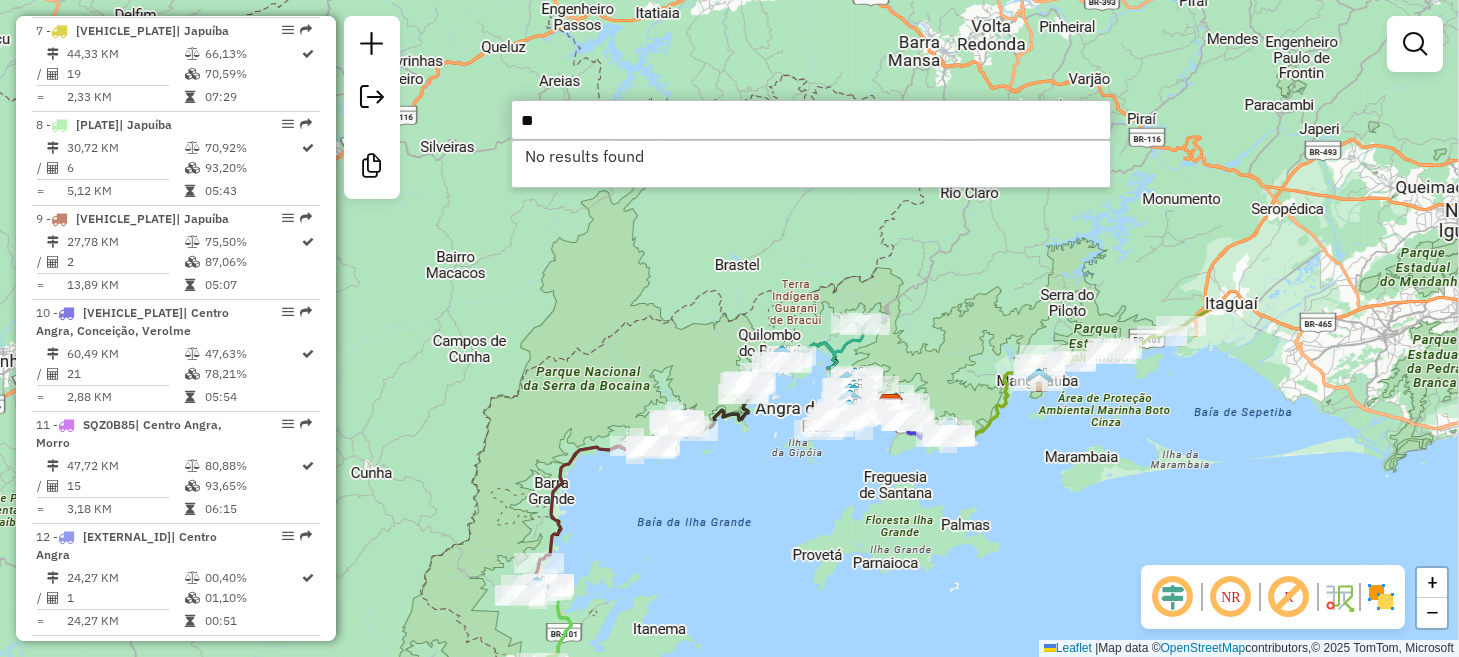 type on "*" 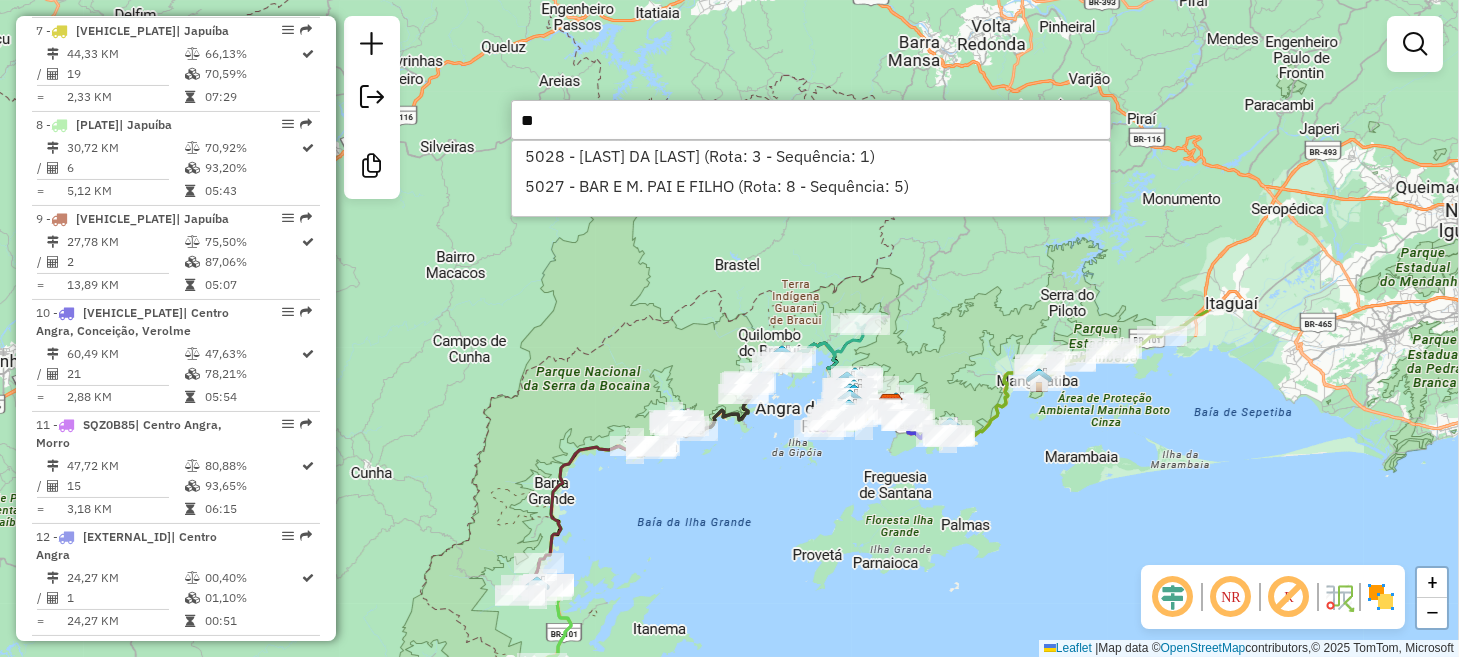 type on "*" 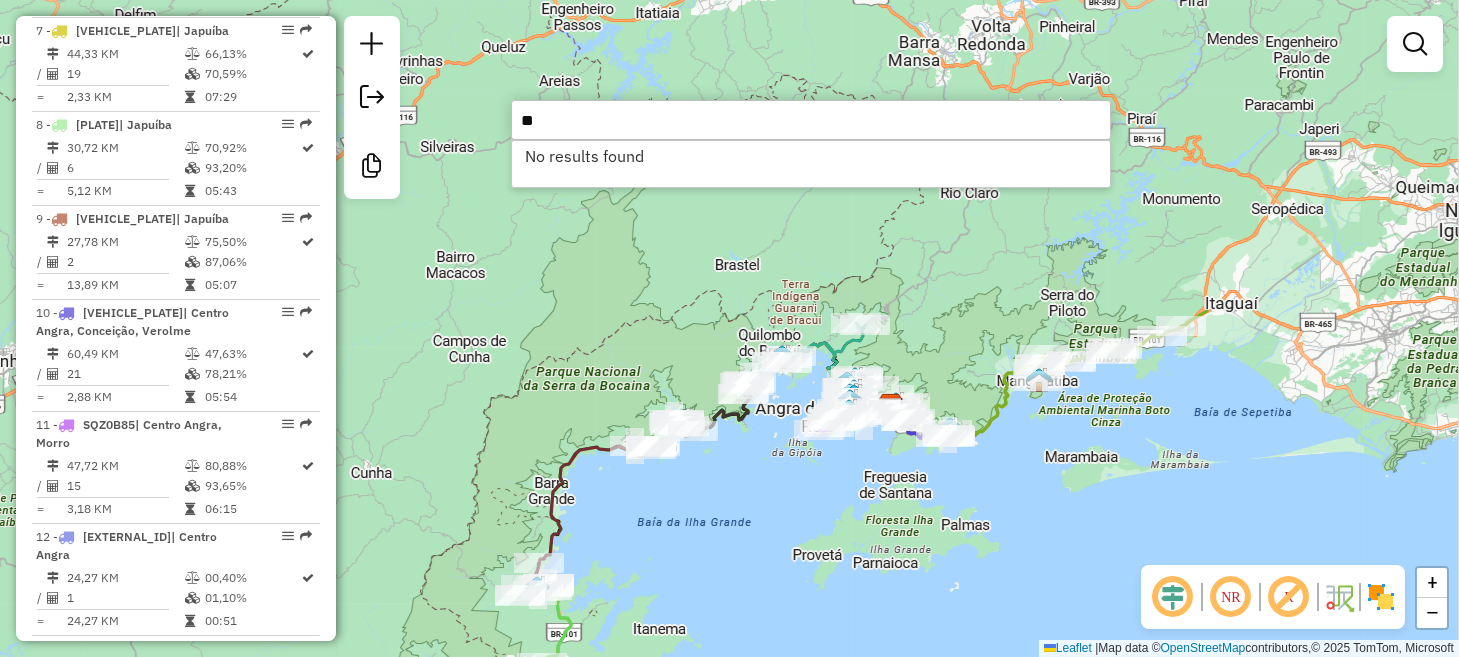 type on "*" 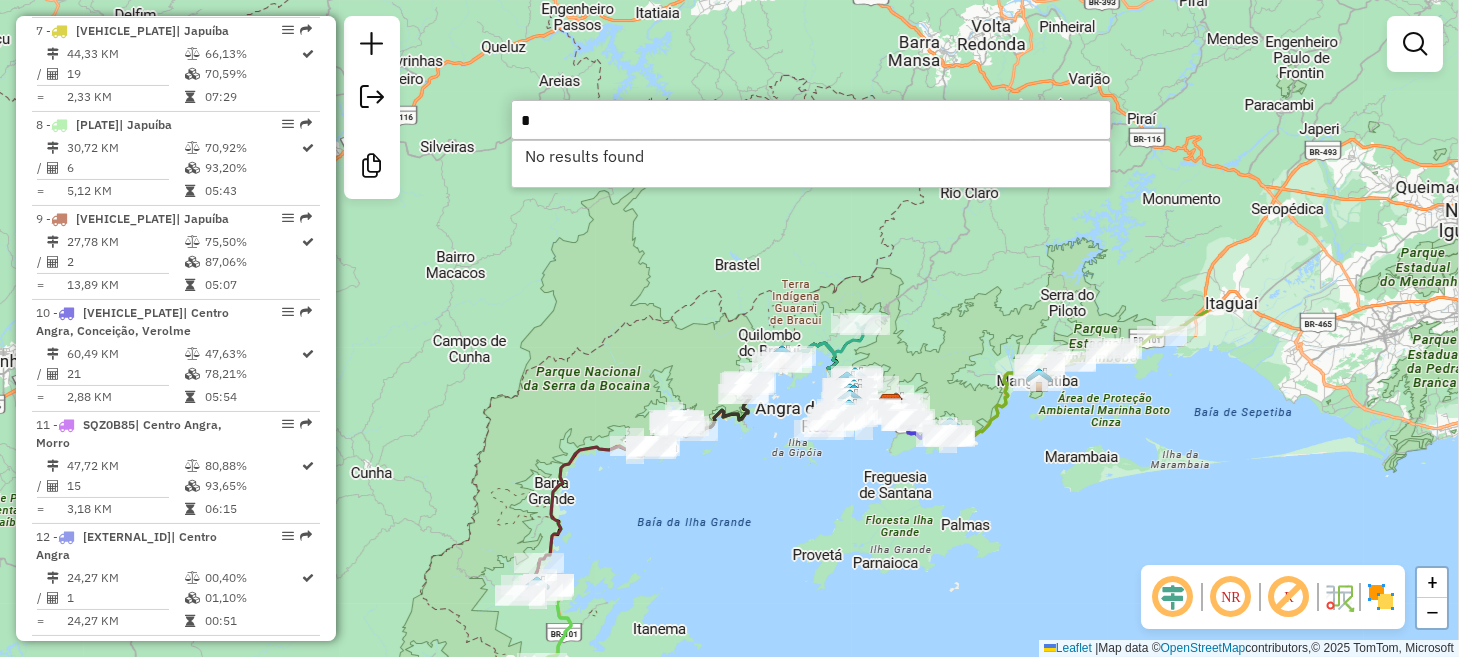 type 